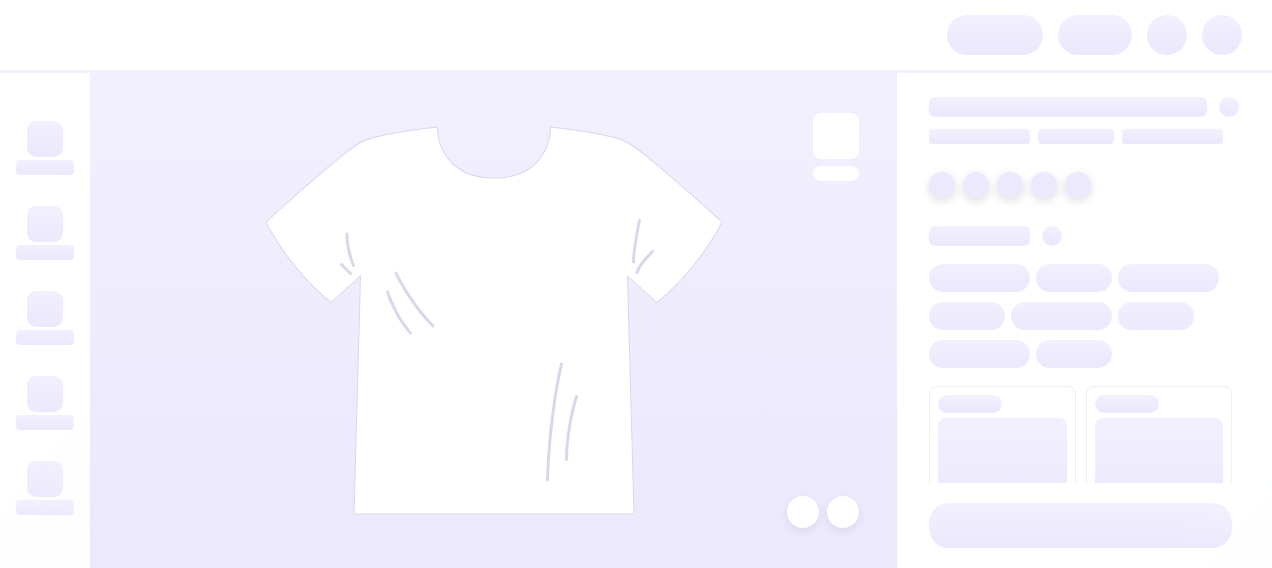 scroll, scrollTop: 0, scrollLeft: 0, axis: both 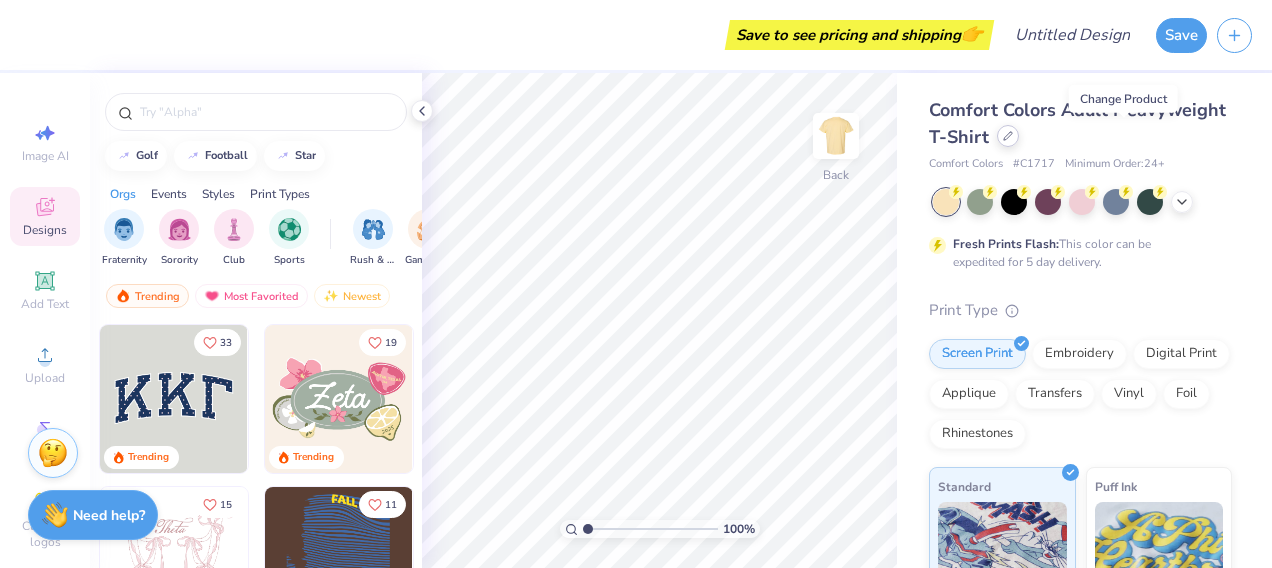 click 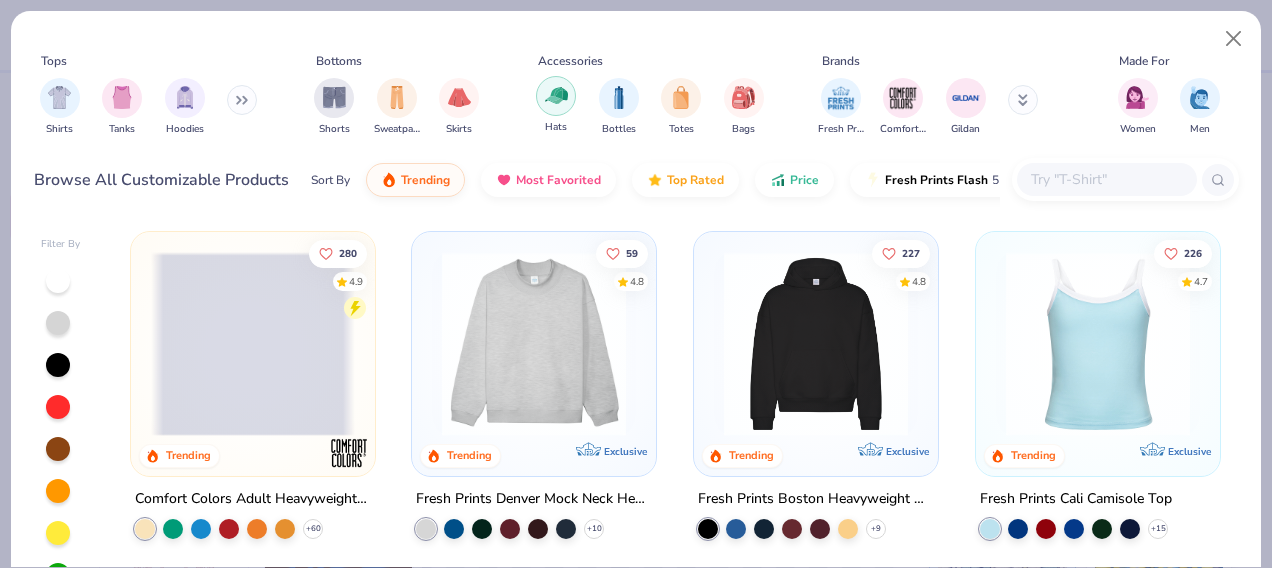click at bounding box center [556, 95] 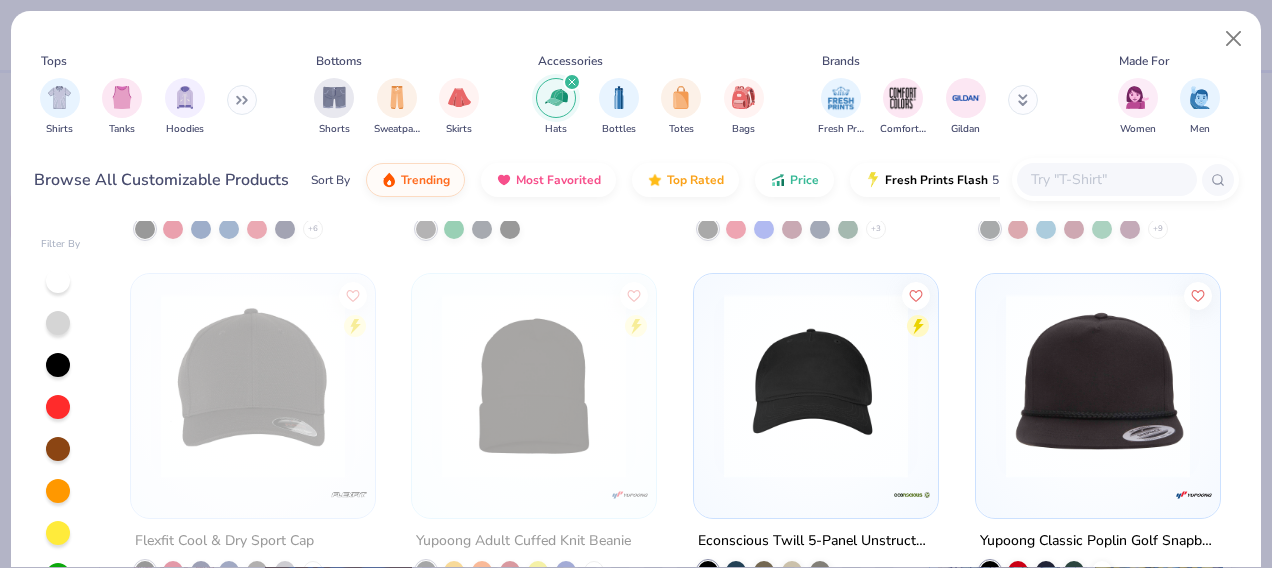 scroll, scrollTop: 0, scrollLeft: 0, axis: both 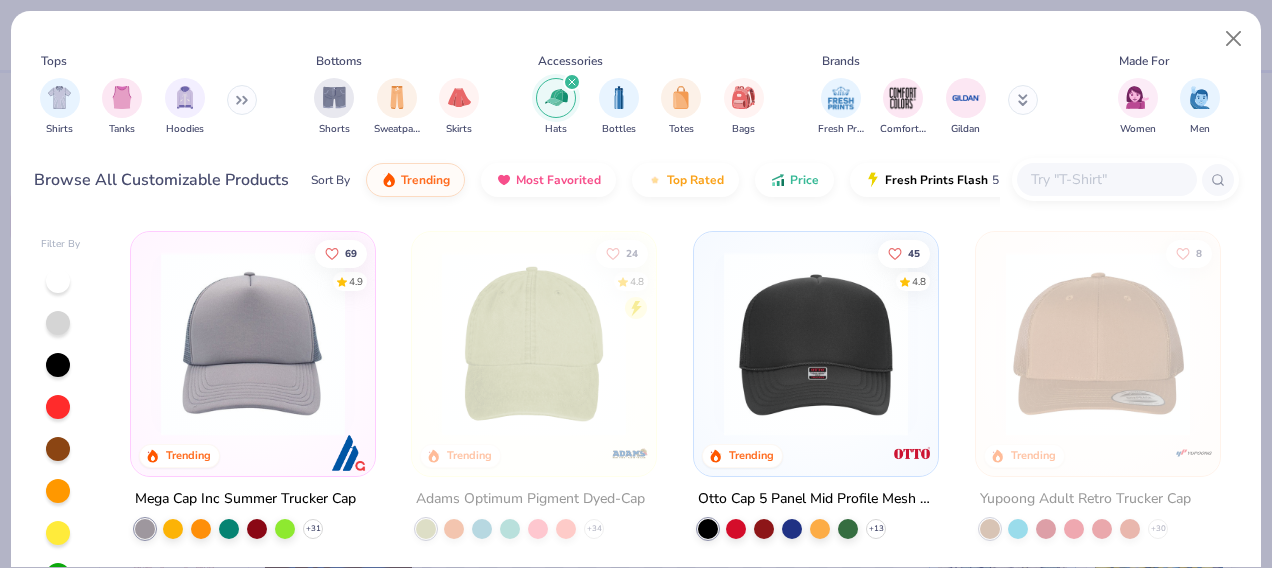 click on "Made For" at bounding box center [1144, 61] 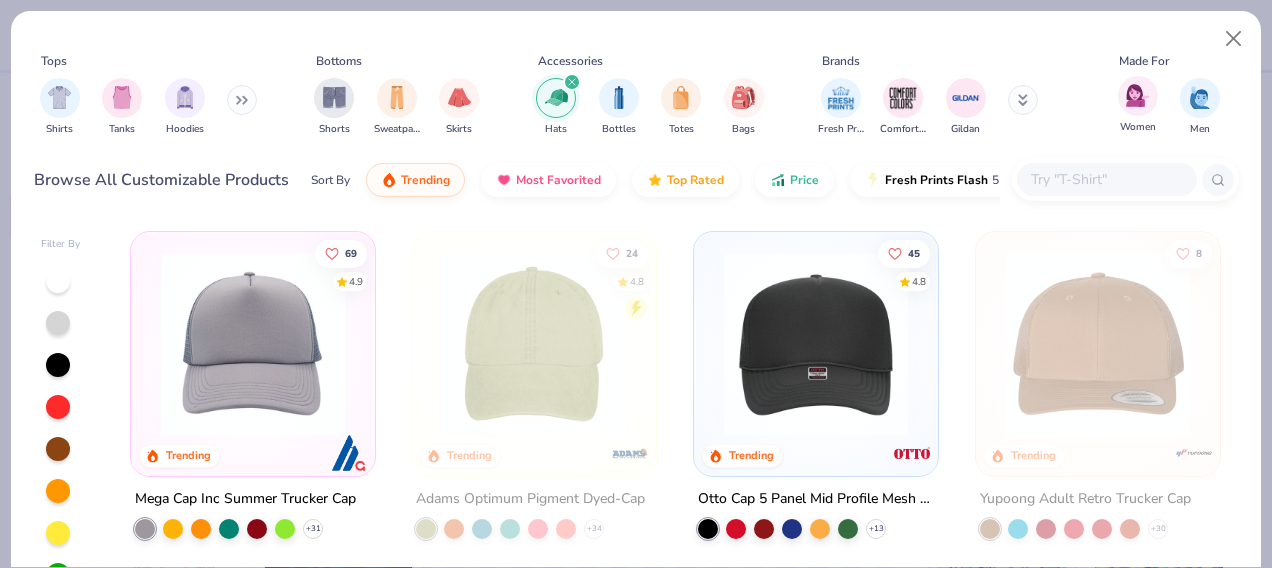 click on "Women" at bounding box center (1138, 105) 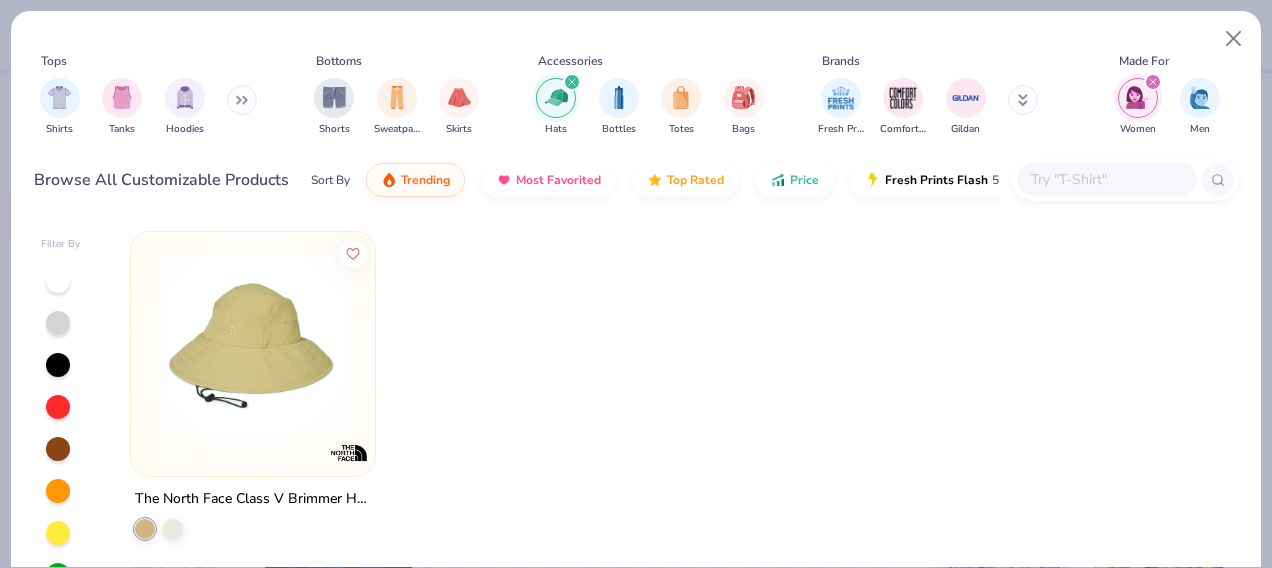 click at bounding box center (1137, 97) 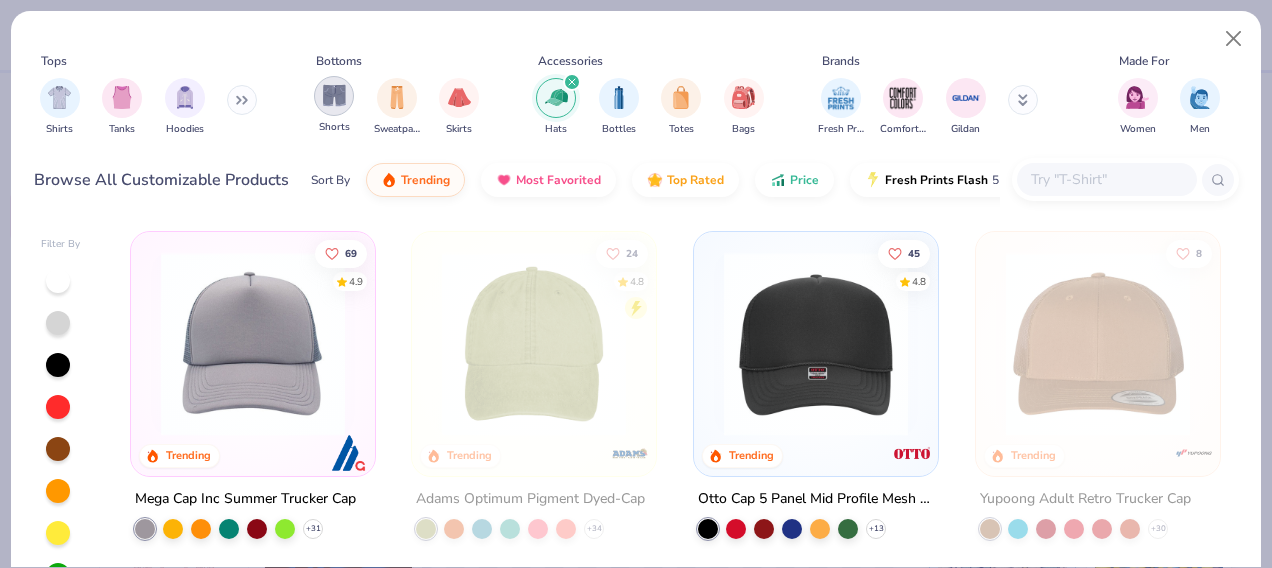 click at bounding box center (334, 95) 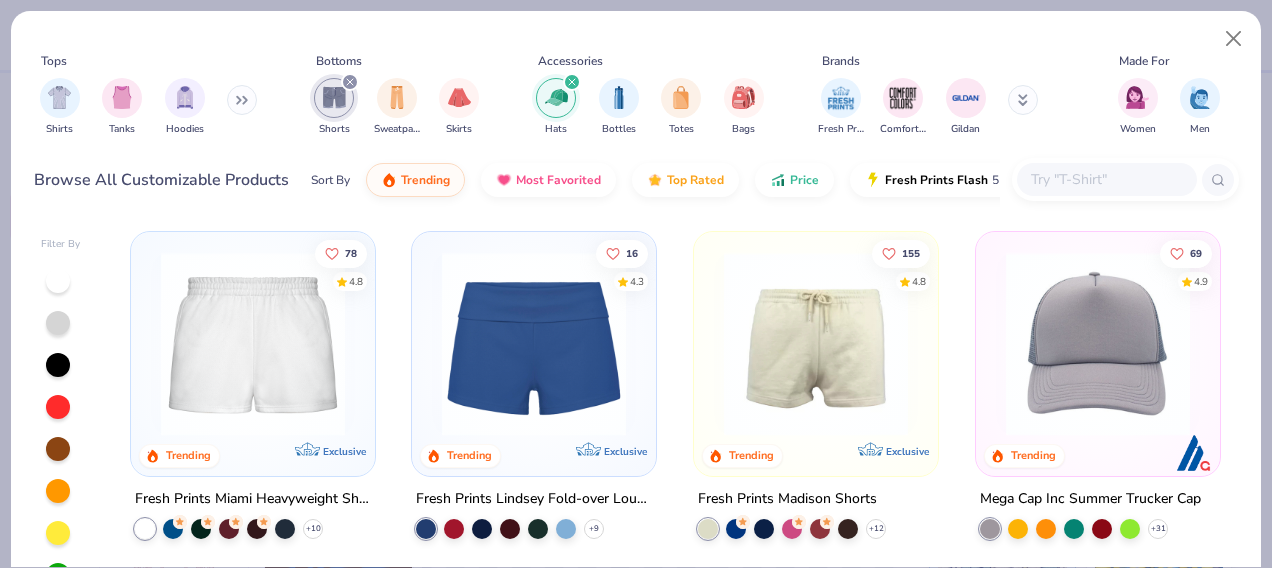 click at bounding box center [534, 344] 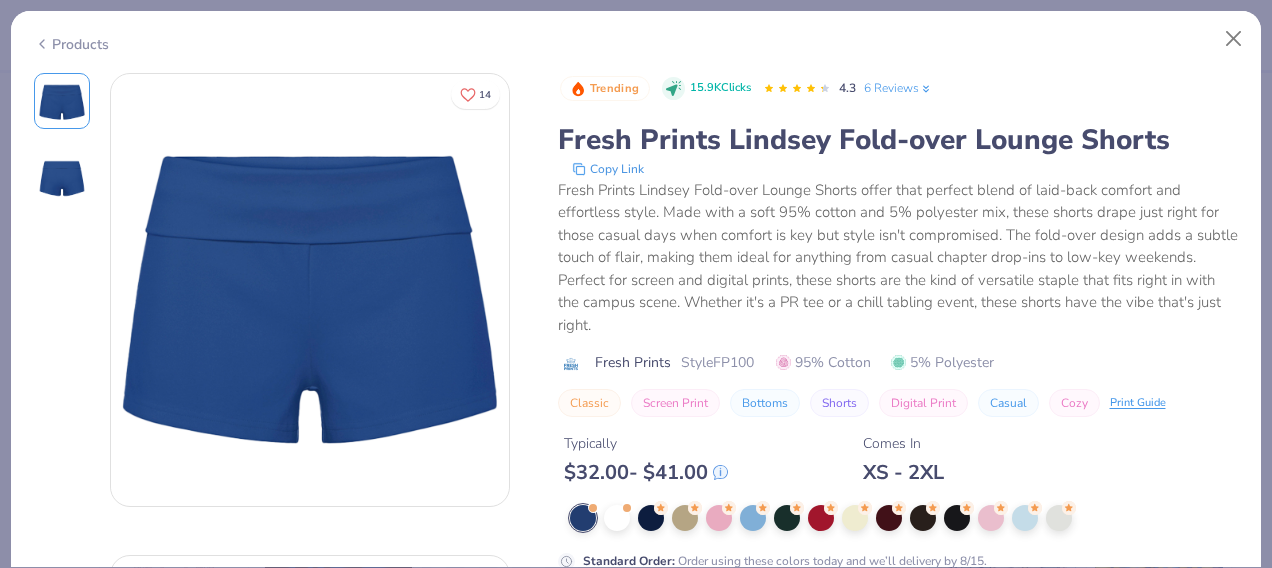 scroll, scrollTop: 256, scrollLeft: 0, axis: vertical 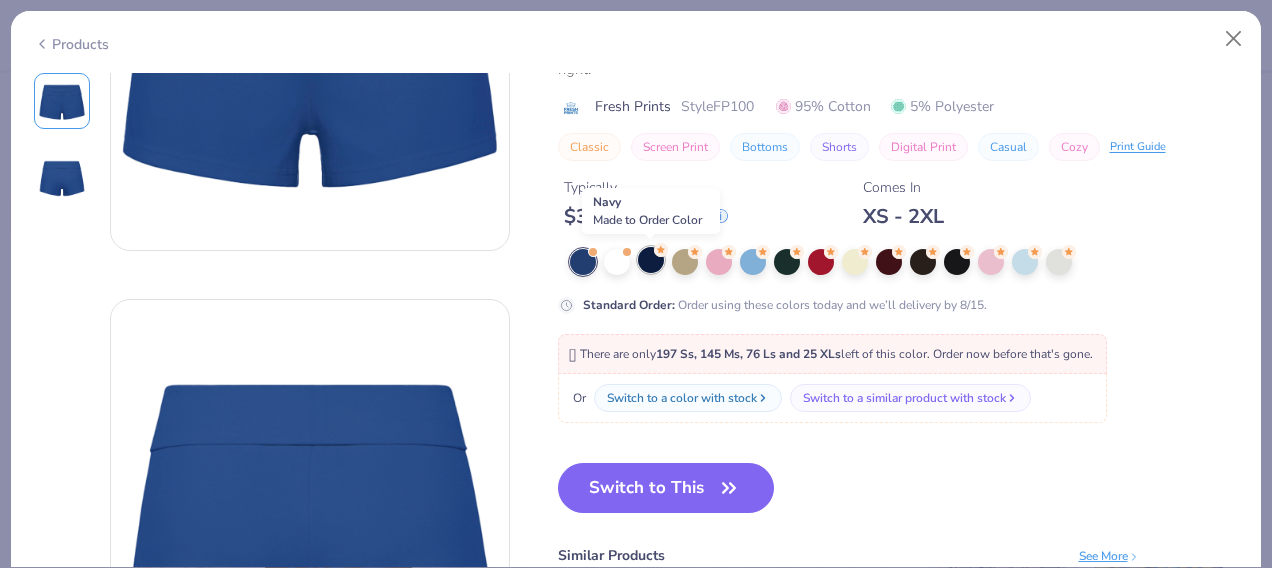 click at bounding box center (651, 260) 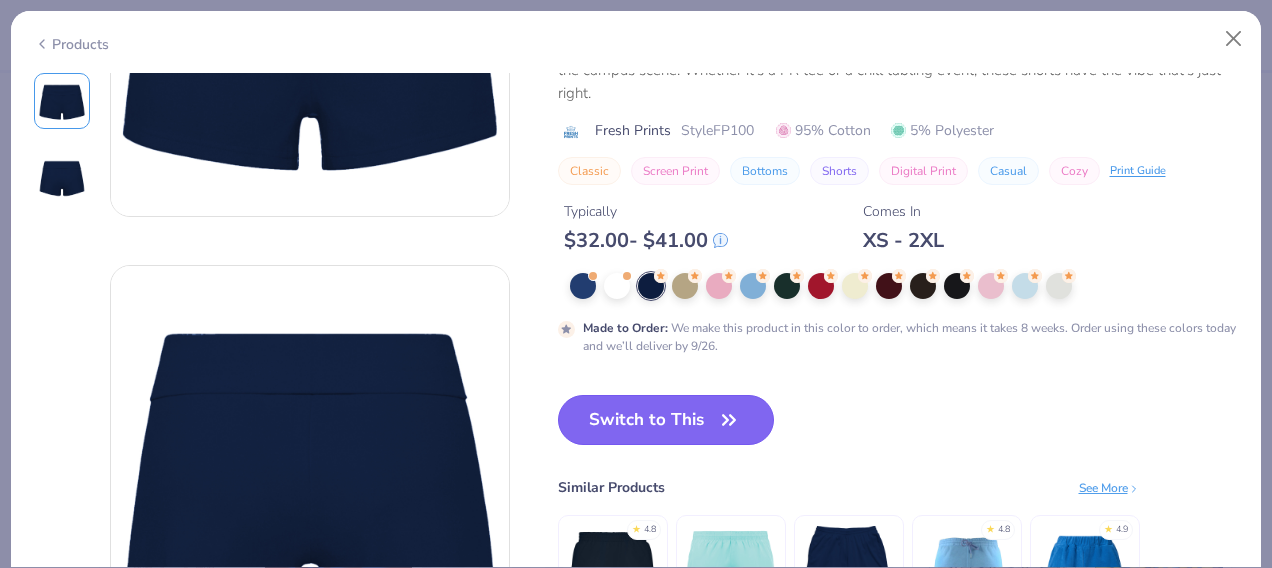 click on "Switch to This" at bounding box center [666, 420] 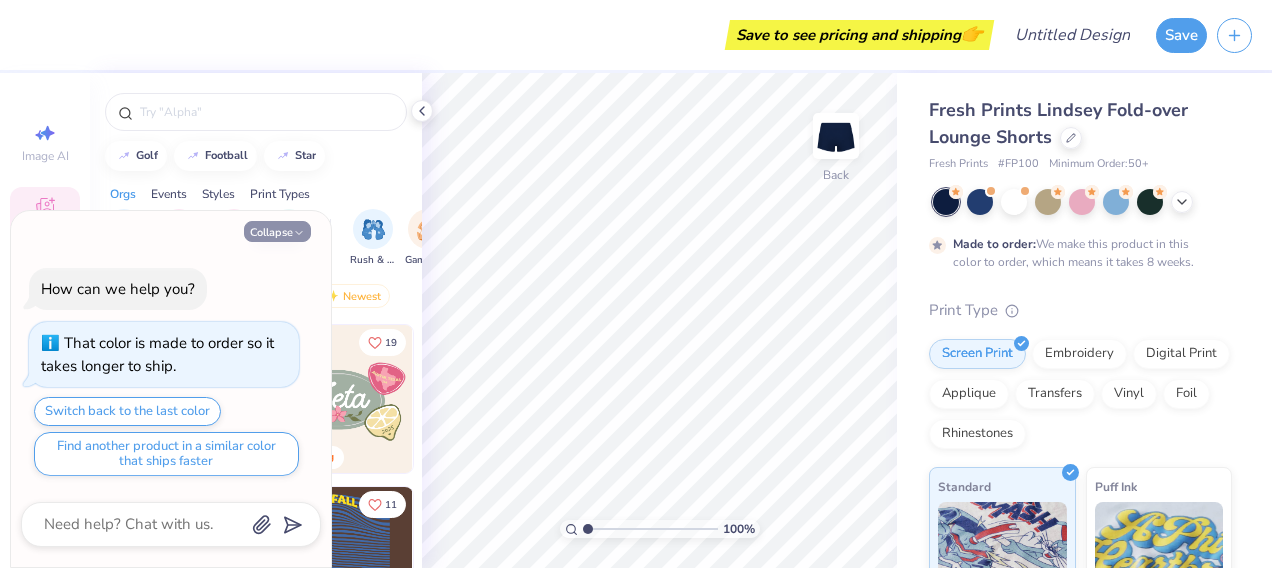 click on "Collapse" at bounding box center [277, 231] 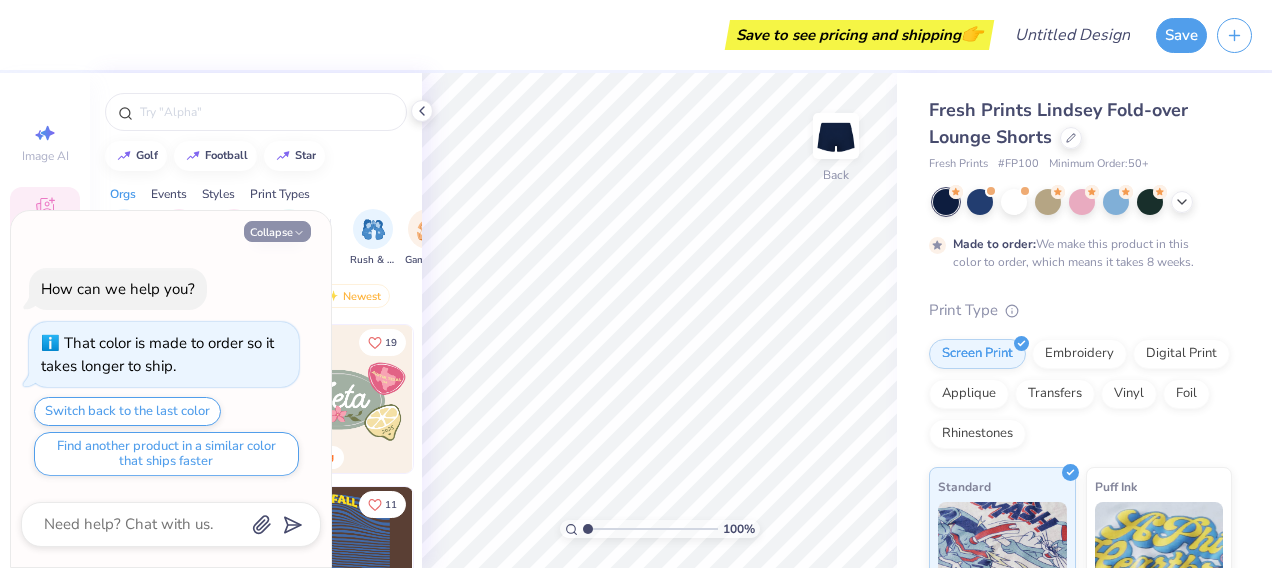 type on "x" 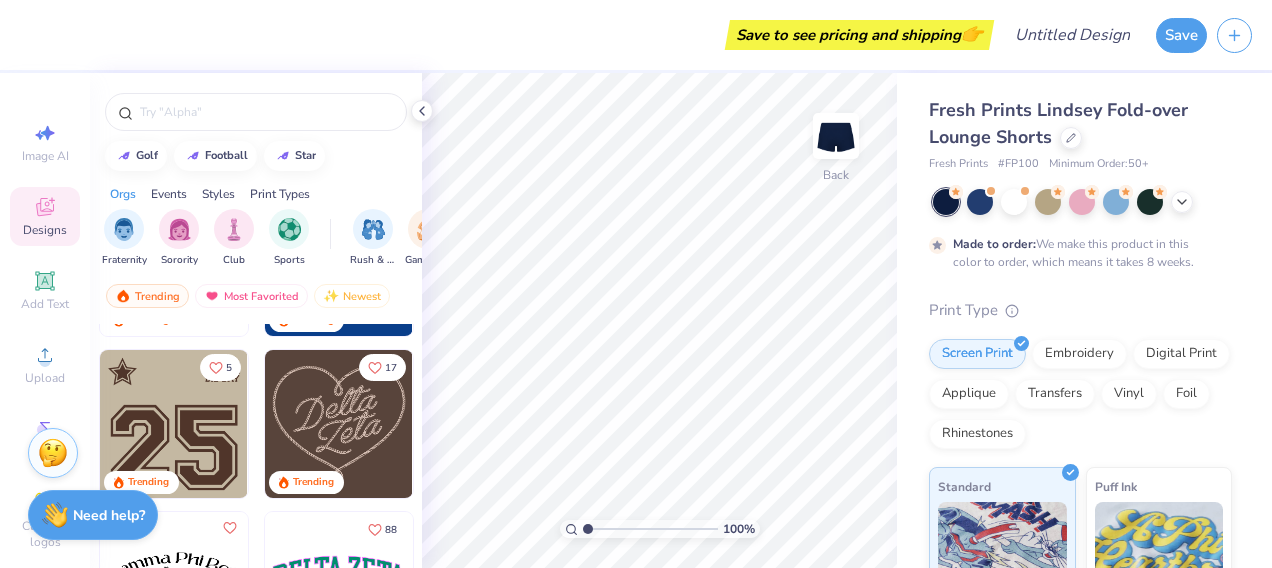 scroll, scrollTop: 2118, scrollLeft: 0, axis: vertical 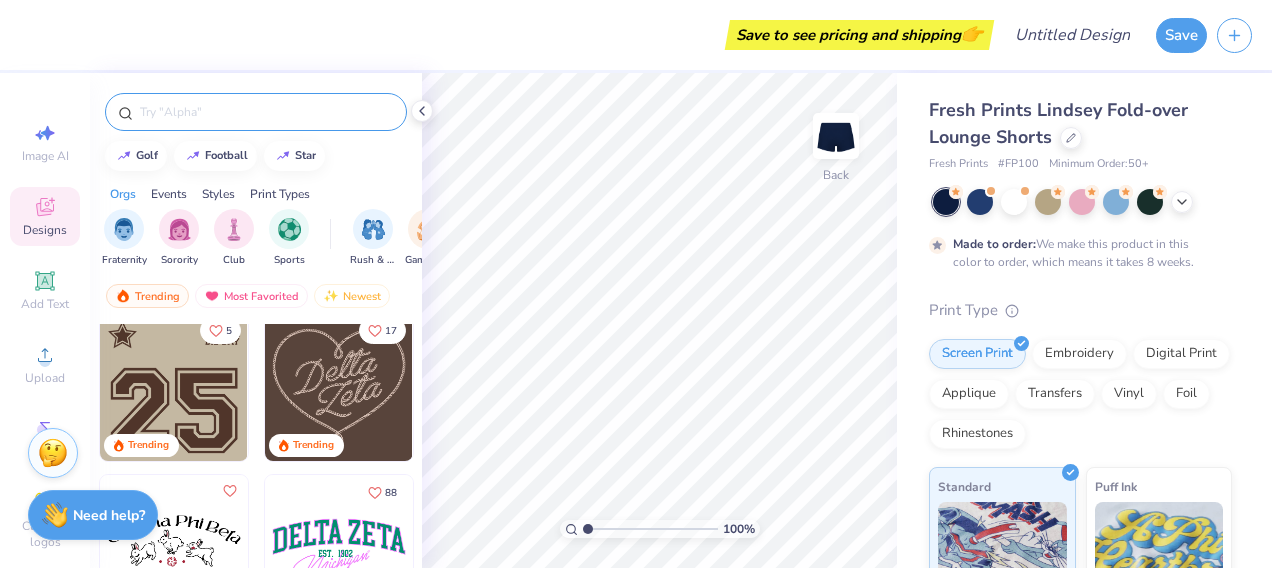click at bounding box center [266, 112] 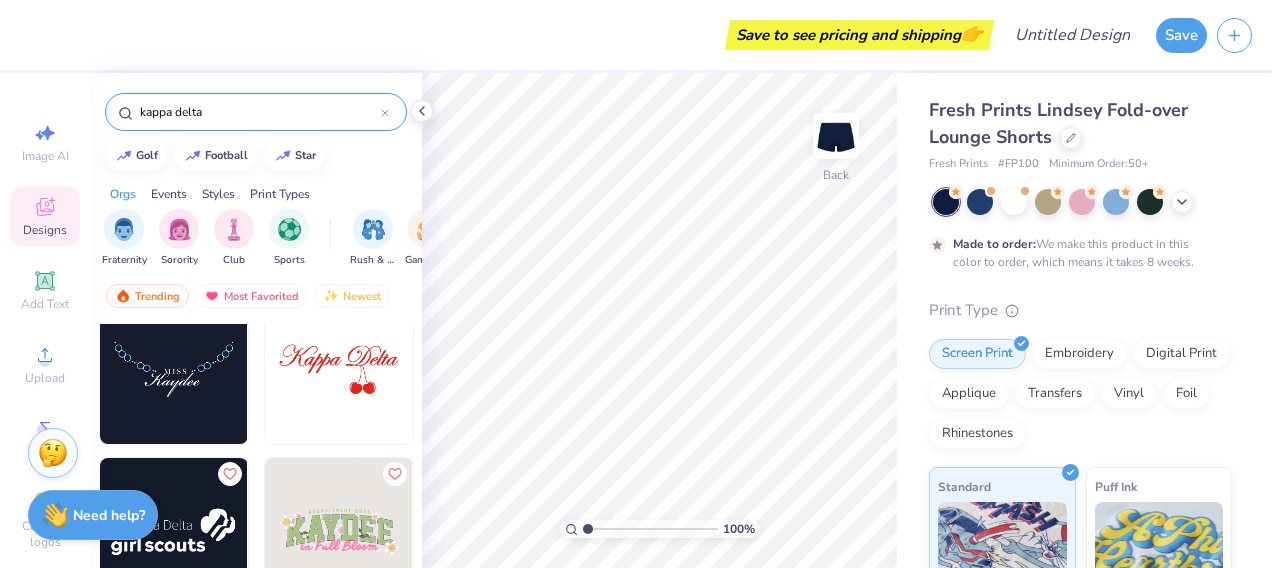 scroll, scrollTop: 1941, scrollLeft: 0, axis: vertical 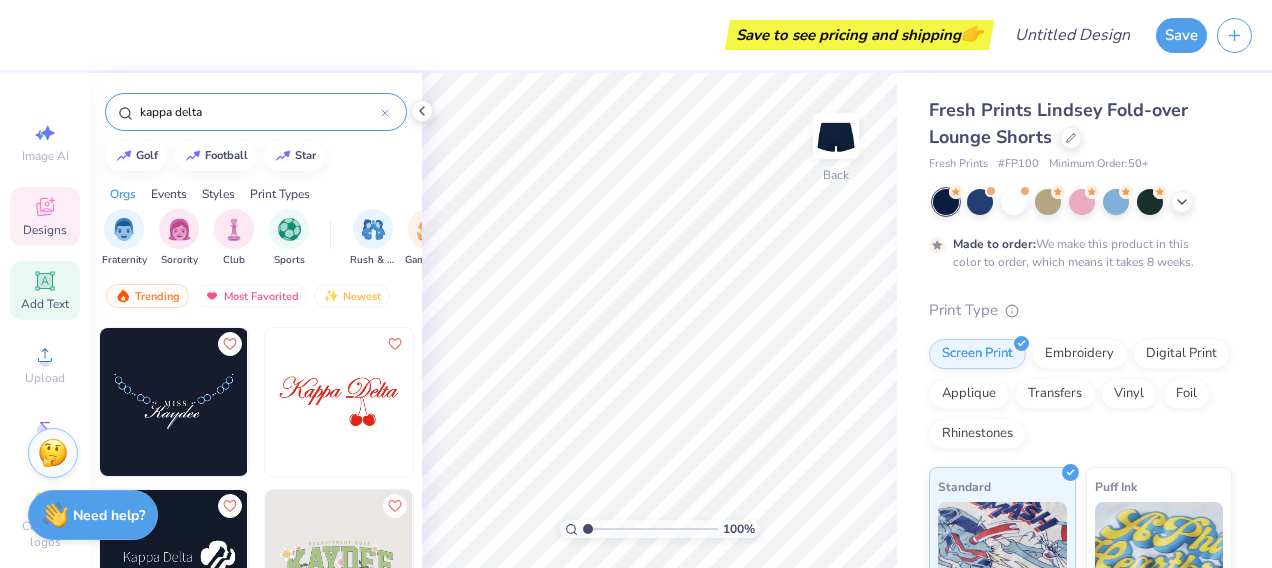 type on "kappa delta" 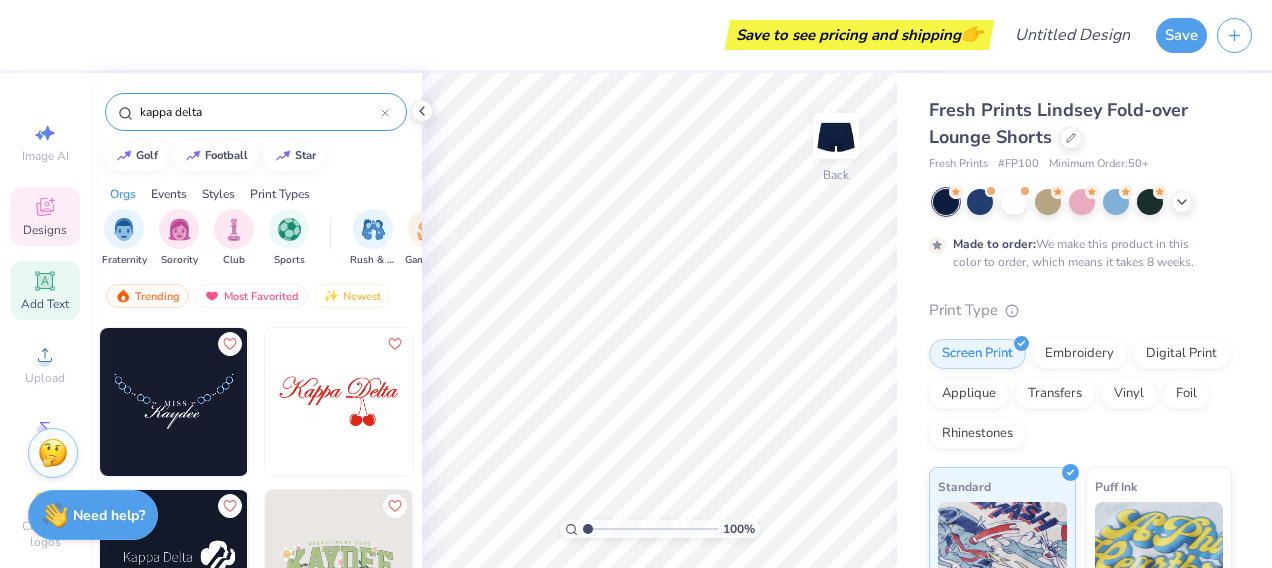click 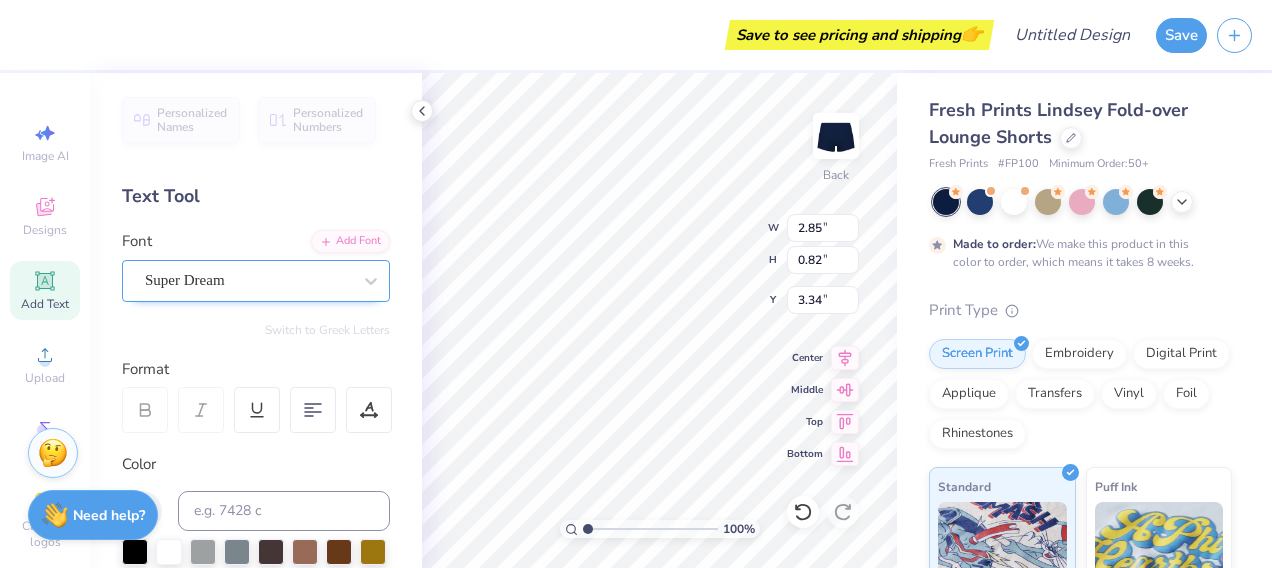 click on "Super Dream" at bounding box center (248, 280) 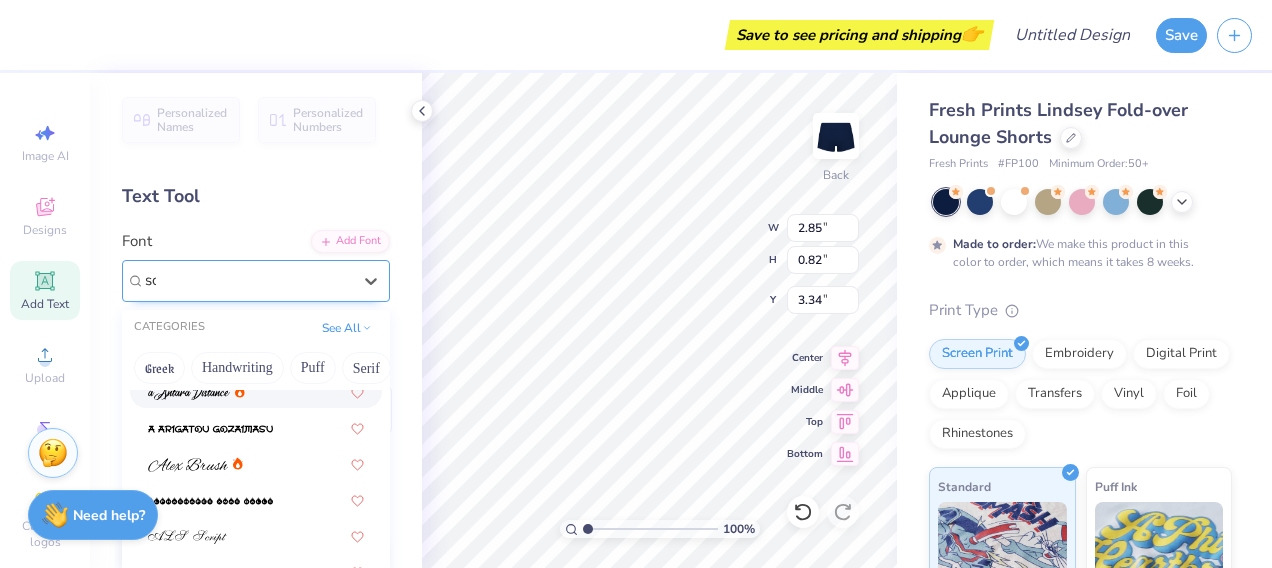 scroll, scrollTop: 0, scrollLeft: 0, axis: both 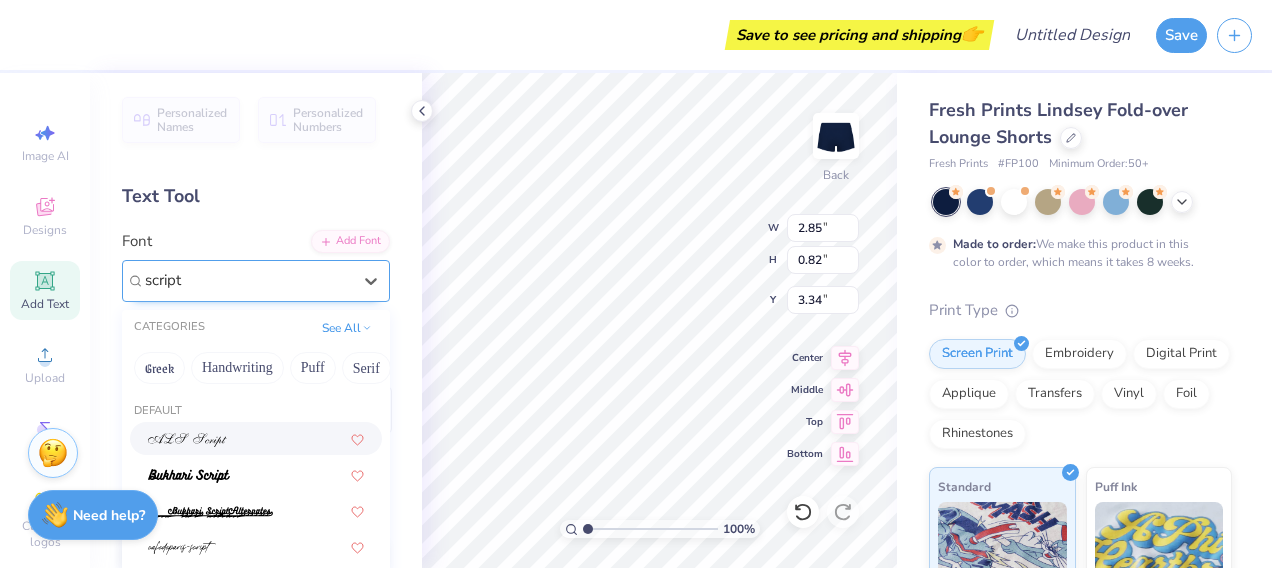 type on "script" 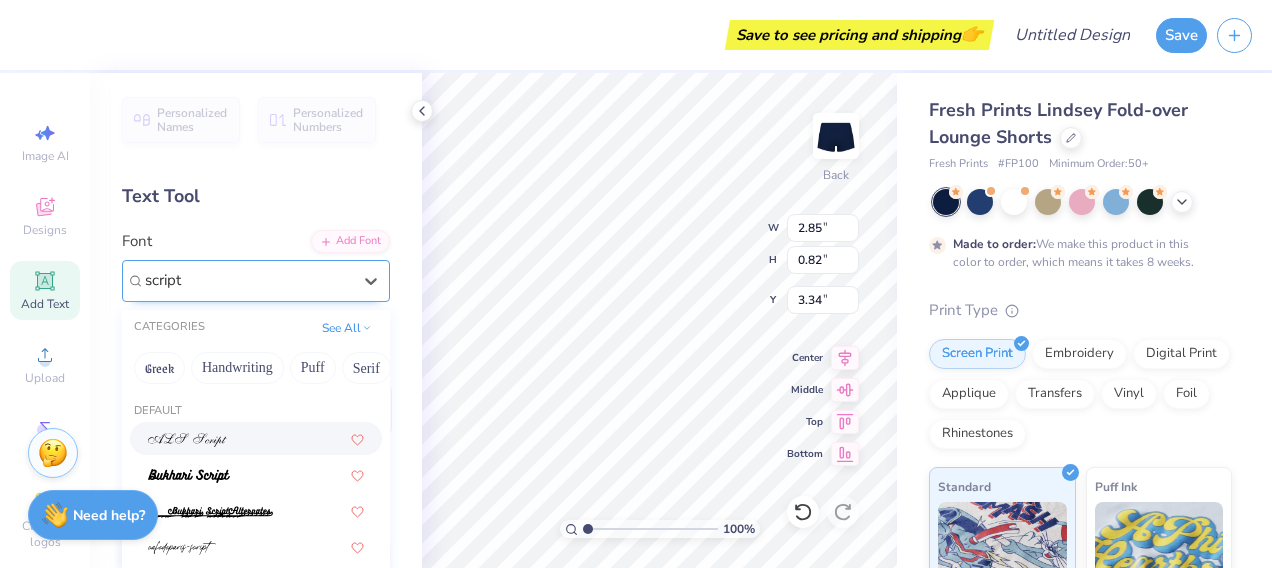 type 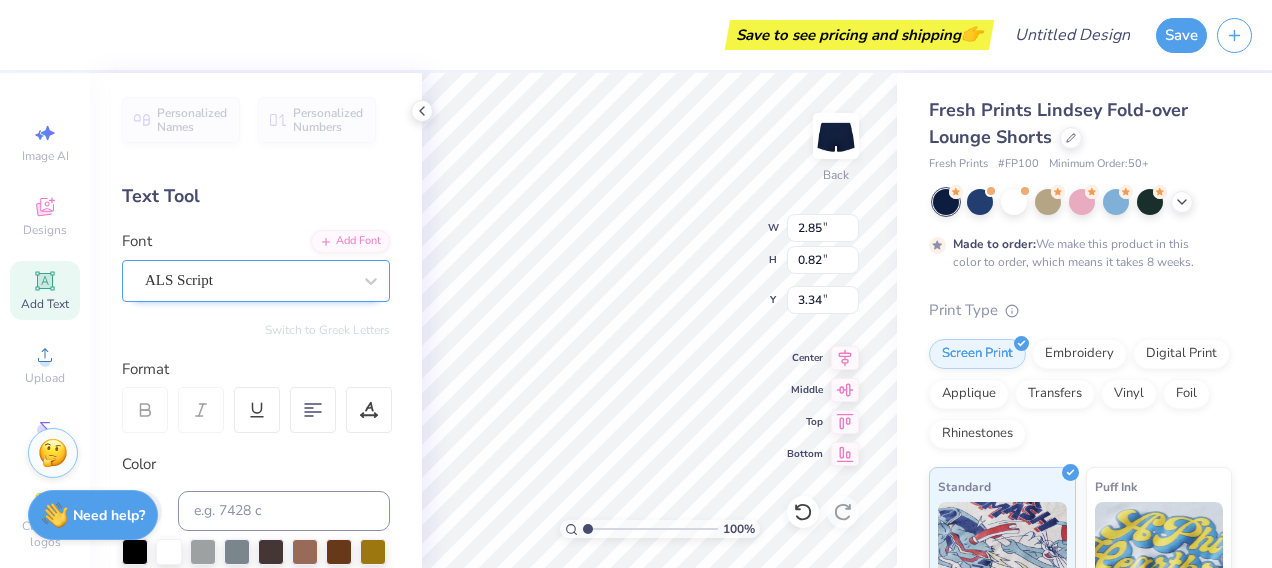 type on "4.23" 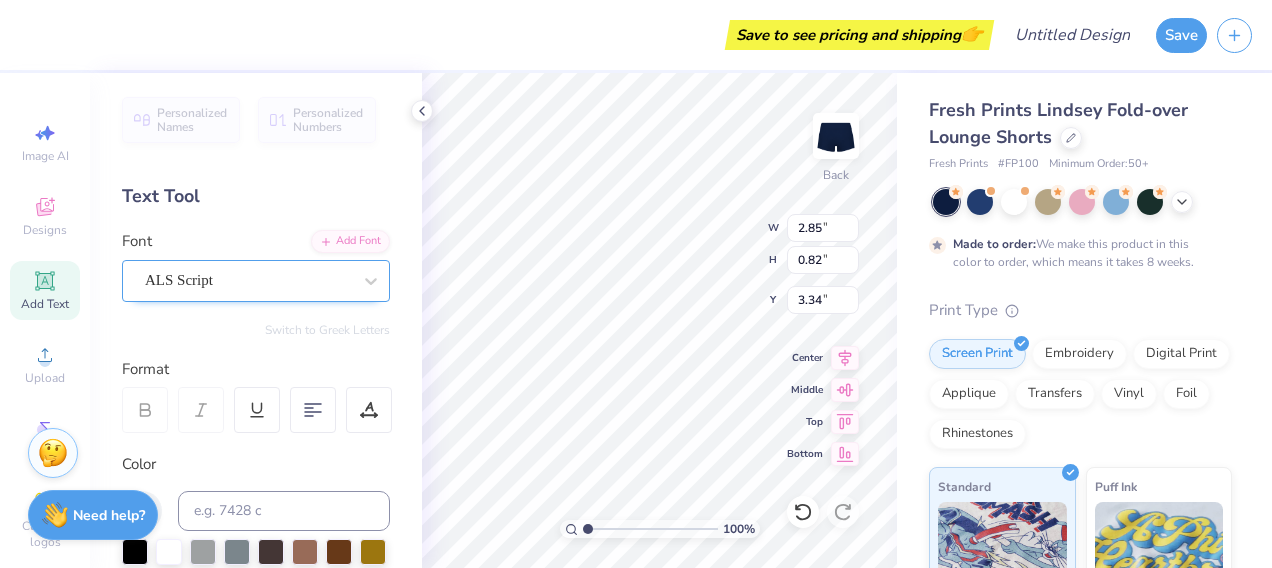 type on "0.99" 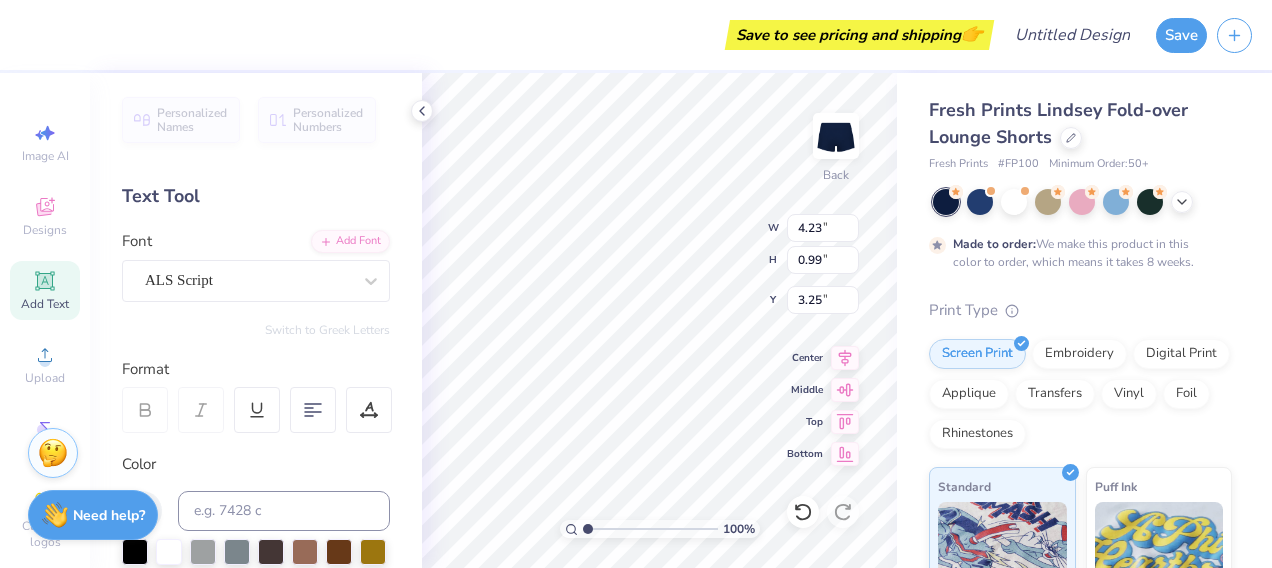 scroll, scrollTop: 16, scrollLeft: 2, axis: both 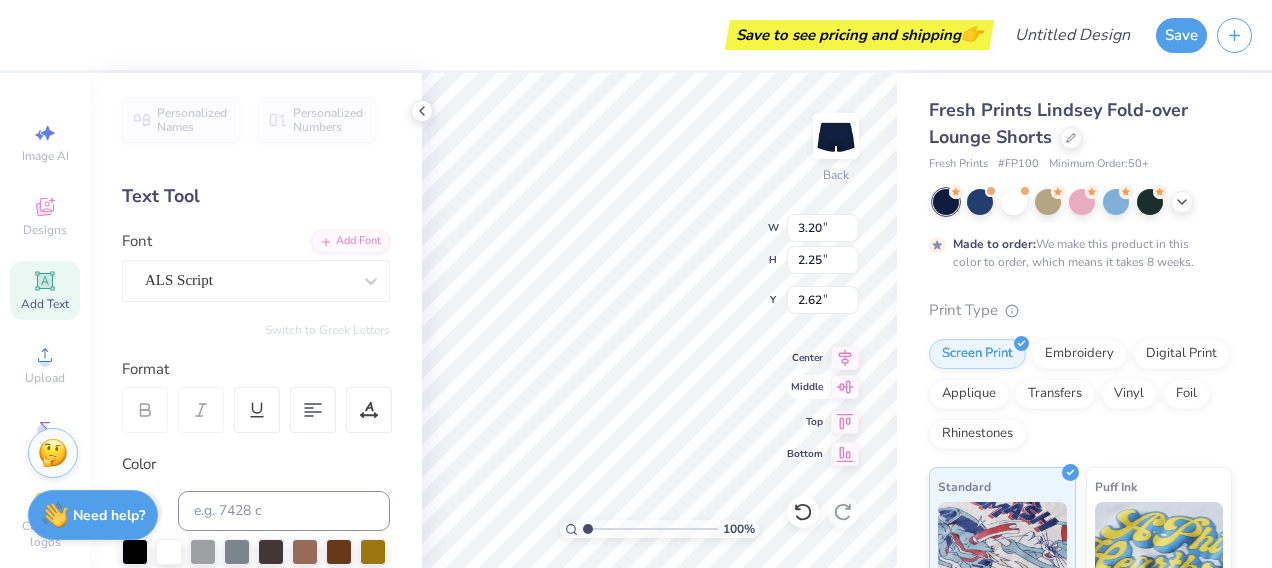 click 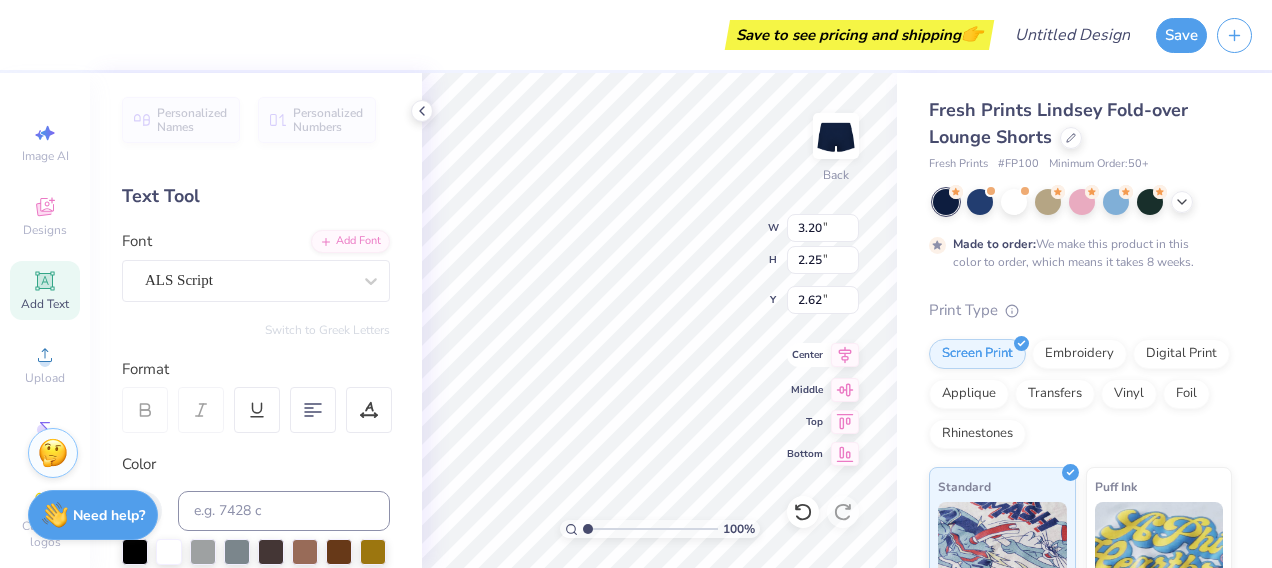 click 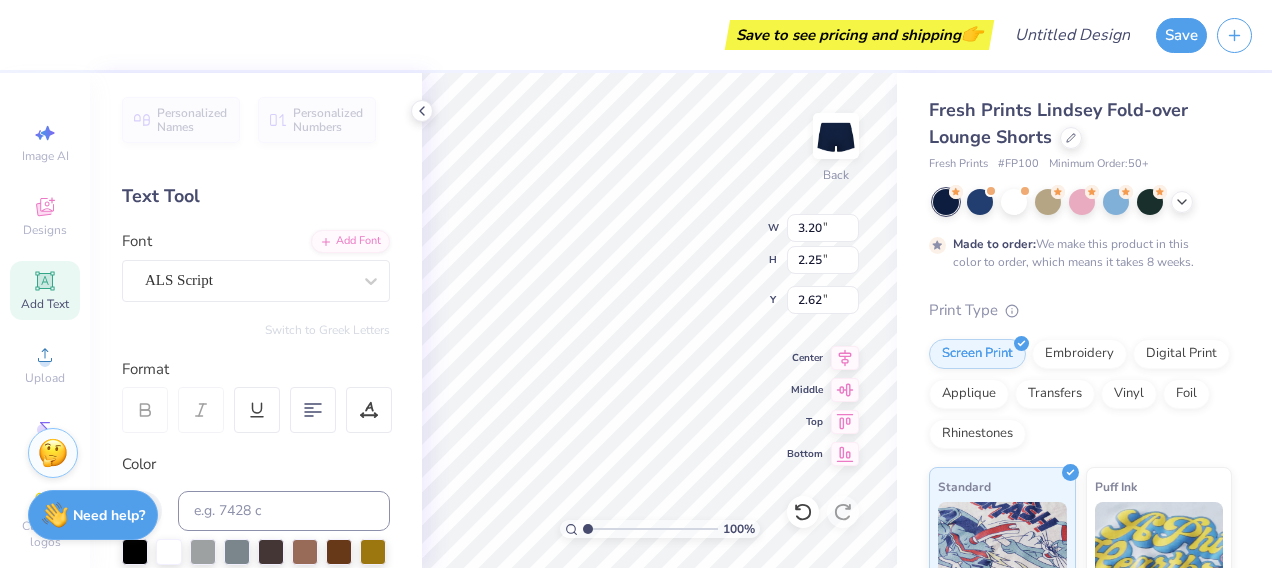 scroll, scrollTop: 16, scrollLeft: 2, axis: both 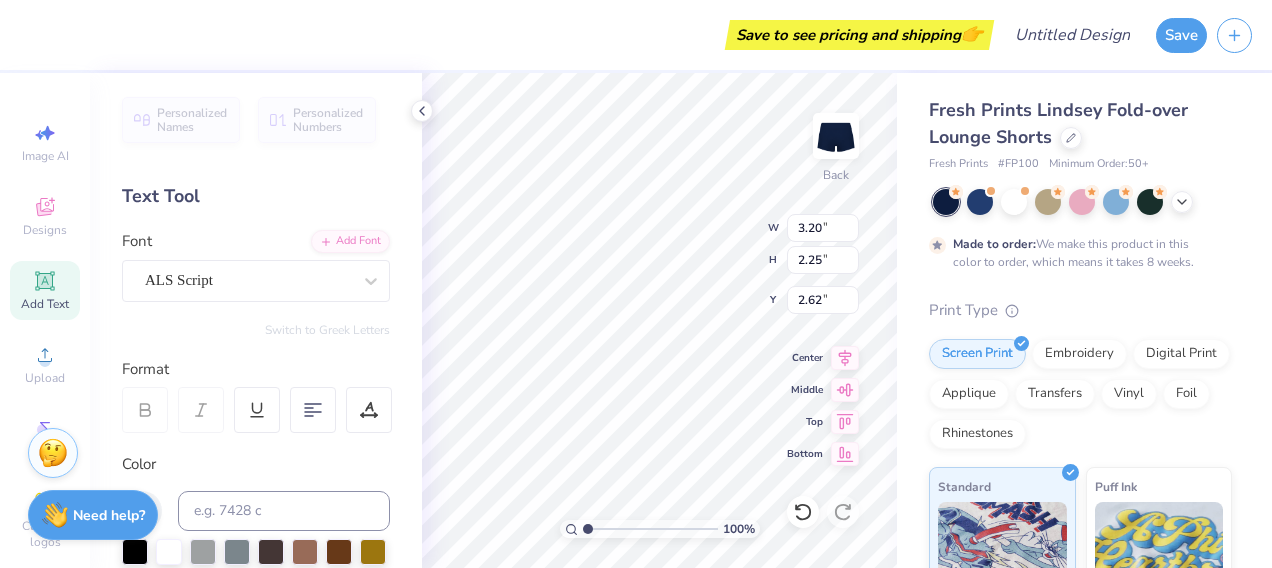 type on "Kappa
Delta" 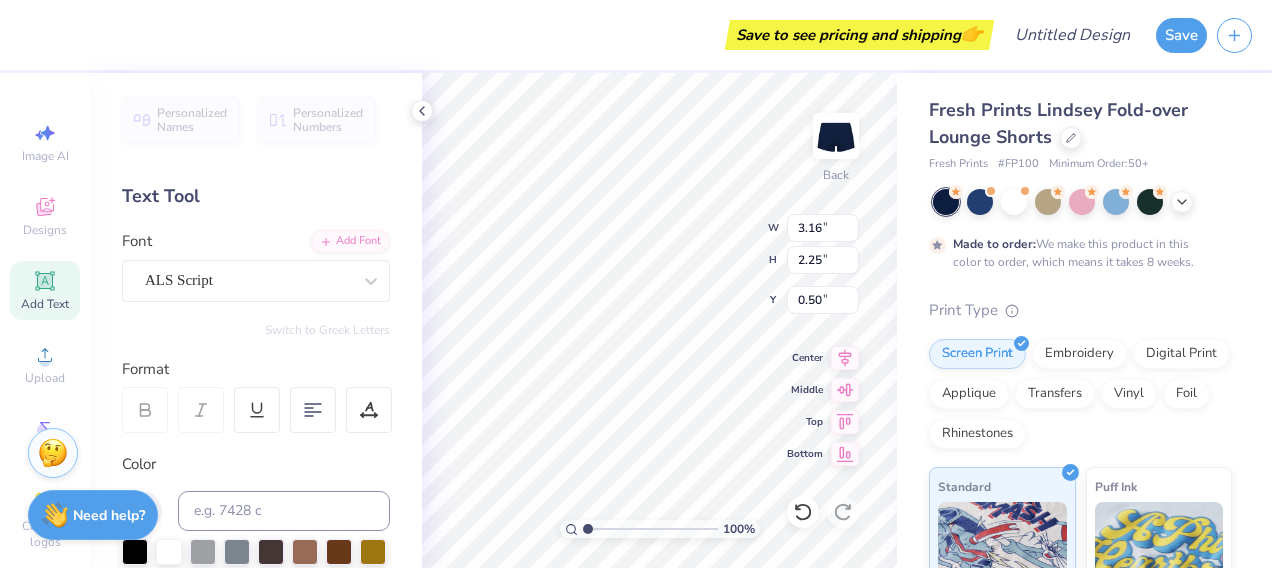 type on "0.50" 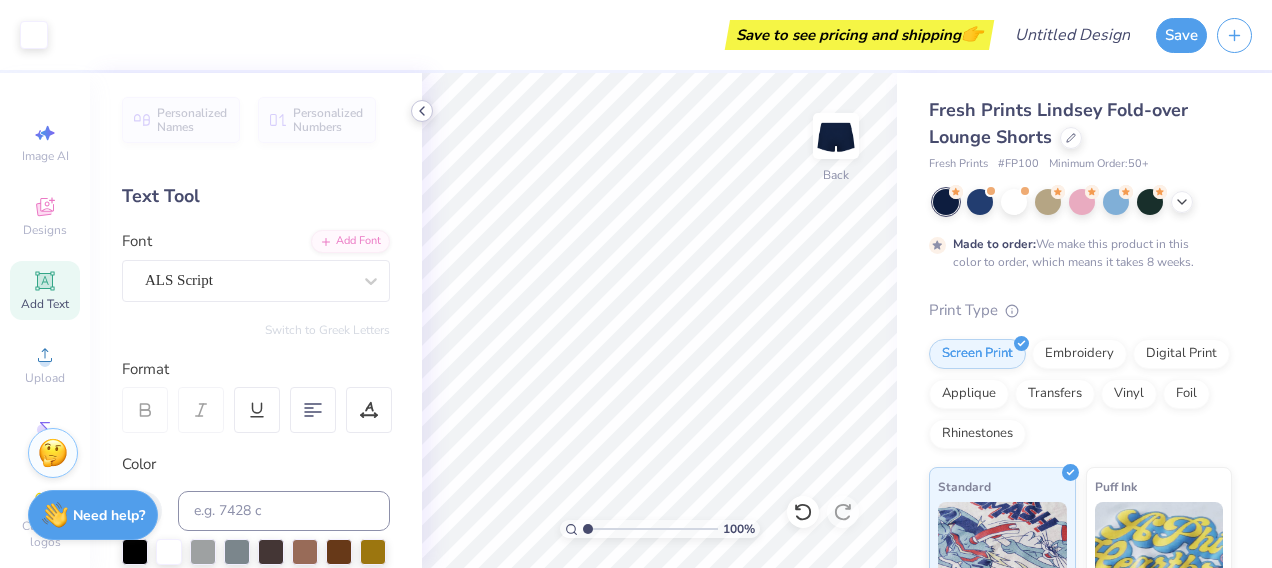 click 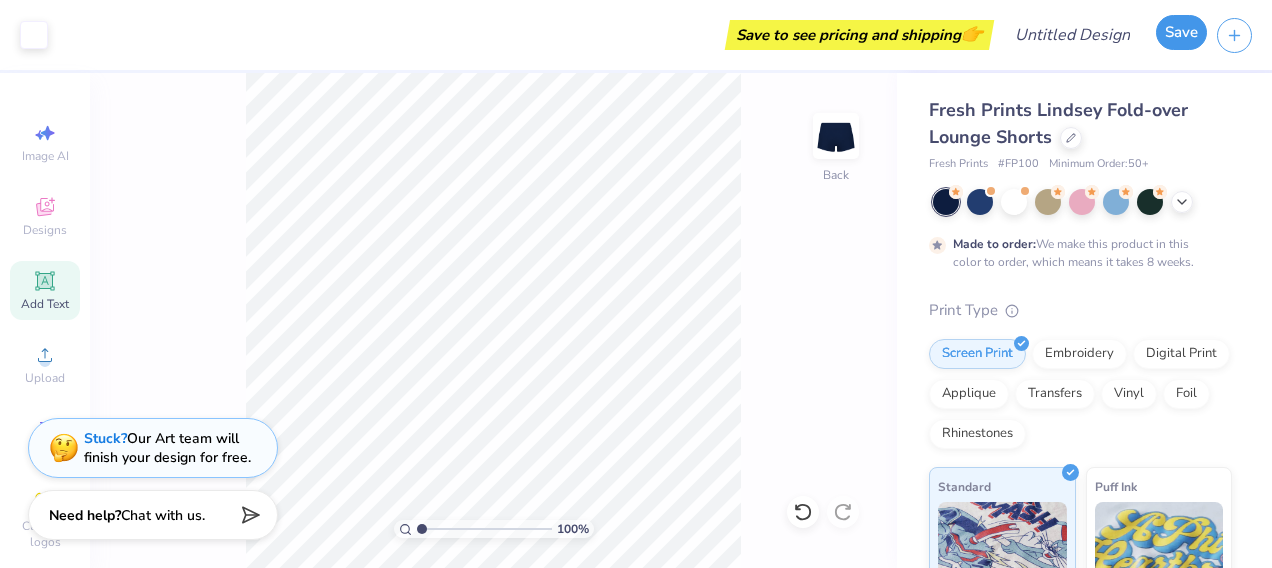 click on "Save" at bounding box center [1181, 32] 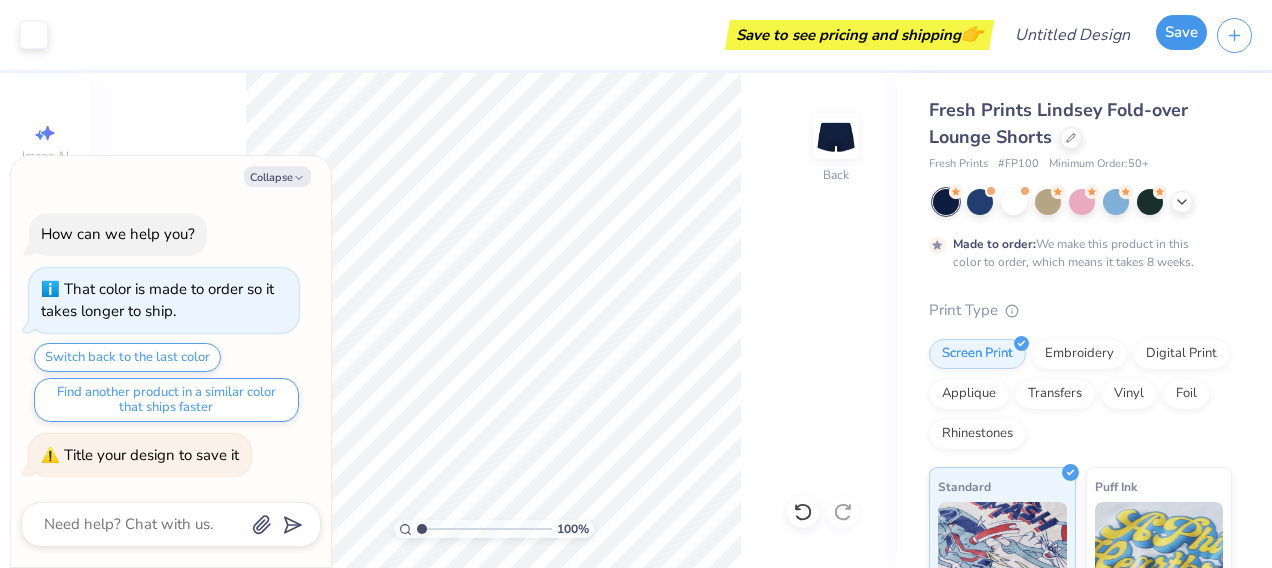 click on "Save" at bounding box center [1181, 32] 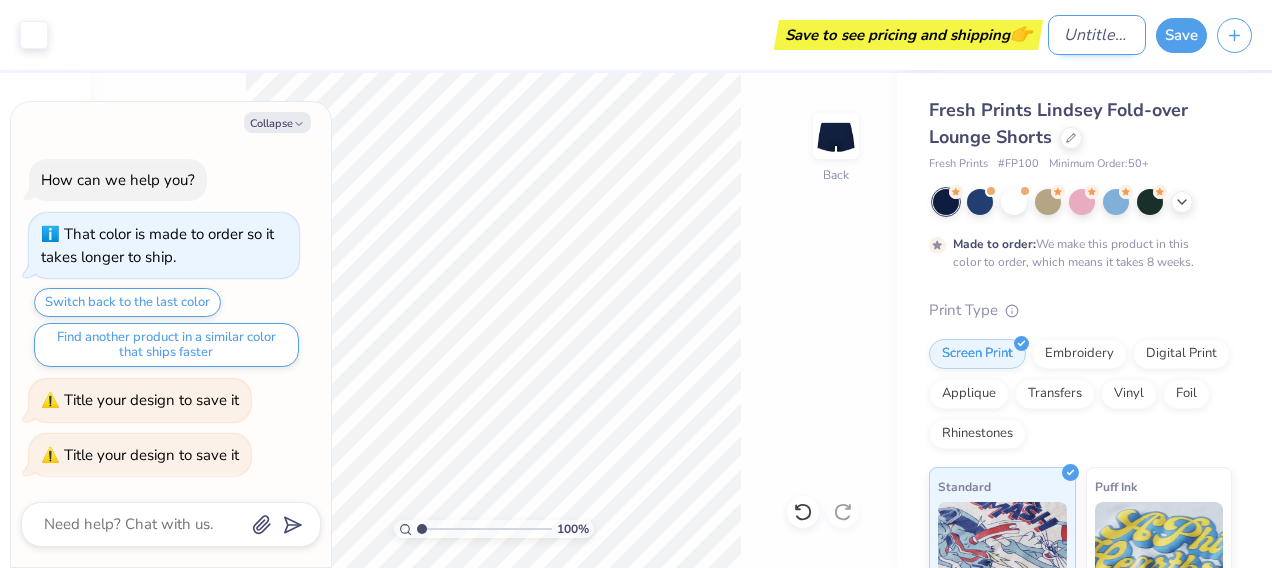 type on "x" 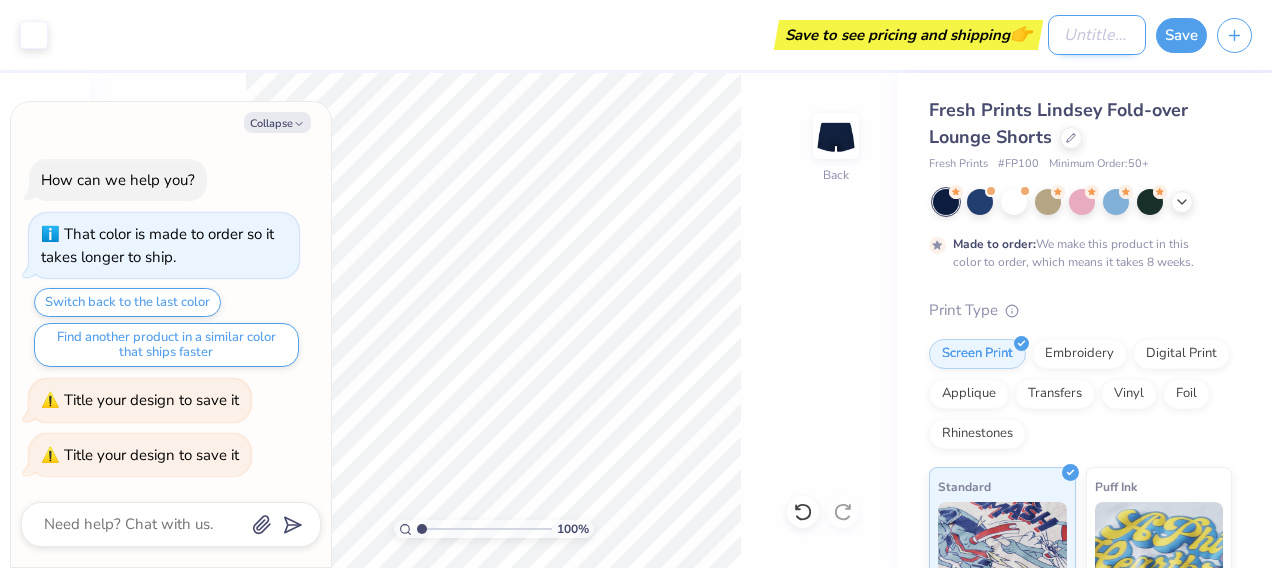 click on "Design Title" at bounding box center [1097, 35] 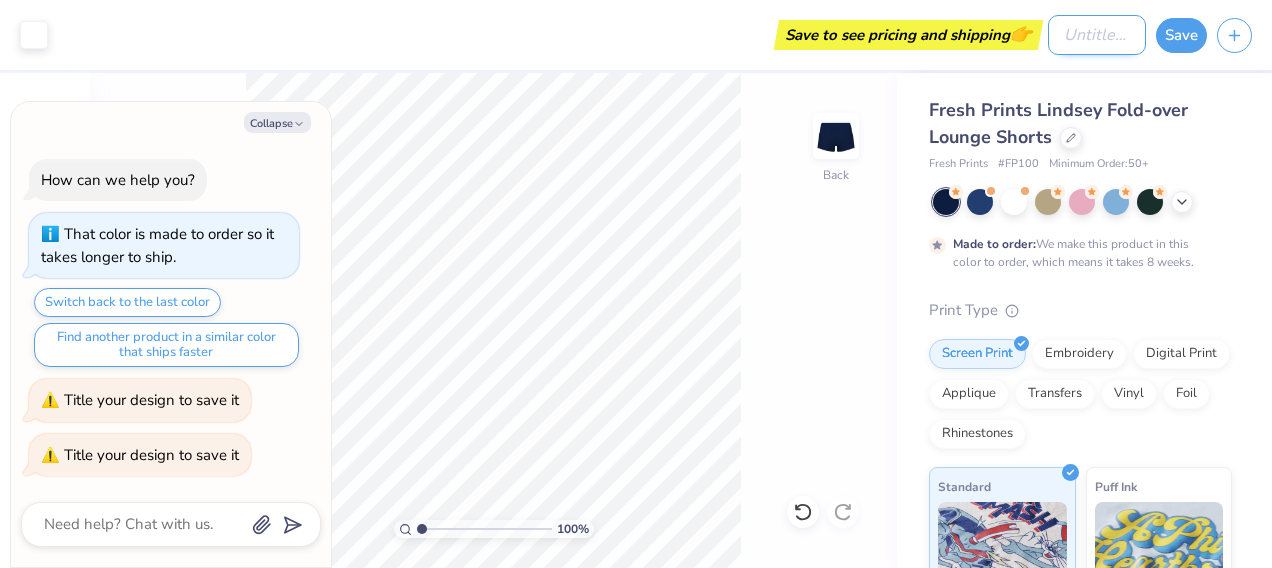 type on "K" 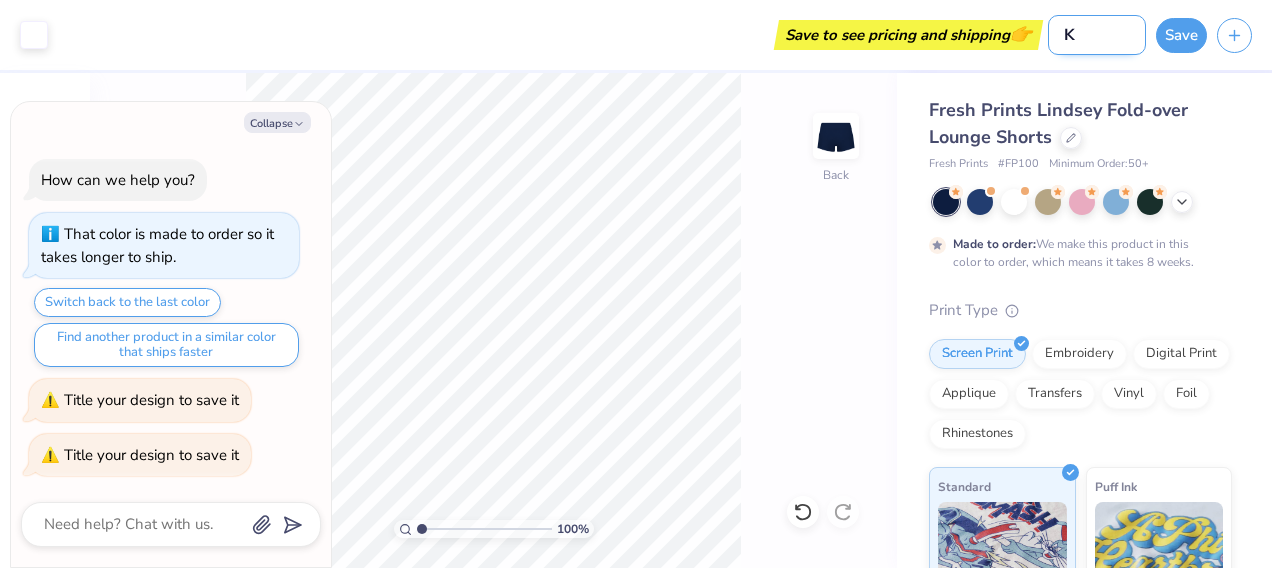 type on "Ka" 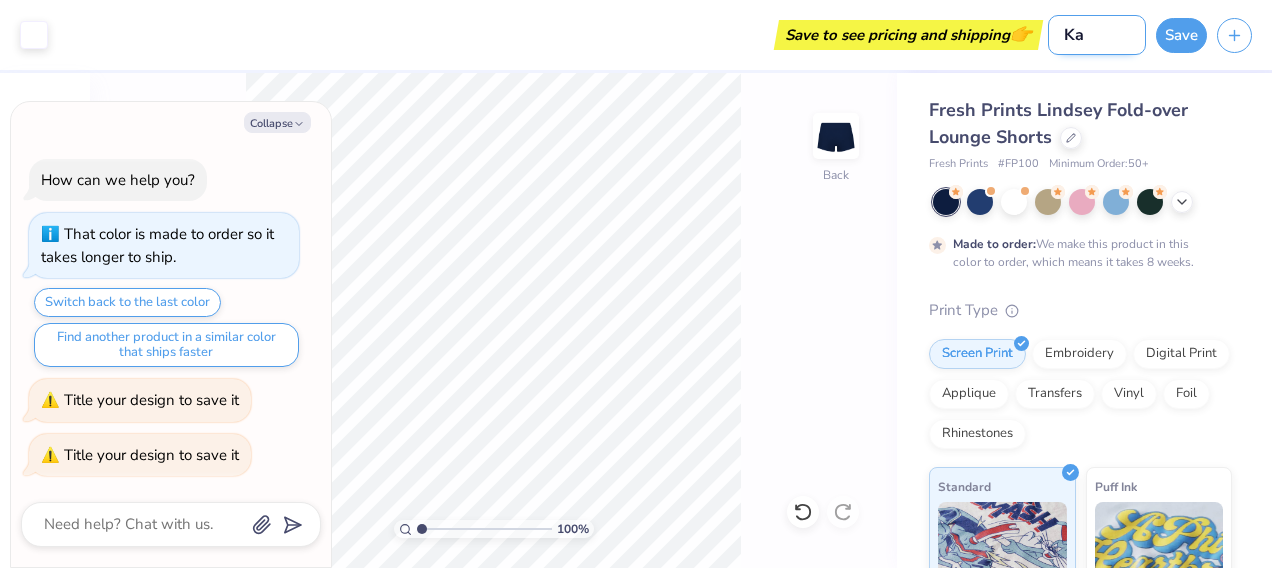 type on "Kap" 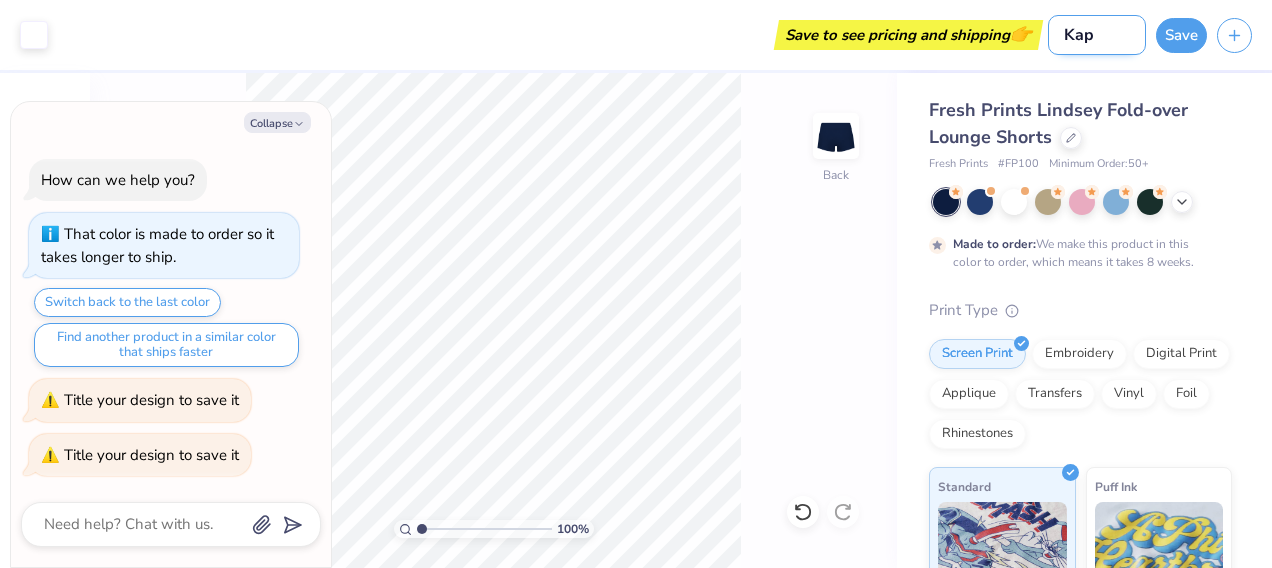 type on "x" 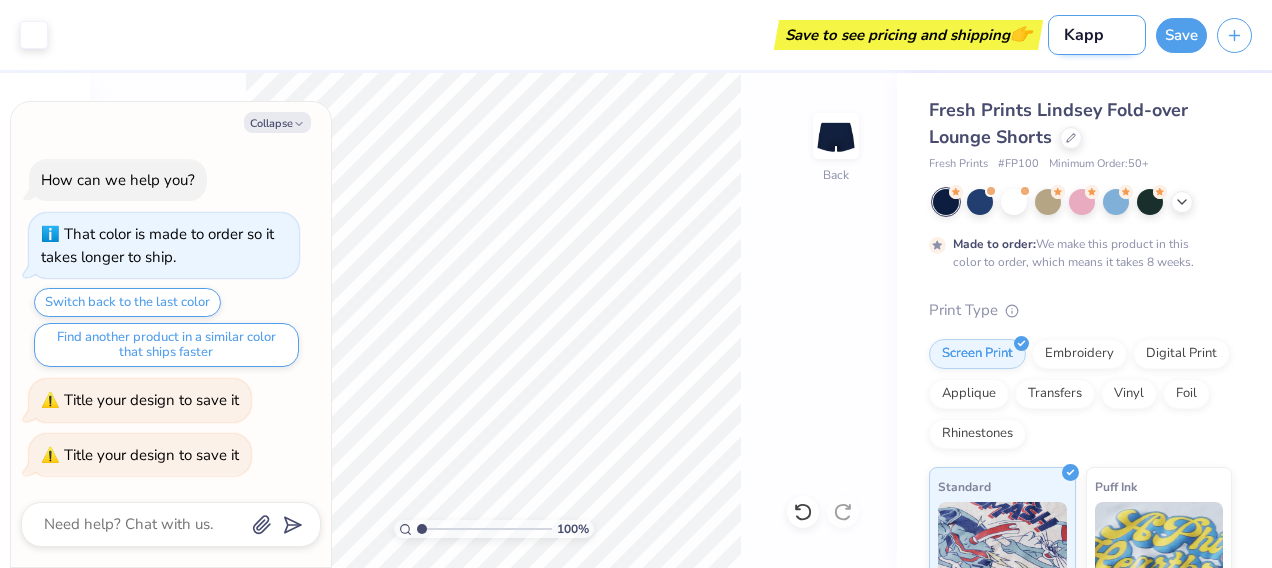 type on "x" 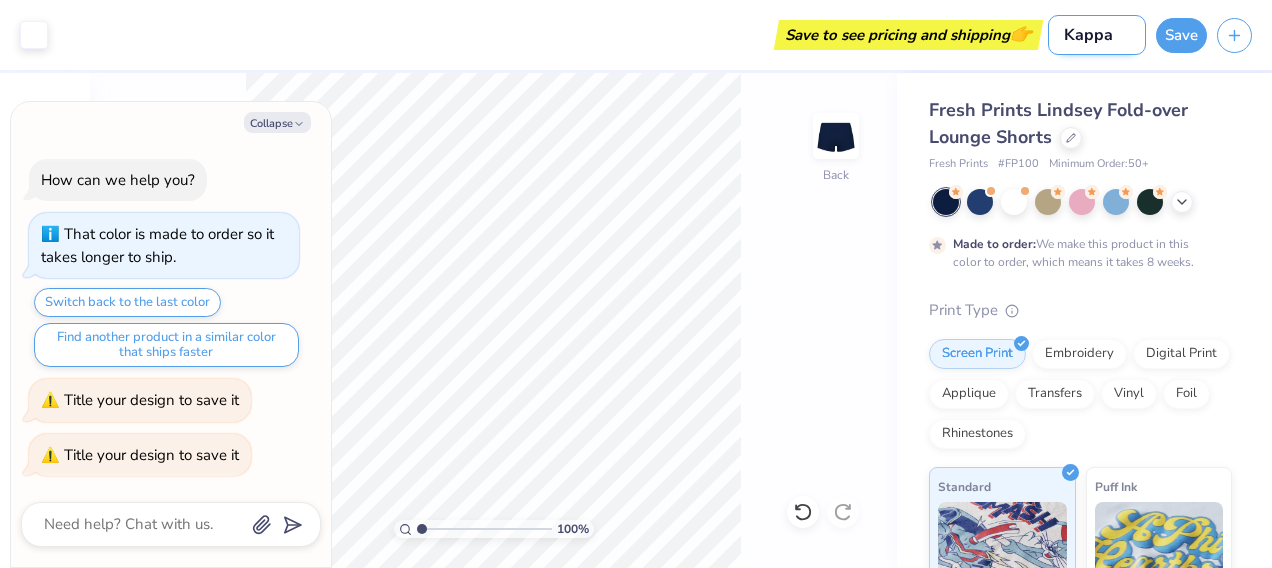 type on "Kappa" 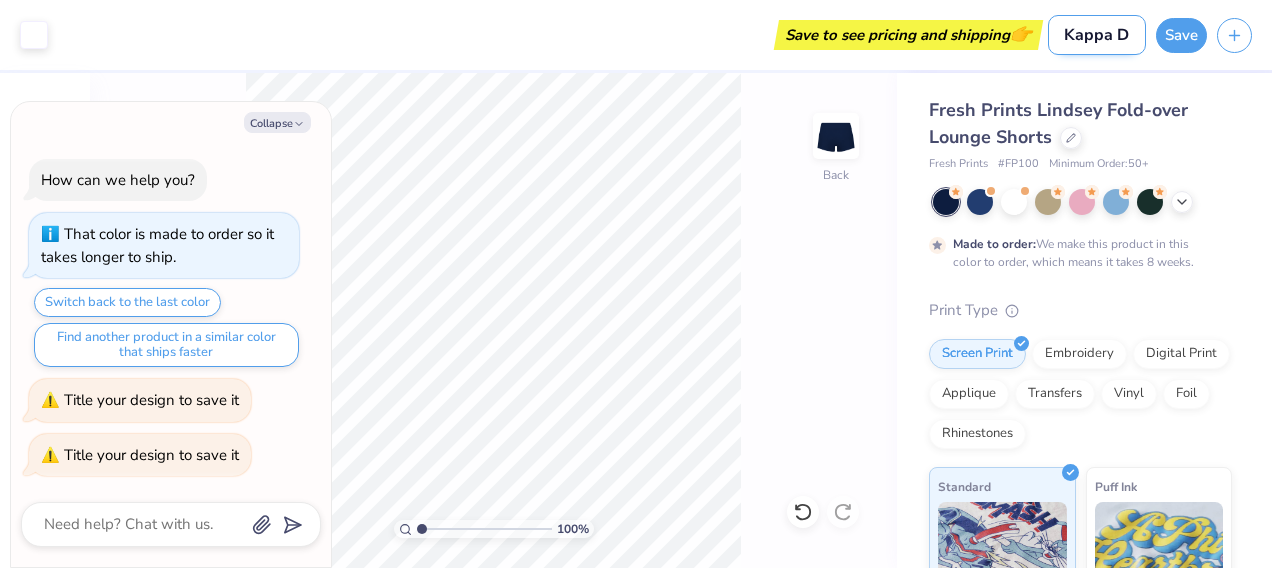 type on "Kappa De" 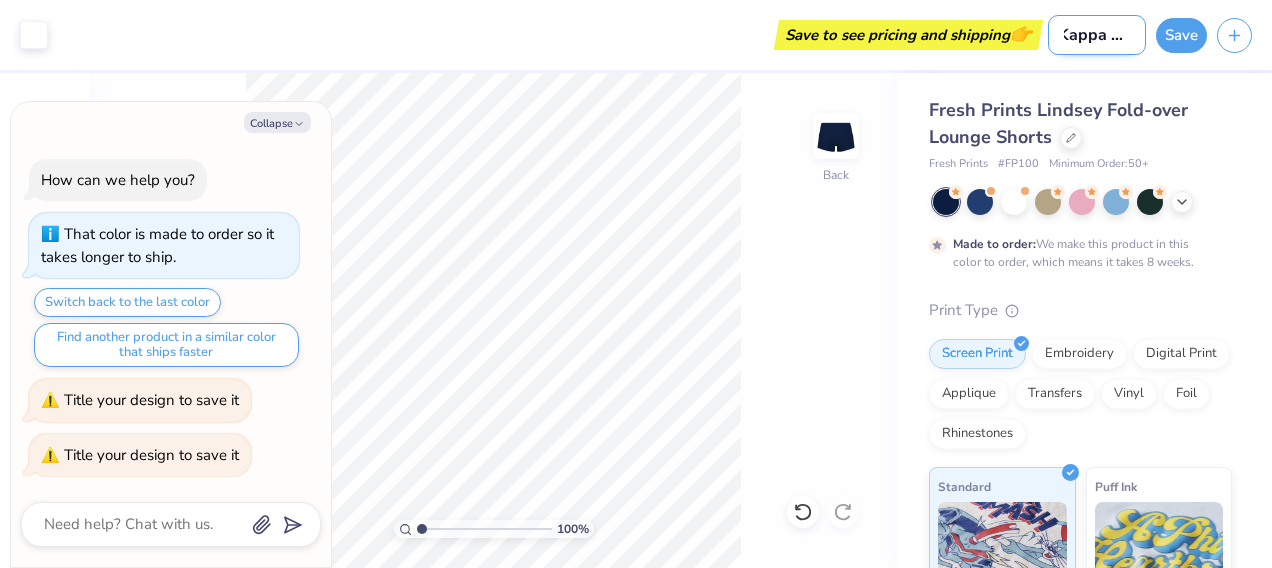type on "Kappa Del" 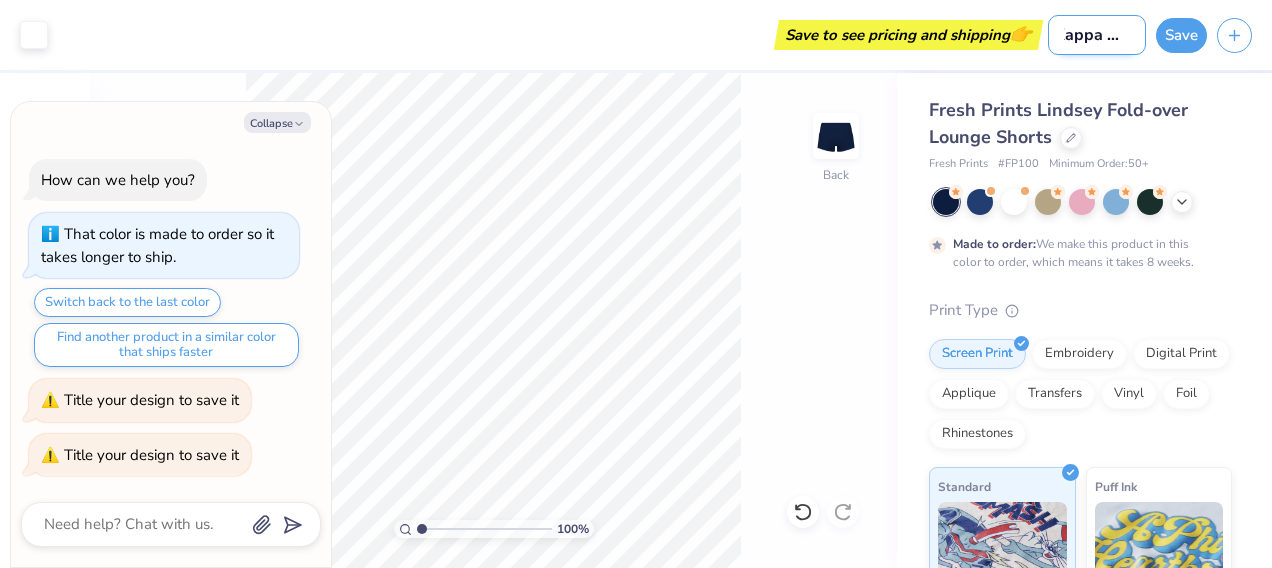 type on "Kappa Delt" 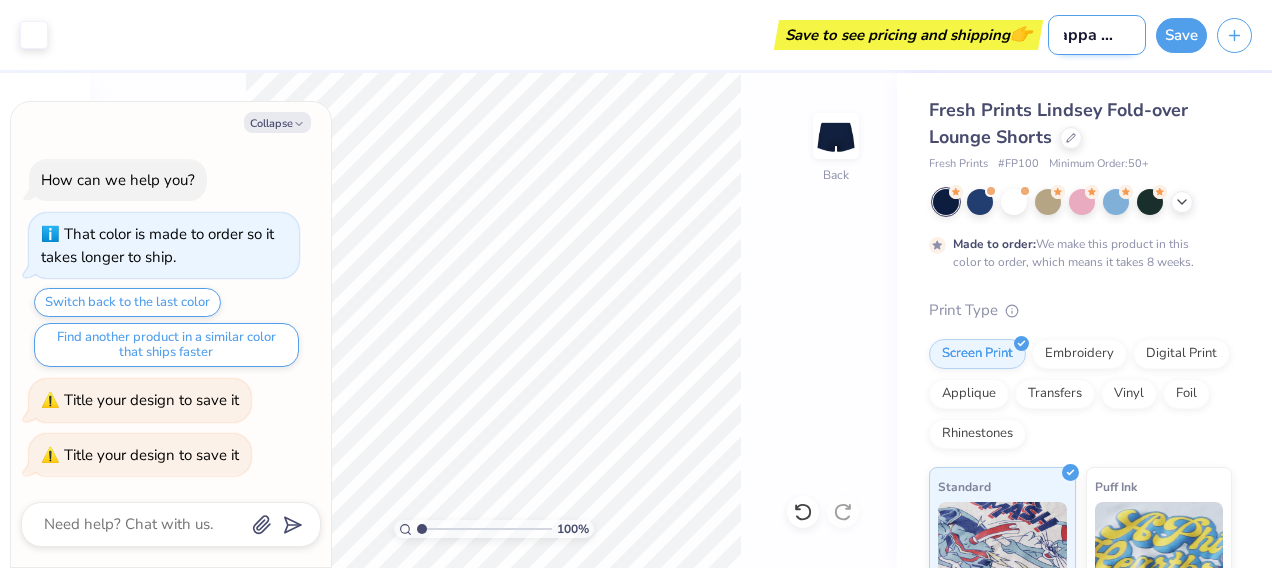 type on "Kappa Delta" 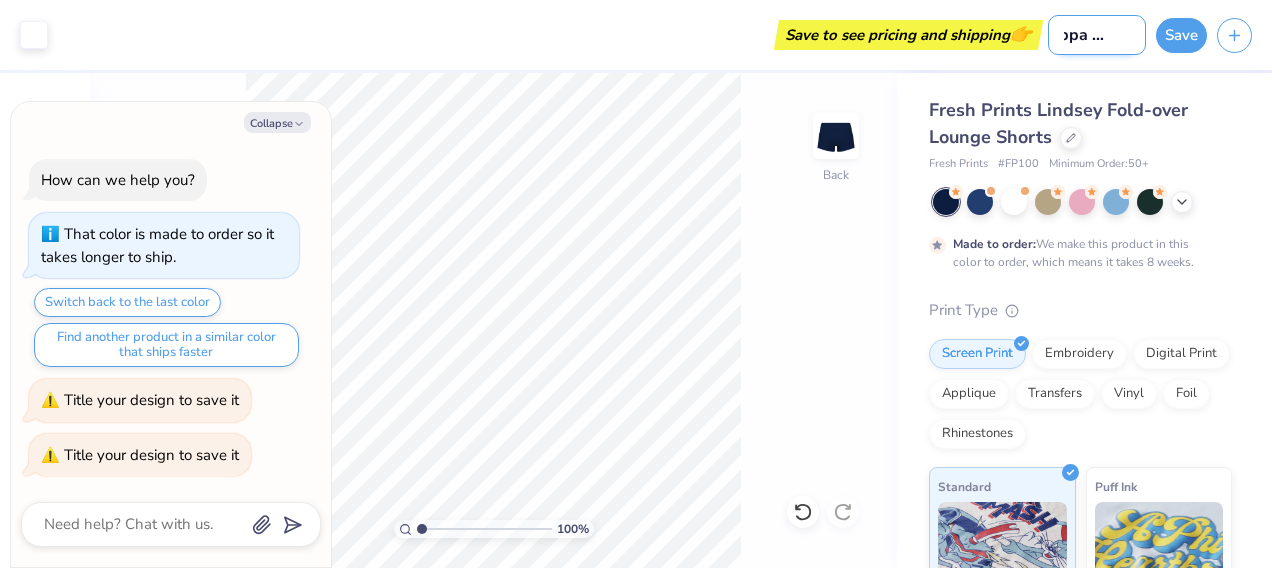 type on "Kappa Delta" 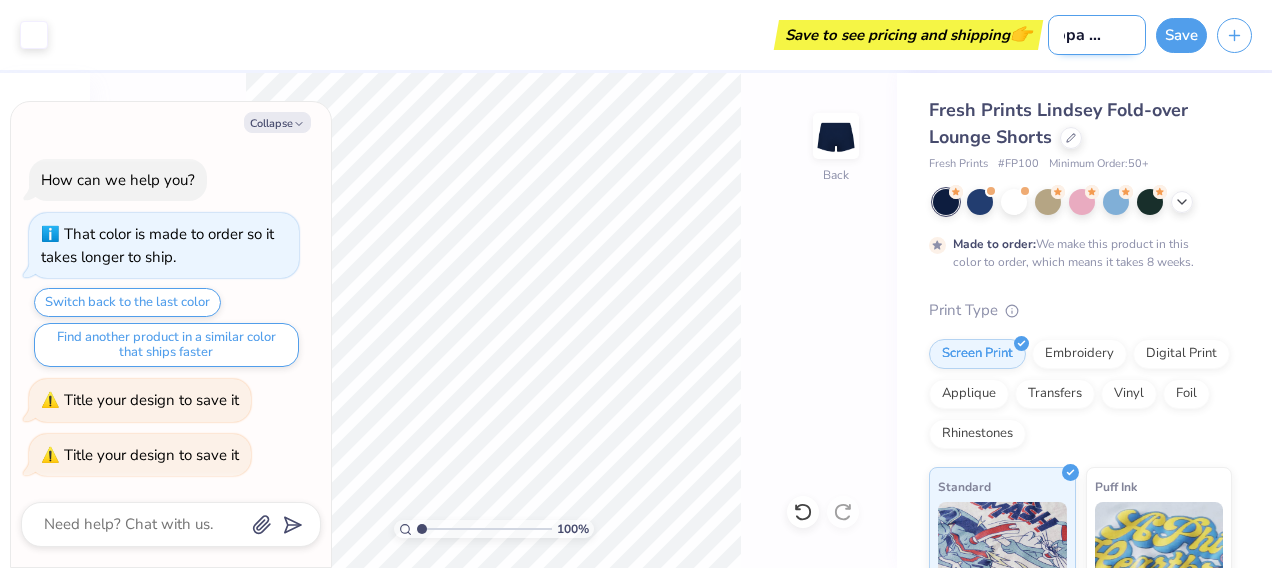 type on "Kappa Delta S" 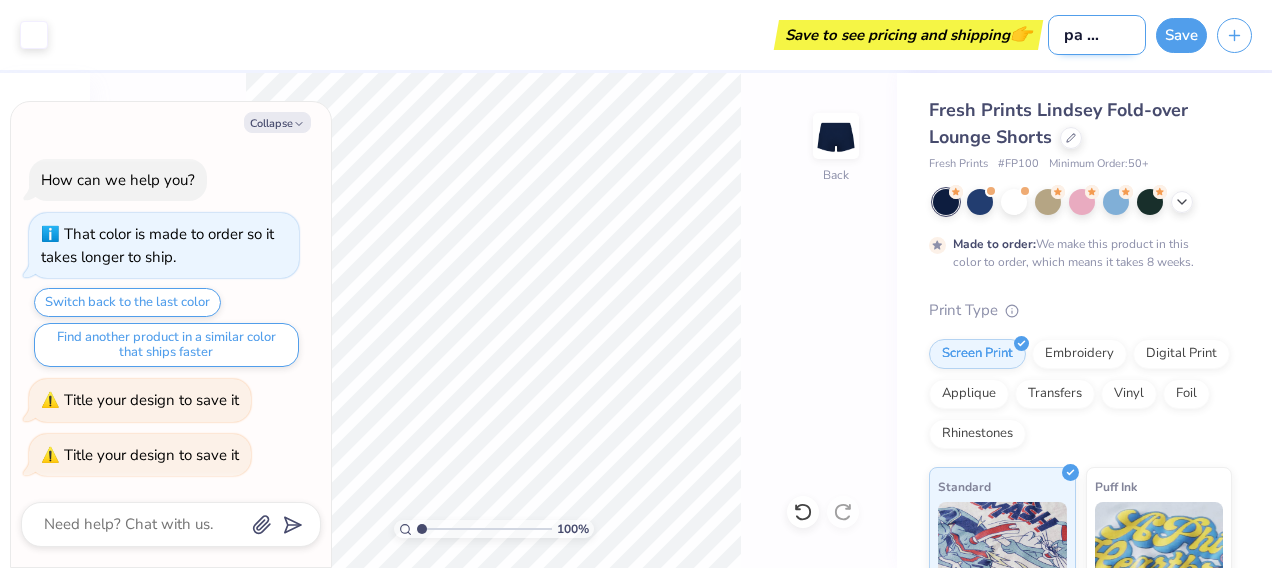 type on "Kappa Delta Sh" 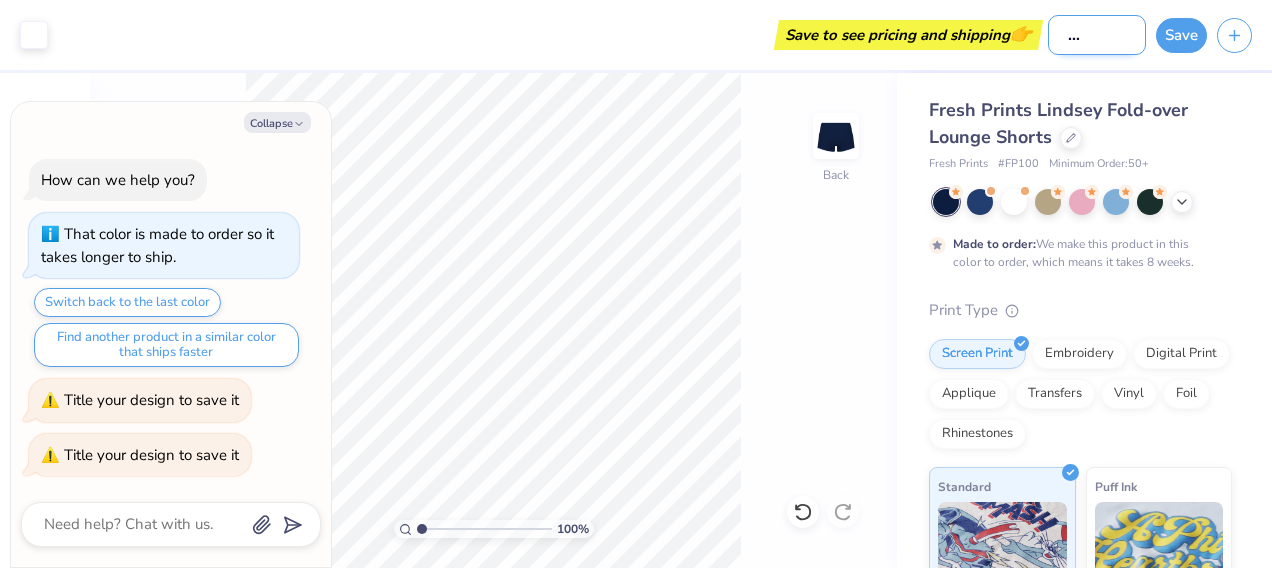 type on "Kappa Delta Sho" 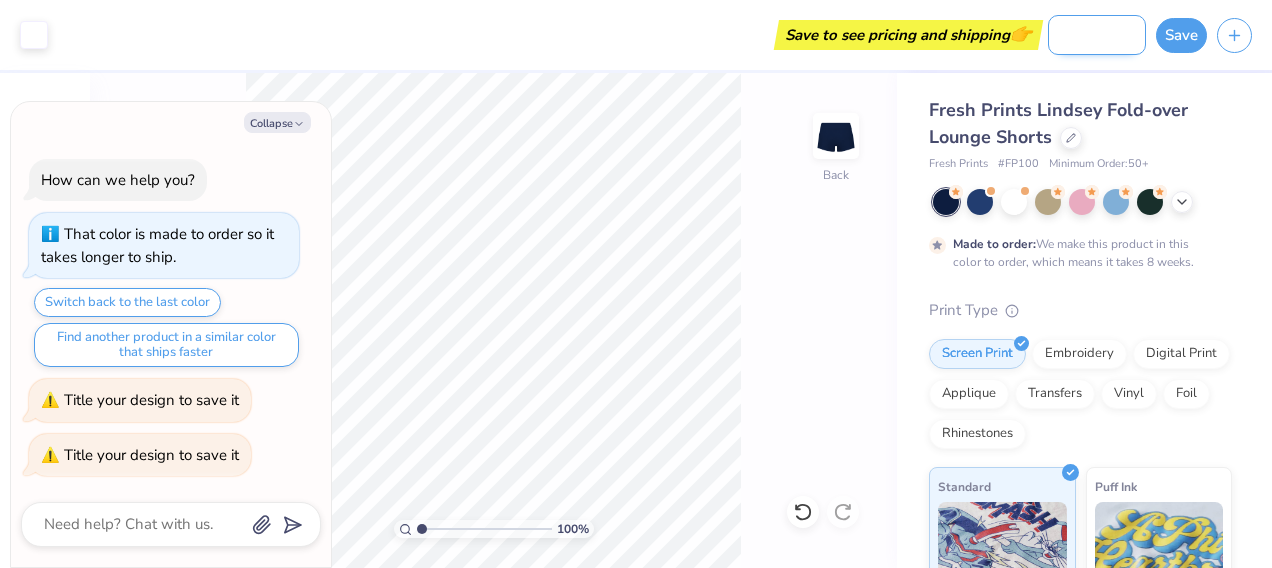 type on "Kappa Delta Short" 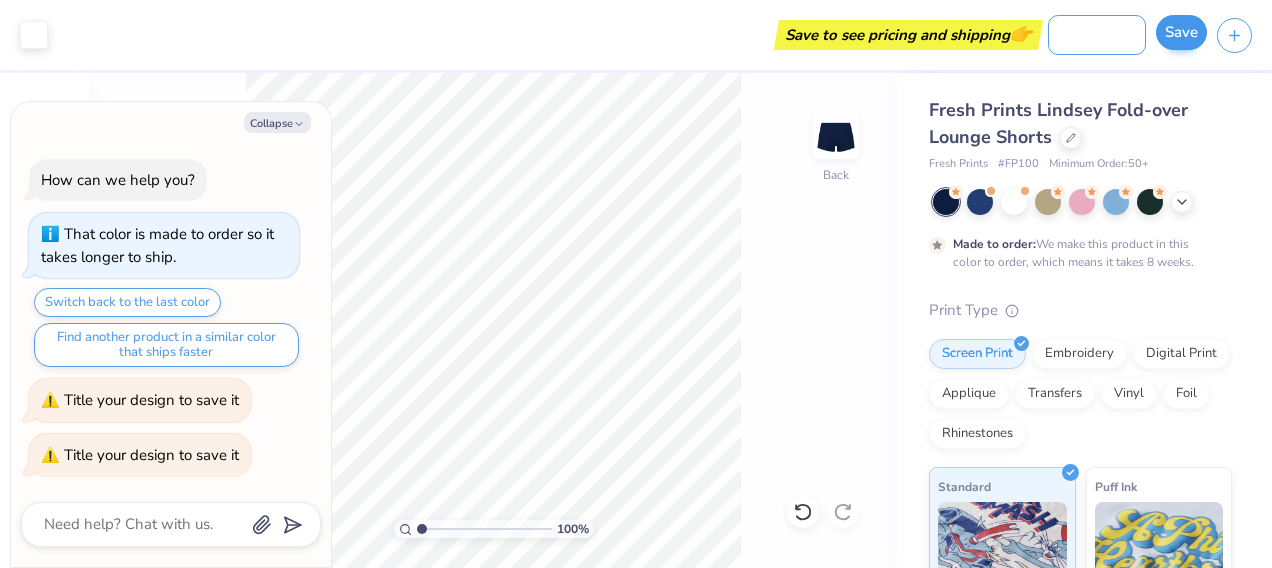 type on "Kappa Delta Shorts" 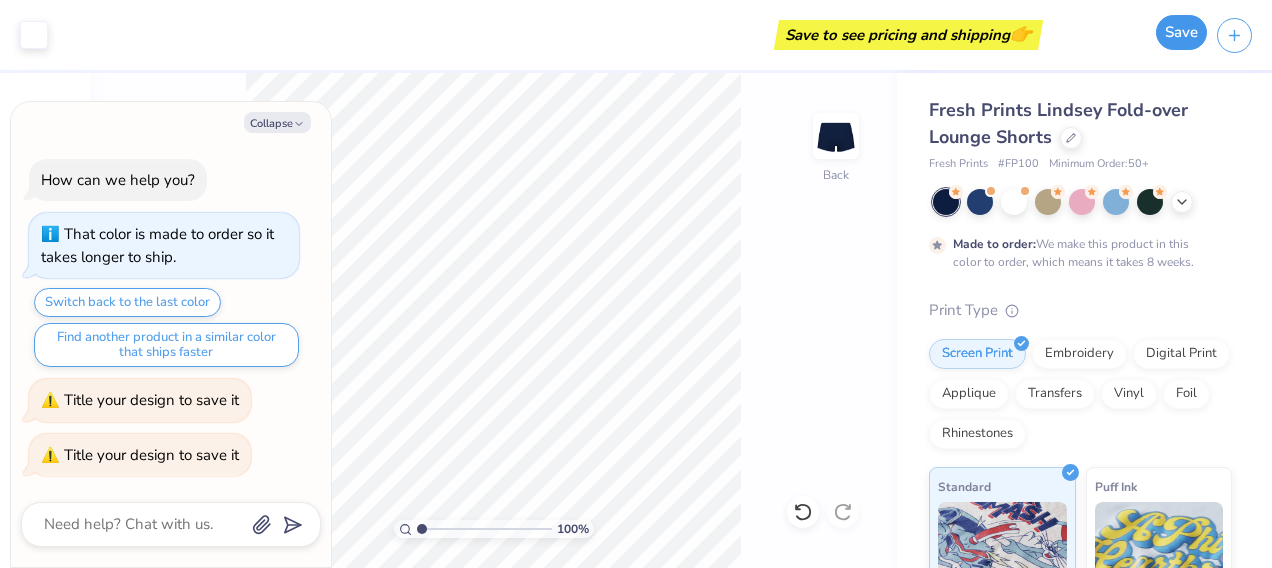 scroll, scrollTop: 0, scrollLeft: 0, axis: both 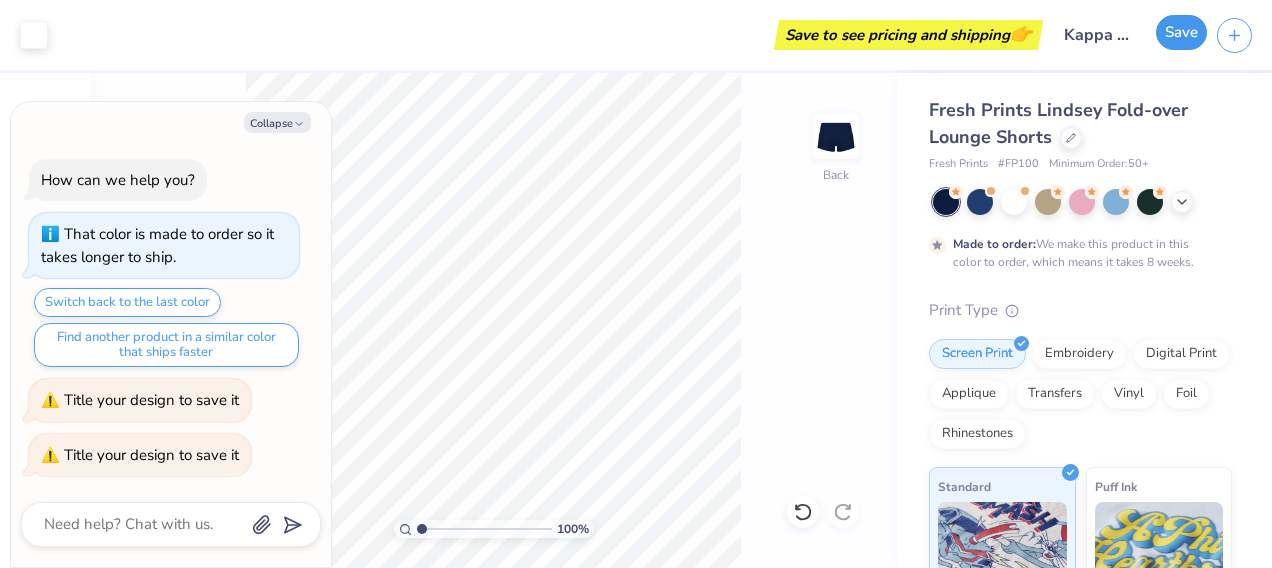 click on "Save" at bounding box center [1181, 32] 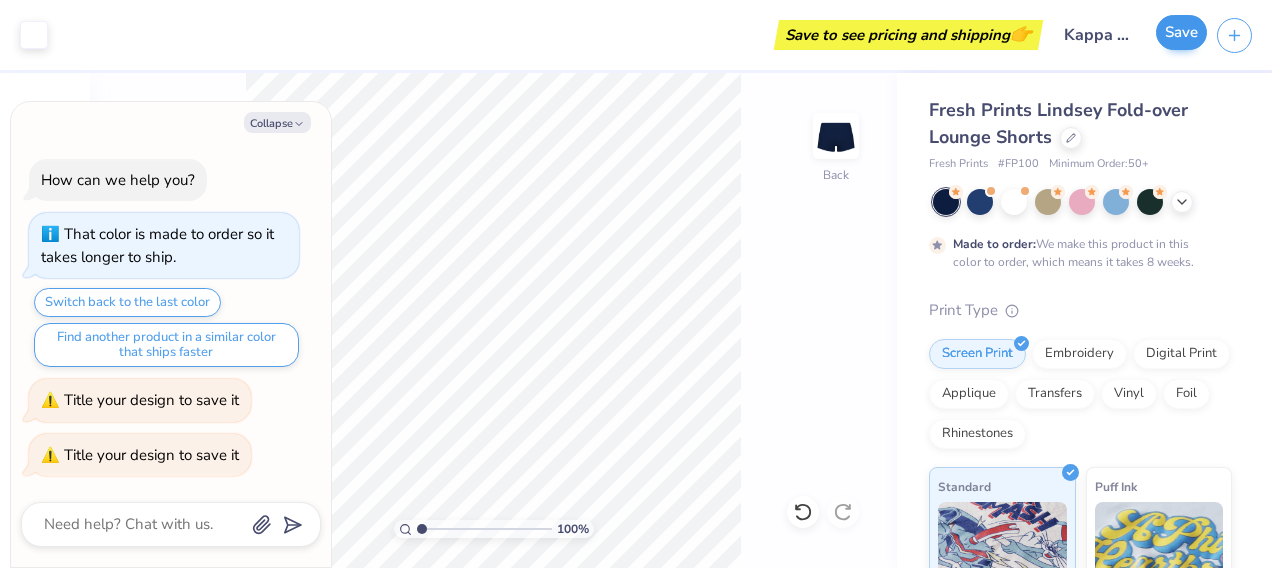 type on "x" 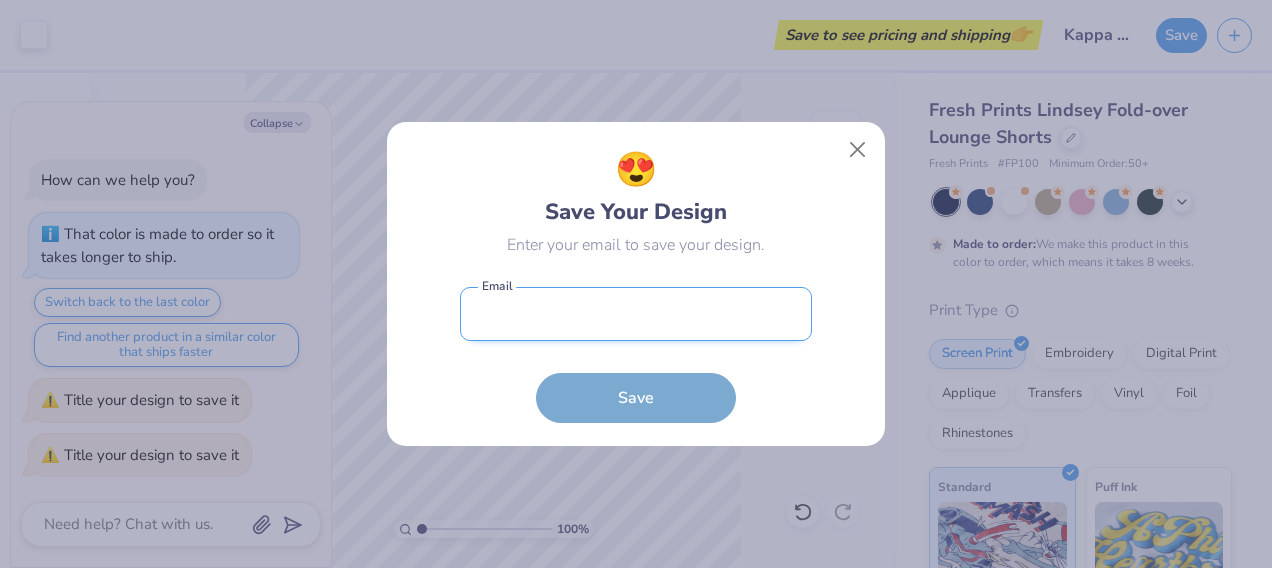 click at bounding box center [636, 314] 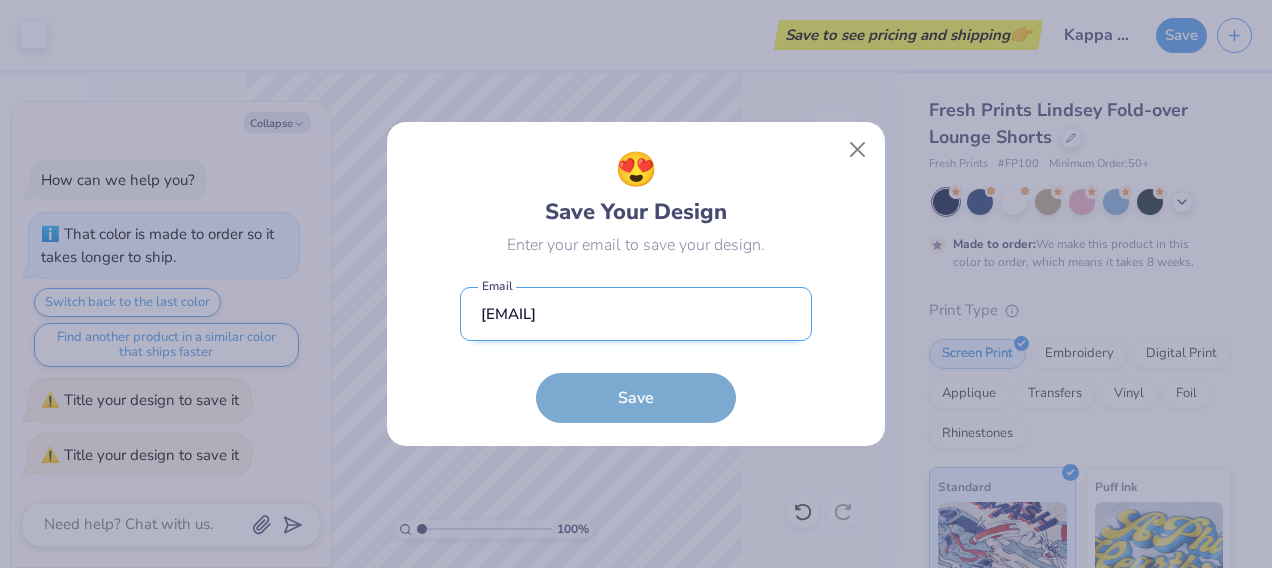 type on "jaylynleb@gmail.com" 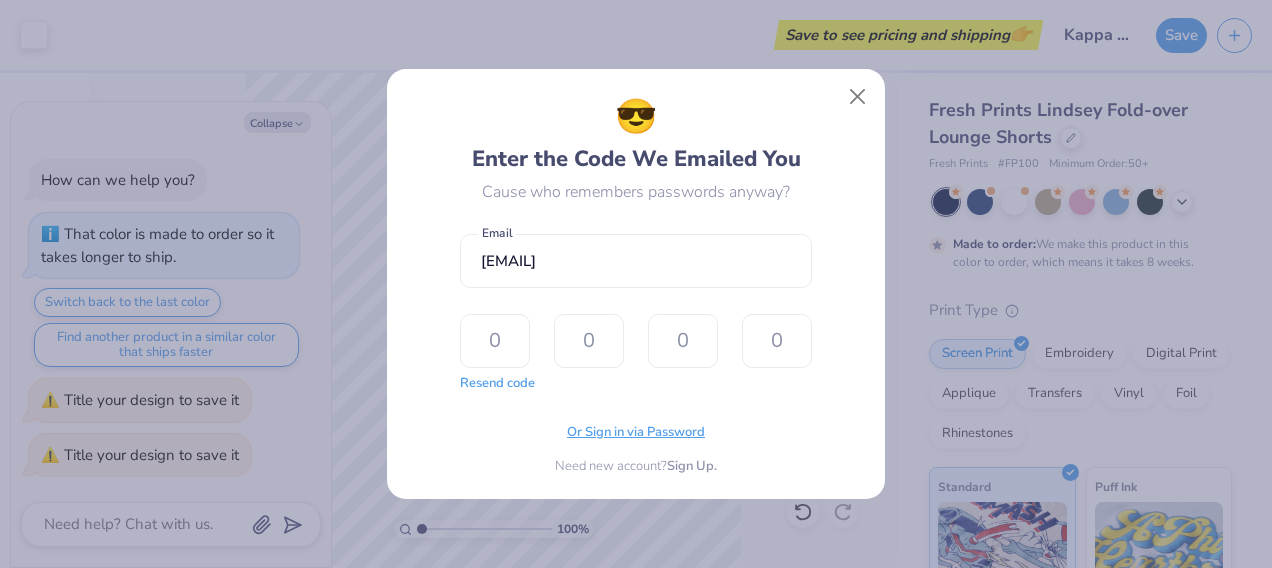 click on "Or Sign in via Password" at bounding box center [636, 433] 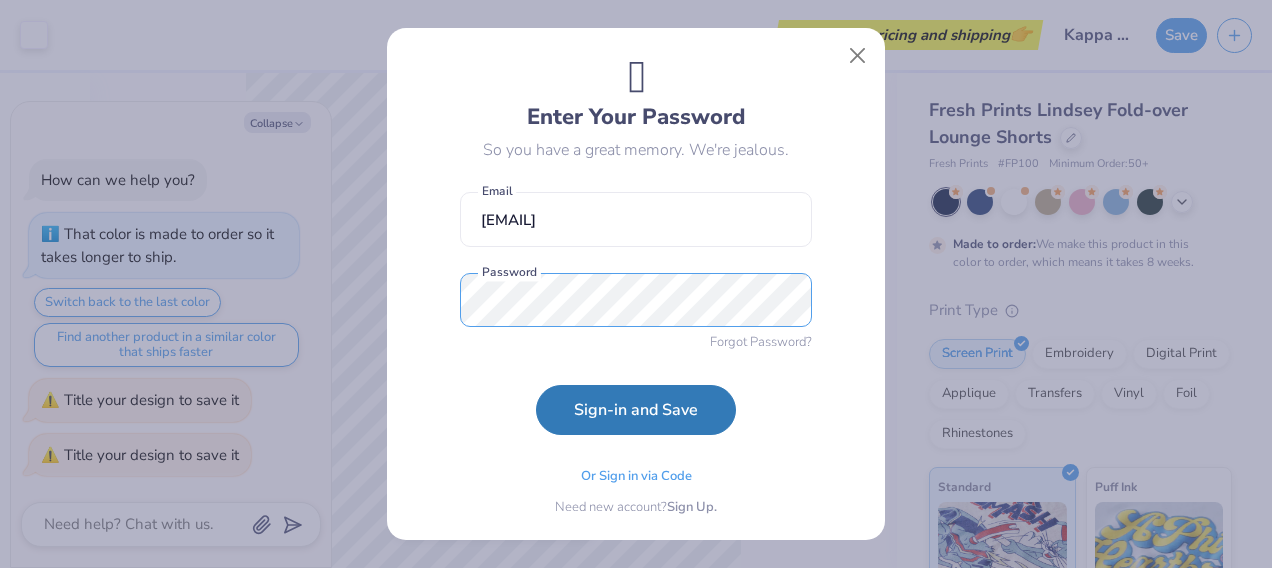 click on "Sign-in and Save" at bounding box center [636, 410] 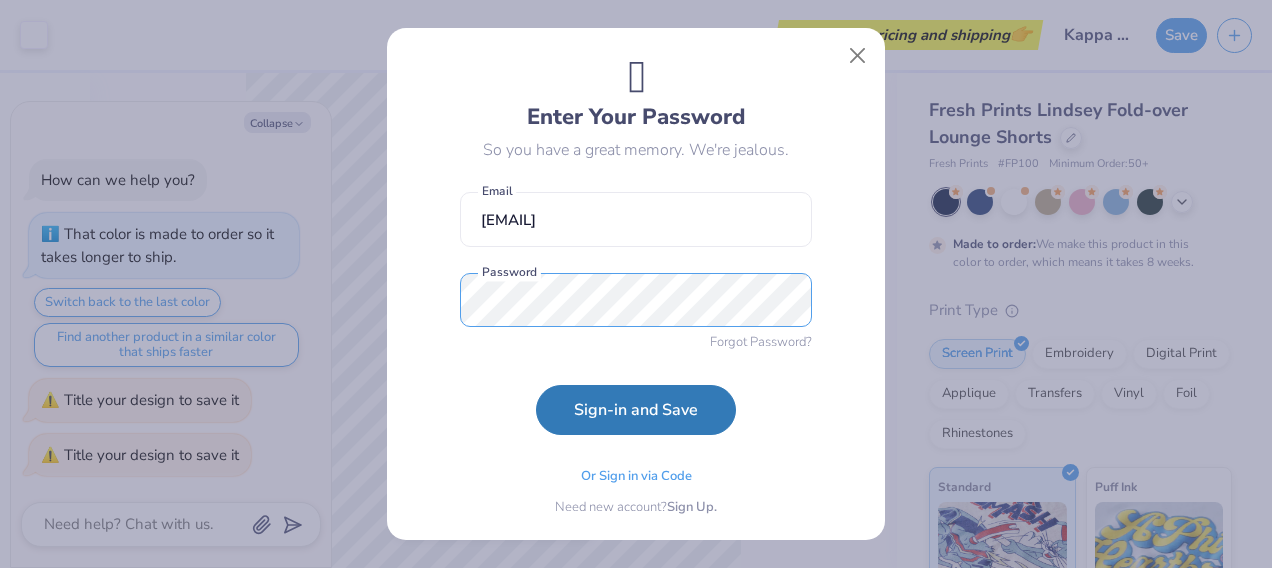 click on "Sign-in and Save" at bounding box center [636, 410] 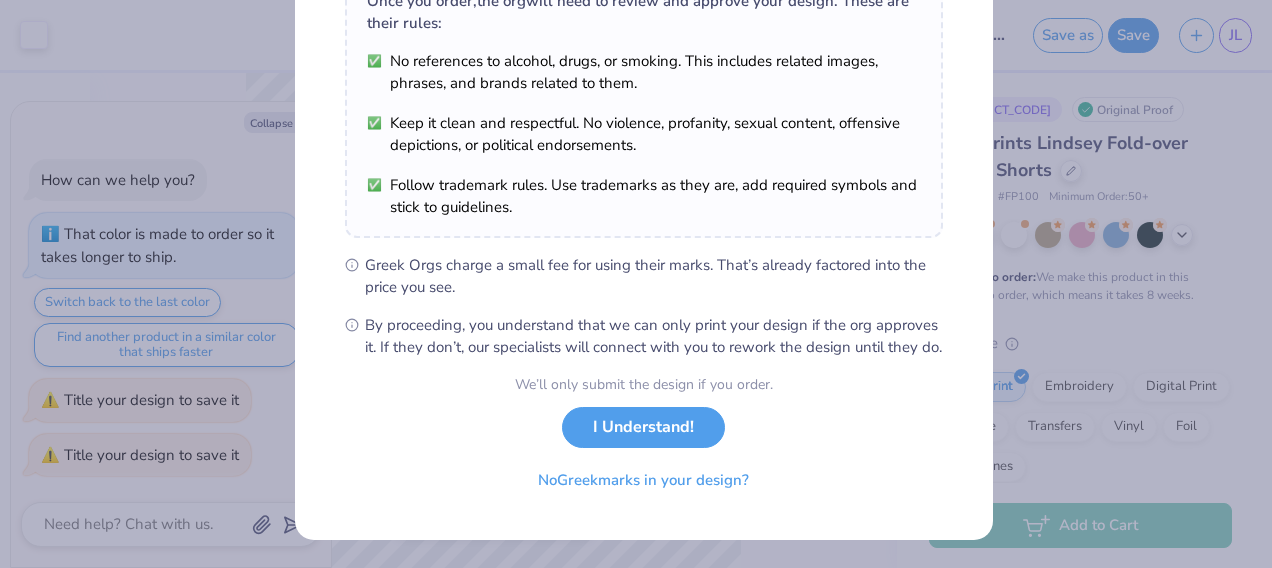 scroll, scrollTop: 366, scrollLeft: 0, axis: vertical 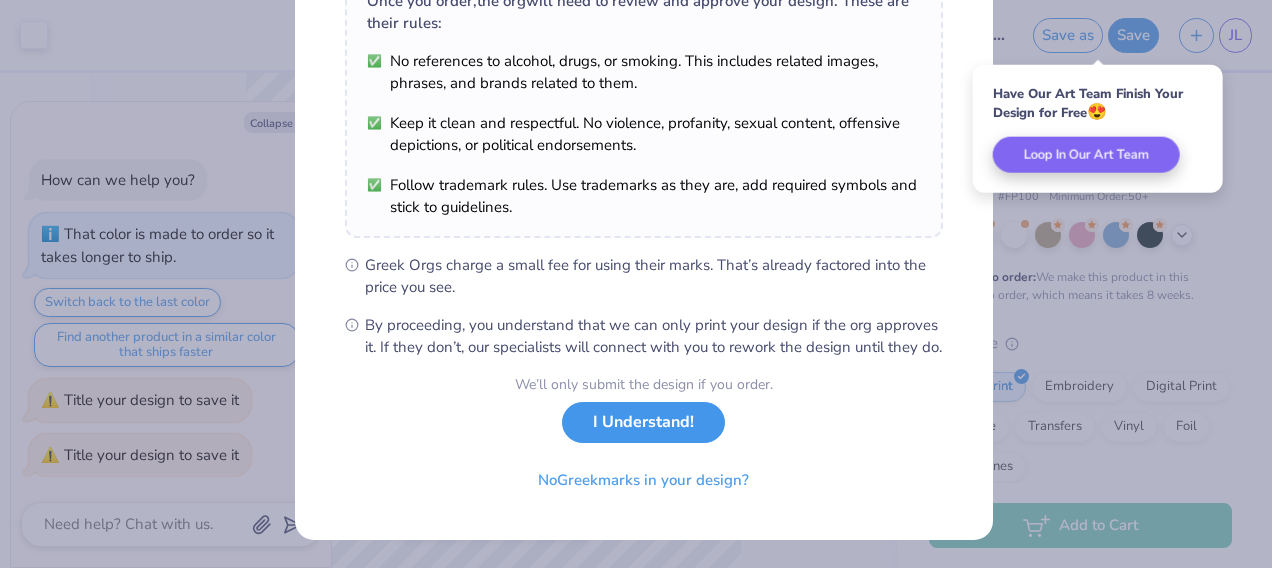 click on "I Understand!" at bounding box center [643, 422] 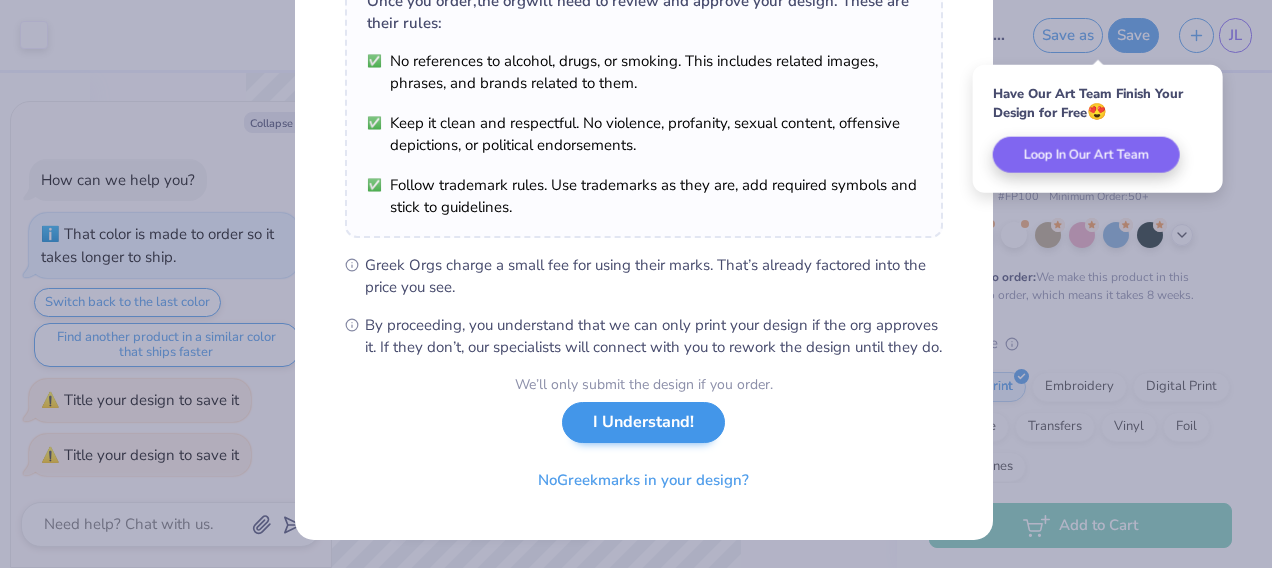 scroll, scrollTop: 72, scrollLeft: 0, axis: vertical 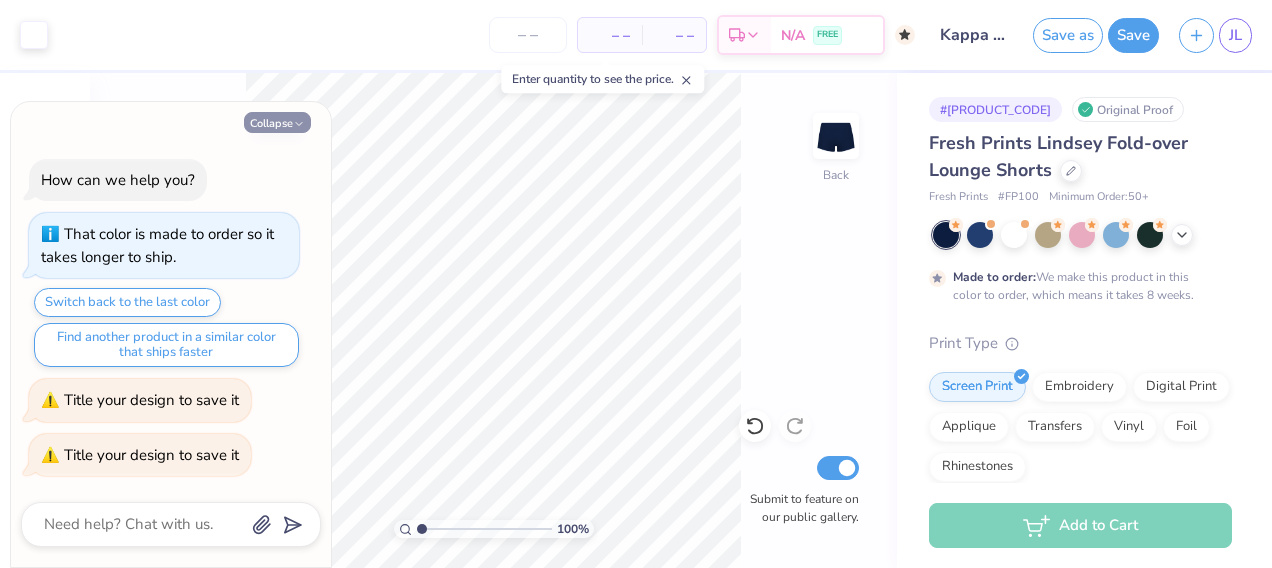 click on "Collapse" at bounding box center [277, 122] 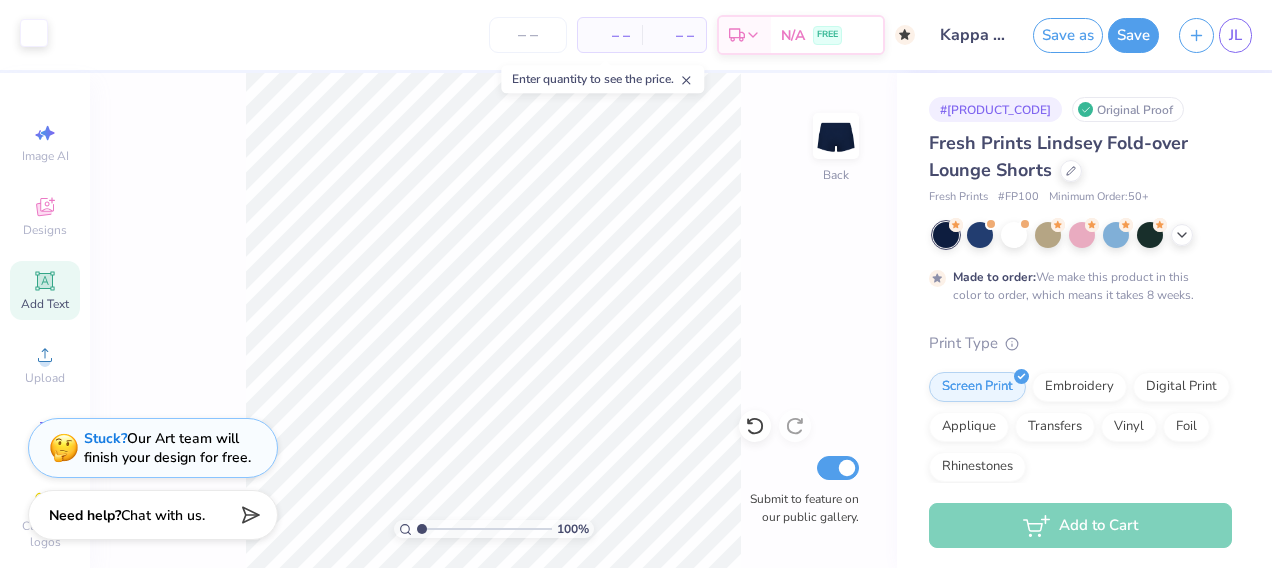 click at bounding box center (34, 33) 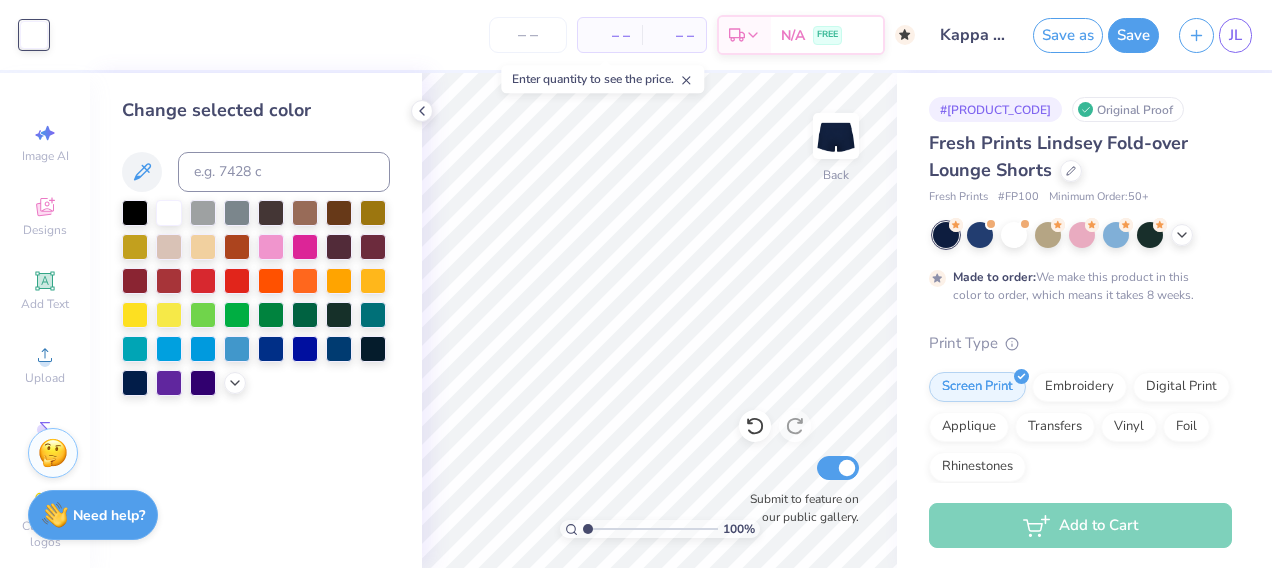 click on "– – Per Item – – Total Est.  Delivery N/A FREE" at bounding box center (486, 35) 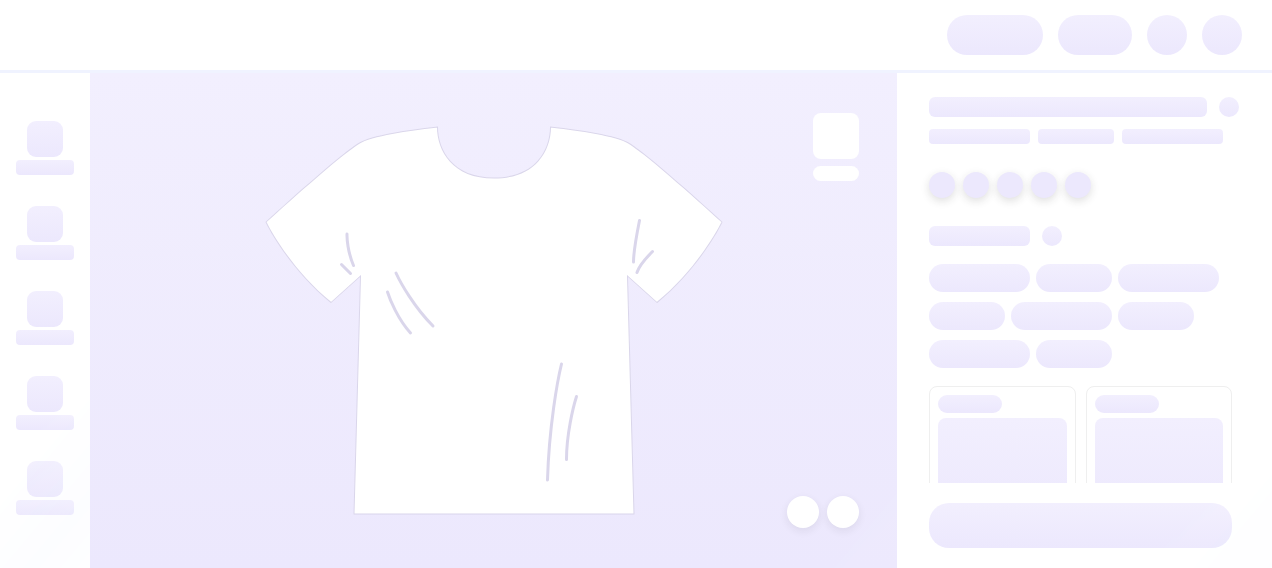 scroll, scrollTop: 0, scrollLeft: 0, axis: both 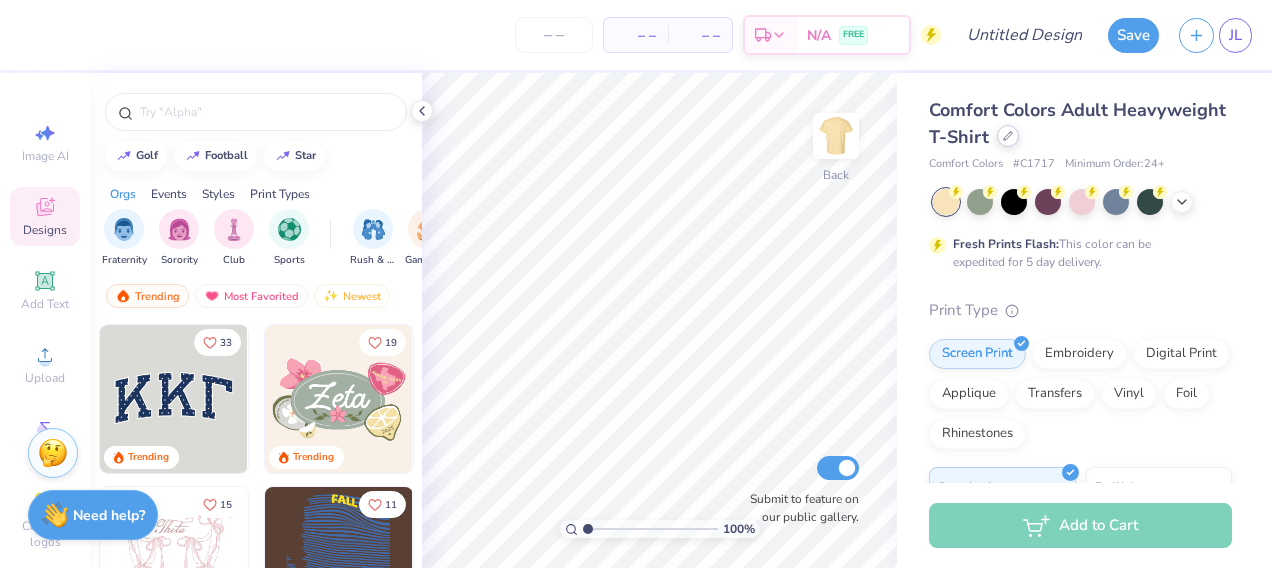 click 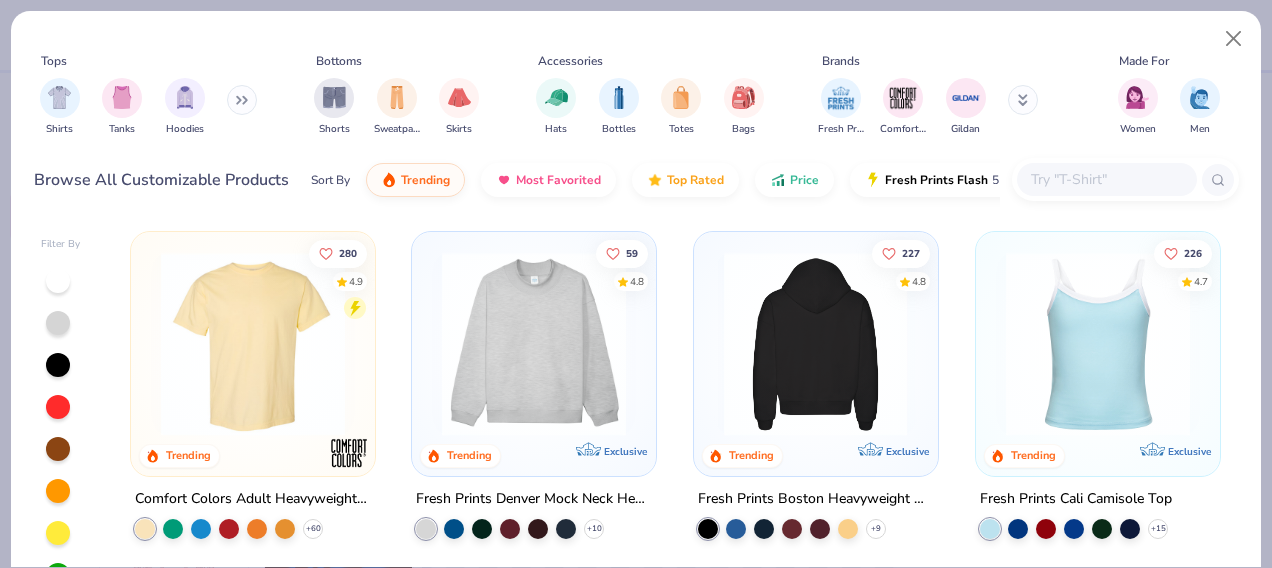 click at bounding box center [612, 344] 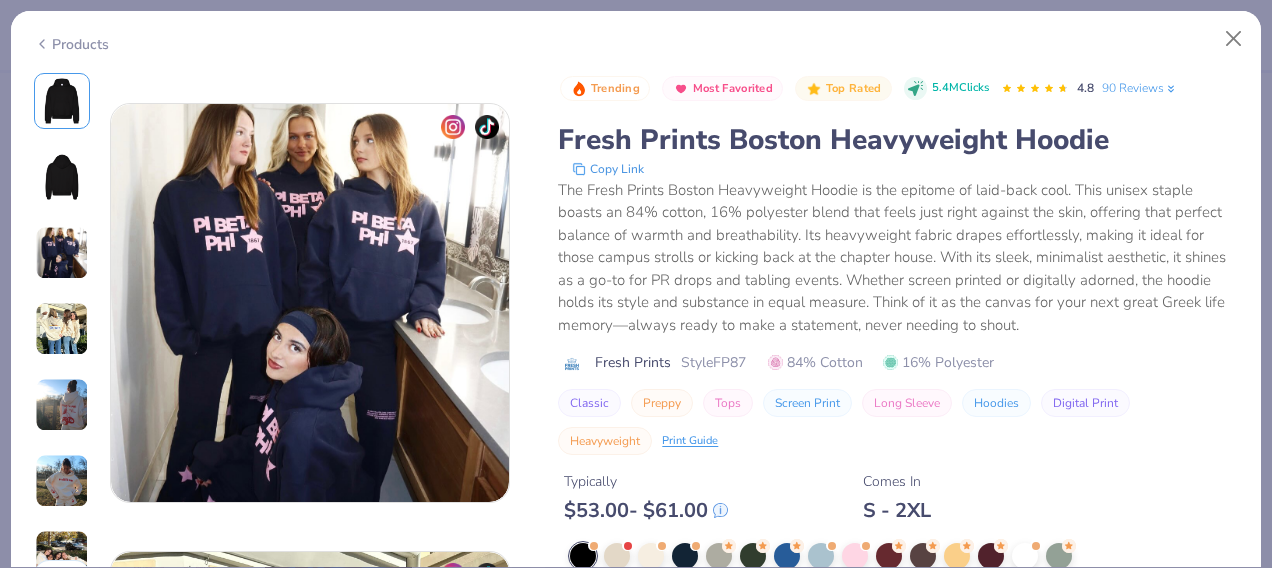 click on "Classic Preppy Tops Screen Print Long Sleeve Hoodies Digital Print Heavyweight Print Guide" at bounding box center [898, 422] 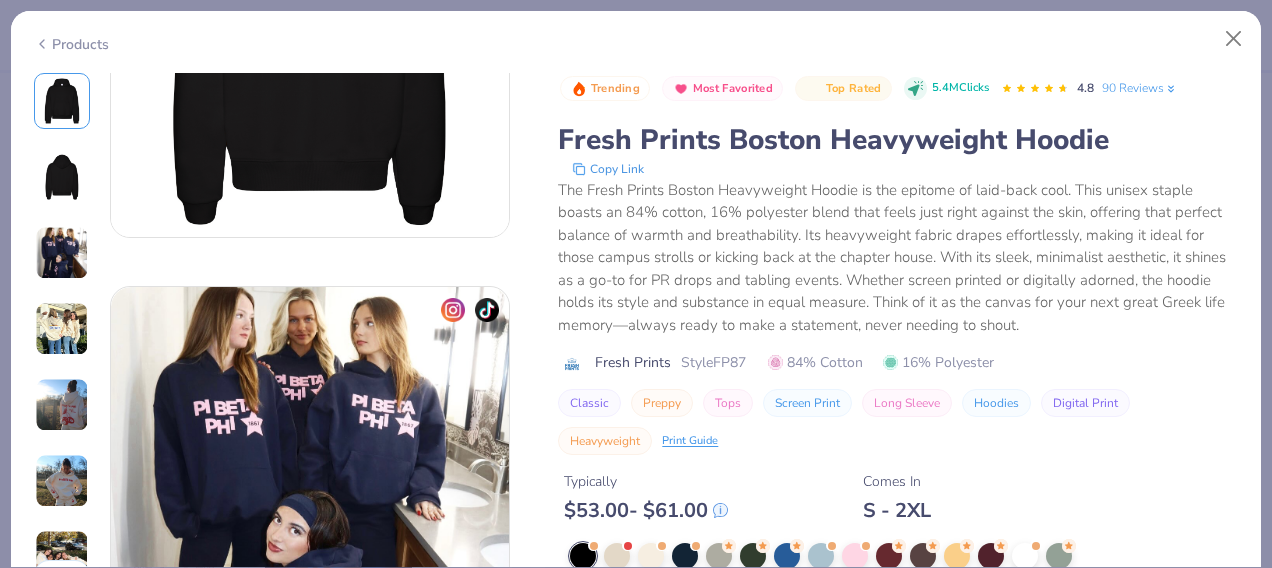 scroll, scrollTop: 0, scrollLeft: 0, axis: both 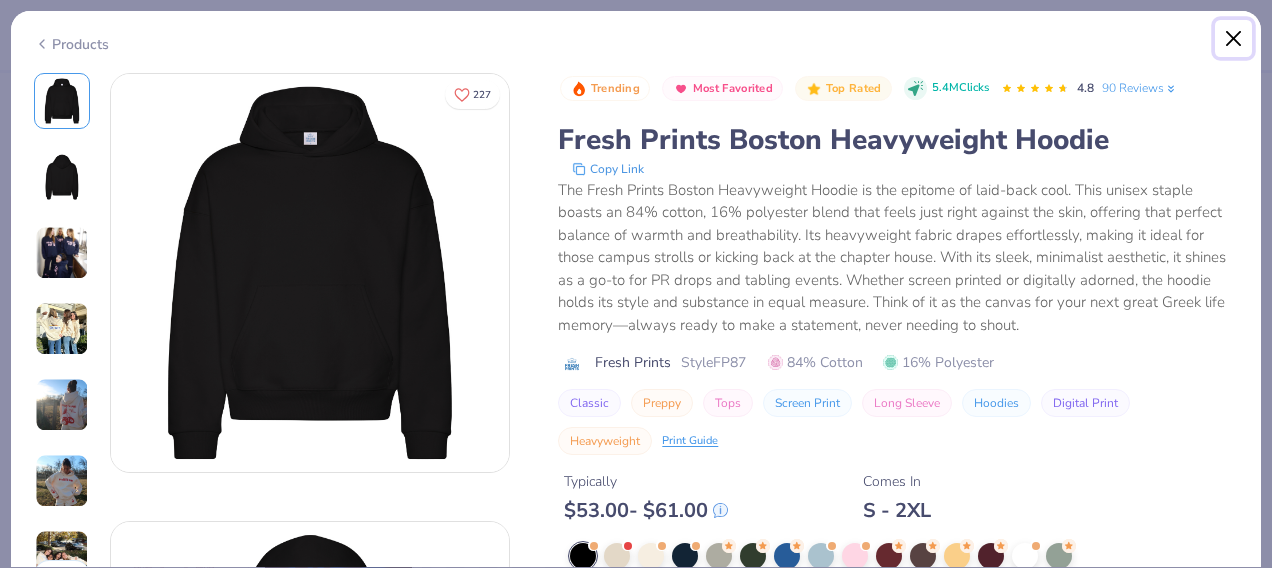 click at bounding box center [1234, 39] 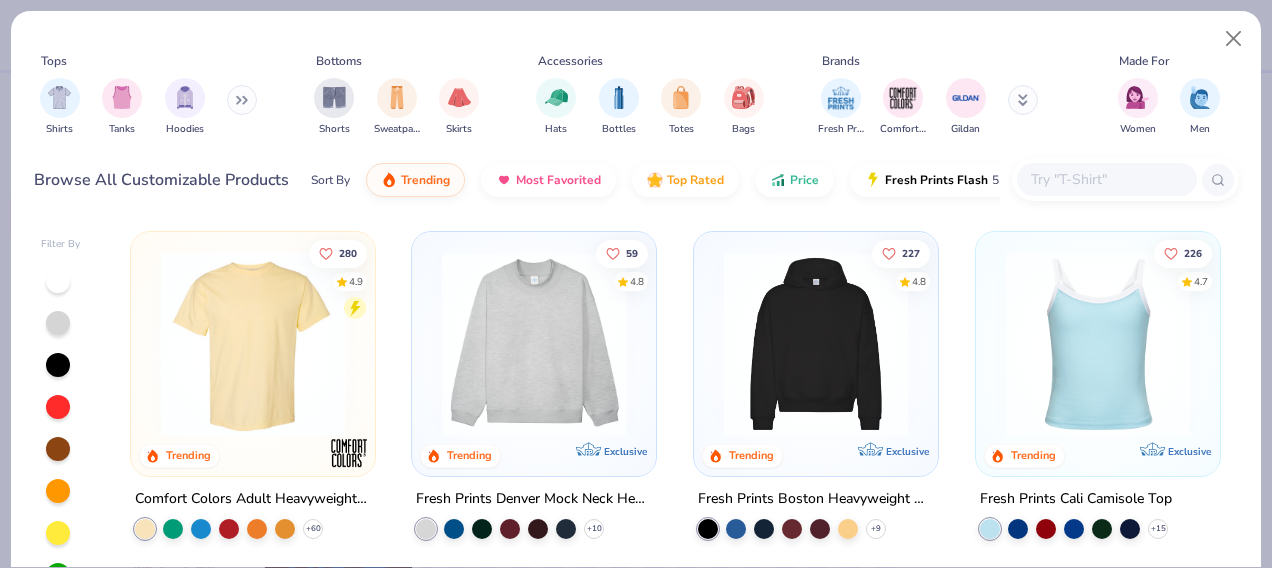 click at bounding box center (816, 344) 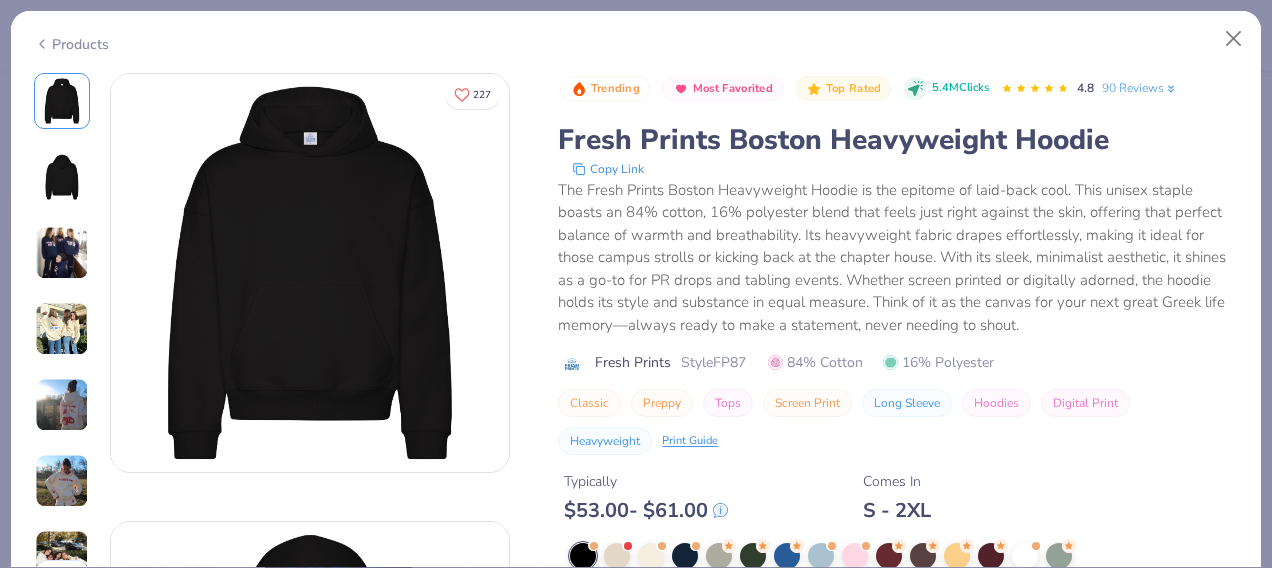 click on "The Fresh Prints Boston Heavyweight Hoodie is the epitome of laid-back cool. This unisex staple boasts an 84% cotton, 16% polyester blend that feels just right against the skin, offering that perfect balance of warmth and breathability. Its heavyweight fabric drapes effortlessly, making it ideal for those campus strolls or kicking back at the chapter house. With its sleek, minimalist aesthetic, it shines as a go-to for PR drops and tabling events. Whether screen printed or digitally adorned, the hoodie holds its style and substance in equal measure. Think of it as the canvas for your next great Greek life memory—always ready to make a statement, never needing to shout." at bounding box center (898, 258) 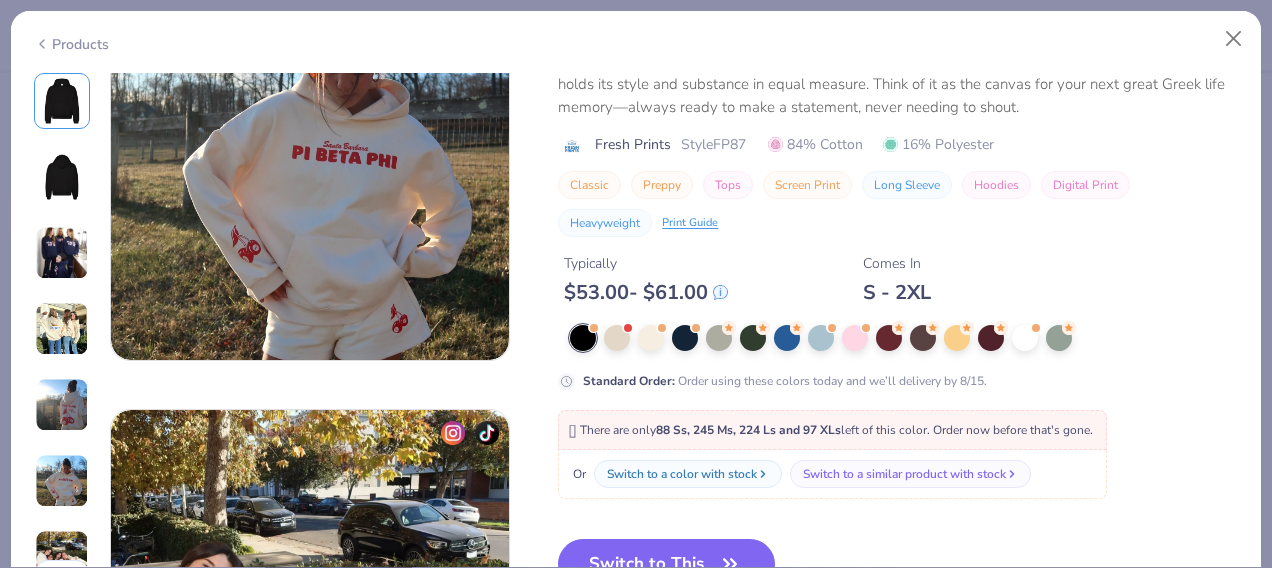 scroll, scrollTop: 2352, scrollLeft: 0, axis: vertical 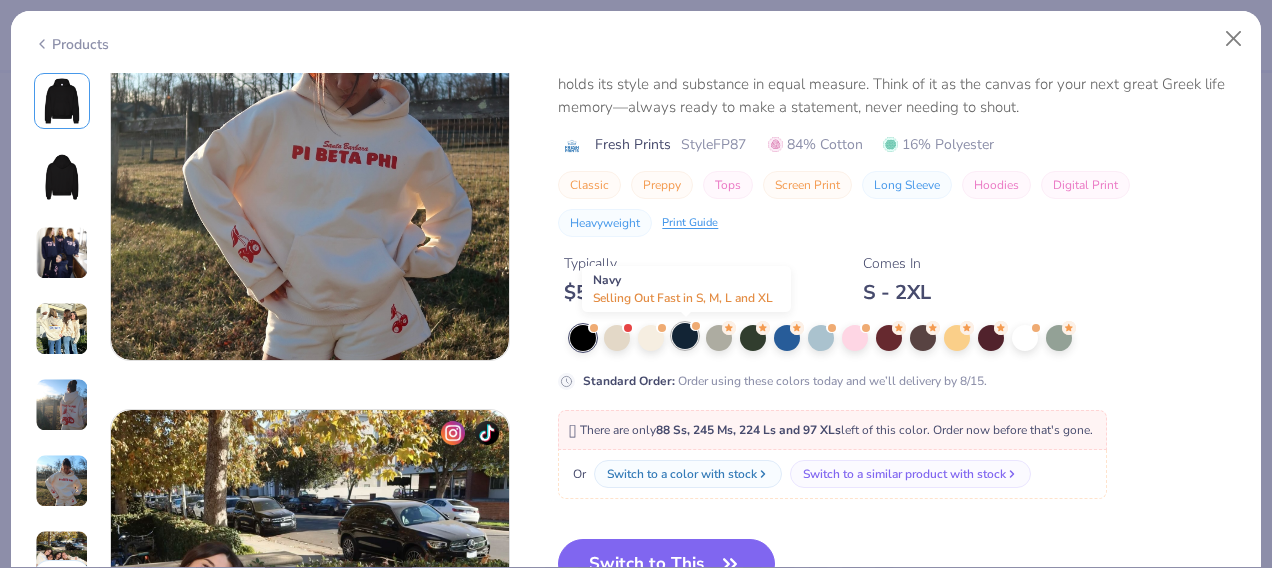 click at bounding box center (685, 336) 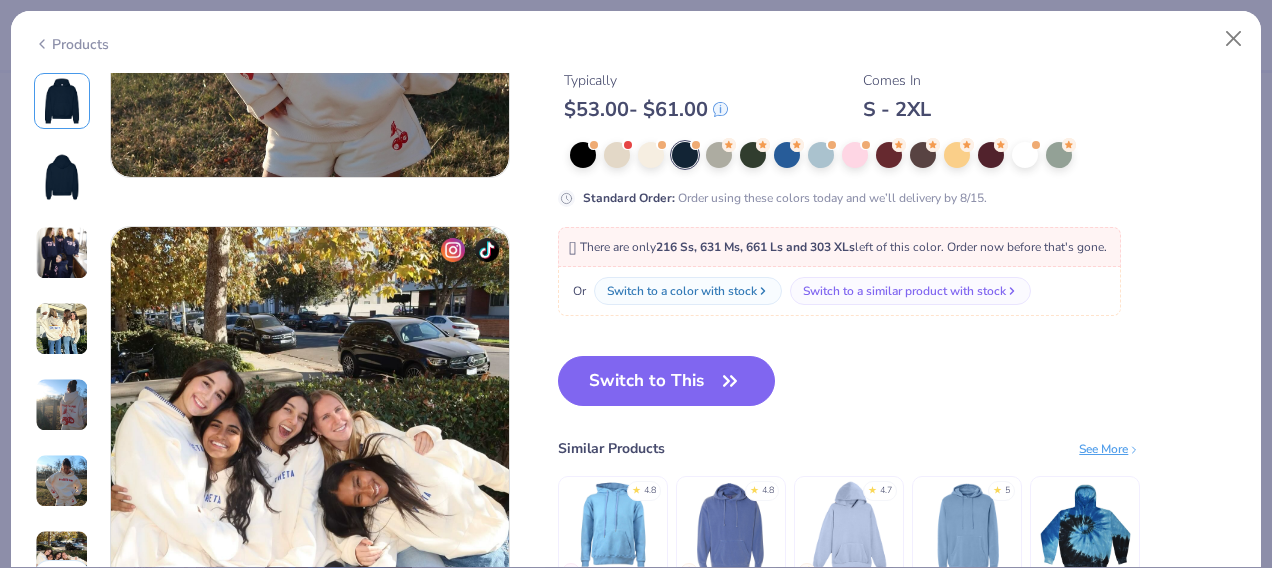 scroll, scrollTop: 2538, scrollLeft: 0, axis: vertical 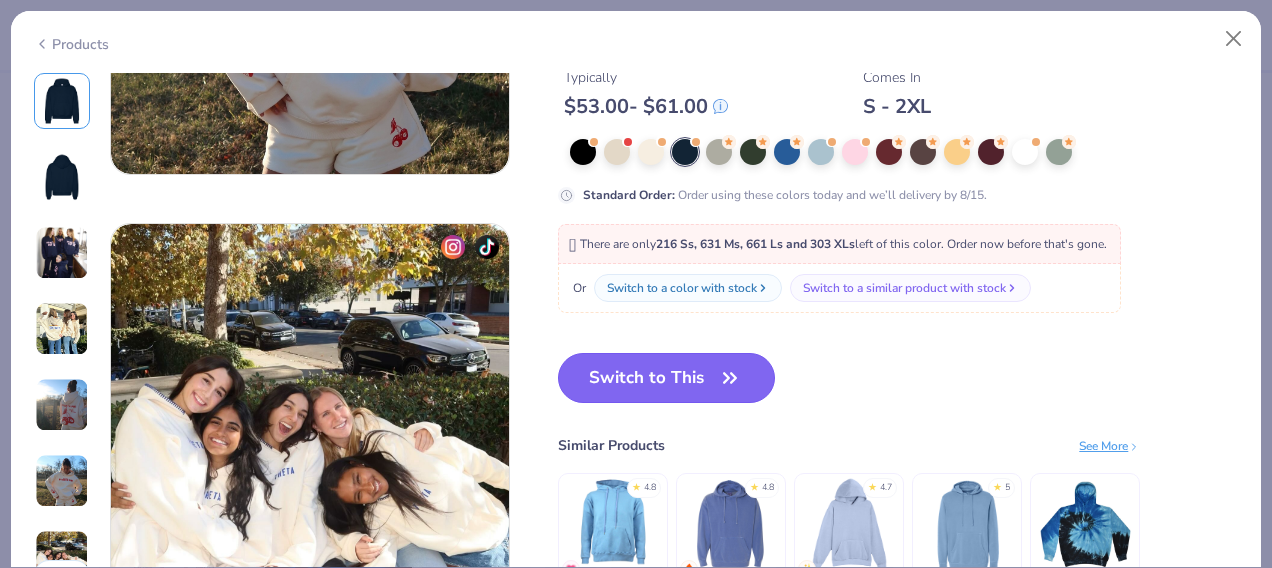 click on "Switch to This" at bounding box center (666, 378) 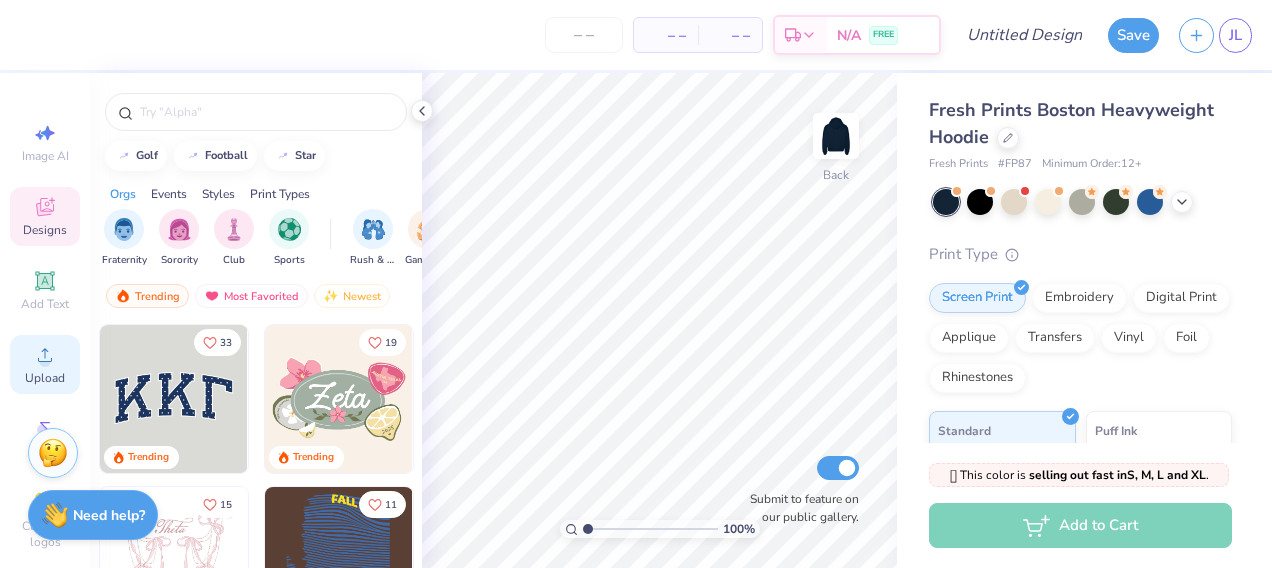click 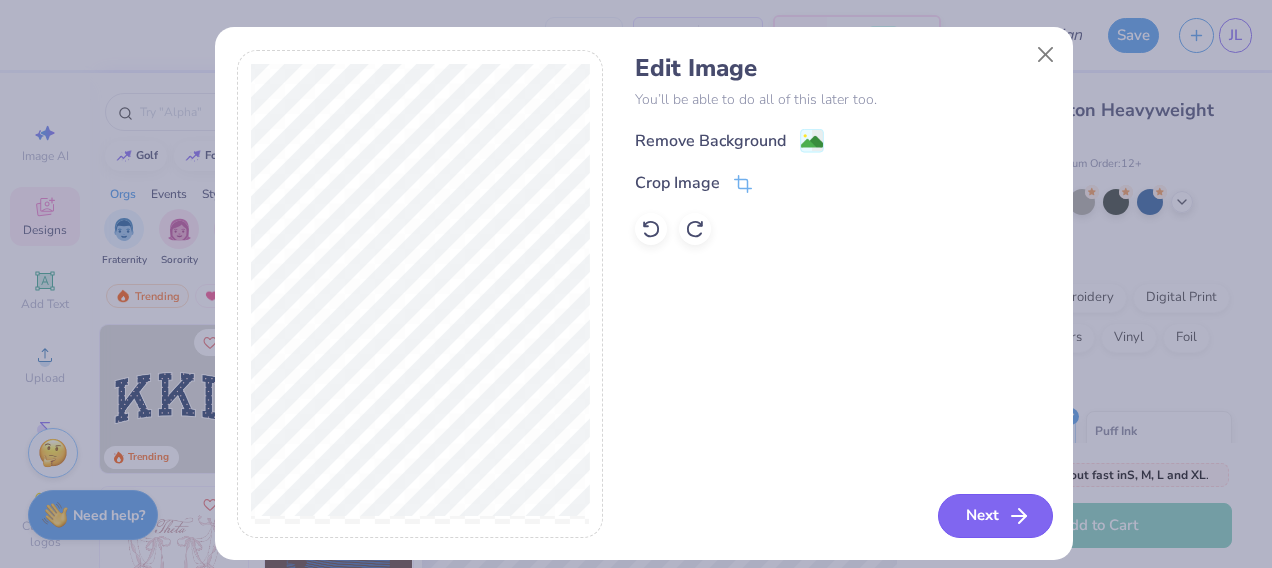 click on "Next" at bounding box center (995, 516) 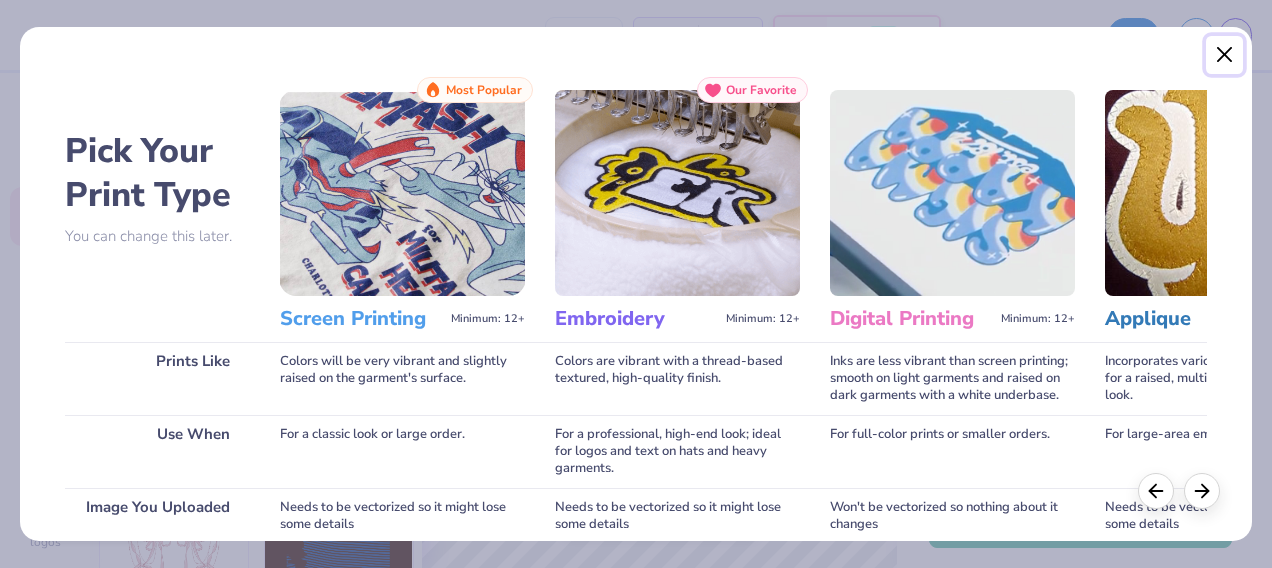 click at bounding box center [1225, 55] 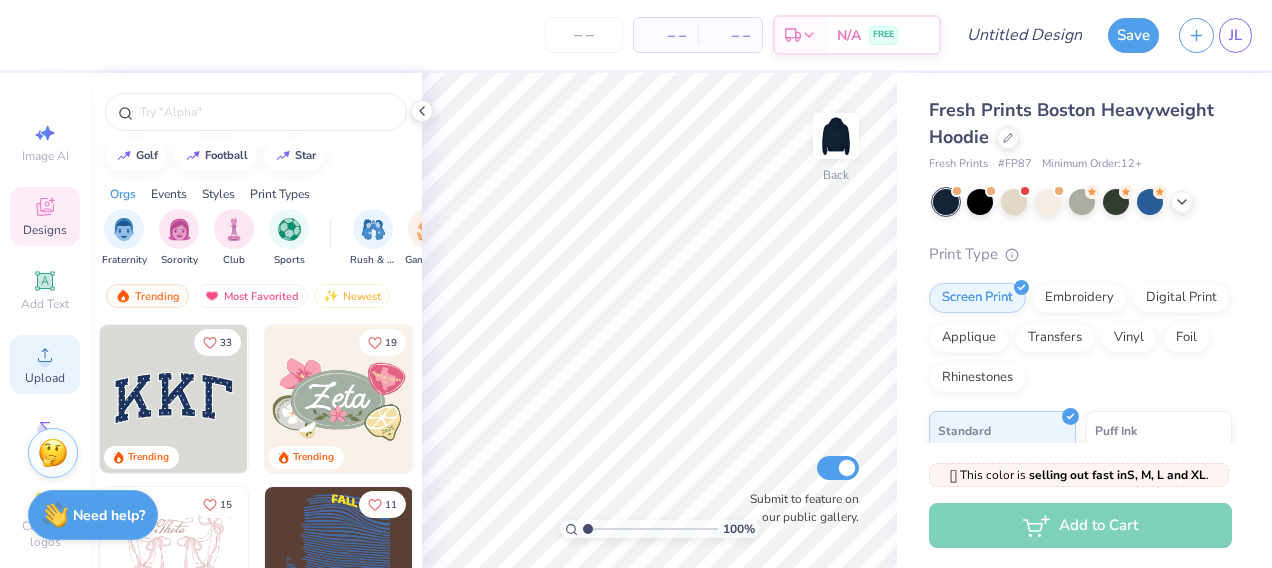click on "Upload" at bounding box center [45, 364] 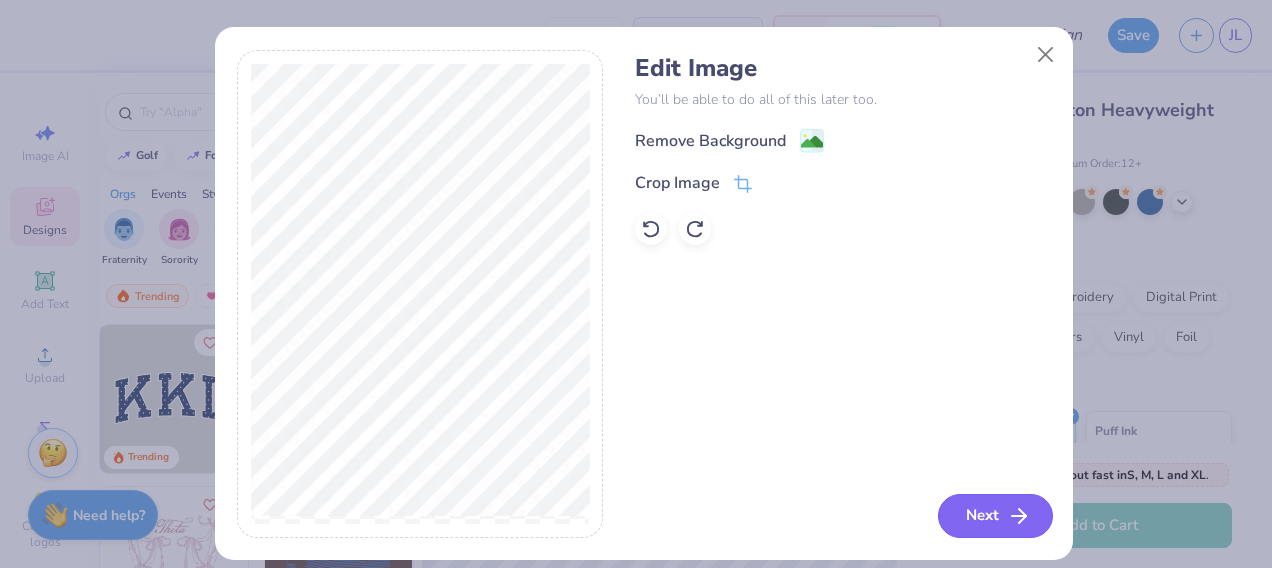click on "Next" at bounding box center [995, 516] 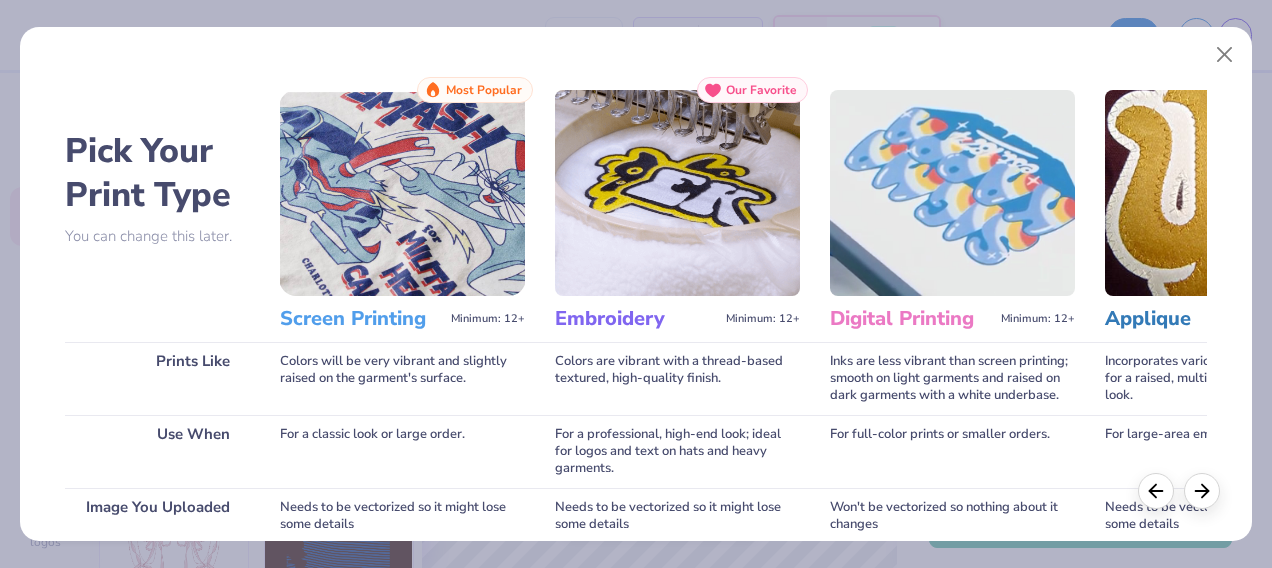 click at bounding box center (677, 193) 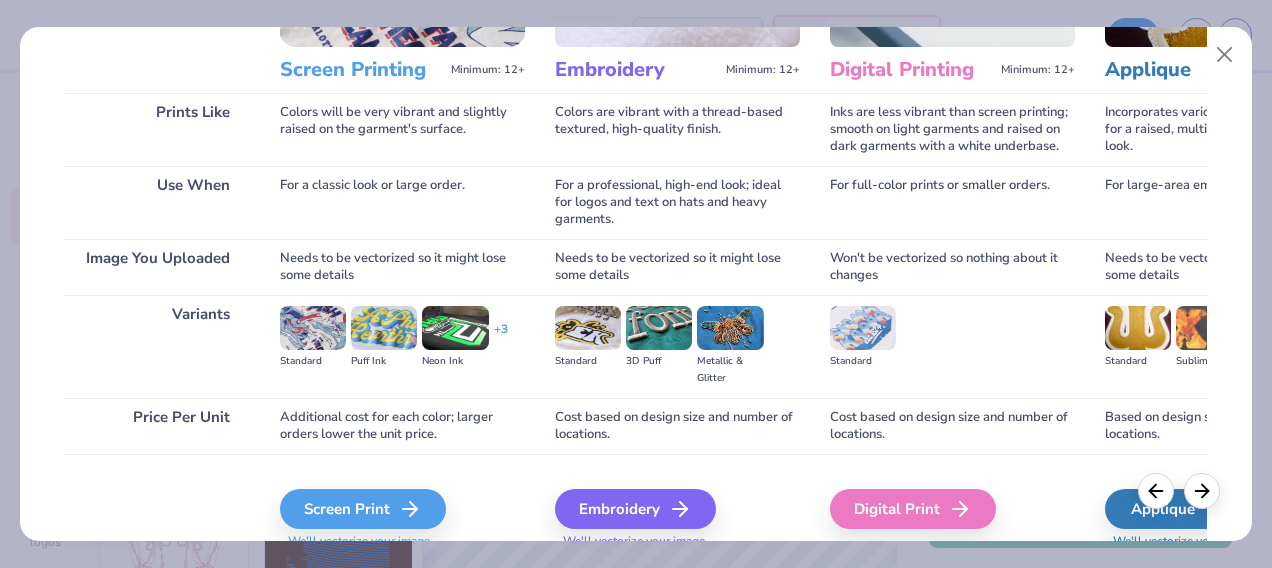 scroll, scrollTop: 250, scrollLeft: 0, axis: vertical 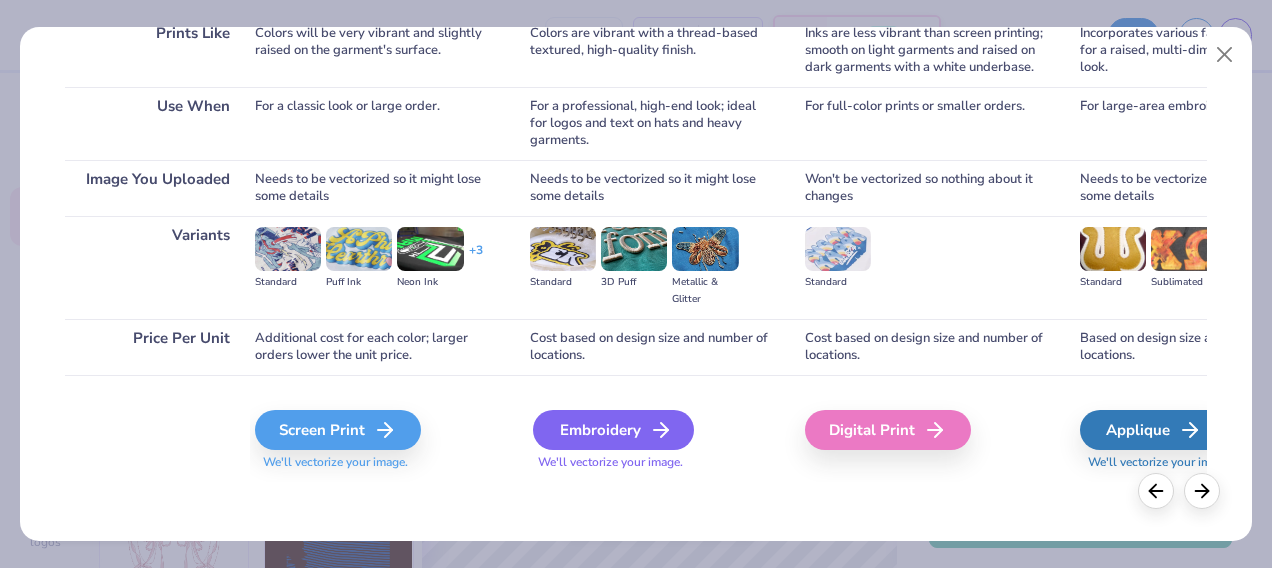 click on "Embroidery" at bounding box center [613, 430] 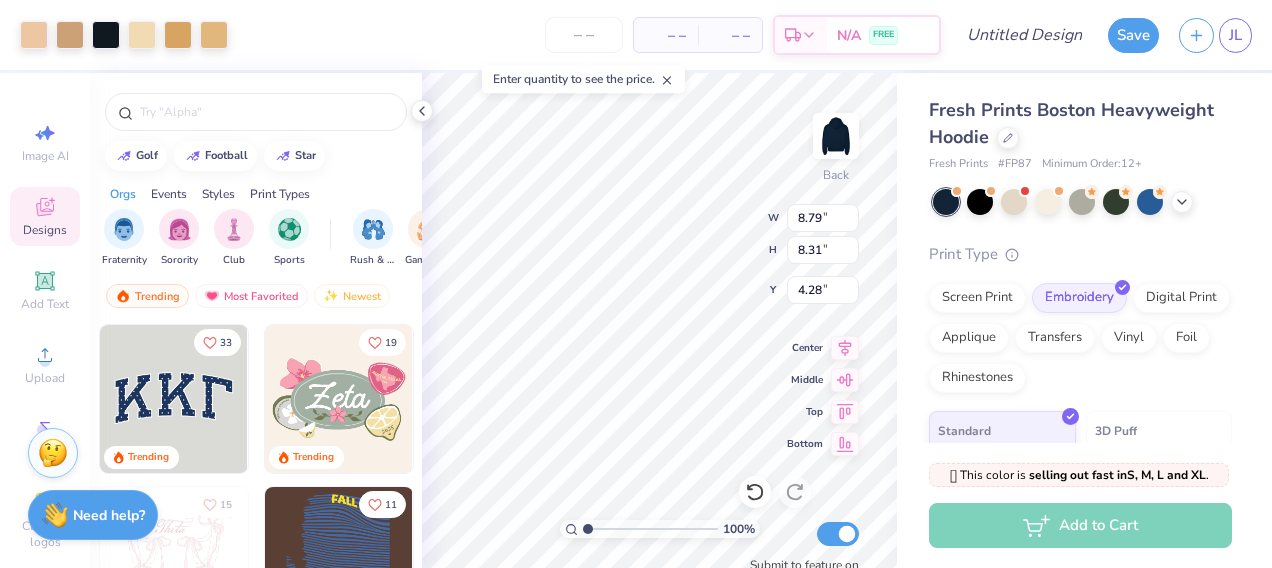 type on "8.79" 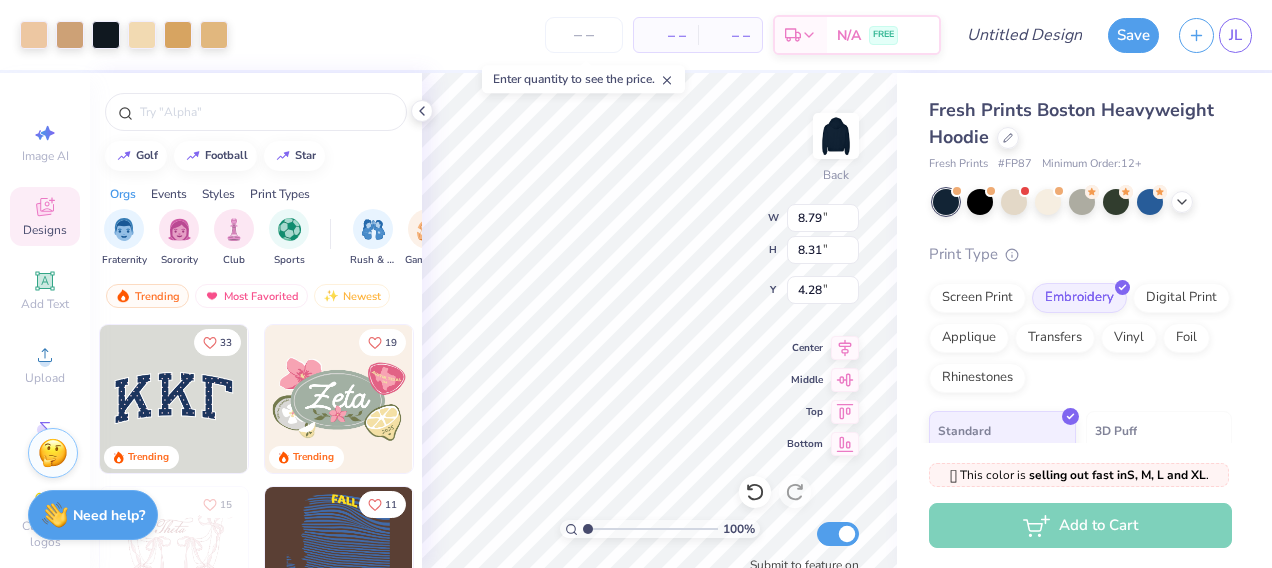 type on "8.31" 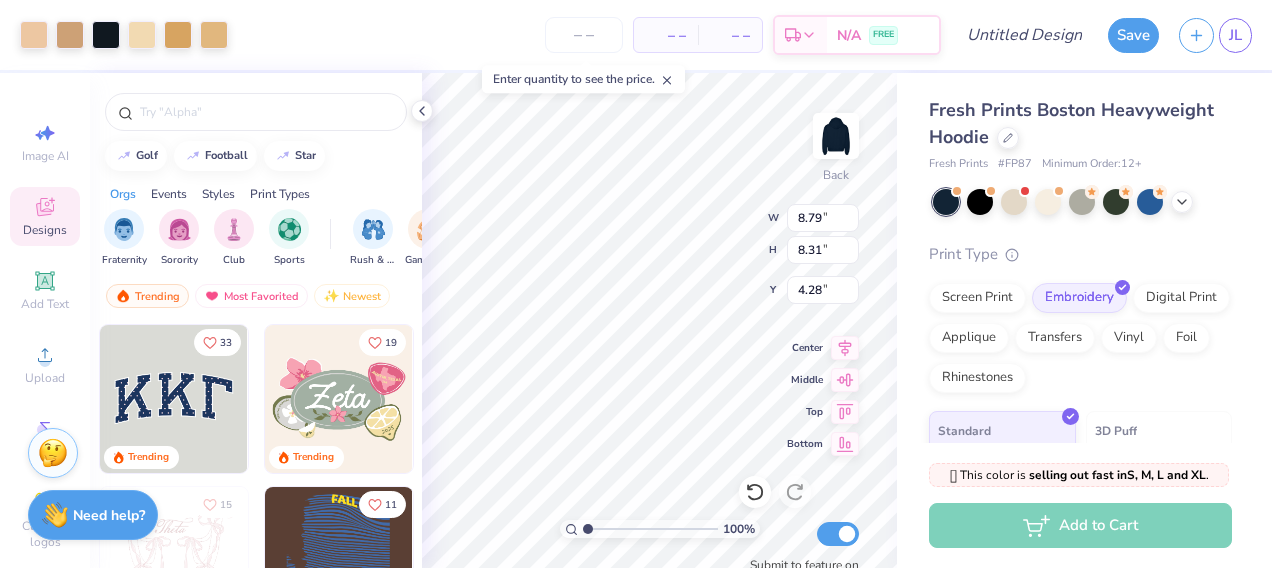 type on "3.00" 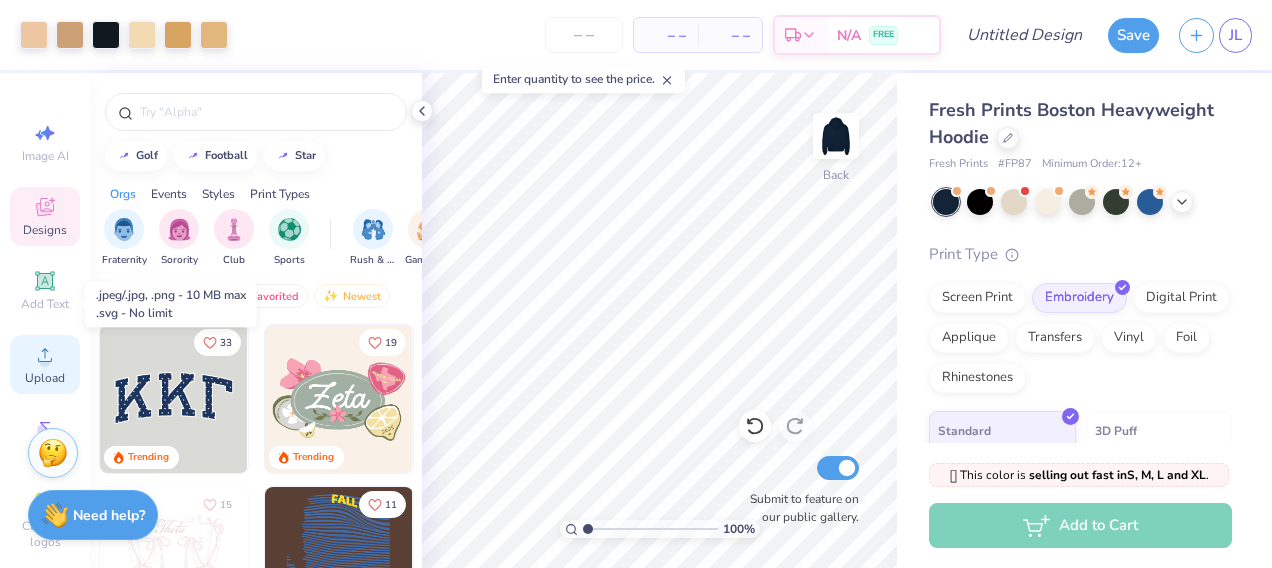 scroll, scrollTop: 119, scrollLeft: 0, axis: vertical 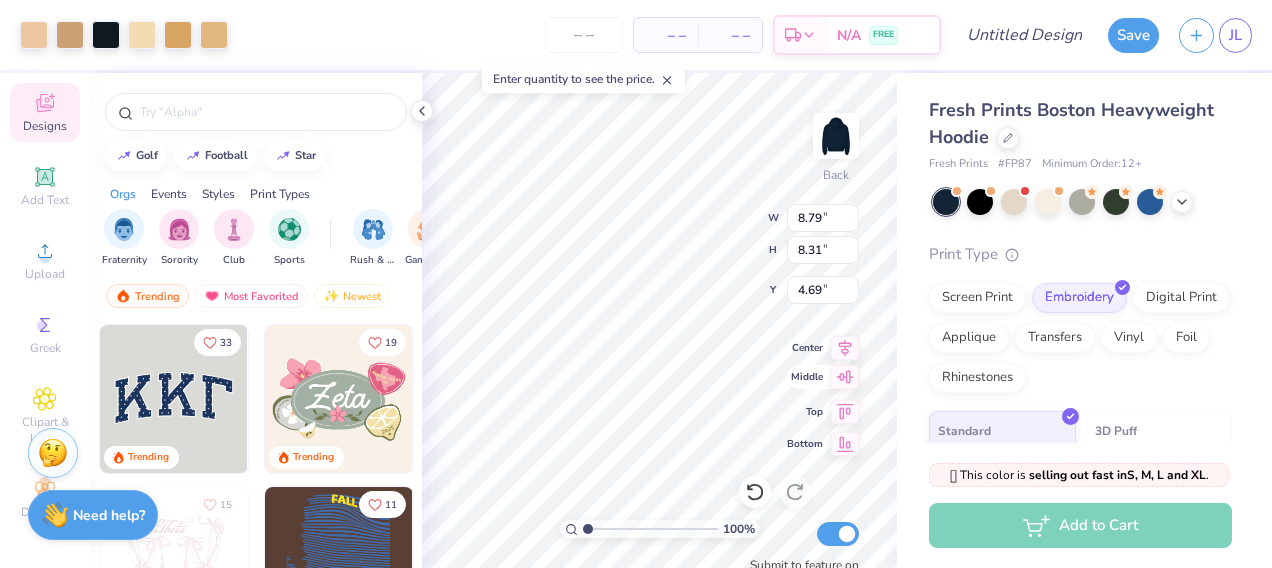 click 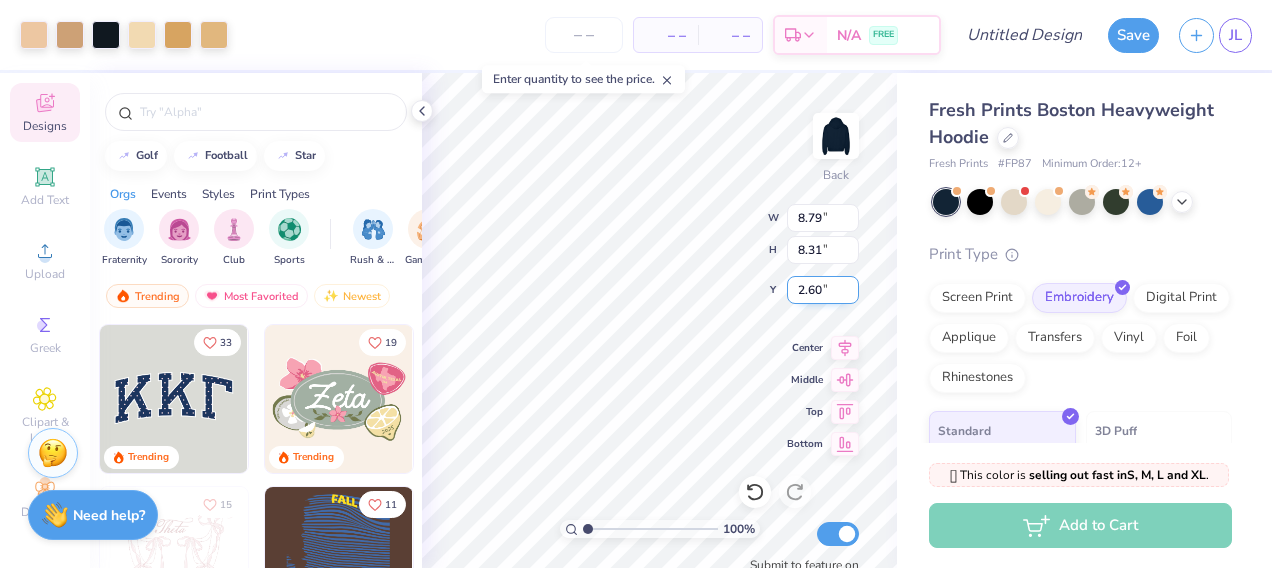 type on "3.00" 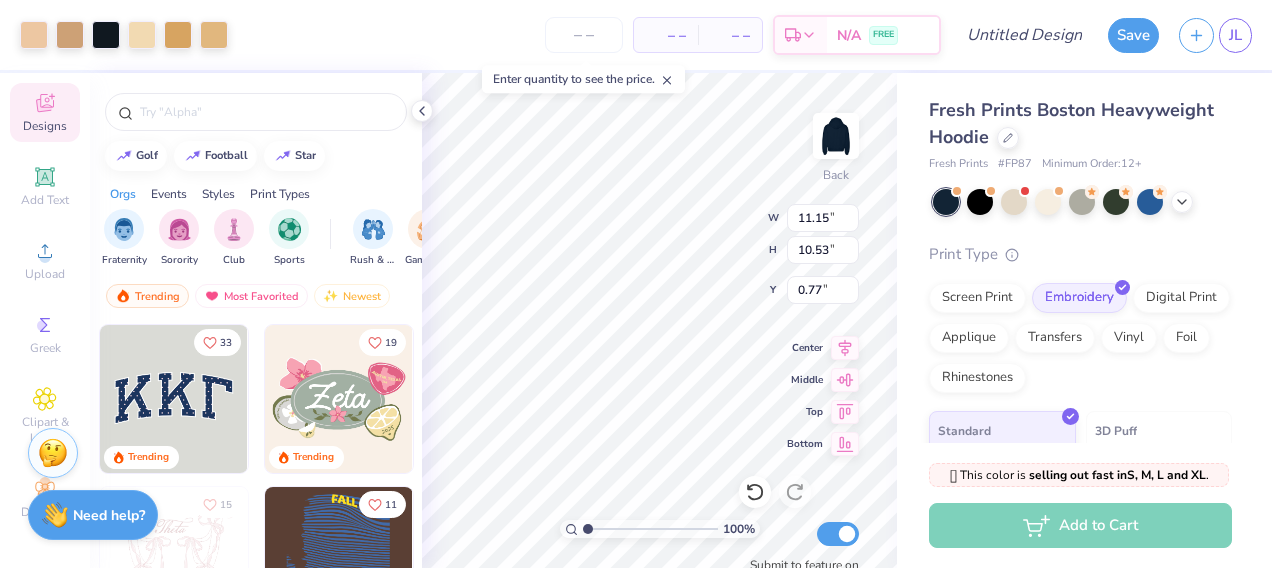 type on "11.15" 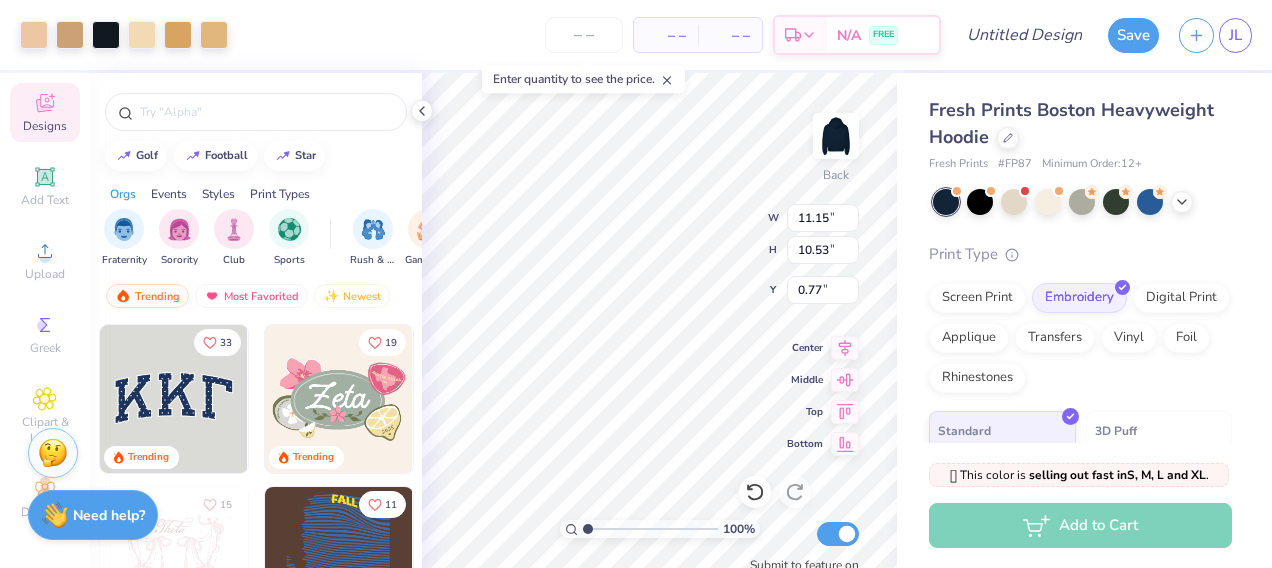 type on "10.53" 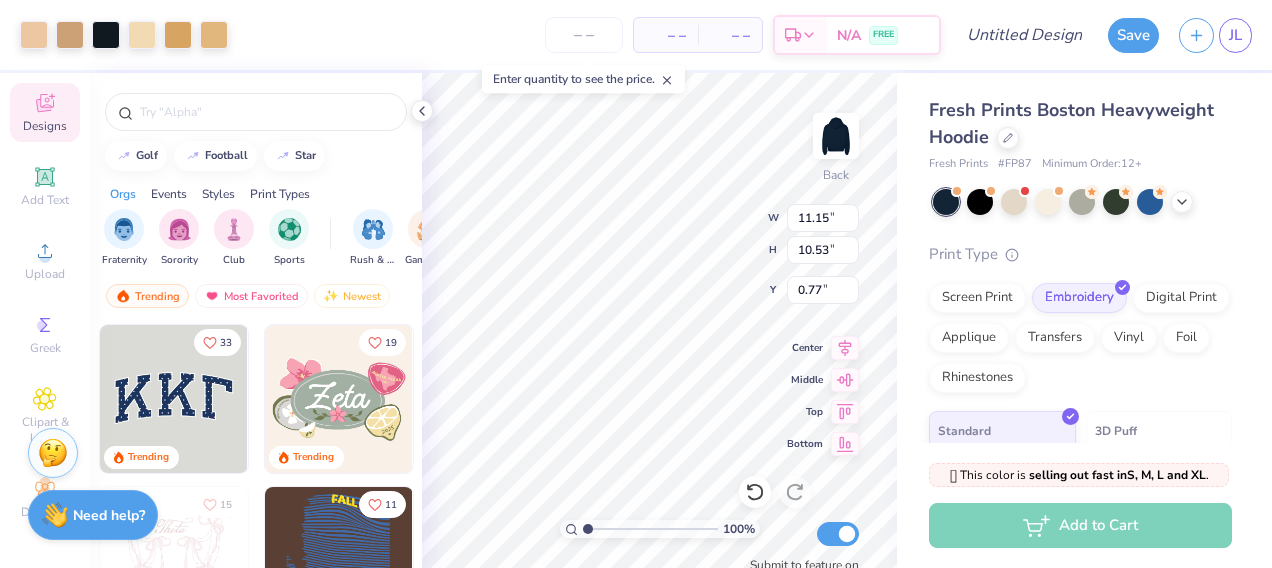 type on "0.77" 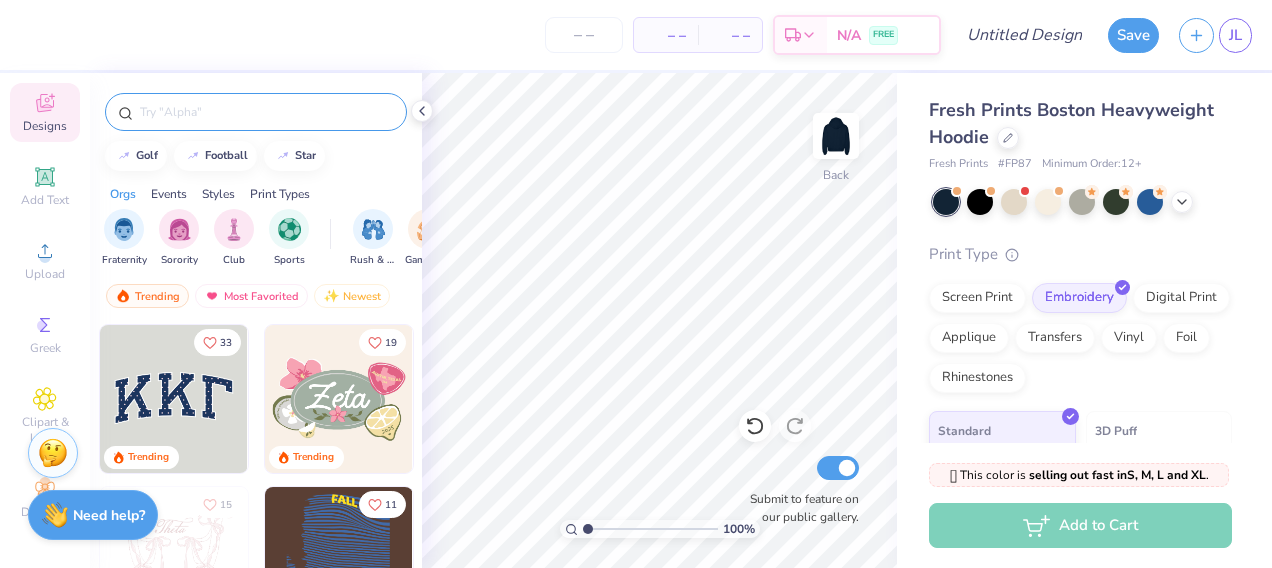 click at bounding box center [266, 112] 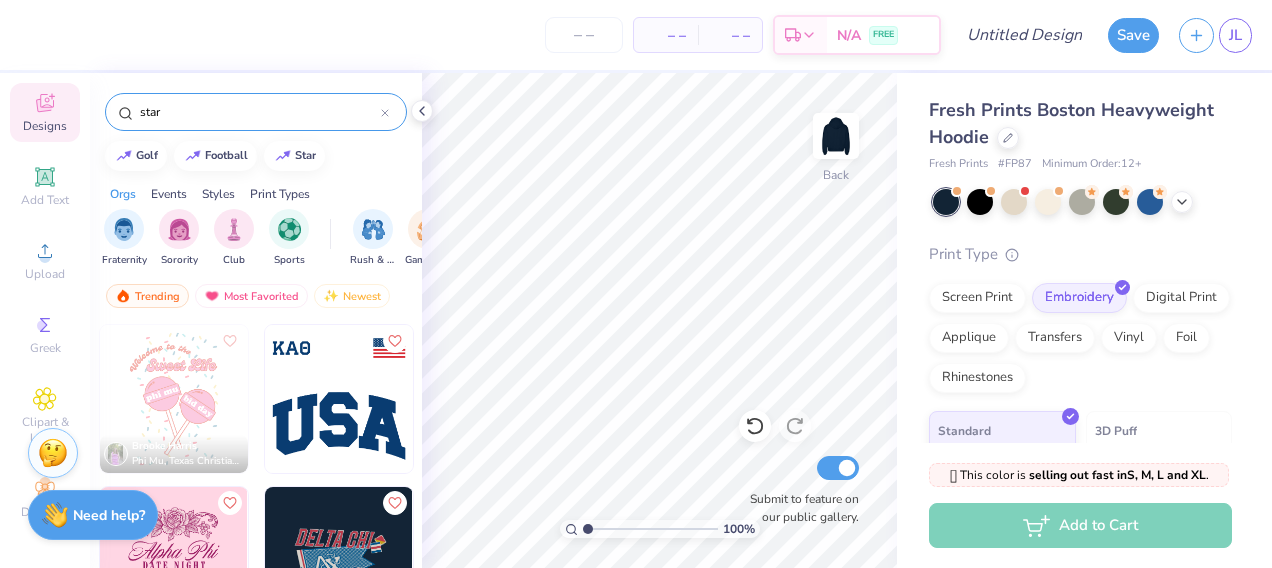 type on "star" 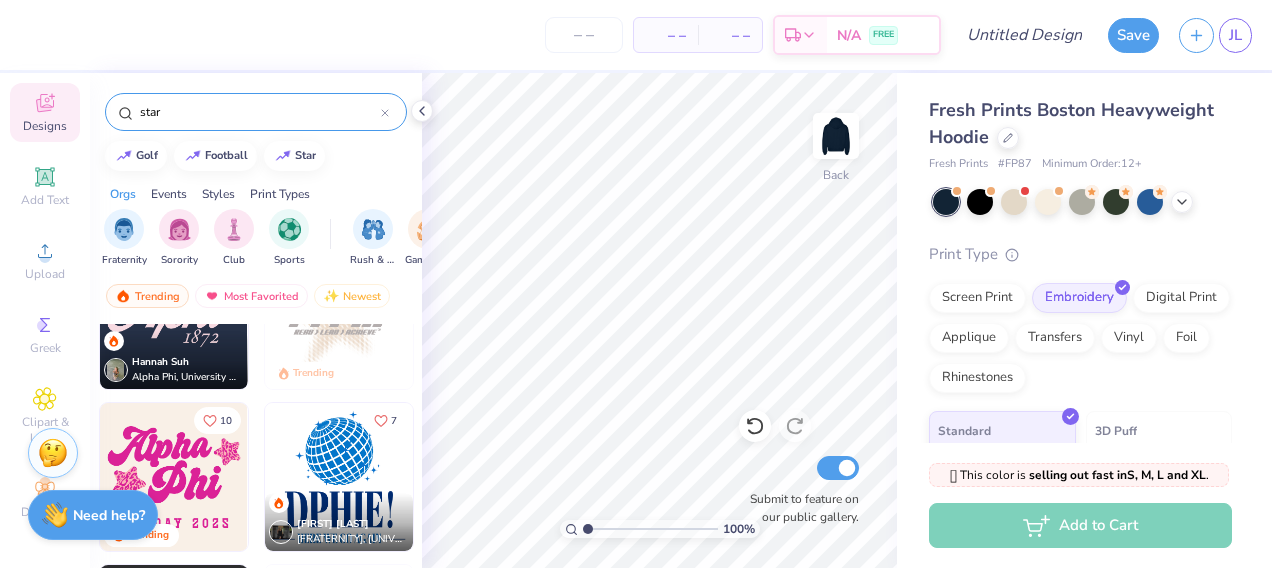 scroll, scrollTop: 984, scrollLeft: 0, axis: vertical 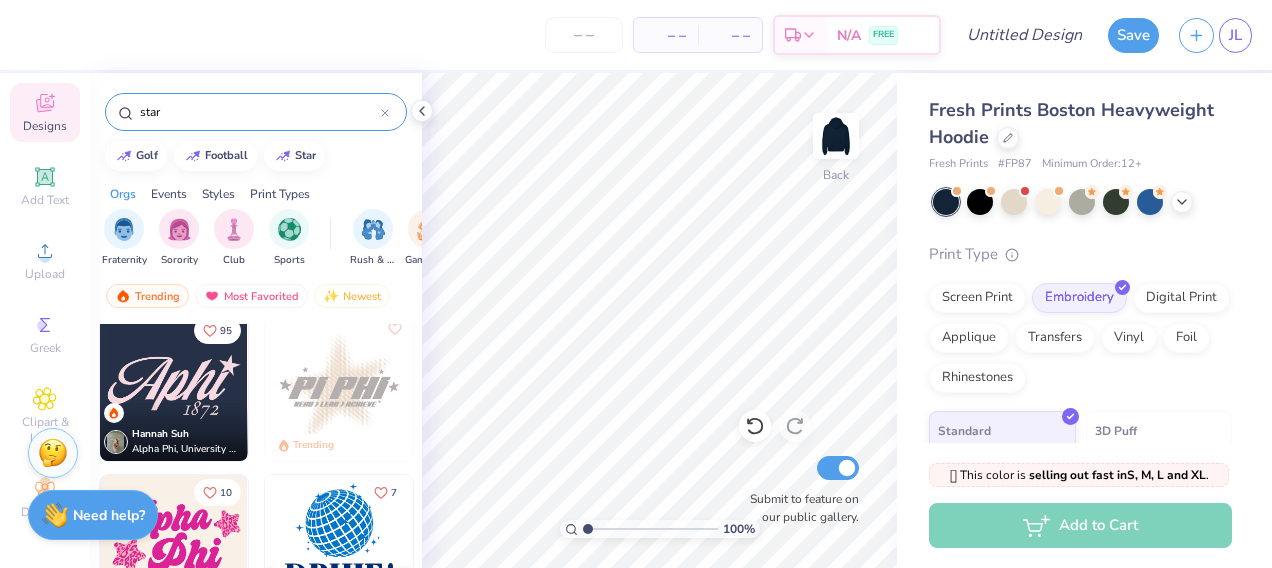 click at bounding box center (174, 387) 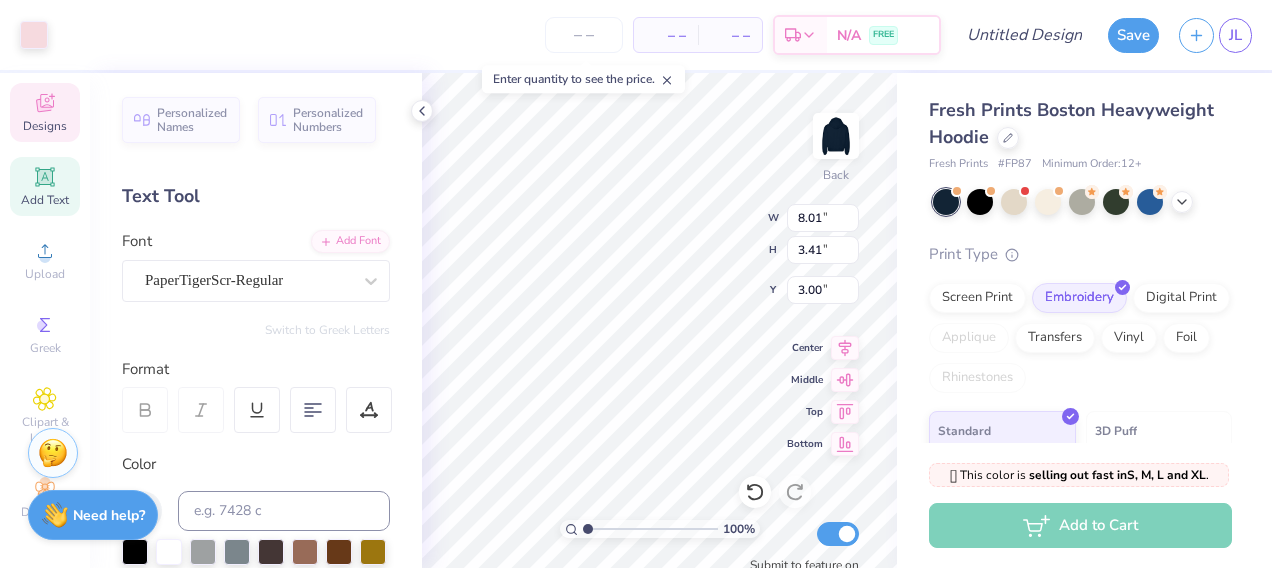 scroll, scrollTop: 16, scrollLeft: 2, axis: both 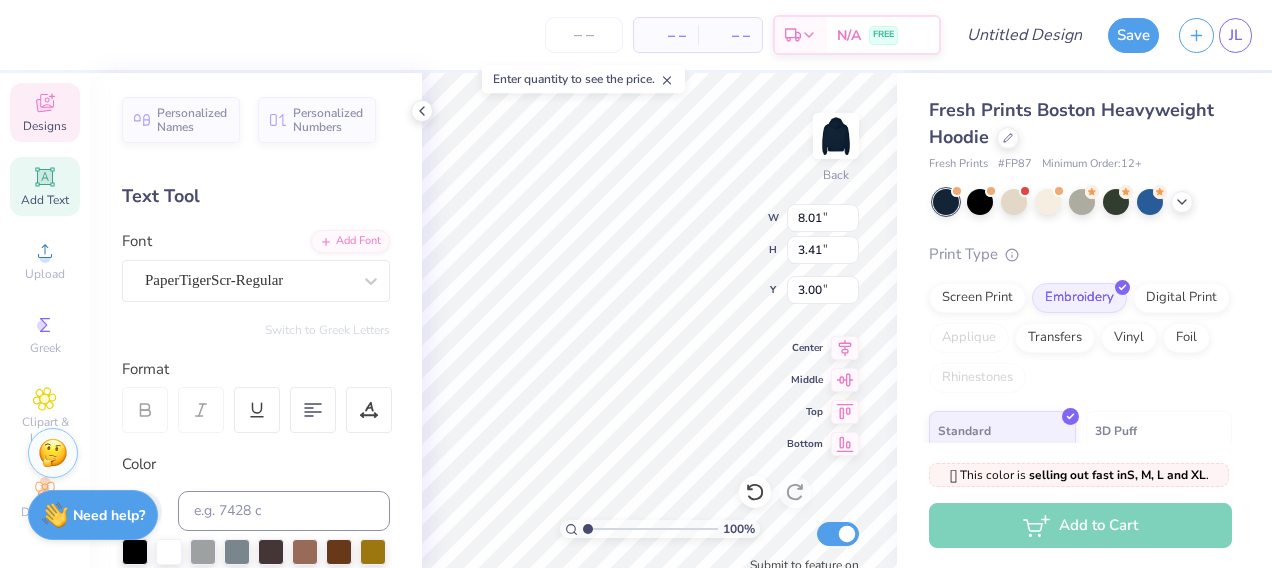type on "KD" 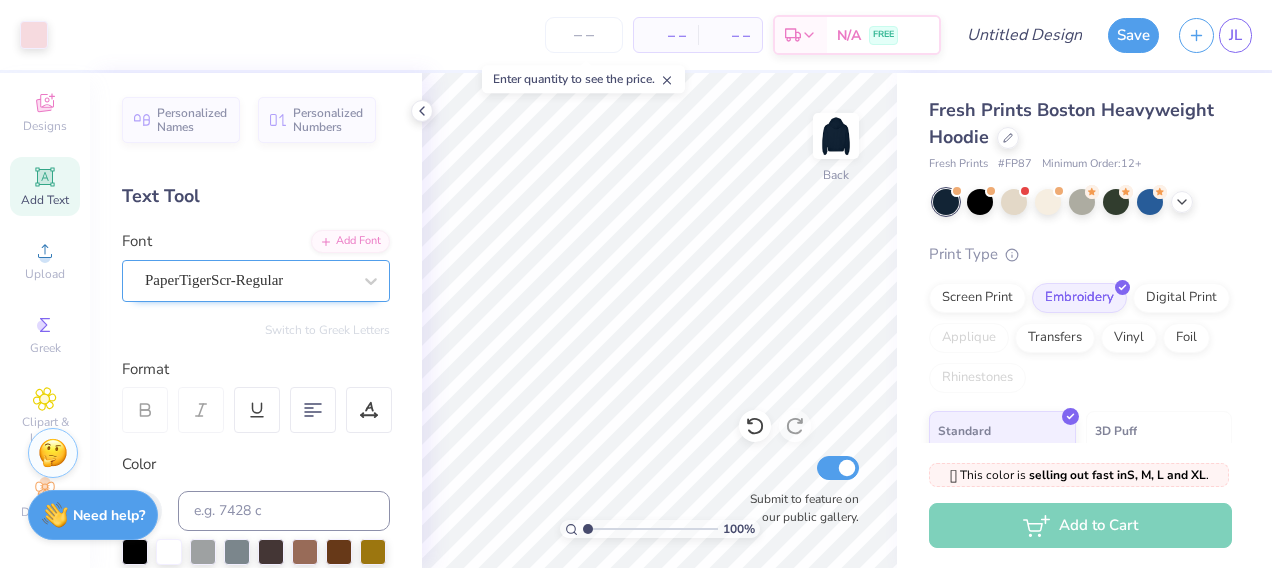 click on "PaperTigerScr-Regular" at bounding box center [248, 280] 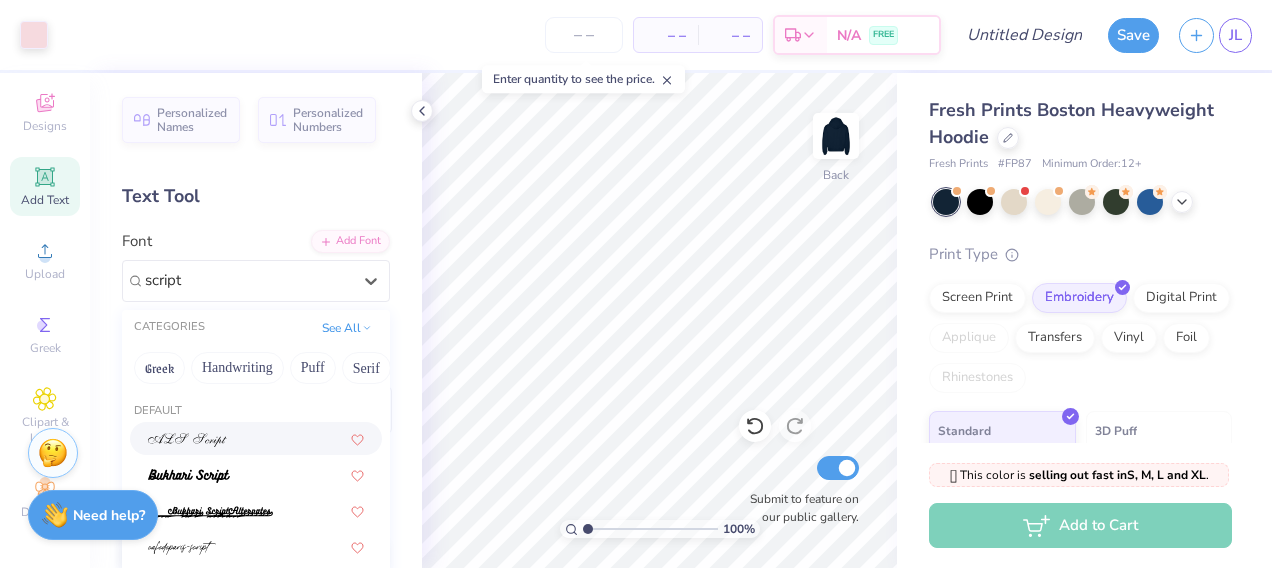 click at bounding box center [187, 440] 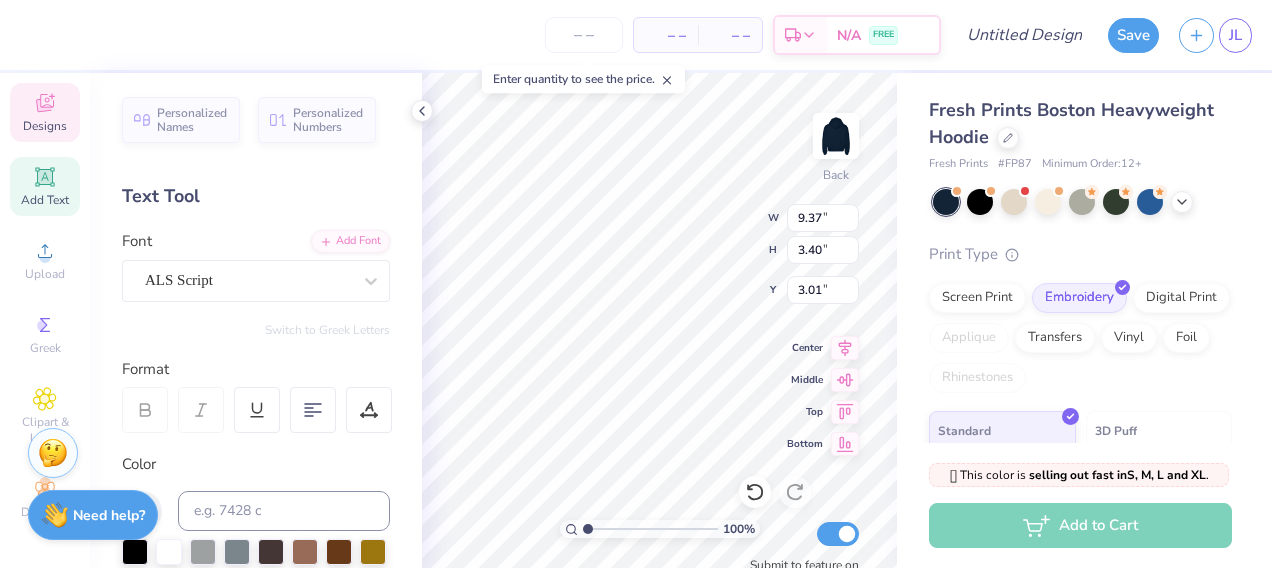 scroll, scrollTop: 16, scrollLeft: 2, axis: both 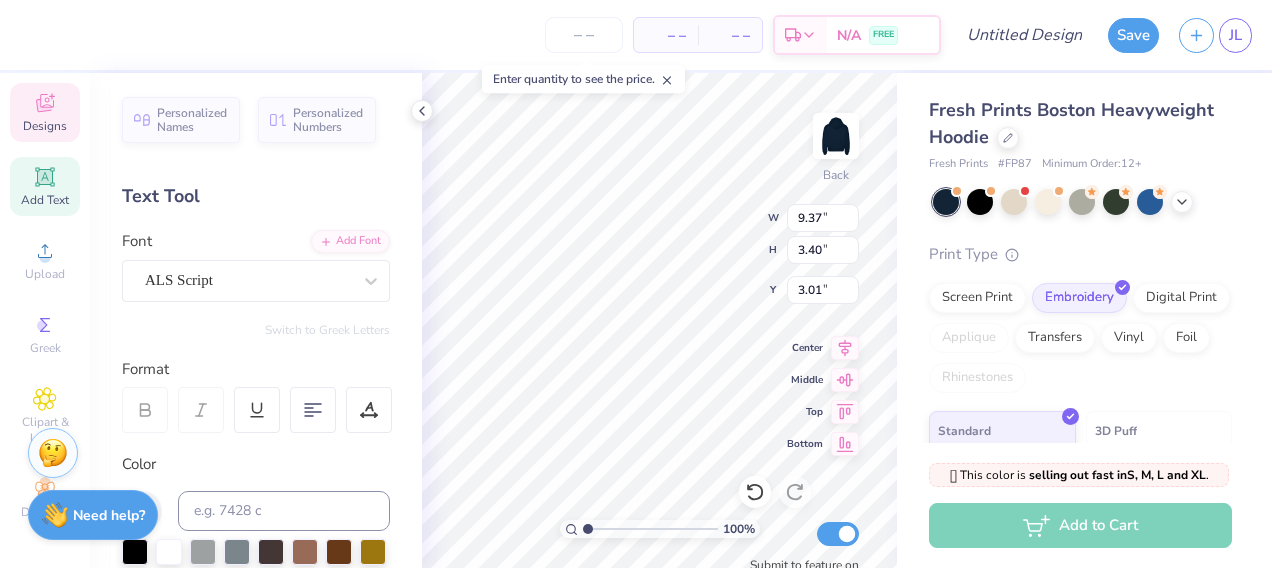 type on "Kappa
Delta" 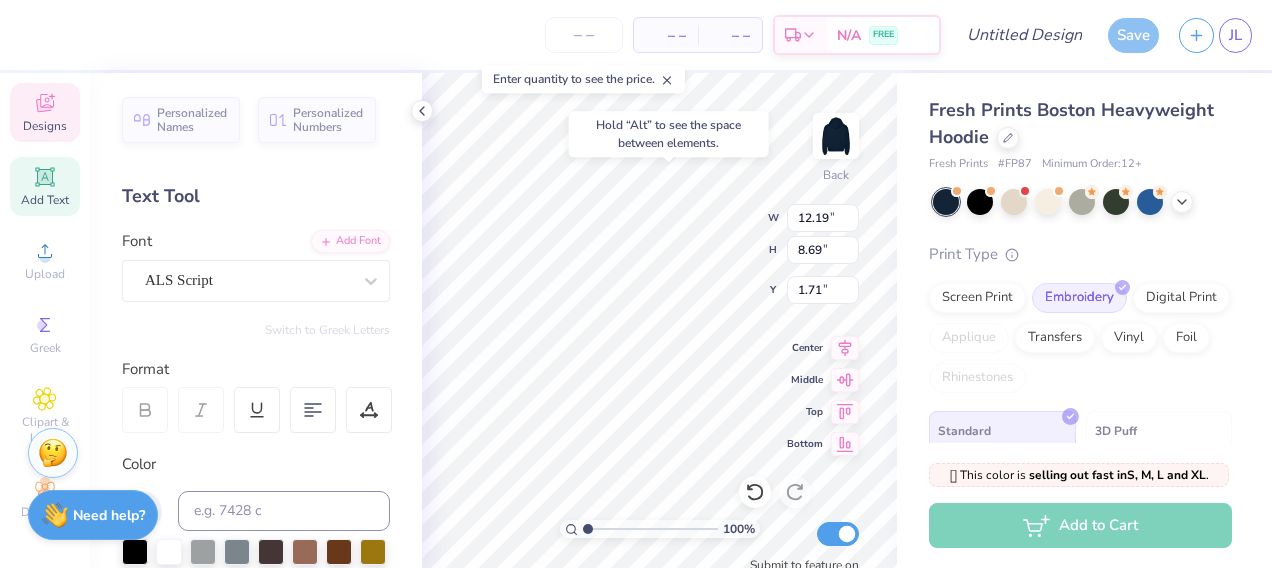 type on "1.71" 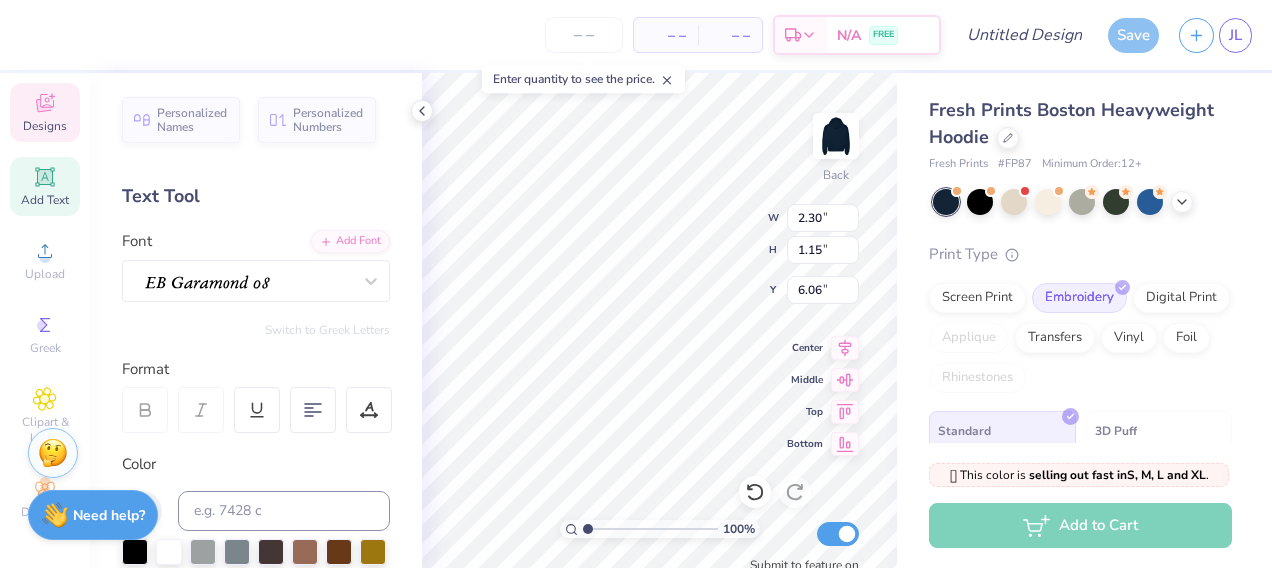 scroll, scrollTop: 16, scrollLeft: 4, axis: both 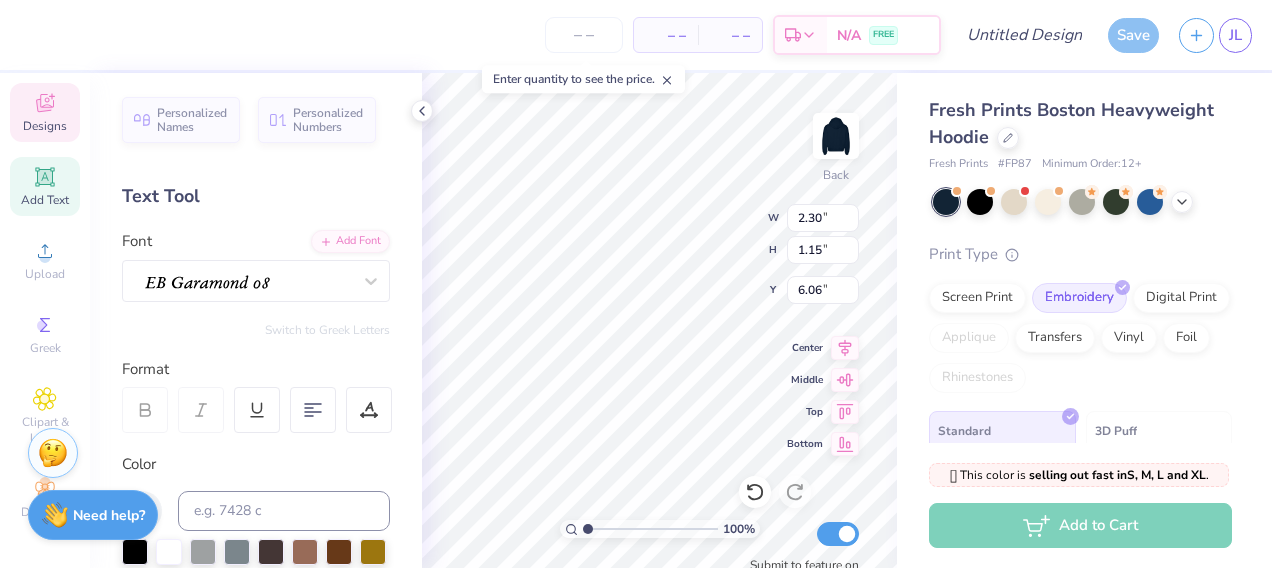 type on "1897" 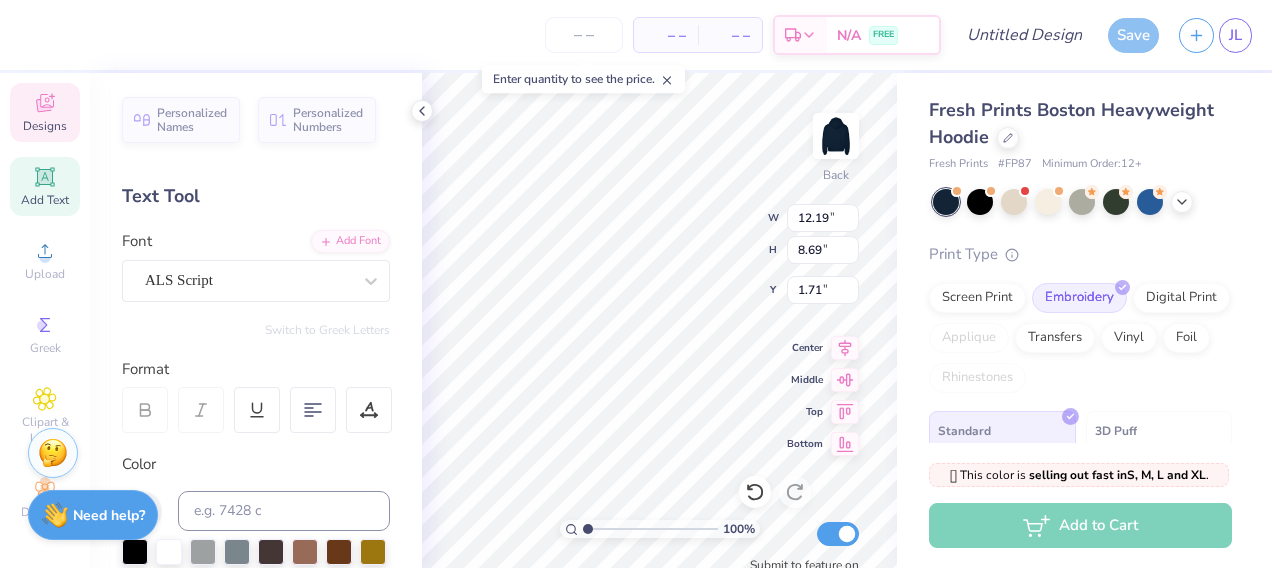 type on "1.34" 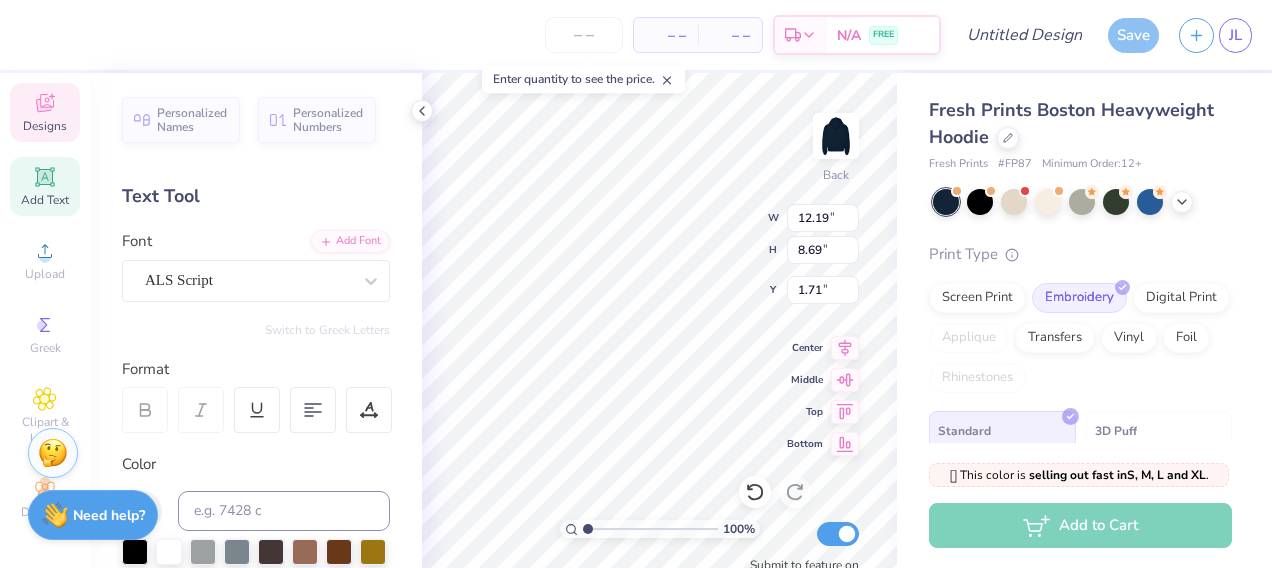 type on "1.32" 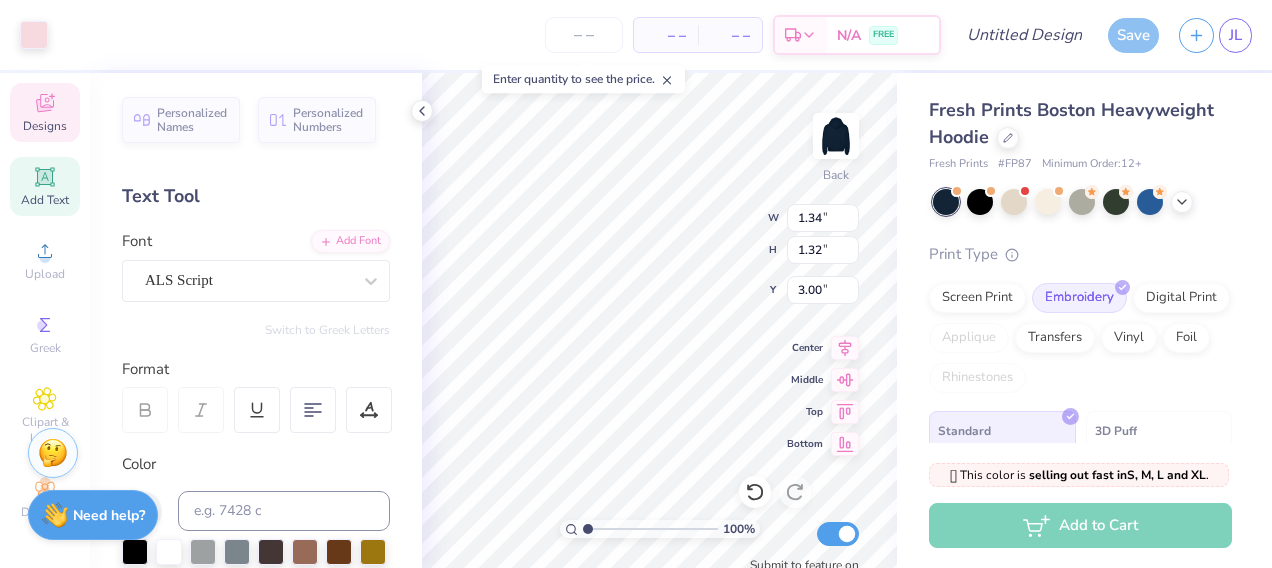 type on "6.09" 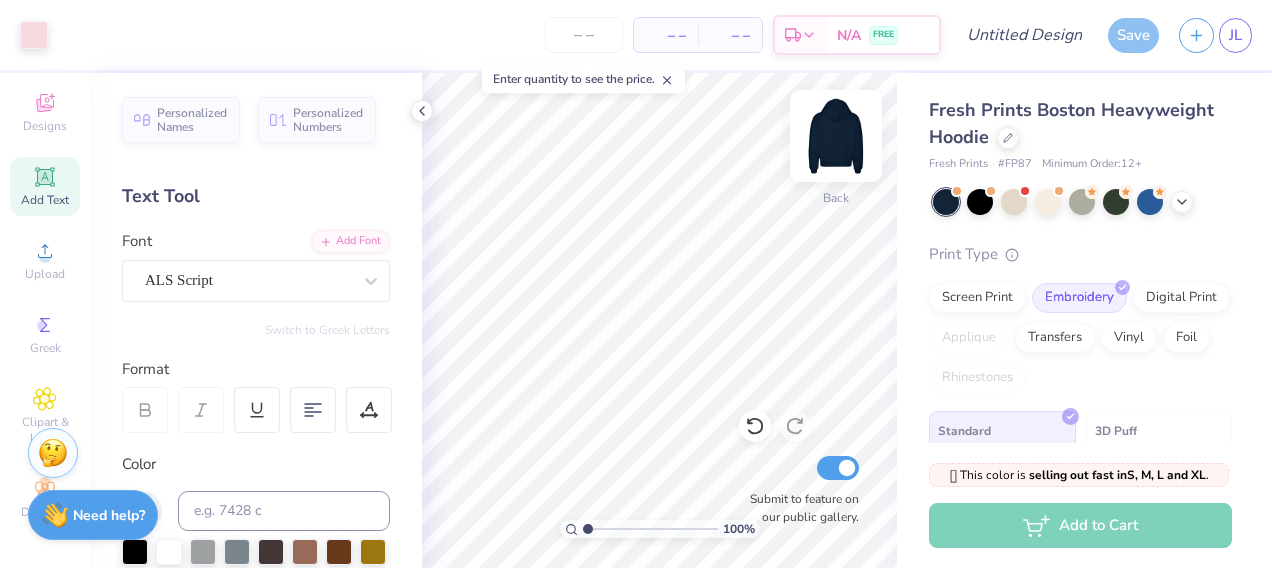 click at bounding box center (836, 136) 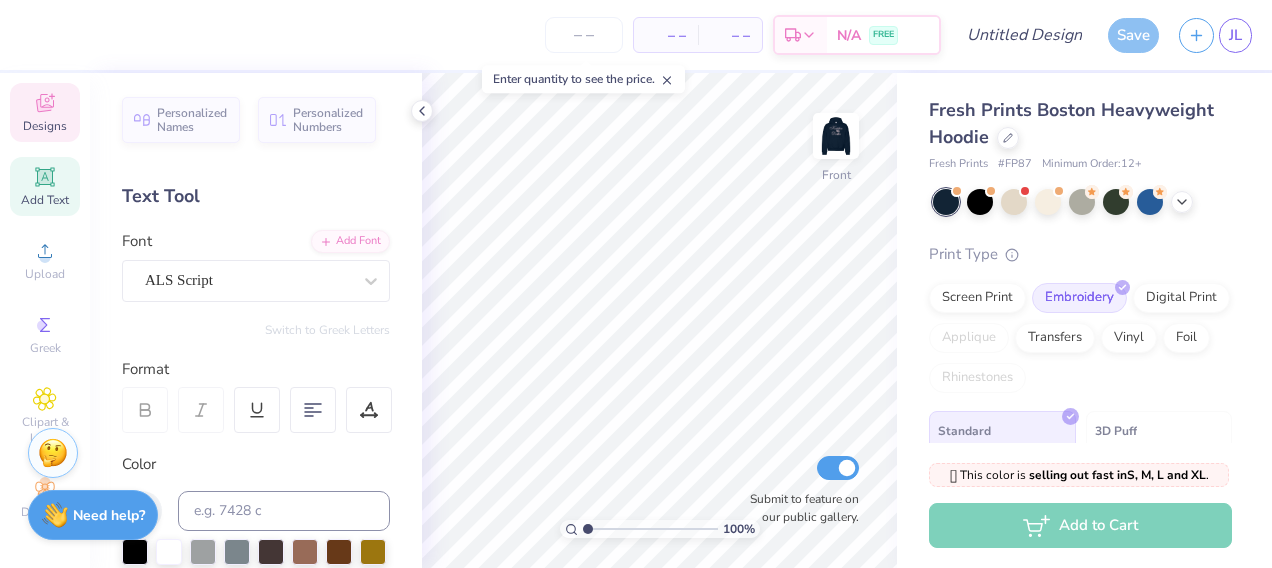 click on "Designs" at bounding box center (45, 126) 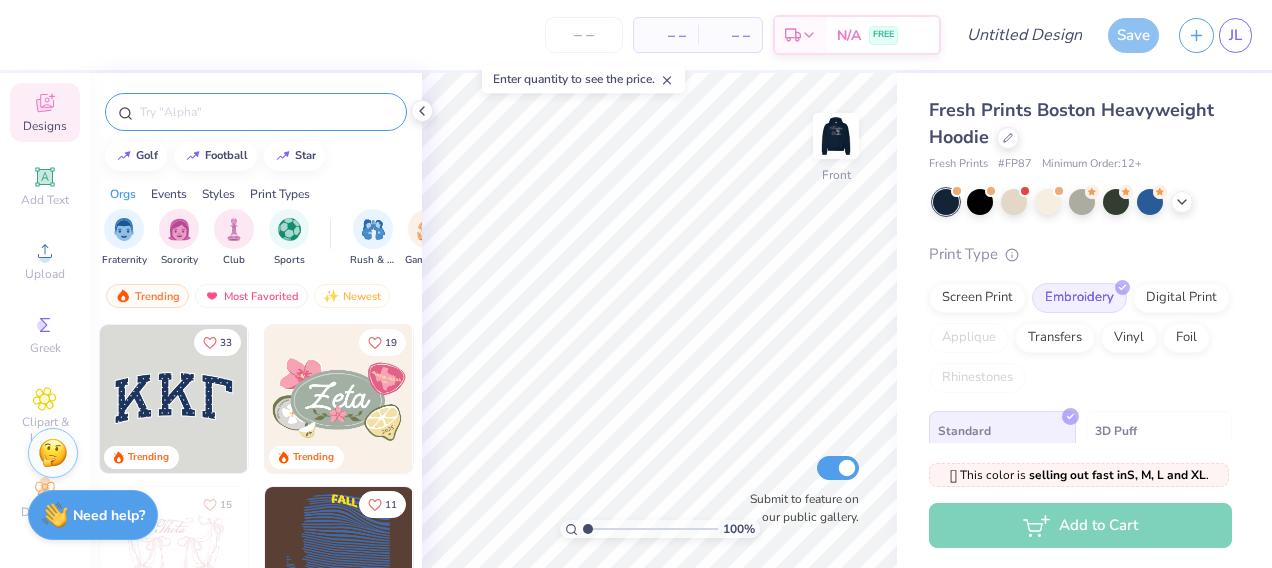 click at bounding box center [266, 112] 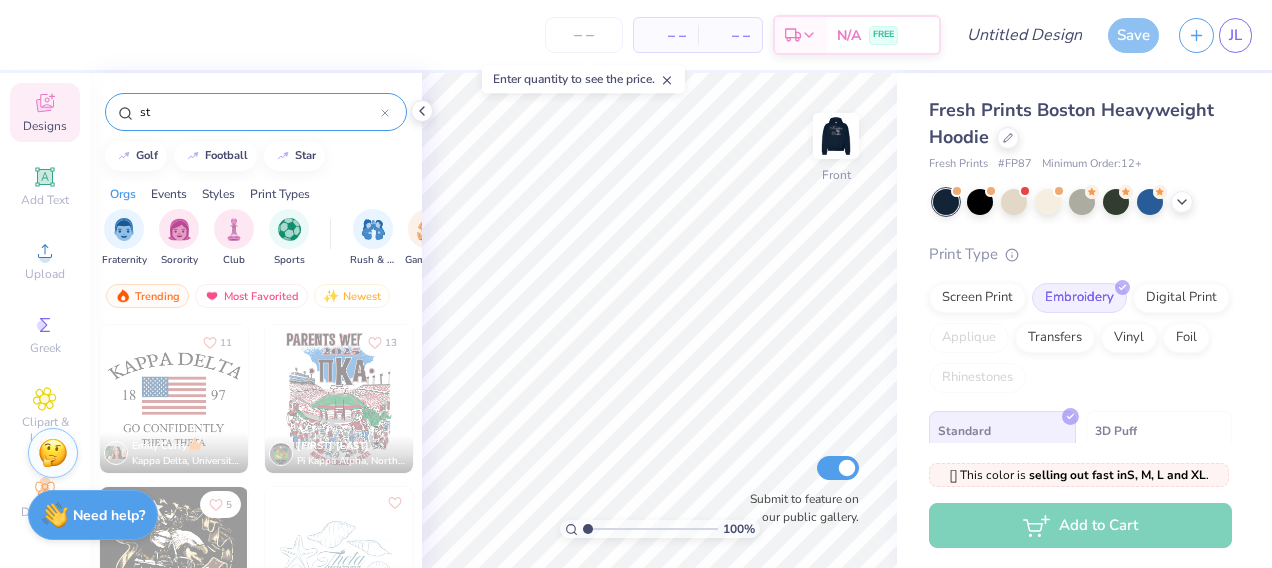 type on "s" 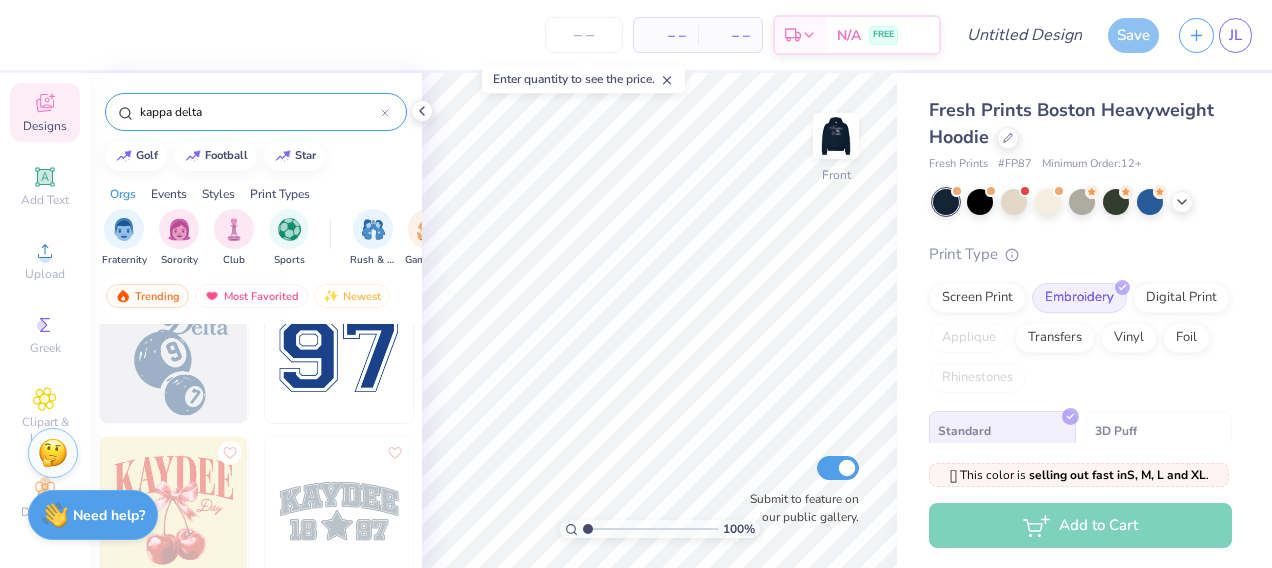 scroll, scrollTop: 560, scrollLeft: 0, axis: vertical 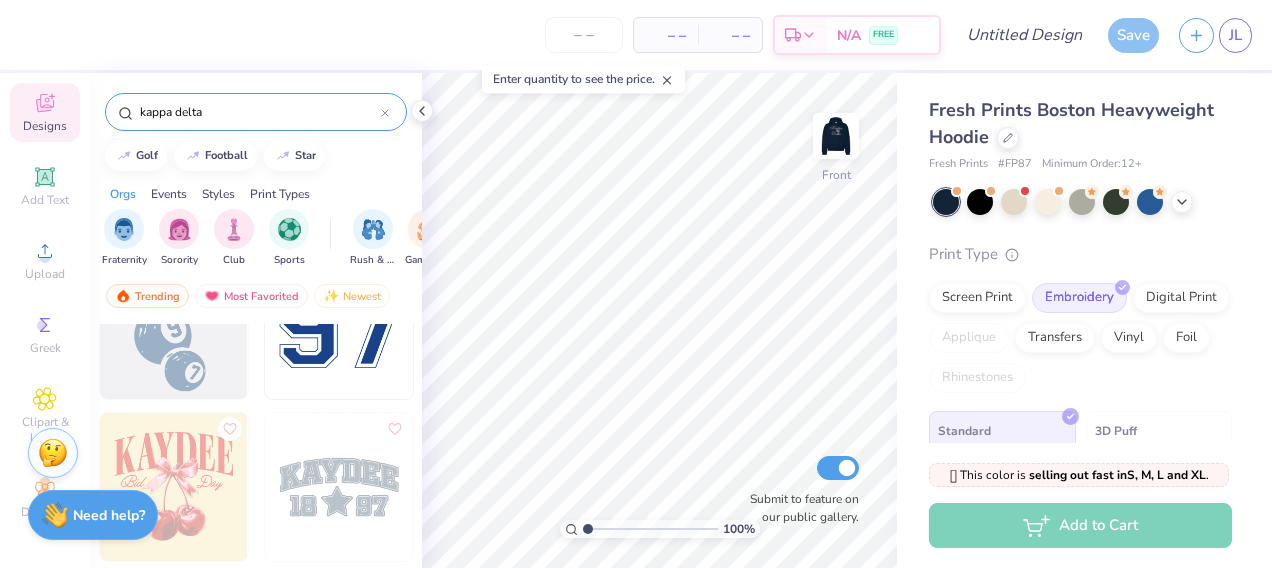 click on "kappa delta" at bounding box center [259, 112] 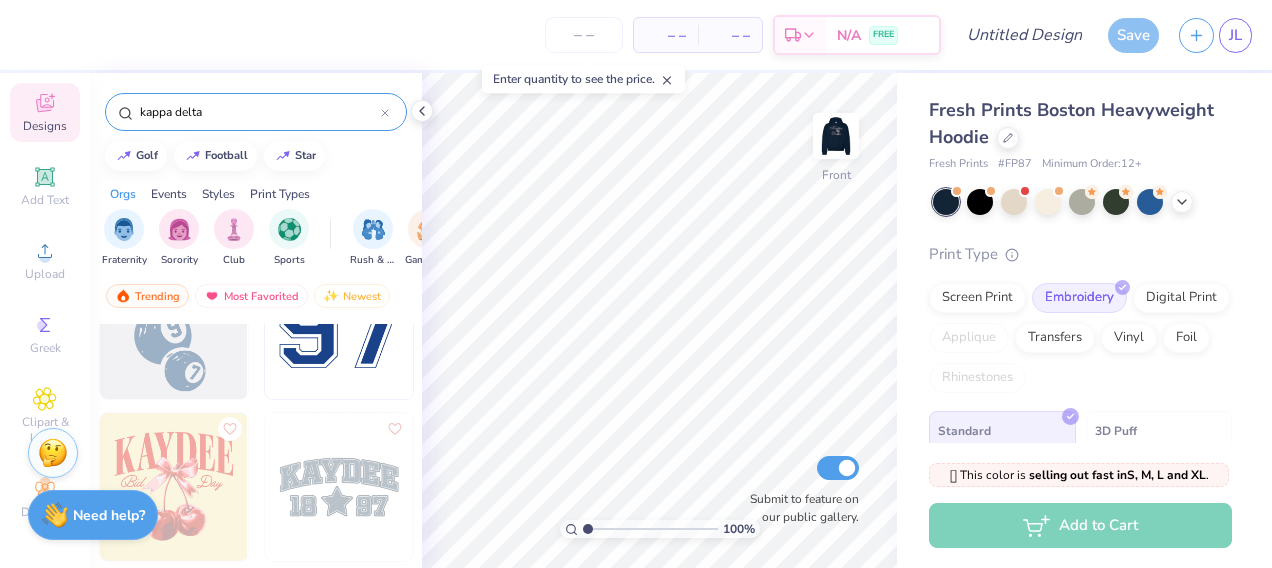 click on "kappa delta" at bounding box center [259, 112] 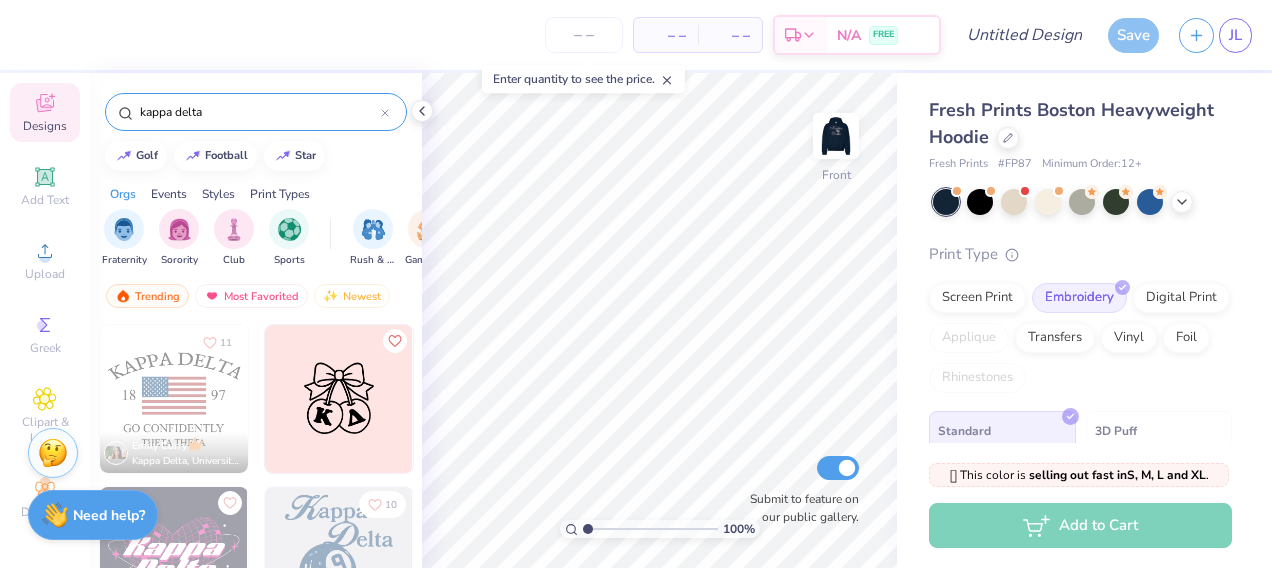 click on "kappa delta" at bounding box center (259, 112) 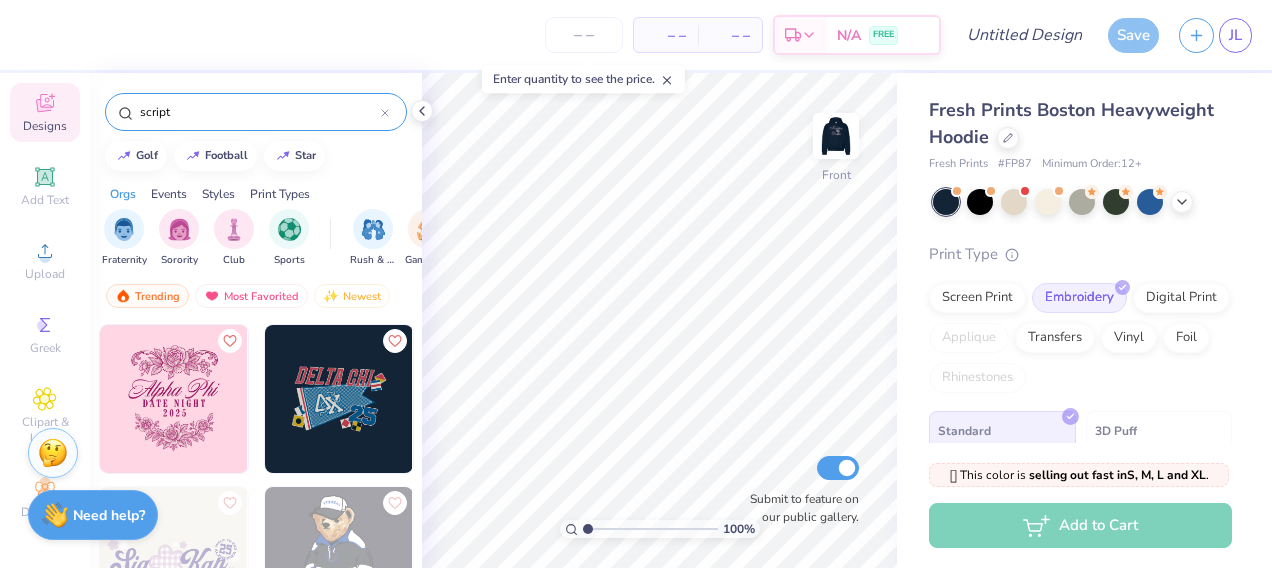 type on "script" 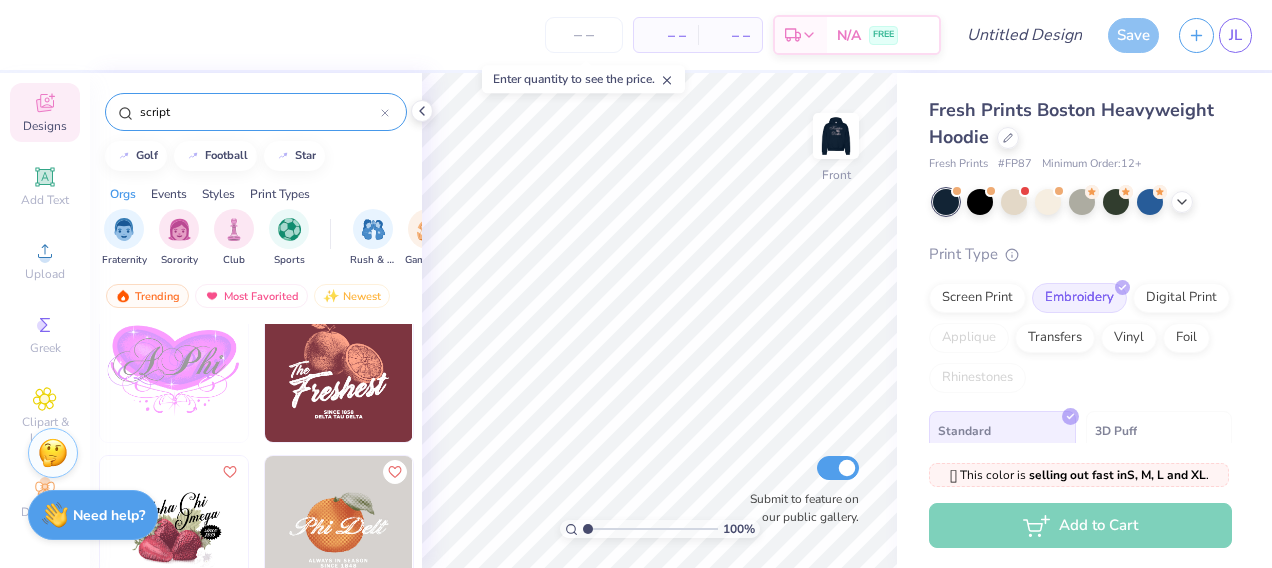 scroll, scrollTop: 1665, scrollLeft: 0, axis: vertical 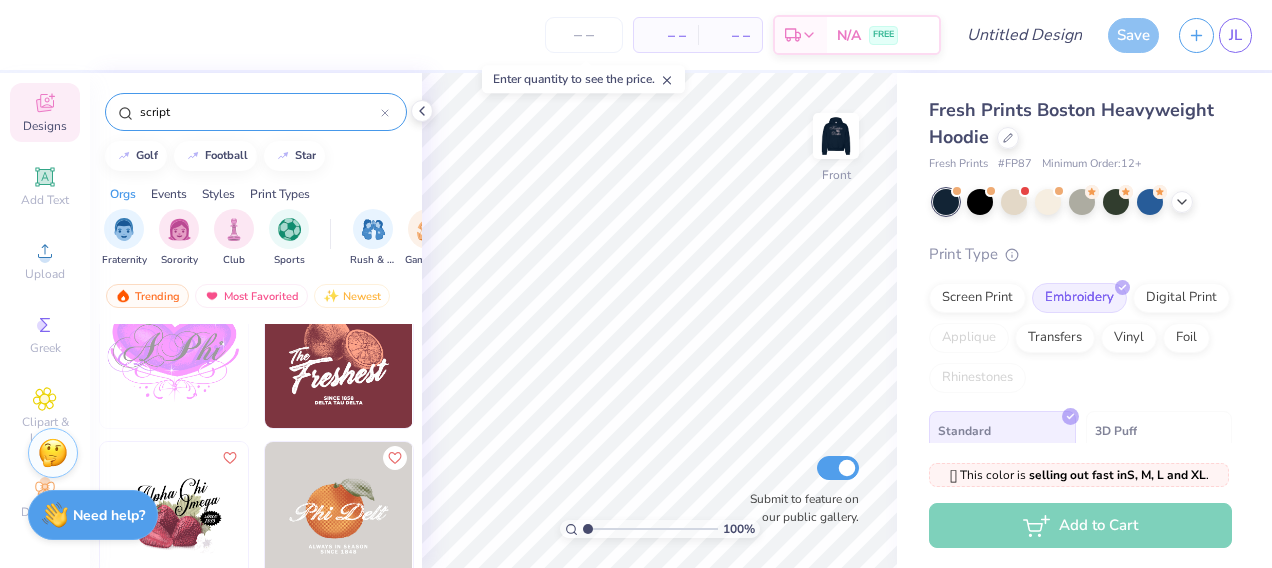 click on "script" at bounding box center [259, 112] 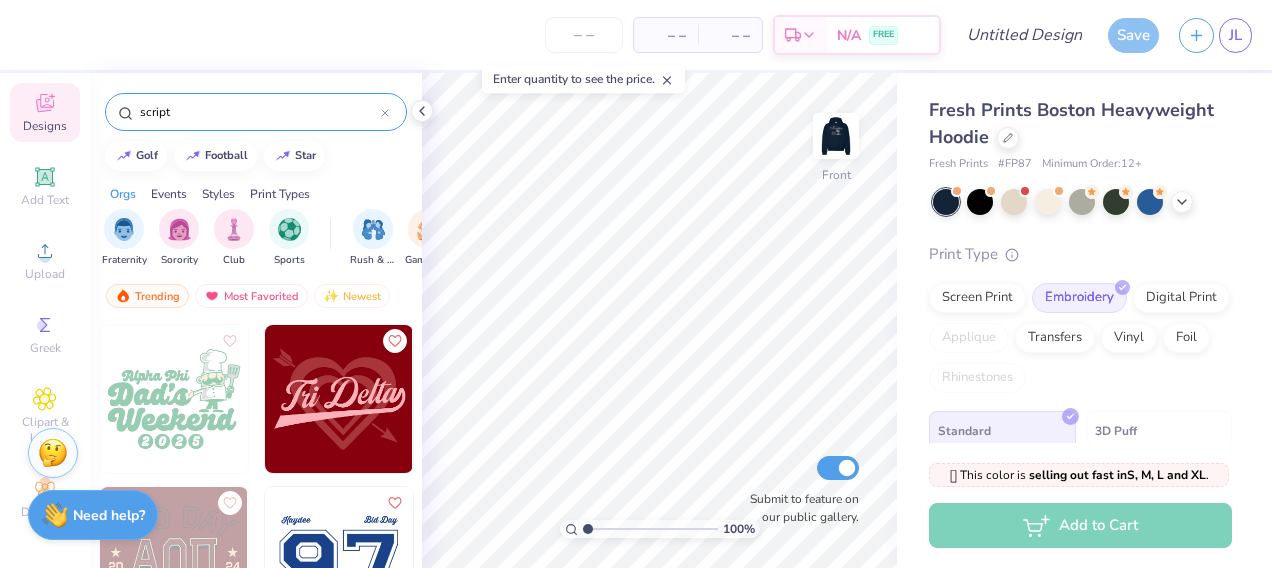click 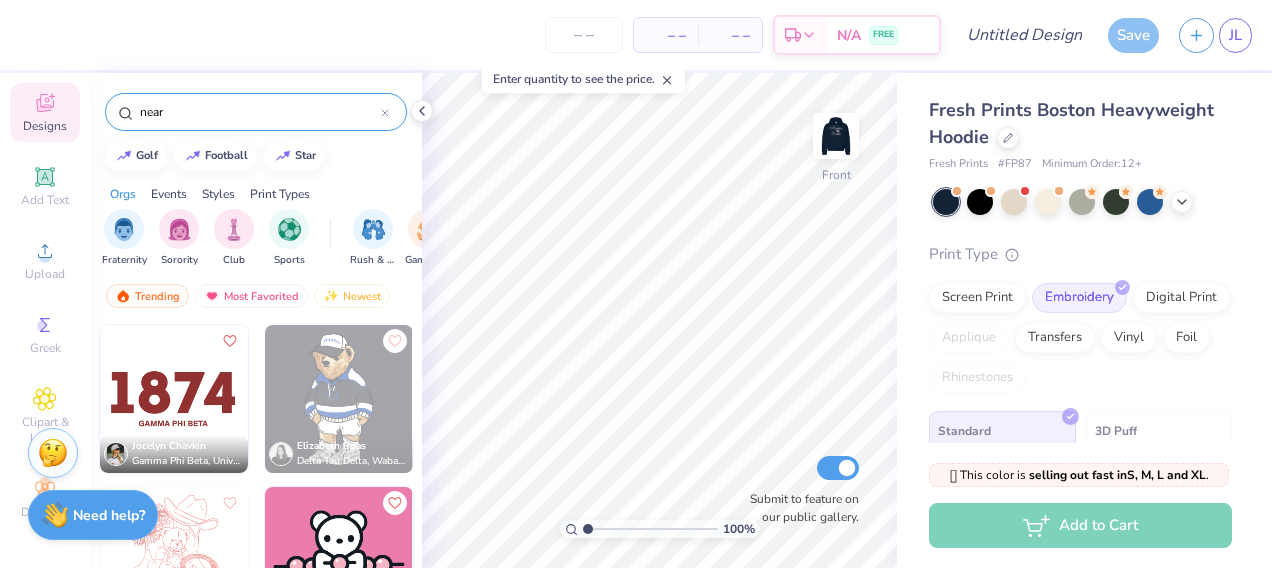click on "near" at bounding box center [259, 112] 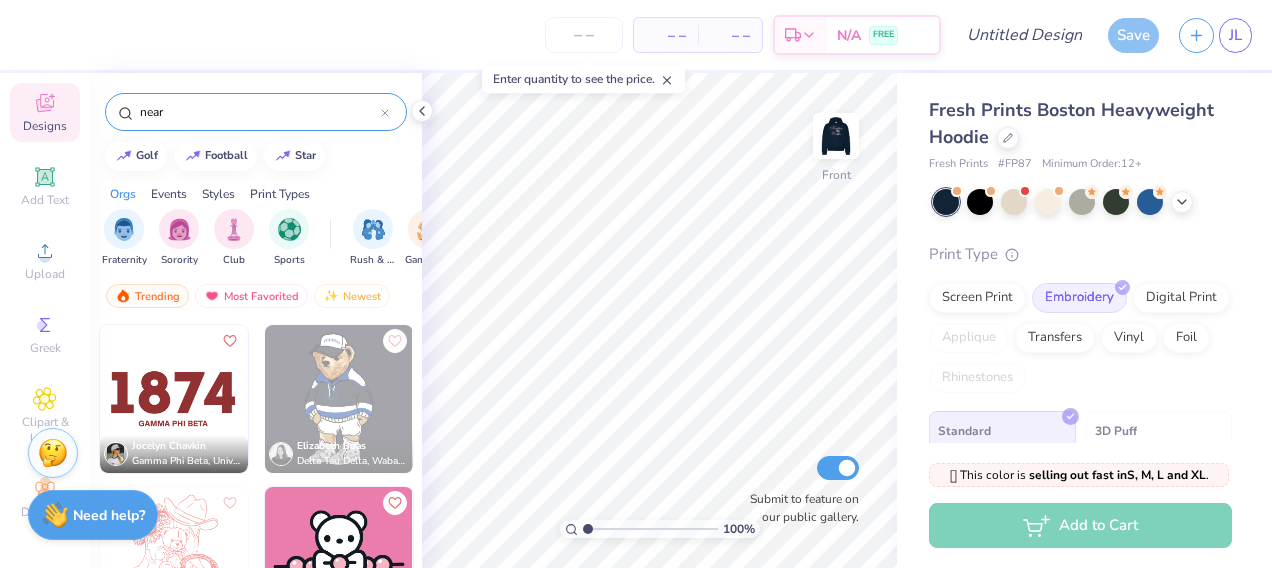 click on "near" at bounding box center (259, 112) 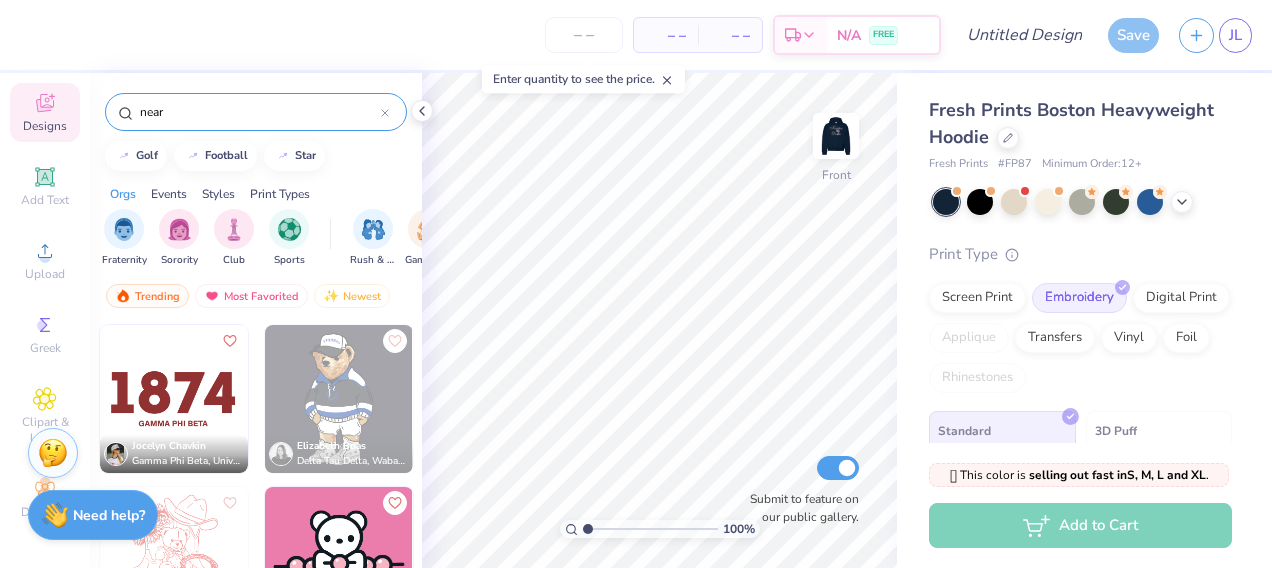 click on "near" at bounding box center (259, 112) 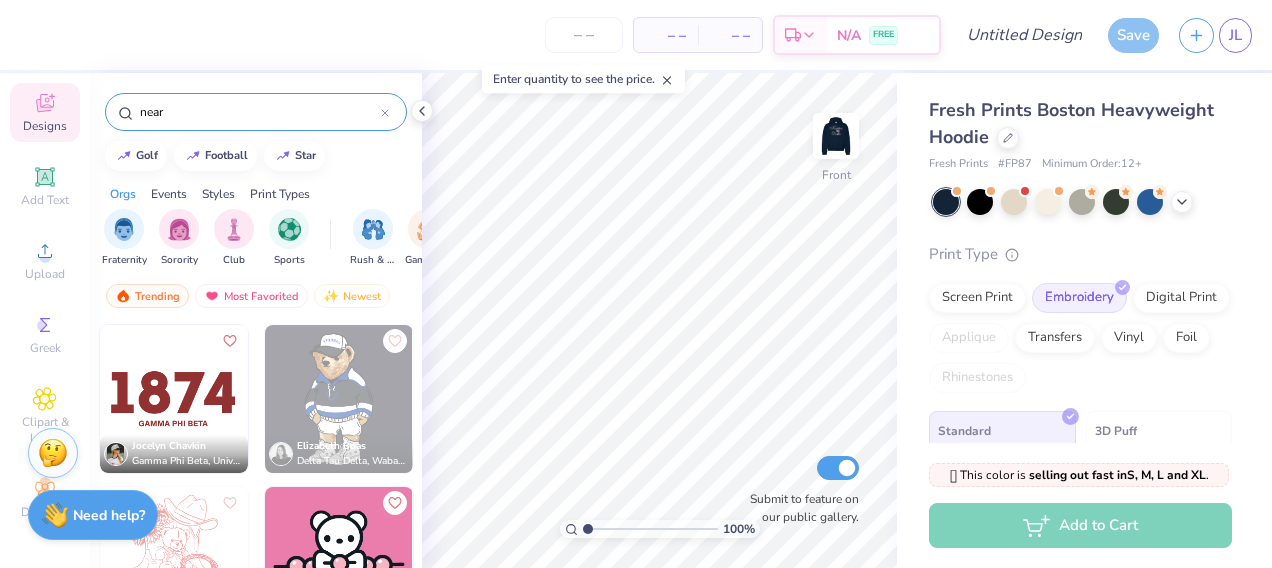click on "near" at bounding box center [259, 112] 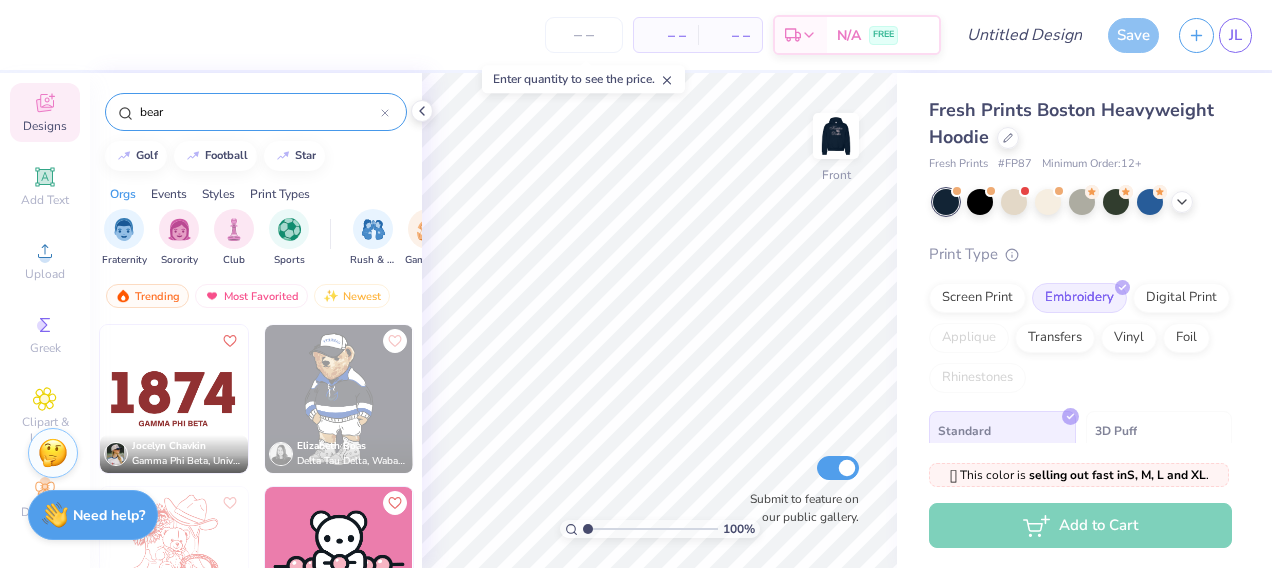type on "bear" 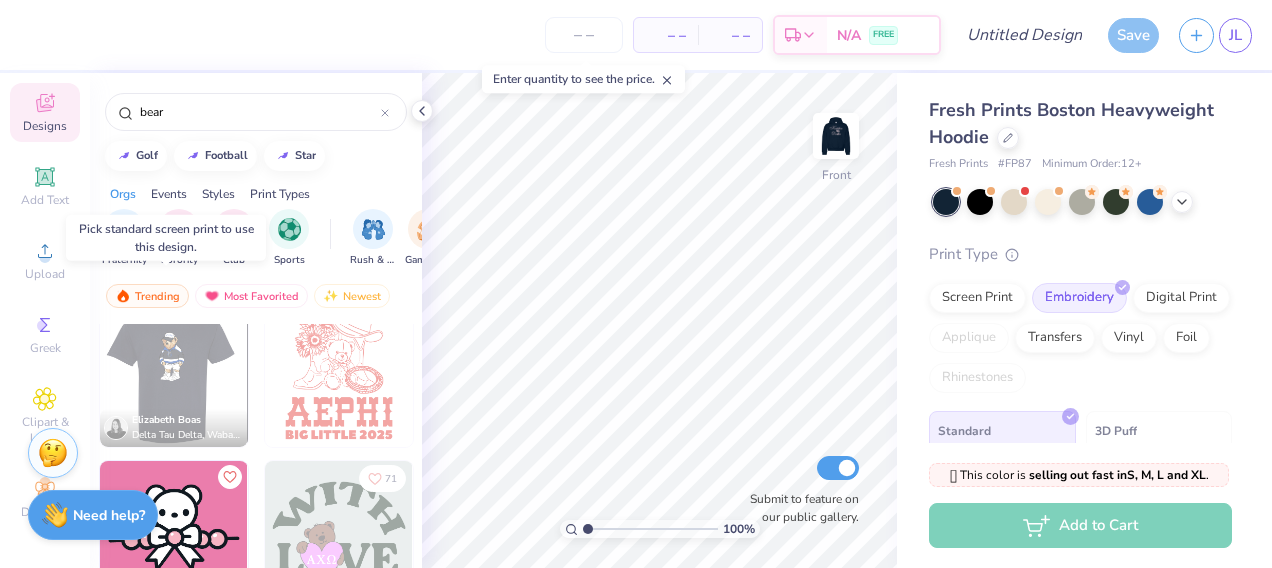 scroll, scrollTop: 9, scrollLeft: 0, axis: vertical 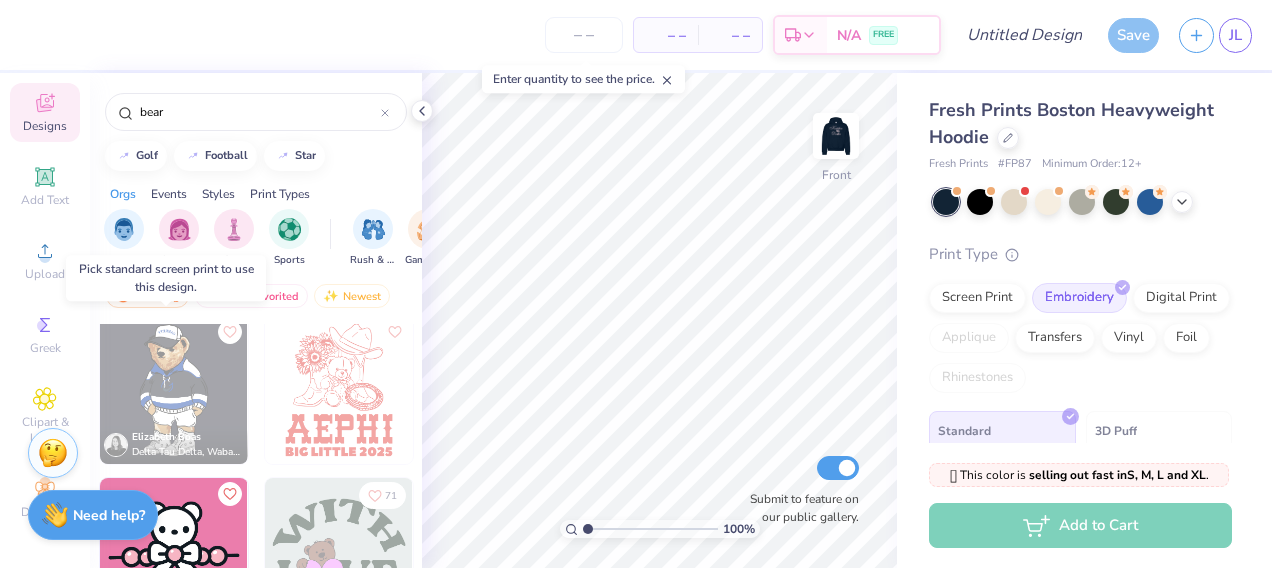 click at bounding box center [174, 390] 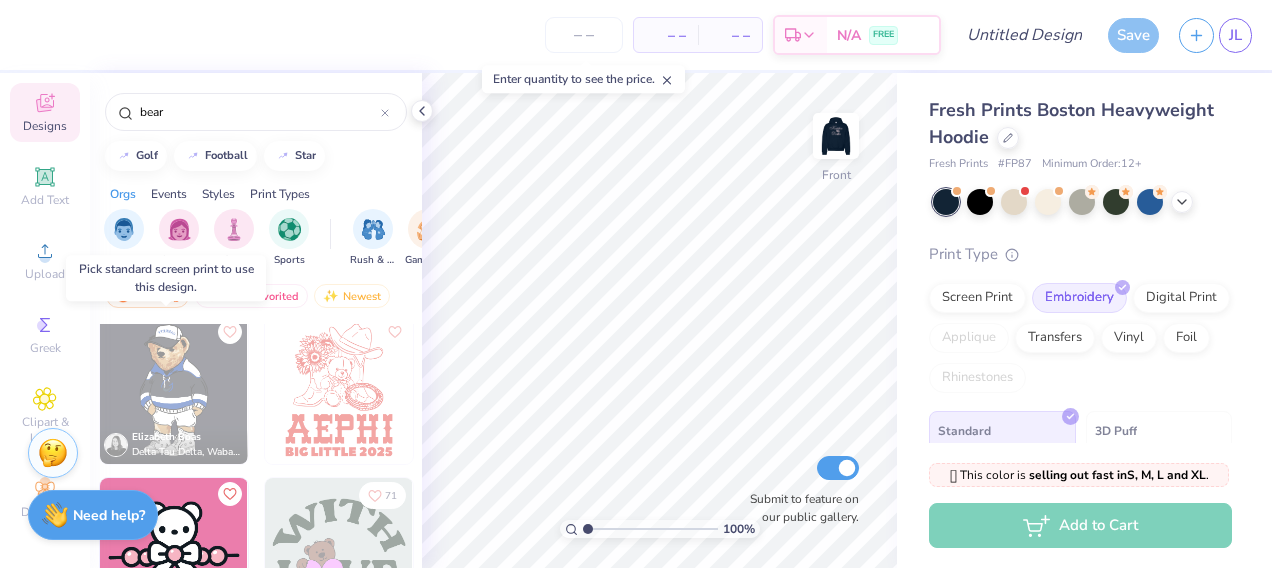 click at bounding box center [174, 390] 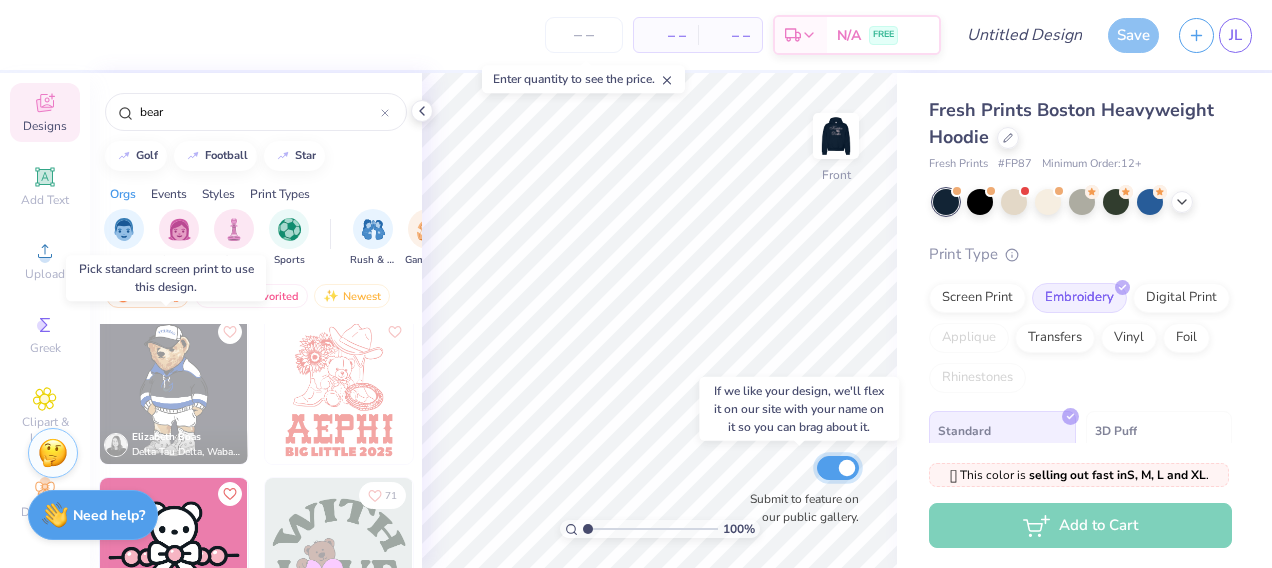 click on "Submit to feature on our public gallery." at bounding box center (838, 468) 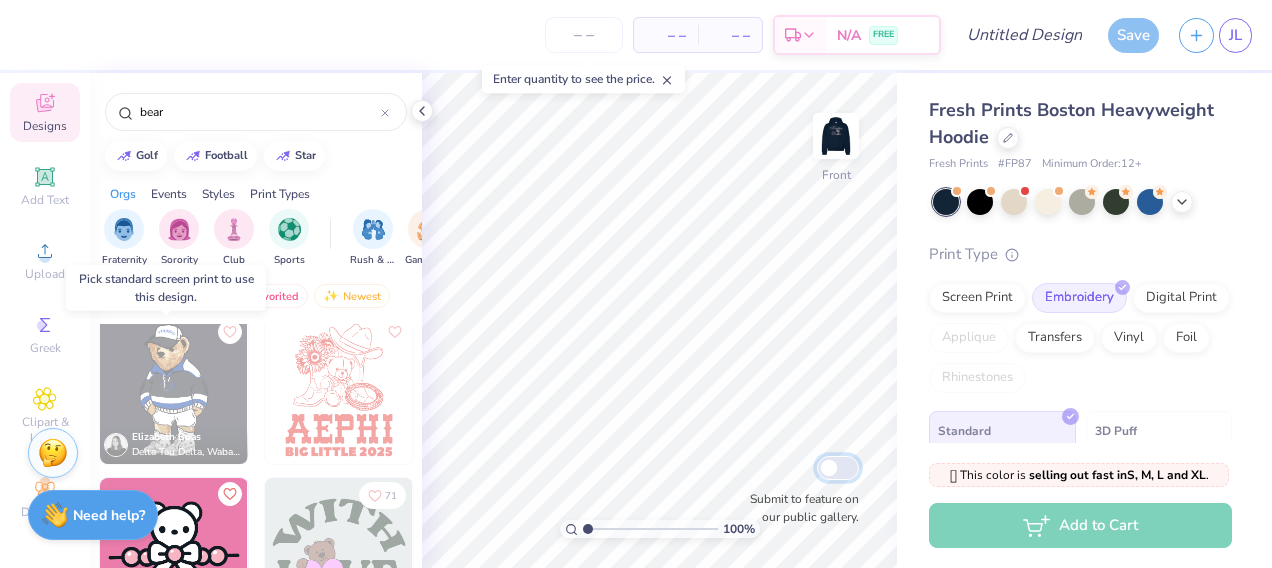 scroll, scrollTop: 0, scrollLeft: 0, axis: both 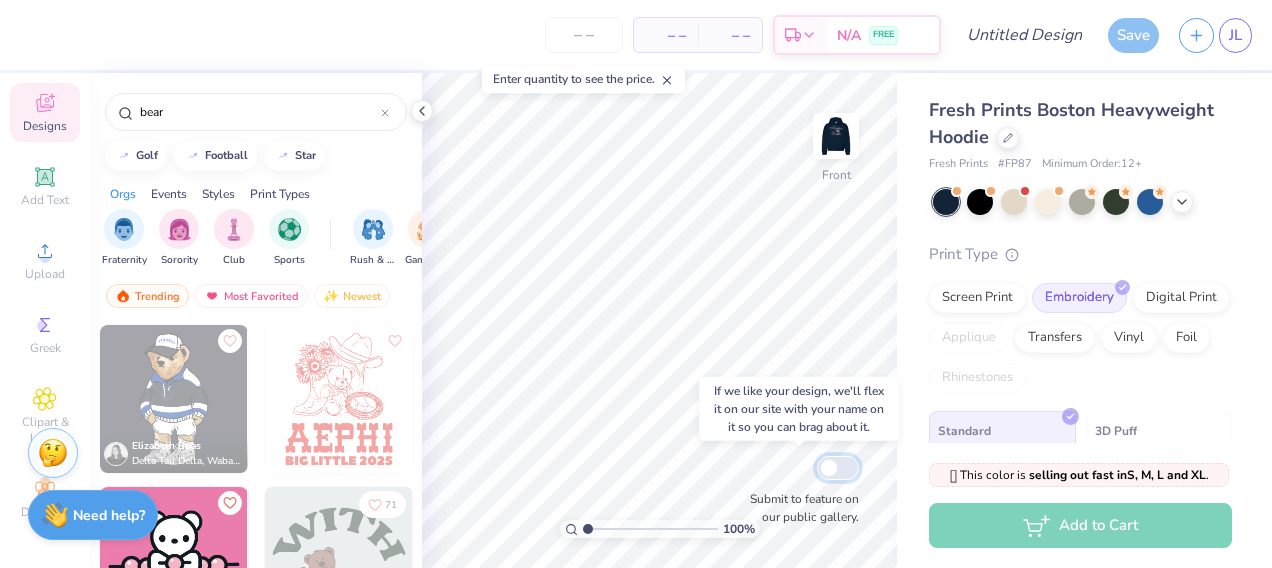 click on "Submit to feature on our public gallery." at bounding box center (838, 468) 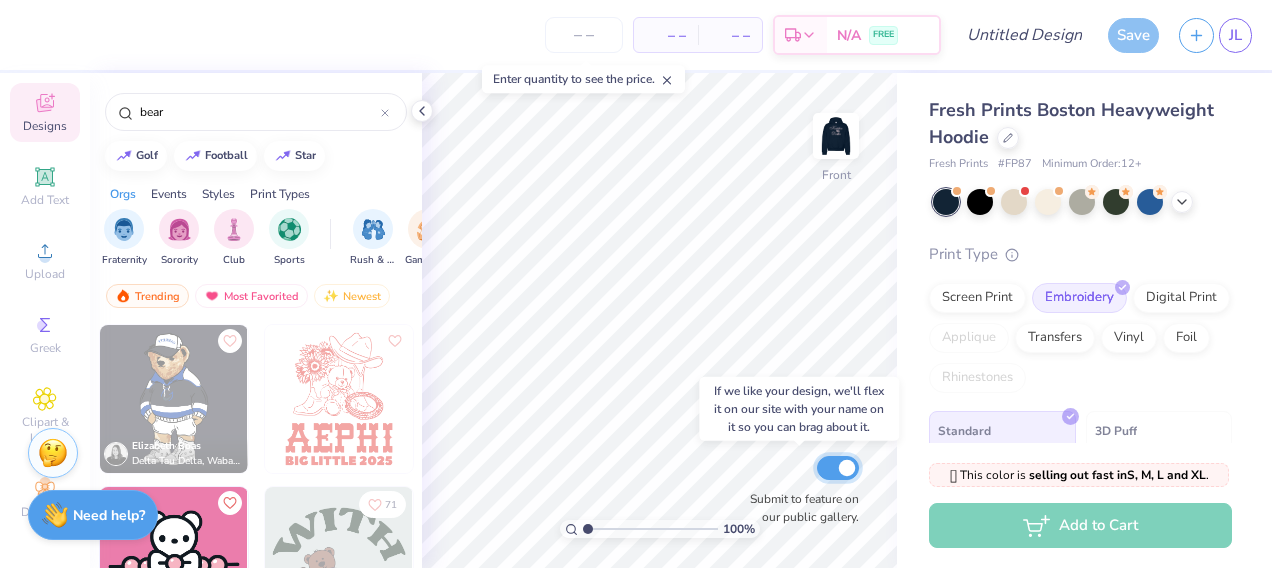 checkbox on "true" 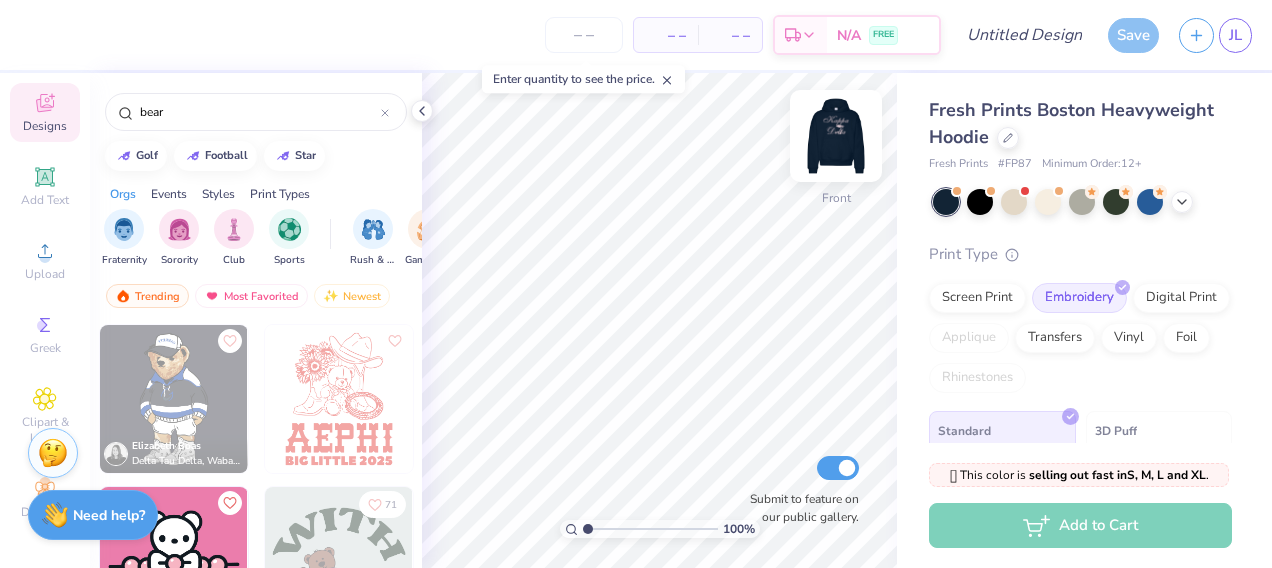 click at bounding box center (836, 136) 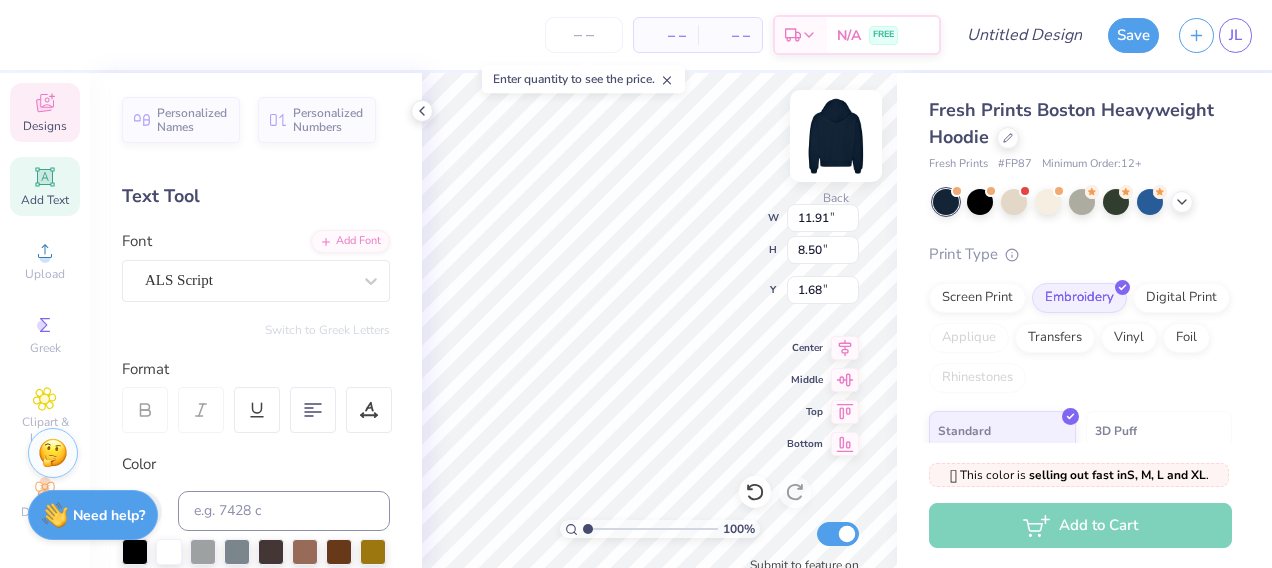 type on "11.91" 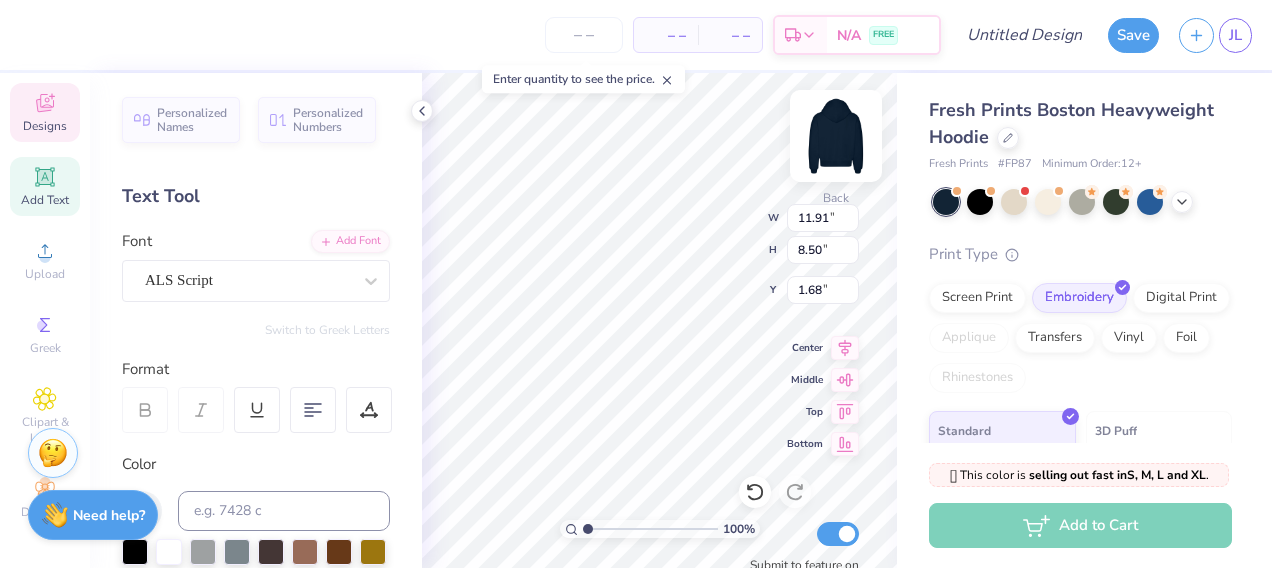 type on "8.50" 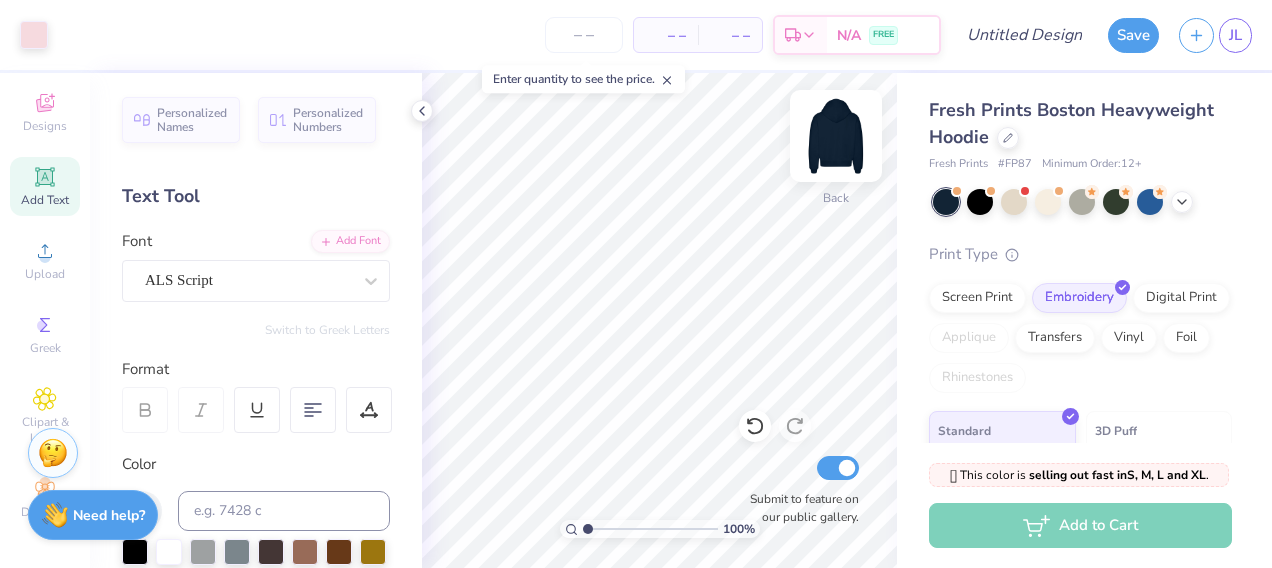 click at bounding box center (836, 136) 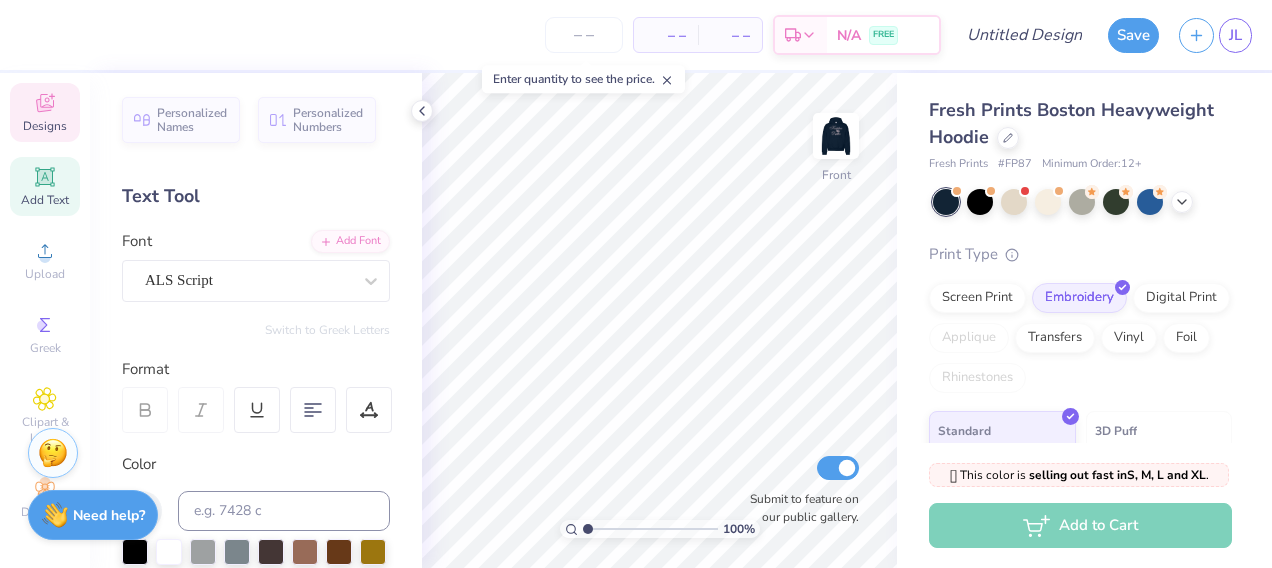 click on "Designs" at bounding box center (45, 126) 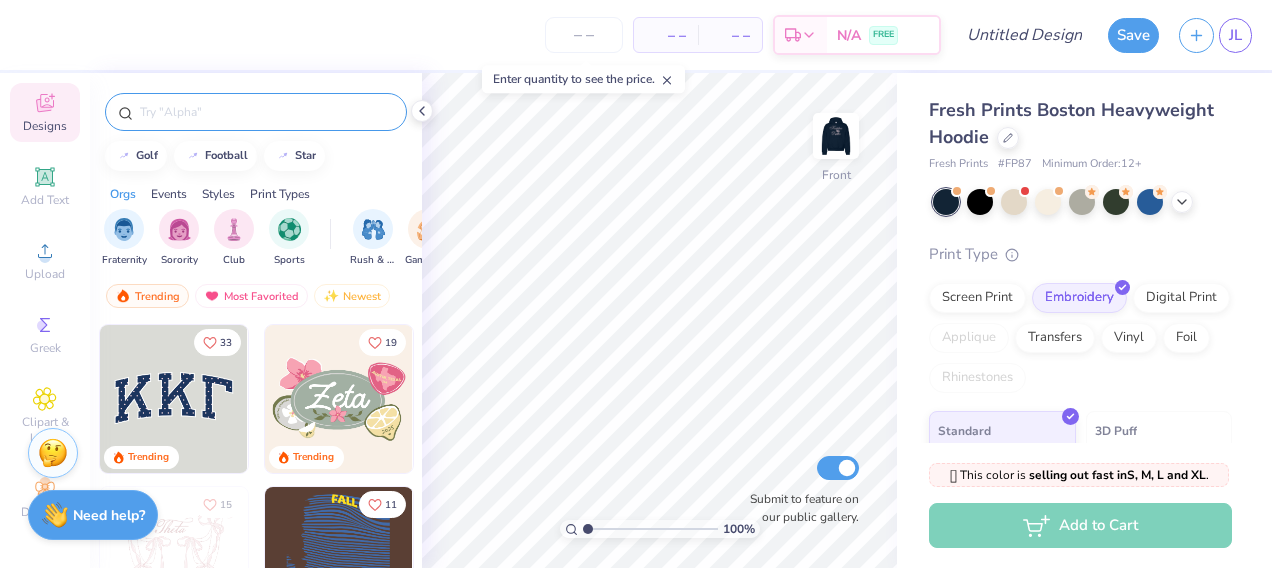 click at bounding box center [266, 112] 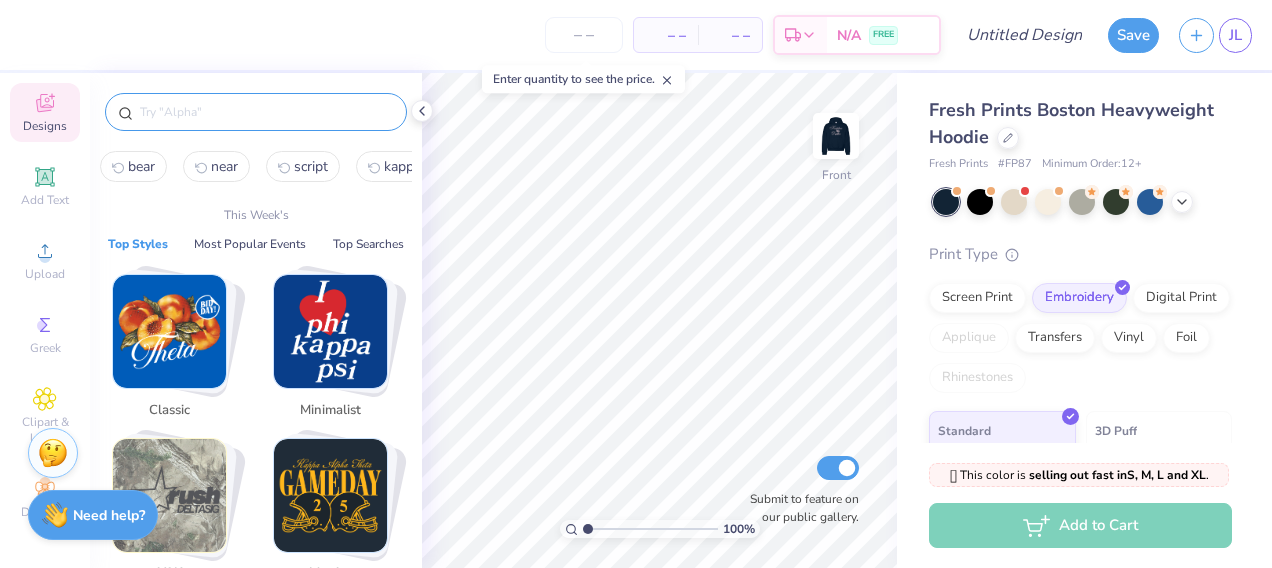 click at bounding box center [169, 331] 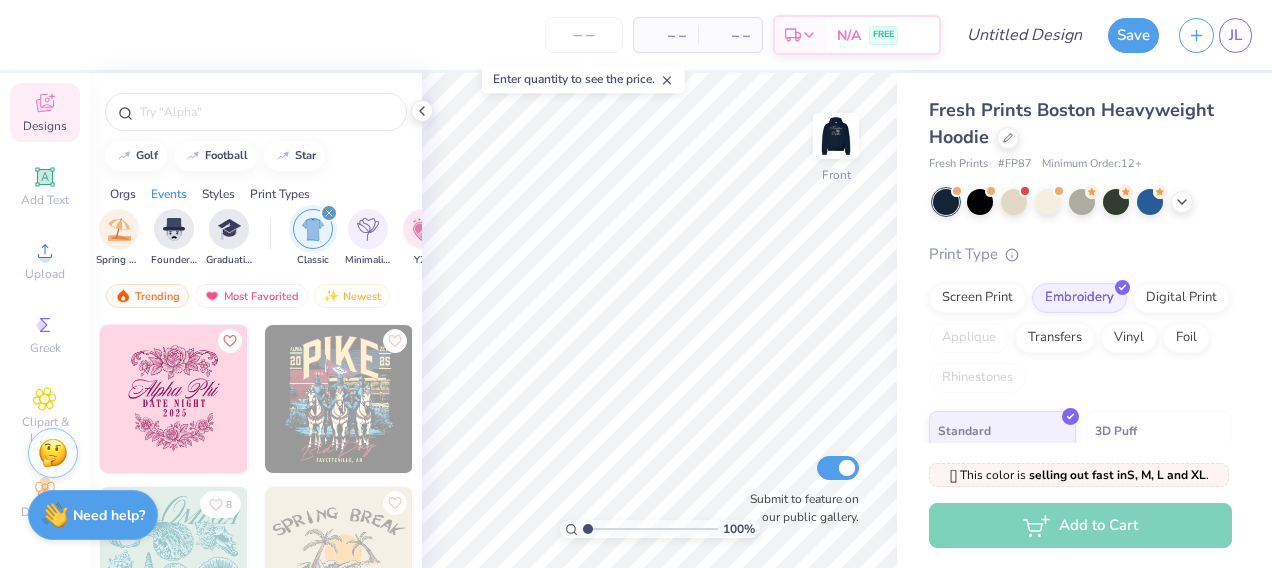 scroll, scrollTop: 0, scrollLeft: 1048, axis: horizontal 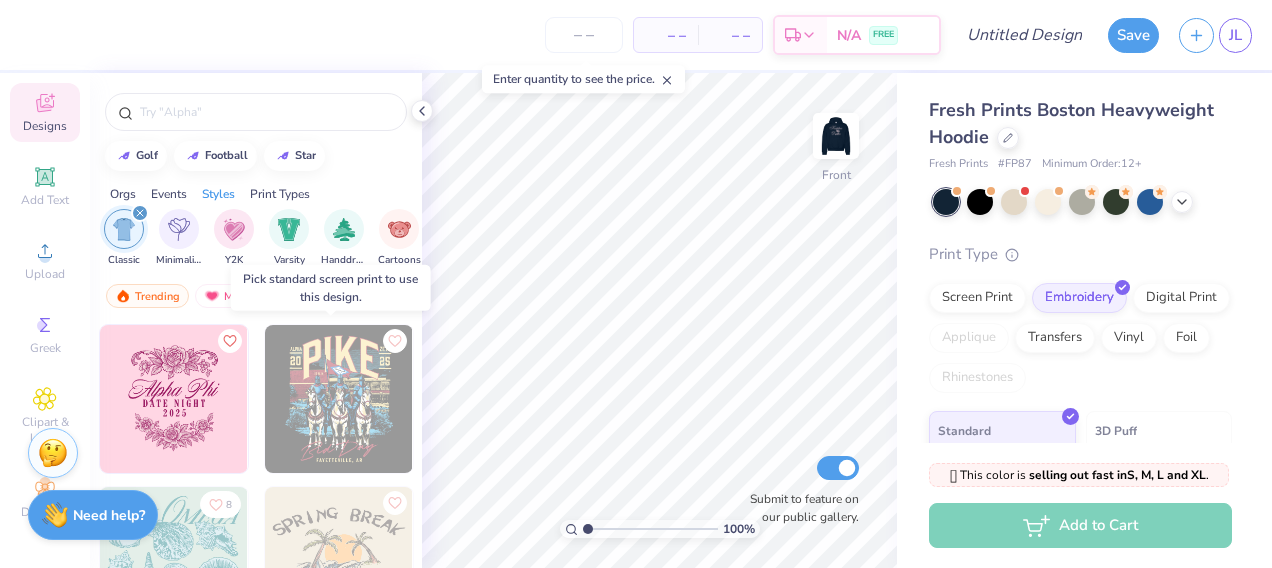 click at bounding box center [339, 399] 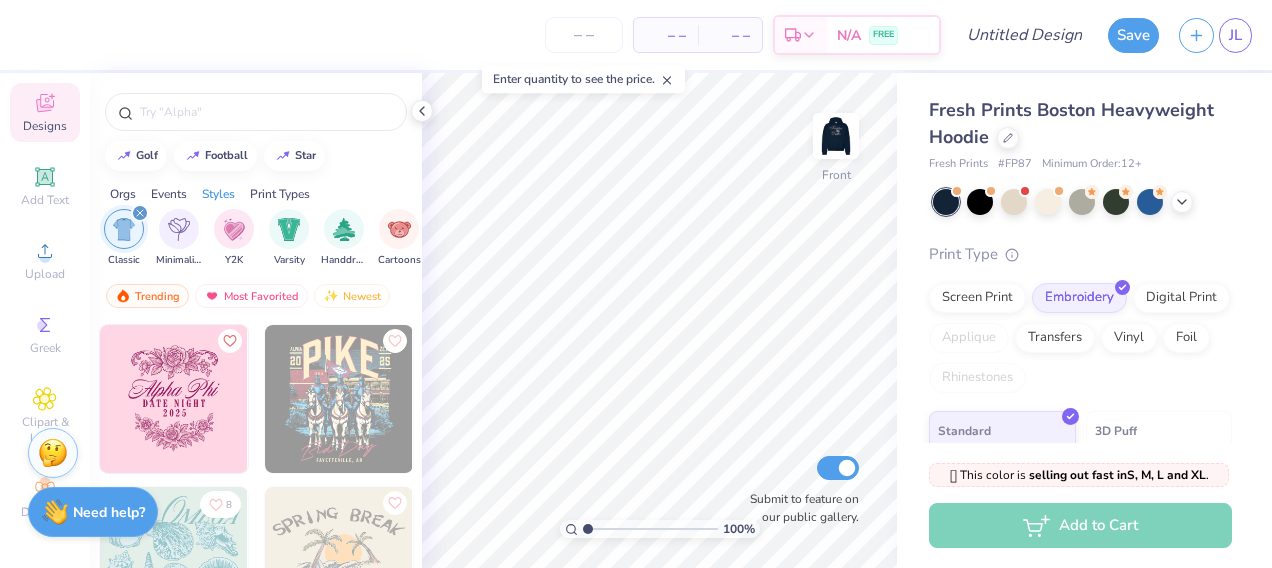 click on "Need help?" at bounding box center (109, 512) 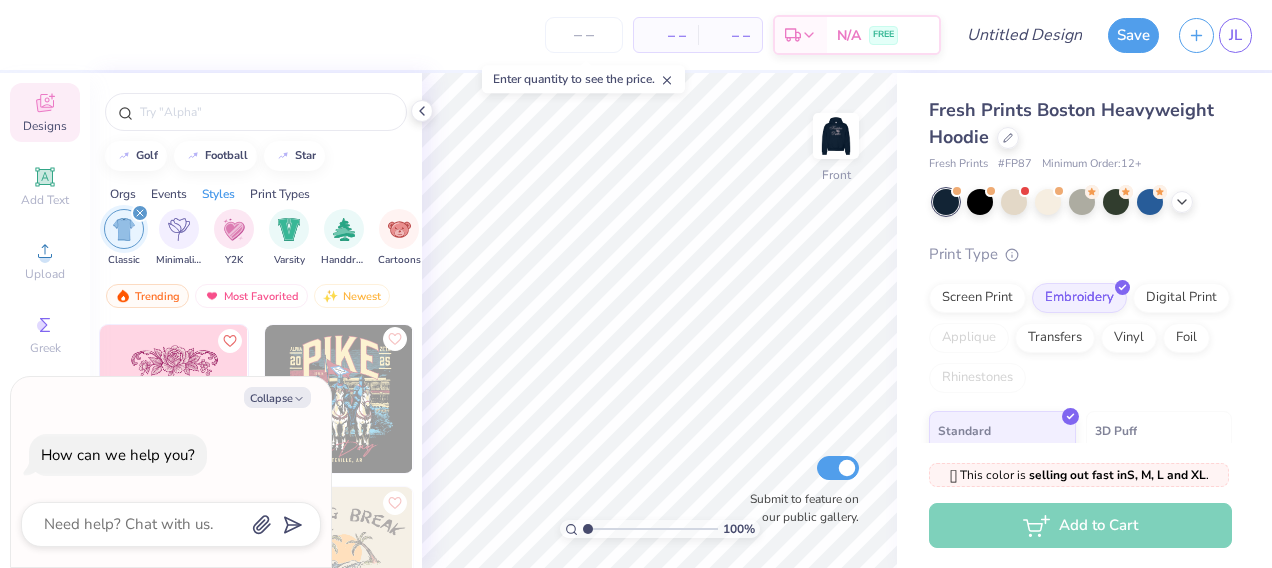 click at bounding box center (395, 339) 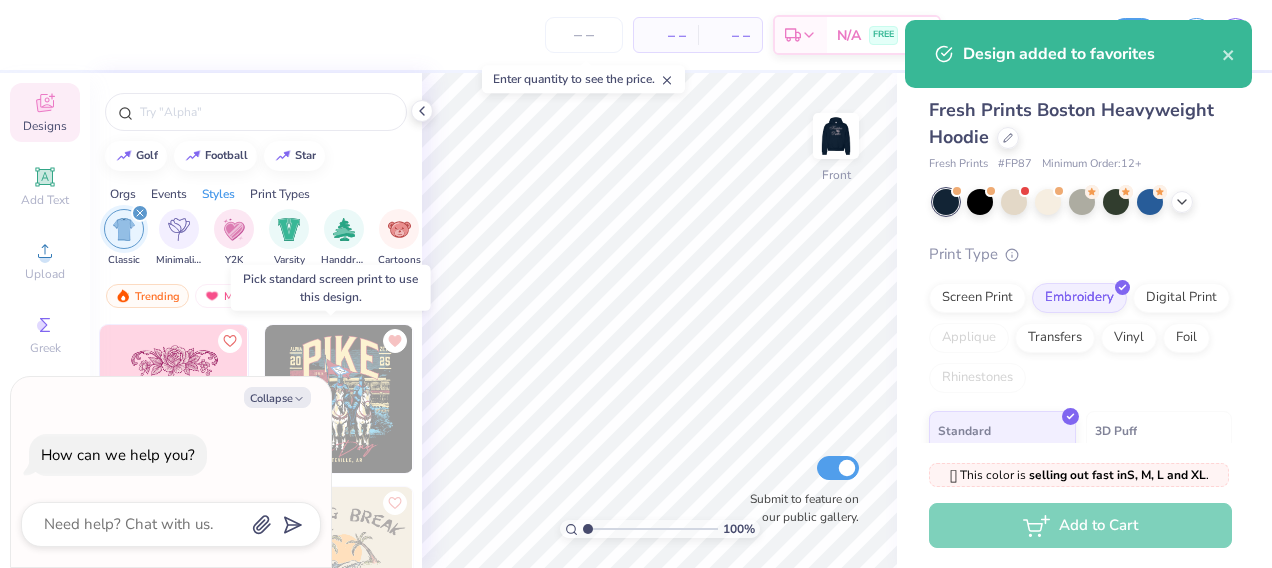 click at bounding box center (339, 399) 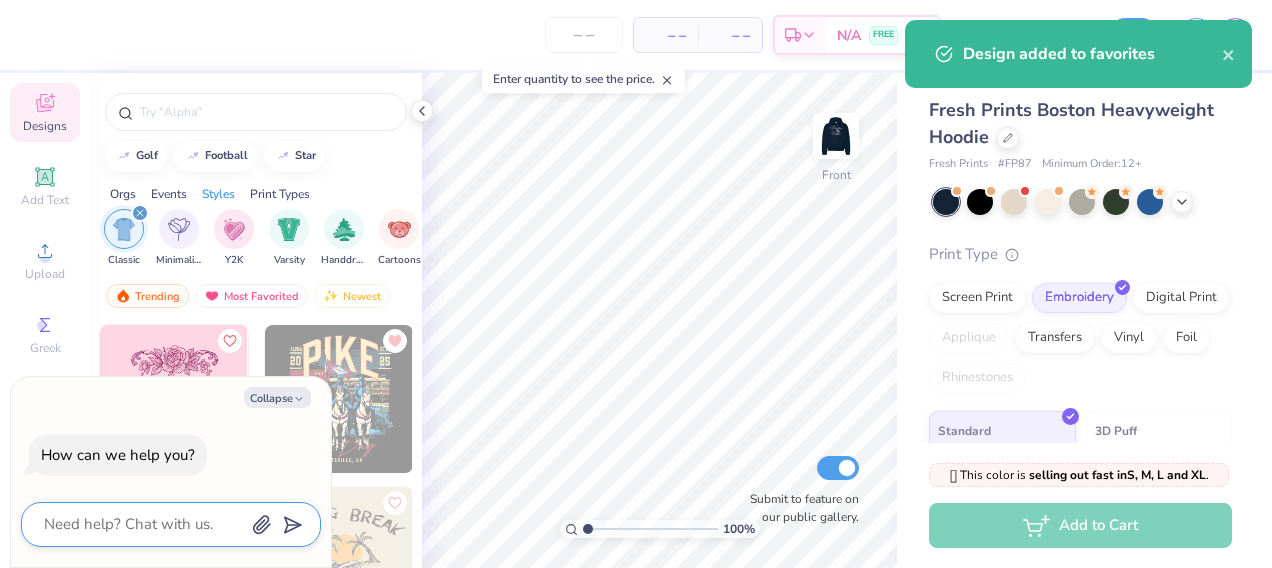 click at bounding box center [143, 524] 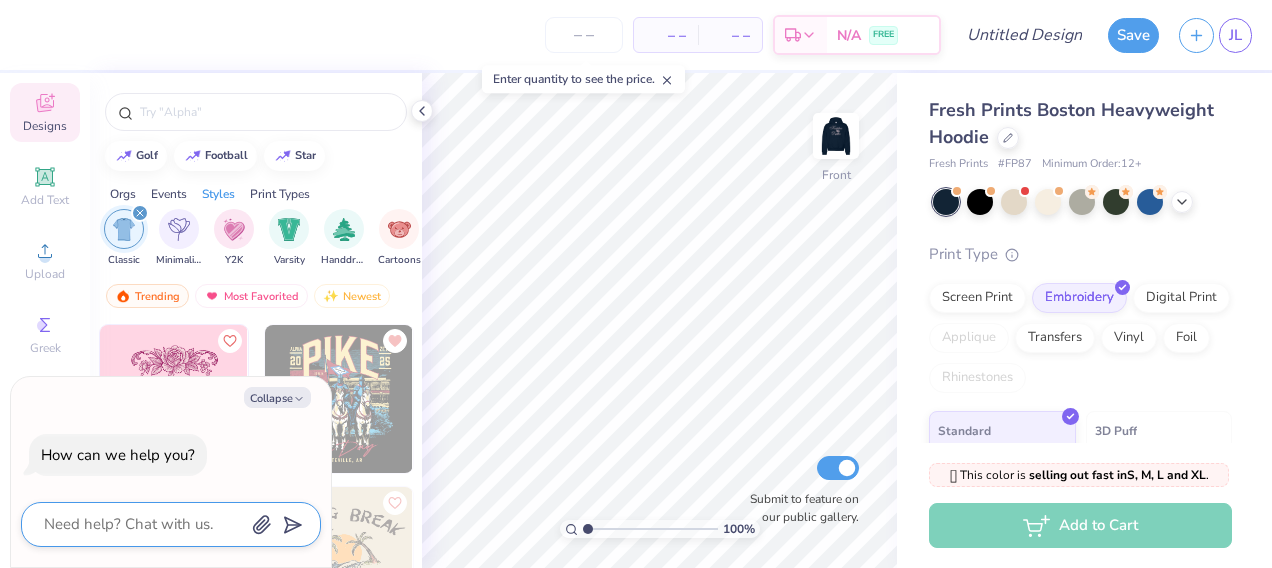click at bounding box center [143, 524] 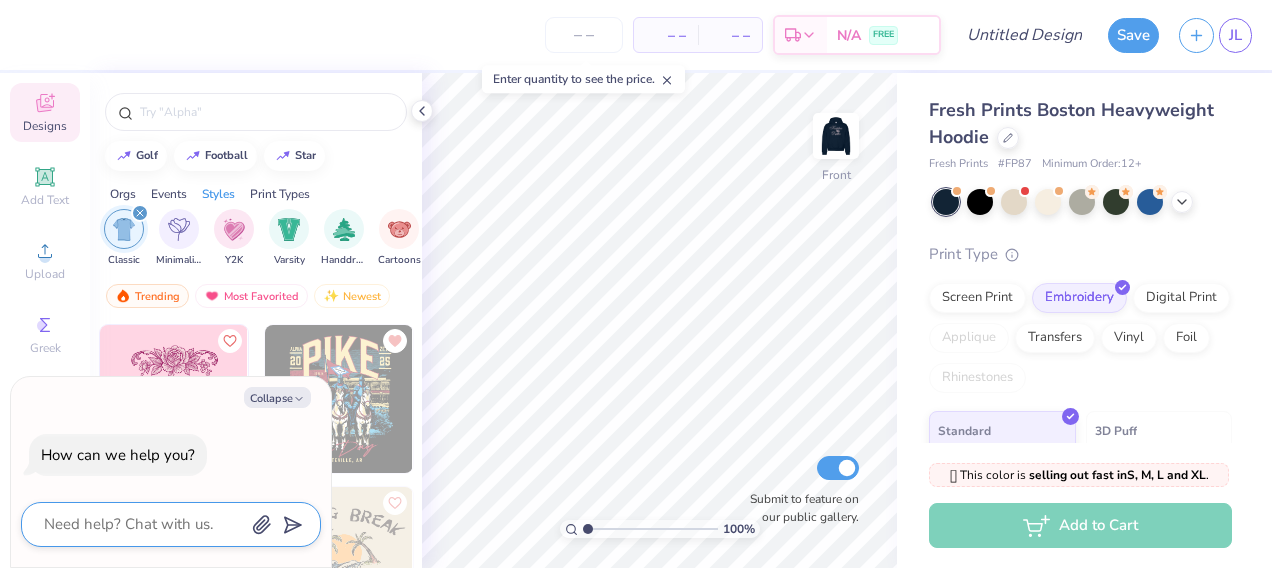 type on "h" 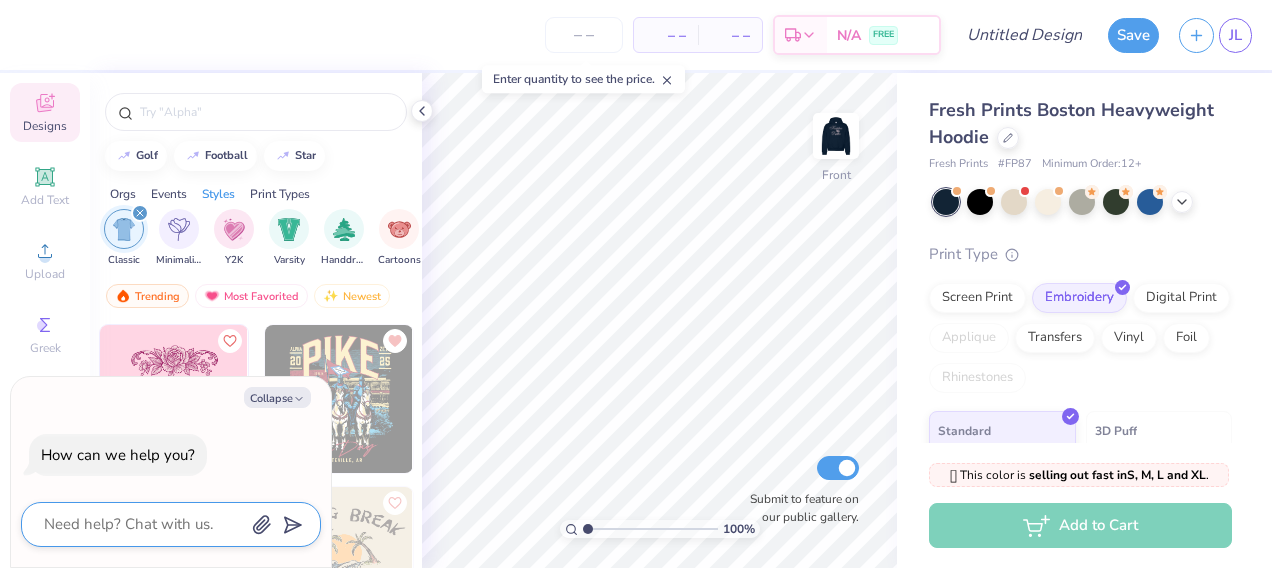 type on "x" 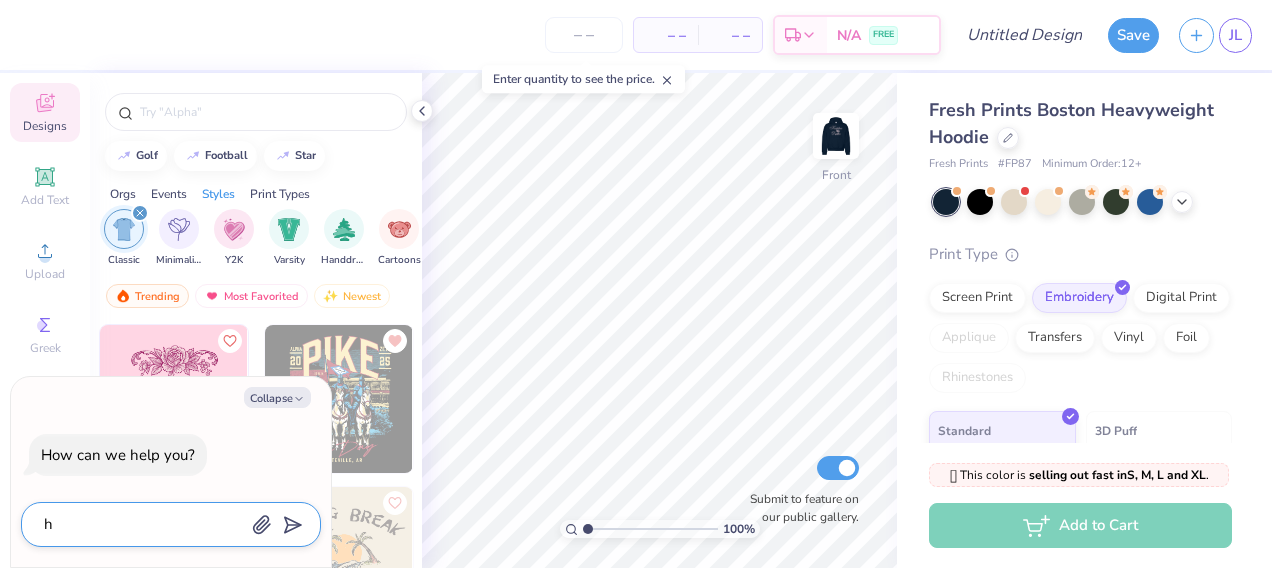 type 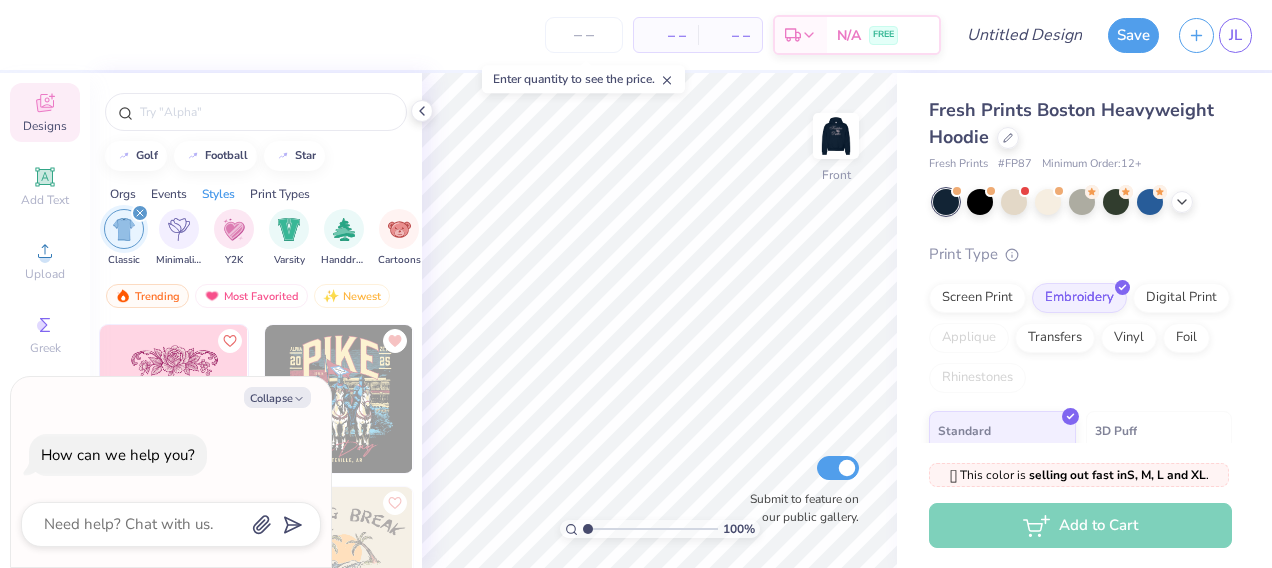 type on "x" 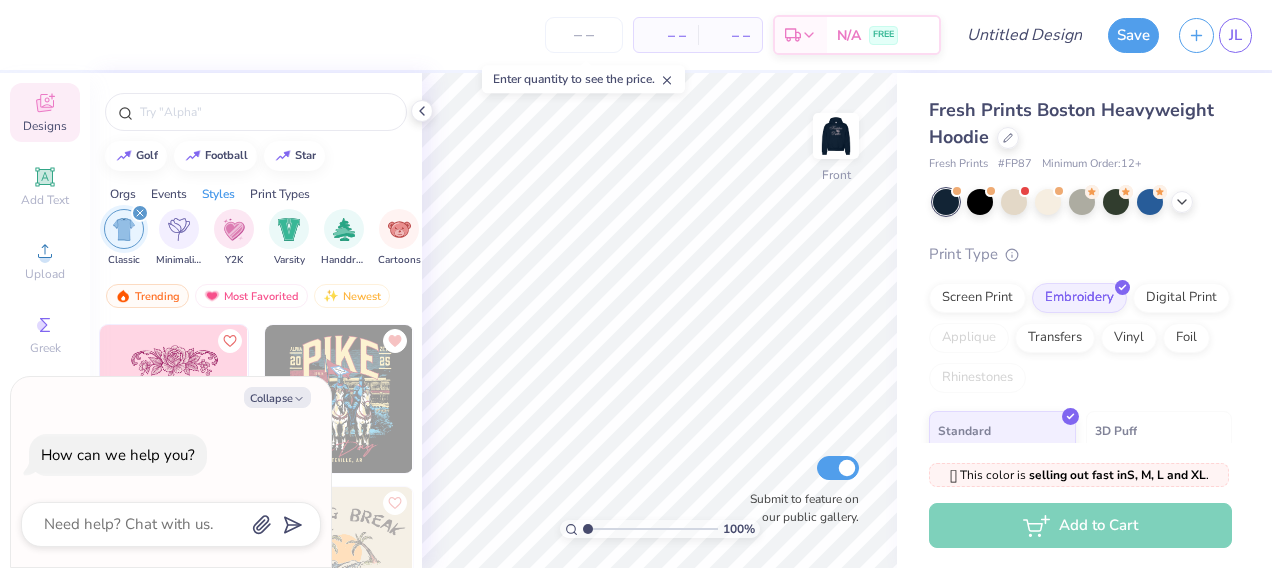click at bounding box center [339, 399] 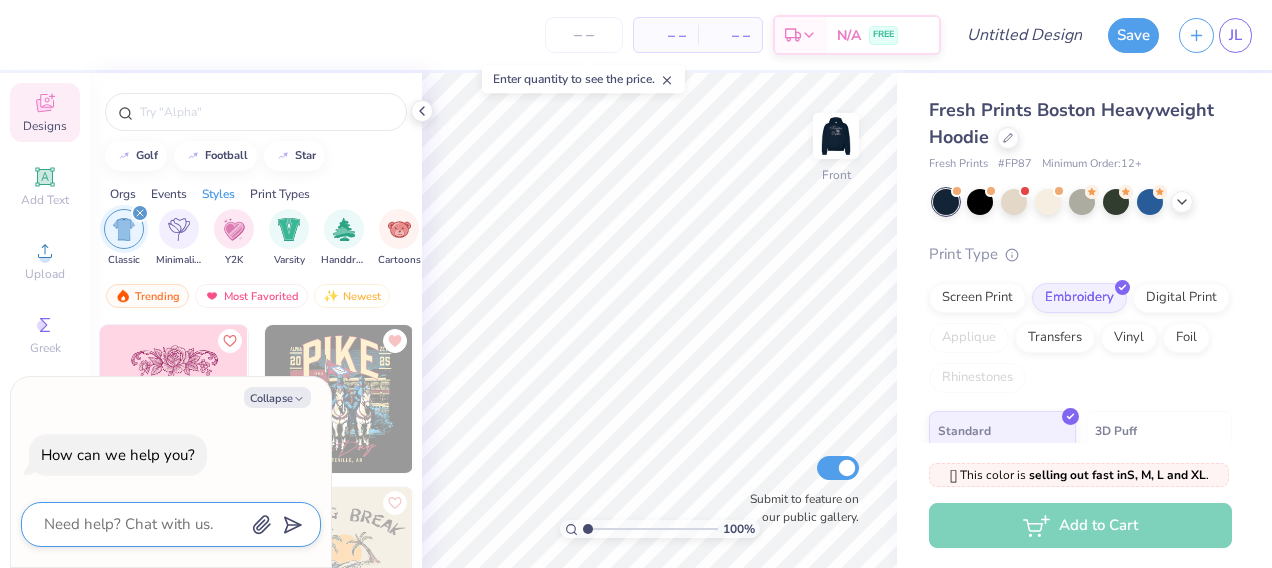 click at bounding box center [143, 524] 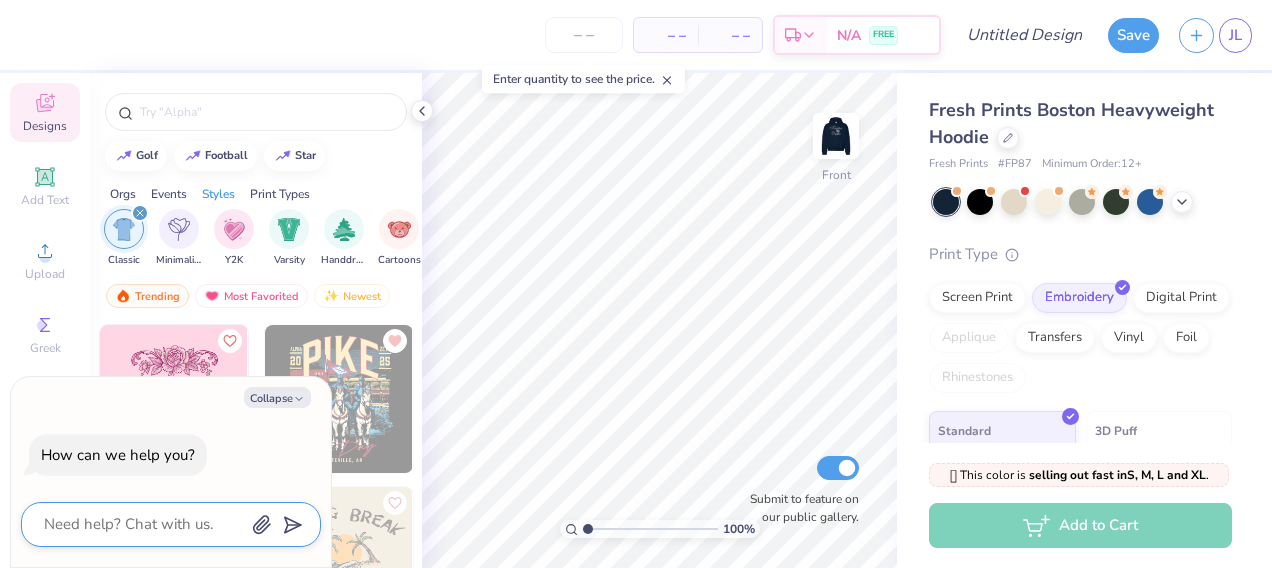 type on "h" 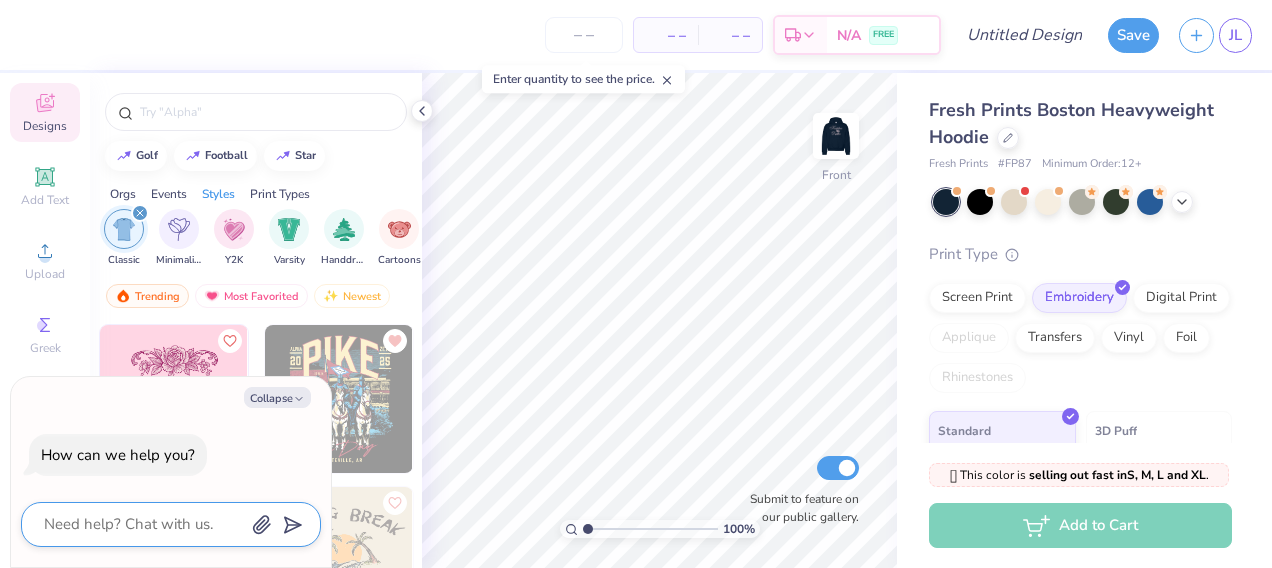 type on "x" 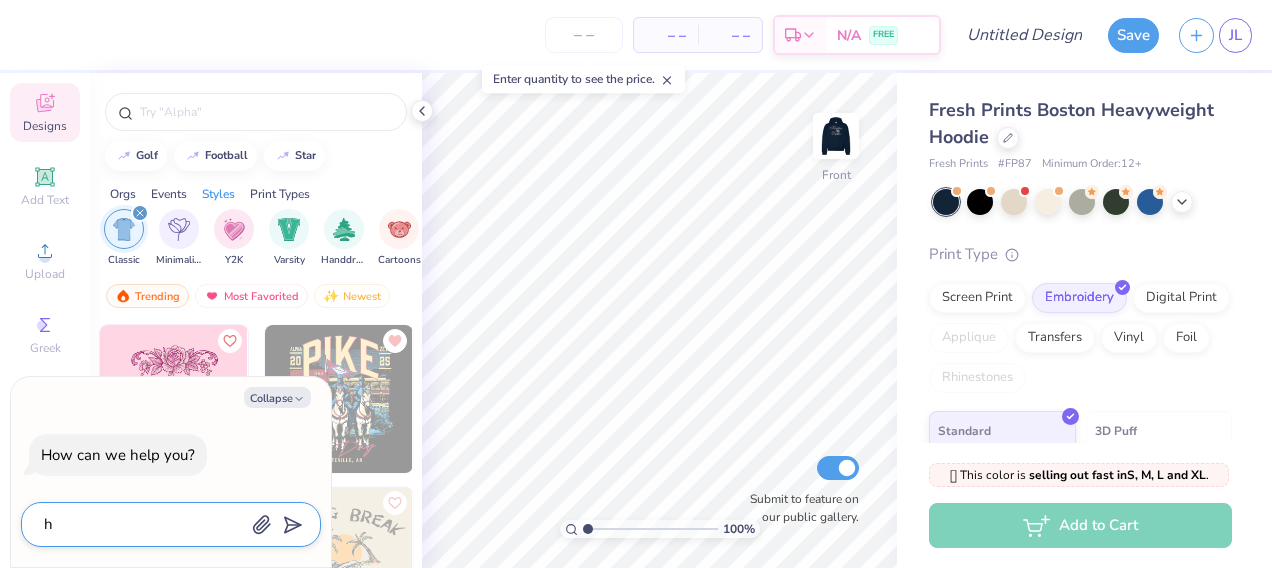 type on "ho" 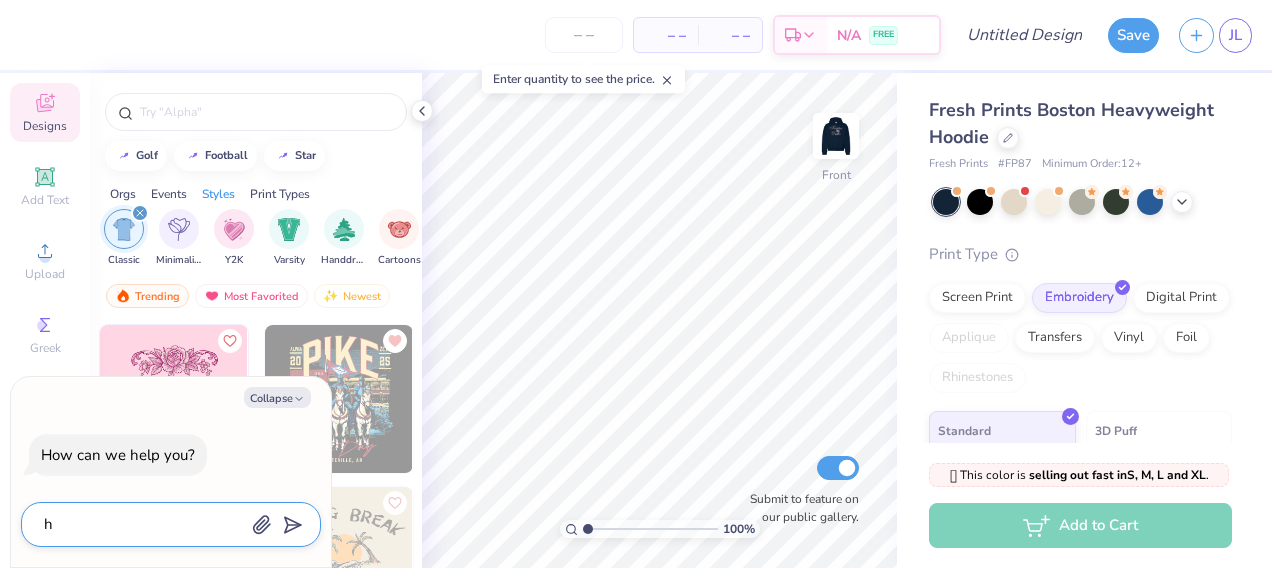 type on "x" 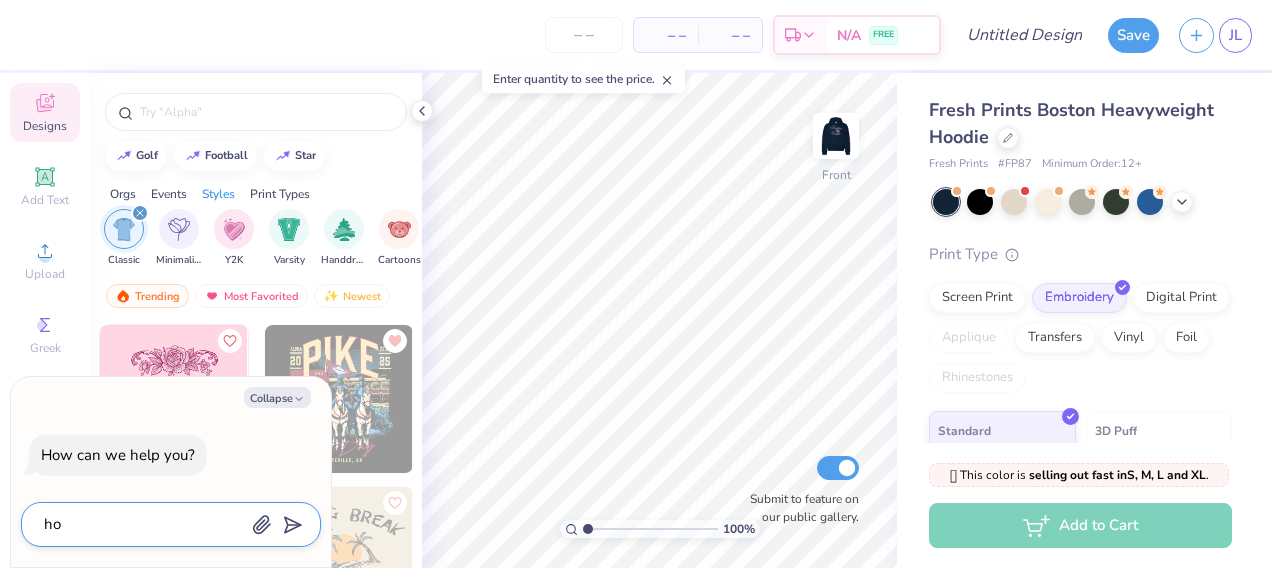type on "how" 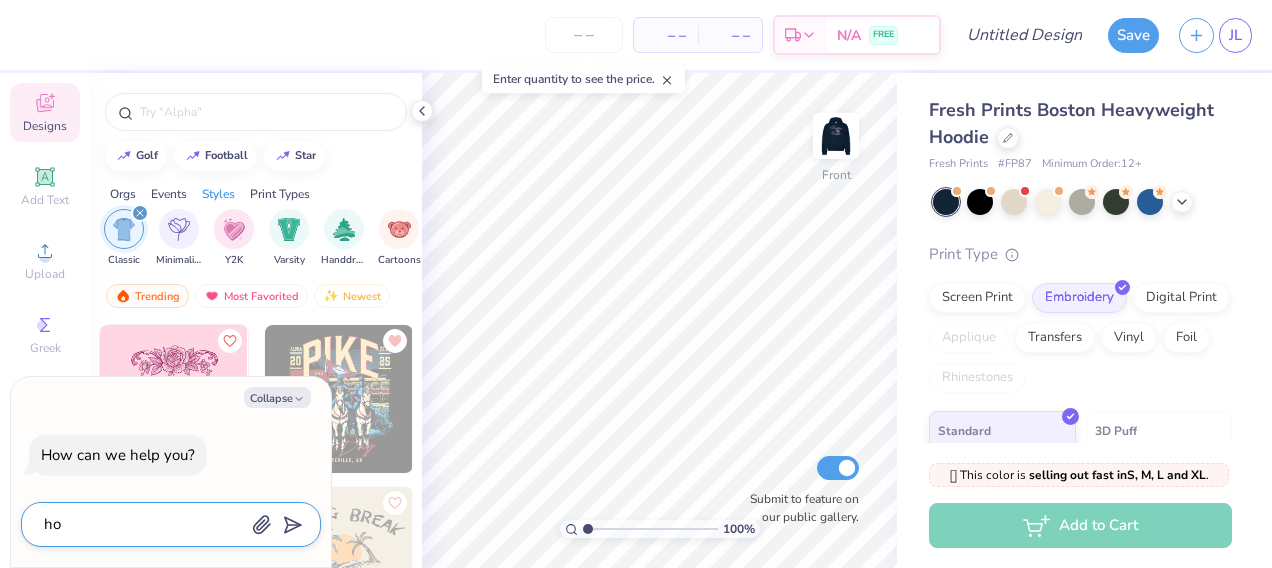 type on "x" 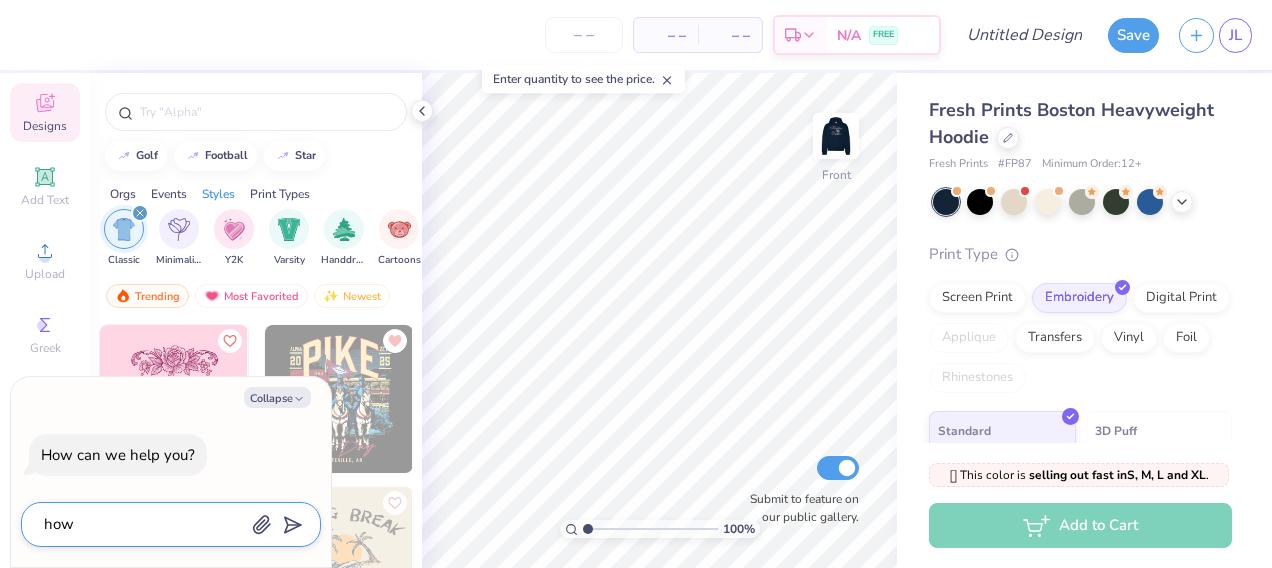 type on "how" 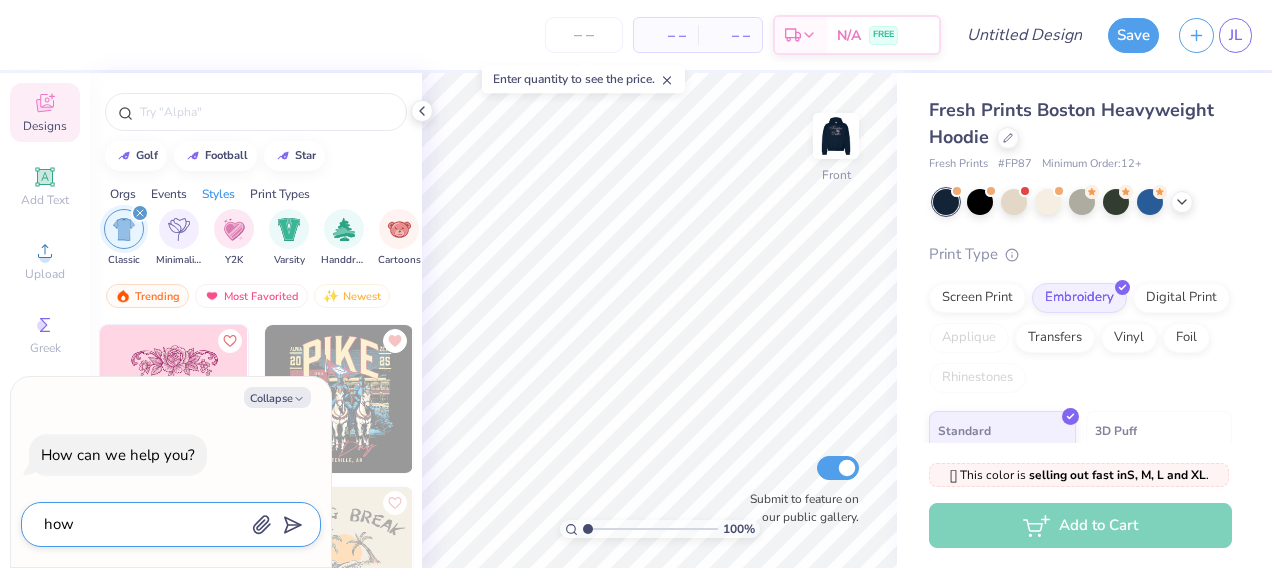 type on "x" 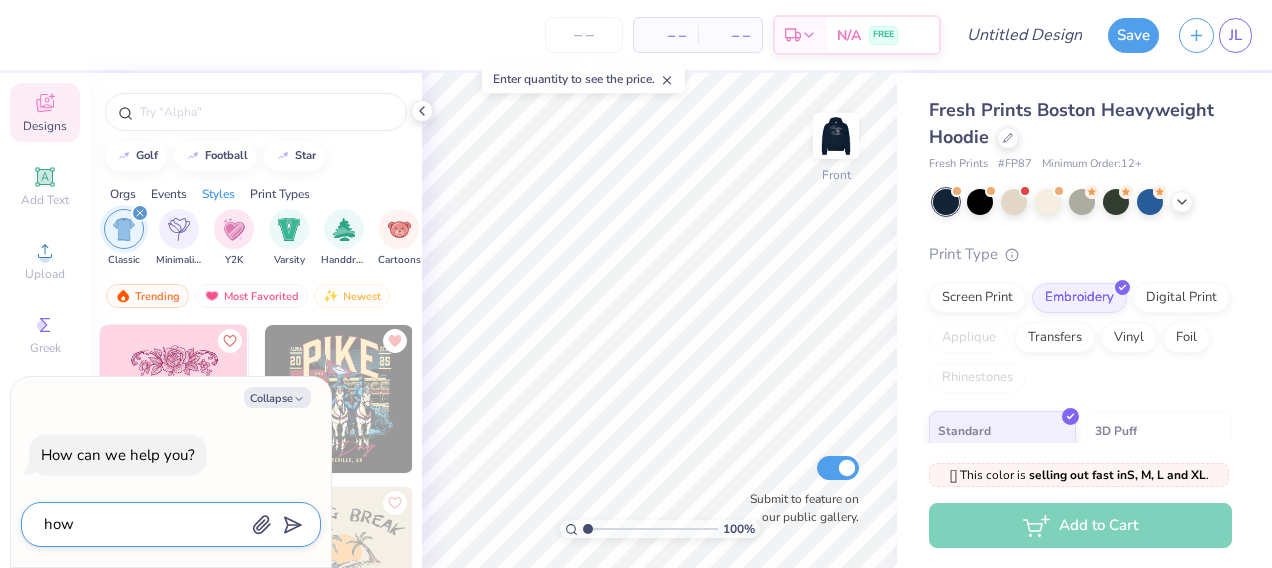 type on "how d" 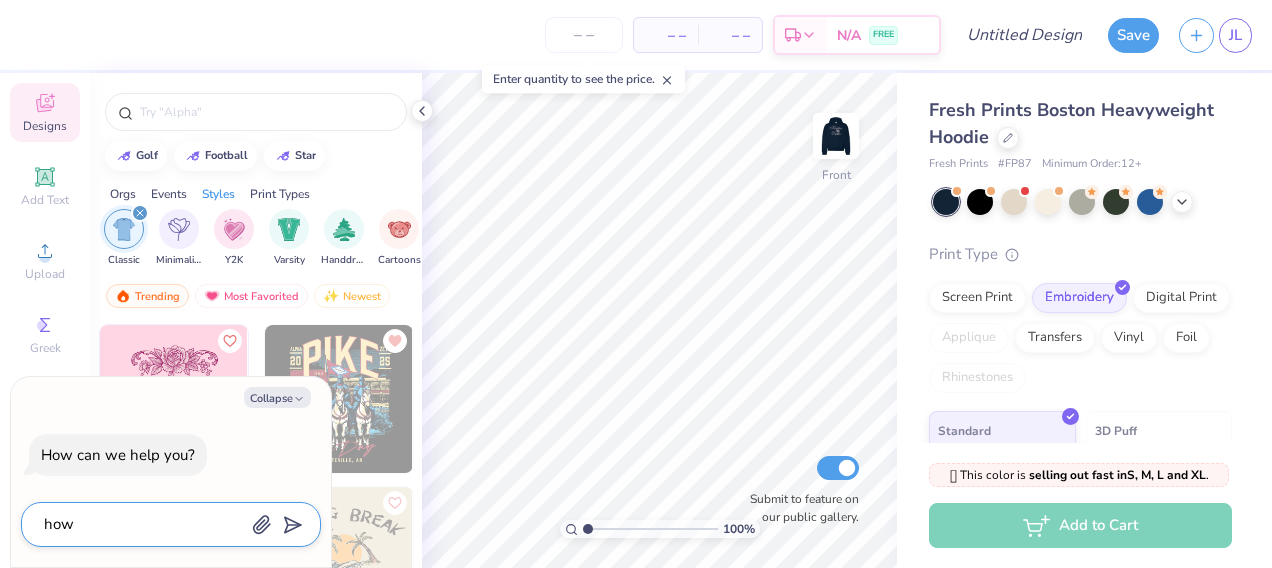 type on "x" 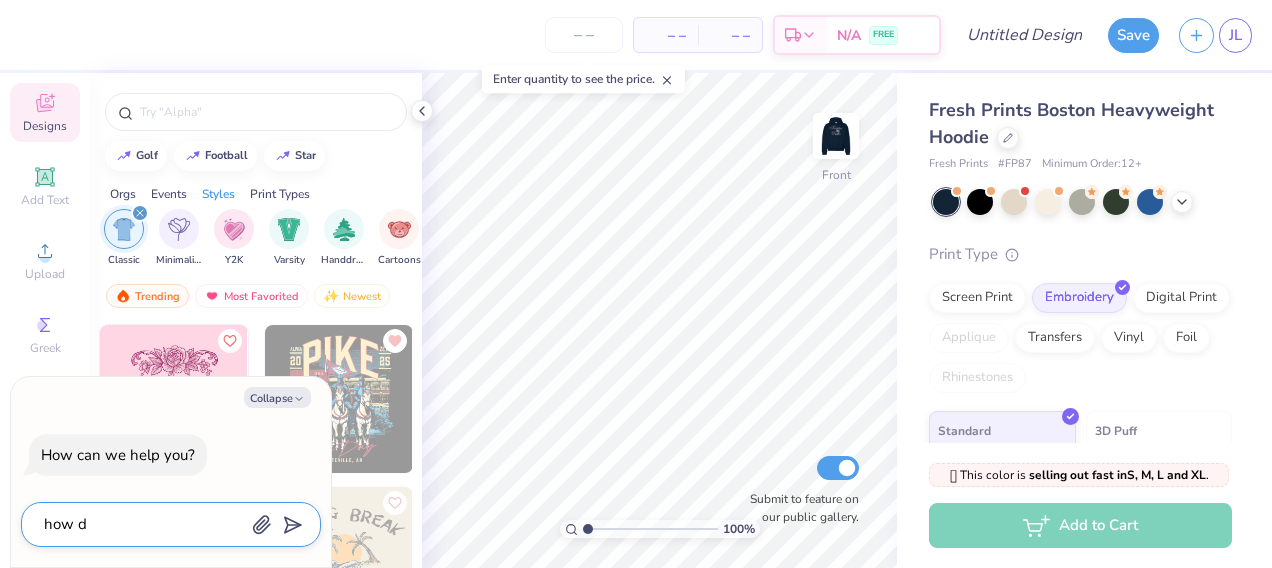 type on "how do" 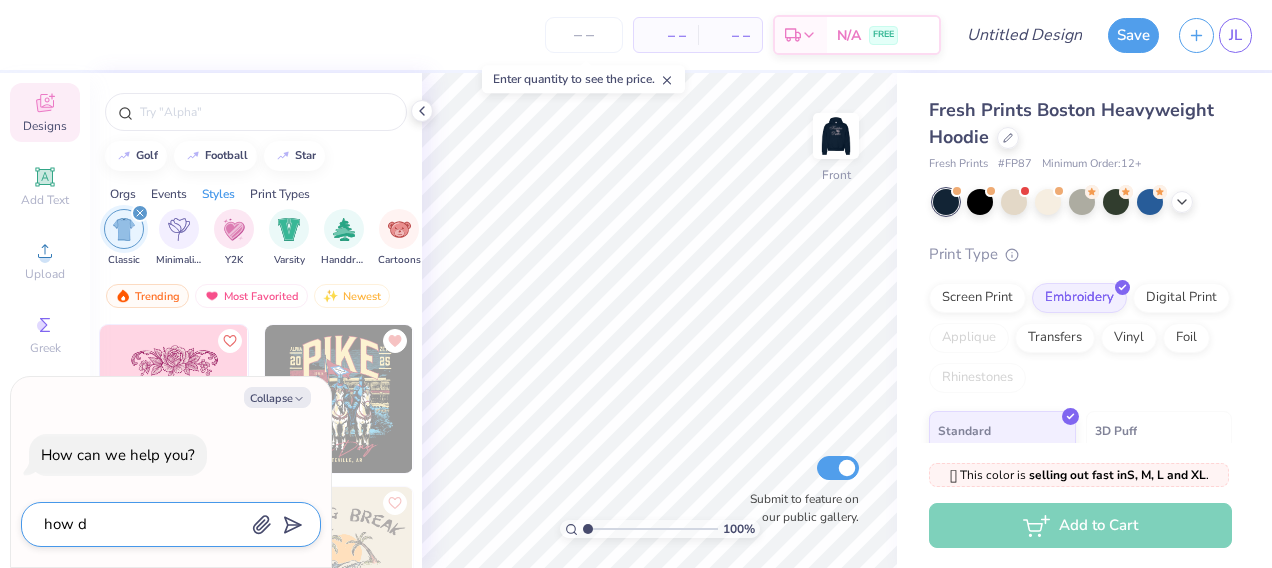 type on "x" 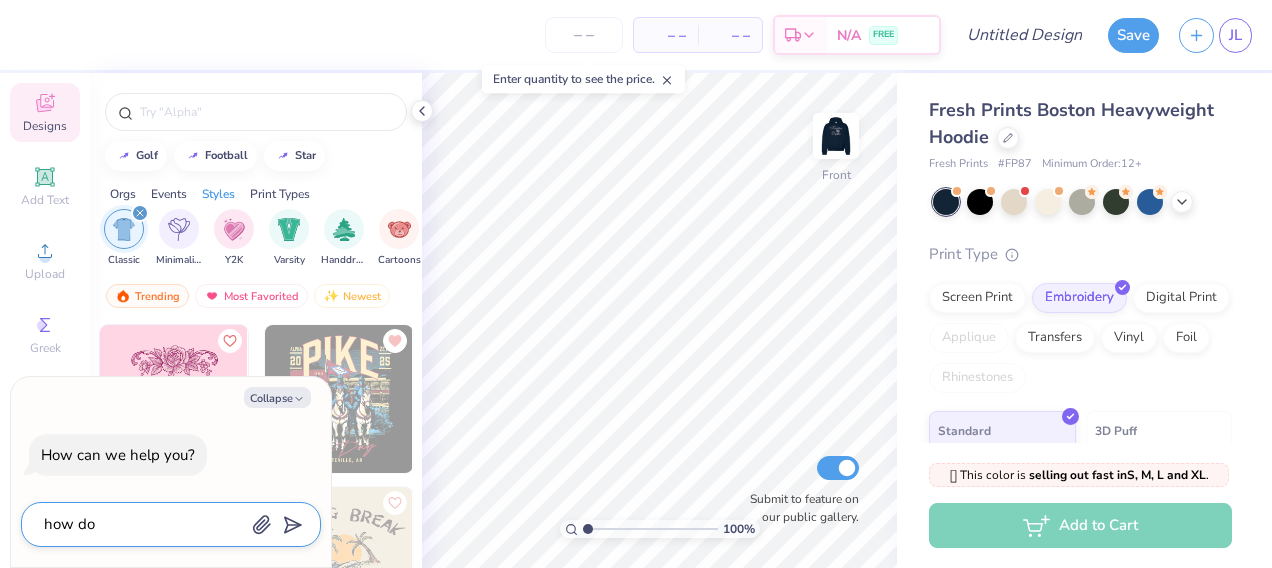 type on "how do" 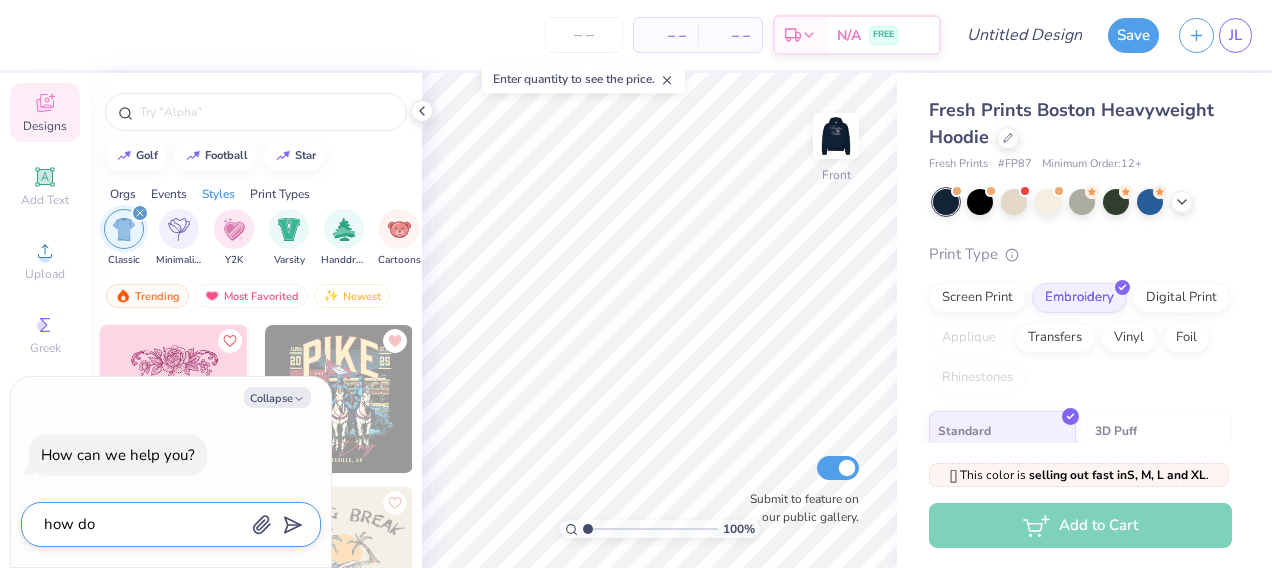 type on "x" 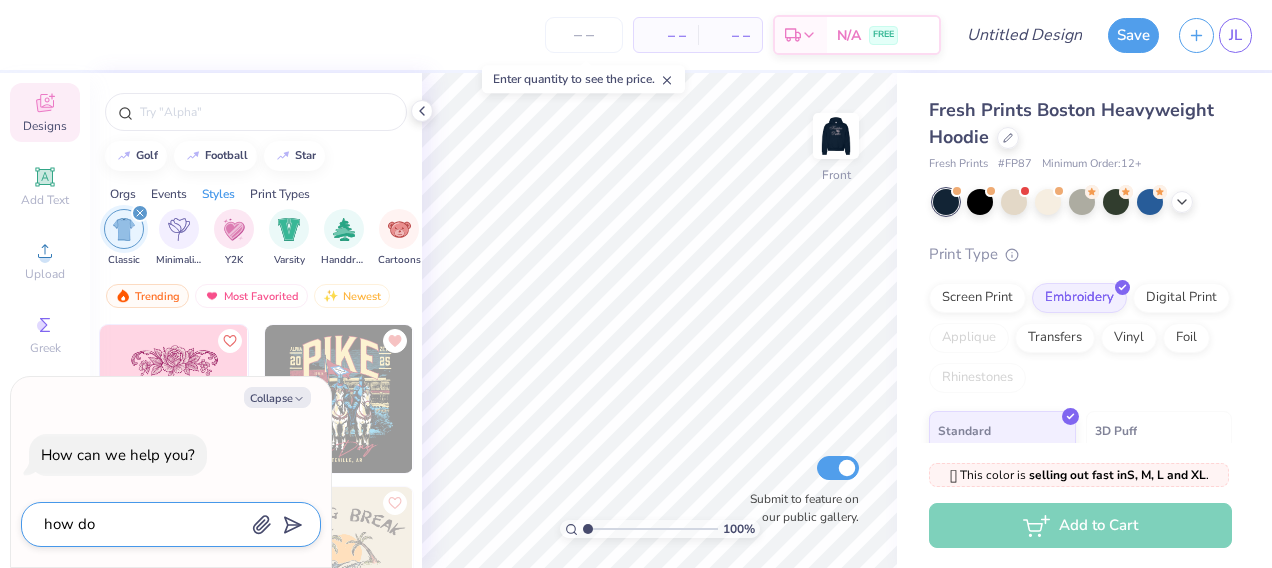 type on "how do I" 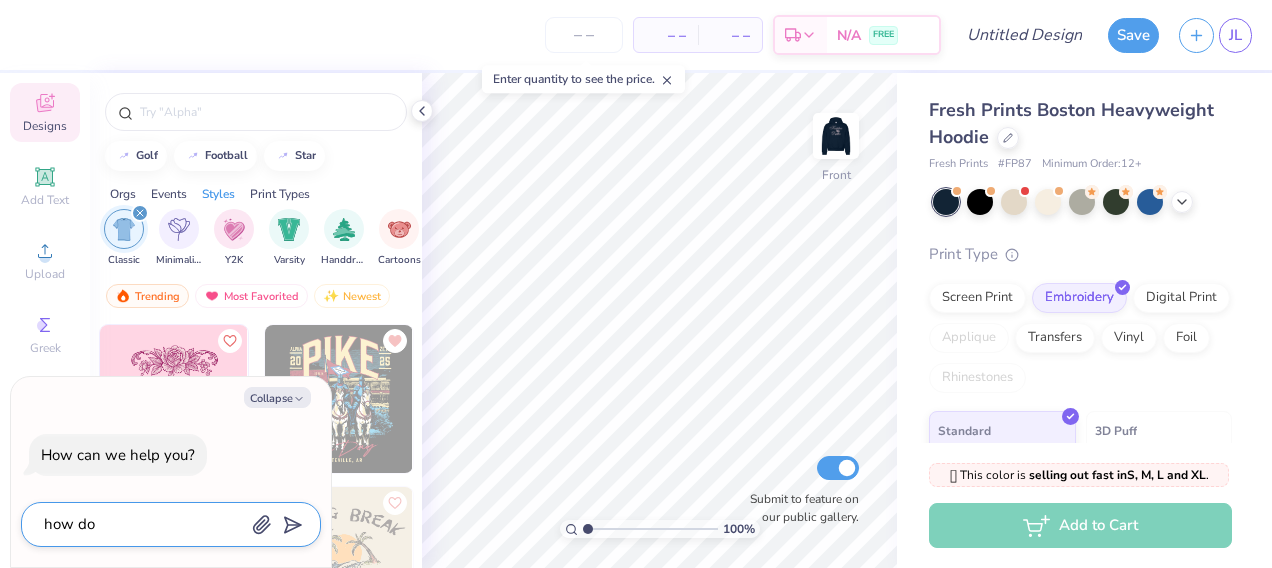 type on "x" 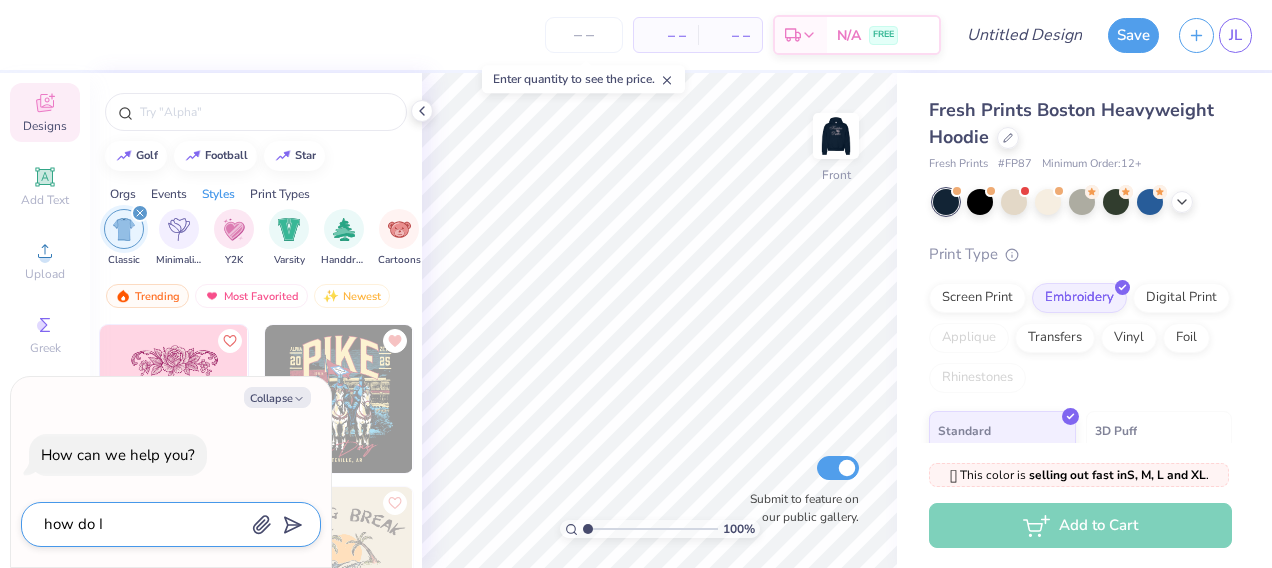 type on "how do I" 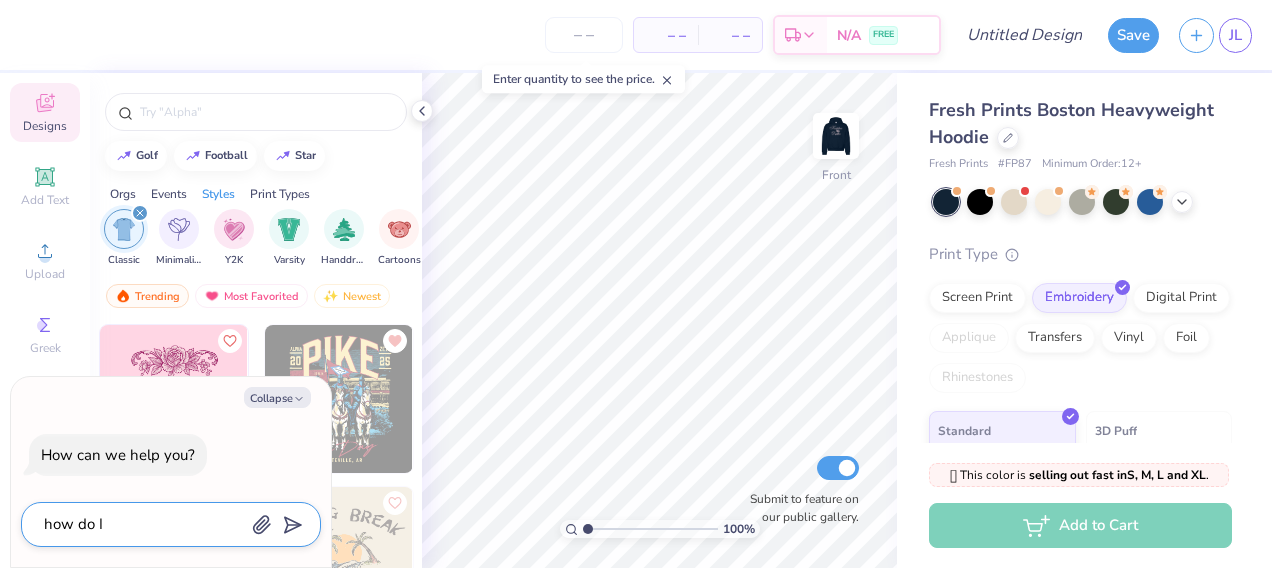 type on "x" 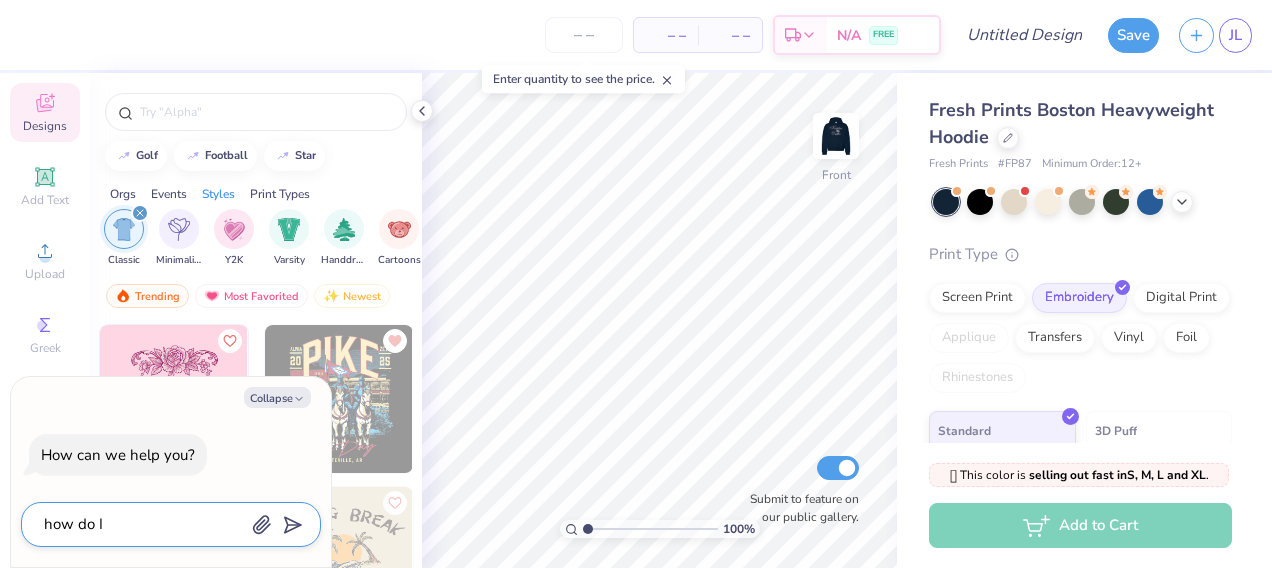 type on "how do I p" 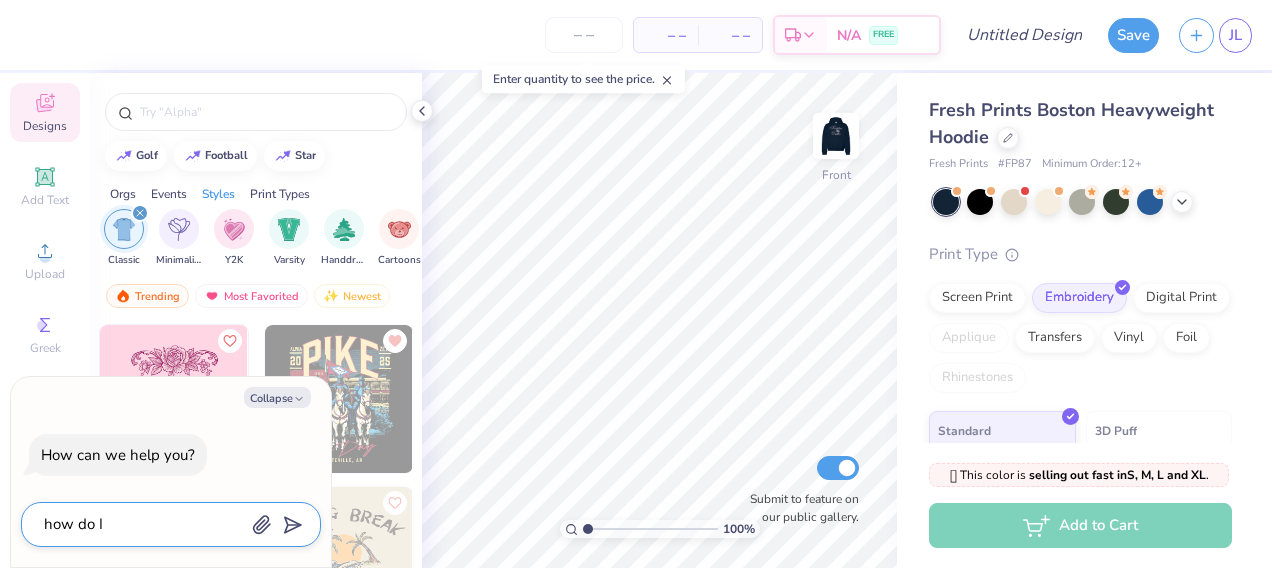 type on "x" 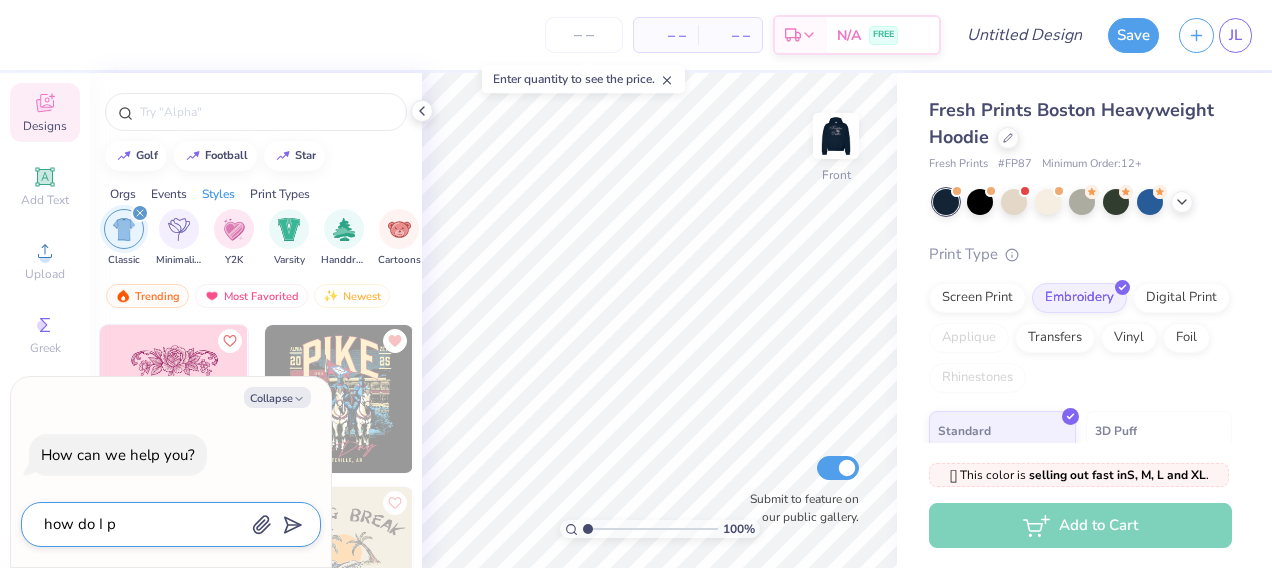 type on "how do I pi" 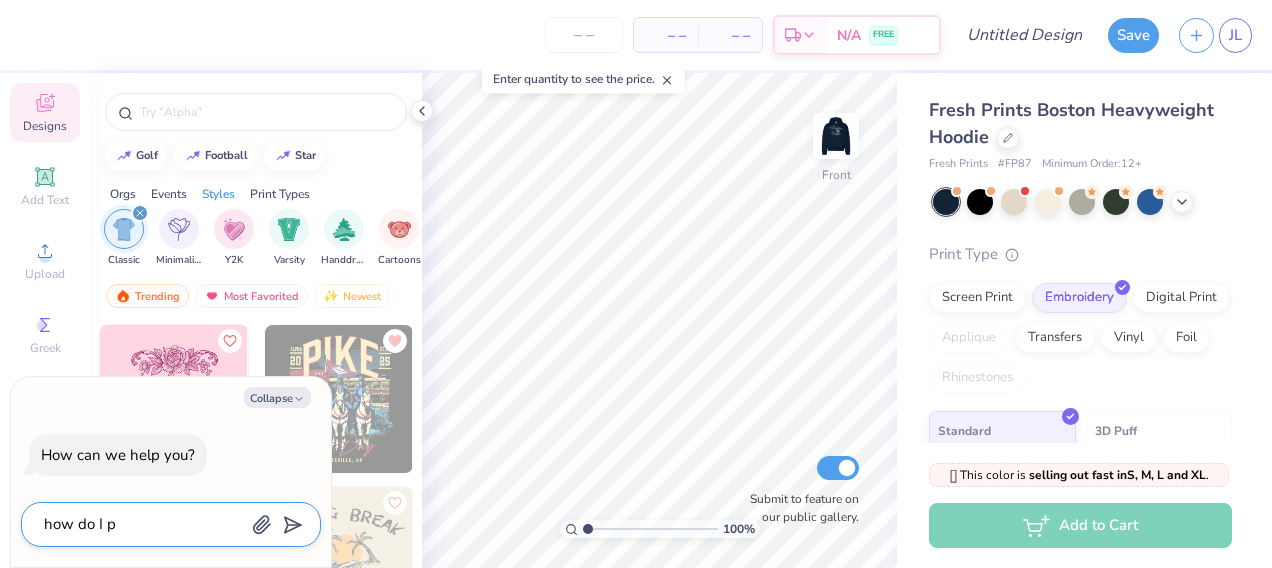 type on "x" 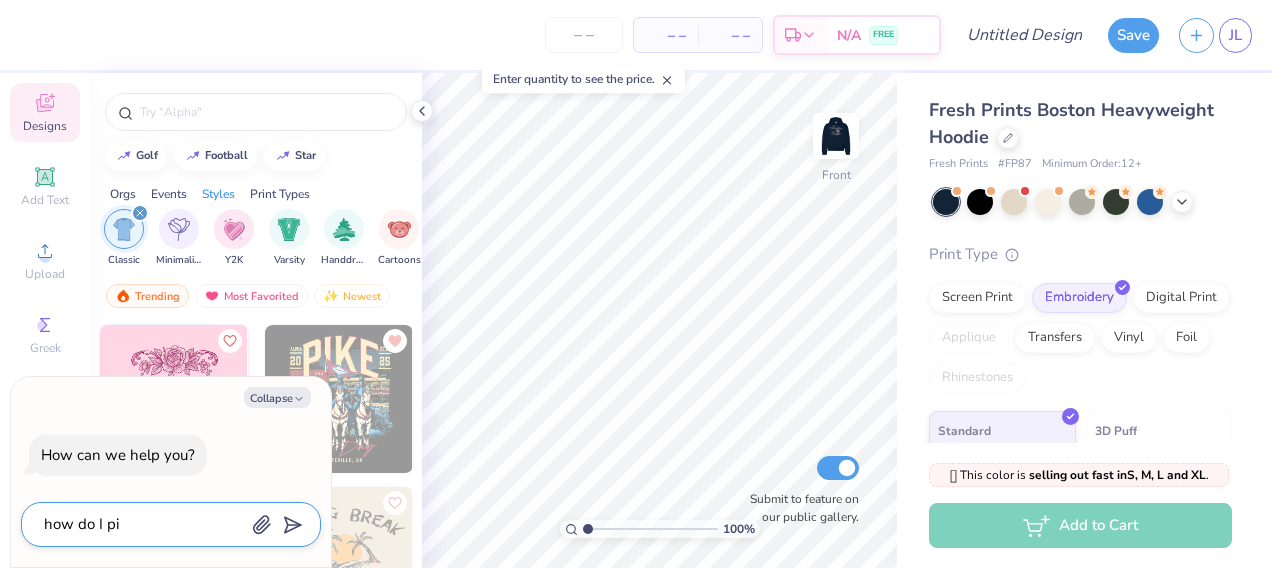 type on "how do I pic" 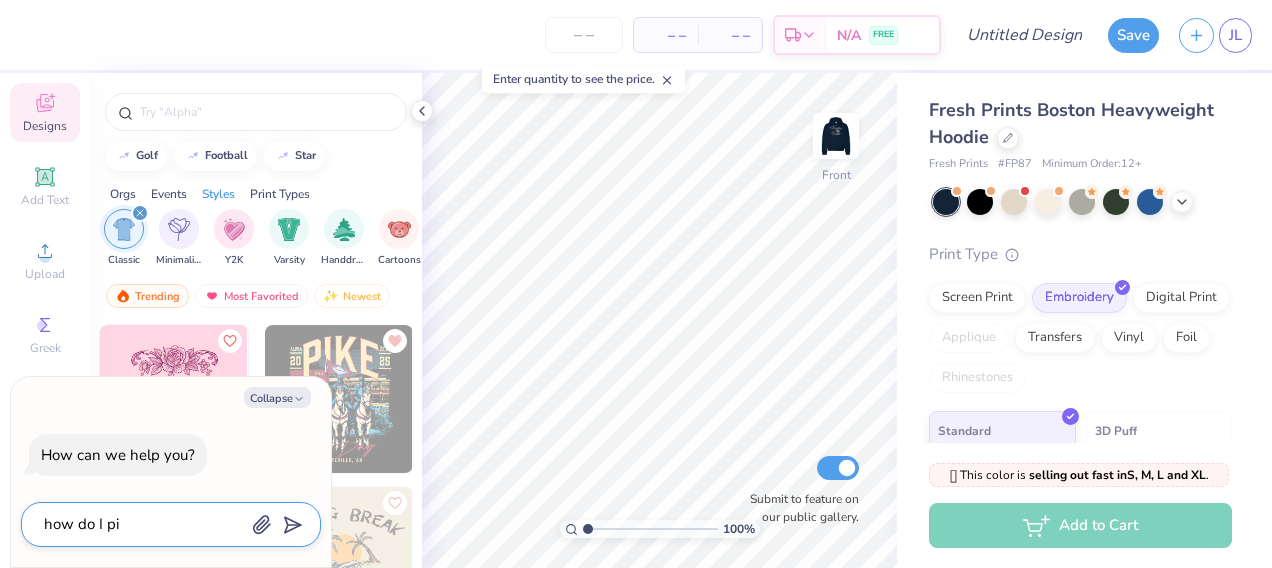 type on "x" 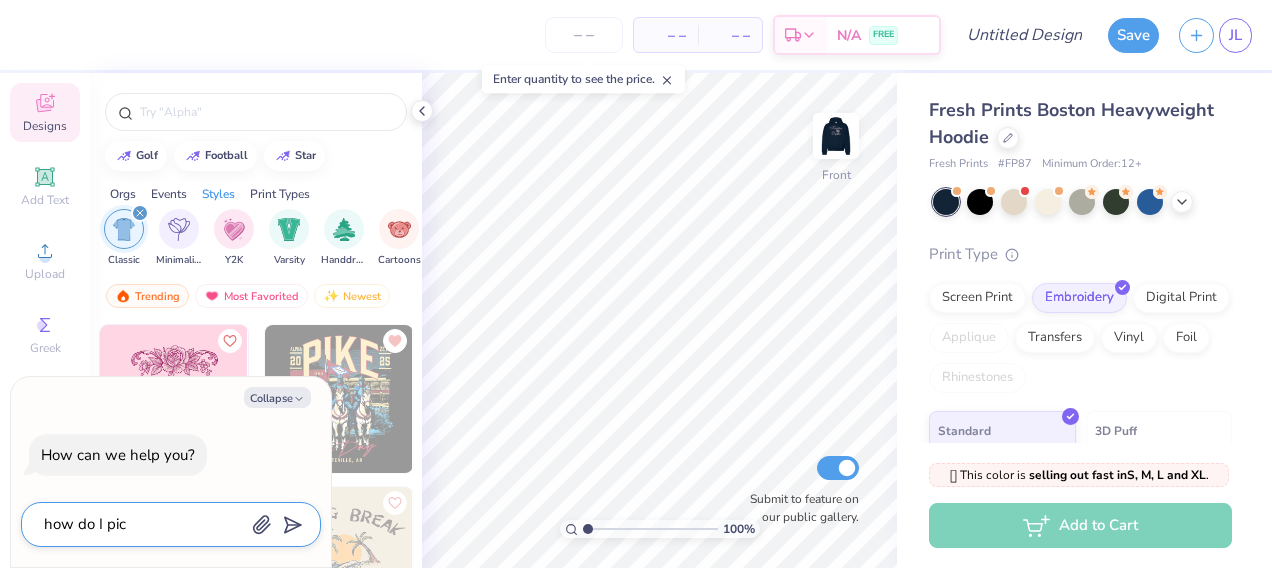 type on "how do I pick" 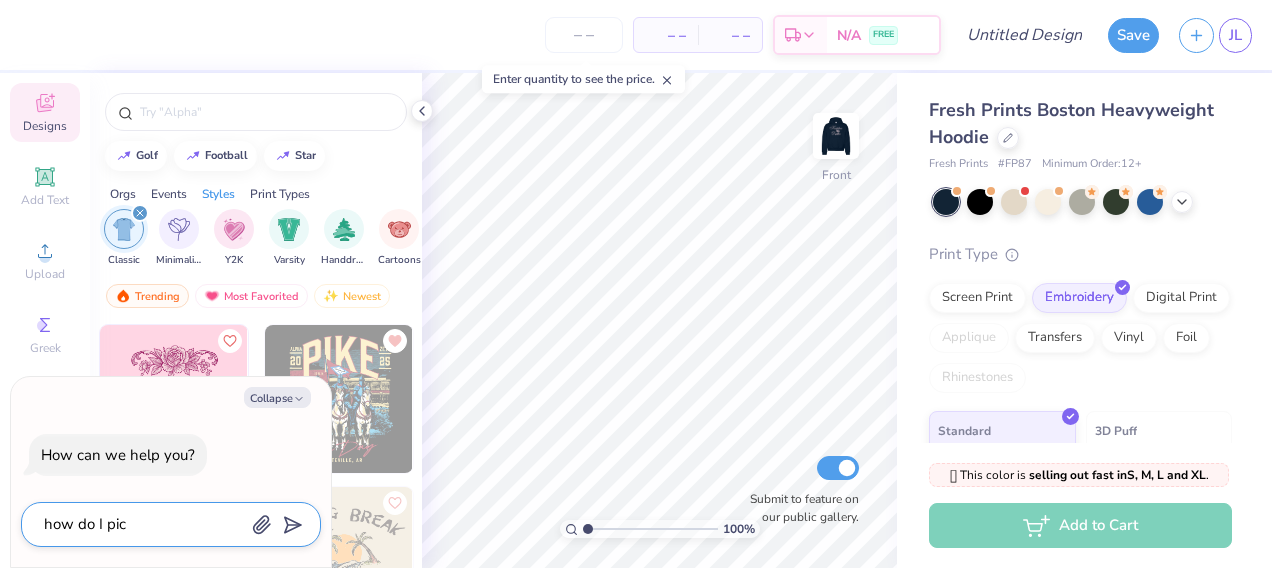 type on "x" 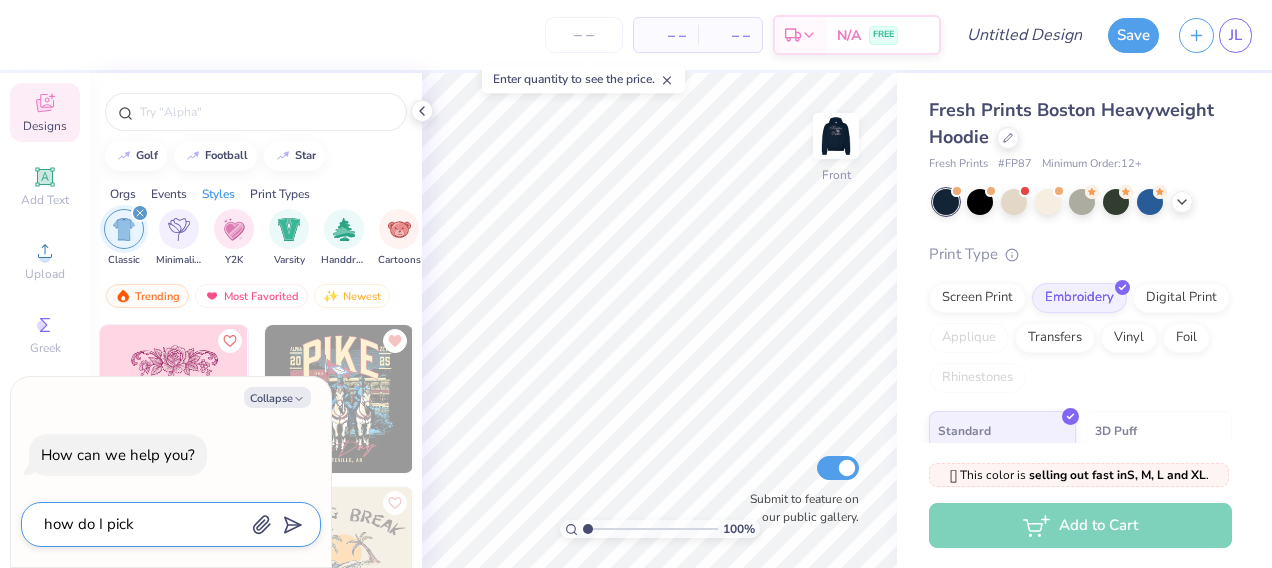 type on "how do I pick" 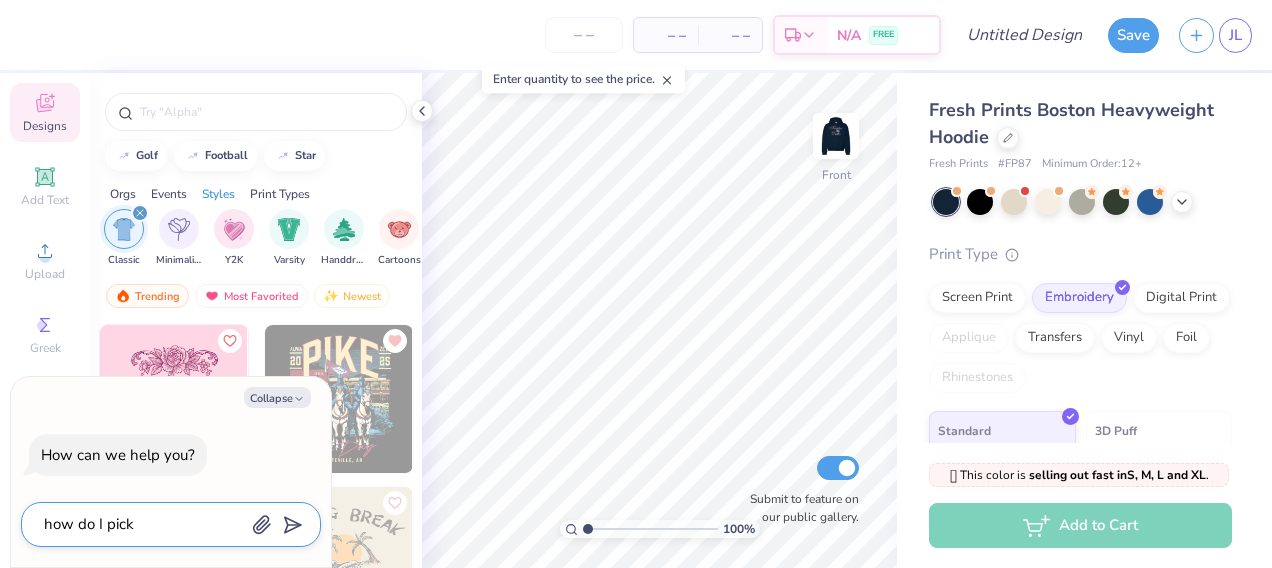 type on "x" 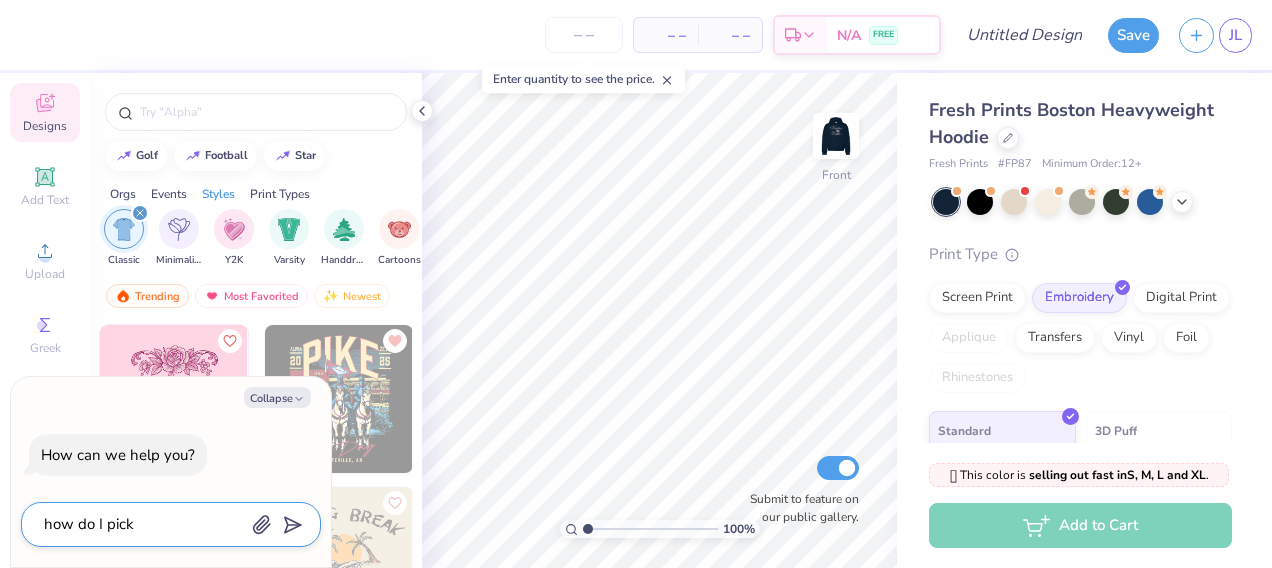 type on "how do I pick s" 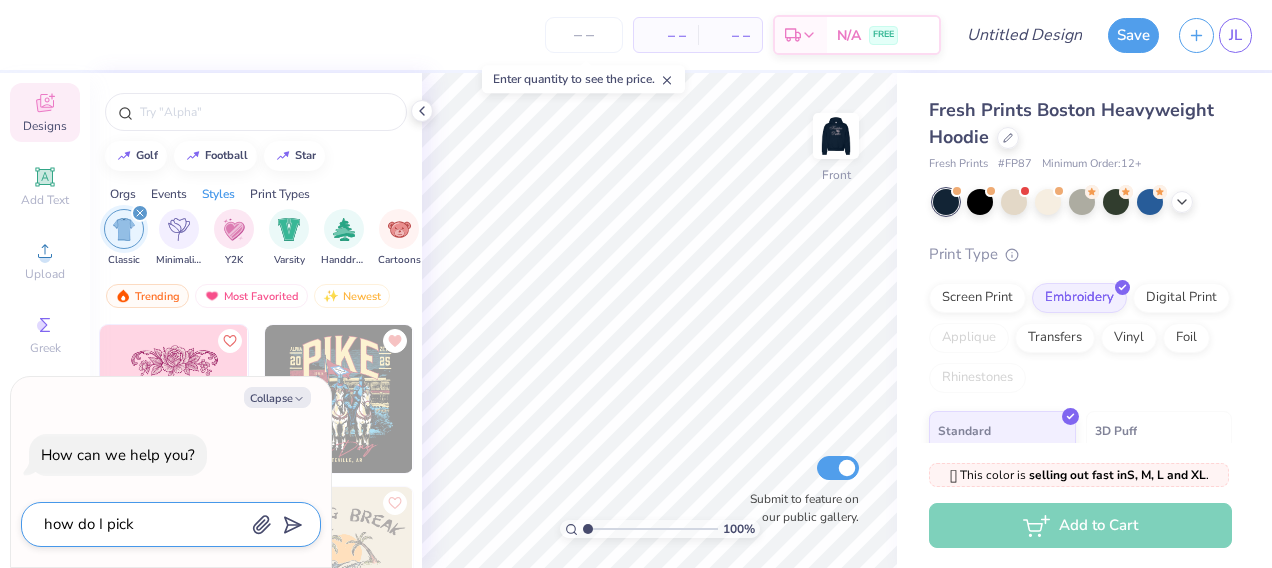type on "x" 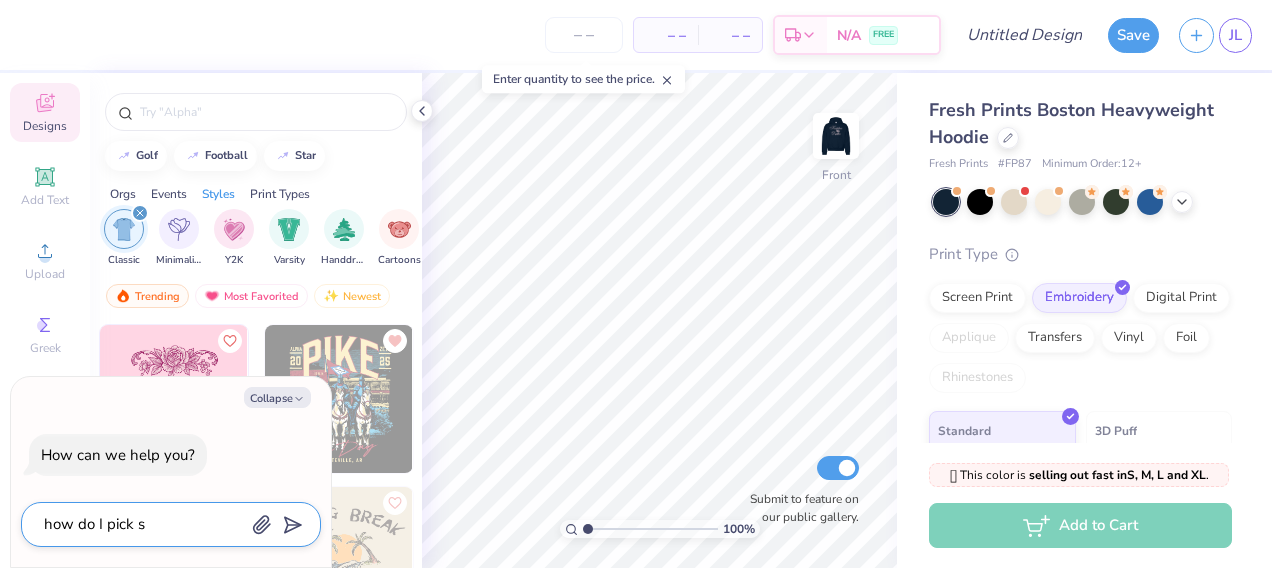 type on "how do I pick st" 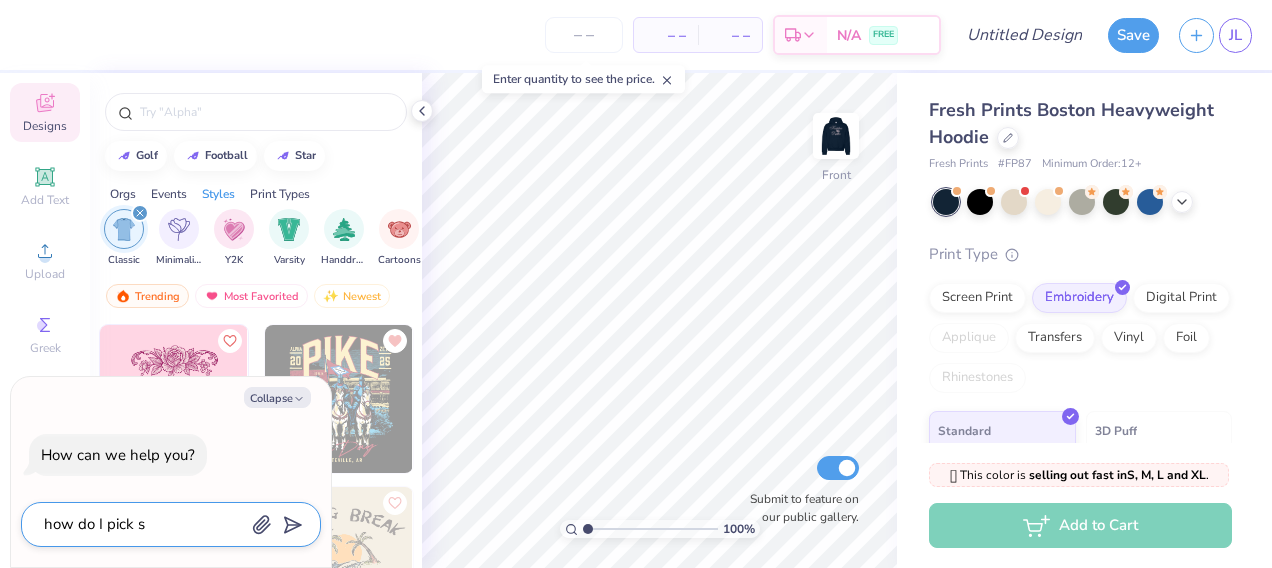 type on "x" 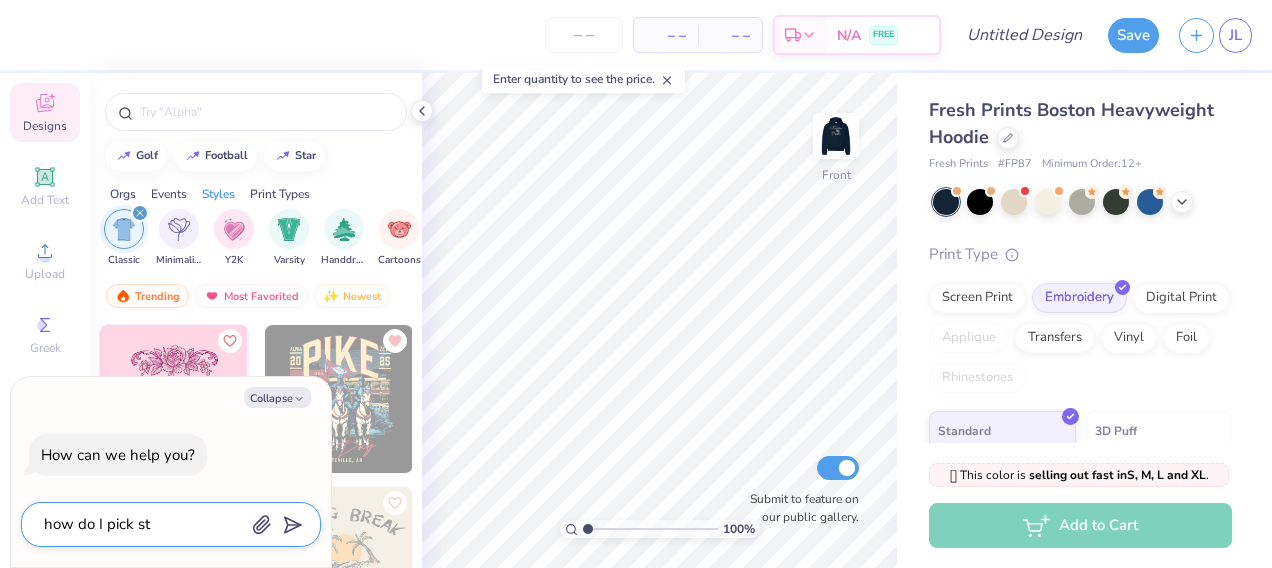 type on "how do I pick sta" 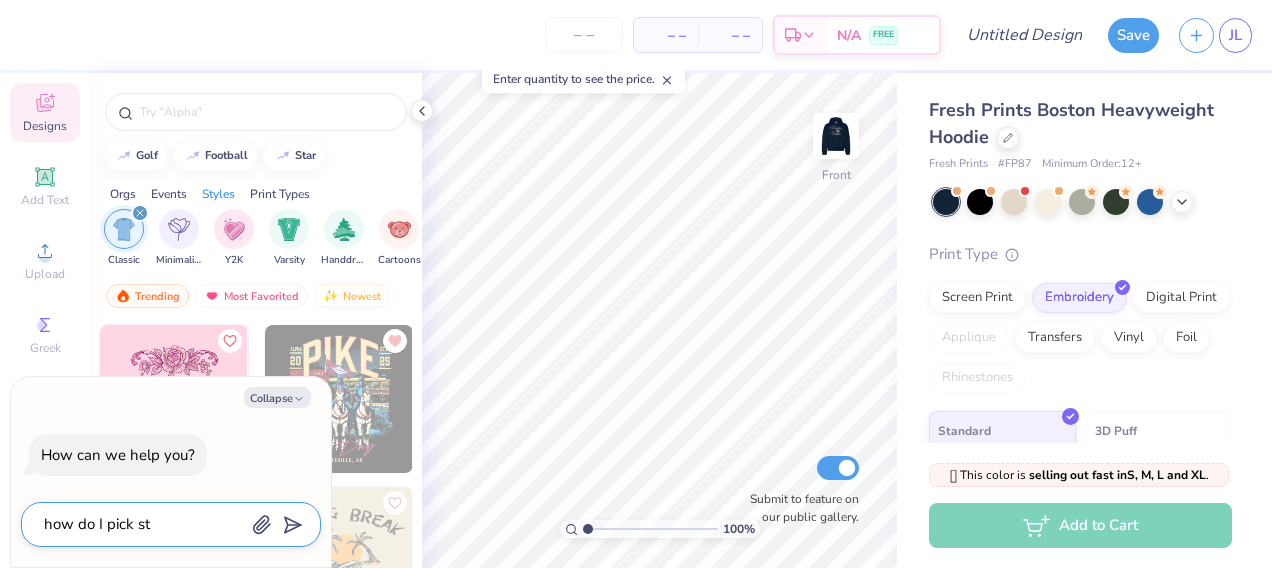 type on "x" 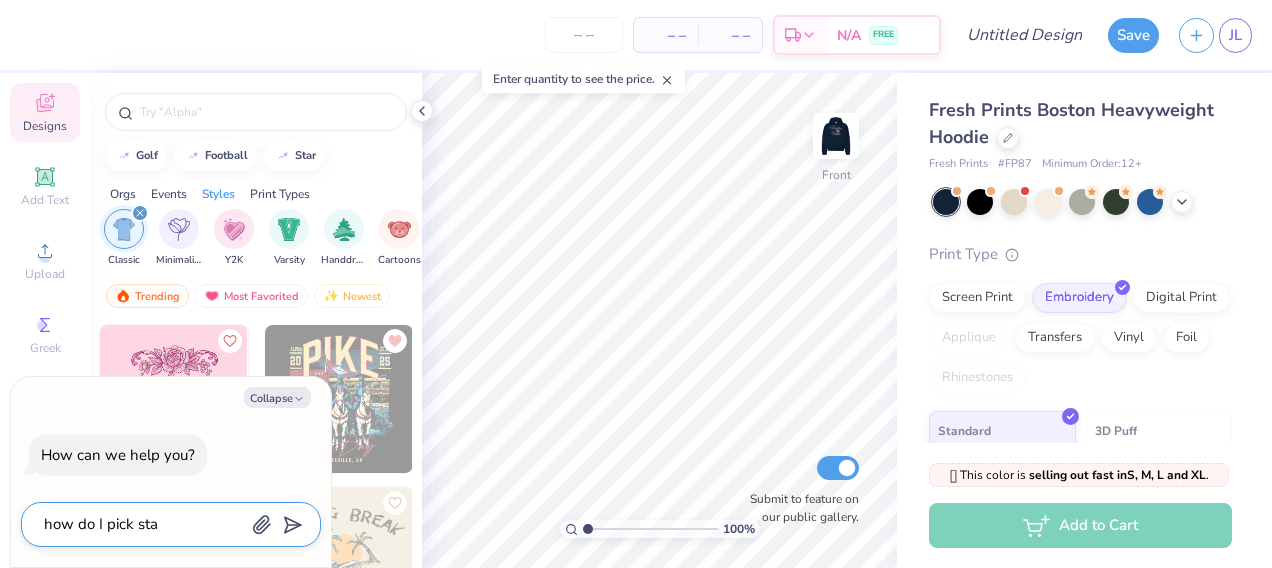 type on "how do I pick stan" 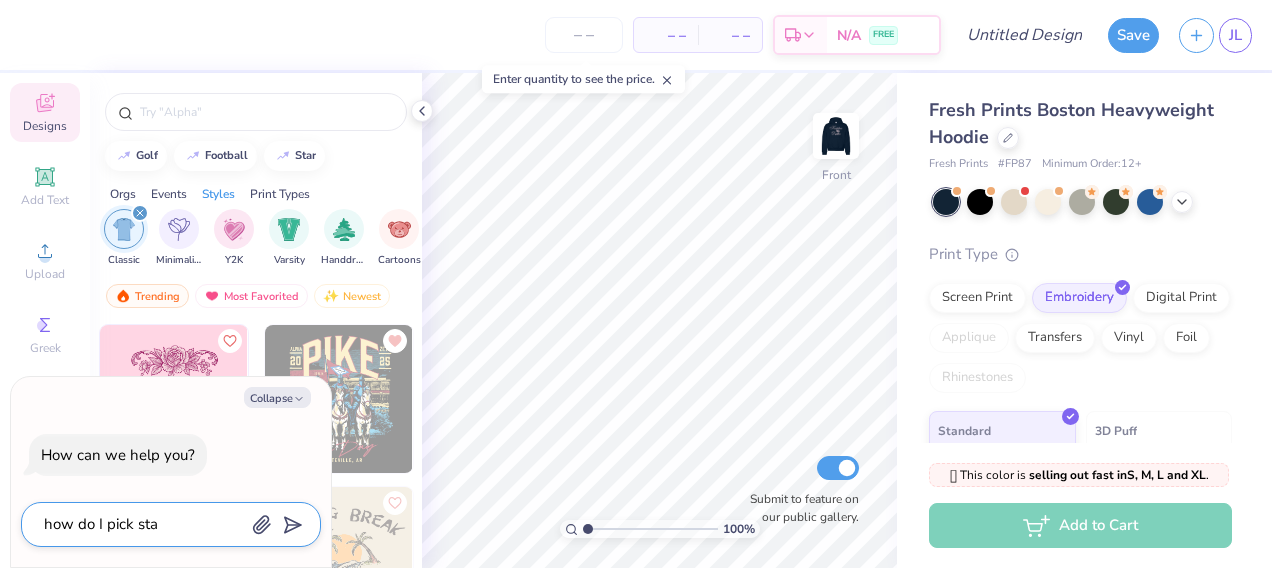 type on "x" 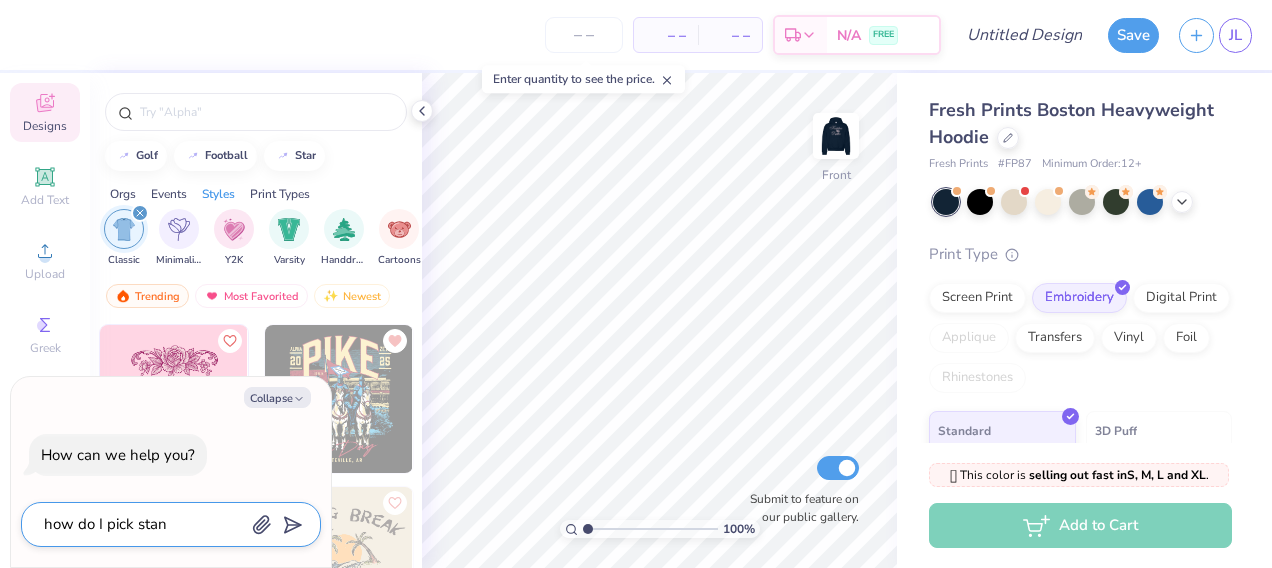 type on "how do I pick stand" 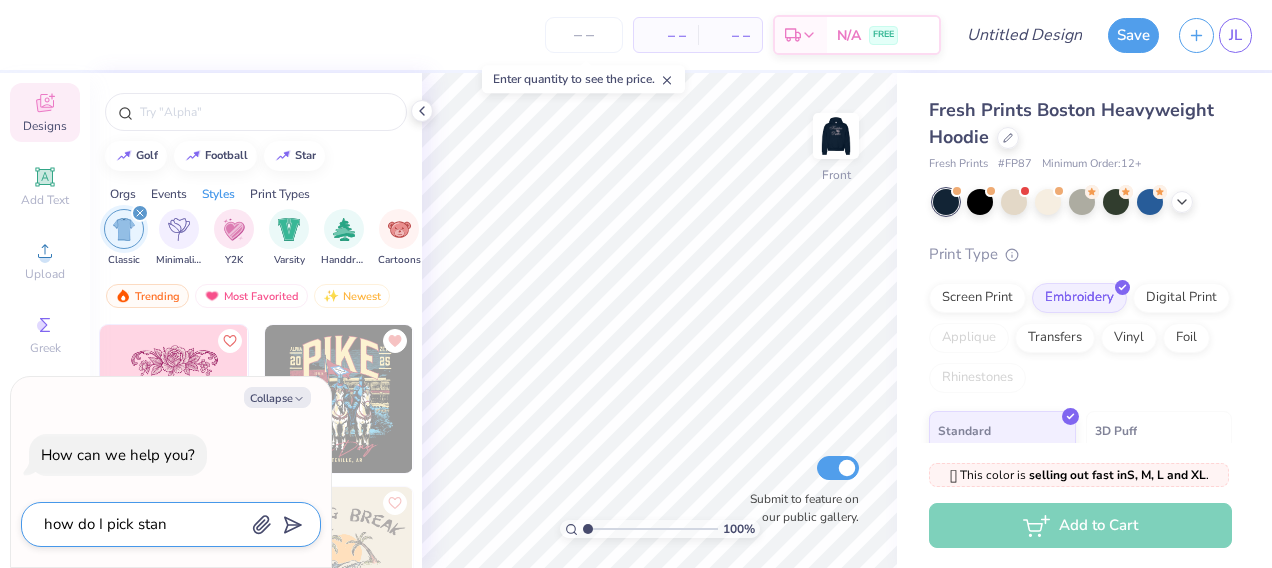 type on "x" 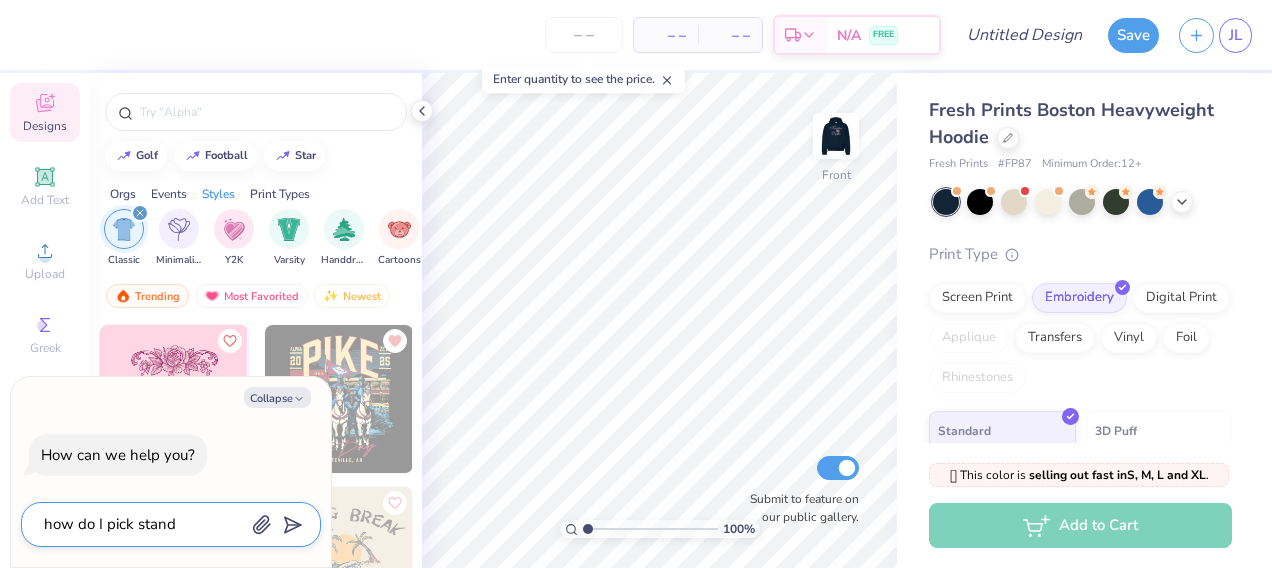 type on "how do I pick standa" 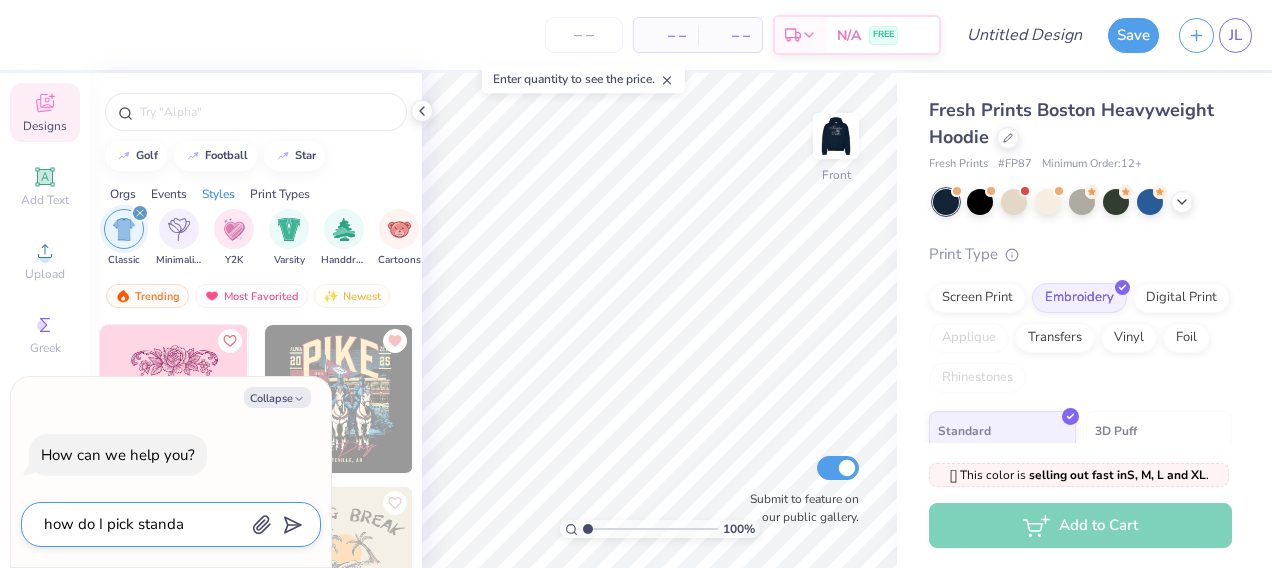 type on "x" 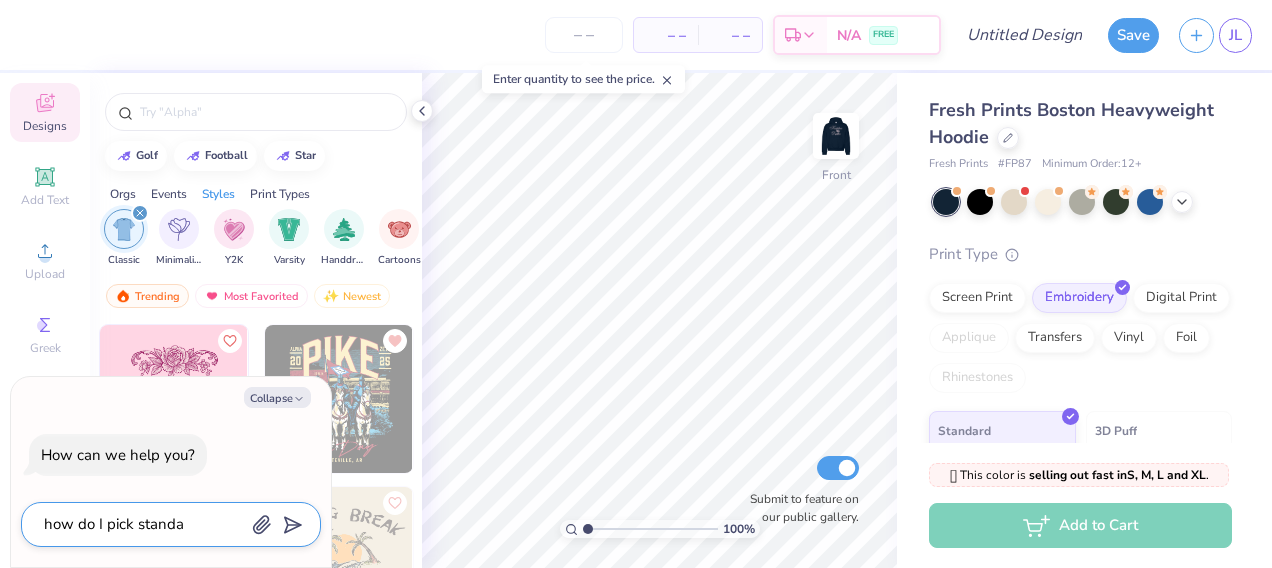 type on "how do I pick standar" 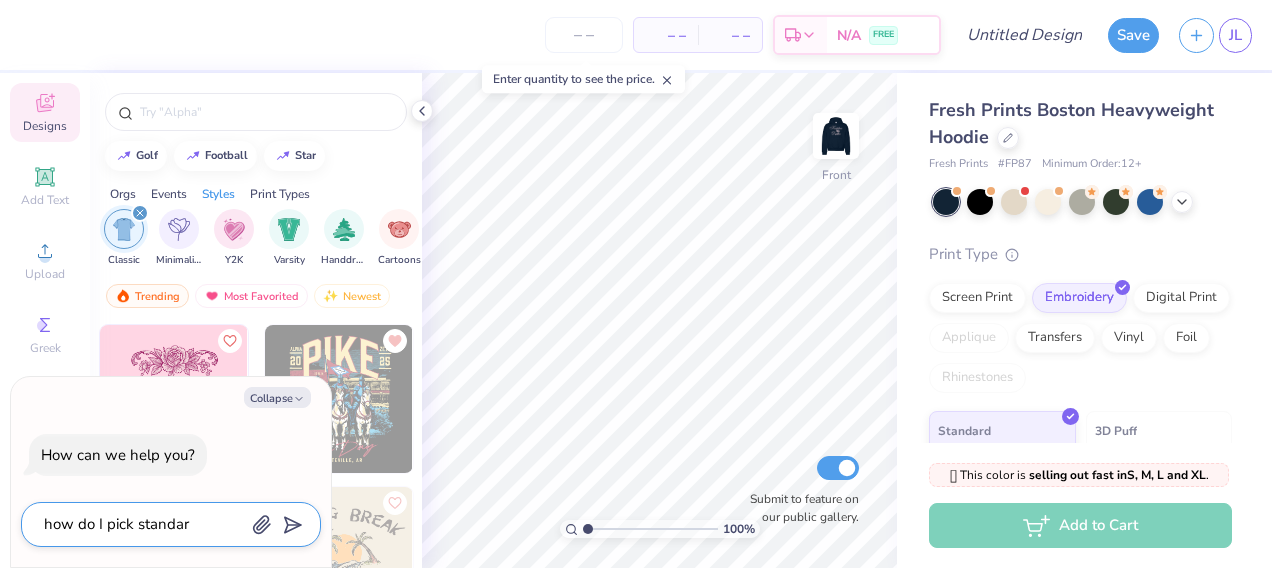 type on "x" 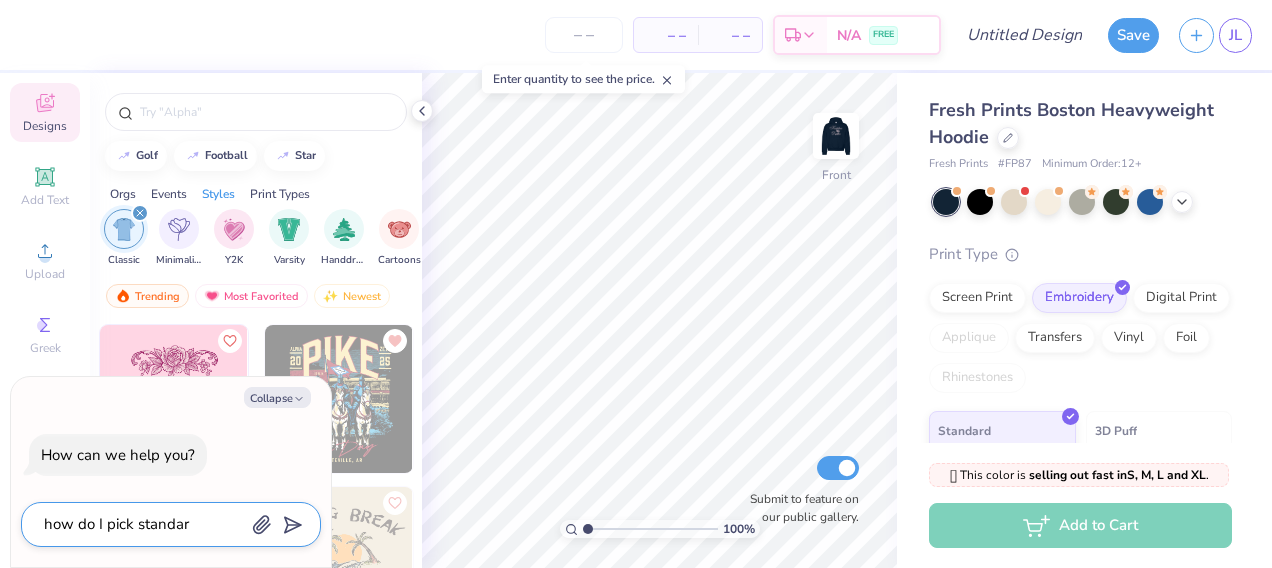 type on "how do I pick standard" 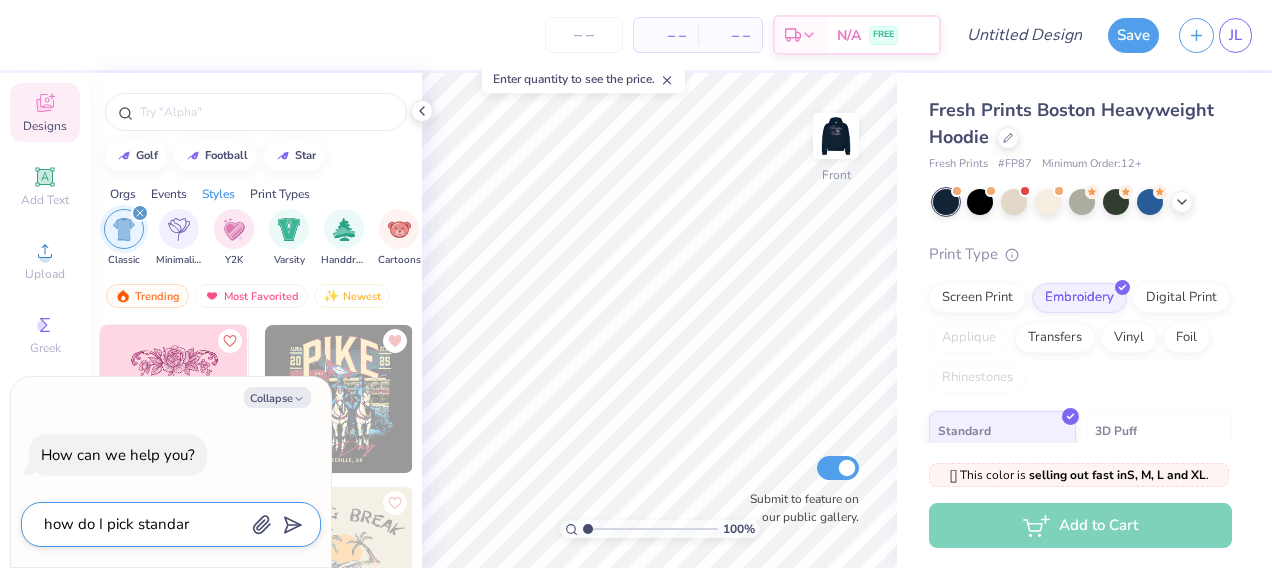 type on "x" 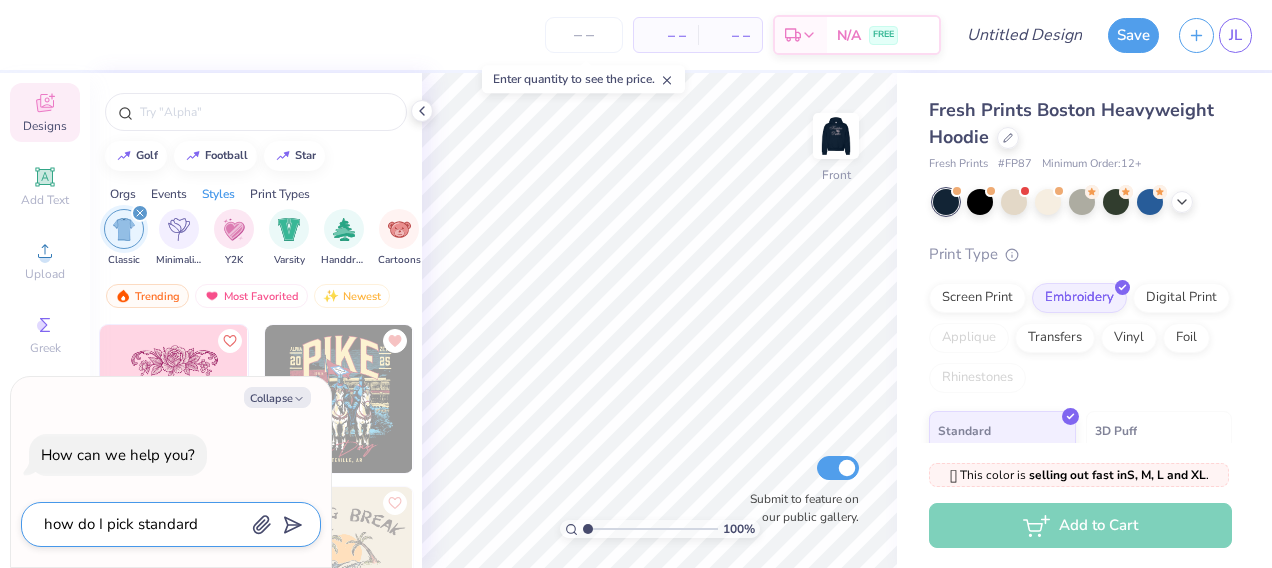 type on "how do I pick standard" 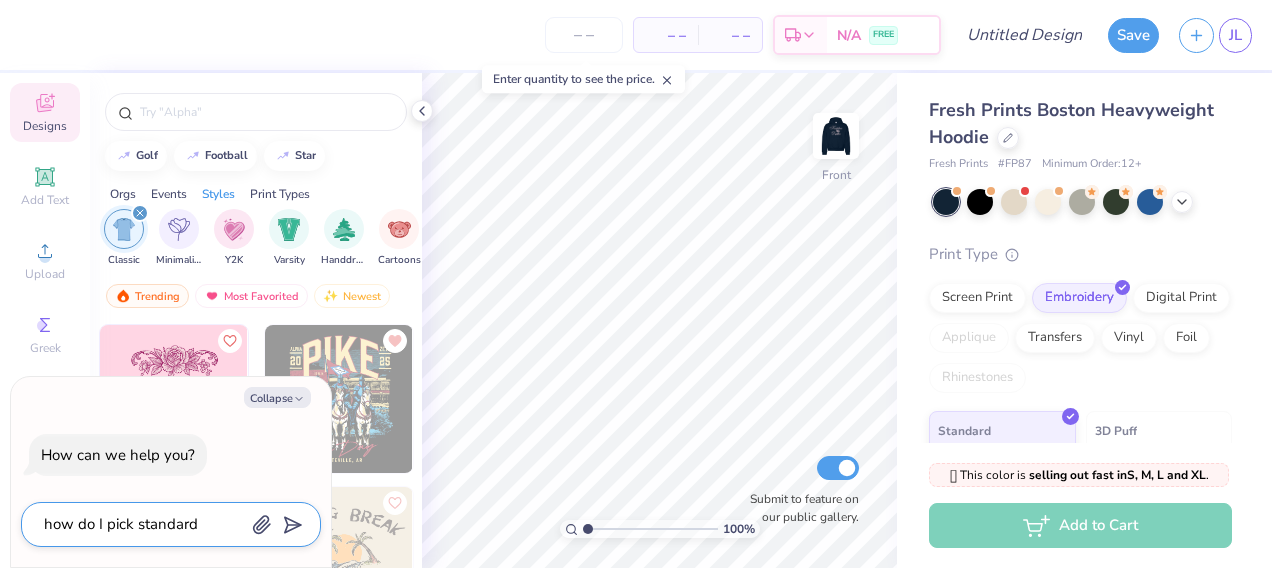 type on "x" 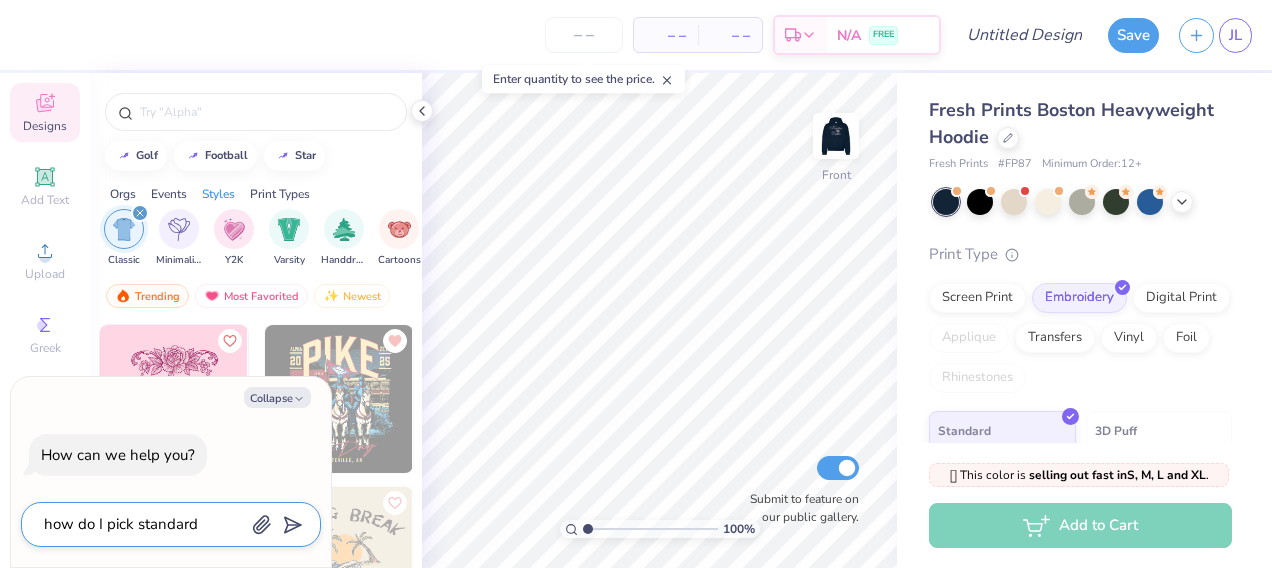 type on "how do I pick standard s" 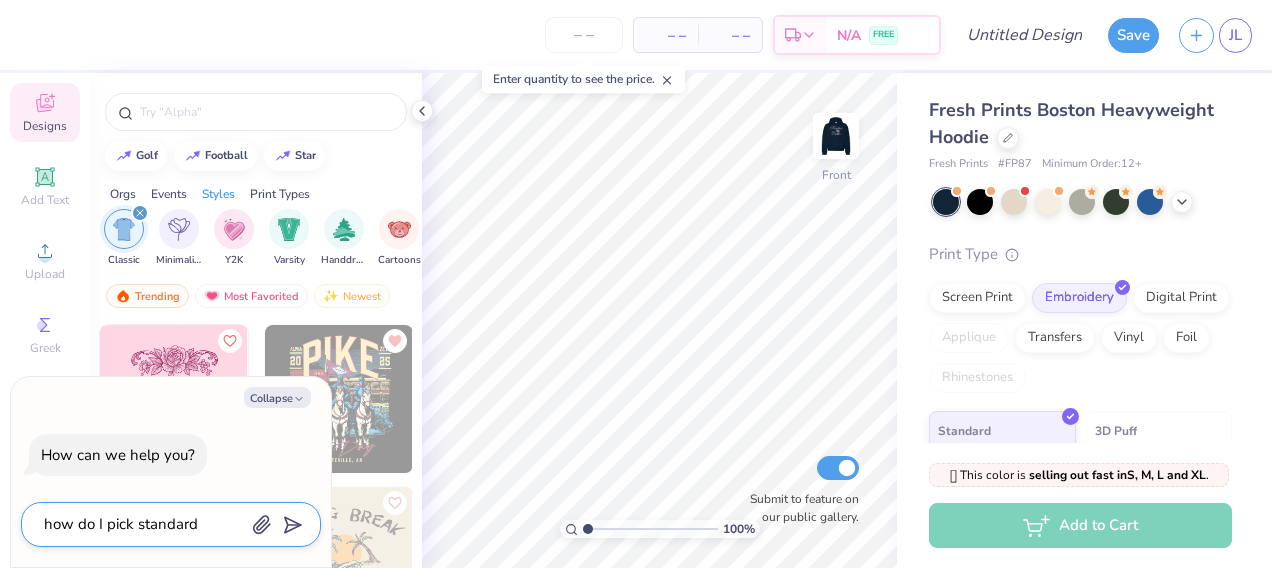 type on "x" 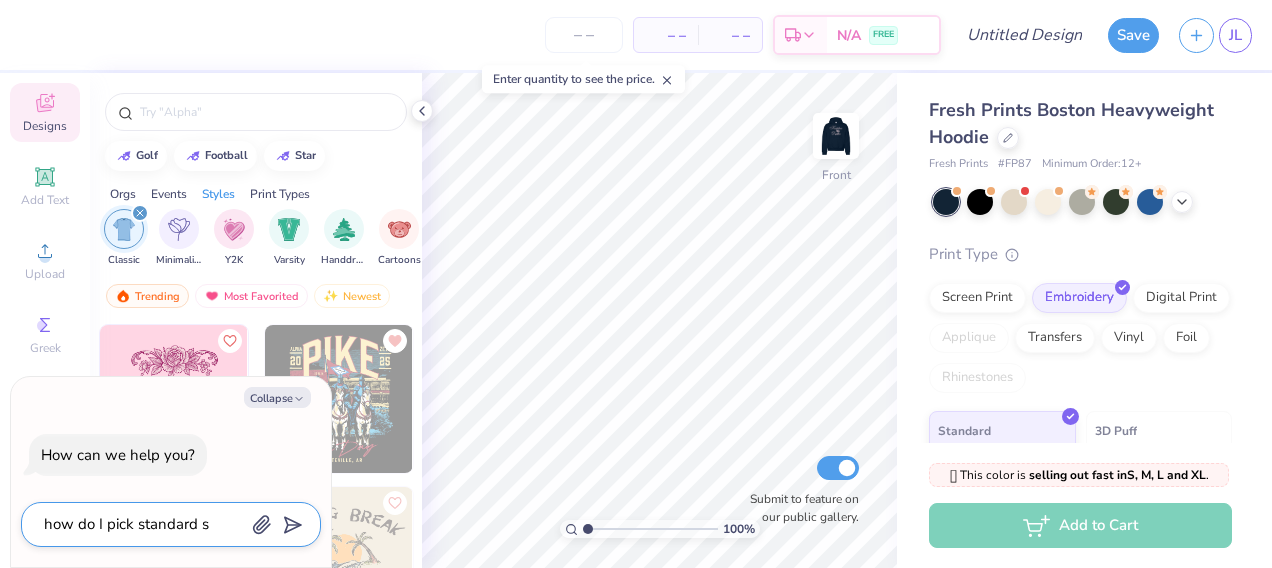 type on "how do I pick standard sc" 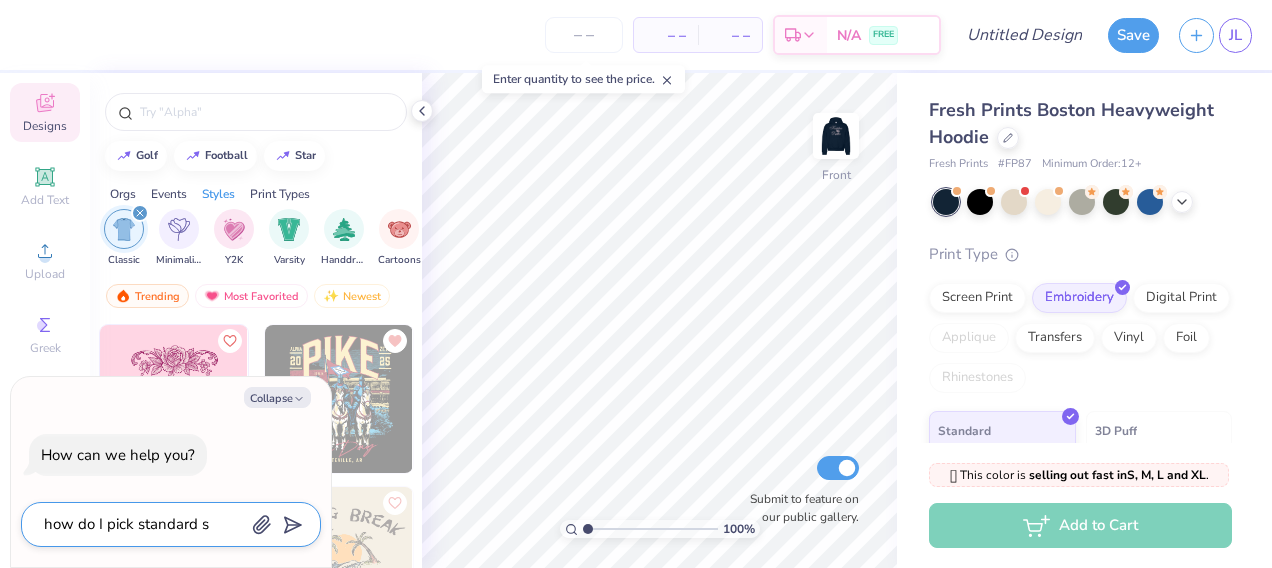 type on "x" 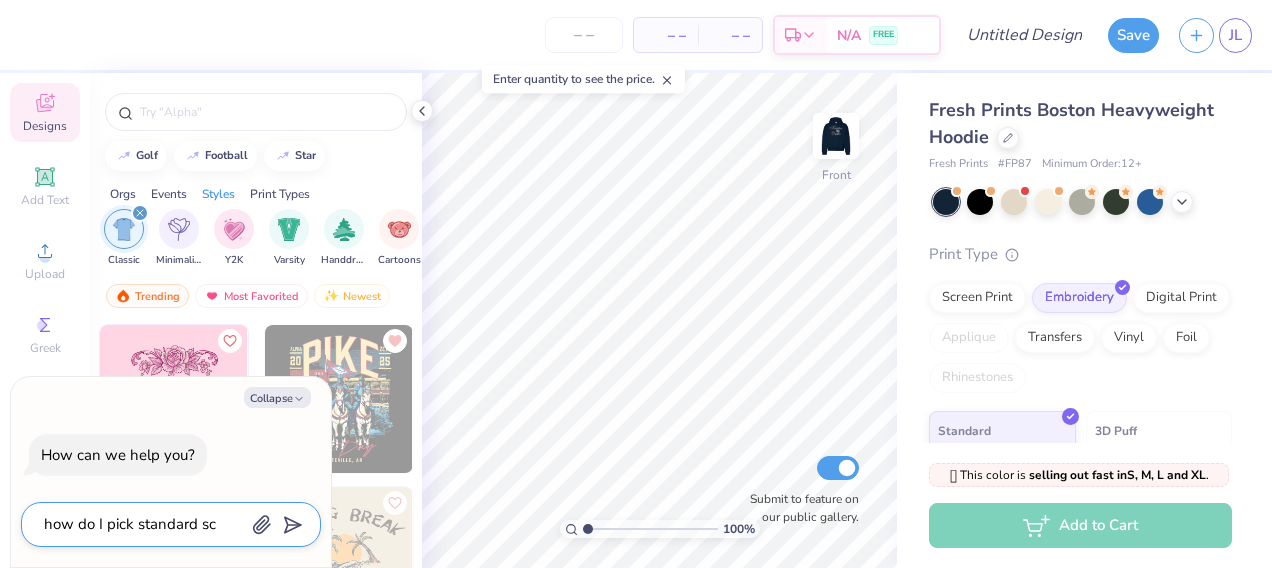 type on "how do I pick standard scr" 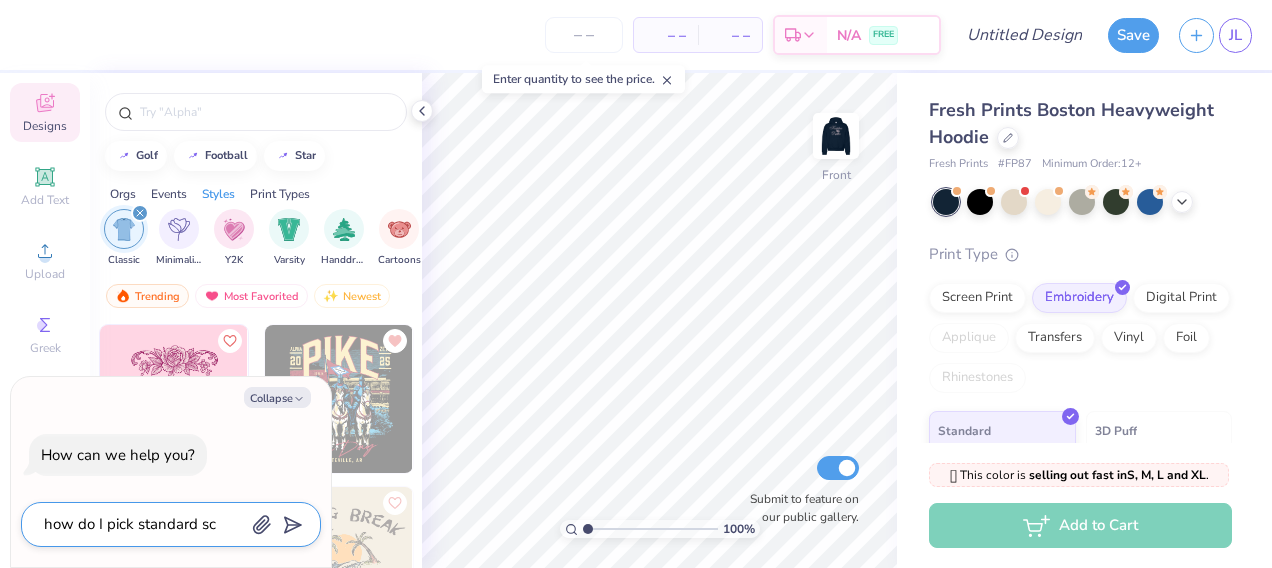 type on "x" 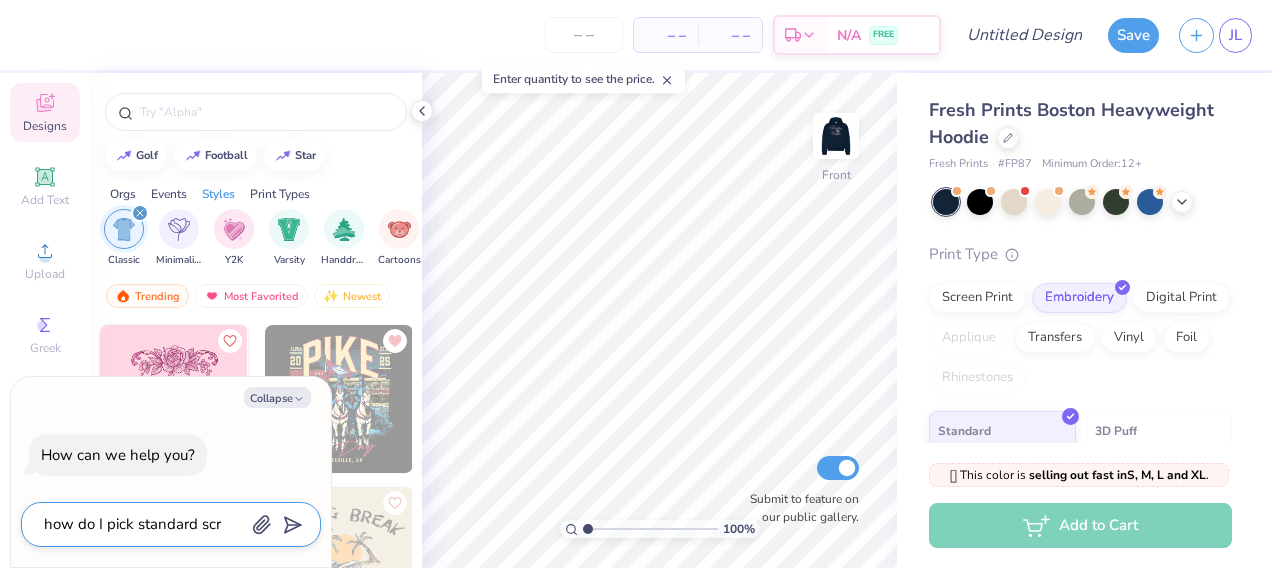 type on "how do I pick standard scre" 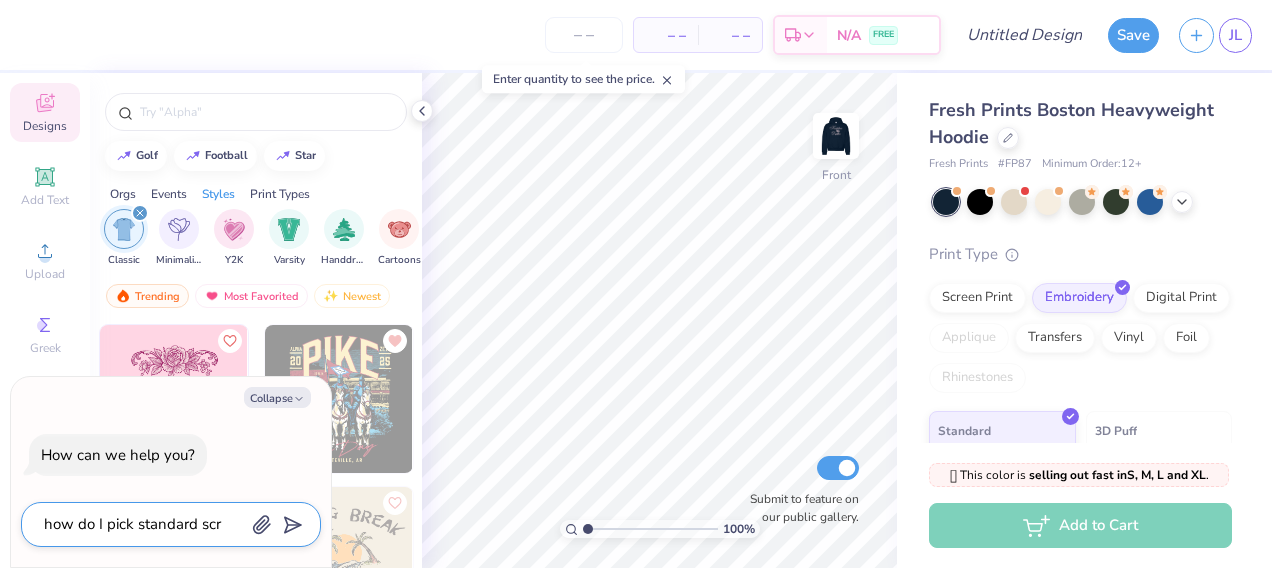 type on "x" 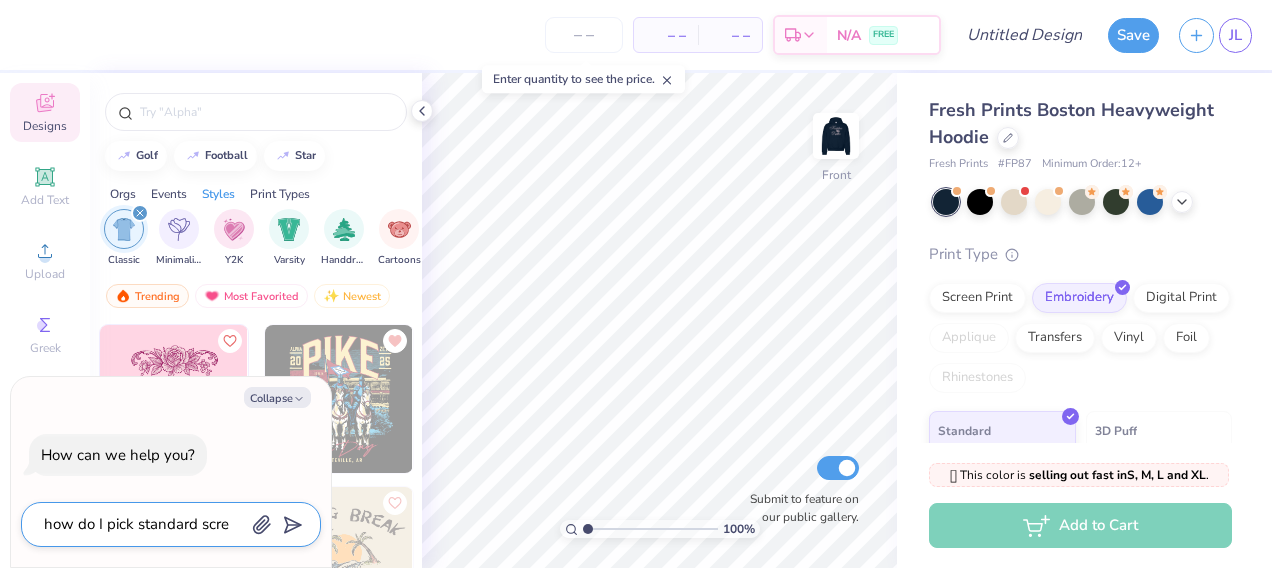 type on "how do I pick standard scree" 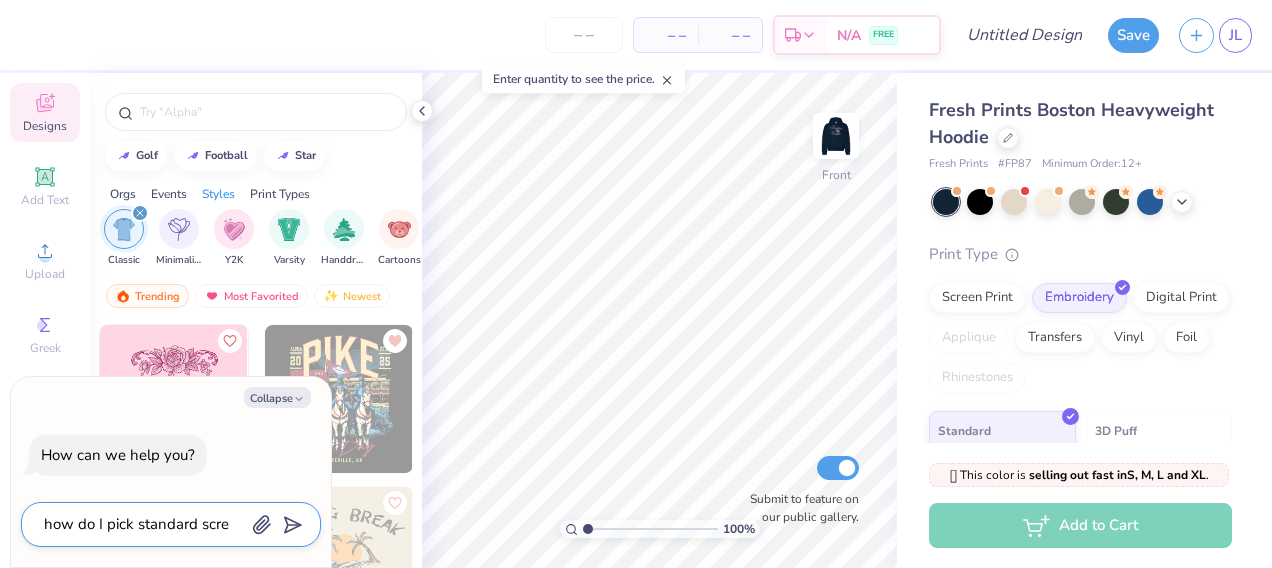 type on "x" 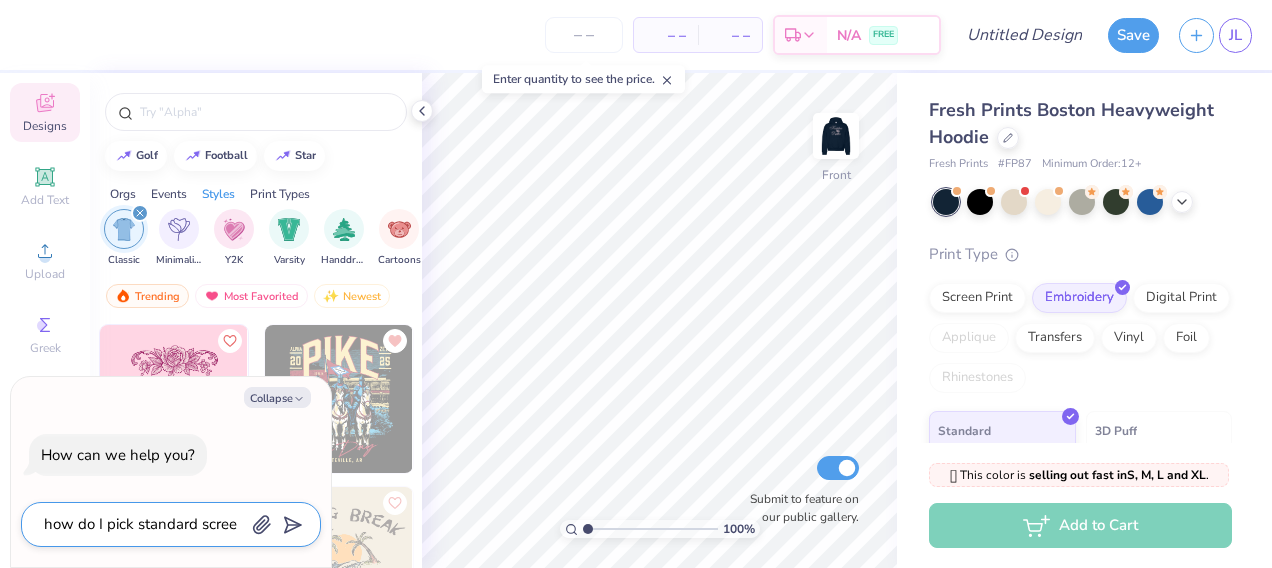type on "how do I pick standard screen" 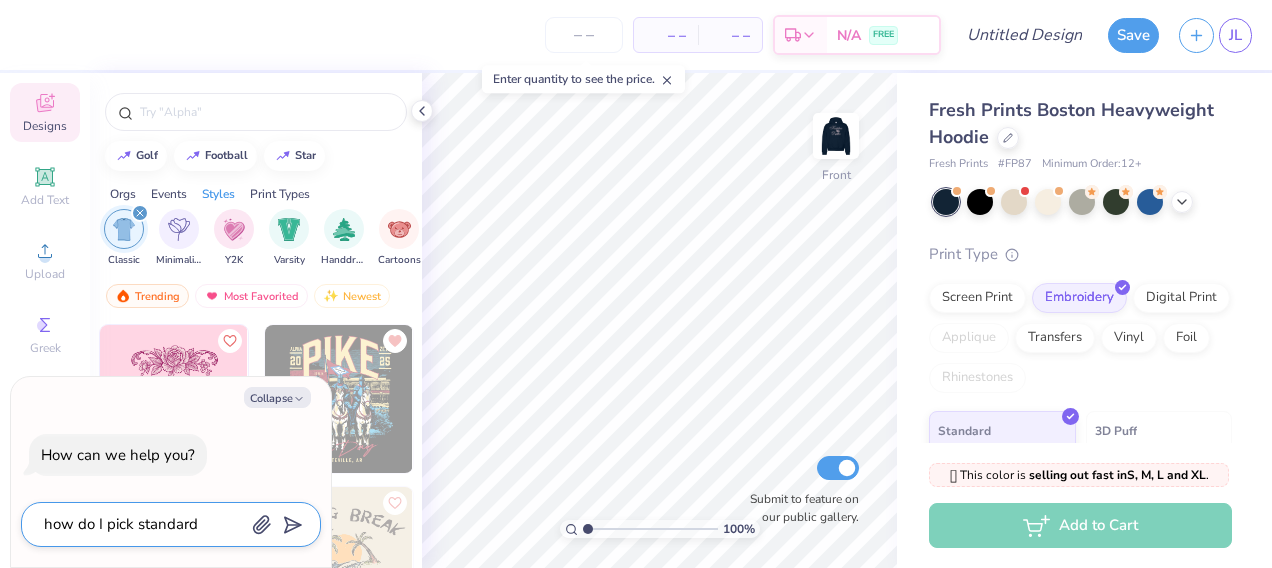 type on "x" 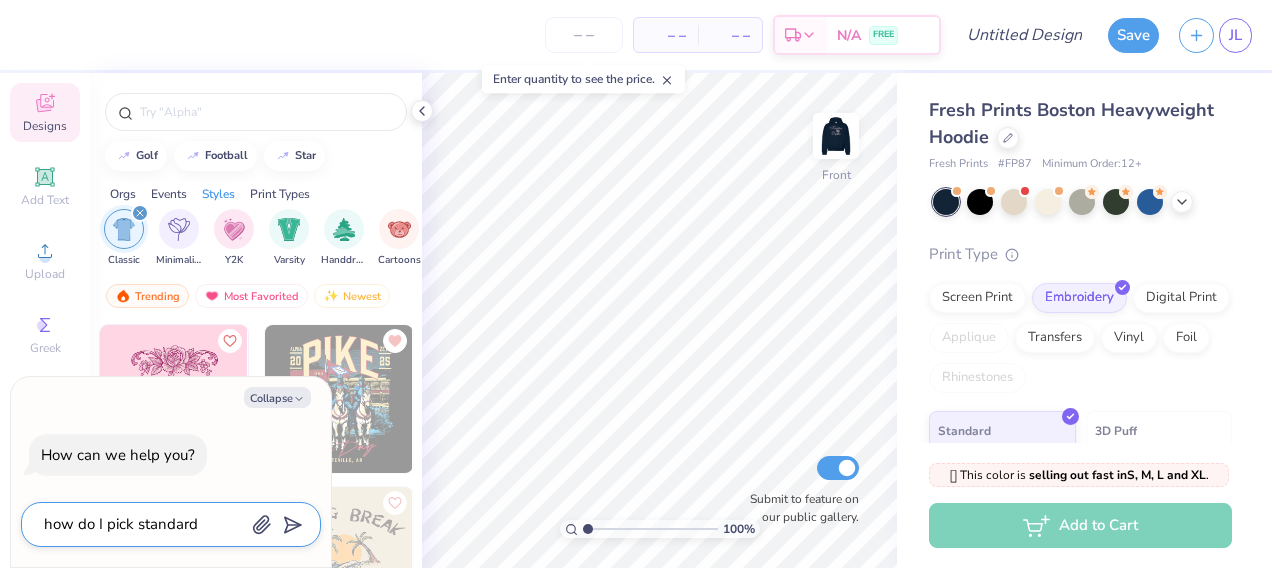 type on "how do I pick standard screen" 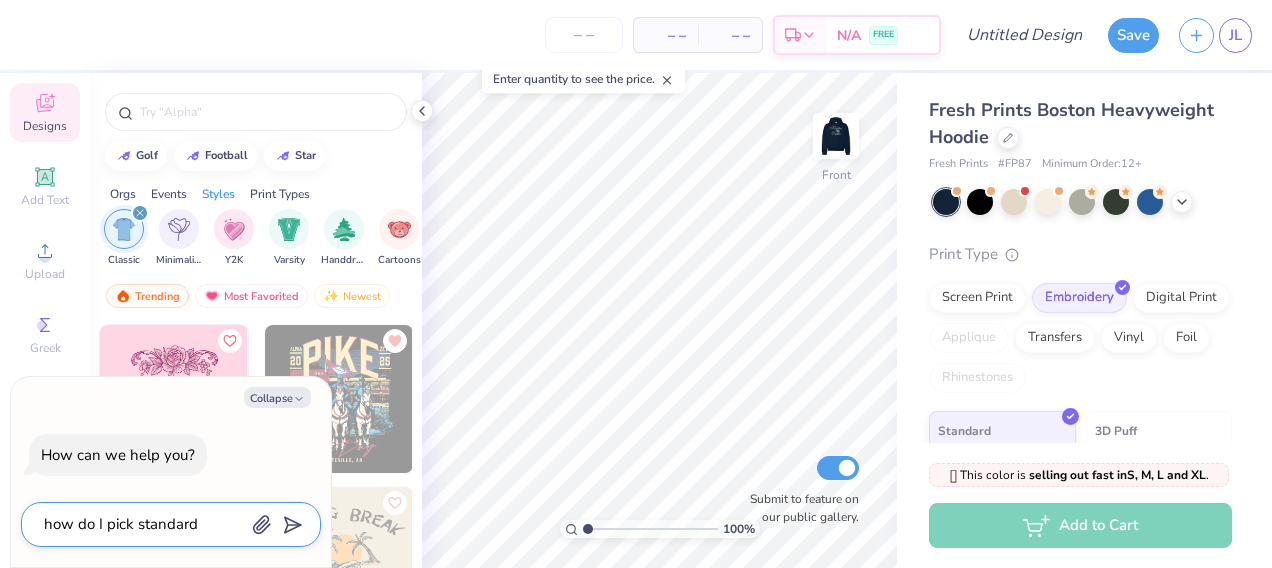 type on "x" 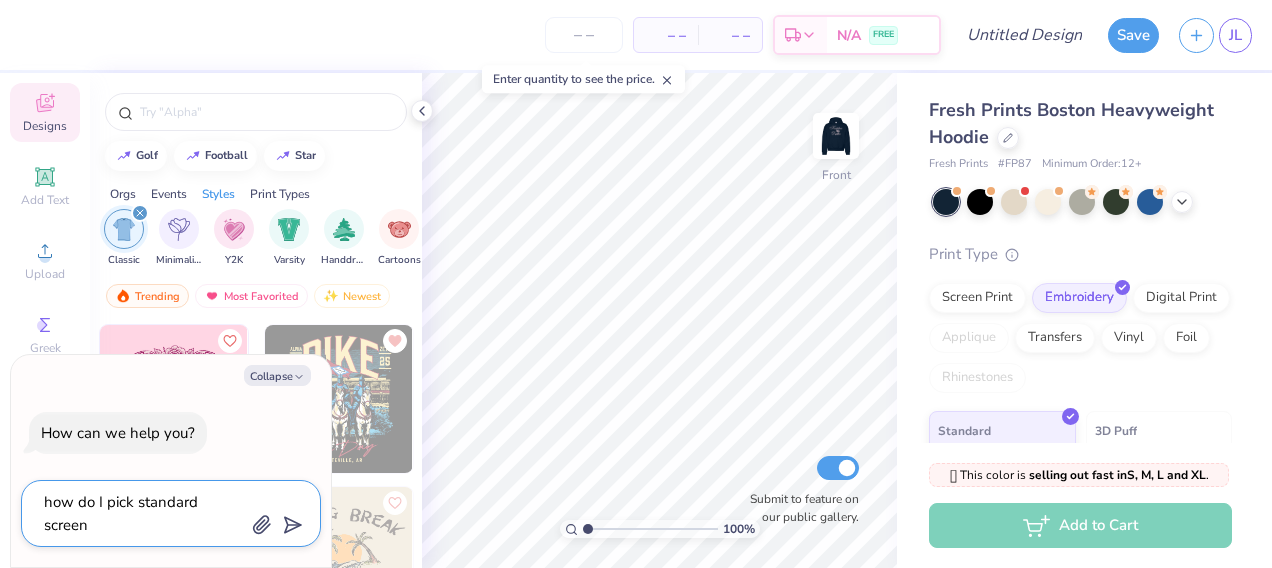 type on "how do I pick standard screen p" 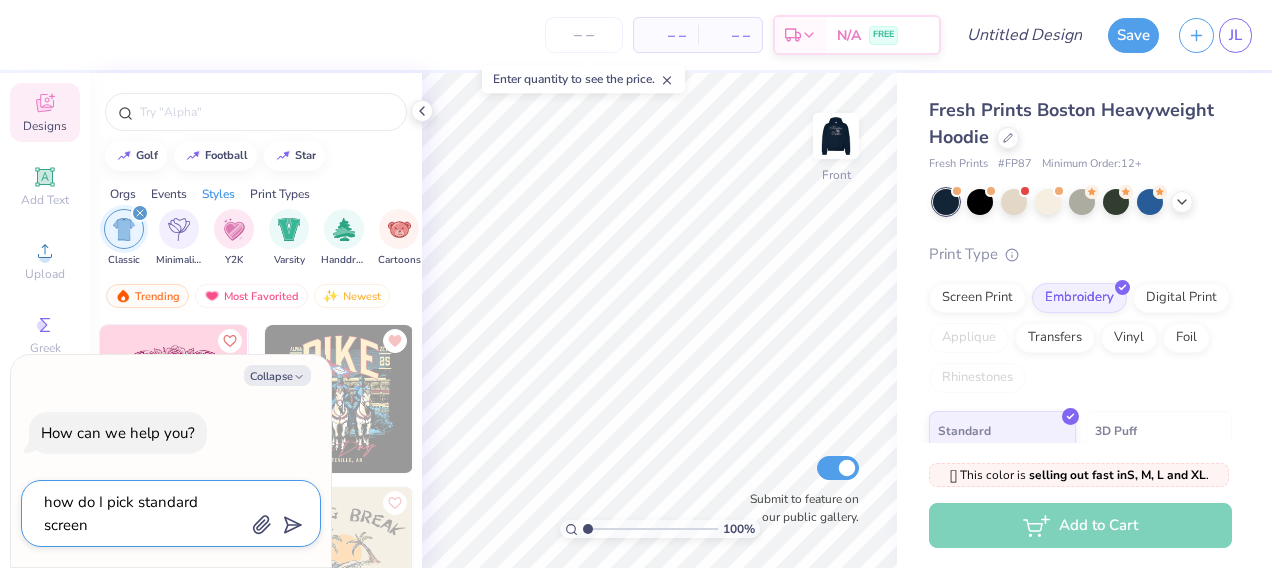 type on "x" 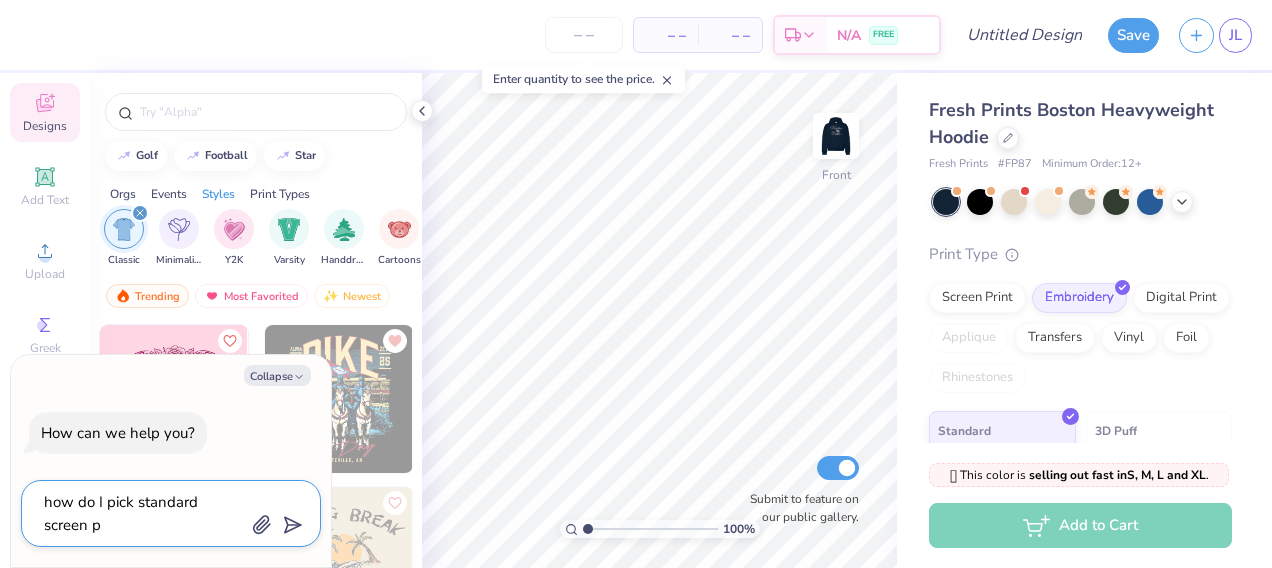 type on "how do I pick standard screen pr" 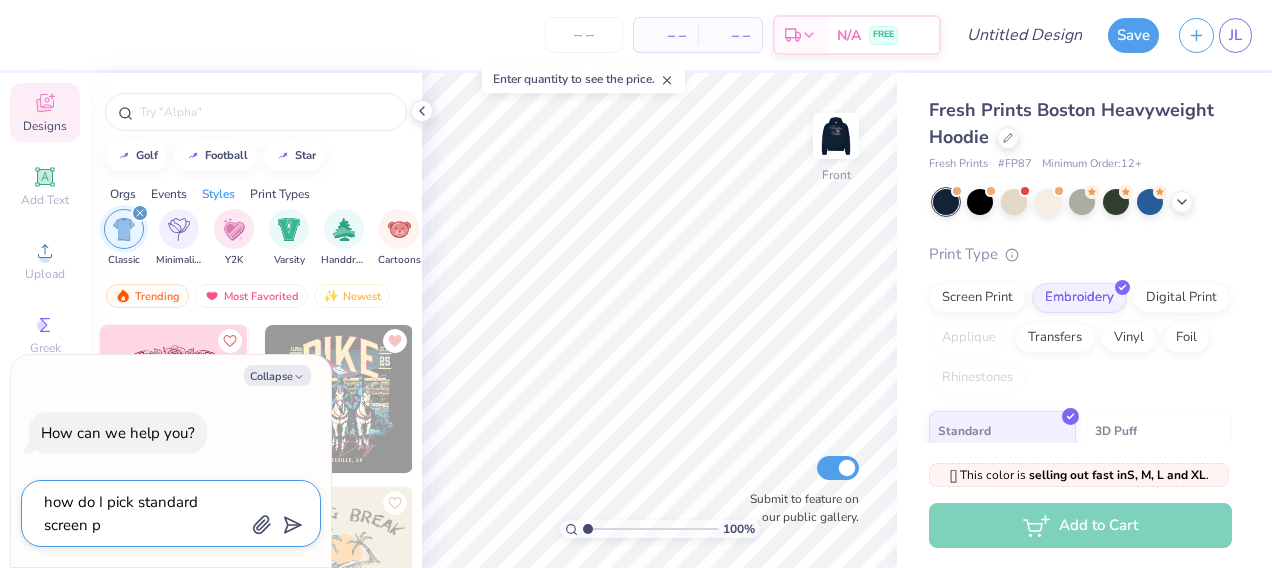 type on "x" 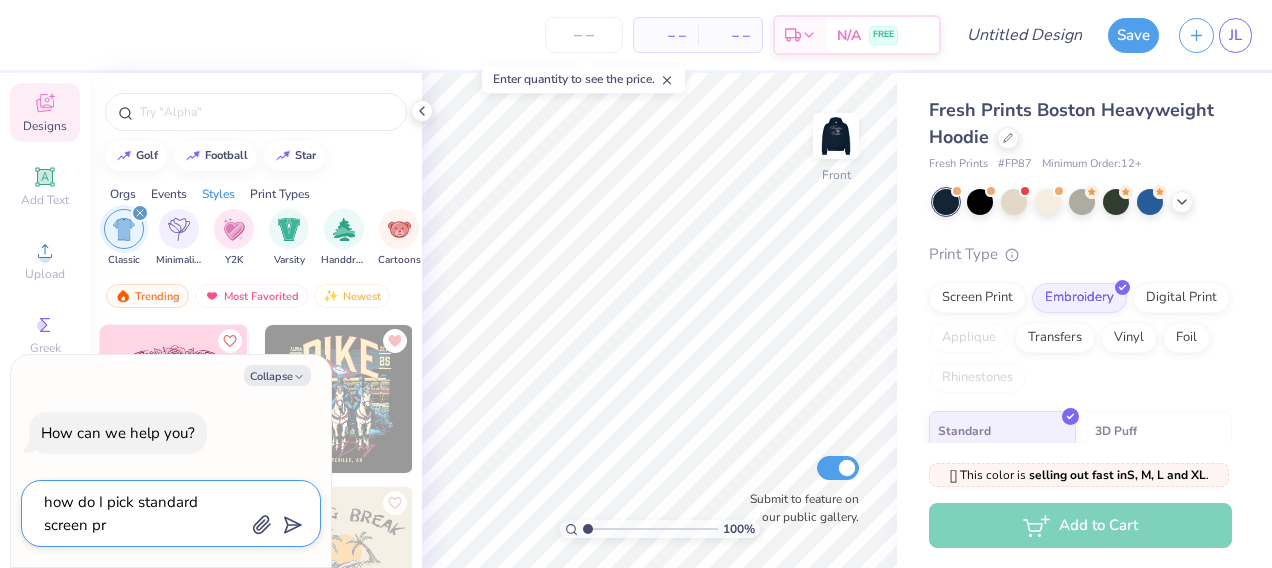 type on "how do I pick standard screen pri" 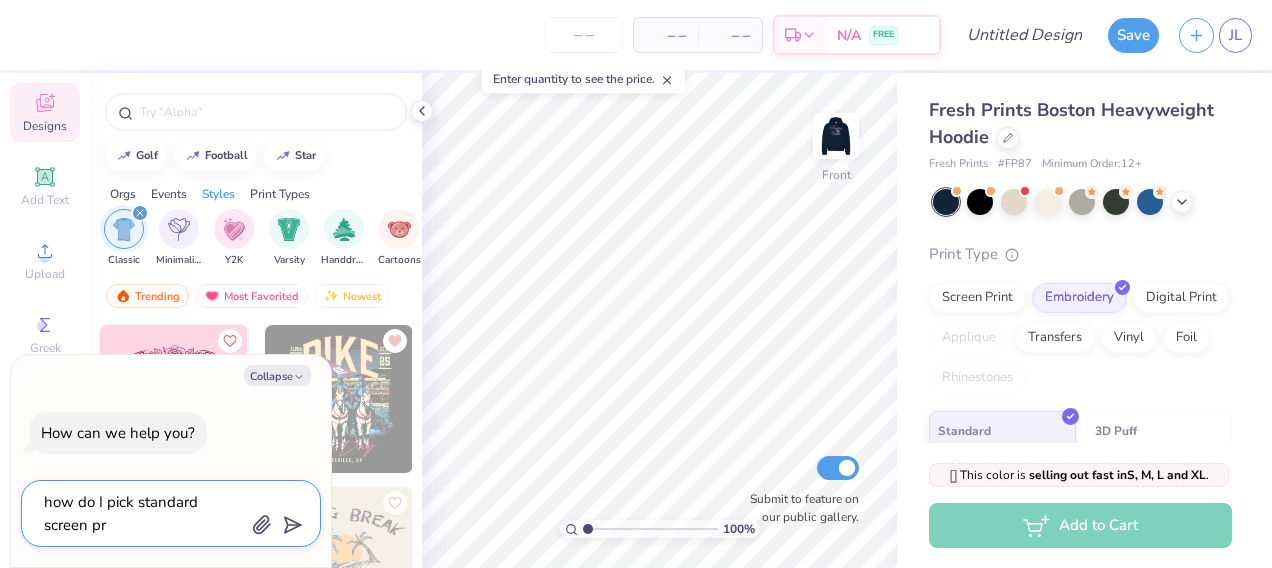 type on "x" 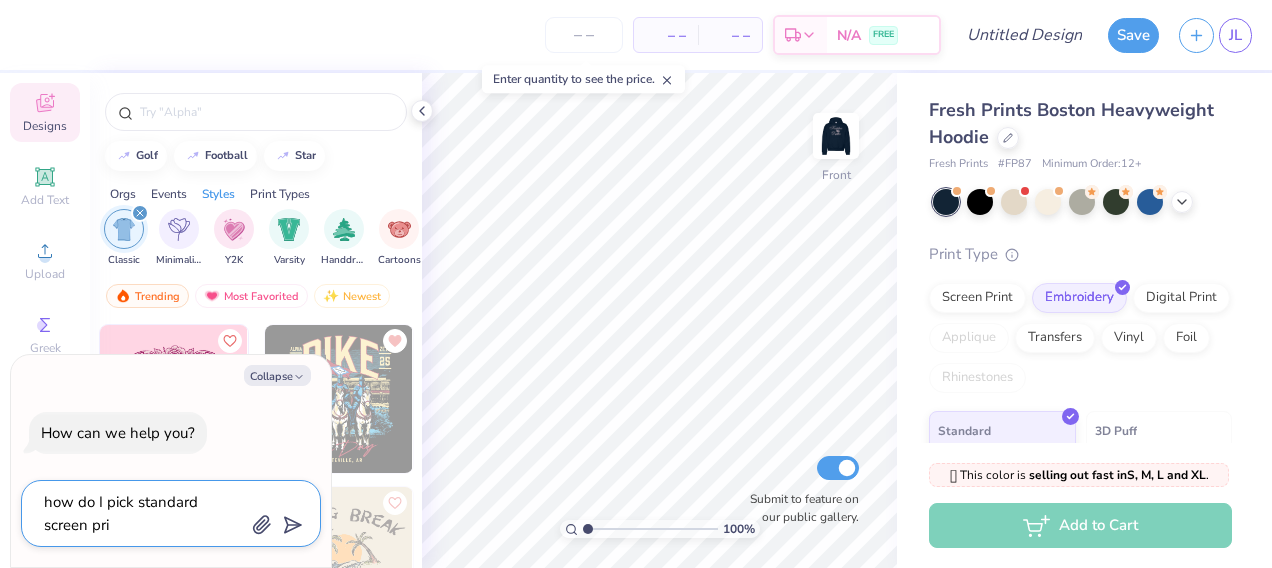 type on "how do I pick standard screen prin" 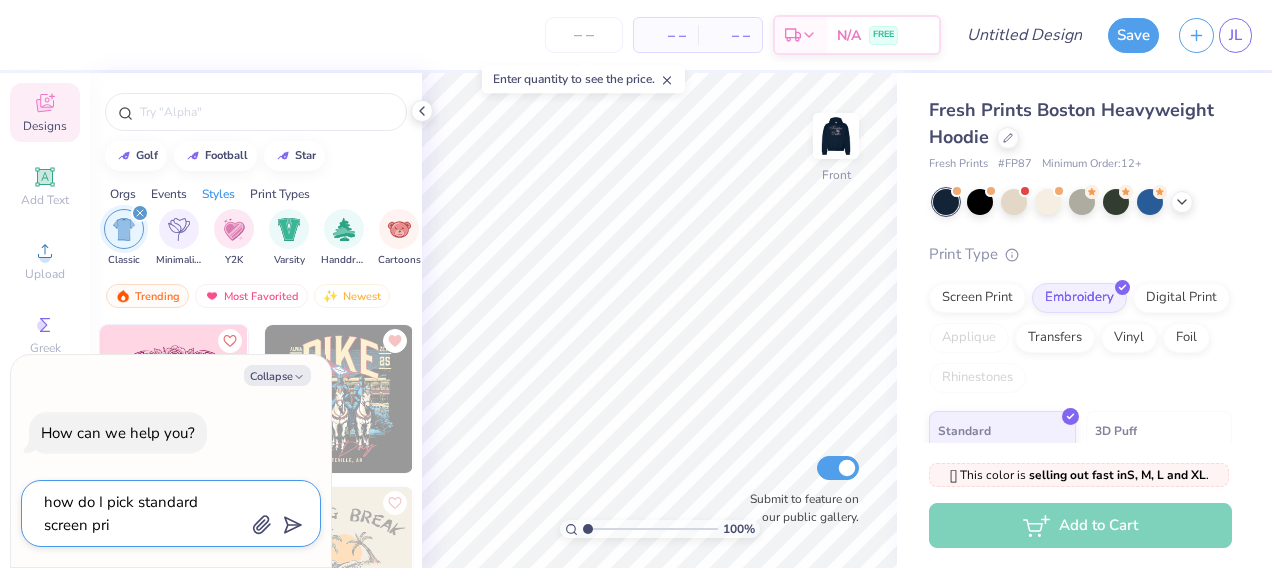 type on "x" 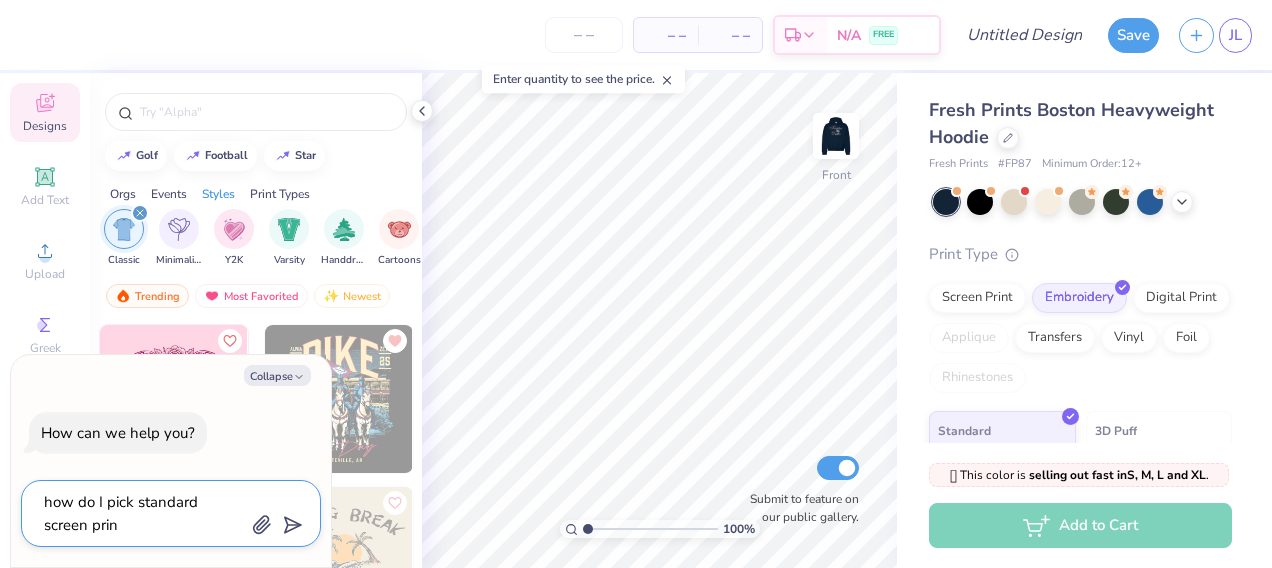type on "how do I pick standard screen print" 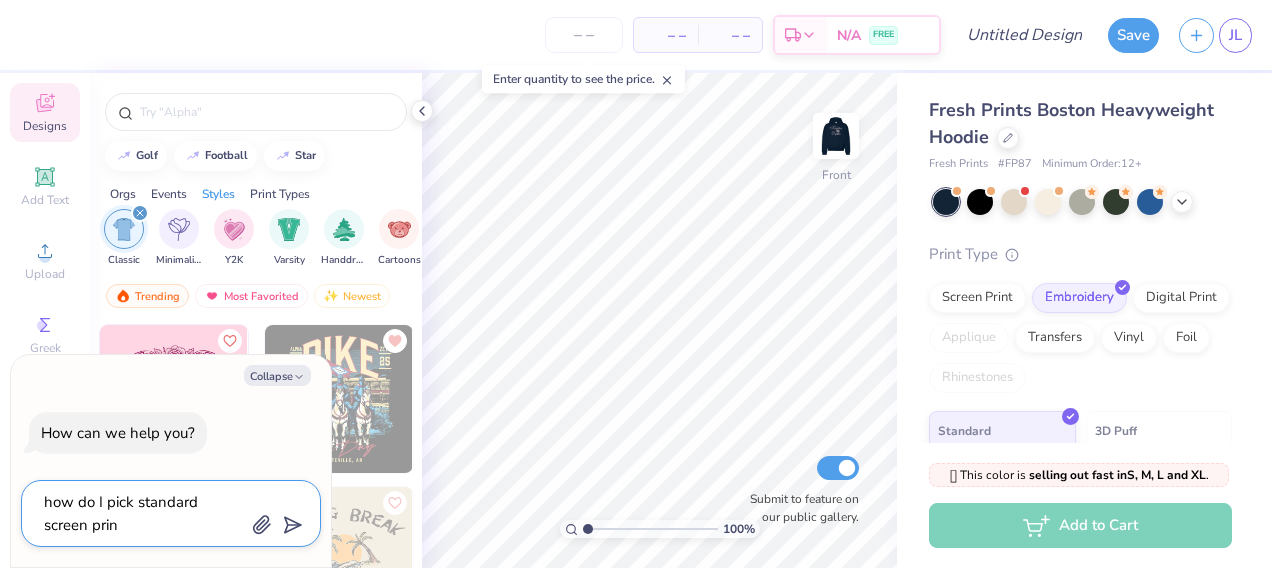 type on "x" 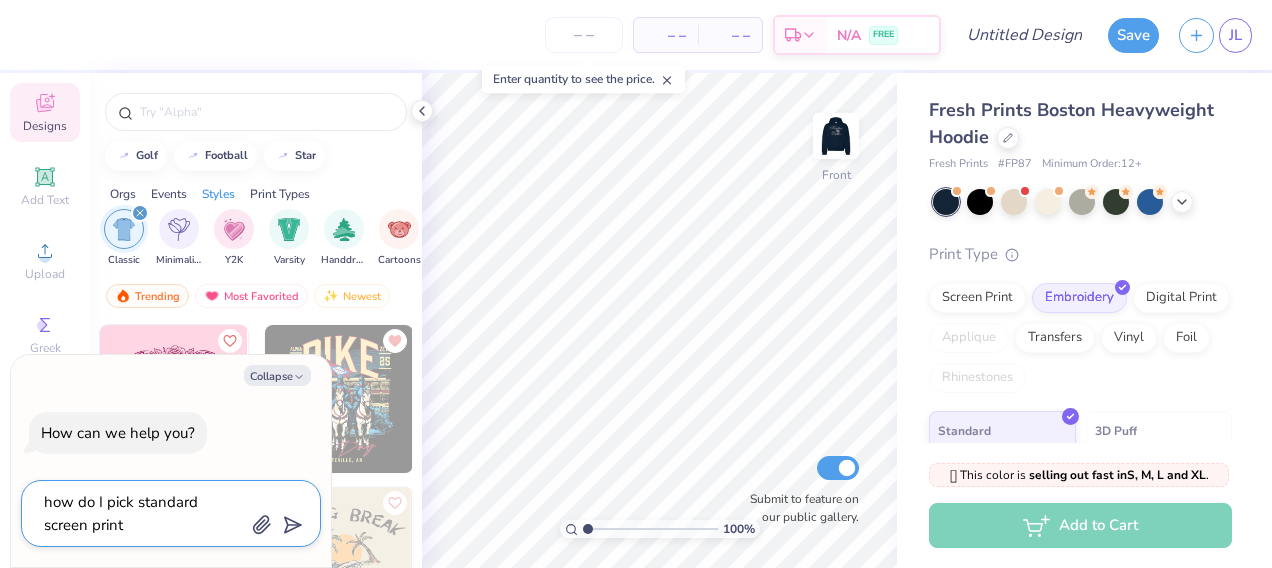 type on "how do I pick standard screen print" 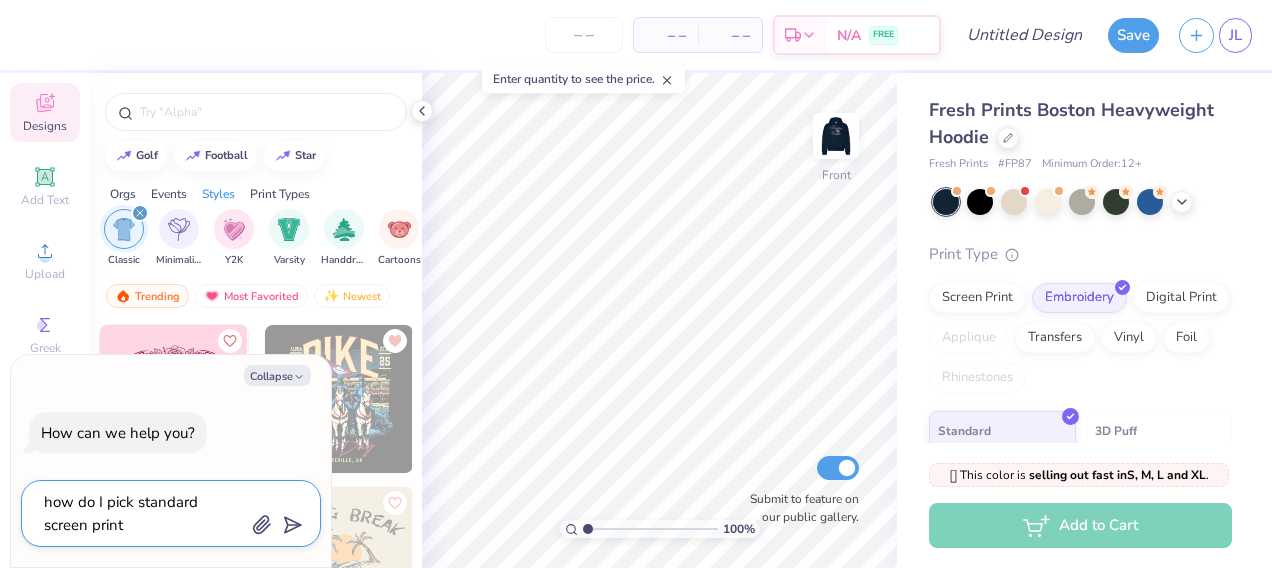 type on "x" 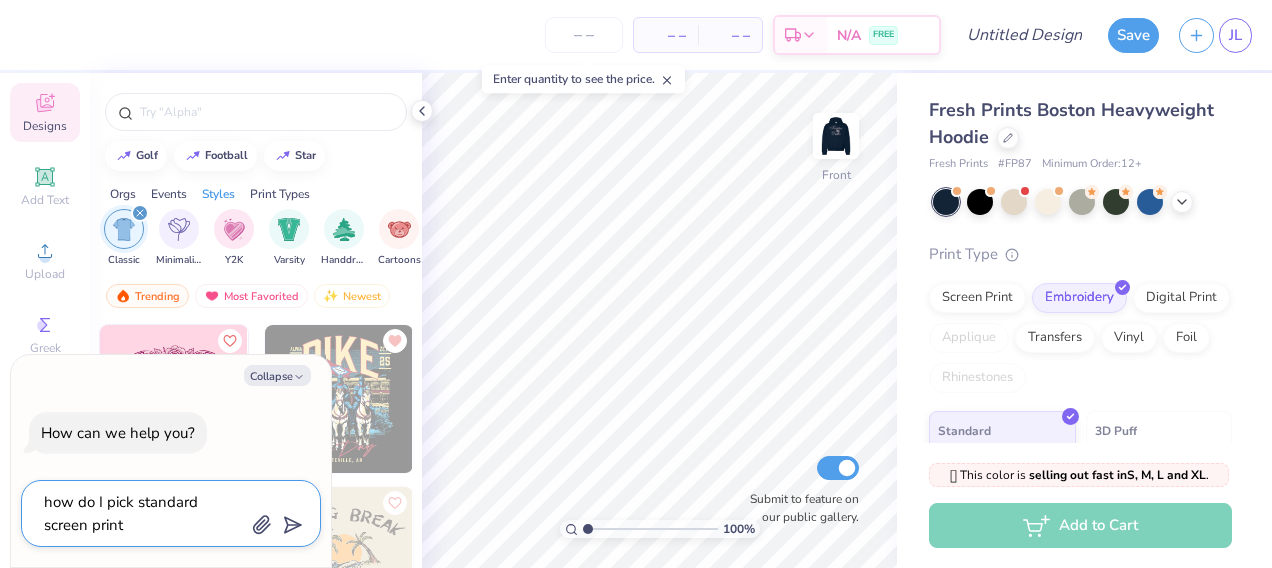 type on "how do I pick standard screen print" 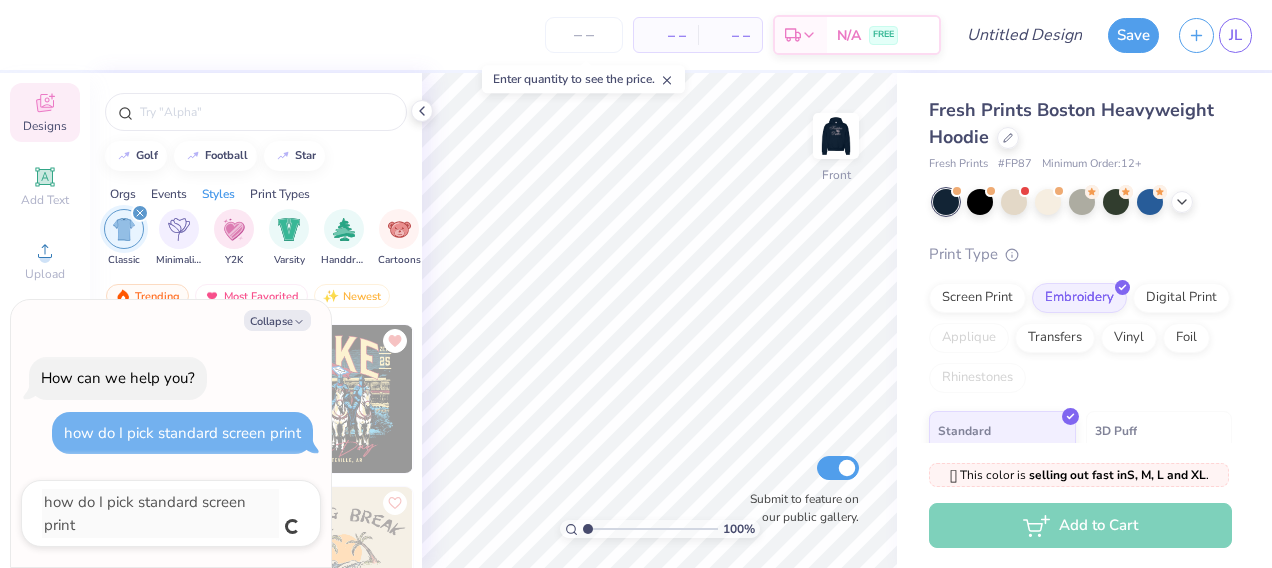 type on "x" 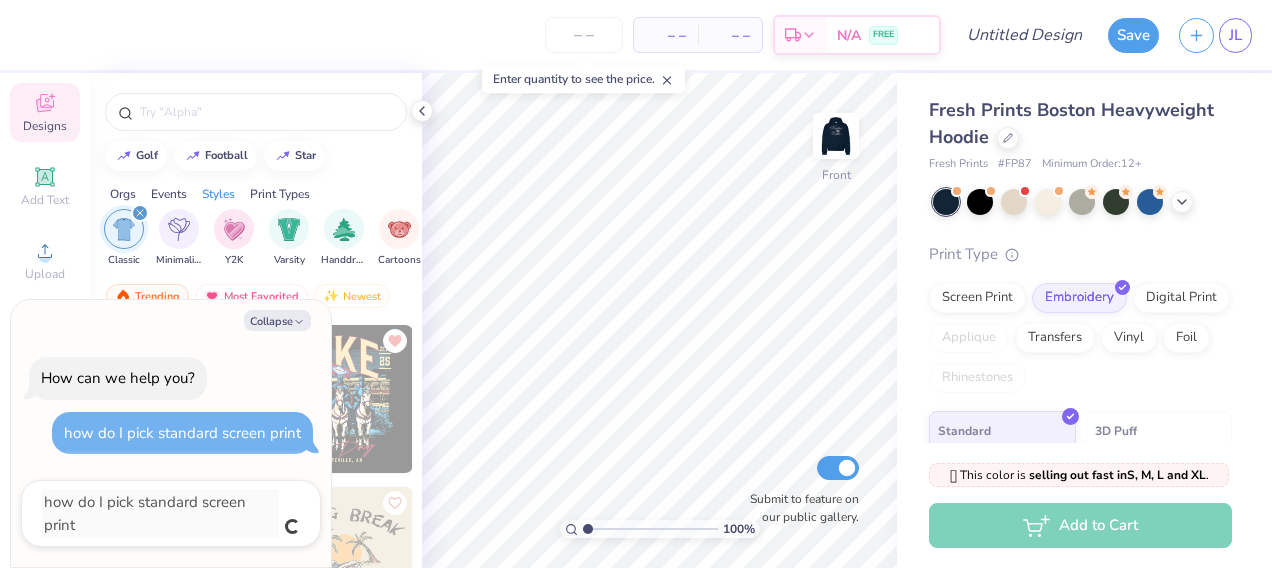 type 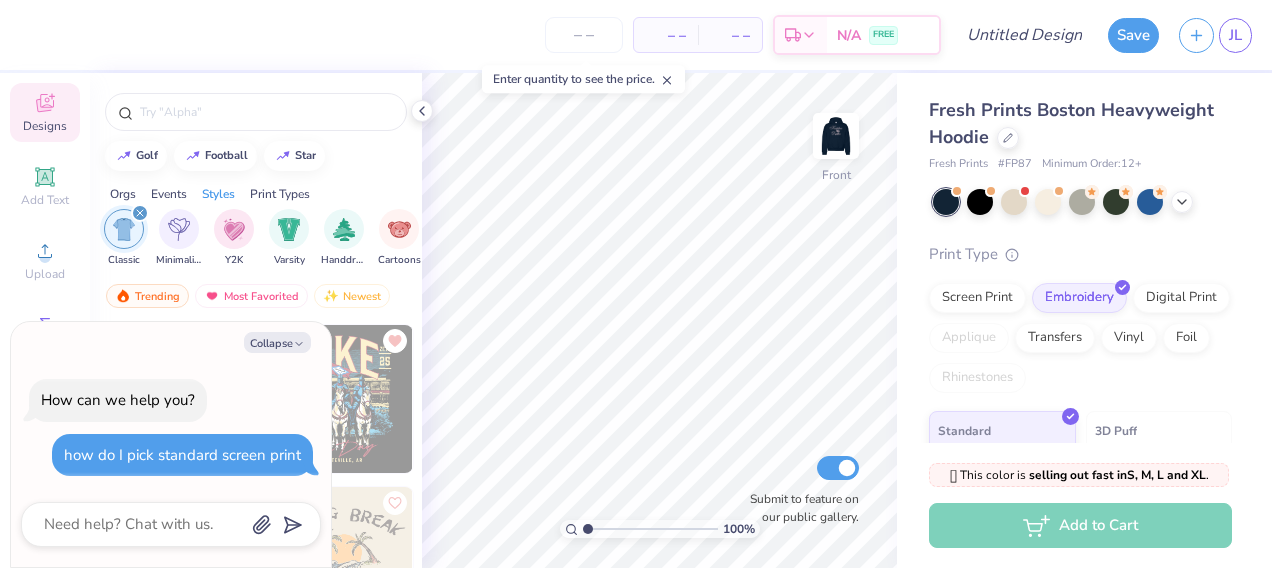 click on "golf football star" at bounding box center [256, 156] 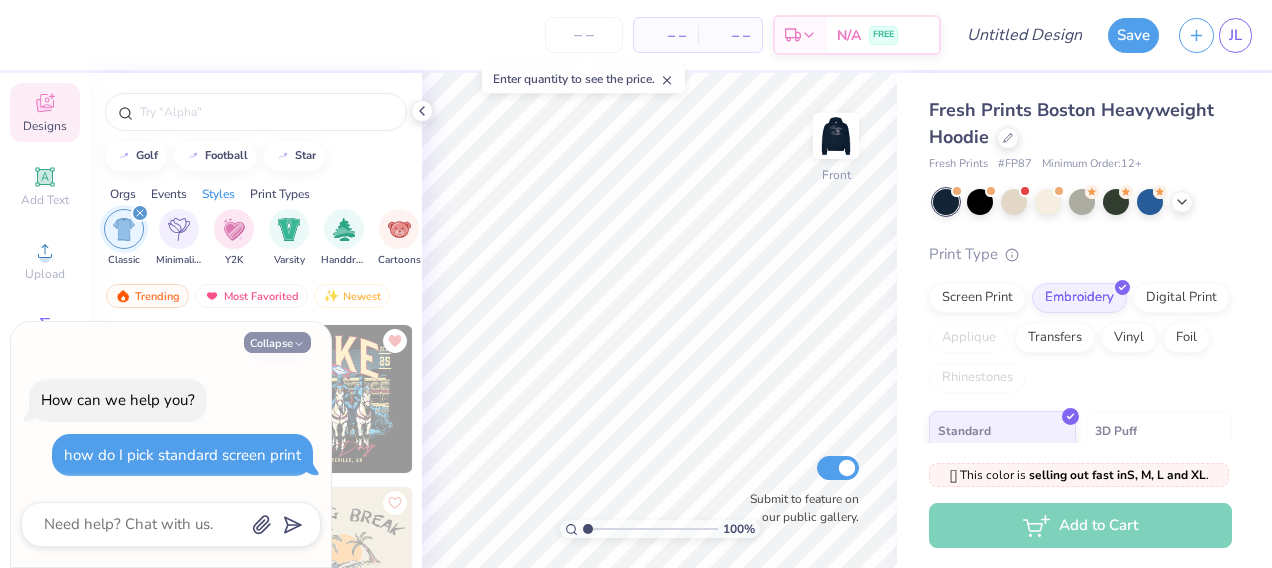 click on "Collapse" at bounding box center (277, 342) 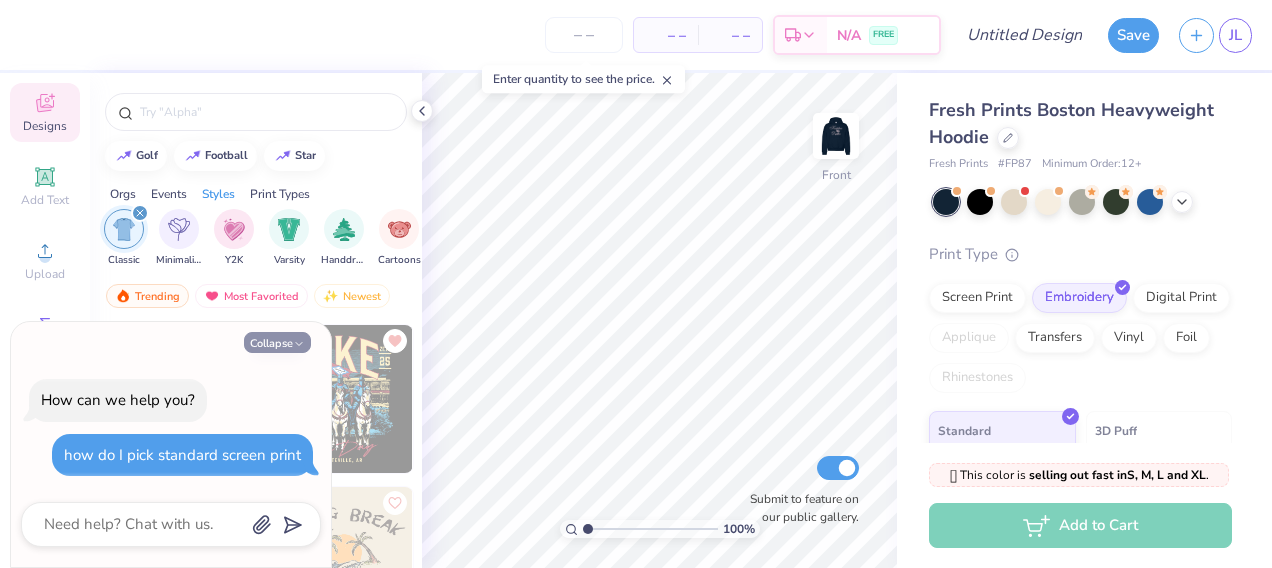 type on "x" 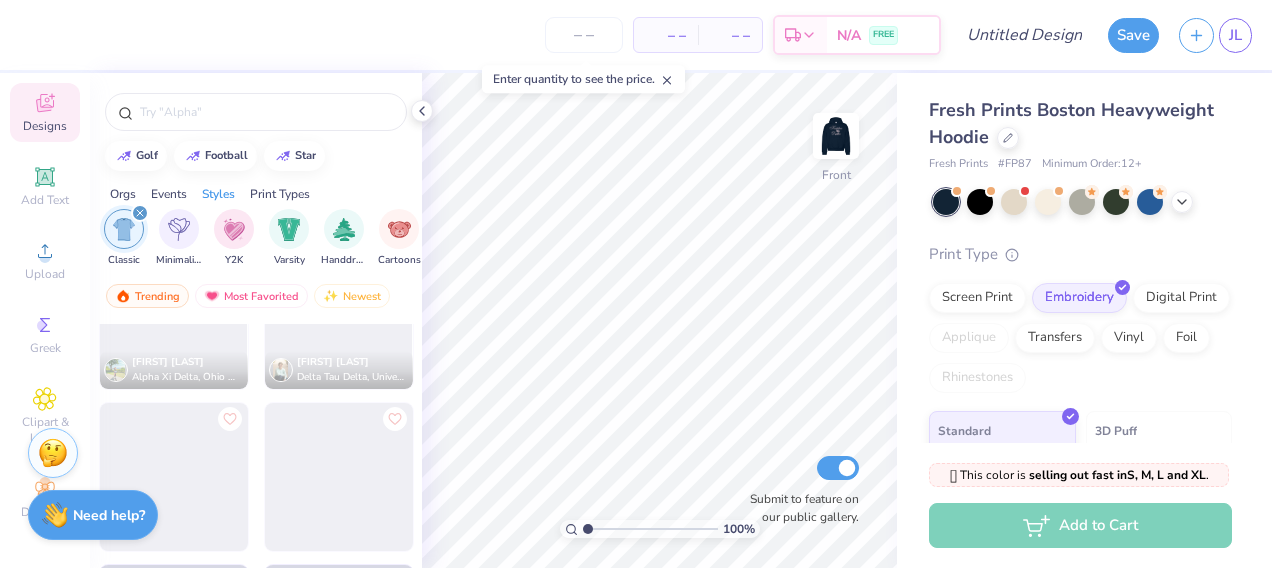 scroll, scrollTop: 421, scrollLeft: 0, axis: vertical 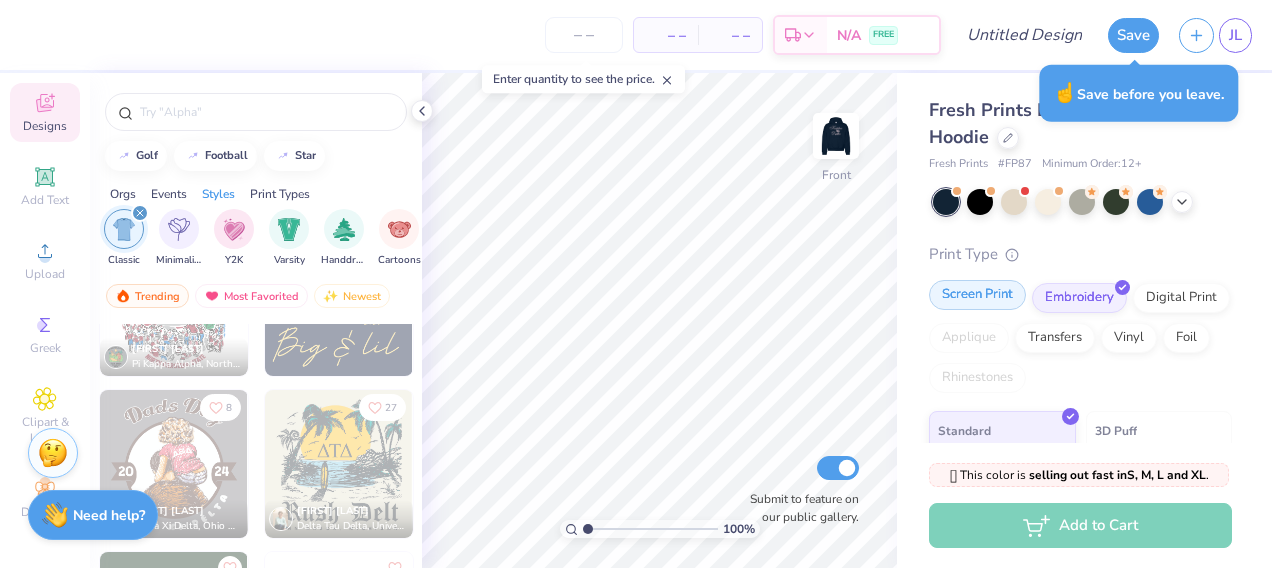 click on "Screen Print" at bounding box center [977, 295] 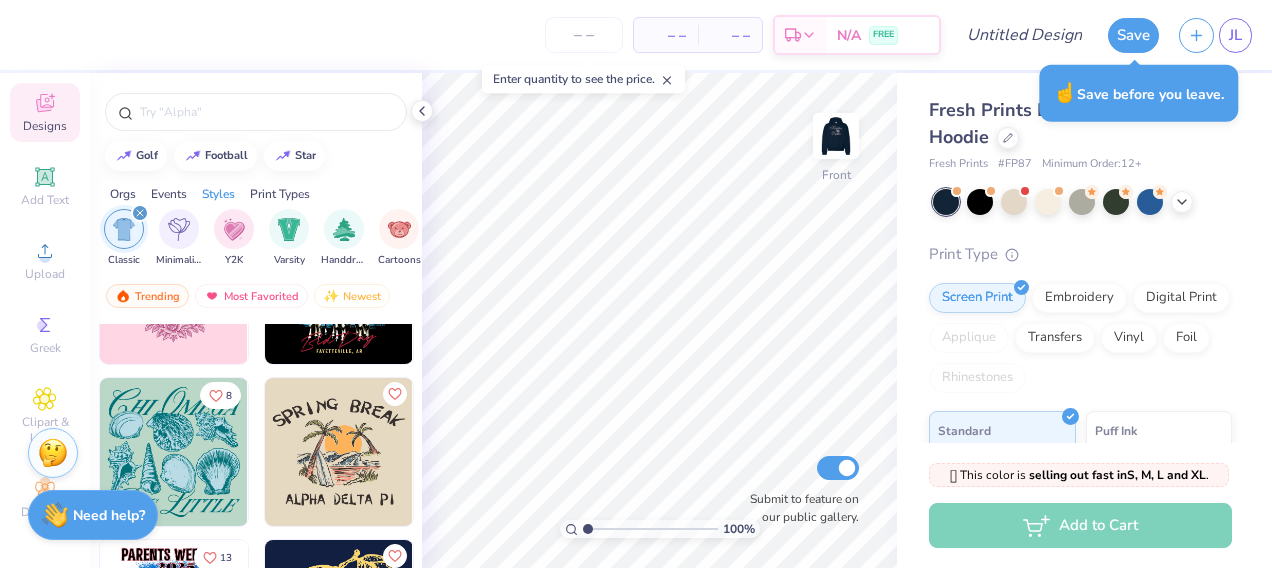 scroll, scrollTop: 0, scrollLeft: 0, axis: both 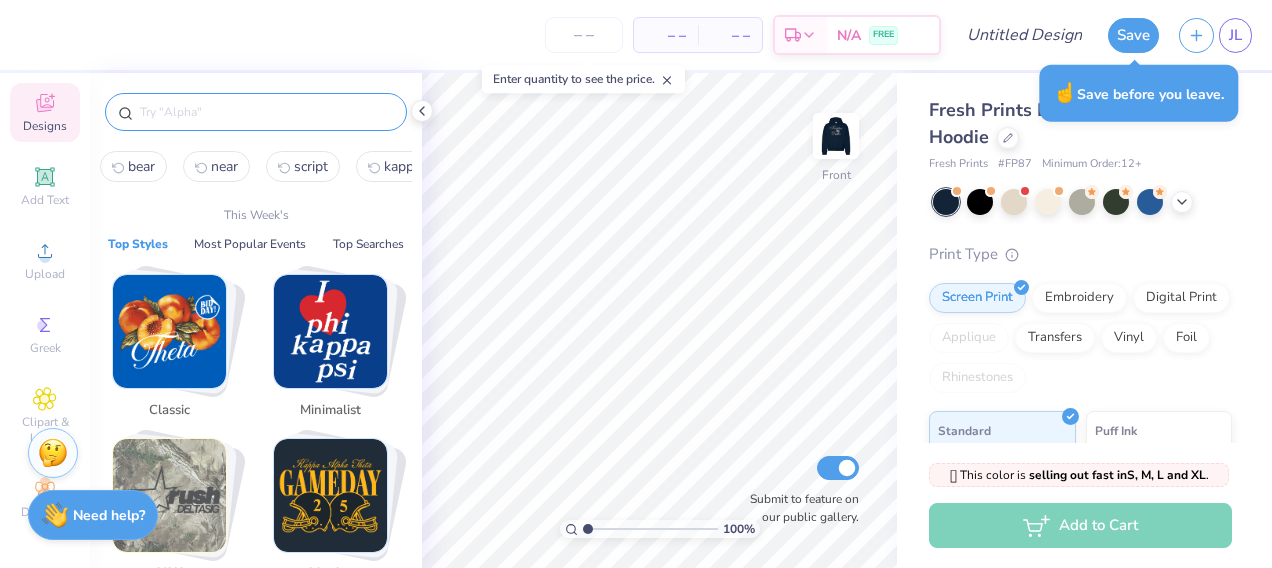click at bounding box center [266, 112] 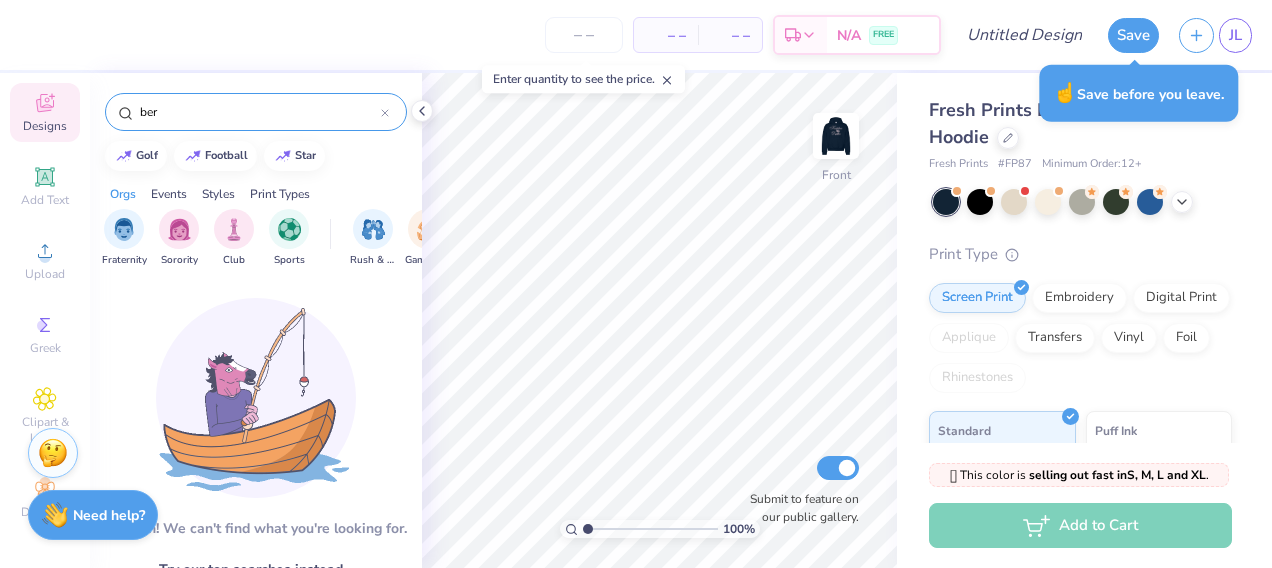 click on "ber" at bounding box center [259, 112] 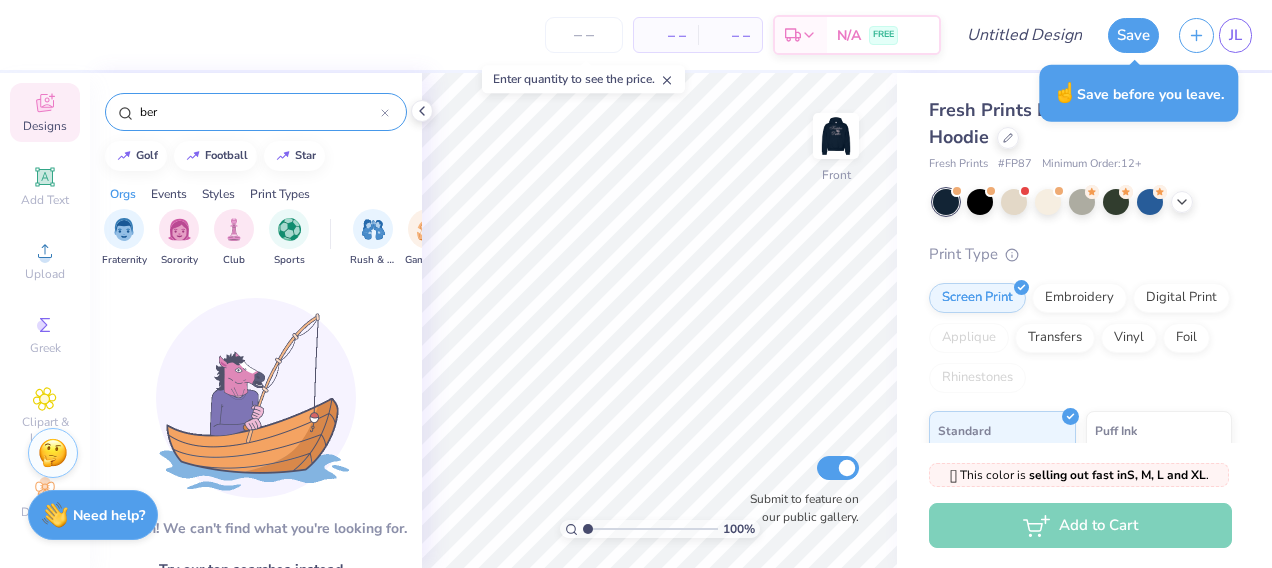 click on "ber" at bounding box center (259, 112) 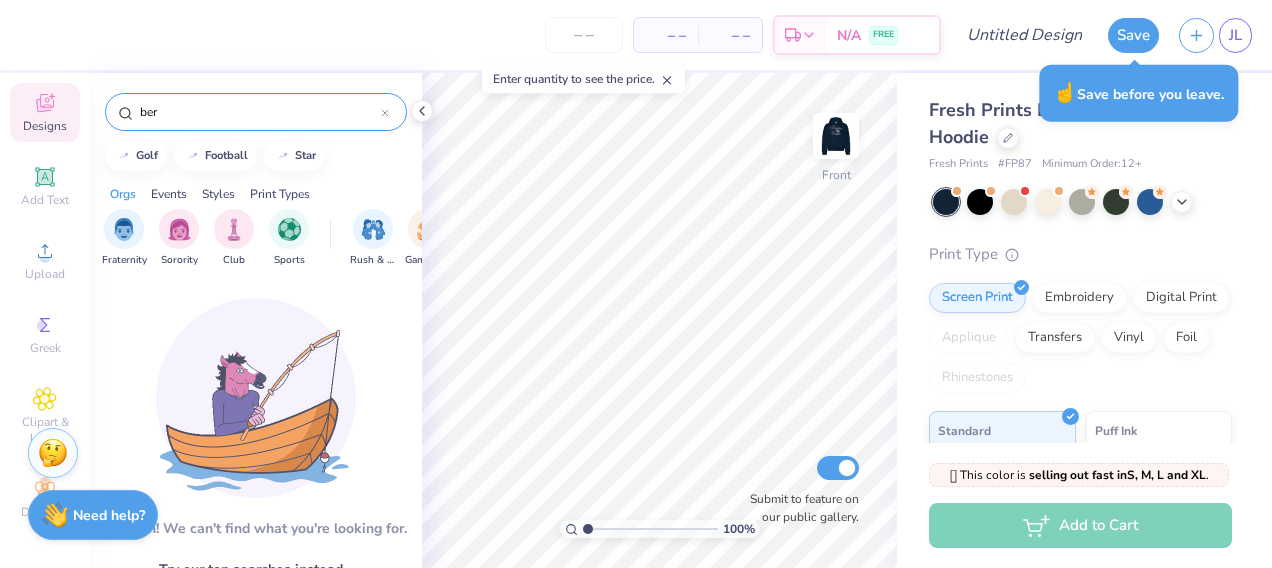 click on "ber" at bounding box center (259, 112) 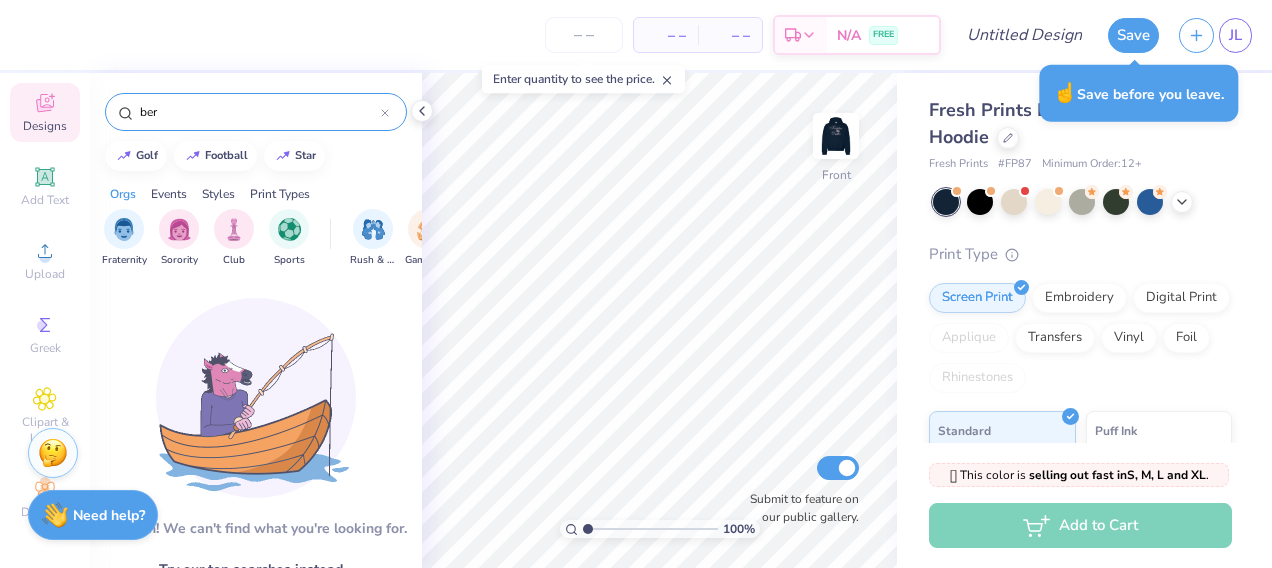 type on "e" 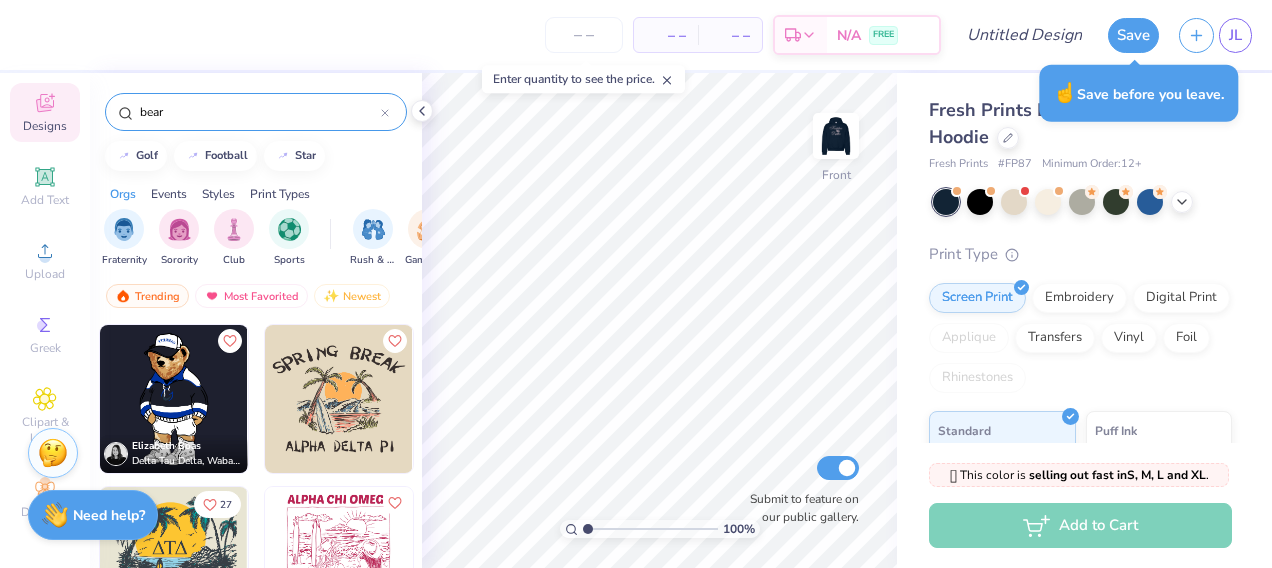 type on "bear" 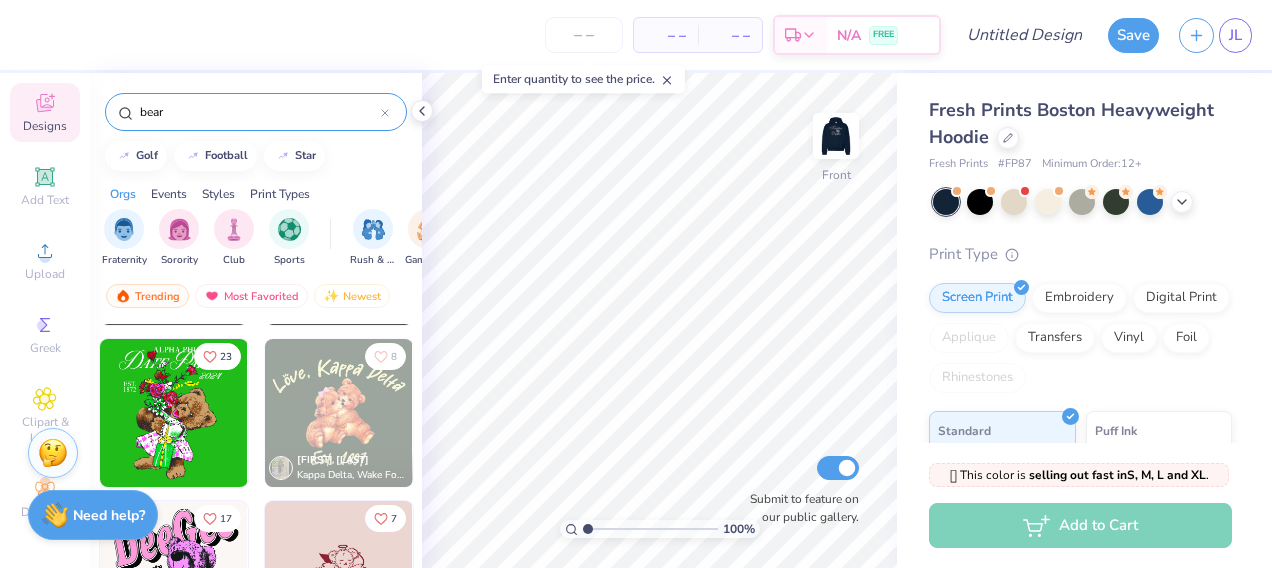 scroll, scrollTop: 958, scrollLeft: 0, axis: vertical 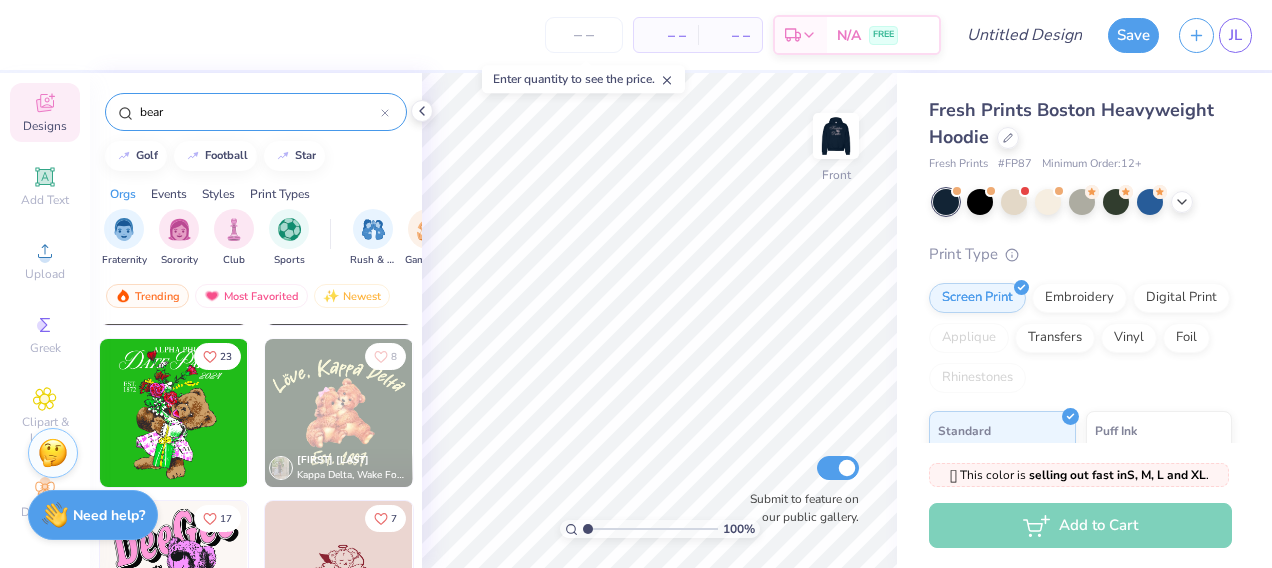 click at bounding box center (339, 413) 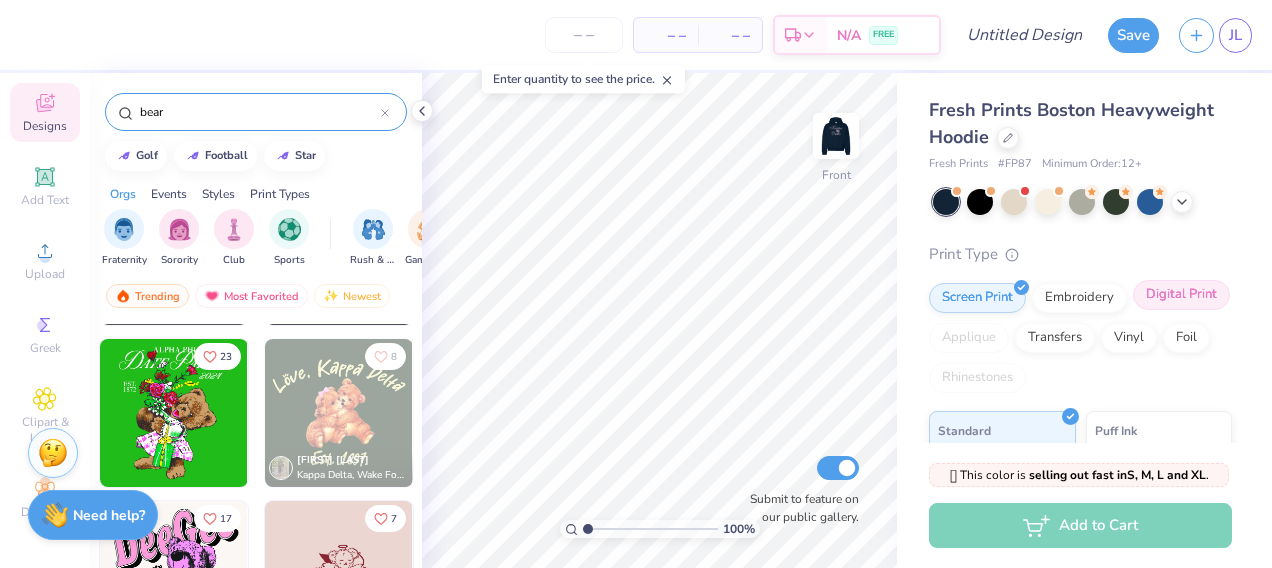 click on "Digital Print" at bounding box center (1181, 295) 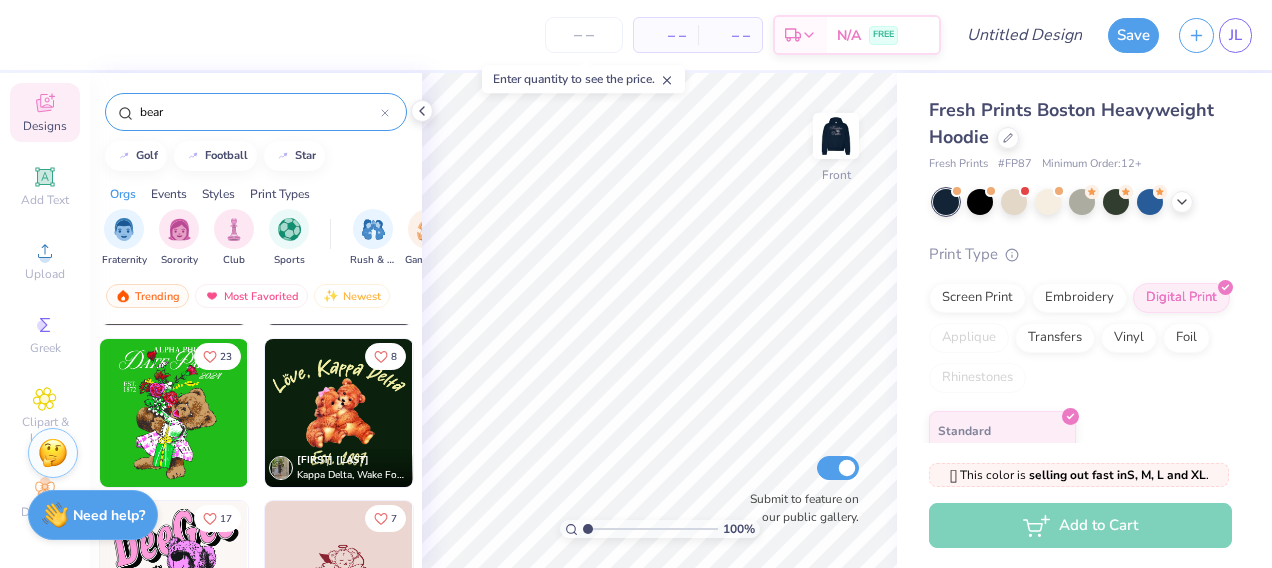 click at bounding box center (339, 413) 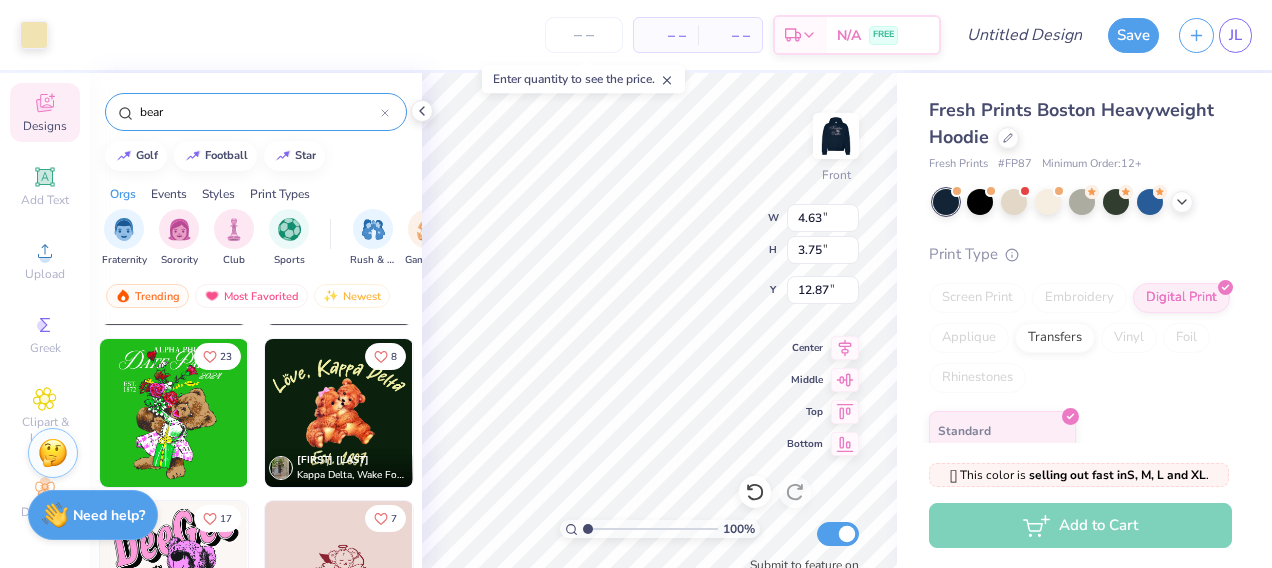 type on "8.53" 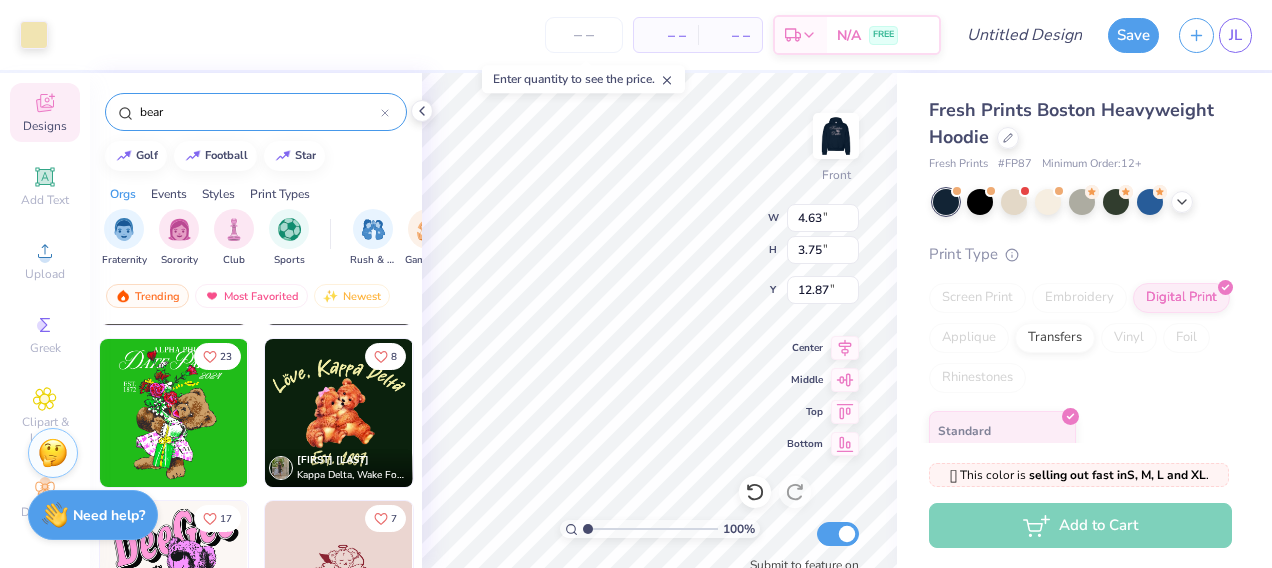 type on "6.91" 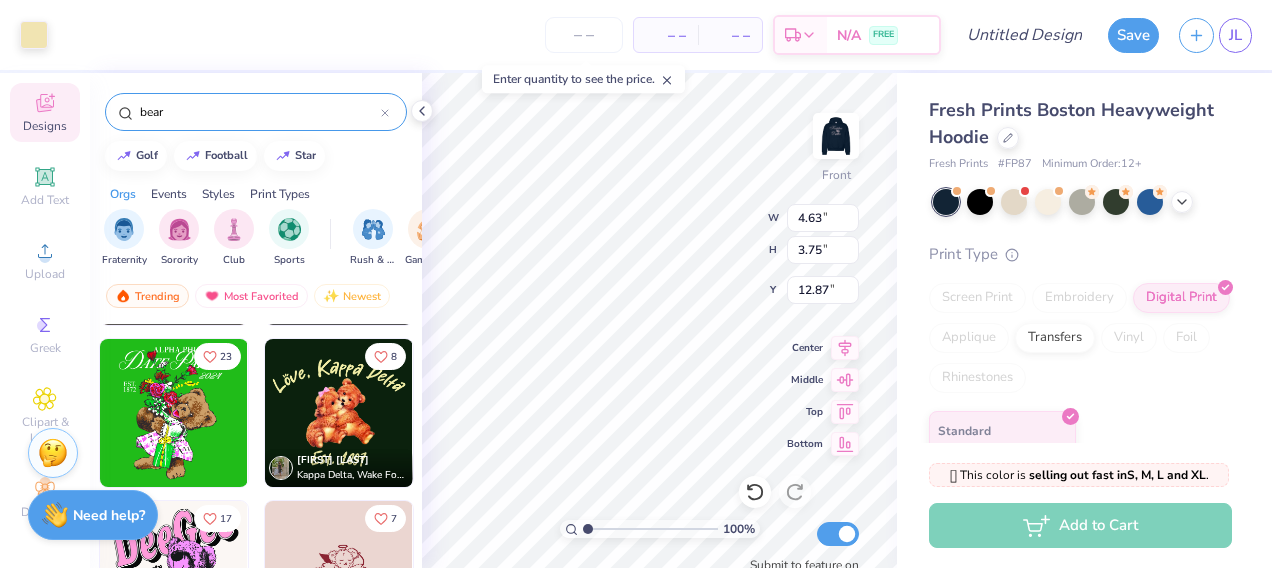 type on "9.72" 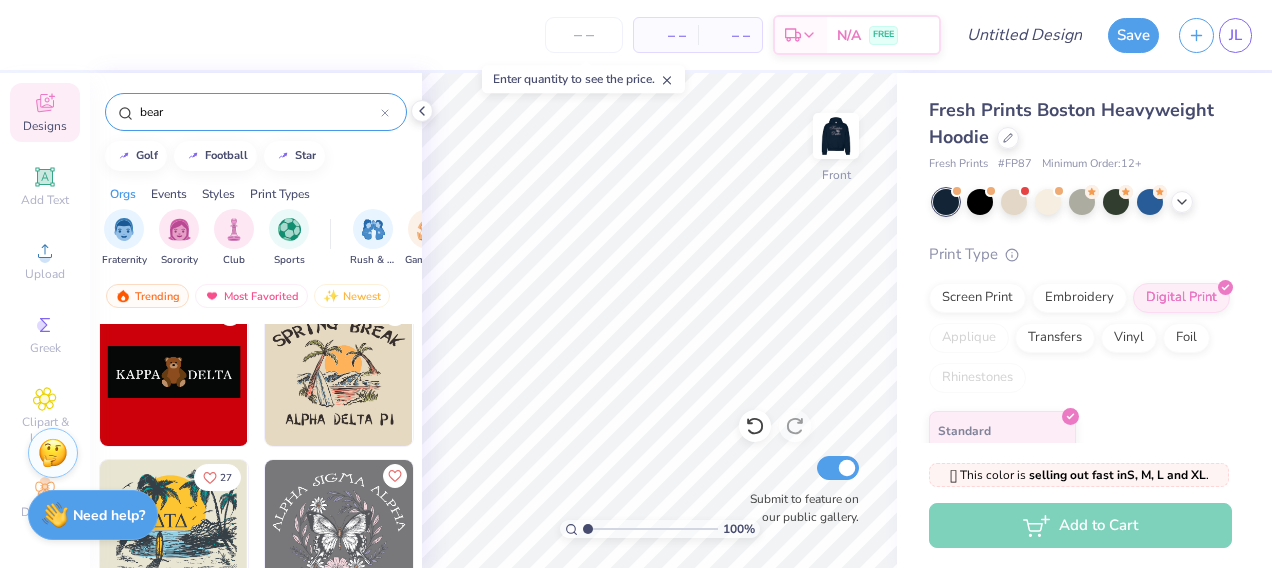 scroll, scrollTop: 1771, scrollLeft: 0, axis: vertical 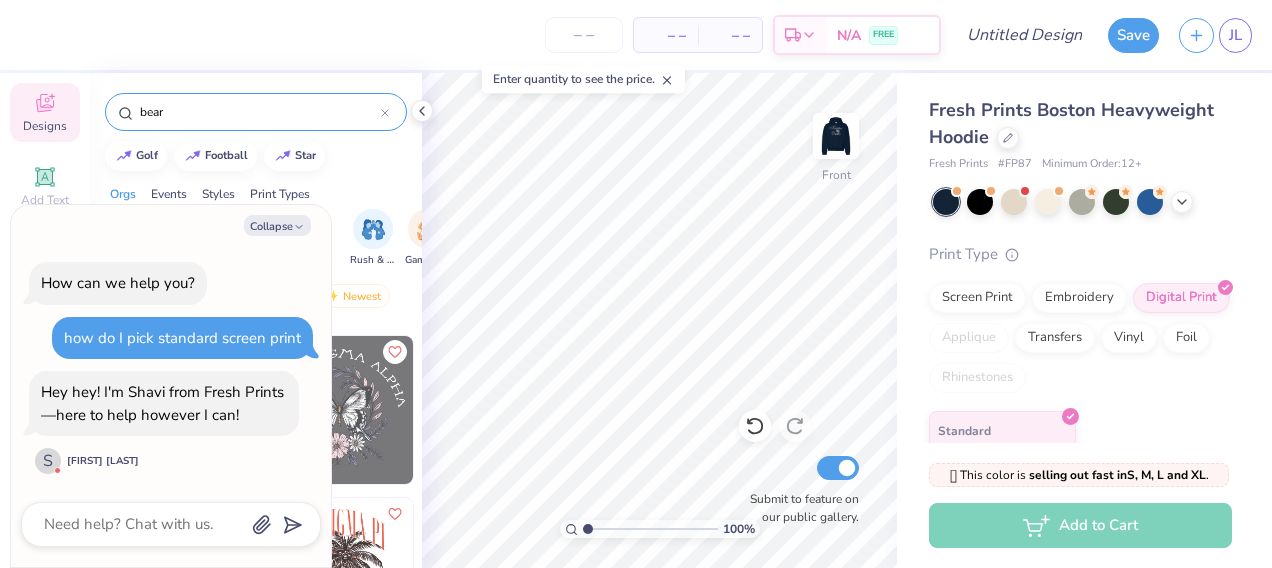 click on "golf football star" at bounding box center (256, 156) 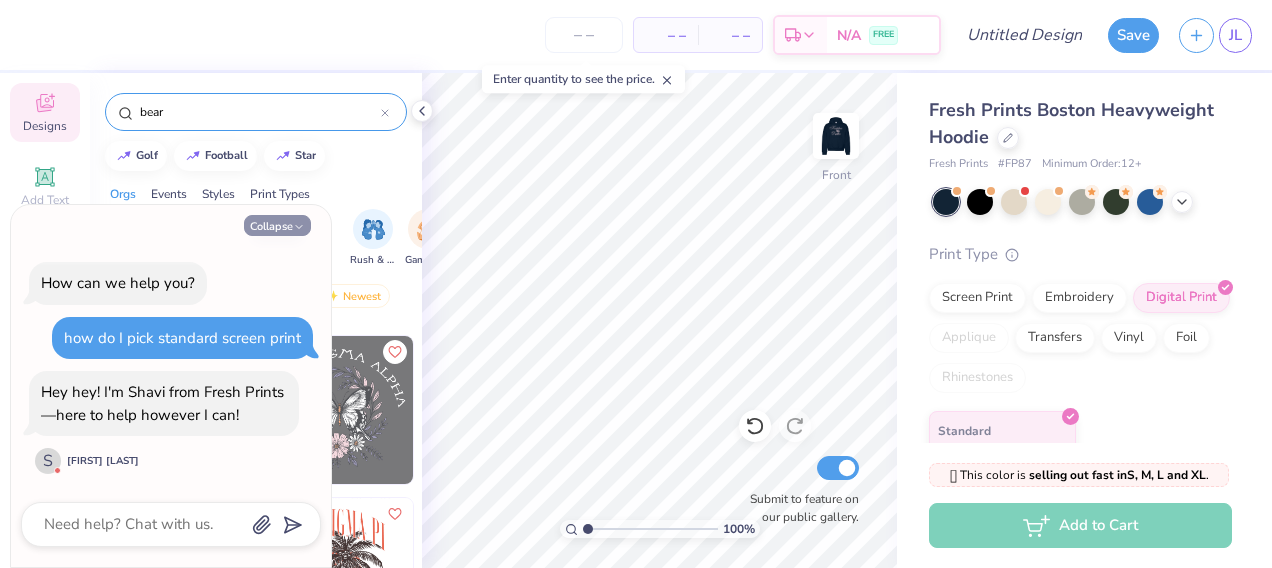 click on "Collapse" at bounding box center [277, 225] 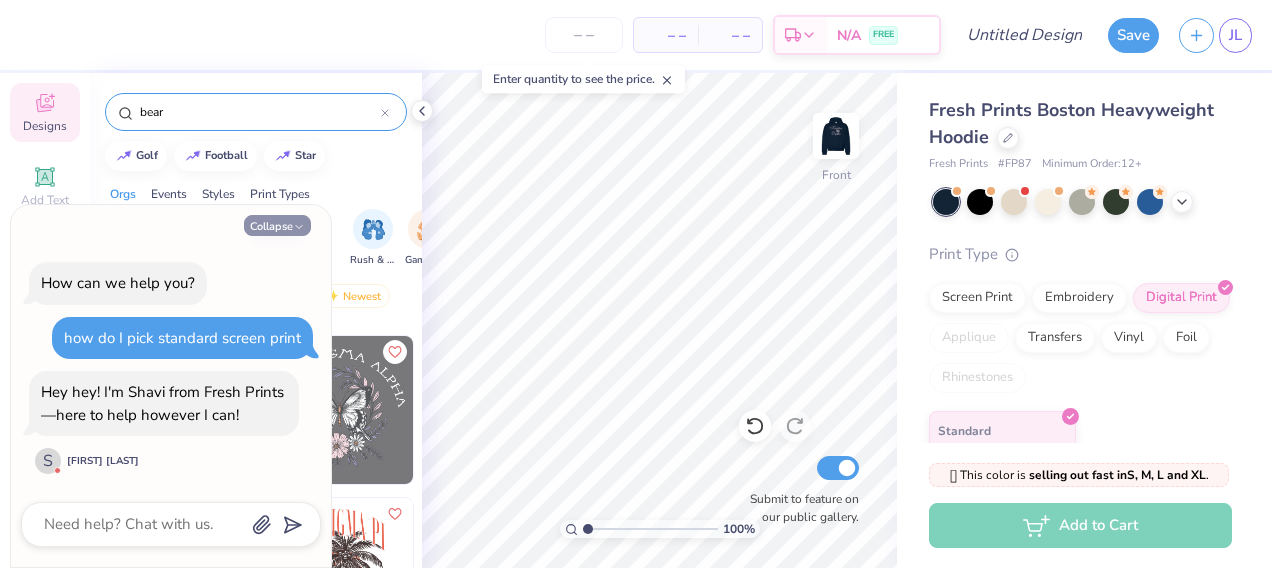 type on "x" 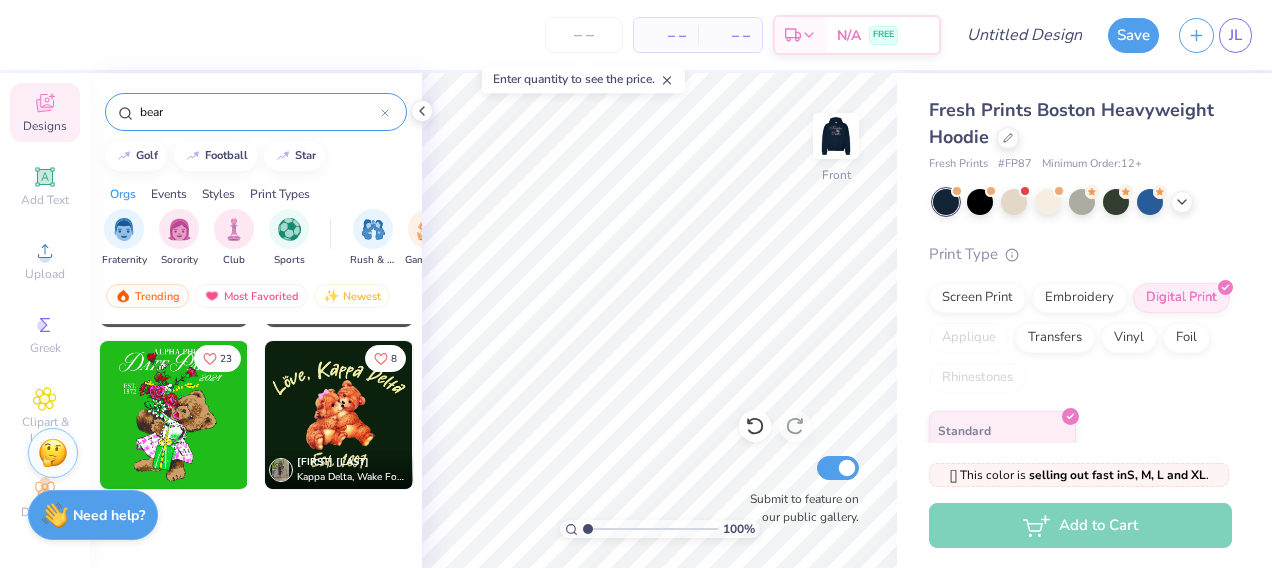 scroll, scrollTop: 0, scrollLeft: 0, axis: both 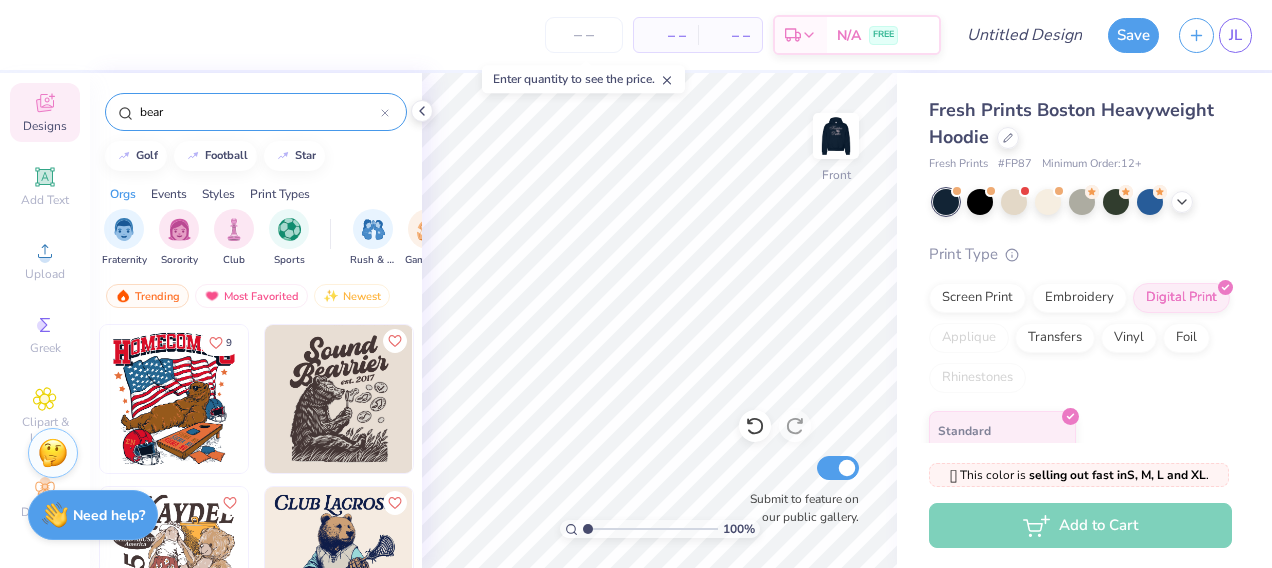 click on "bear" at bounding box center [259, 112] 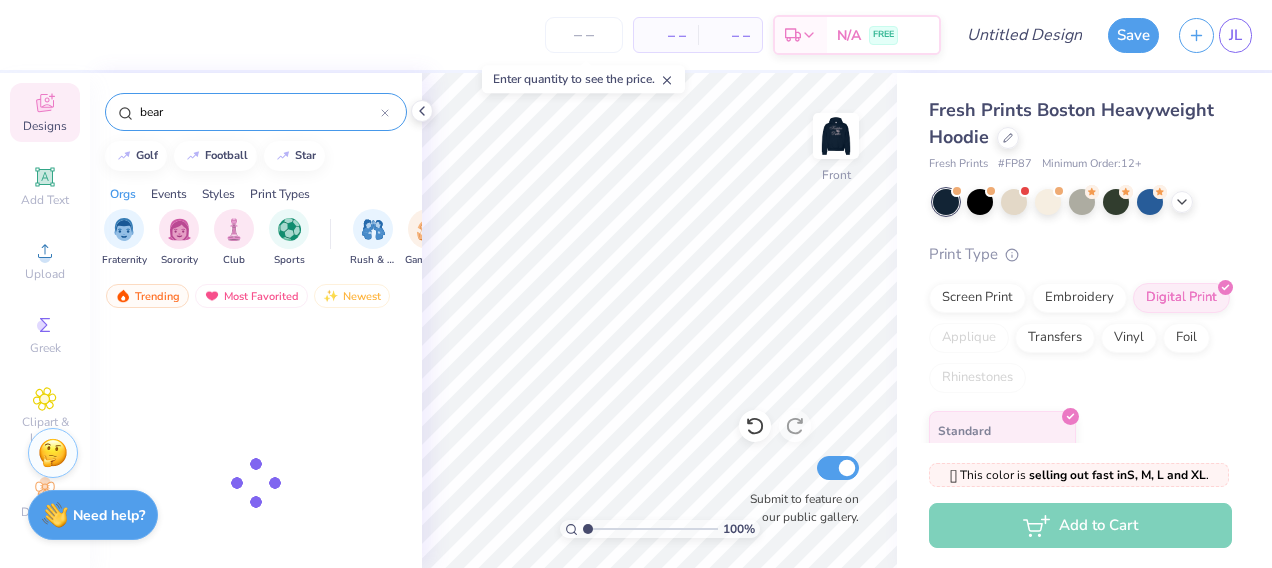 click on "bear" at bounding box center (259, 112) 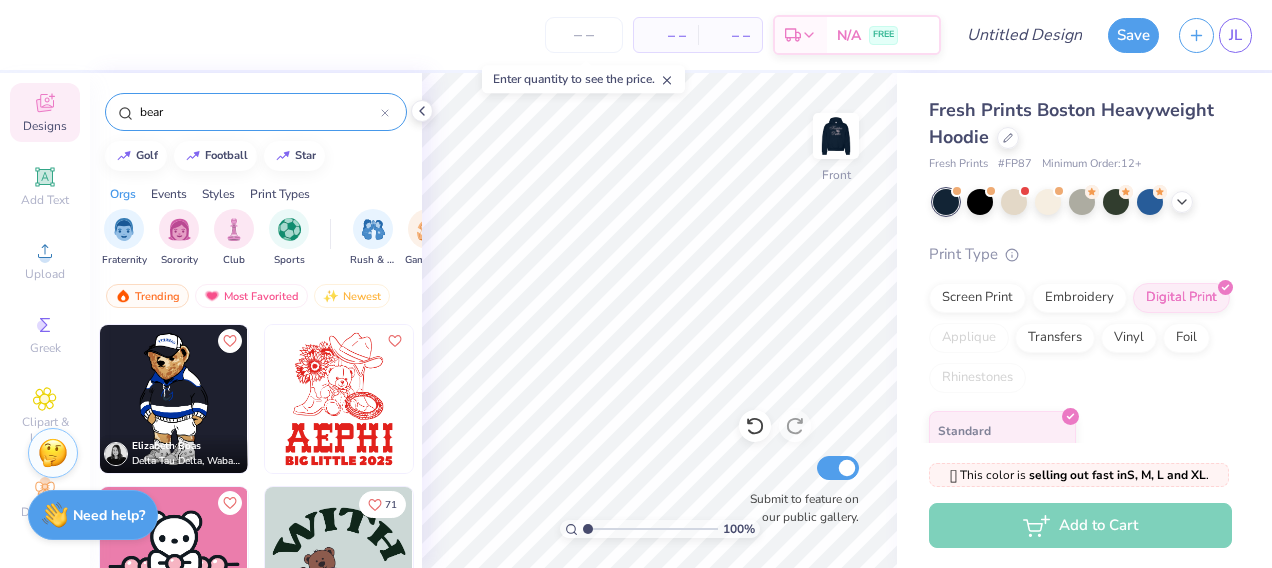click on "bear" at bounding box center [259, 112] 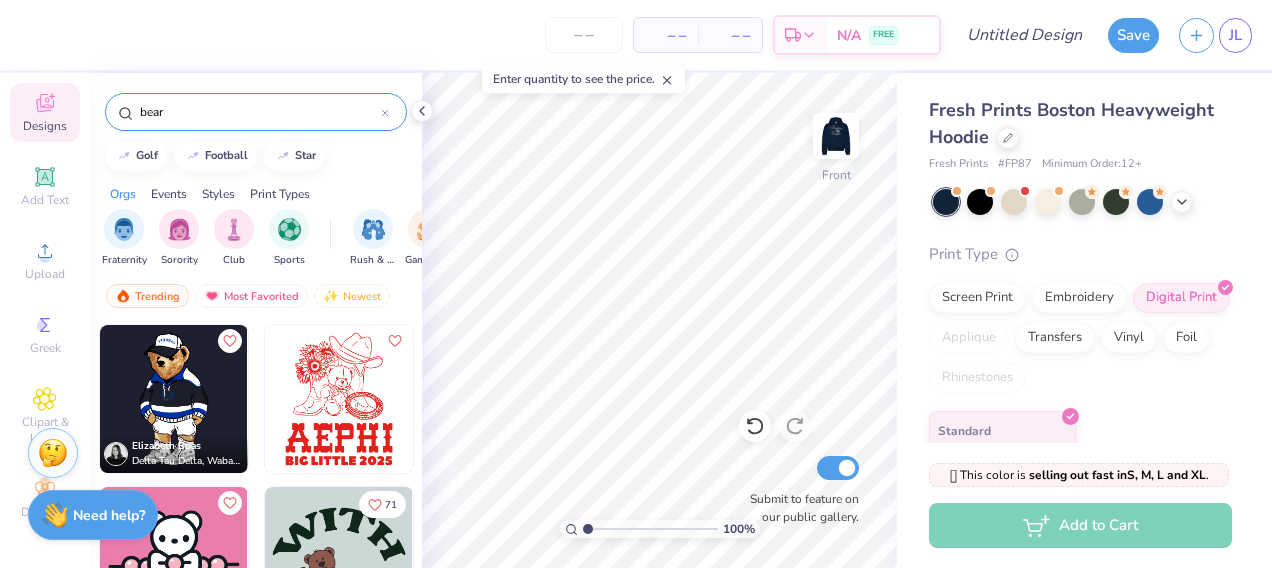 click at bounding box center (174, 399) 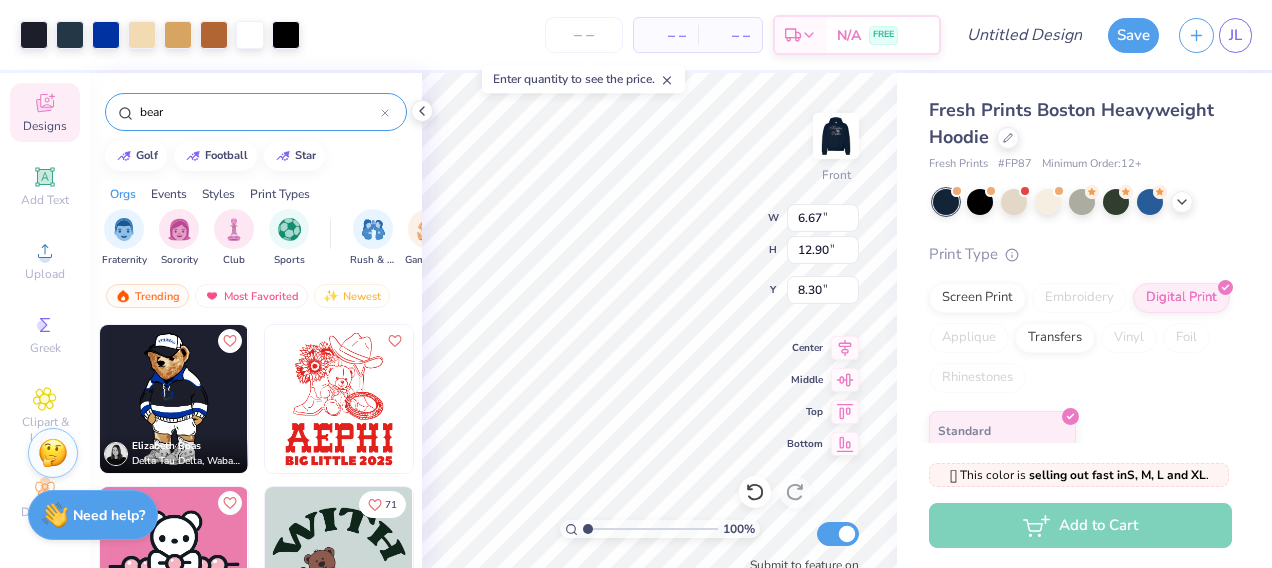type on "7.61" 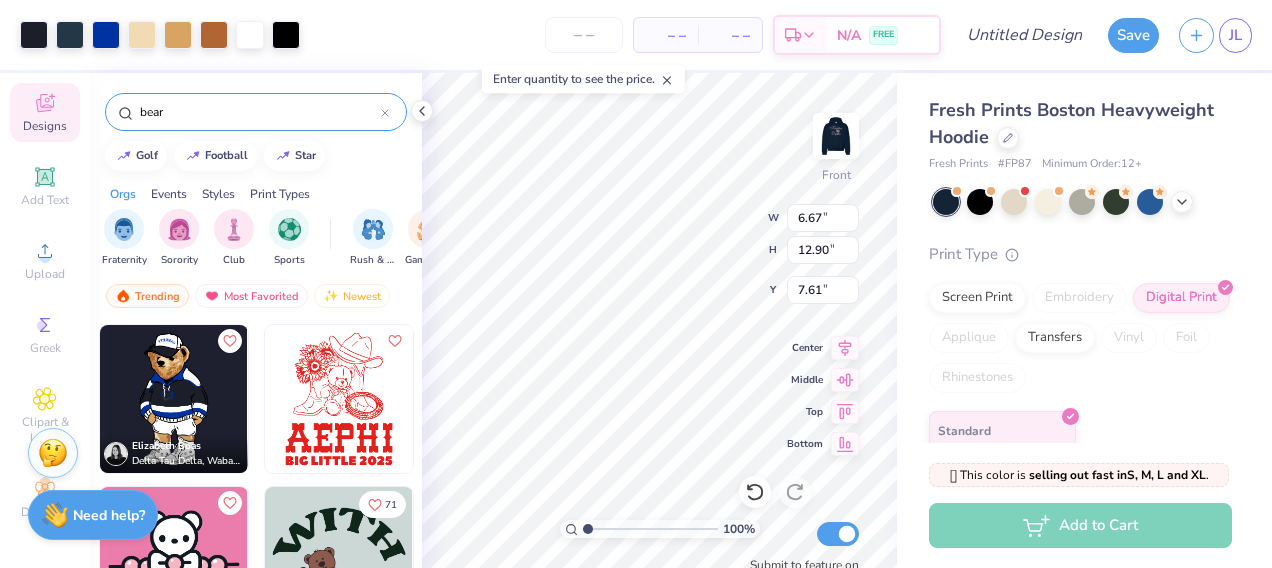 type on "7.95" 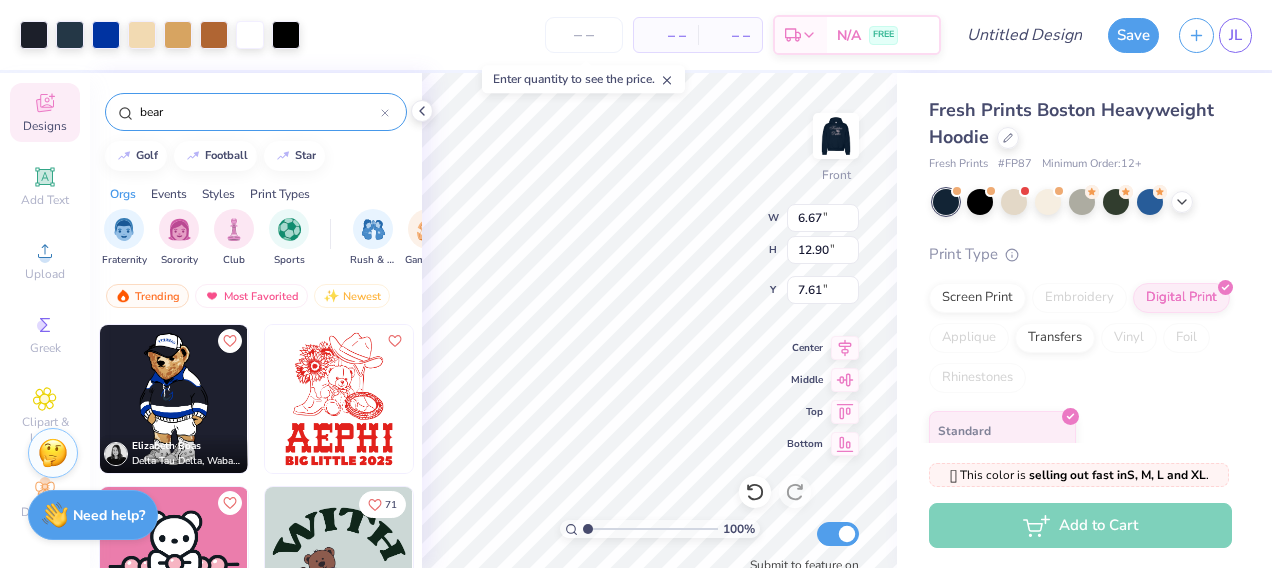 type on "15.36" 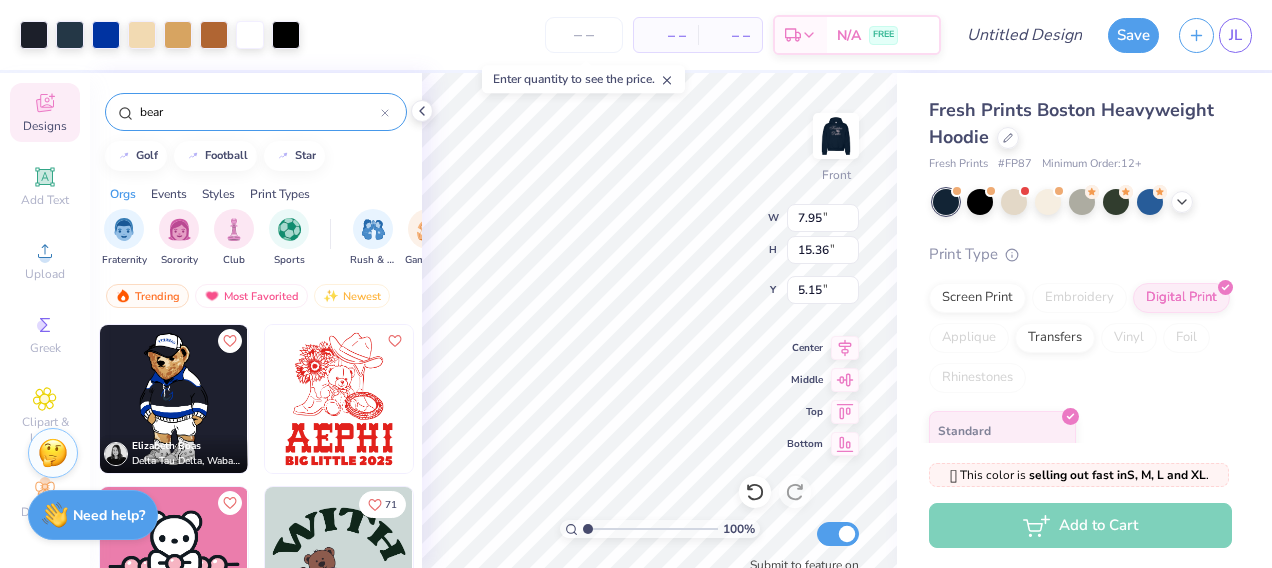 type on "7.07" 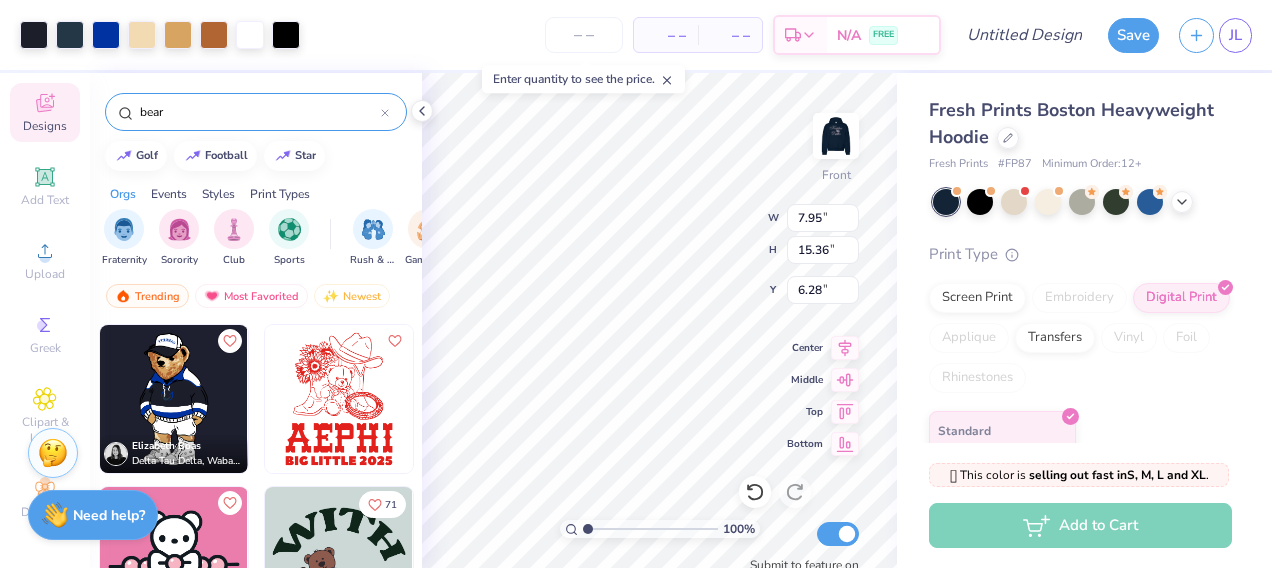 type on "6.28" 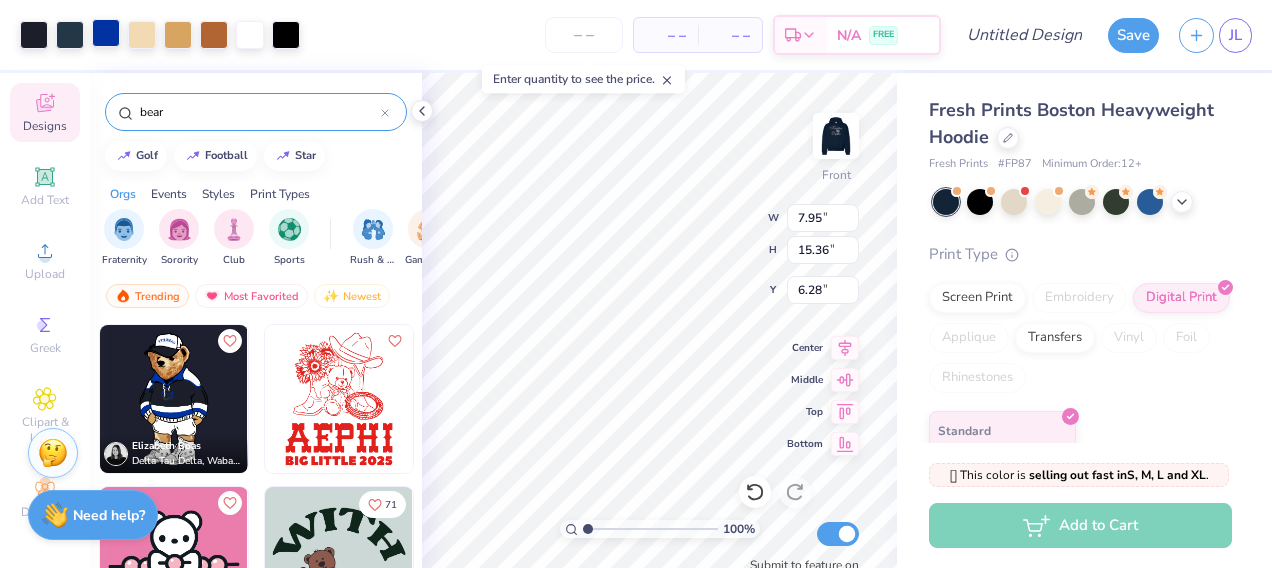 click at bounding box center (106, 33) 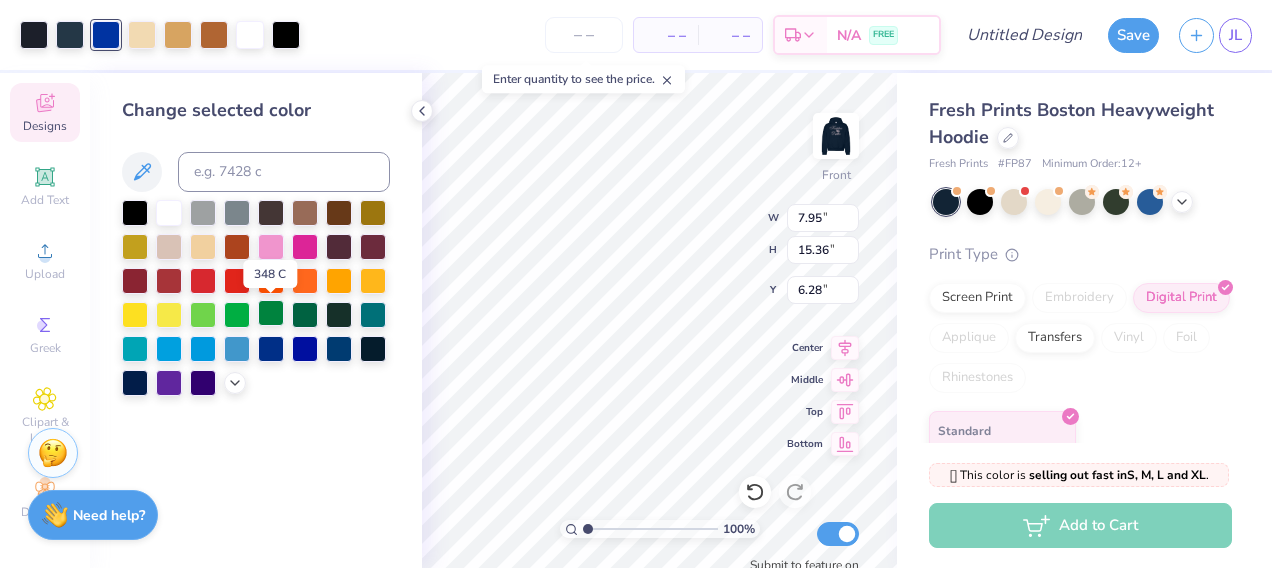 click at bounding box center (271, 313) 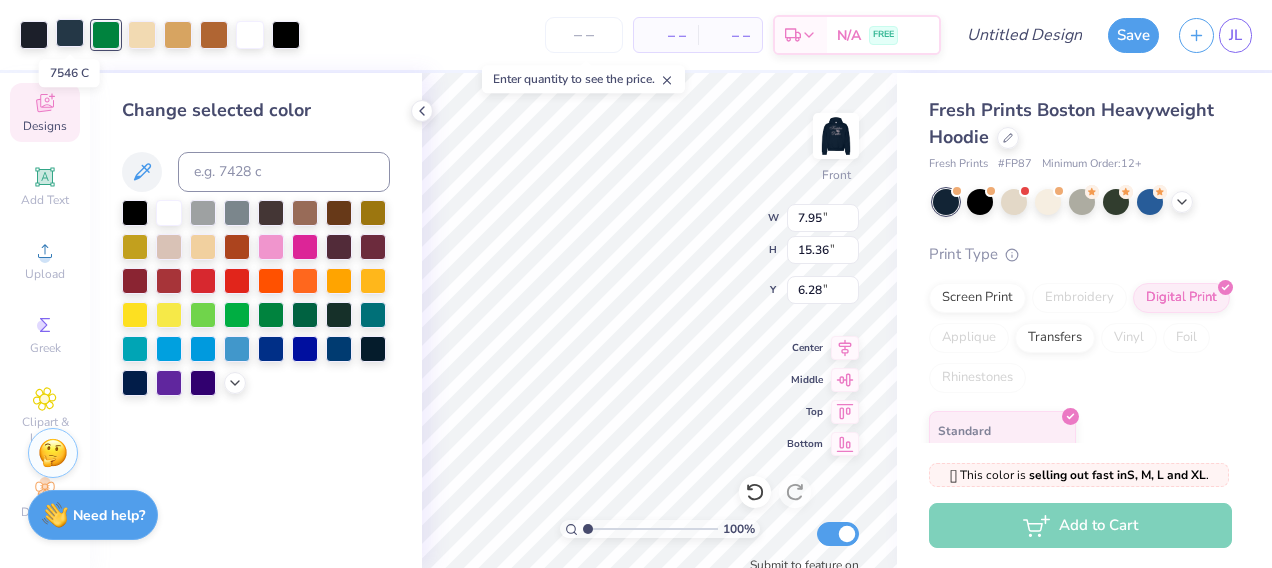 click at bounding box center [70, 33] 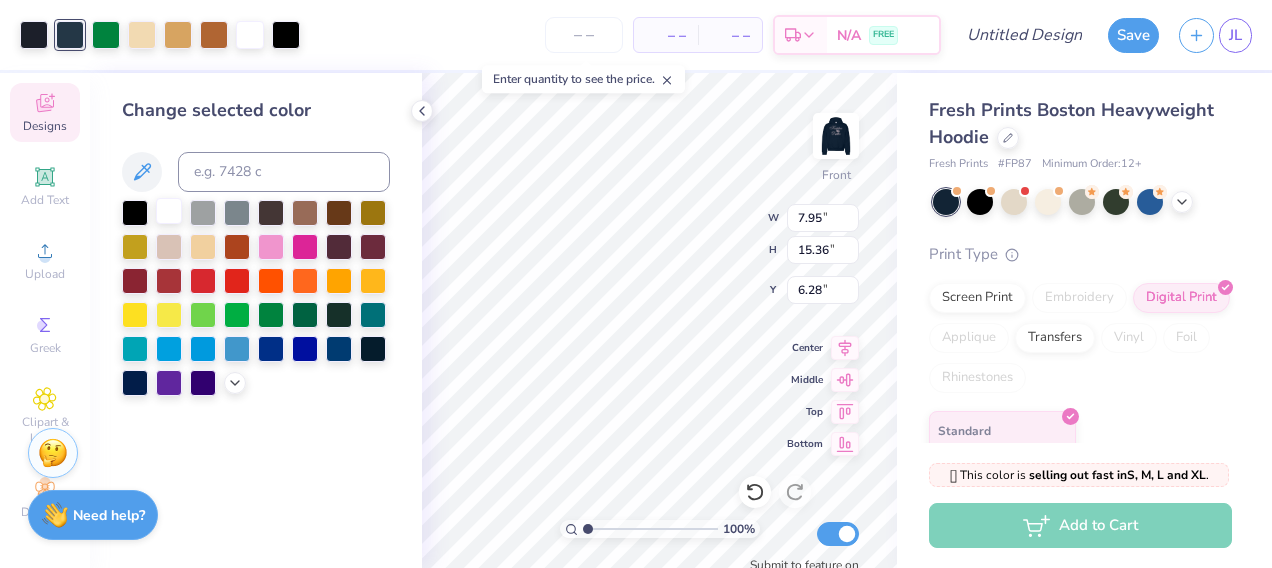click at bounding box center [169, 211] 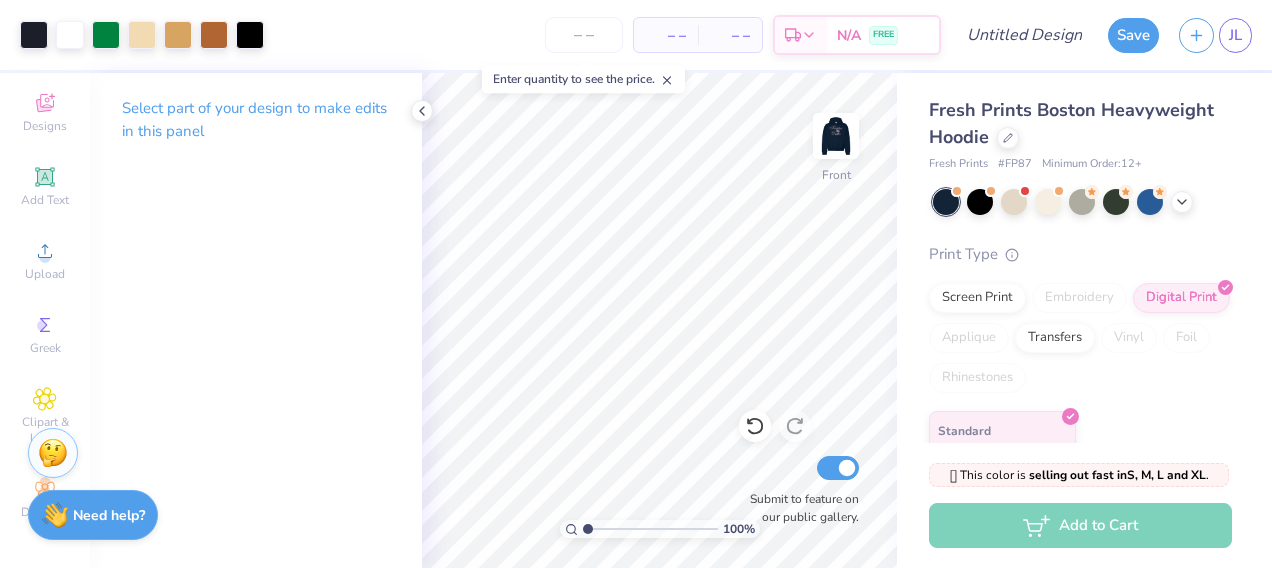 type on "1.0142597853956" 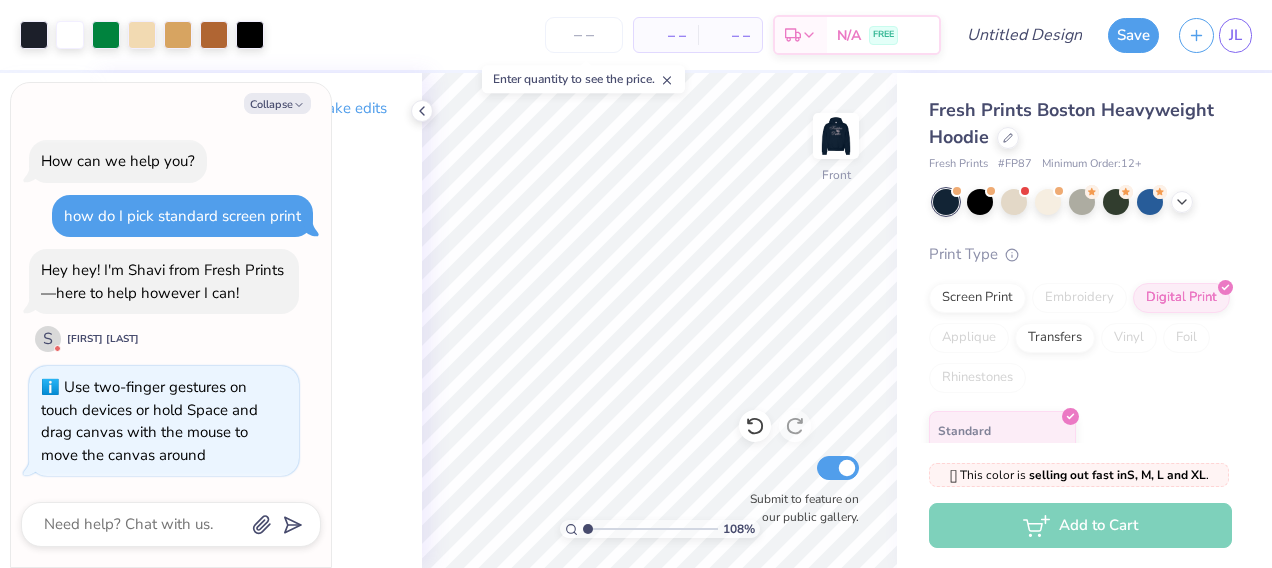 type on "1.07933830082679" 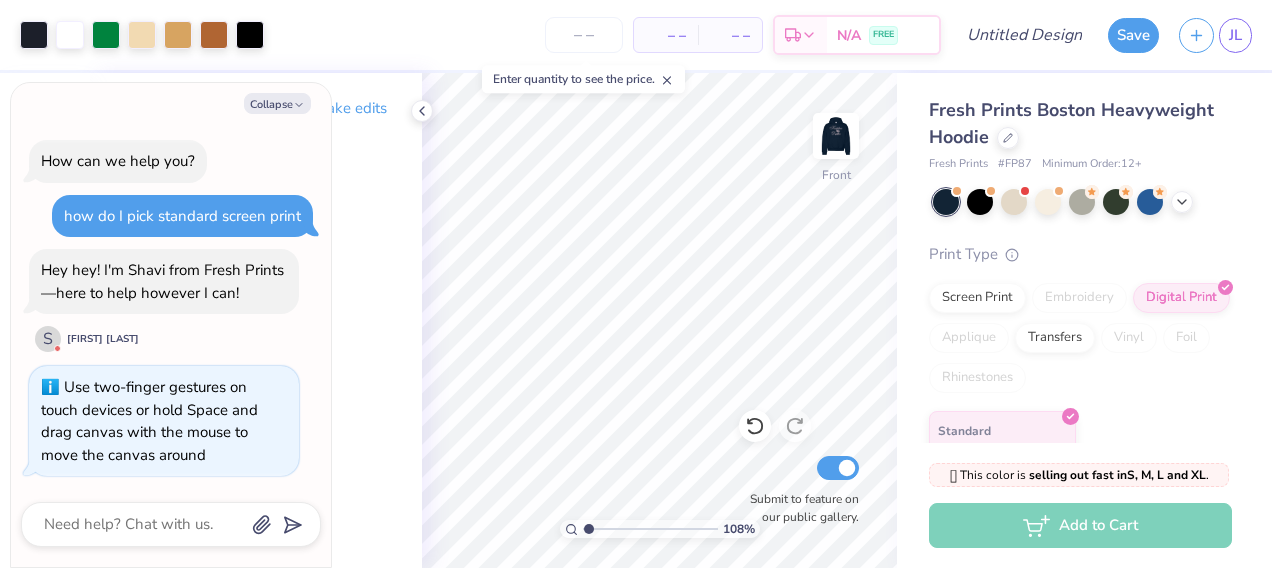 type on "1.08012266806382" 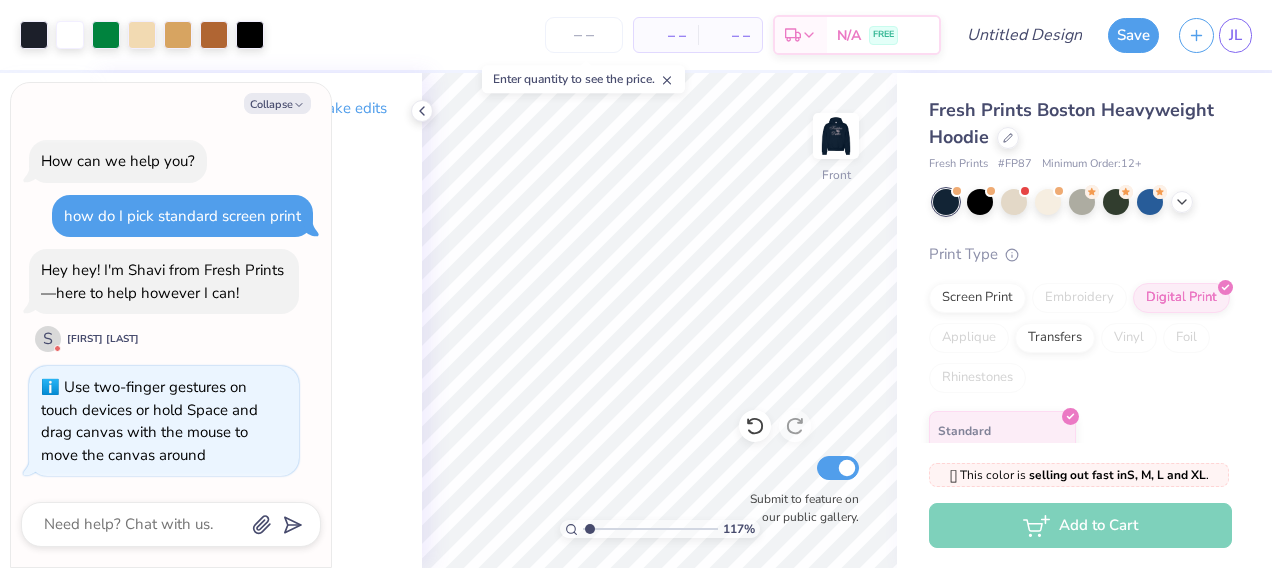 type on "1.17012452429184" 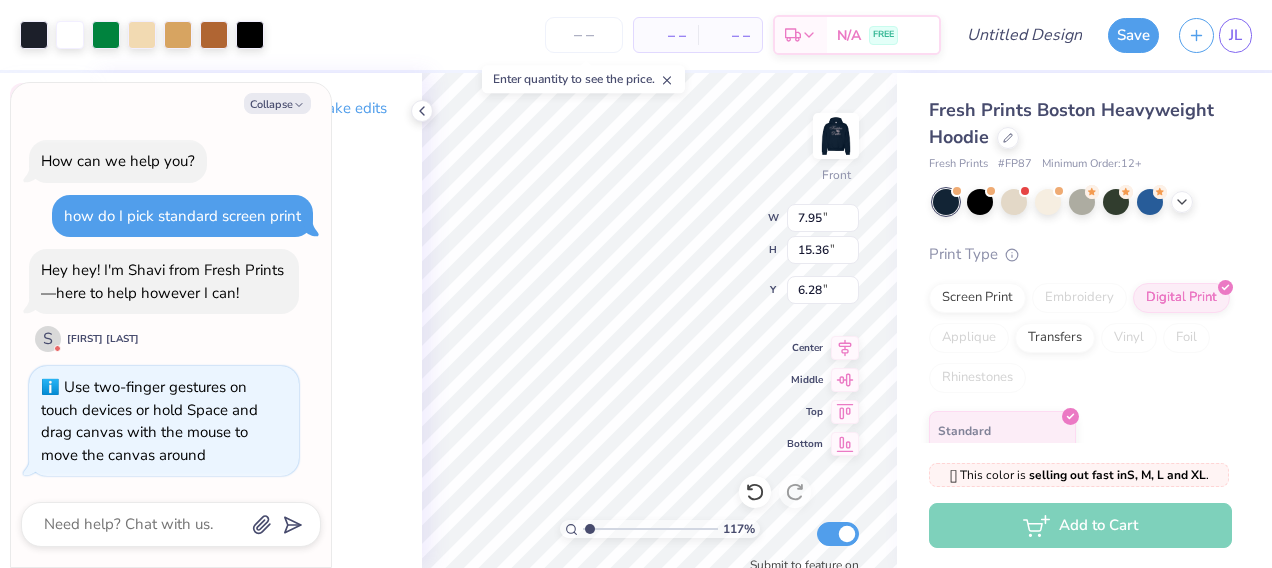 type on "1.17012452429184" 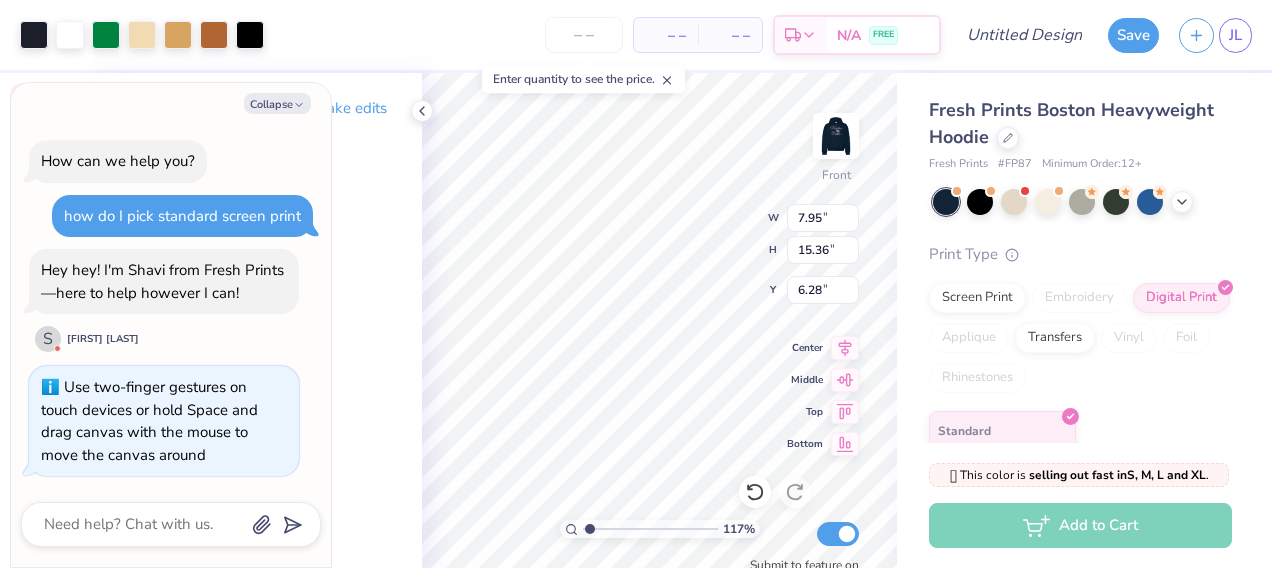 type on "x" 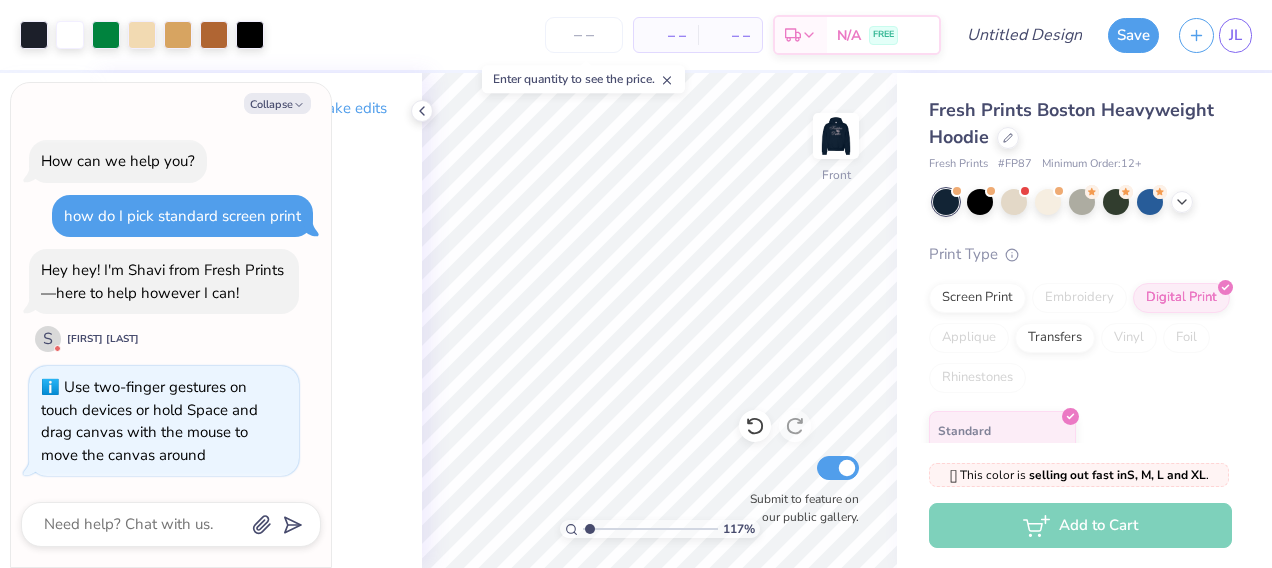 type on "1.17012452429184" 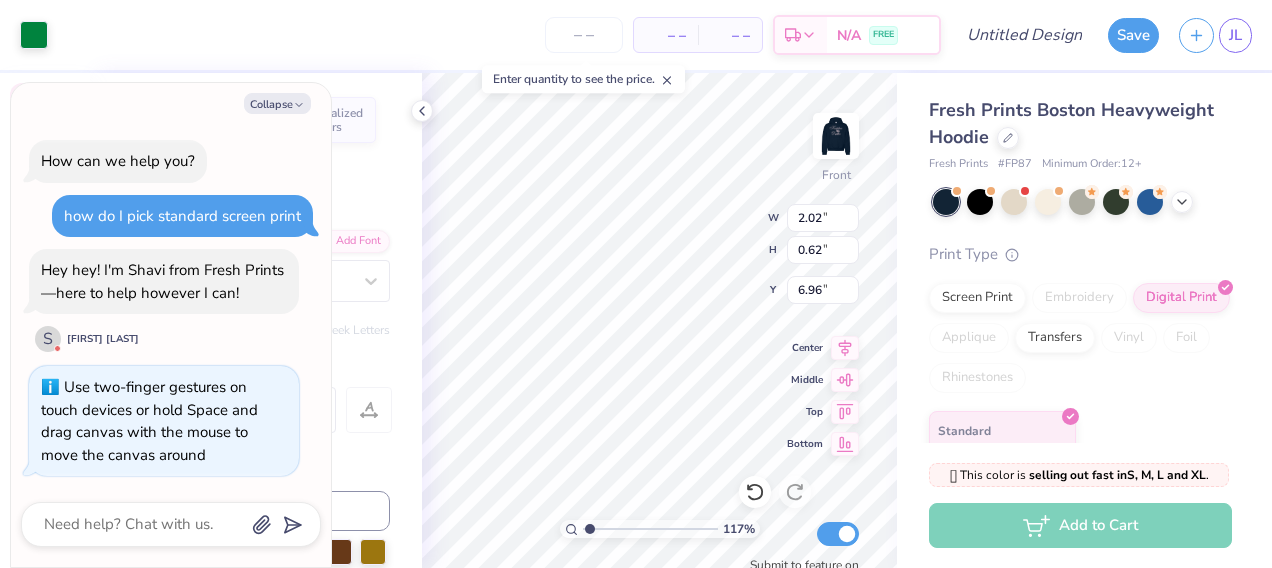 type on "1.17012452429184" 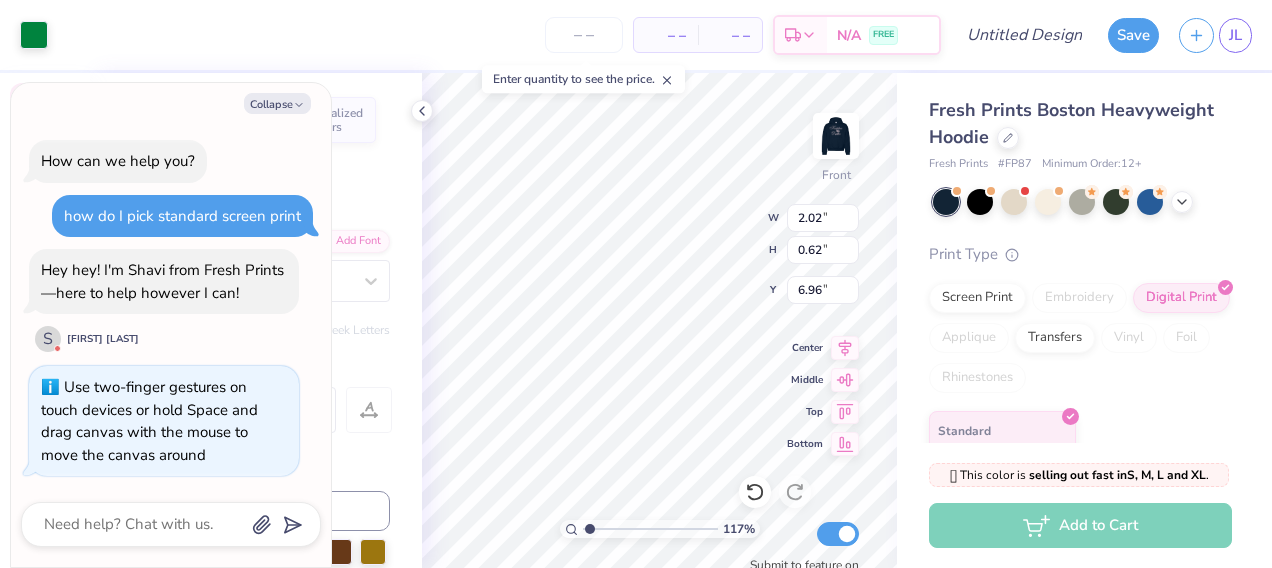 type on "x" 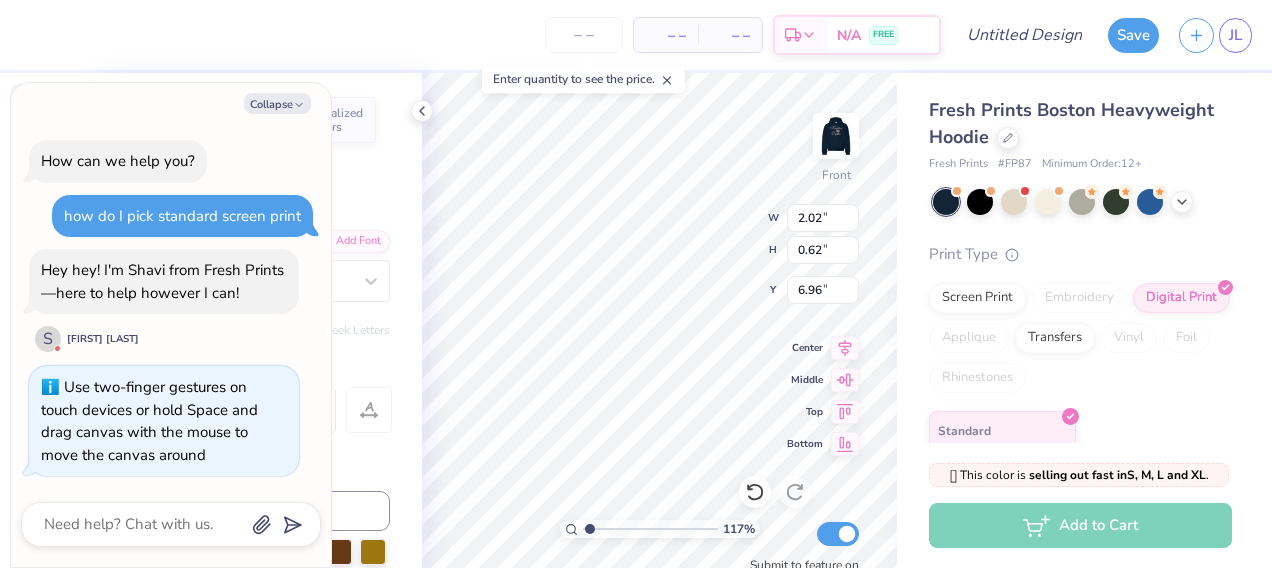 scroll, scrollTop: 16, scrollLeft: 2, axis: both 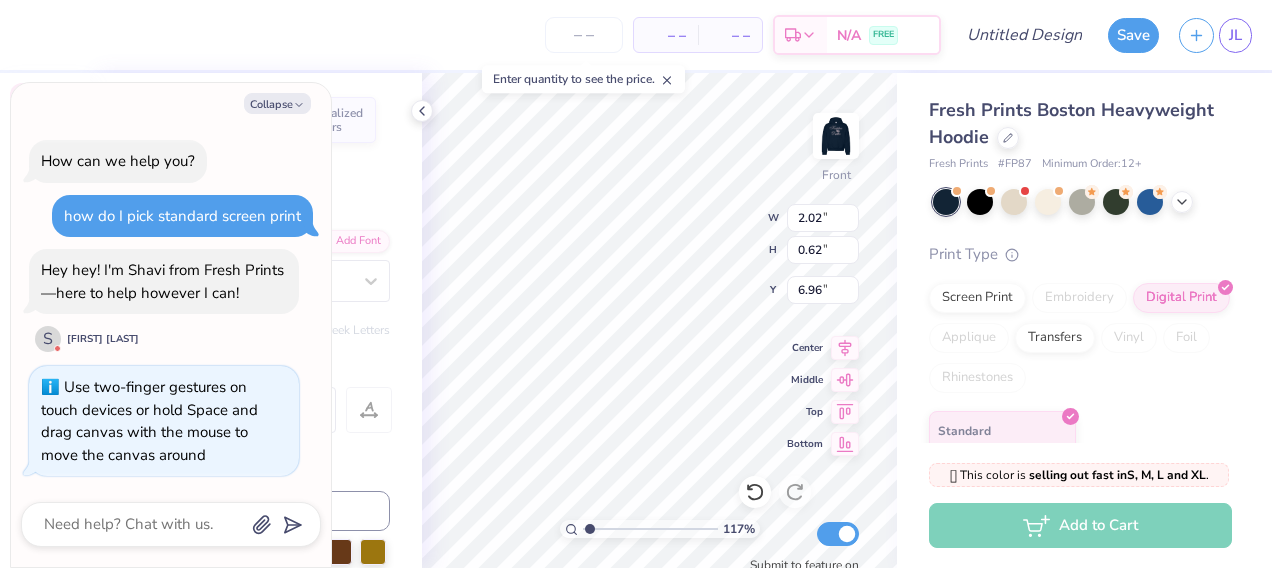 type on "1.17012452429184" 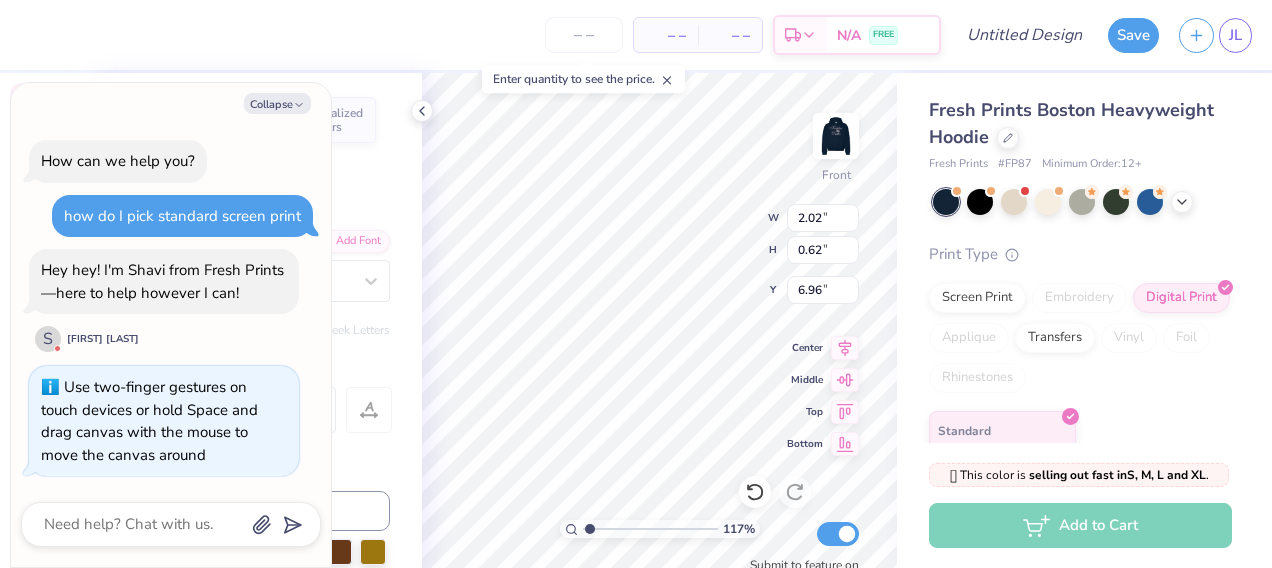 type on "x" 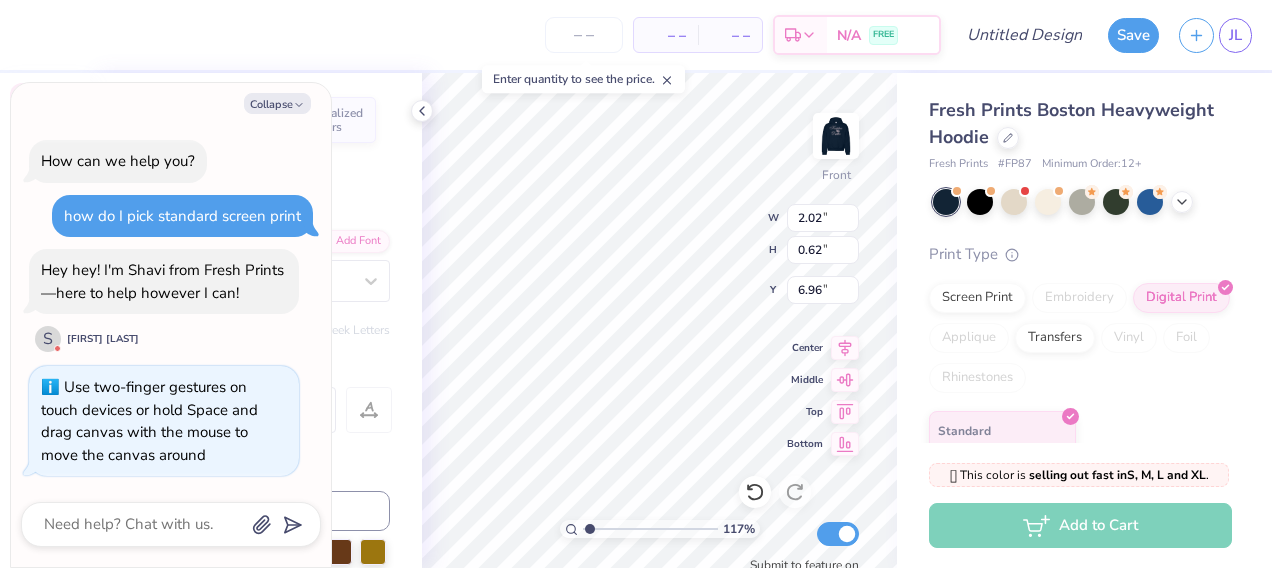type on "1.17012452429184" 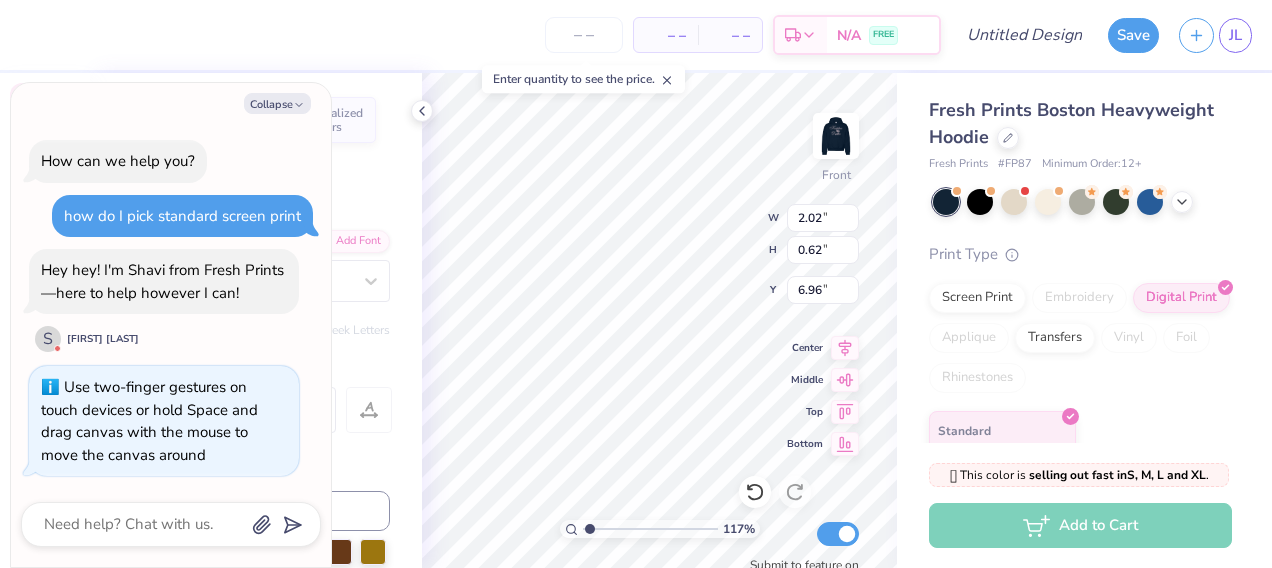 type on "x" 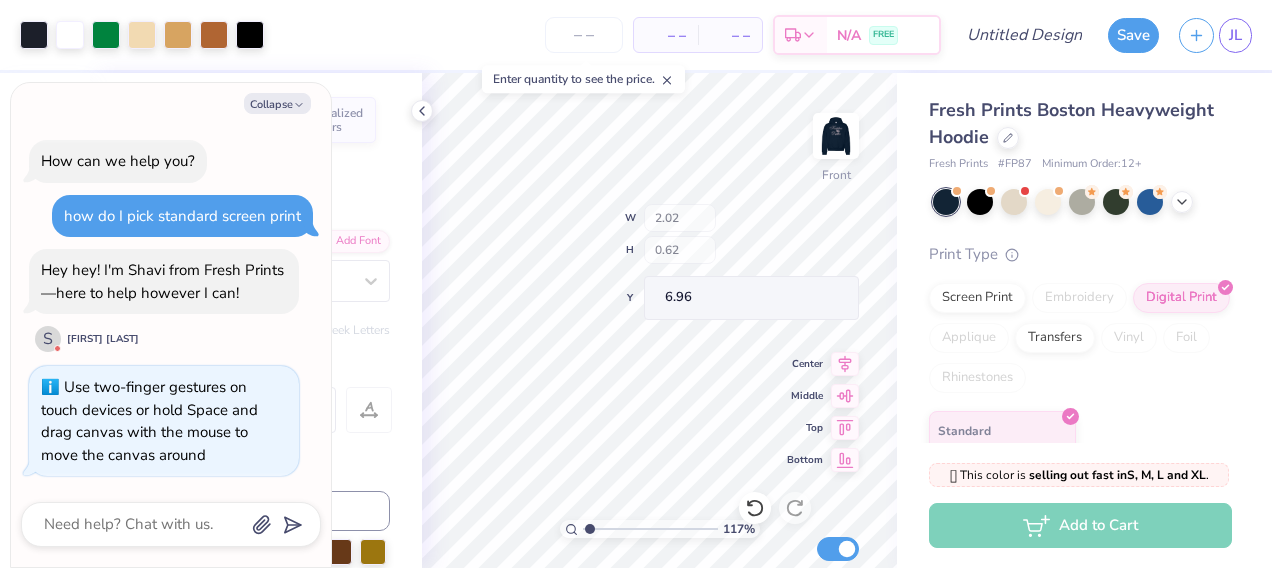 type on "1.17012452429184" 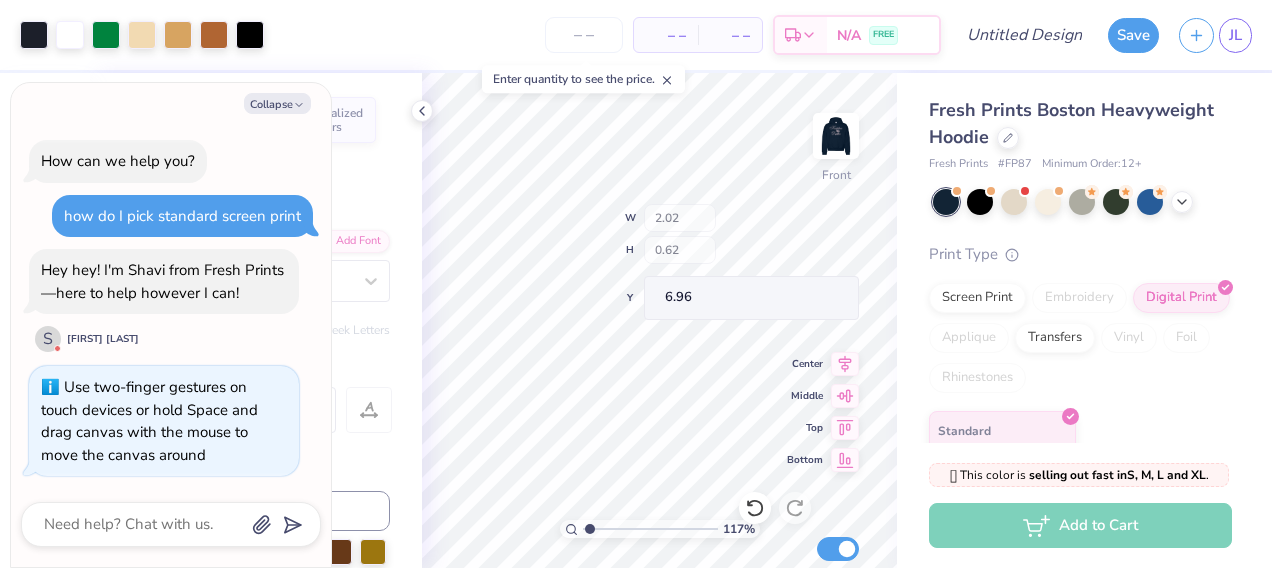type on "x" 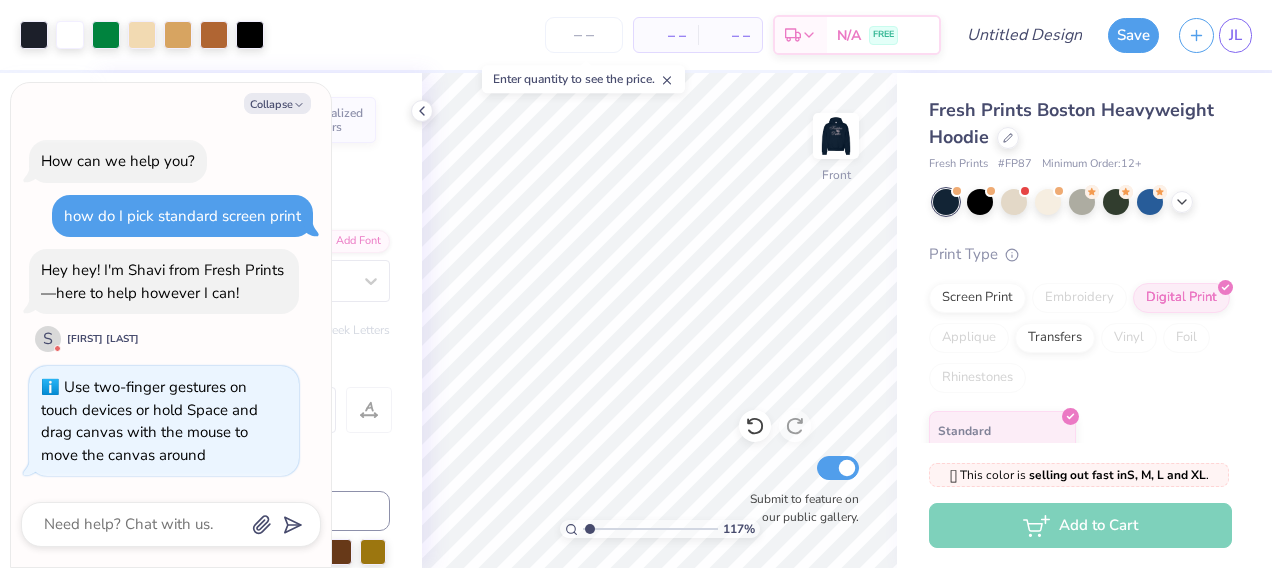 type on "1.17012452429184" 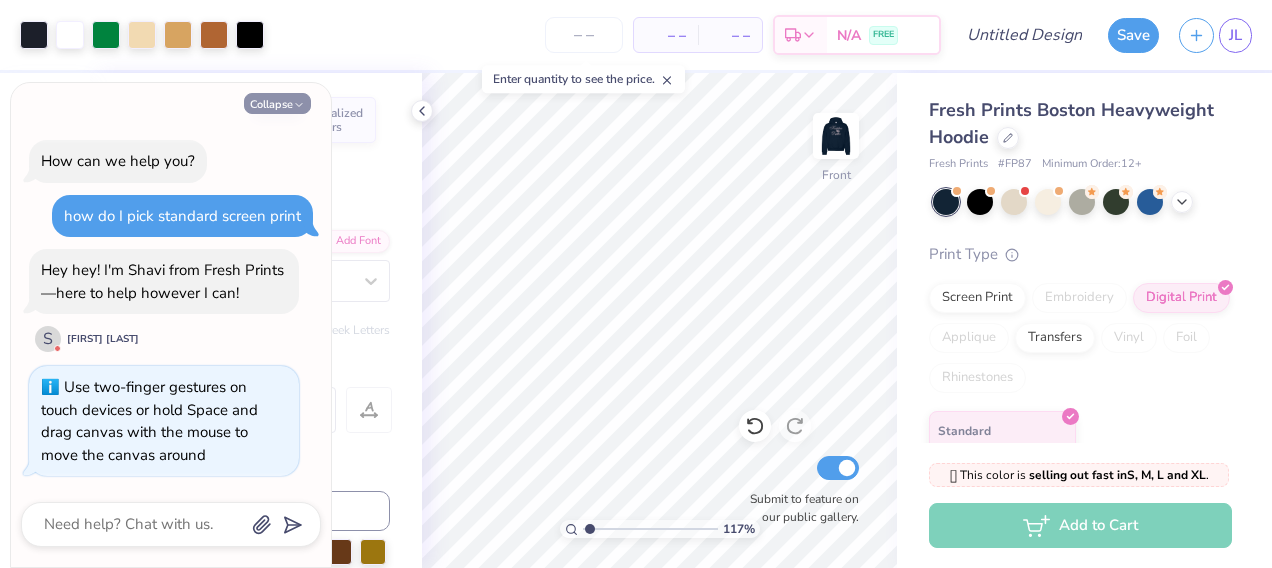 click on "Collapse" at bounding box center [277, 103] 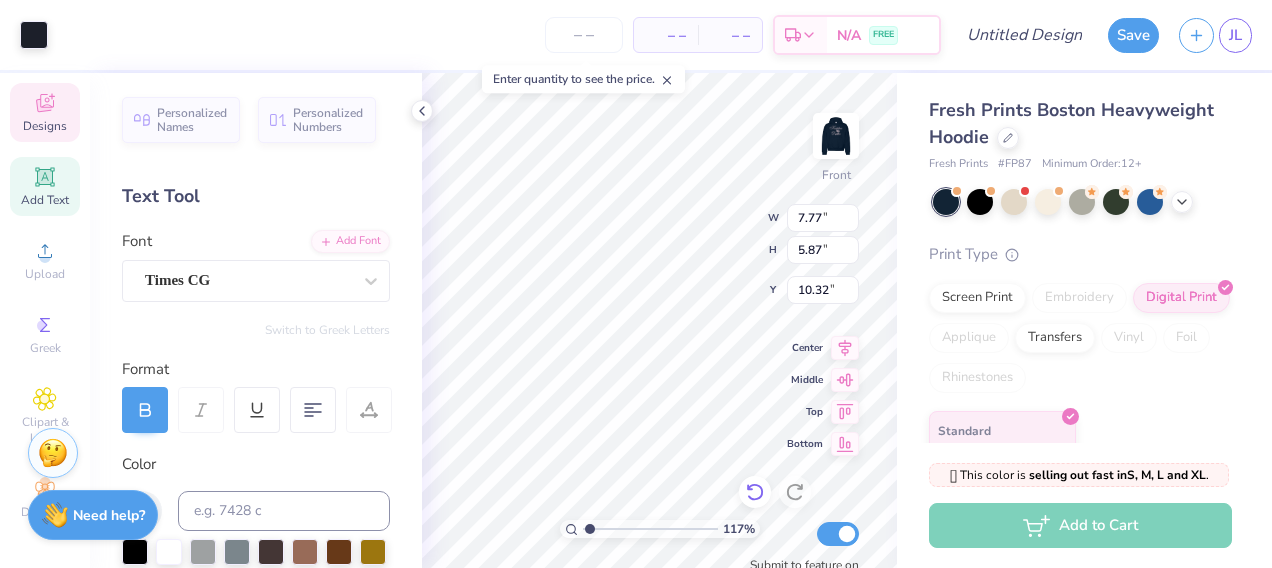 type on "1.17012452429184" 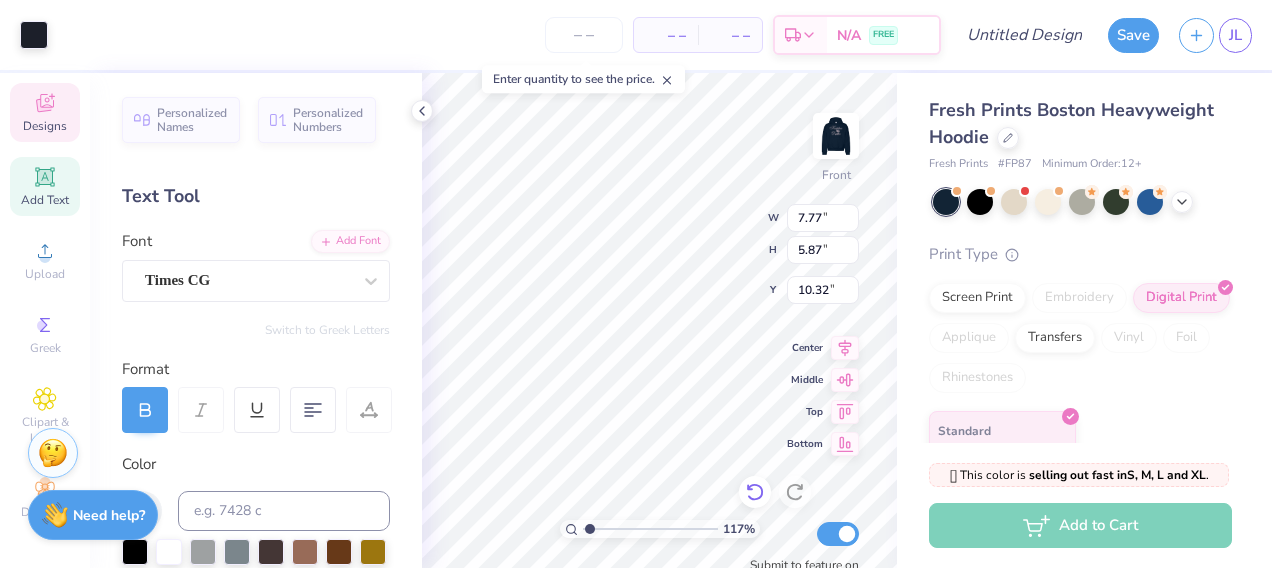 type on "5.24" 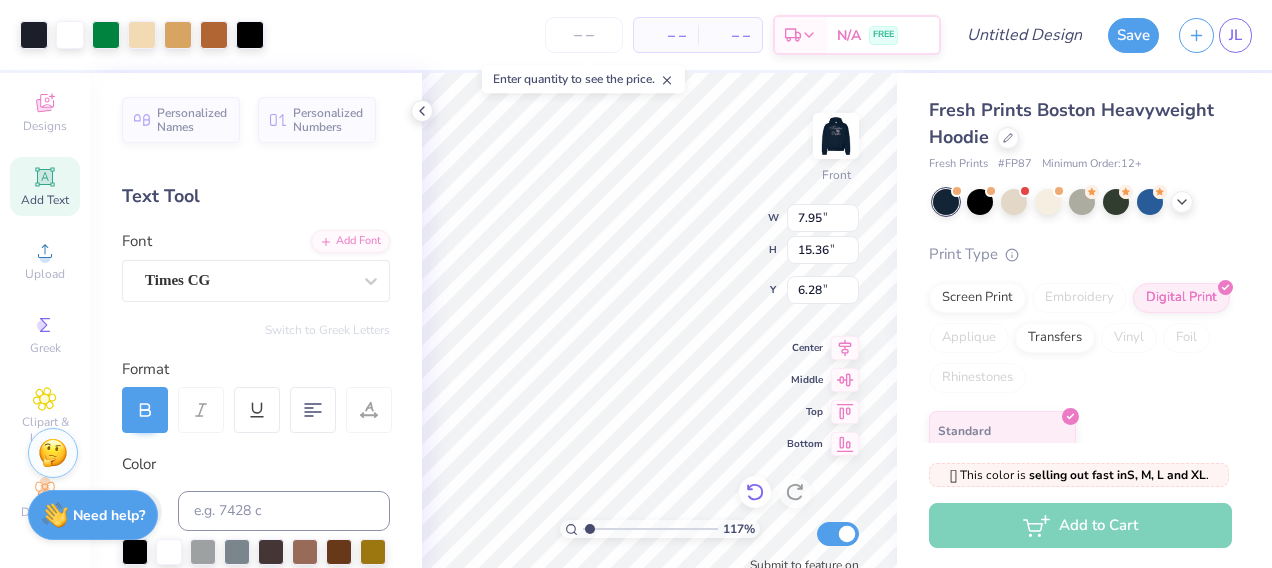 type on "1.17012452429184" 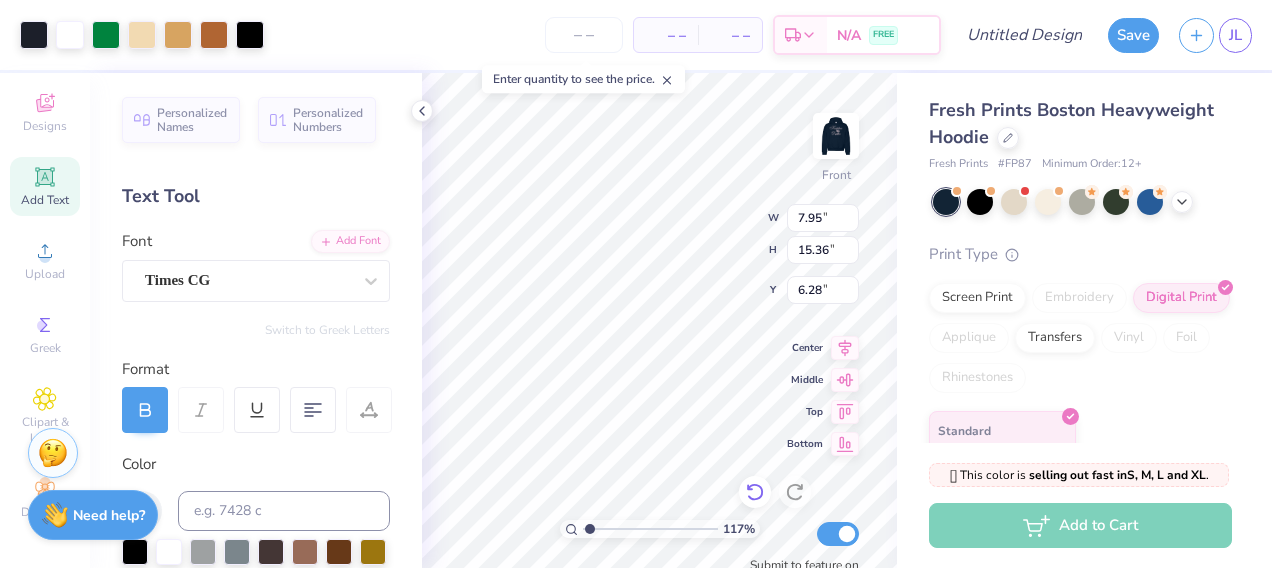 type on "6.56" 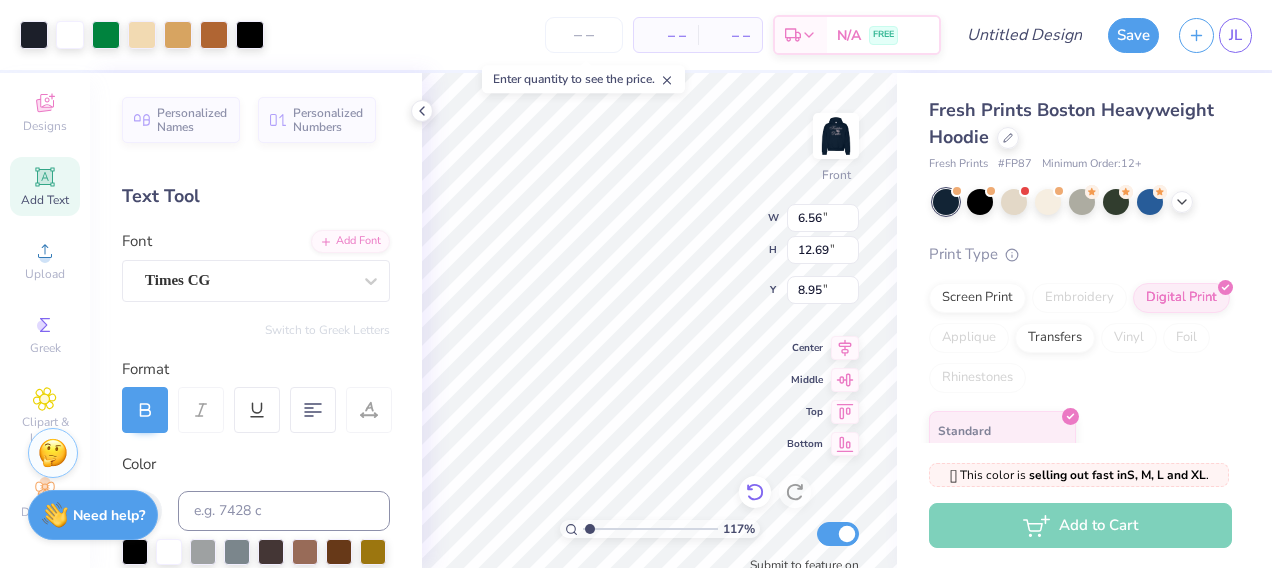 type on "1.17012452429184" 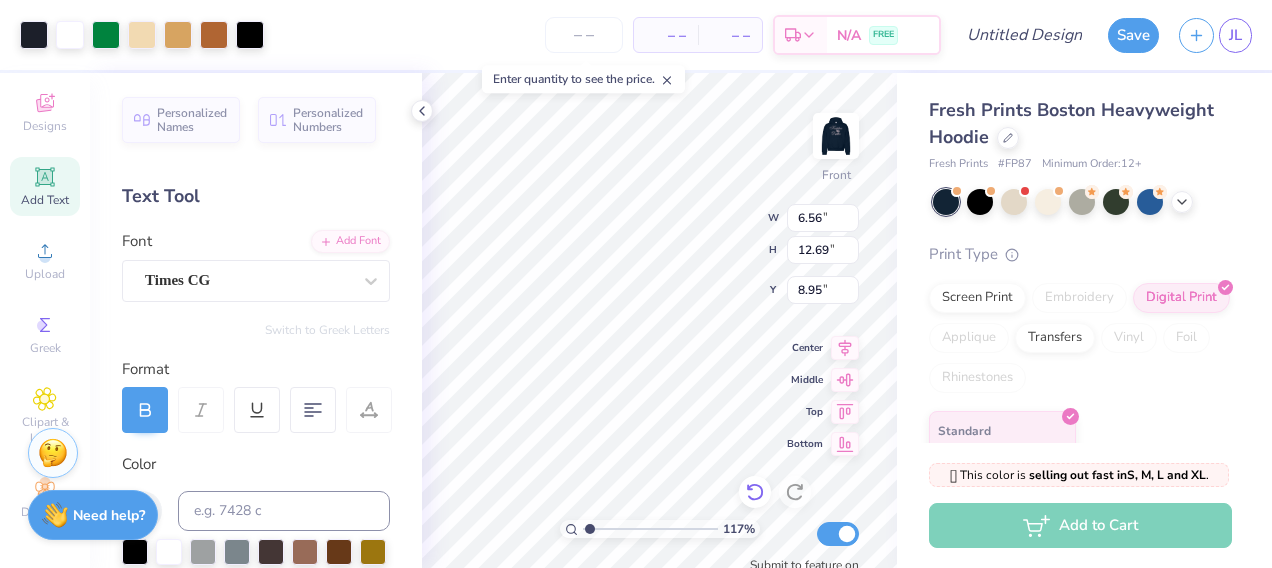 type on "7.73" 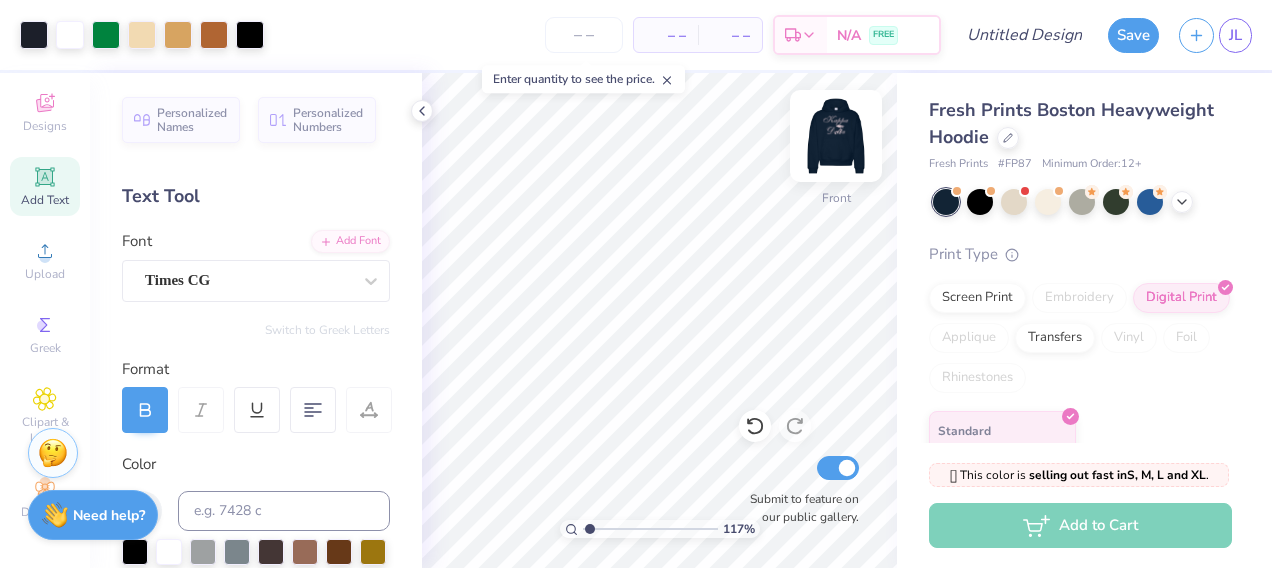 click at bounding box center (836, 136) 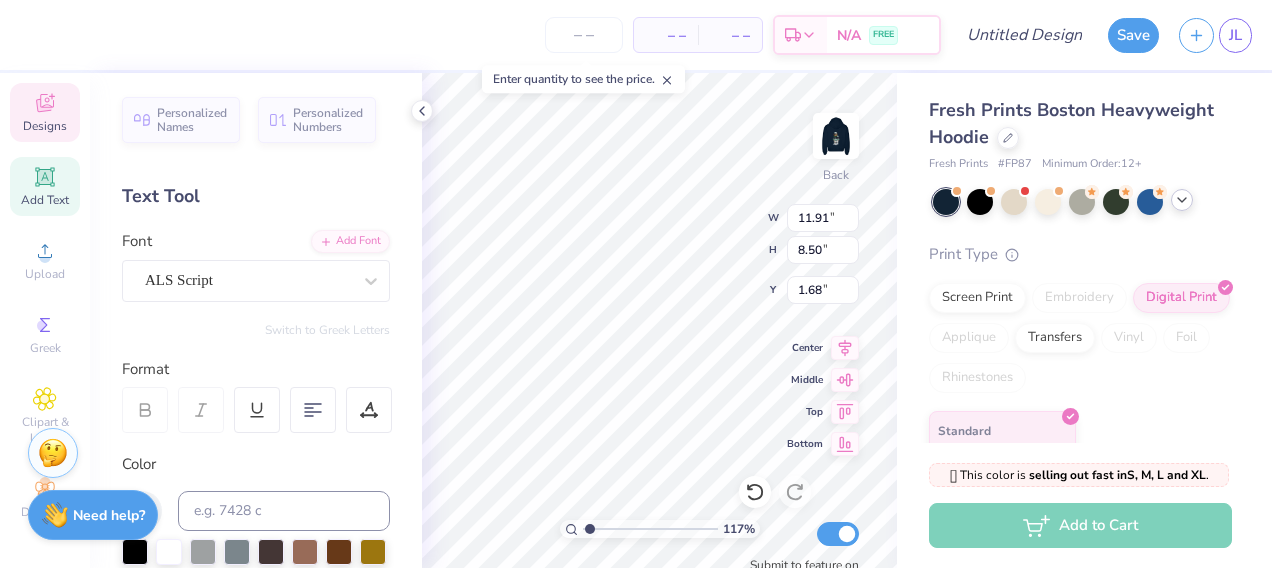 click 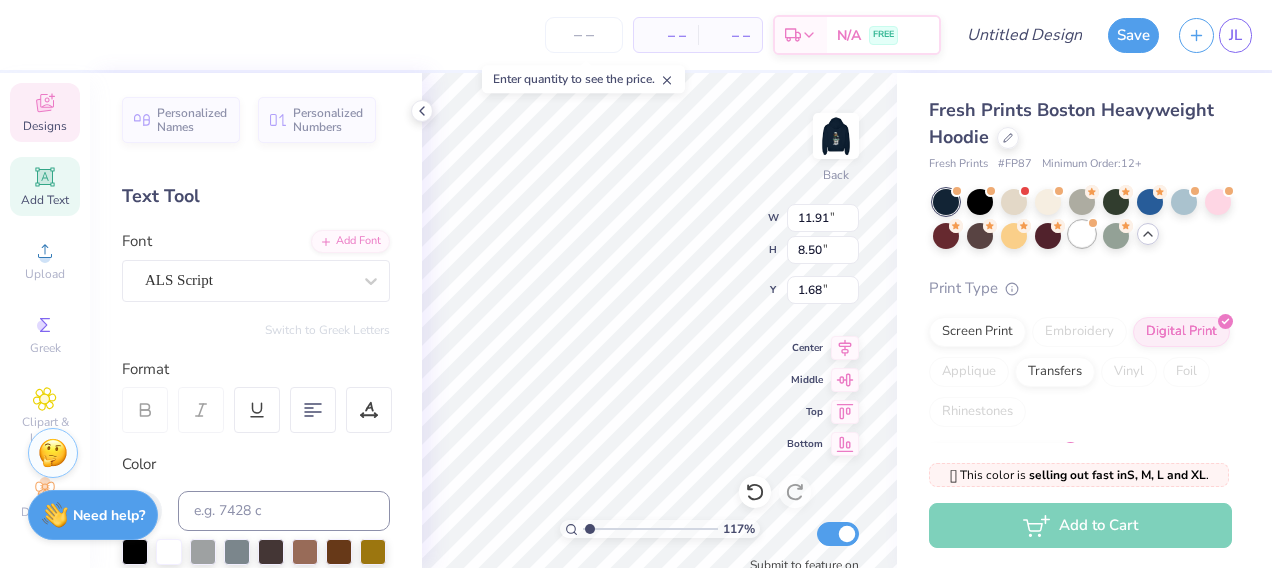 click at bounding box center [1082, 234] 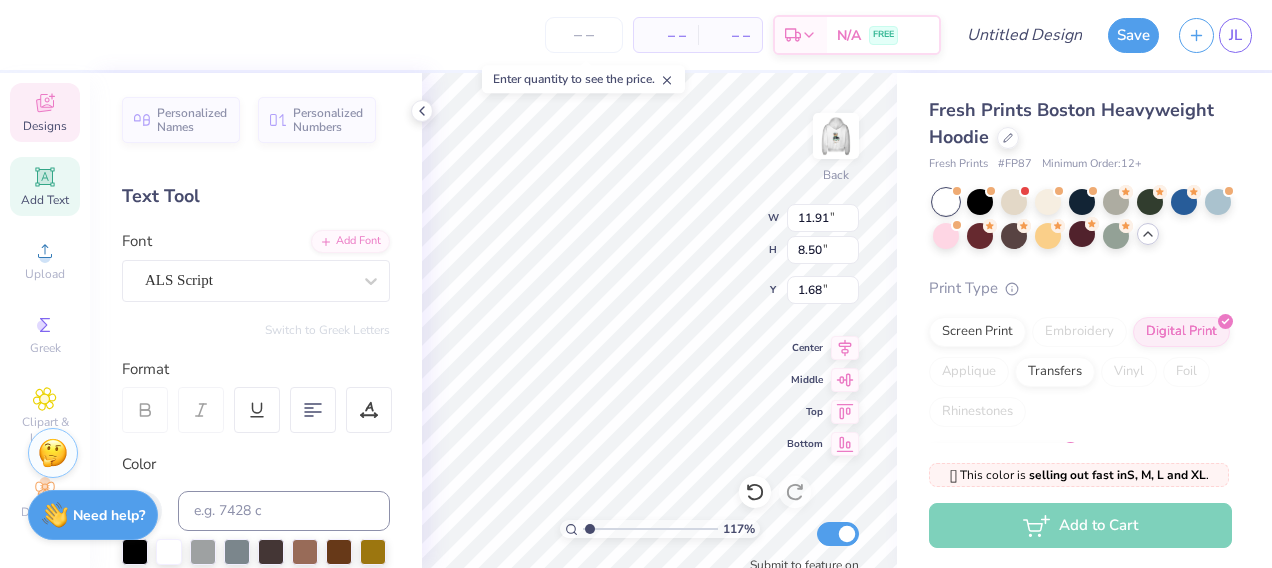 type on "1.17012452429184" 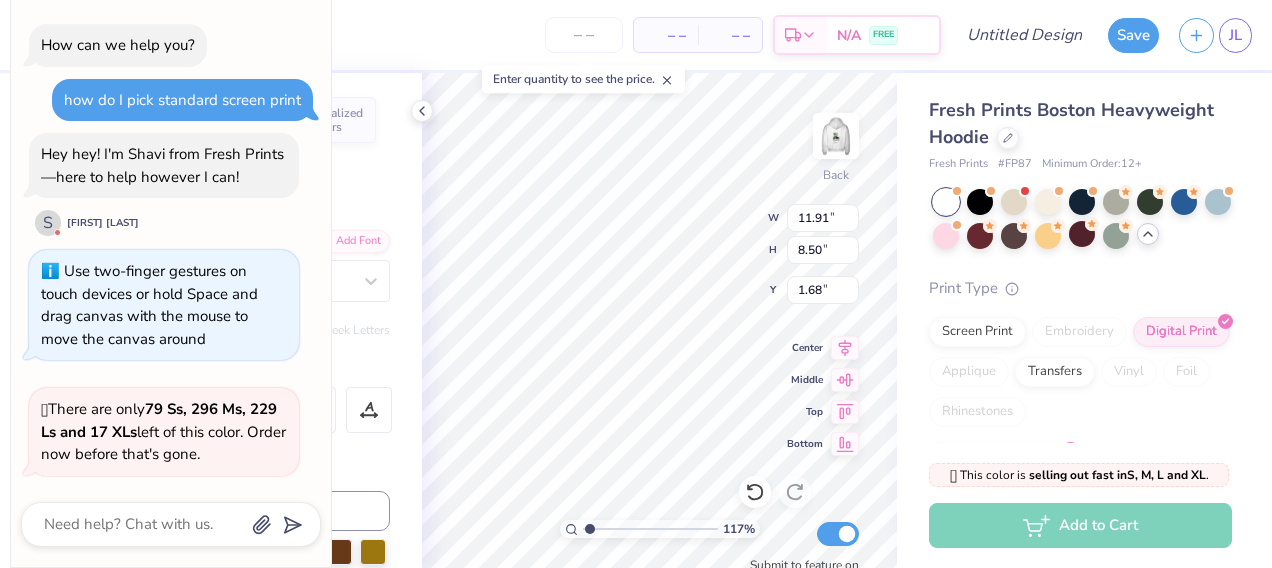 type on "x" 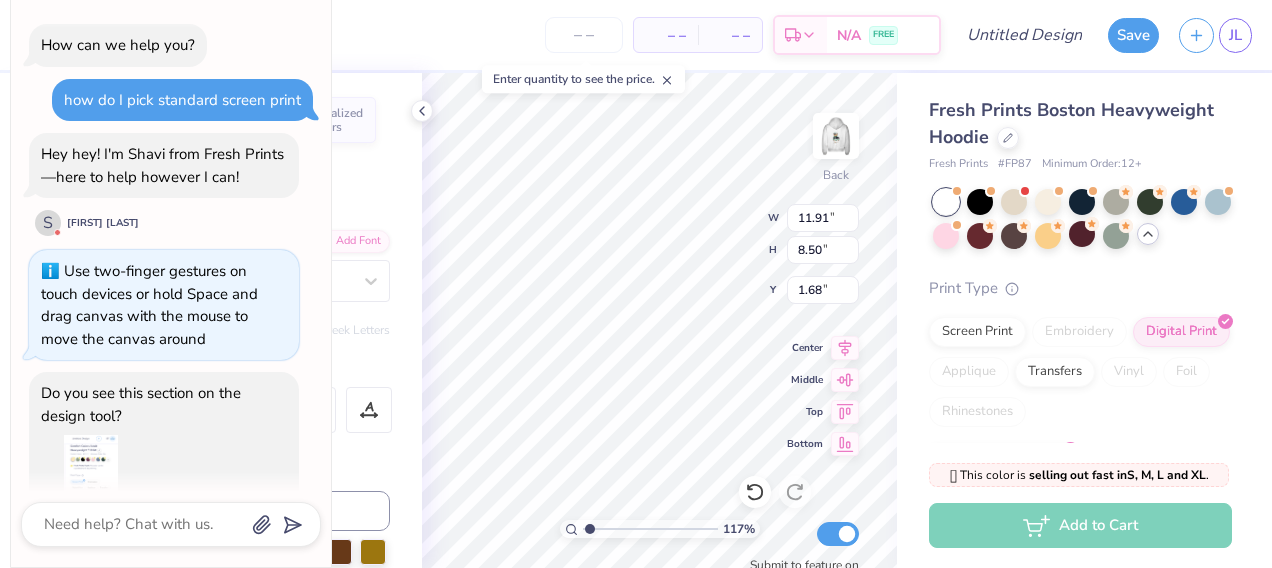 scroll, scrollTop: 368, scrollLeft: 0, axis: vertical 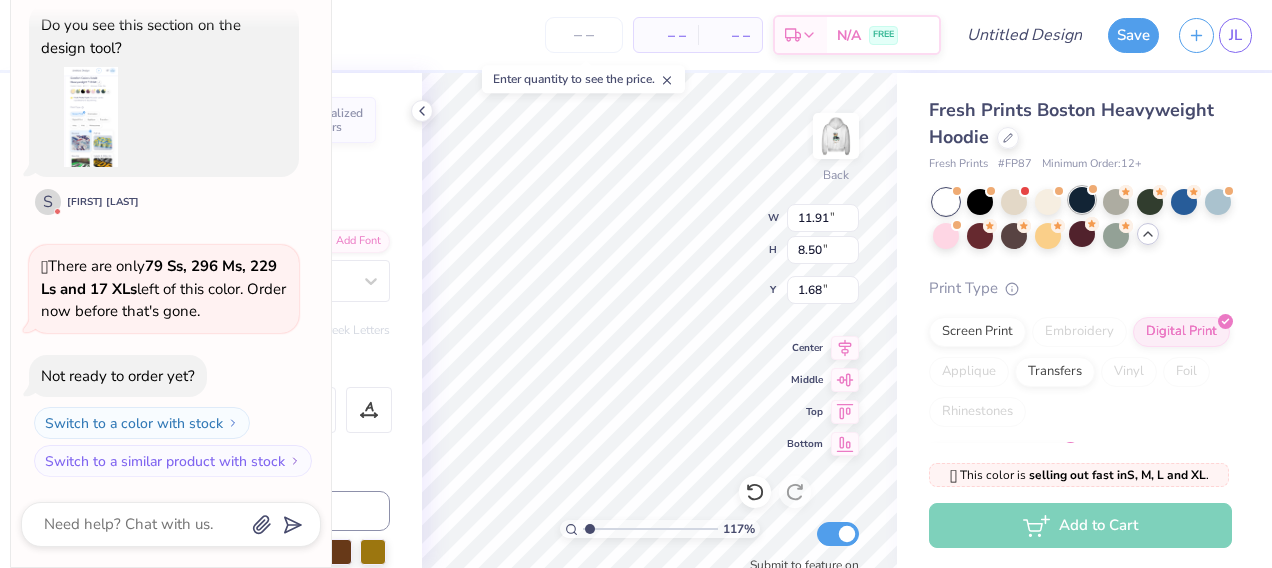 click at bounding box center [1082, 200] 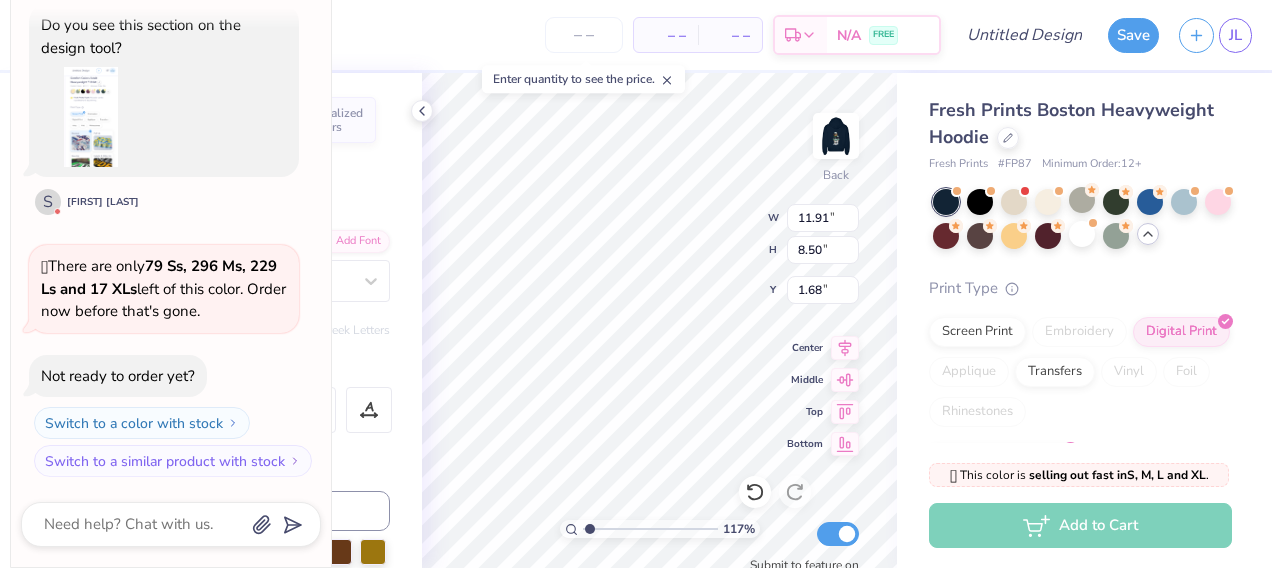 type on "1.17012452429184" 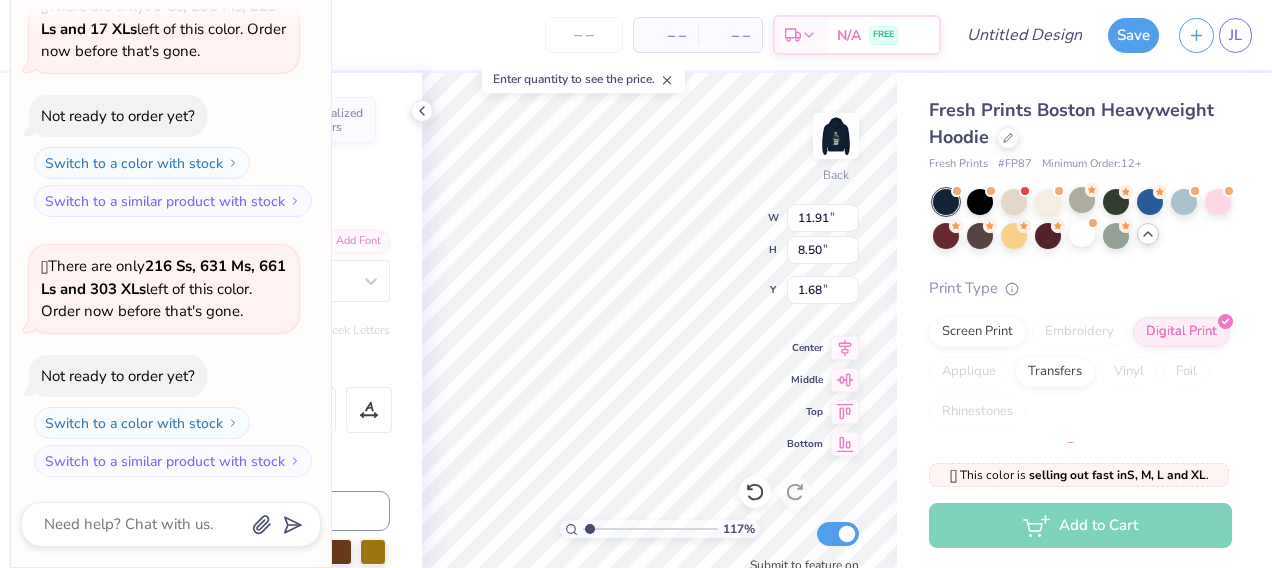 type on "1.17012452429184" 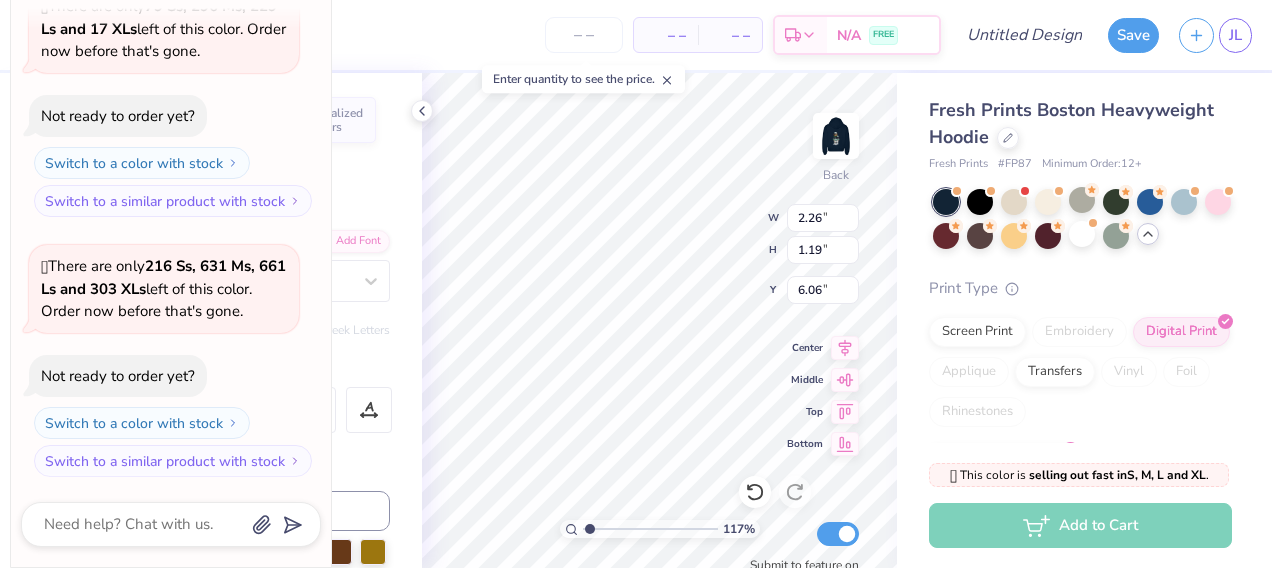 type on "1.17012452429184" 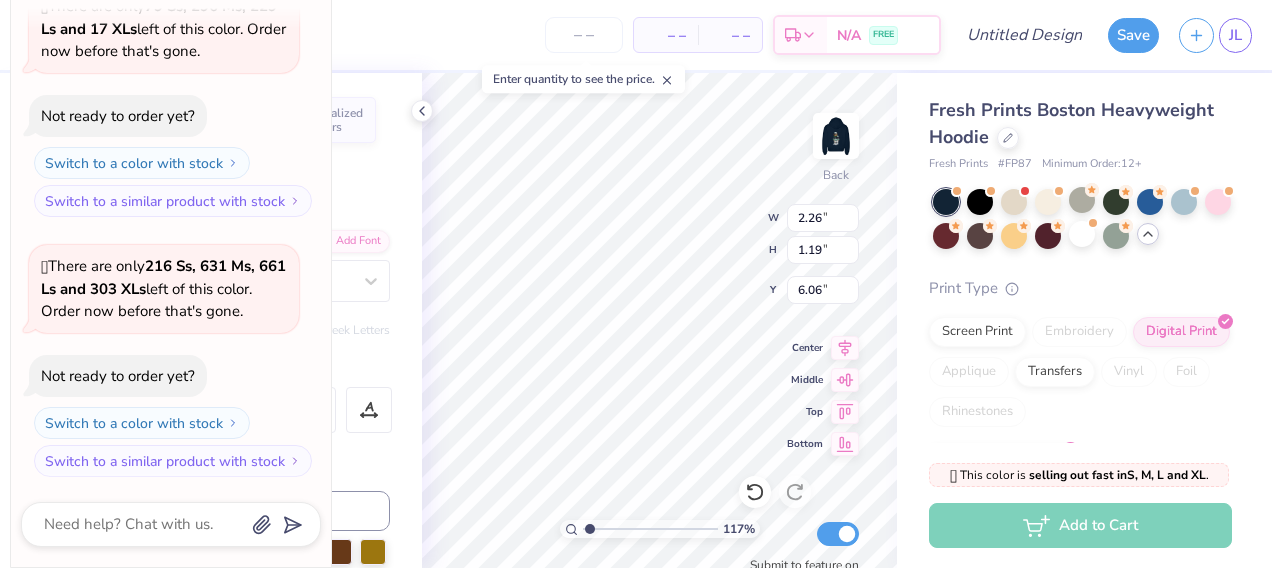 type on "x" 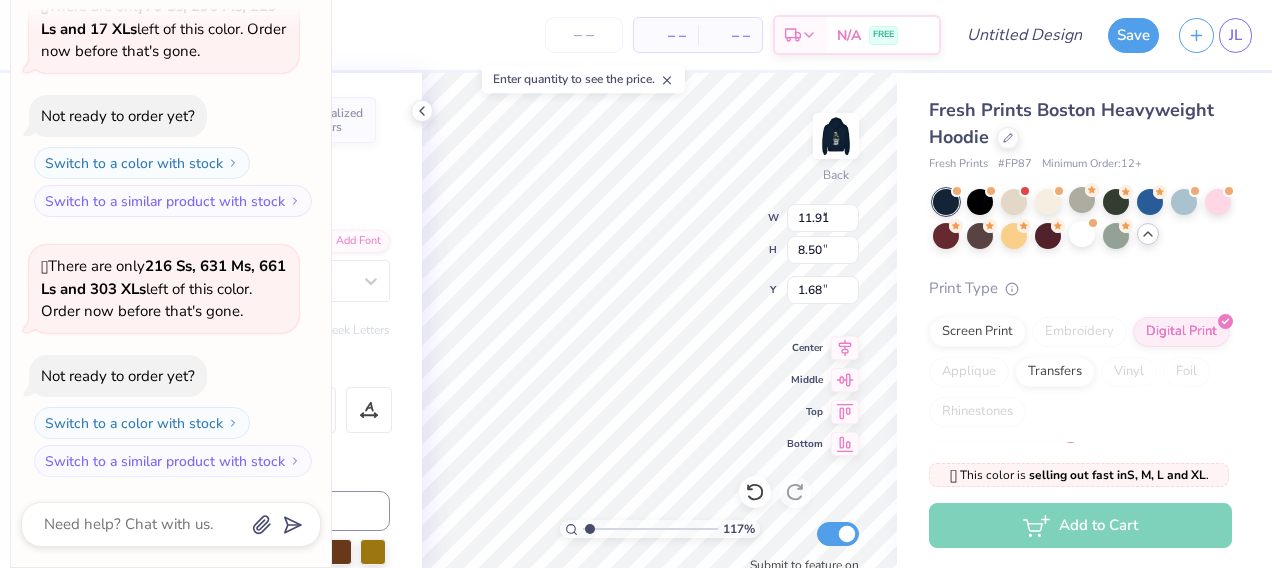 type on "1.17012452429184" 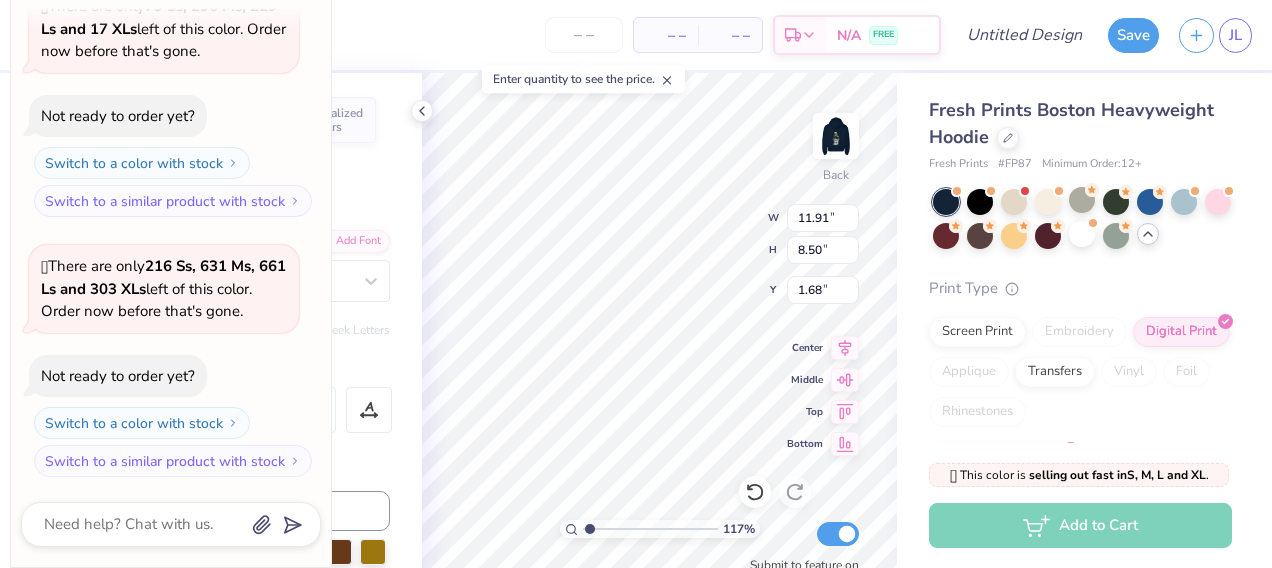 type on "1.17012452429184" 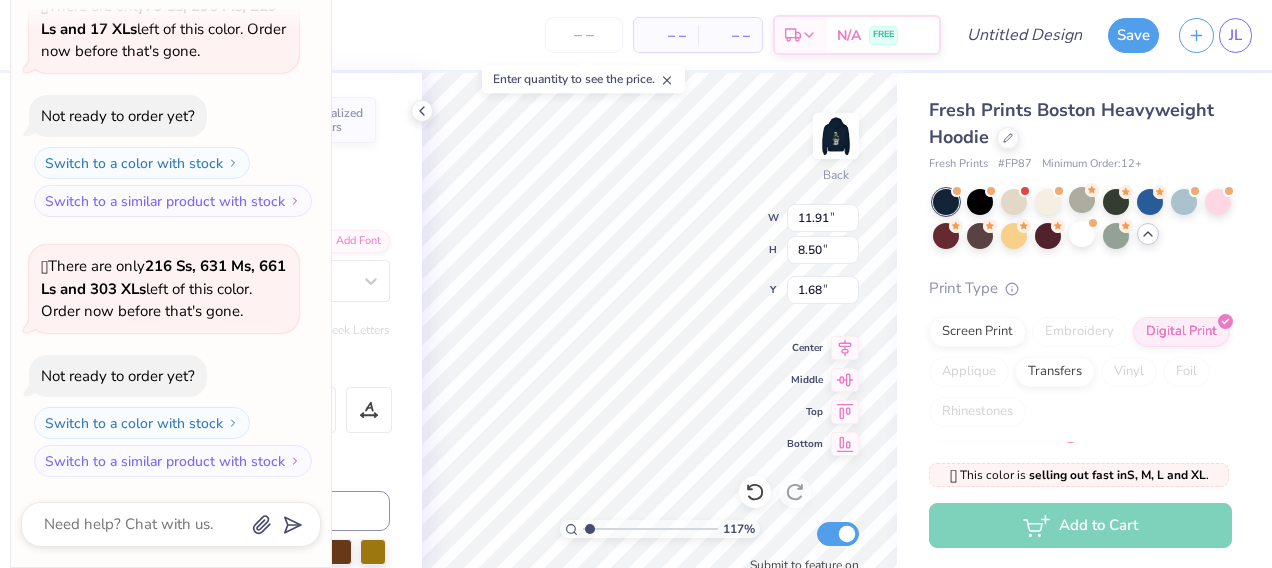 type on "x" 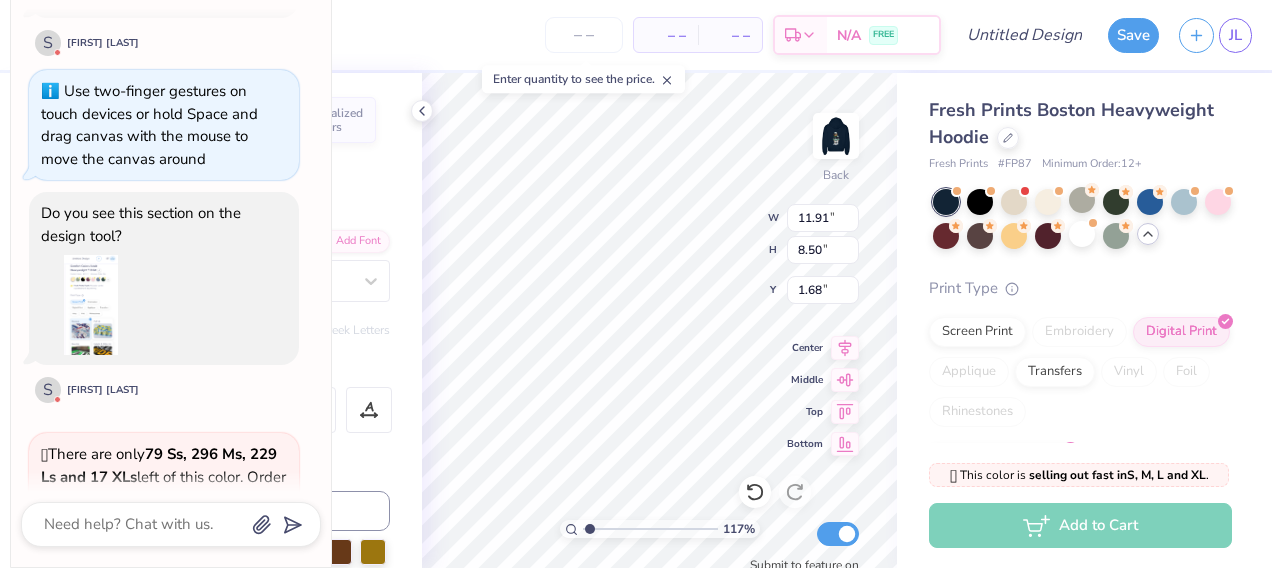 scroll, scrollTop: 0, scrollLeft: 0, axis: both 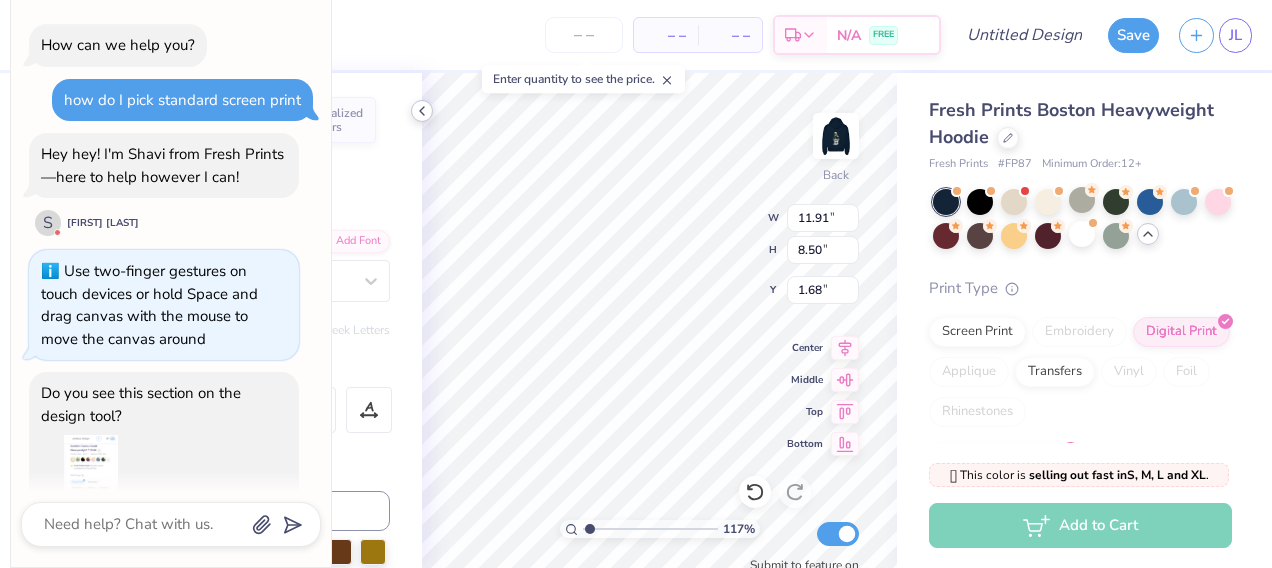 click 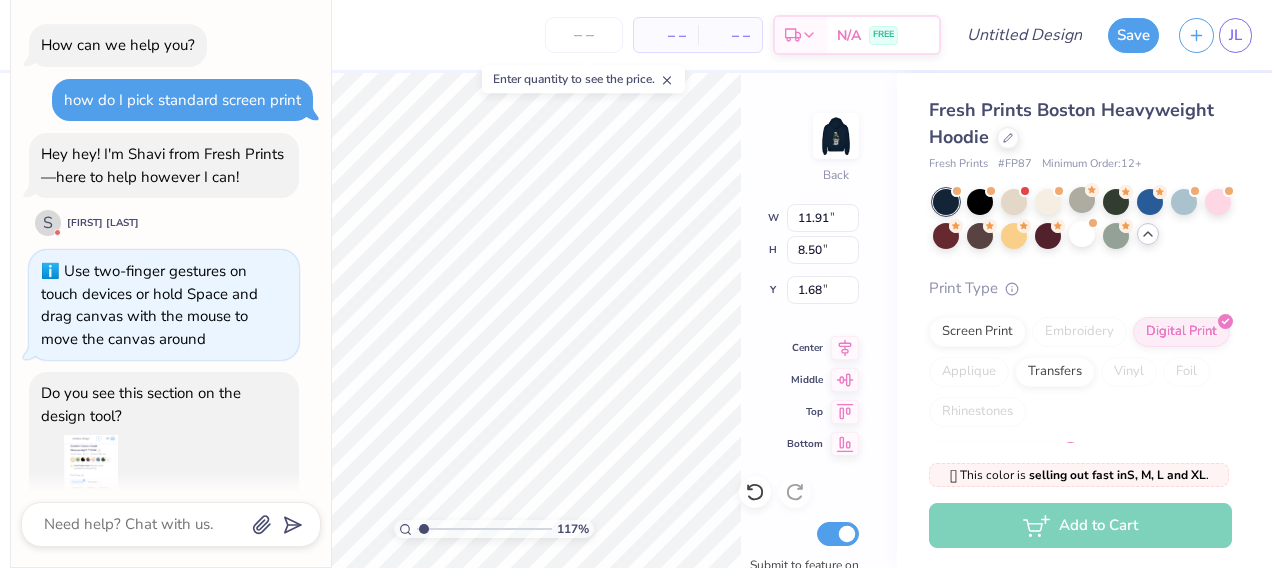 type on "1.17012452429184" 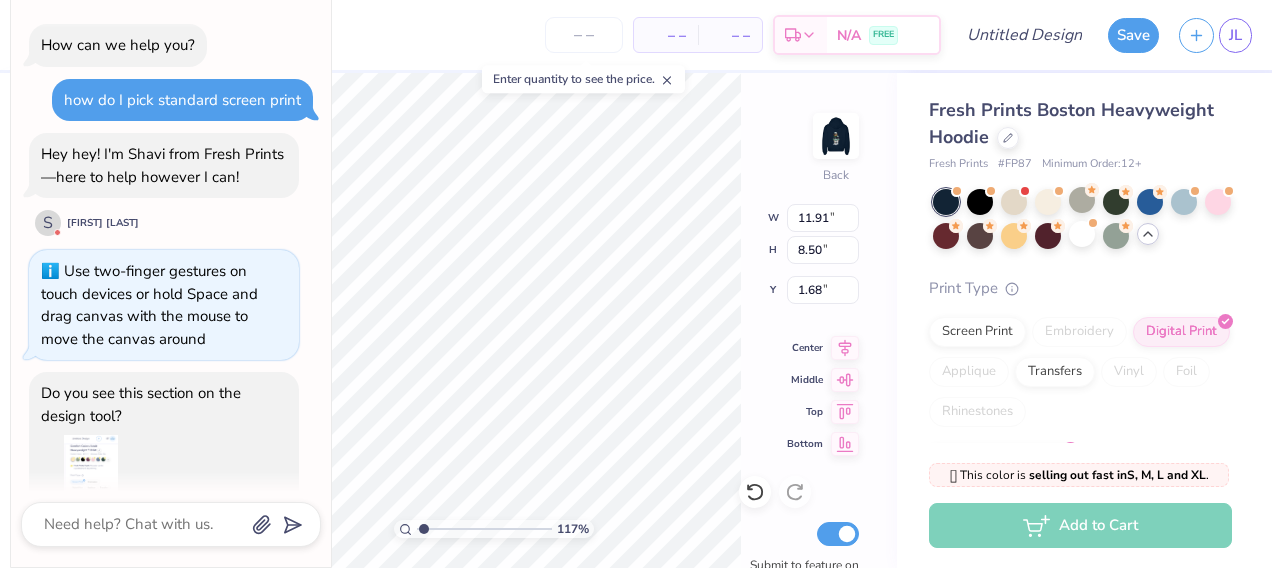 type on "x" 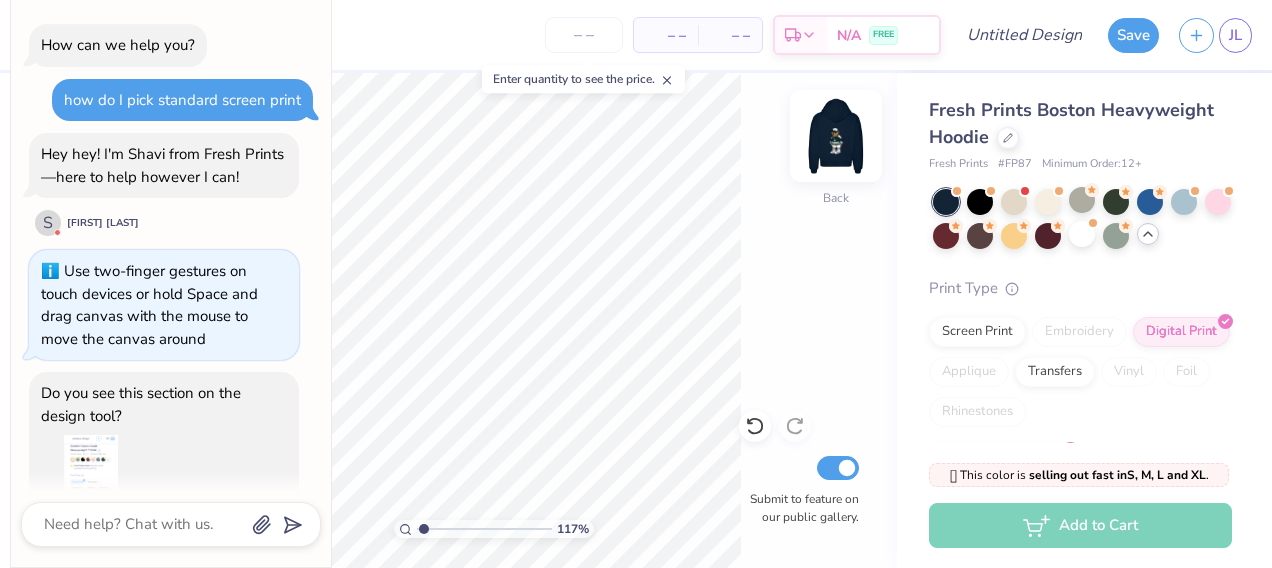 click at bounding box center [836, 136] 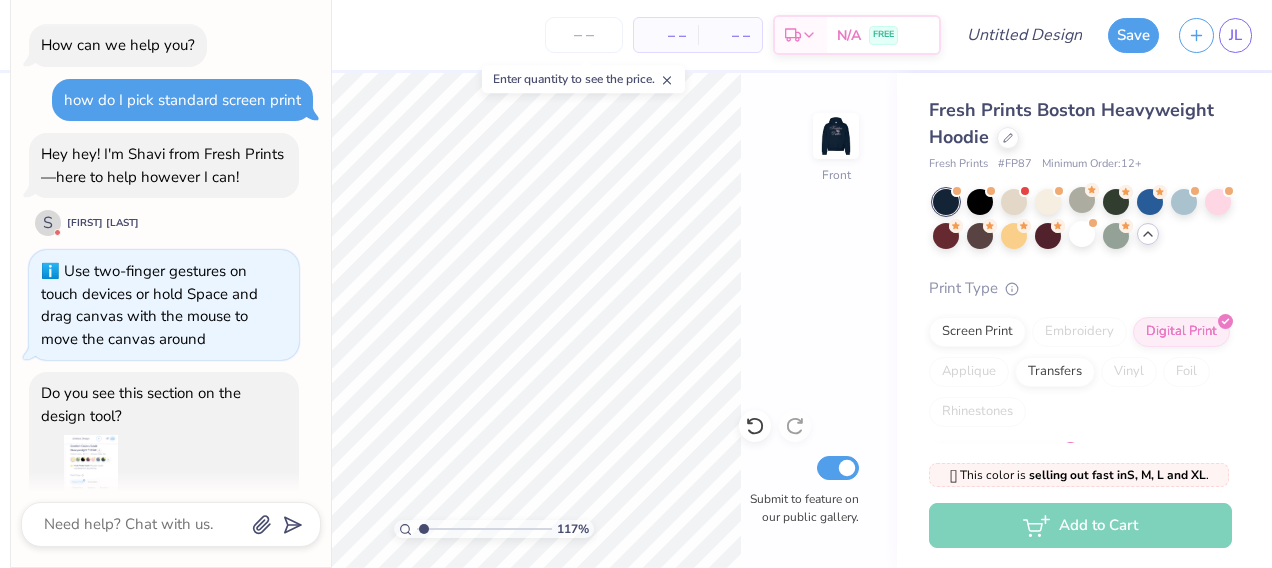 type on "1.17012452429184" 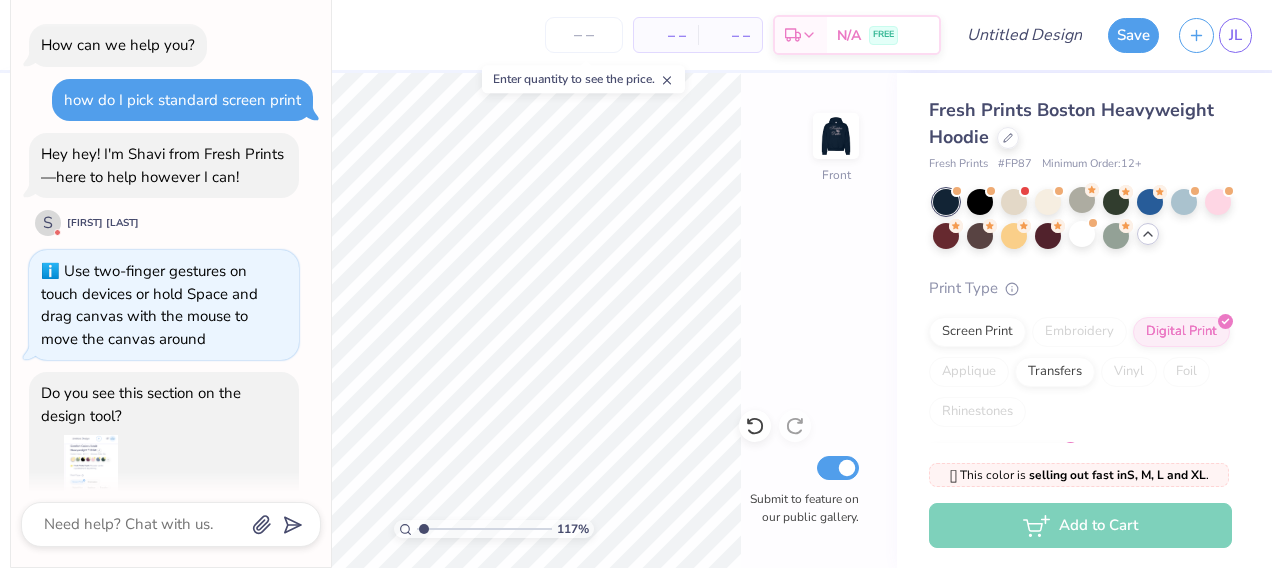 type 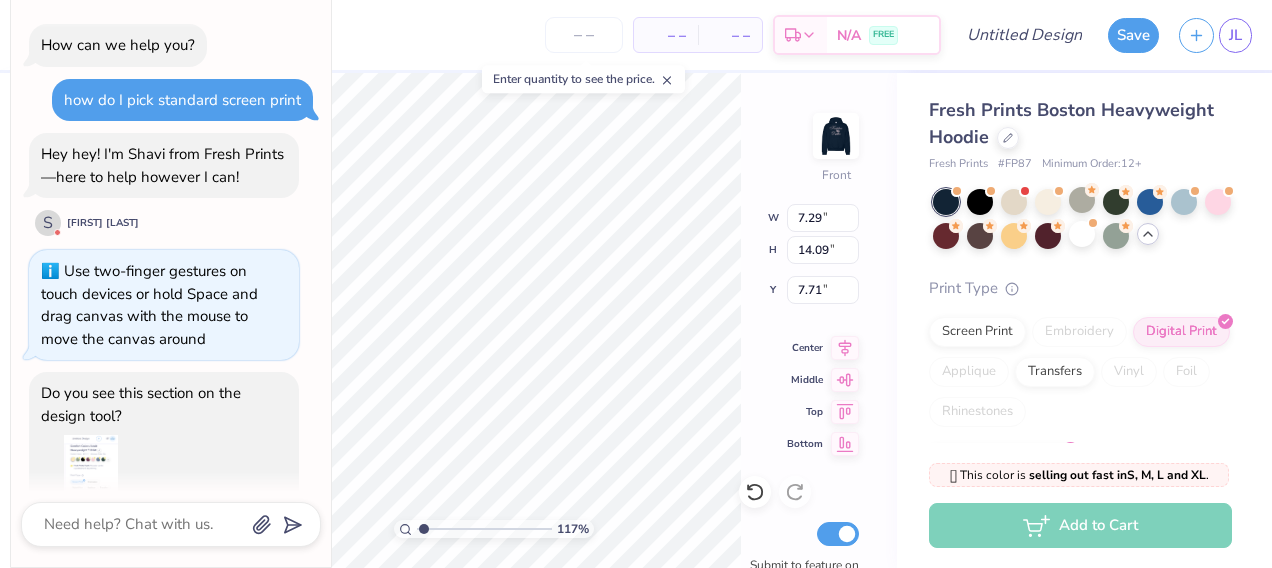 click on "117  % Front W 7.29 7.29 " H 14.09 14.09 " Y 7.71 7.71 " Center Middle Top Bottom Submit to feature on our public gallery." at bounding box center [493, 320] 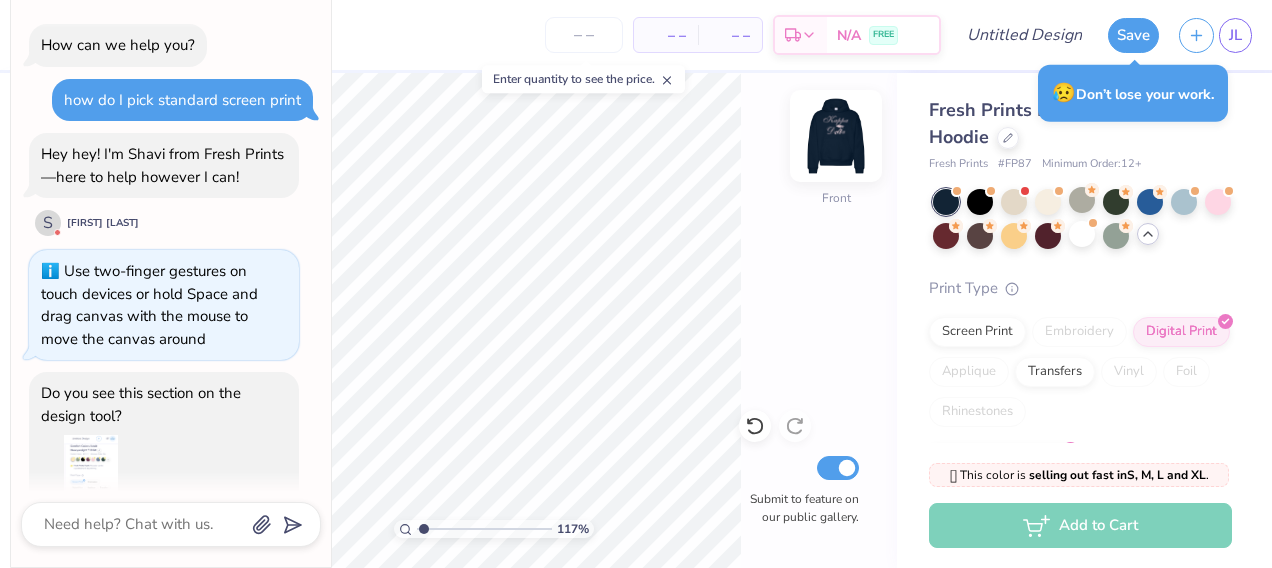 click at bounding box center [836, 136] 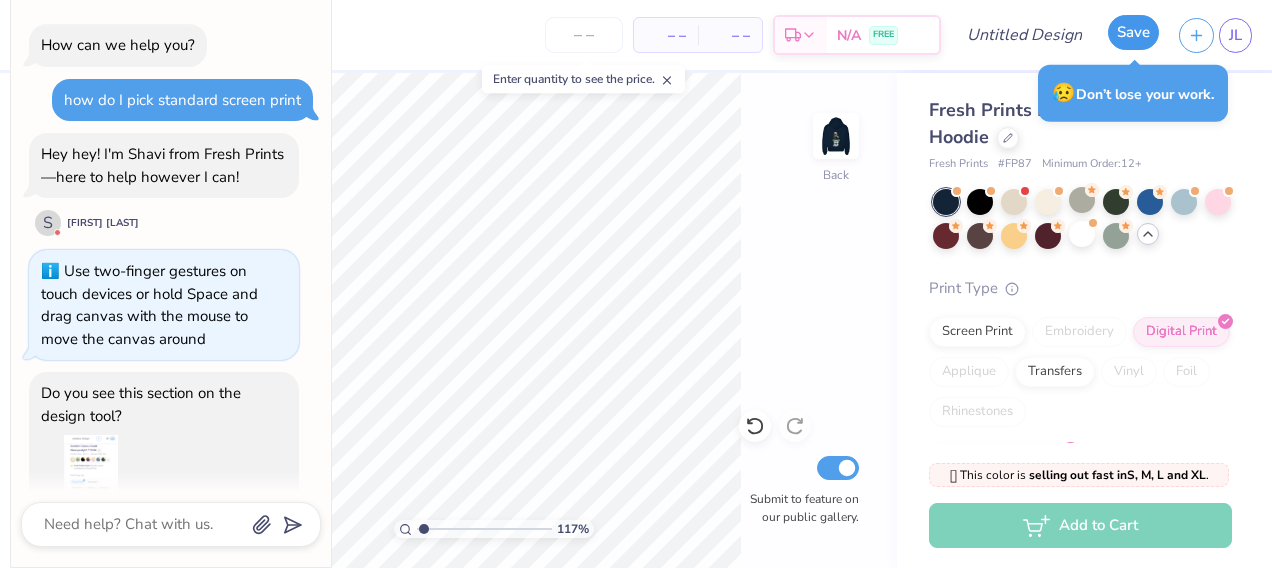 click on "Save" at bounding box center (1133, 32) 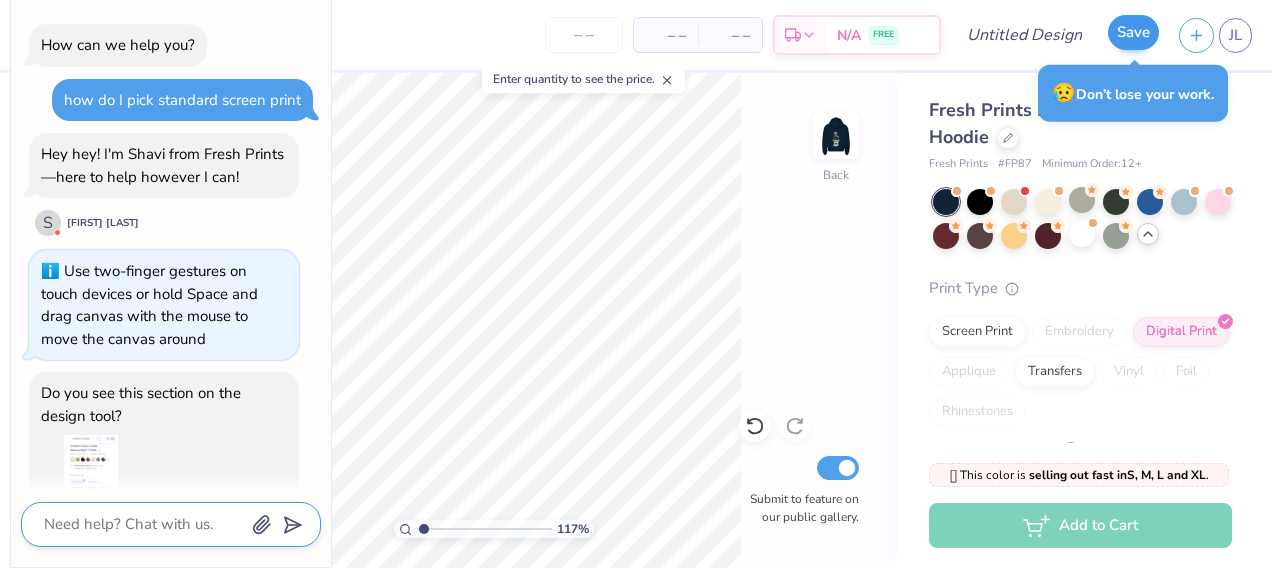 scroll, scrollTop: 682, scrollLeft: 0, axis: vertical 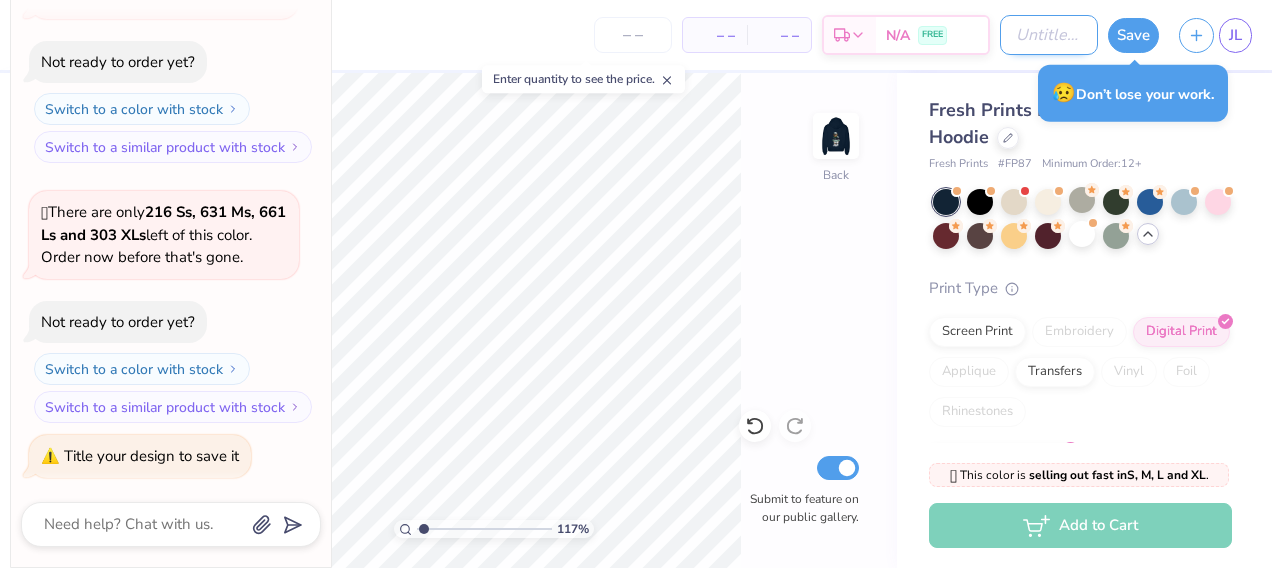 click on "Design Title" at bounding box center (1049, 35) 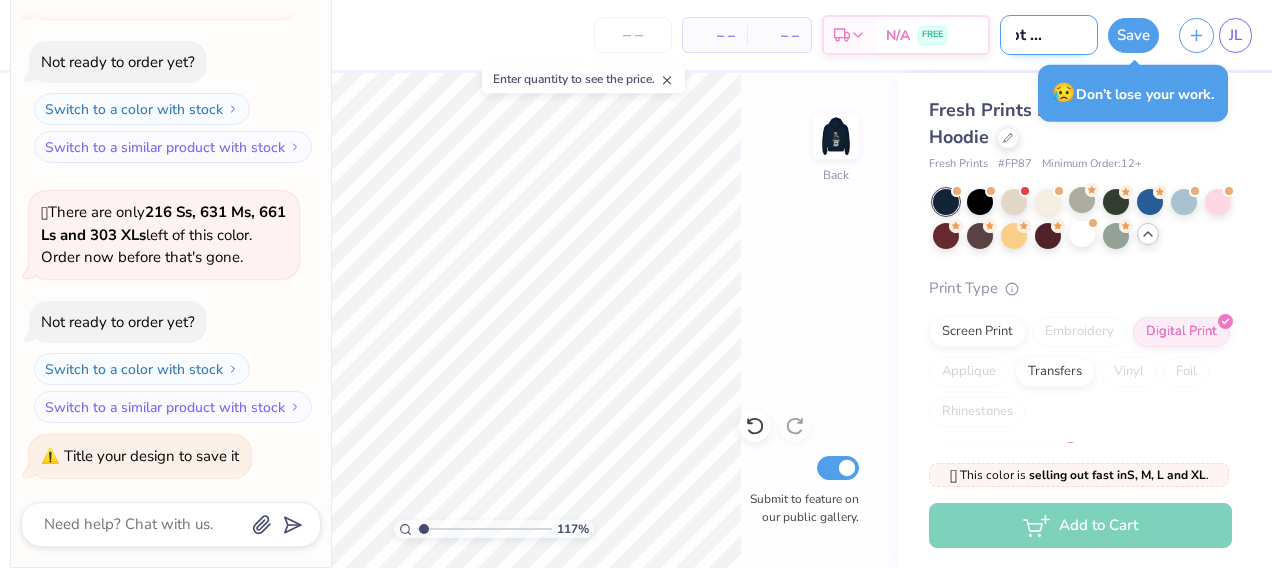 scroll, scrollTop: 0, scrollLeft: 38, axis: horizontal 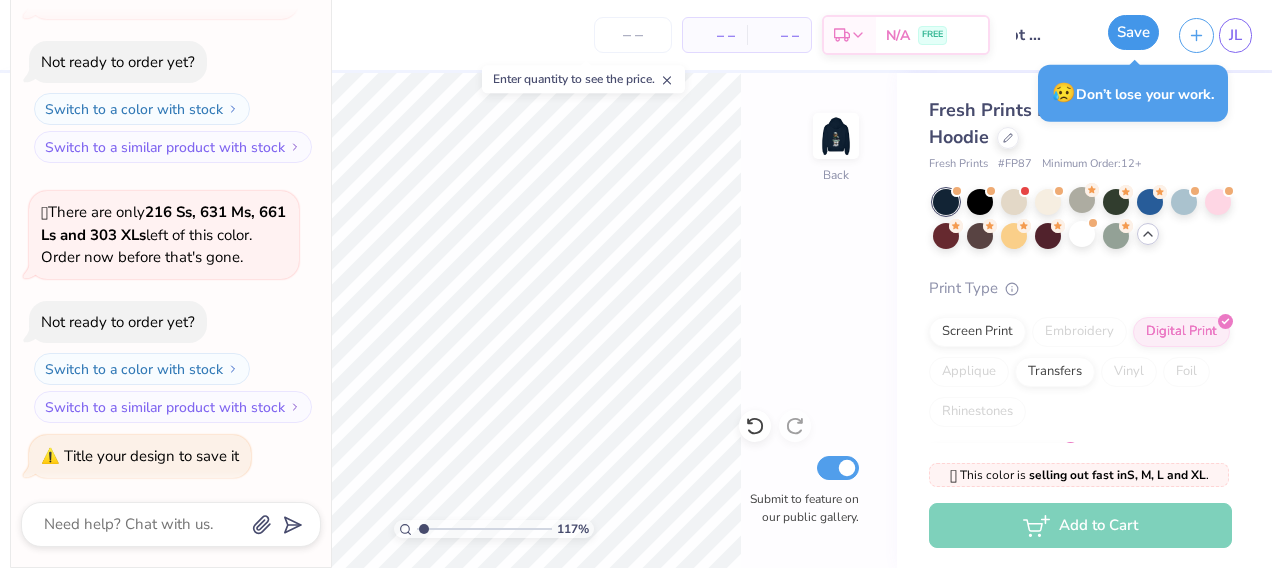 click on "Save" at bounding box center [1133, 32] 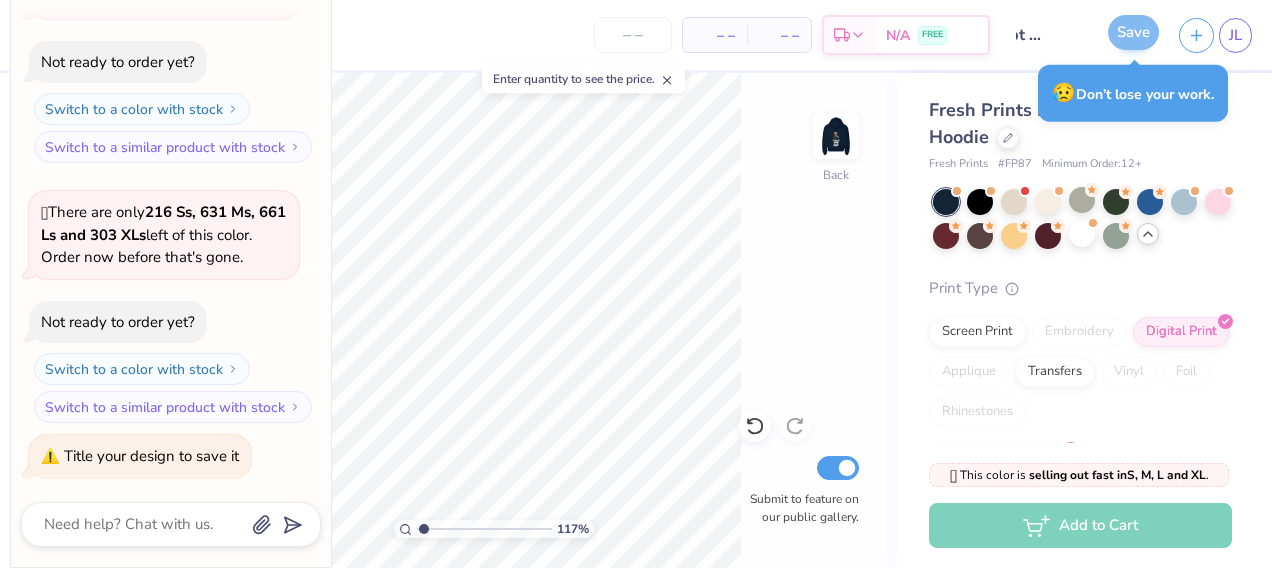 scroll, scrollTop: 0, scrollLeft: 0, axis: both 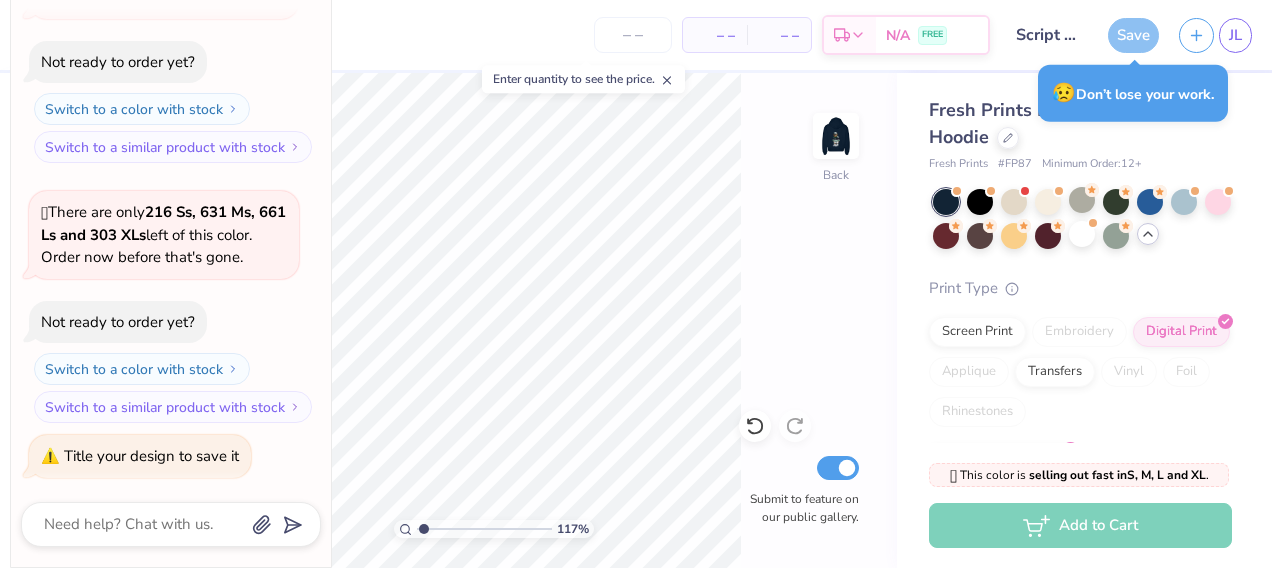 click on "Save" at bounding box center (1133, 35) 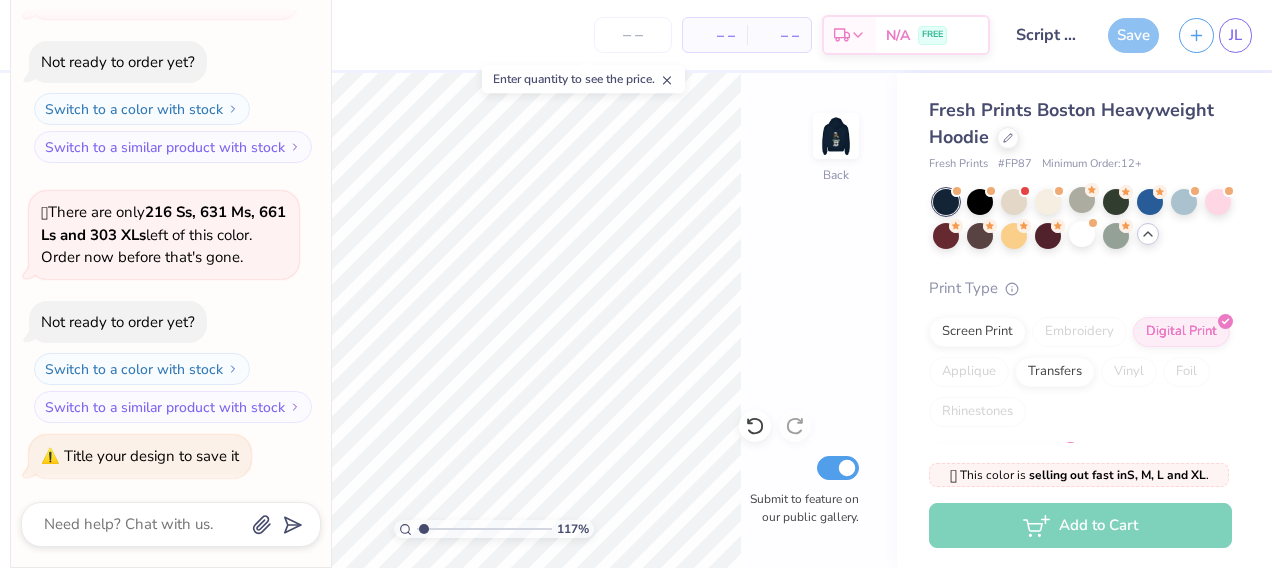 click on "Save" at bounding box center [1133, 35] 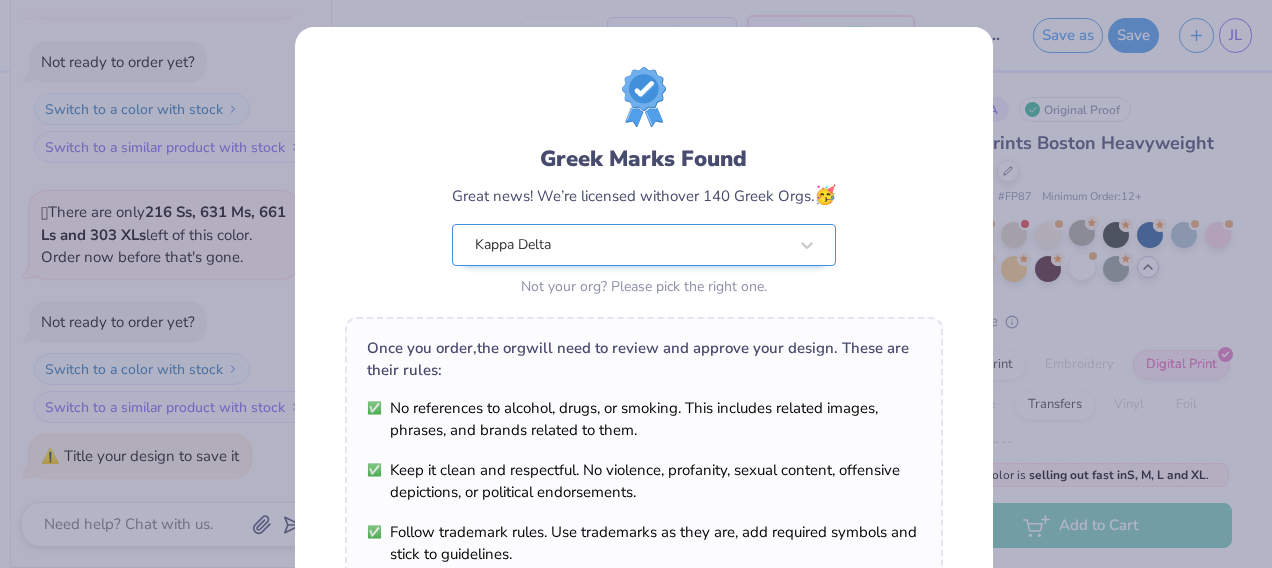 scroll, scrollTop: 366, scrollLeft: 0, axis: vertical 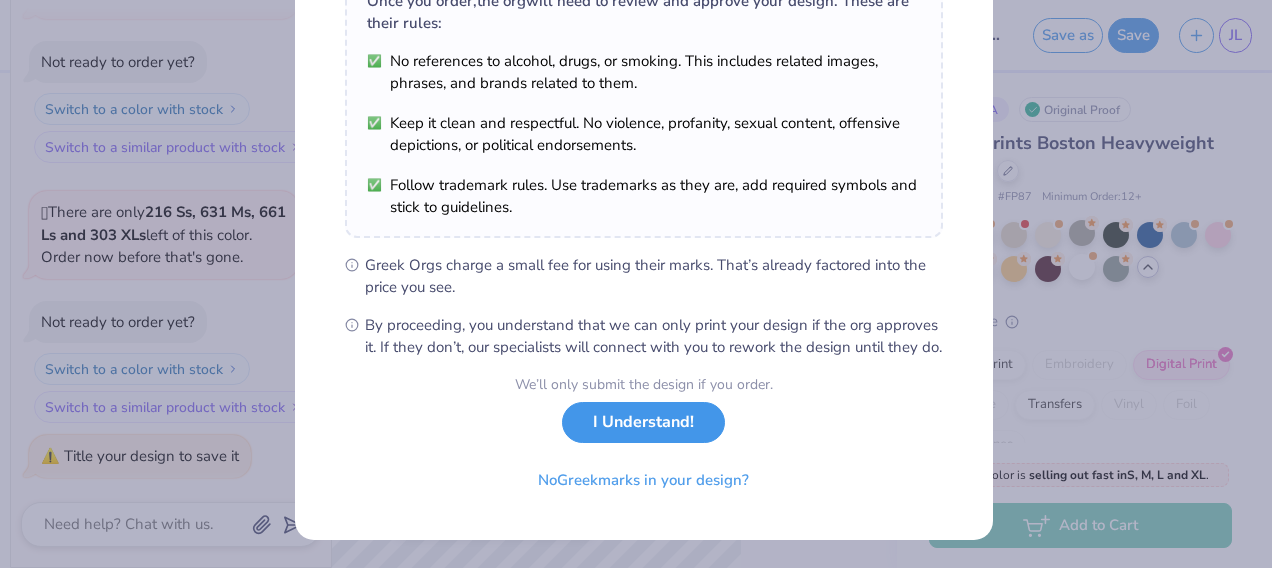 click on "I Understand!" at bounding box center (643, 422) 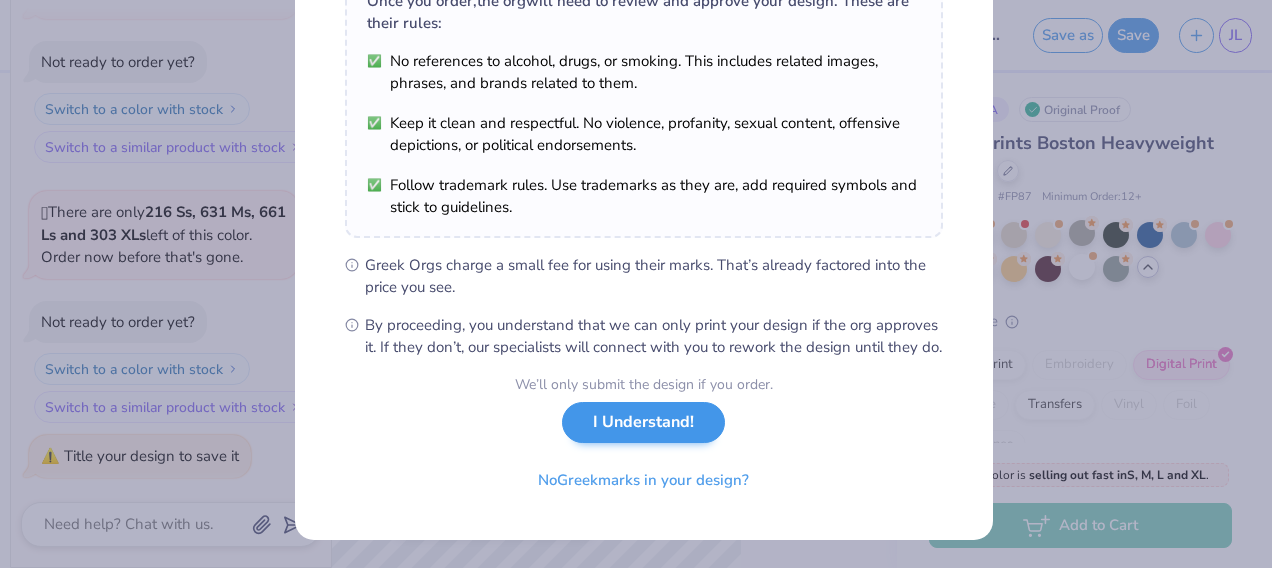 scroll, scrollTop: 72, scrollLeft: 0, axis: vertical 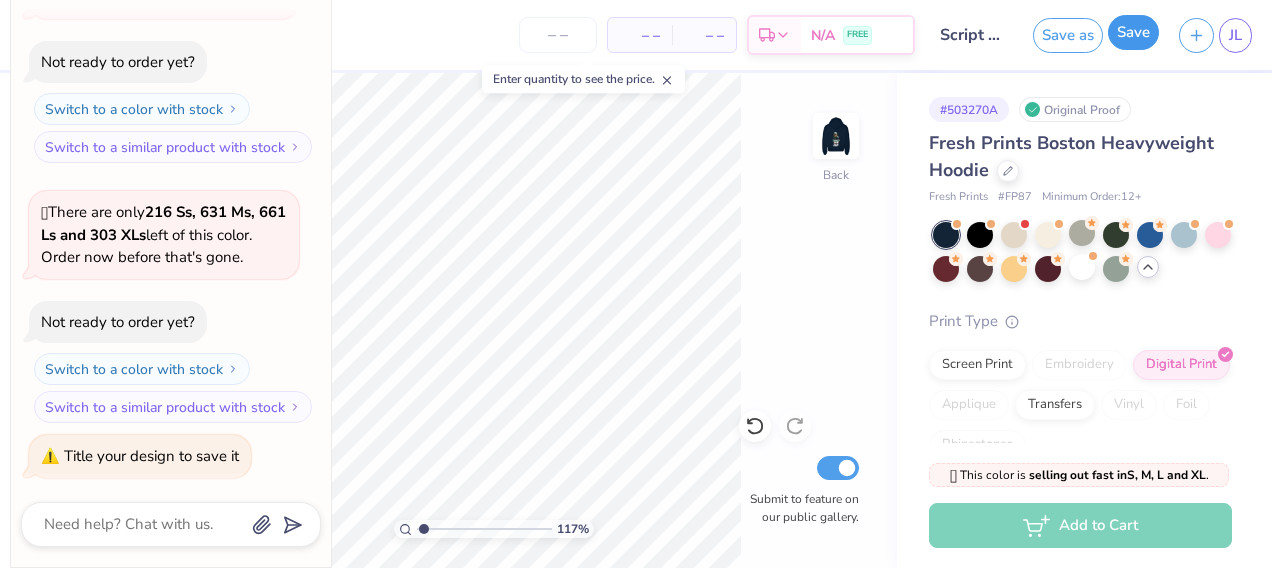 click on "Save" at bounding box center (1133, 32) 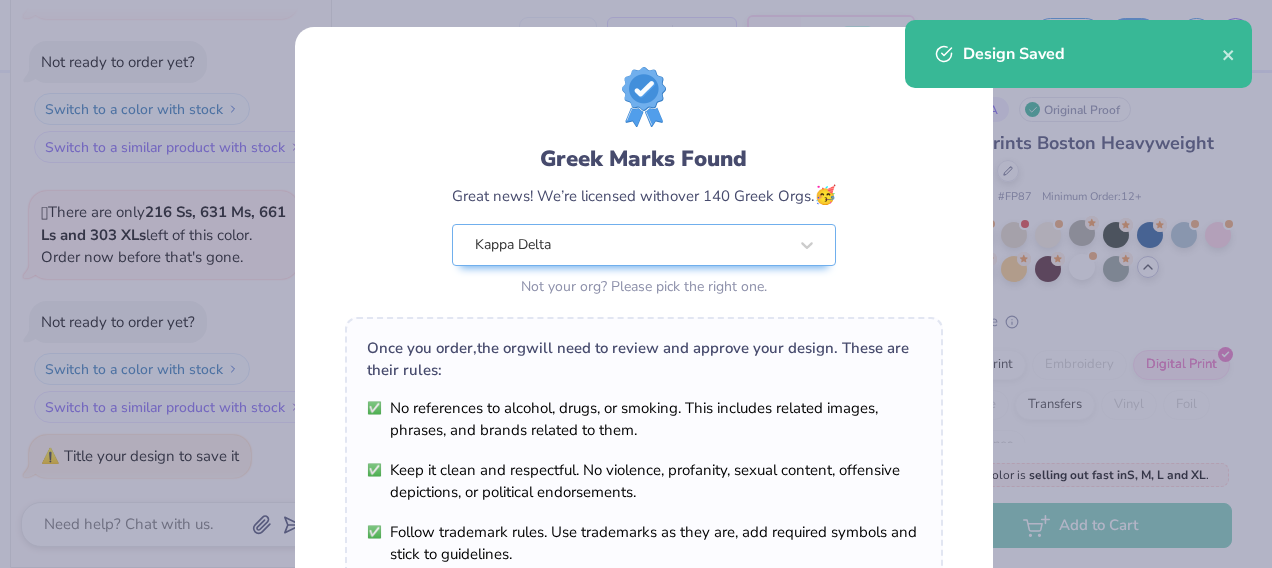 scroll, scrollTop: 366, scrollLeft: 0, axis: vertical 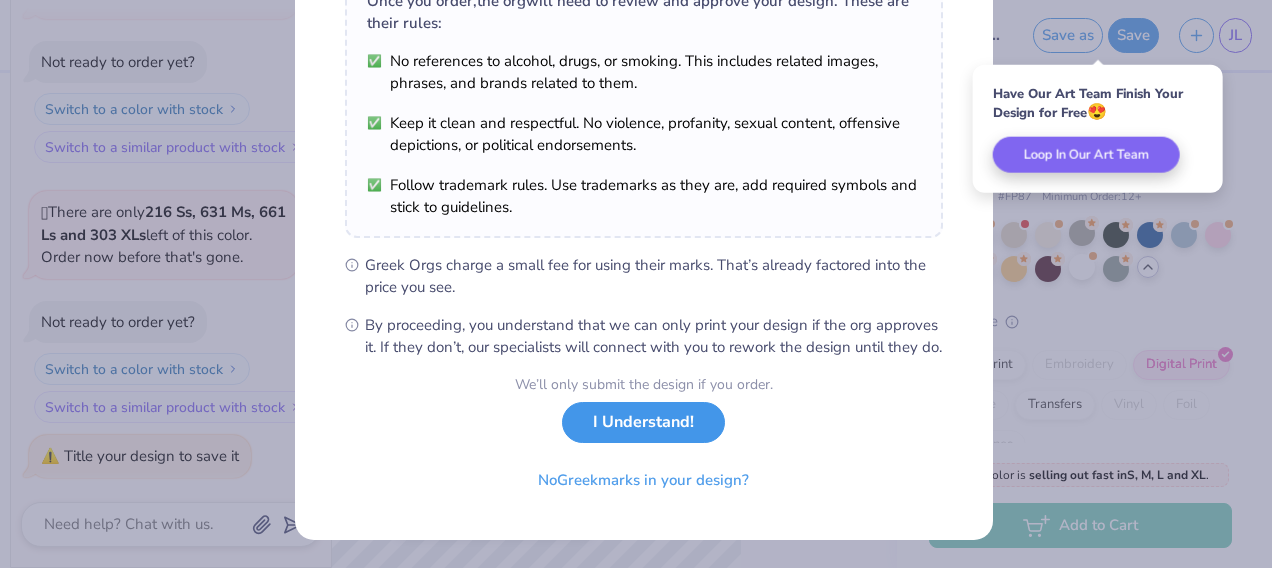 click on "I Understand!" at bounding box center (643, 422) 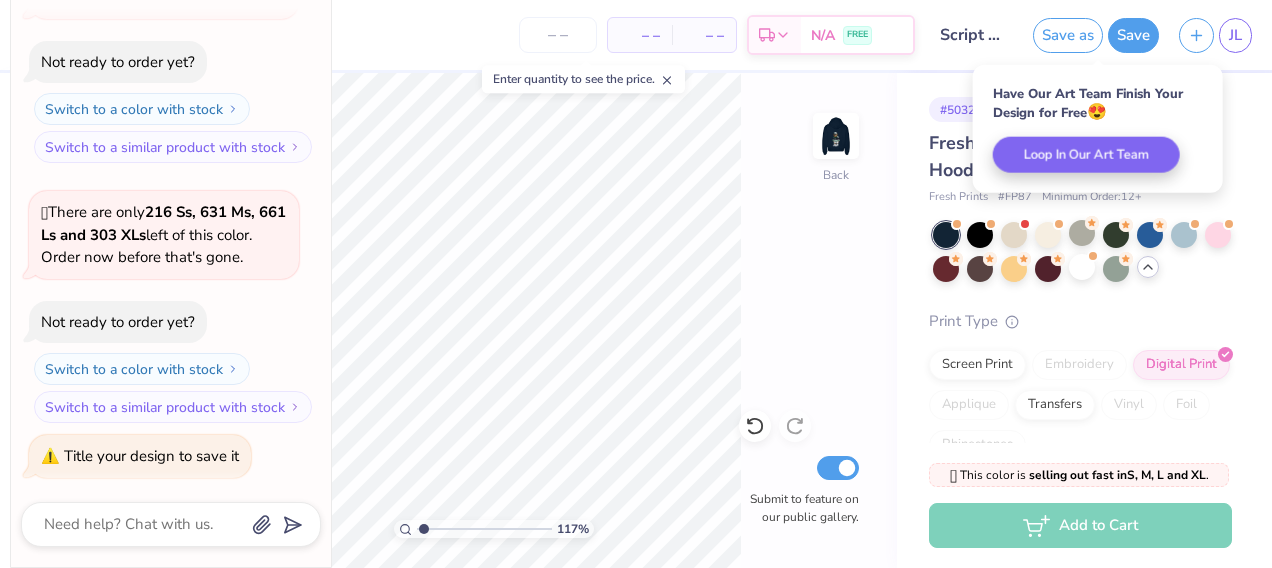 scroll, scrollTop: 72, scrollLeft: 0, axis: vertical 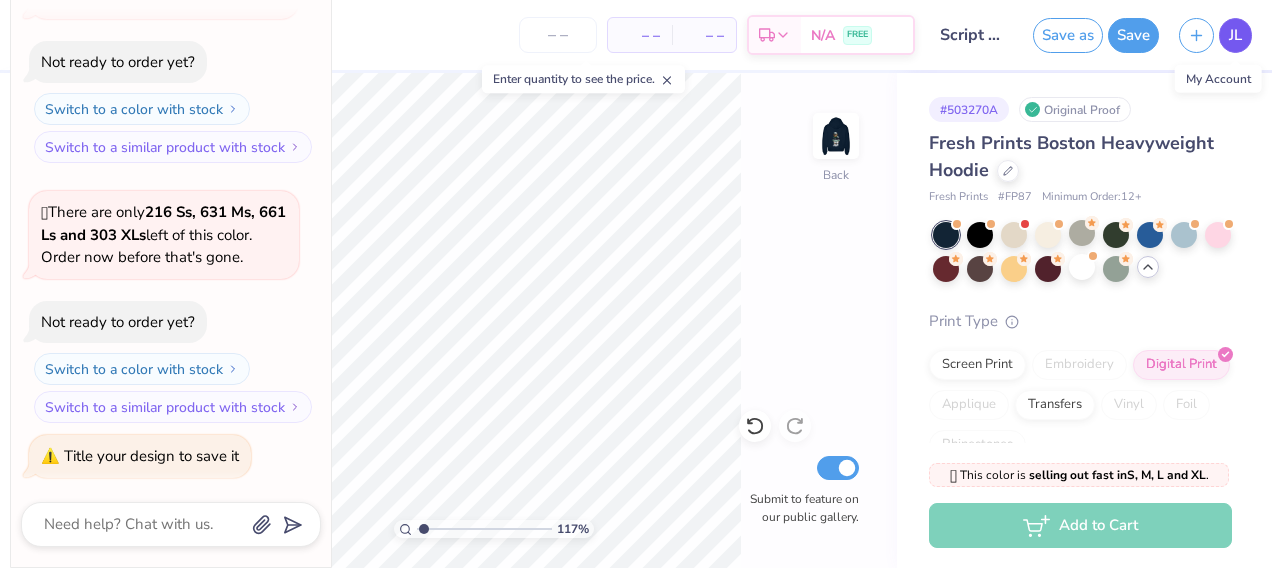 click on "JL" at bounding box center (1235, 35) 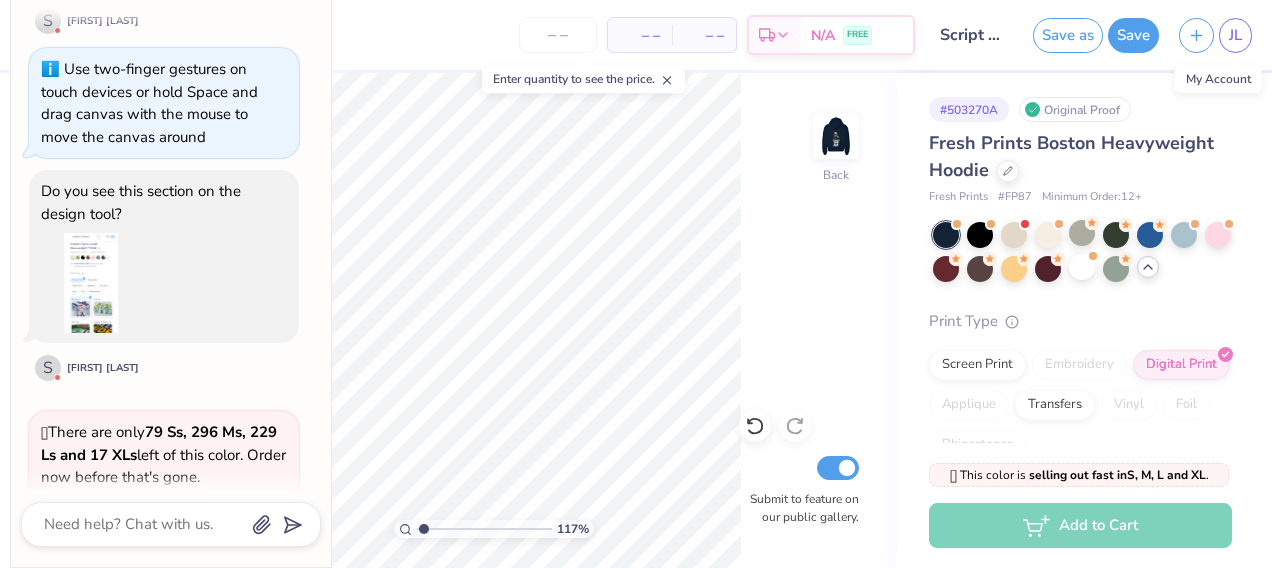 scroll, scrollTop: 0, scrollLeft: 0, axis: both 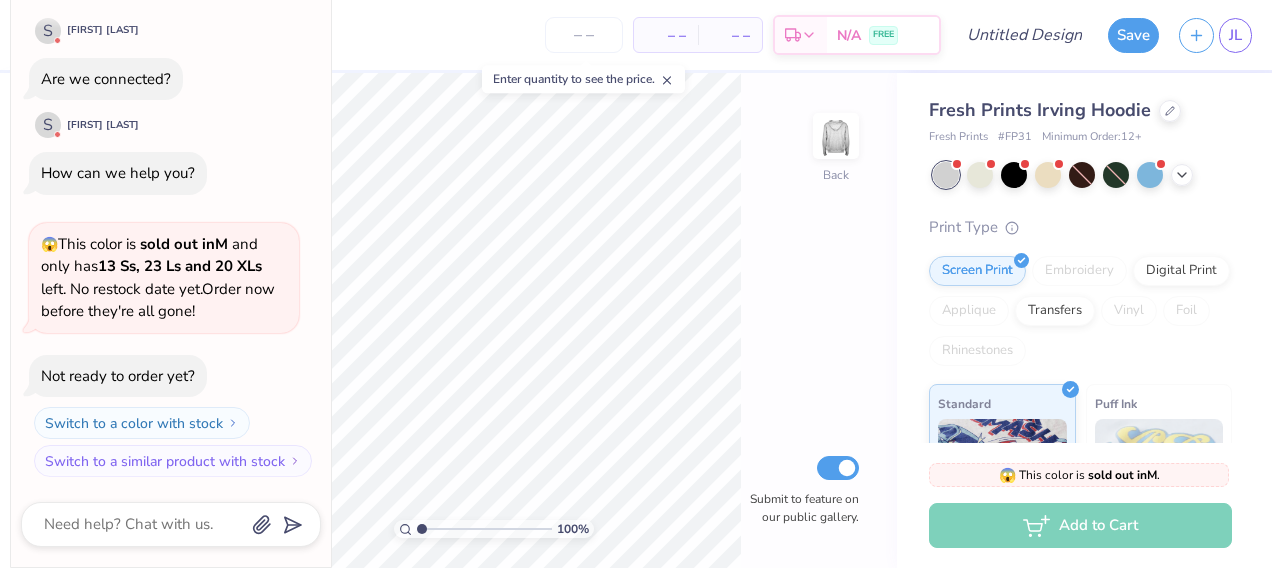 click at bounding box center (667, 79) 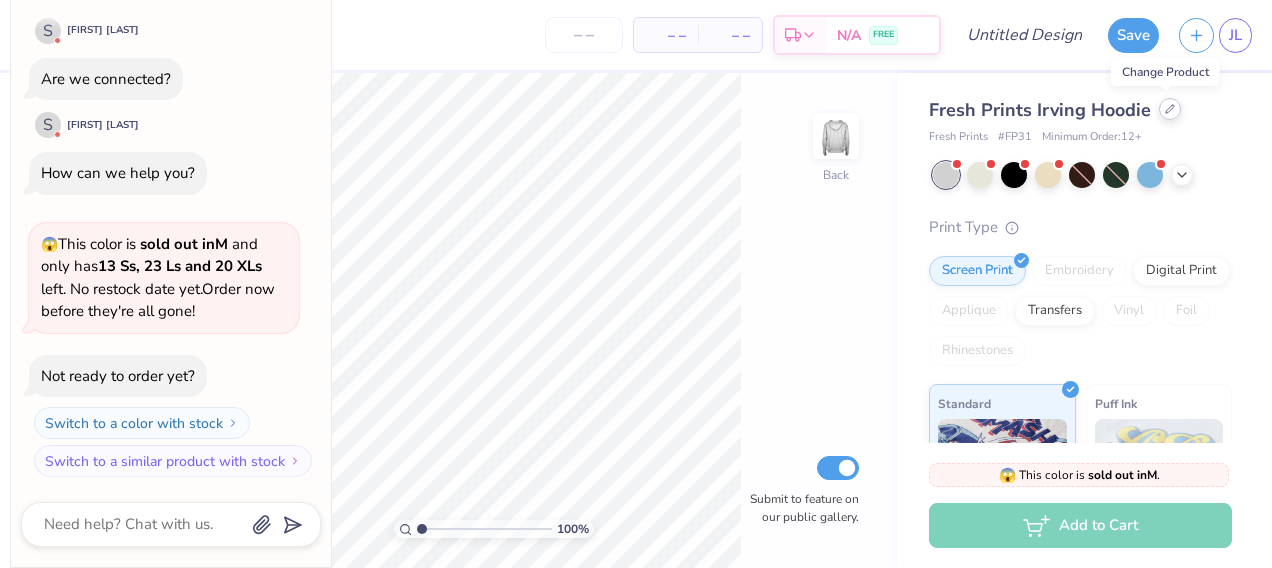 click 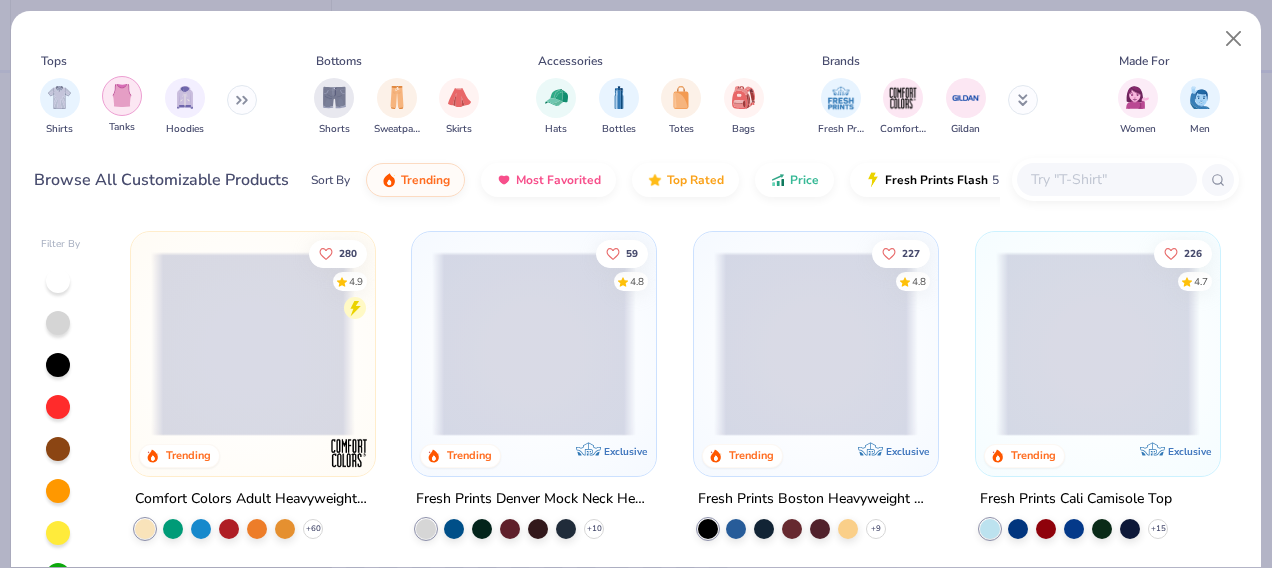 click at bounding box center (122, 95) 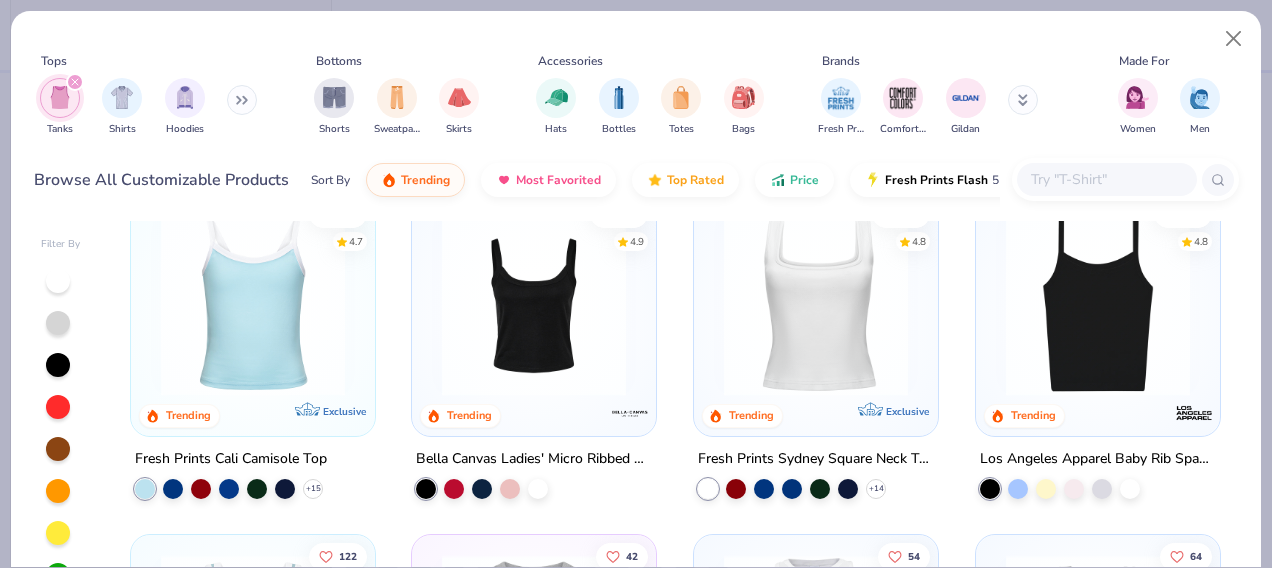 scroll, scrollTop: 0, scrollLeft: 0, axis: both 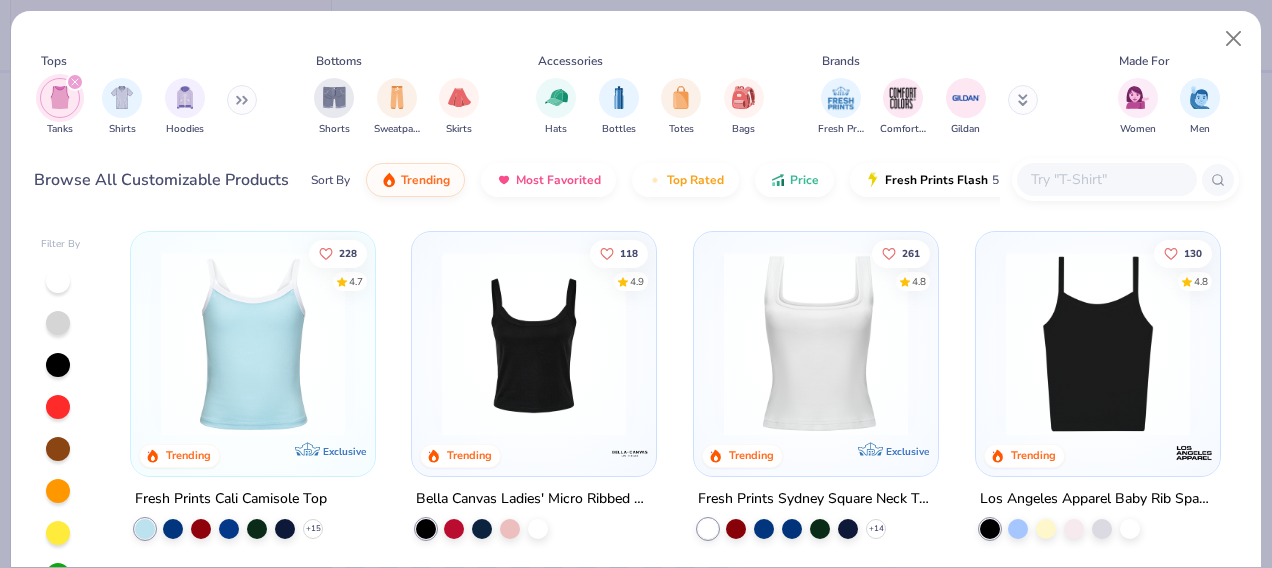 click at bounding box center [242, 100] 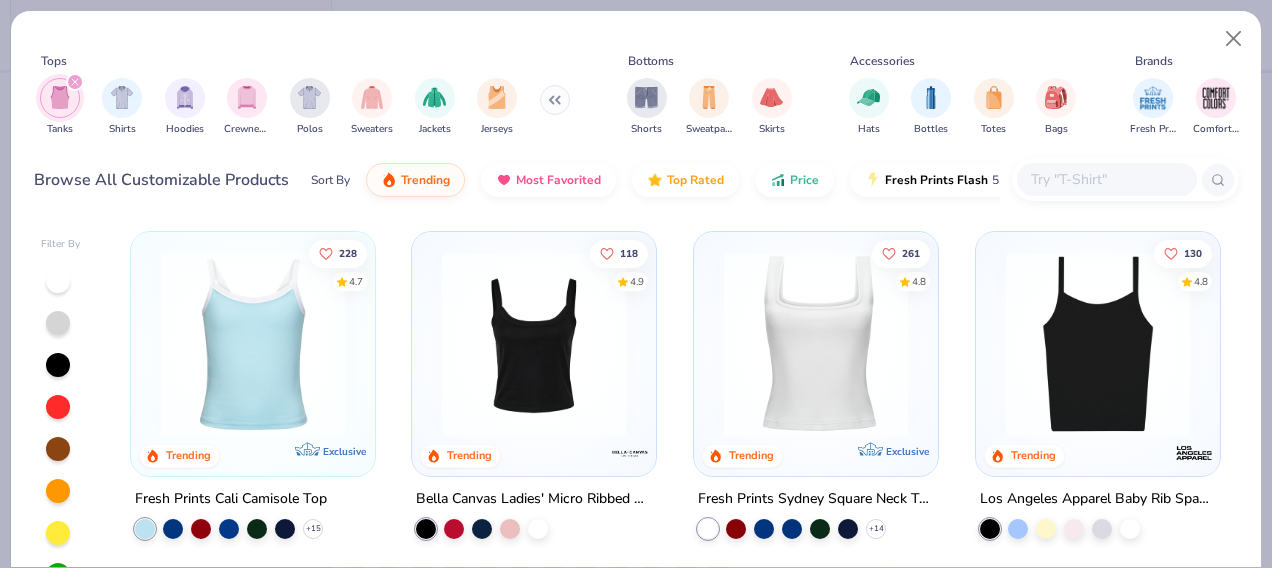 click on "Tanks Shirts Hoodies Crewnecks Polos Sweaters Jackets Jerseys" at bounding box center [305, 107] 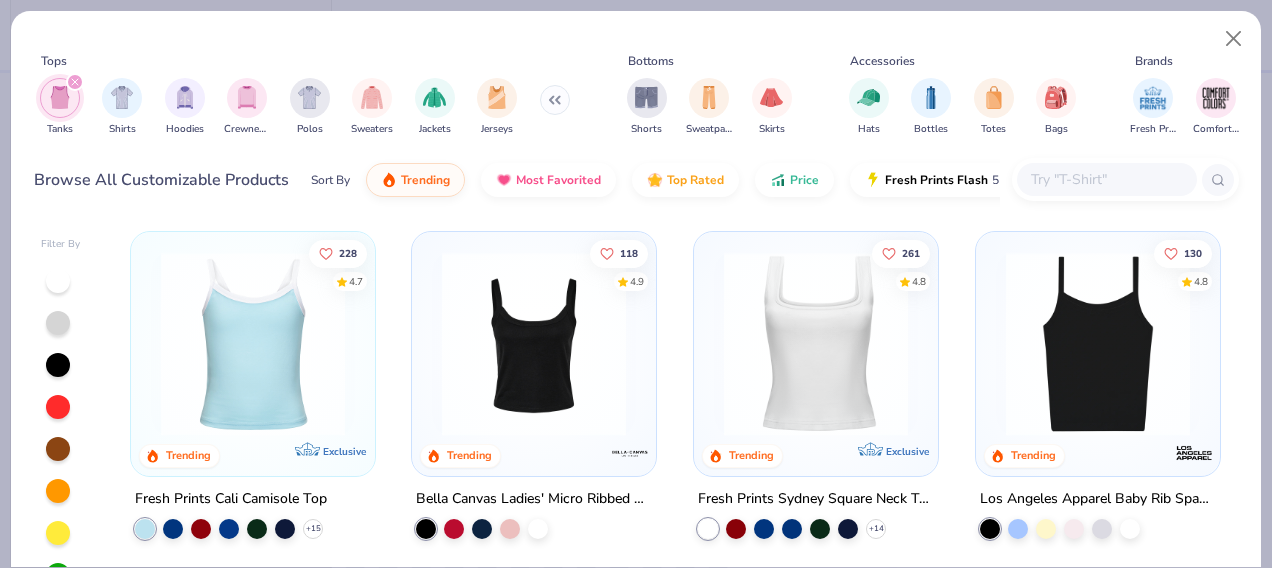 click at bounding box center [60, 97] 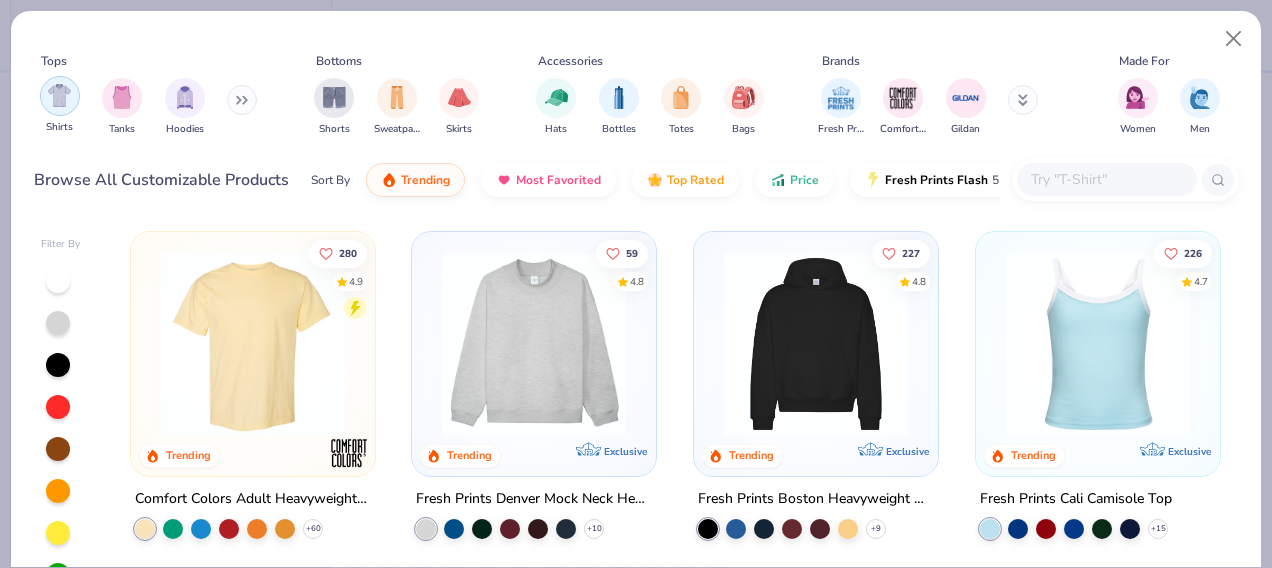 click at bounding box center (59, 95) 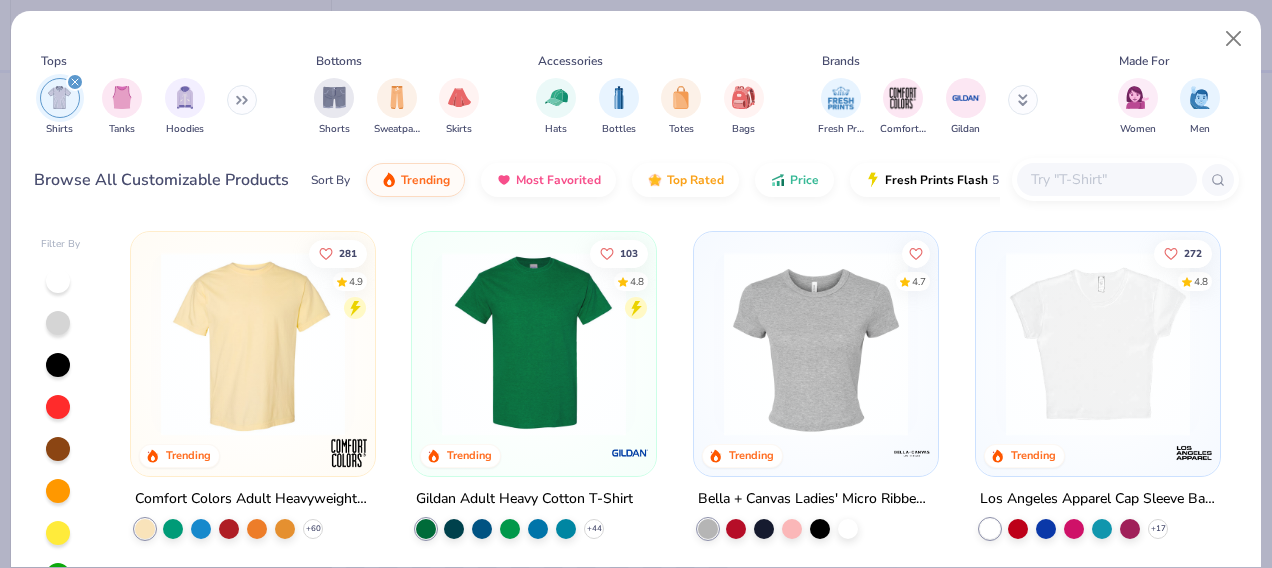 click at bounding box center (816, 344) 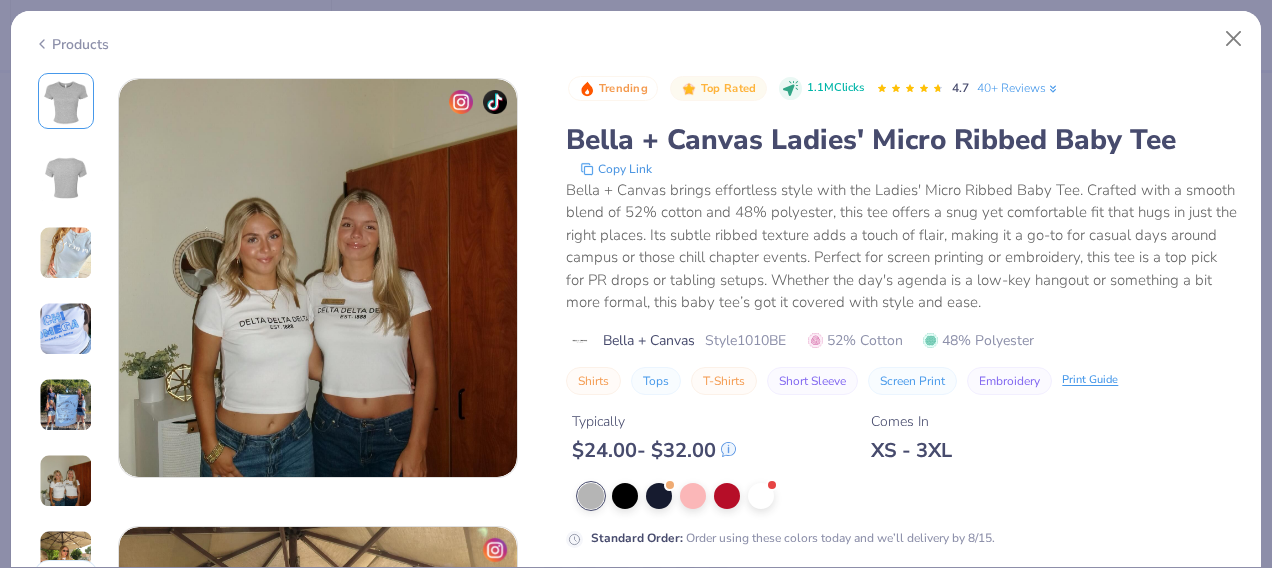 scroll, scrollTop: 2238, scrollLeft: 0, axis: vertical 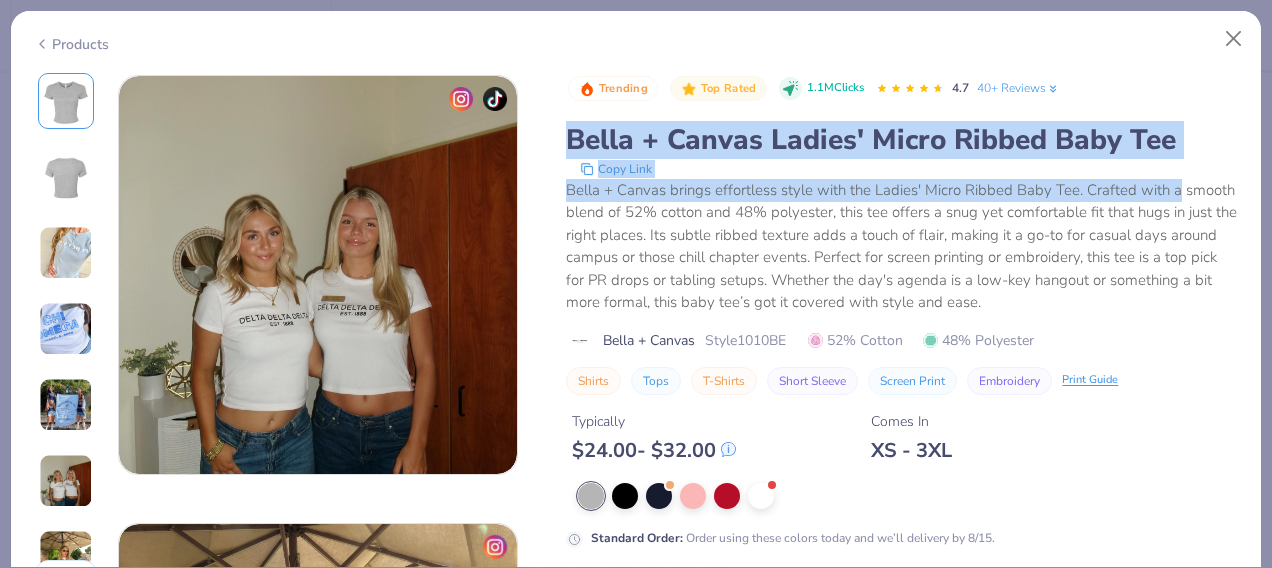 drag, startPoint x: 1196, startPoint y: 199, endPoint x: 1176, endPoint y: 85, distance: 115.74109 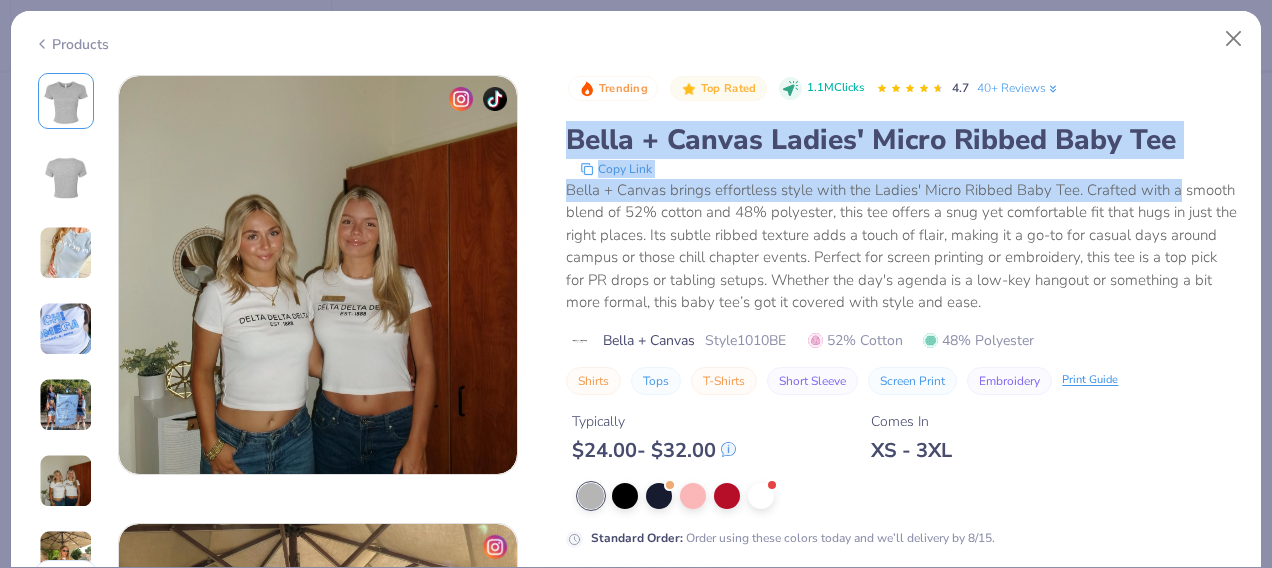 click on "Trending Top Rated 1.1M  Clicks 4.7 40+ Reviews Bella + Canvas Ladies' Micro Ribbed Baby Tee Copy Link Bella + Canvas brings effortless style with the Ladies' Micro Ribbed Baby Tee. Crafted with a smooth blend of 52% cotton and 48% polyester, this tee offers a snug yet comfortable fit that hugs in just the right places. Its subtle ribbed texture adds a touch of flair, making it a go-to for casual days around campus or those chill chapter events. Perfect for screen printing or embroidery, this tee is a top pick for PR drops or tabling setups. Whether the day's agenda is a low-key hangout or something a bit more formal, this baby tee’s got it covered with style and ease. Bella + Canvas Style  1010BE   52% Cotton   48% Polyester Shirts Tops T-Shirts Short Sleeve Screen Print Embroidery Print Guide" at bounding box center (902, 234) 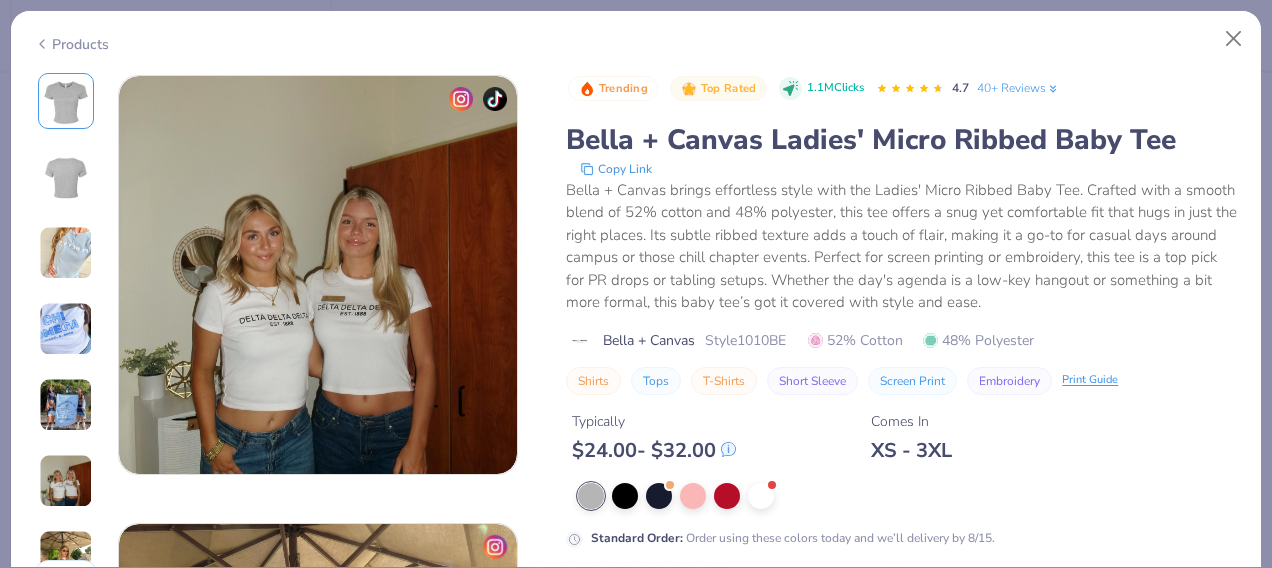 drag, startPoint x: 1176, startPoint y: 85, endPoint x: 1185, endPoint y: 372, distance: 287.14108 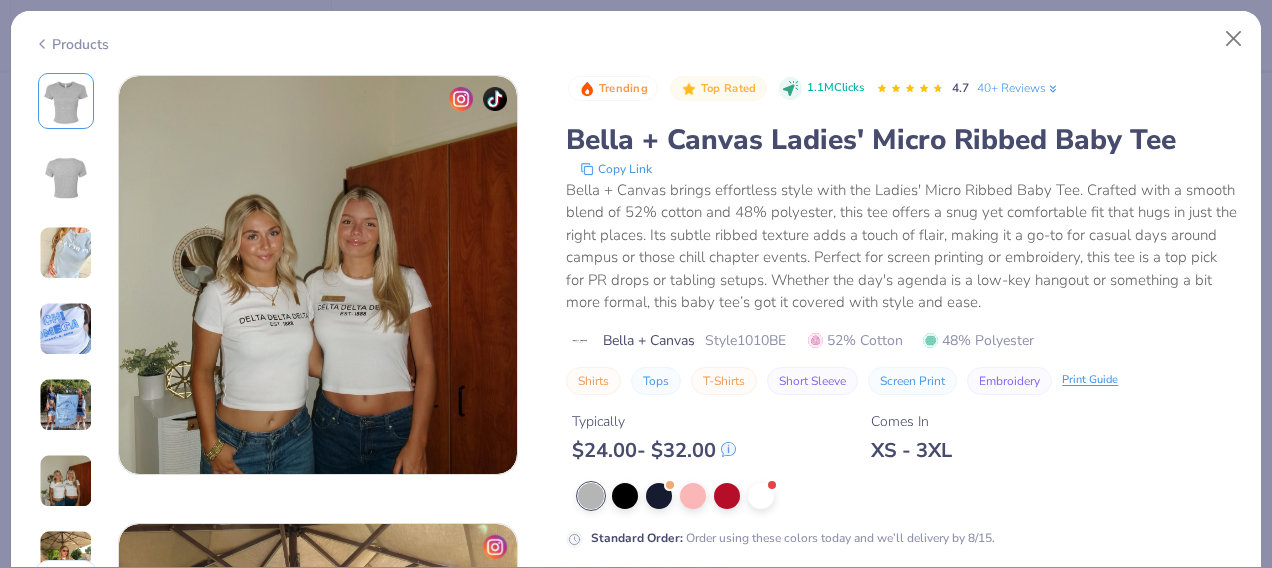 click on "Shirts Tops T-Shirts Short Sleeve Screen Print Embroidery Print Guide" at bounding box center [902, 381] 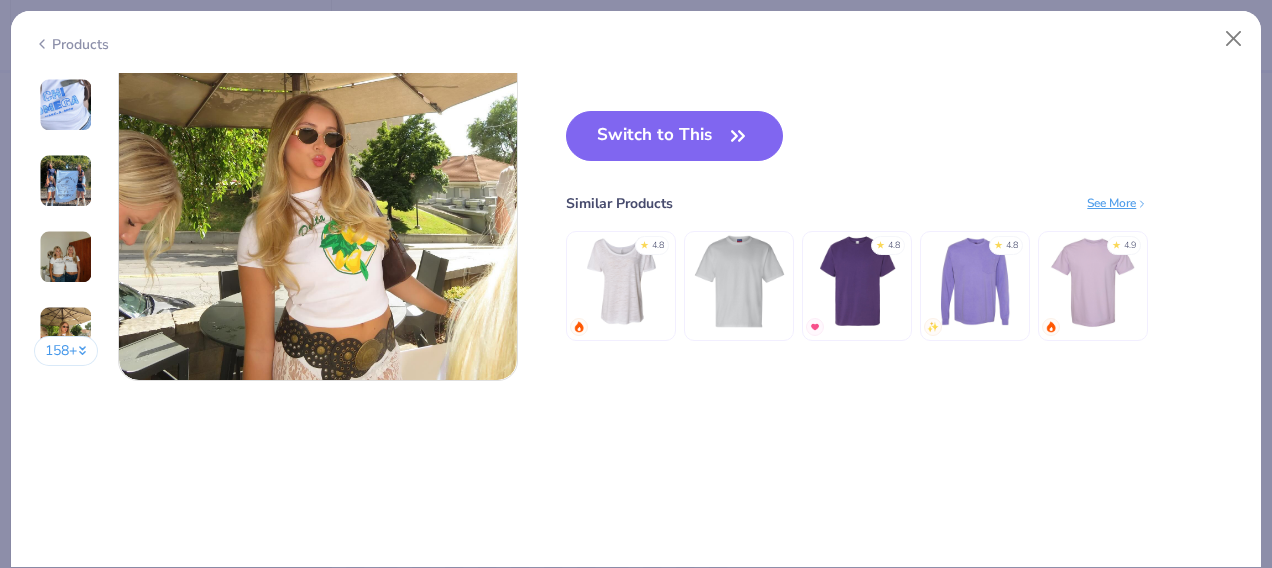 scroll, scrollTop: 2632, scrollLeft: 0, axis: vertical 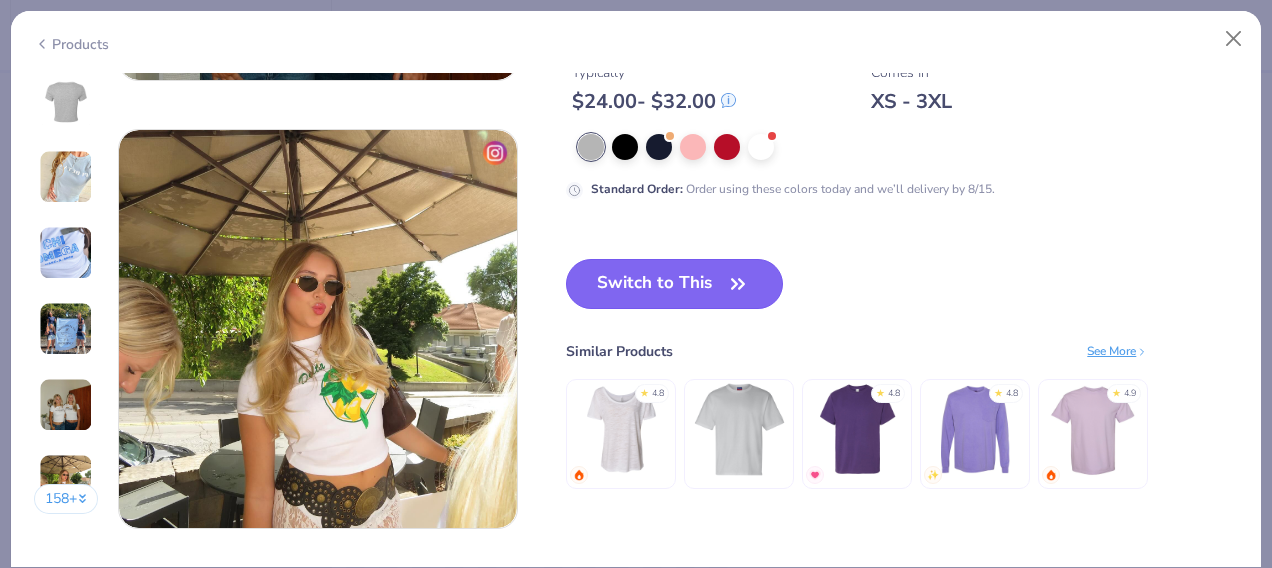 click on "Switch to This" at bounding box center (674, 284) 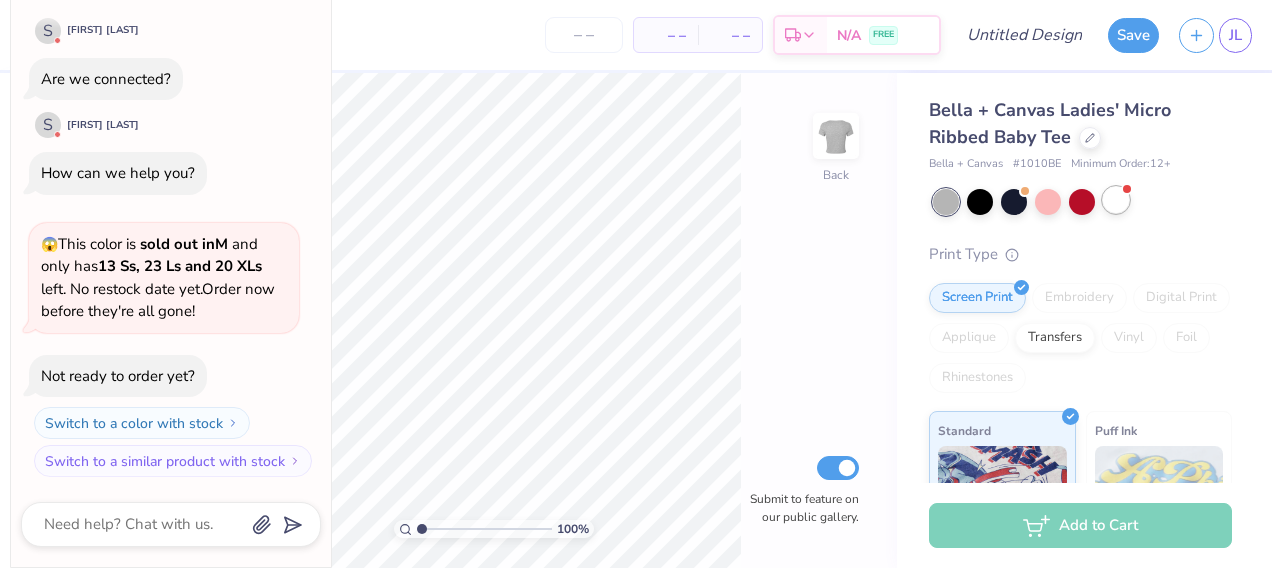 click at bounding box center [1116, 200] 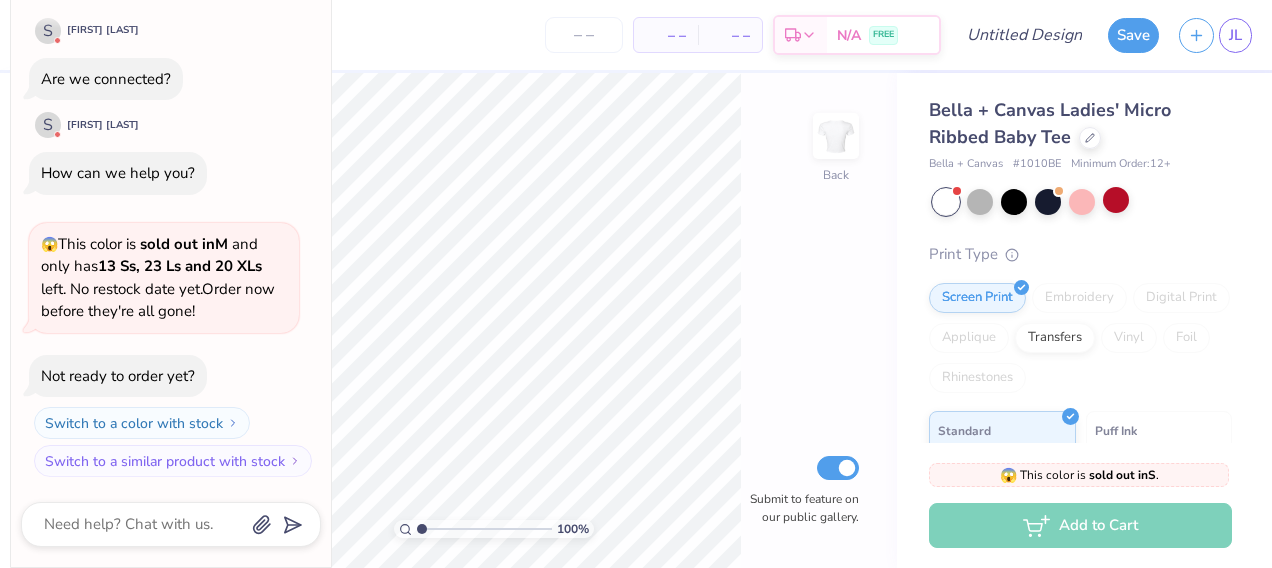 scroll, scrollTop: 623, scrollLeft: 0, axis: vertical 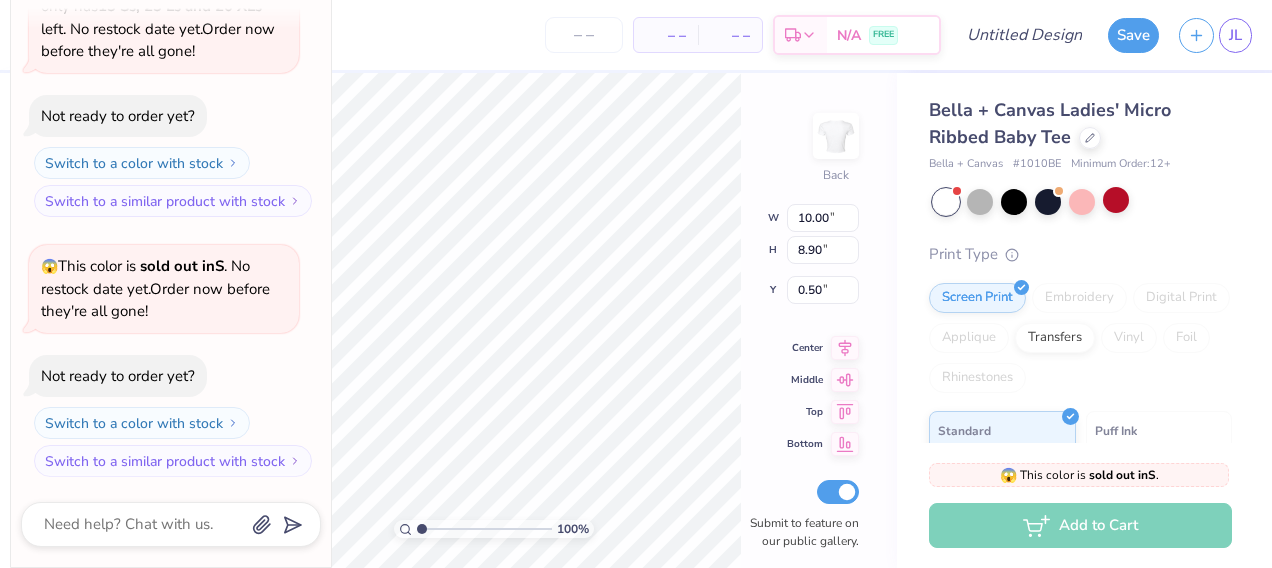 type on "x" 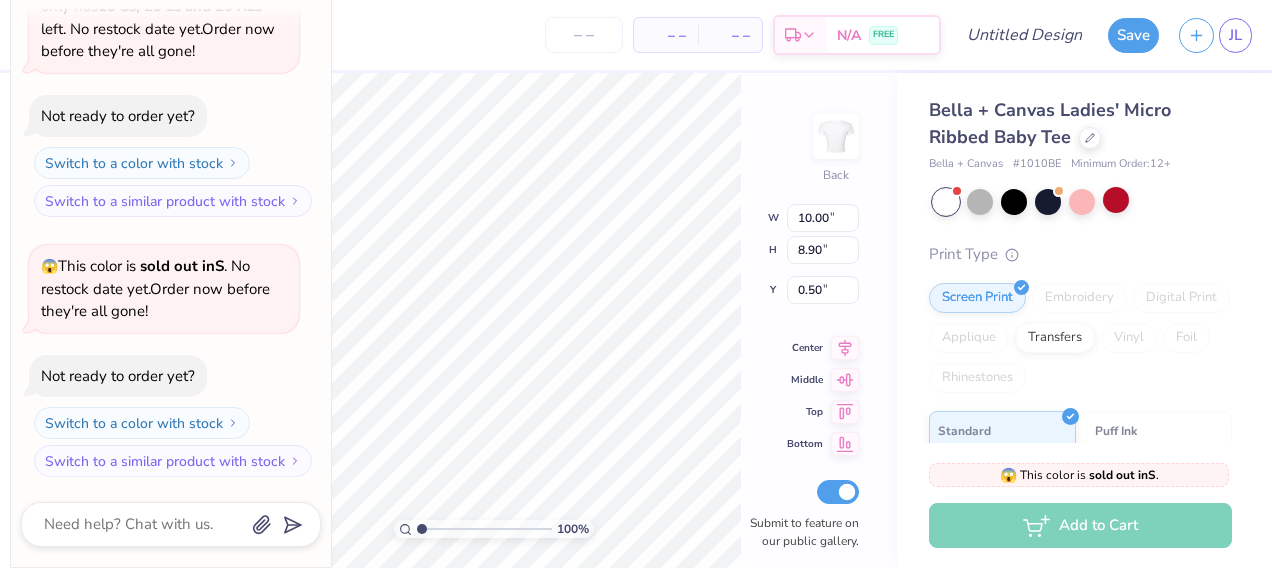 type on "1.90" 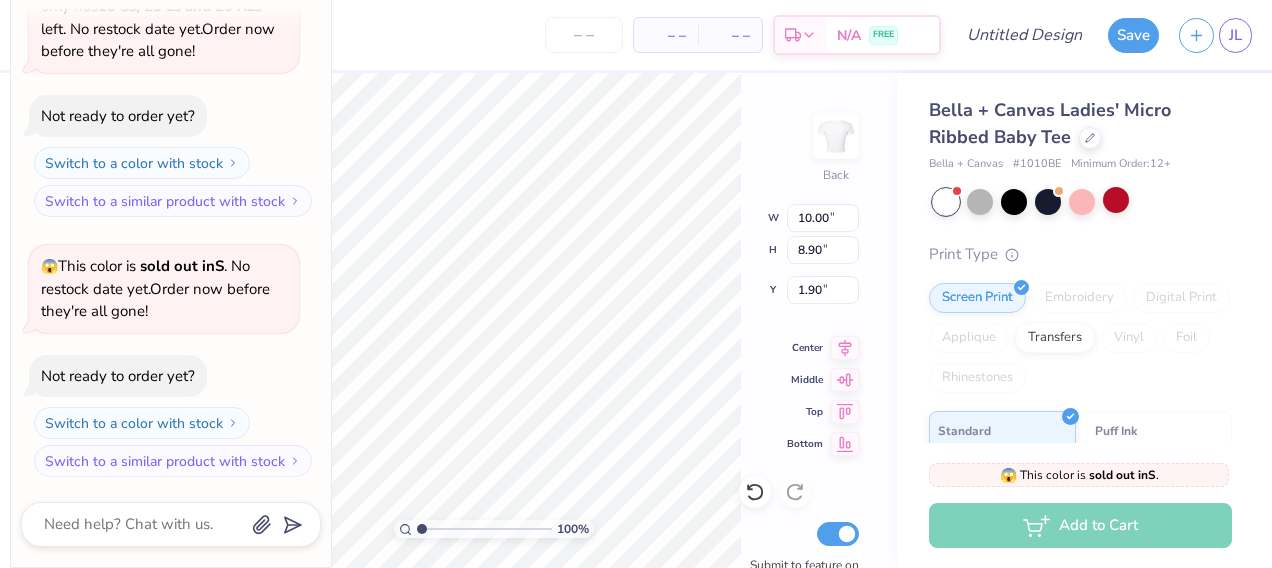 click on "100  % Back W 10.00 10.00 " H 8.90 8.90 " Y 1.90 1.90 " Center Middle Top Bottom Submit to feature on our public gallery." at bounding box center (493, 320) 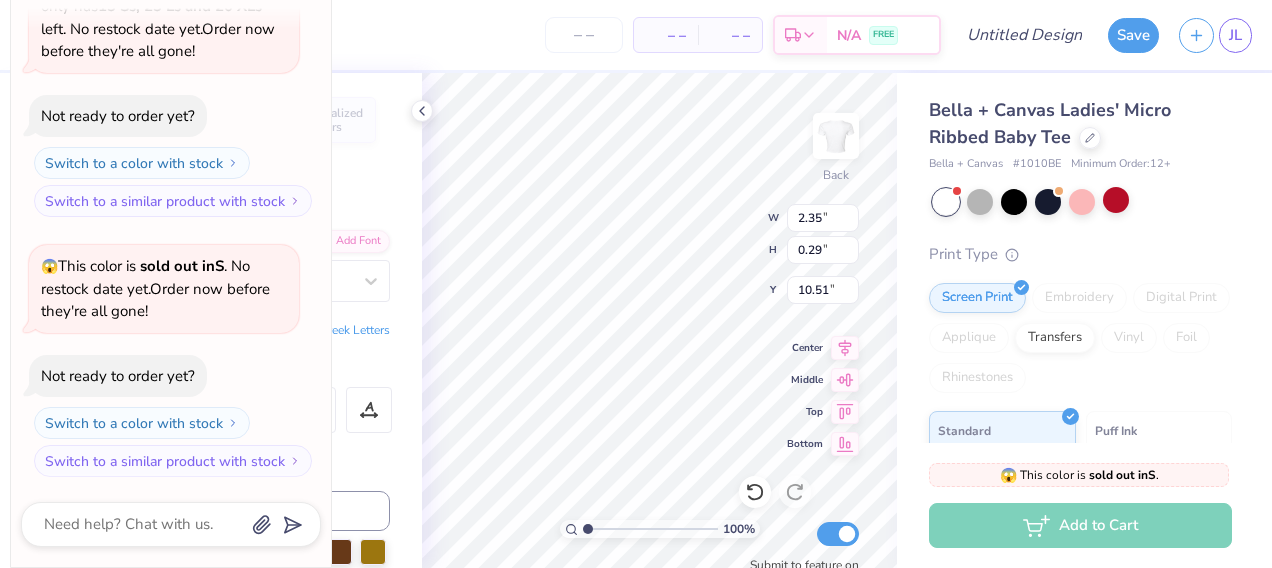 scroll, scrollTop: 16, scrollLeft: 2, axis: both 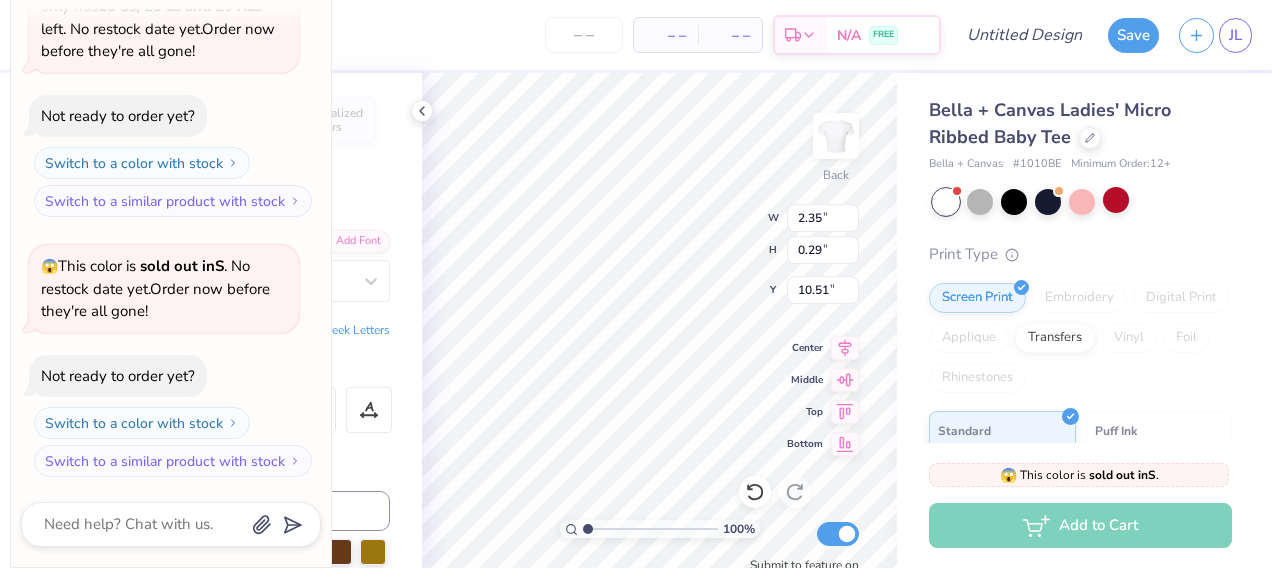 type on "SPRING [YEAR]" 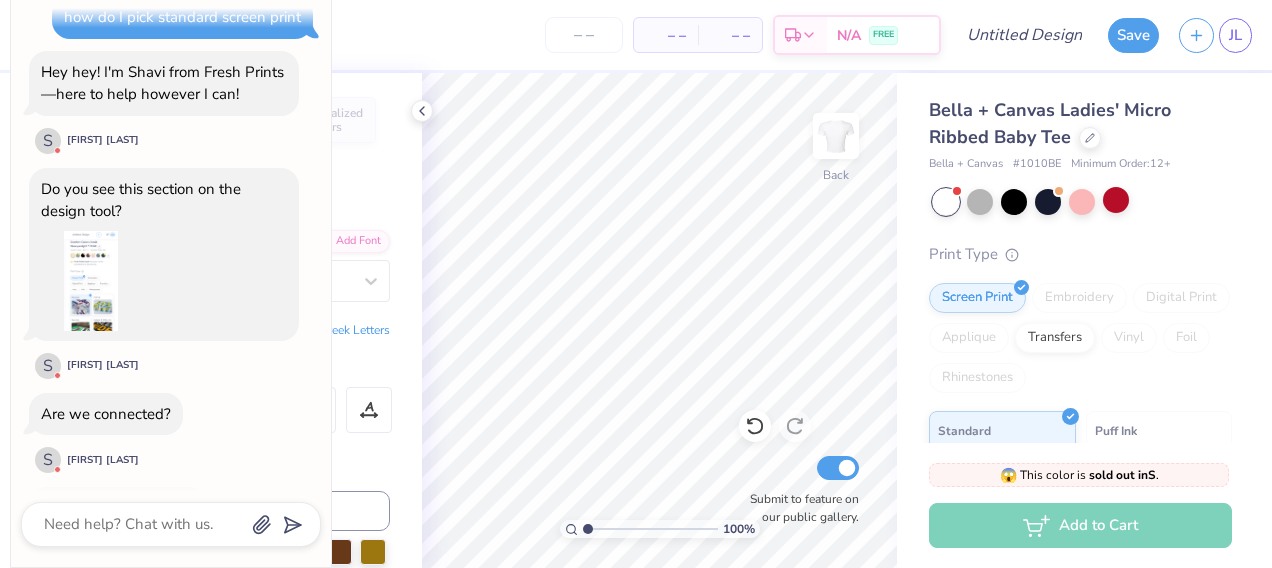 scroll, scrollTop: 0, scrollLeft: 0, axis: both 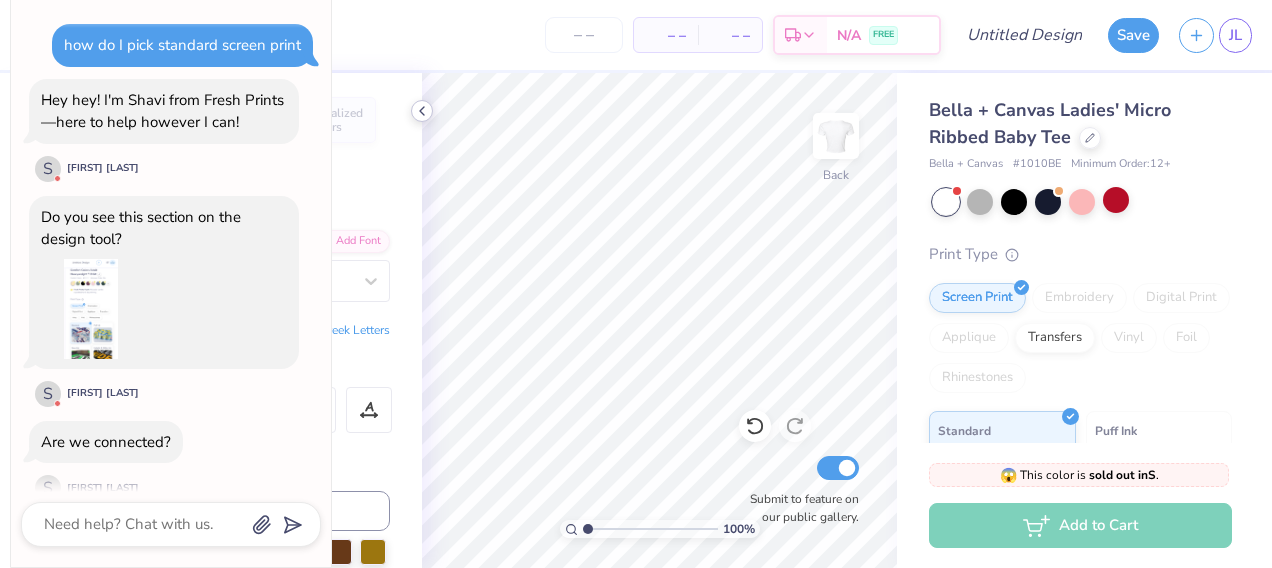 click 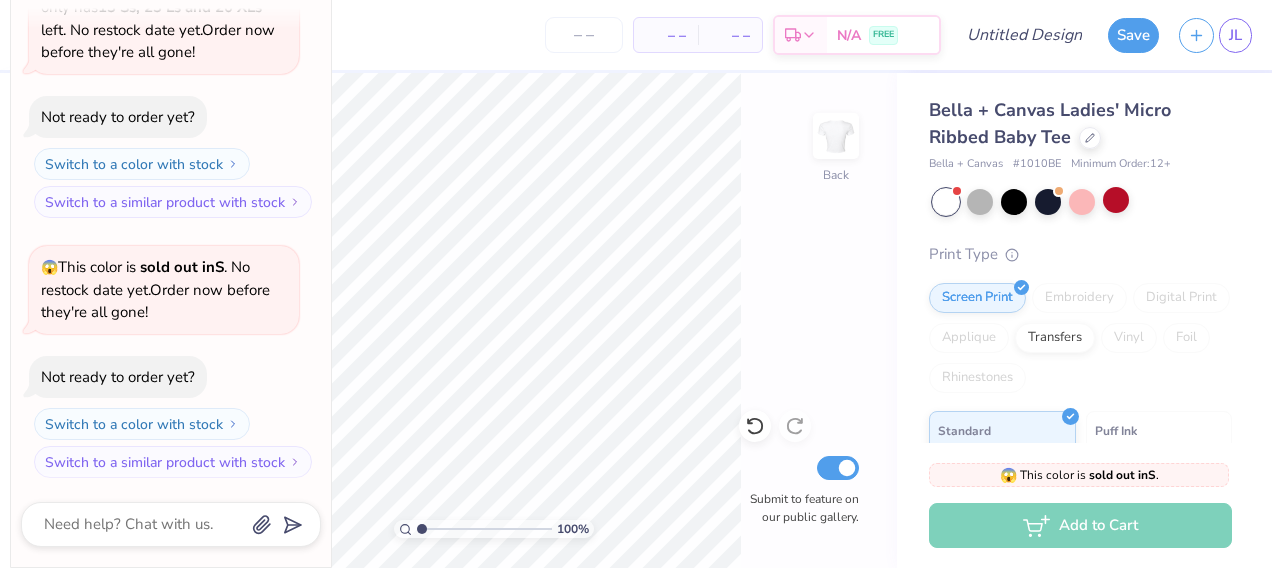 scroll, scrollTop: 623, scrollLeft: 0, axis: vertical 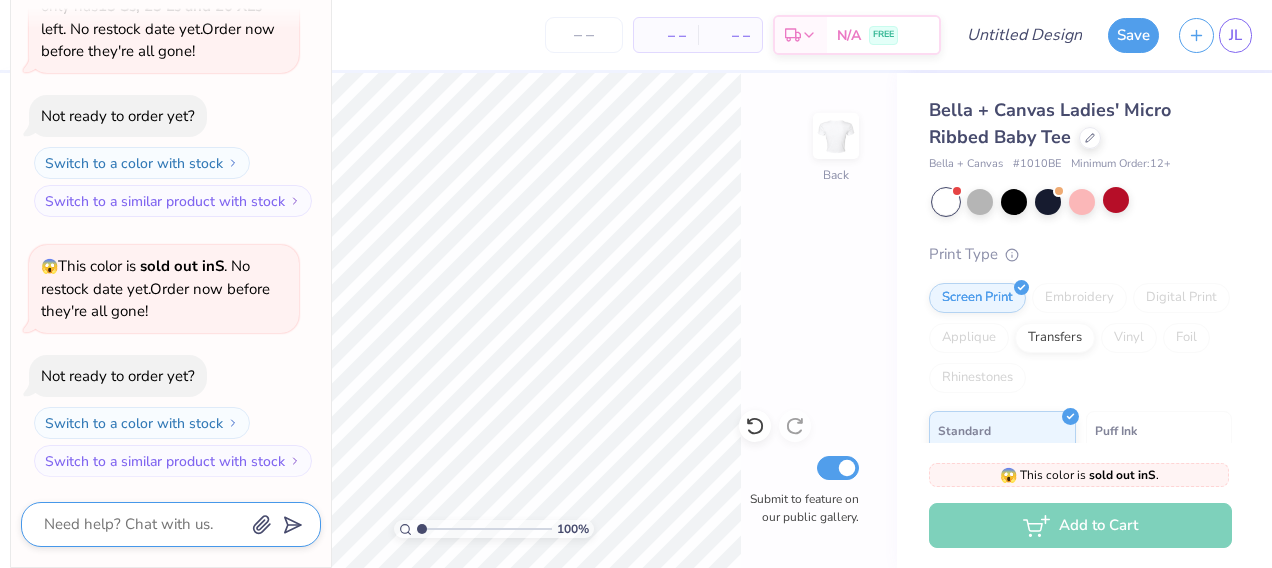 click at bounding box center [143, 524] 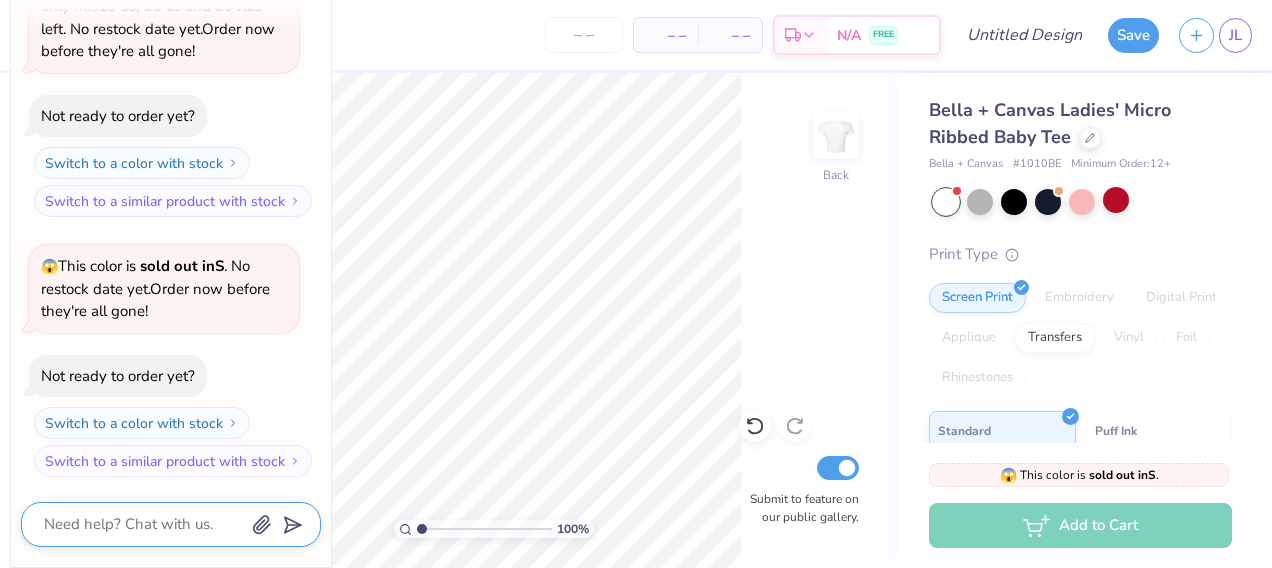 type on "h" 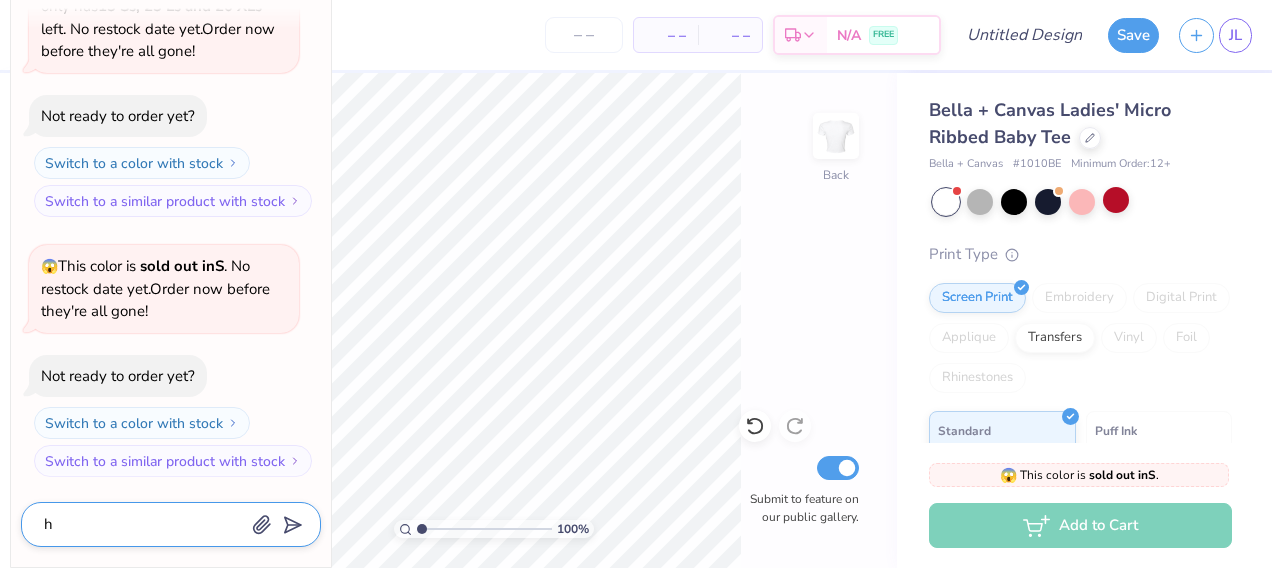 type on "ho" 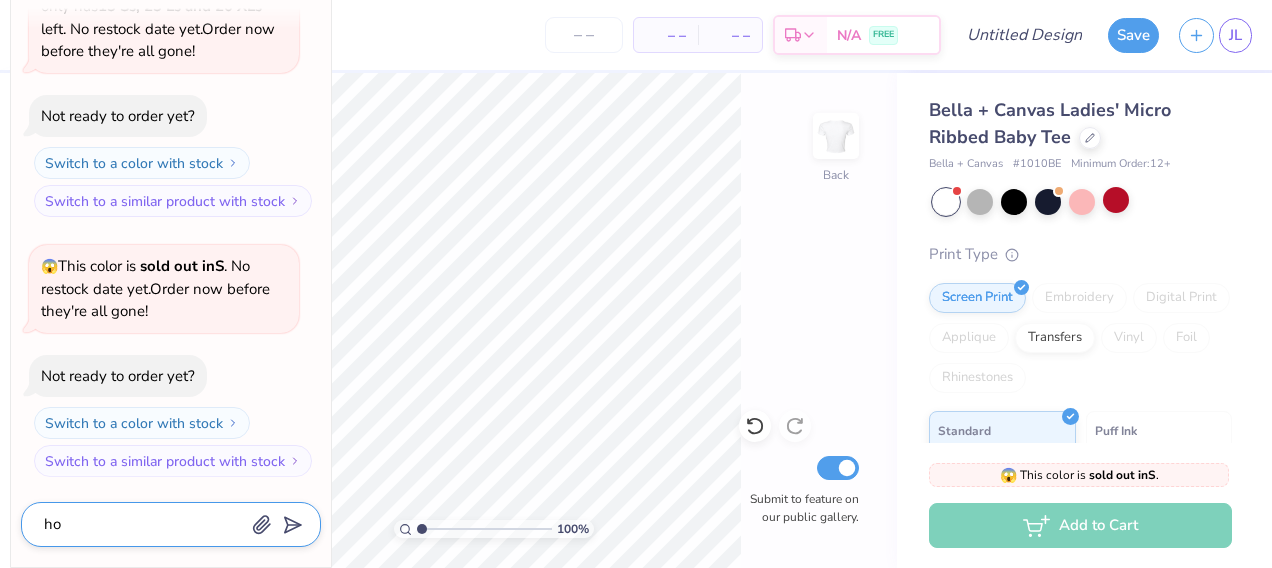 type on "how" 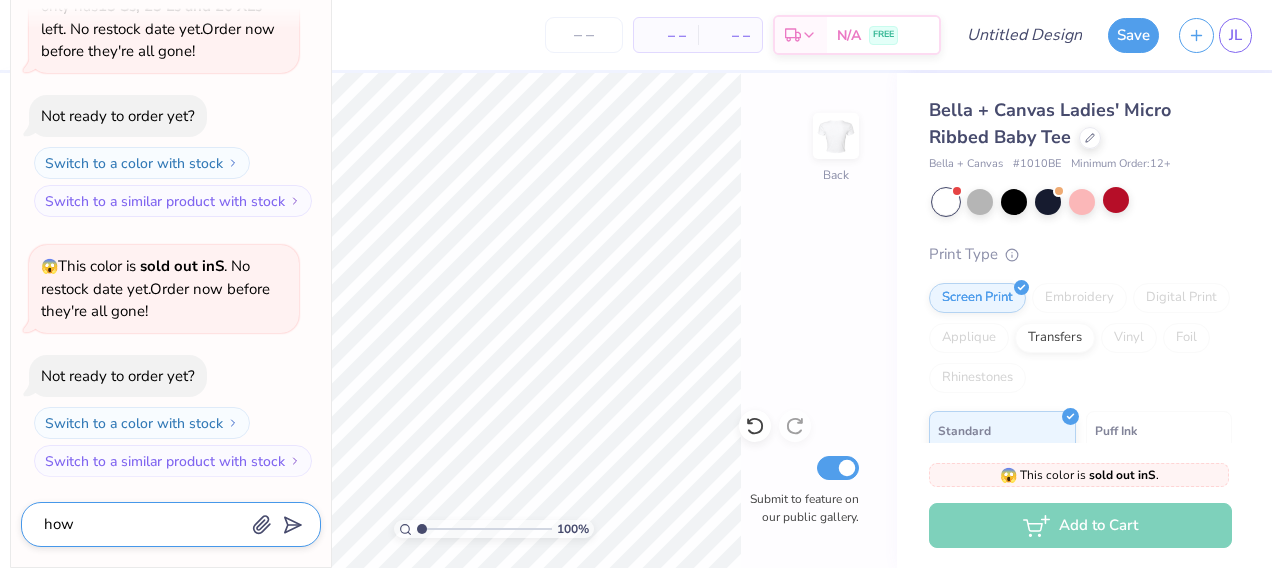 type on "how" 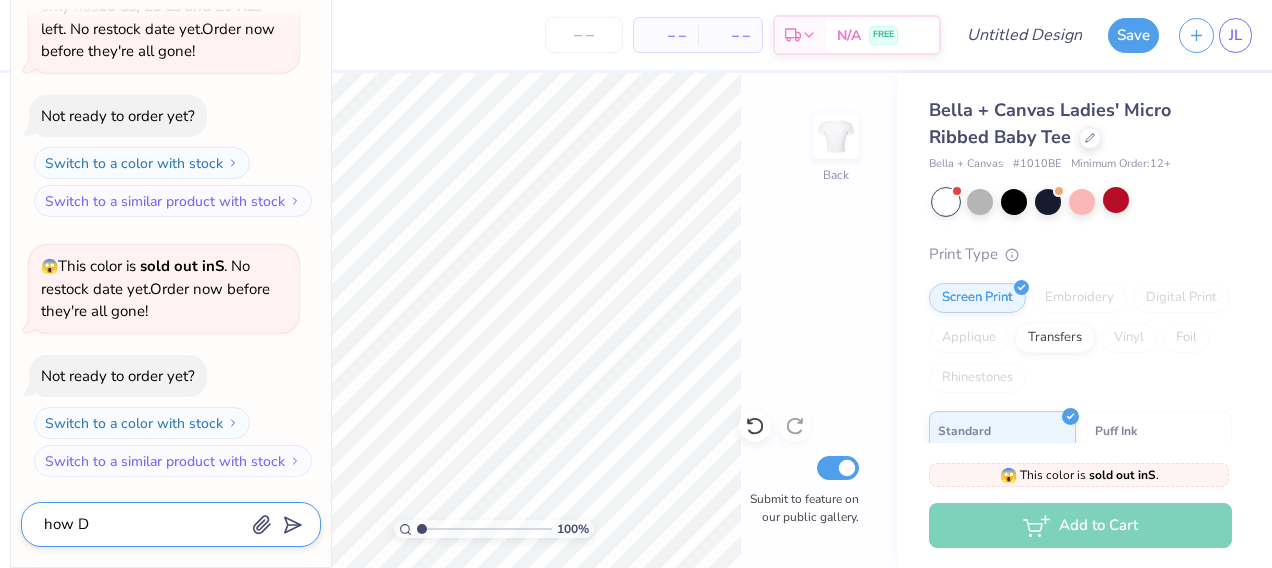 type on "x" 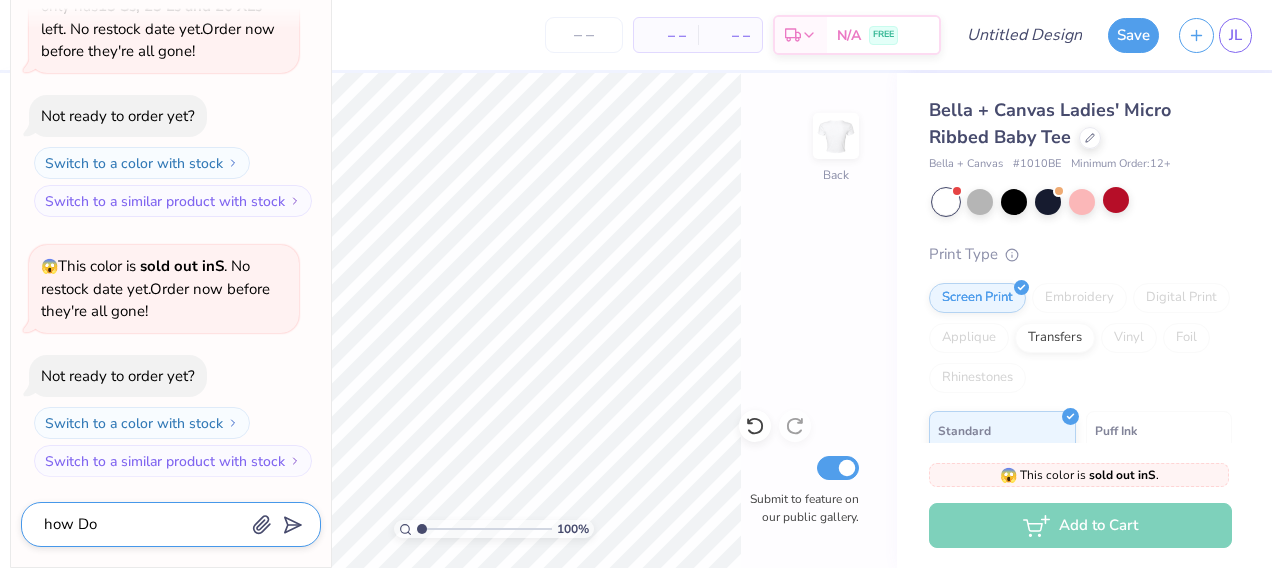 type on "how Do" 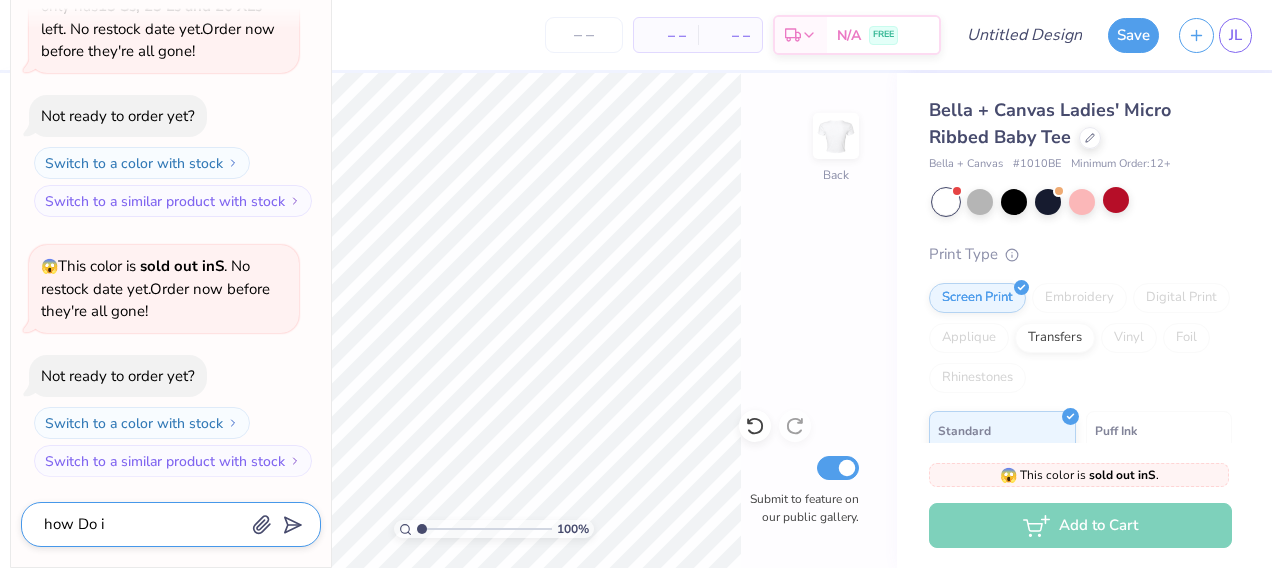 type on "how Do i" 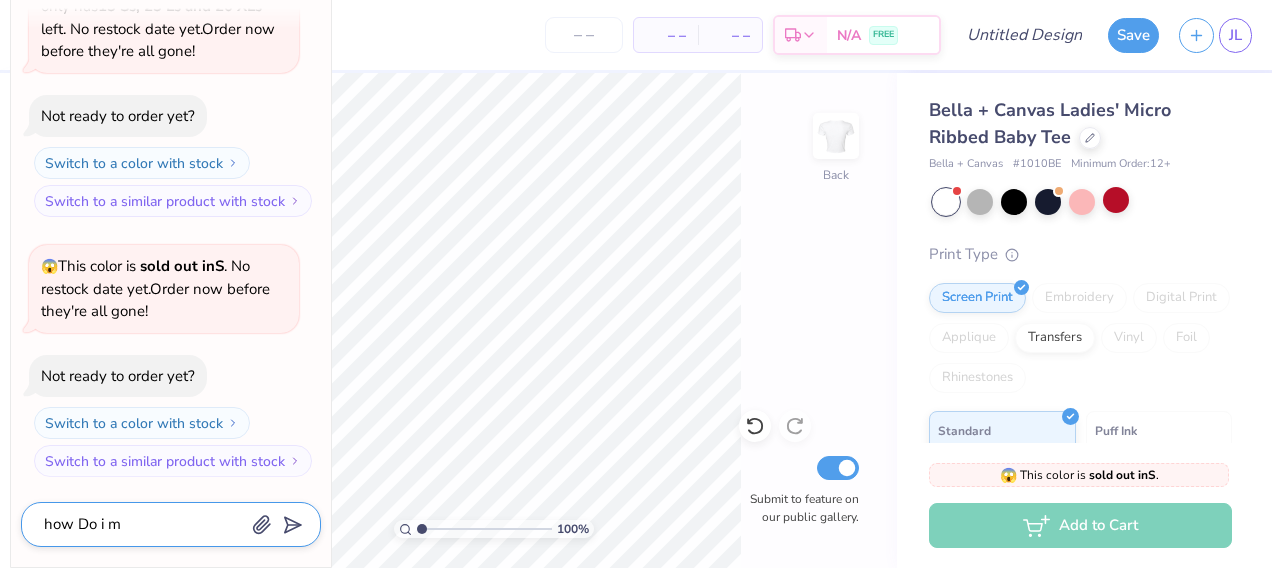 type on "how Do i mv" 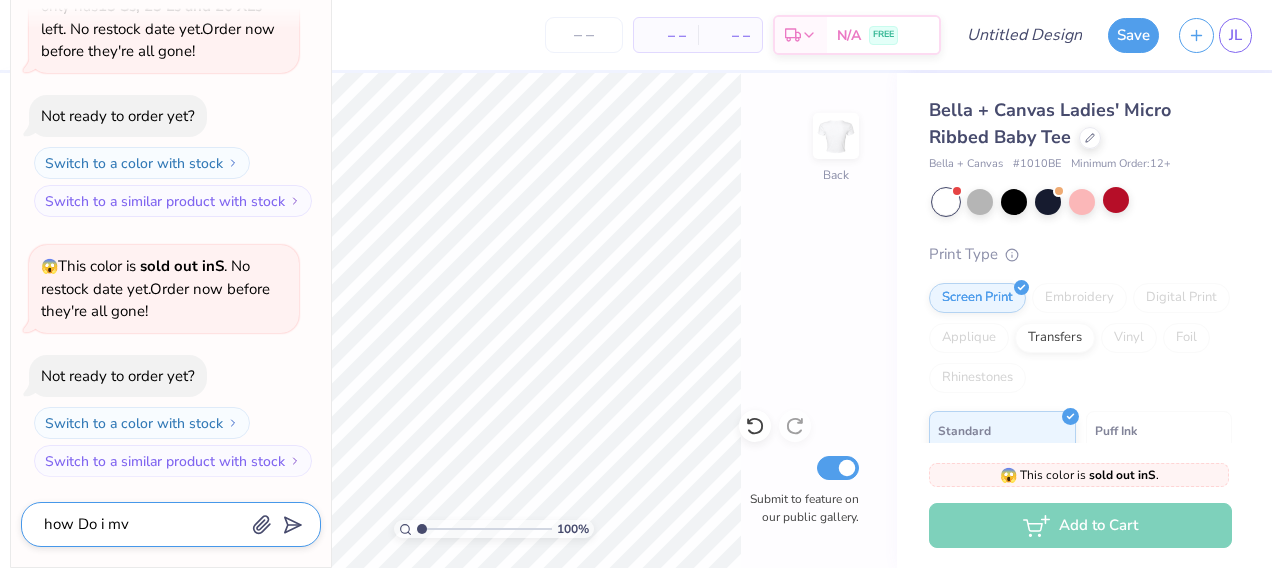 type on "how Do i m" 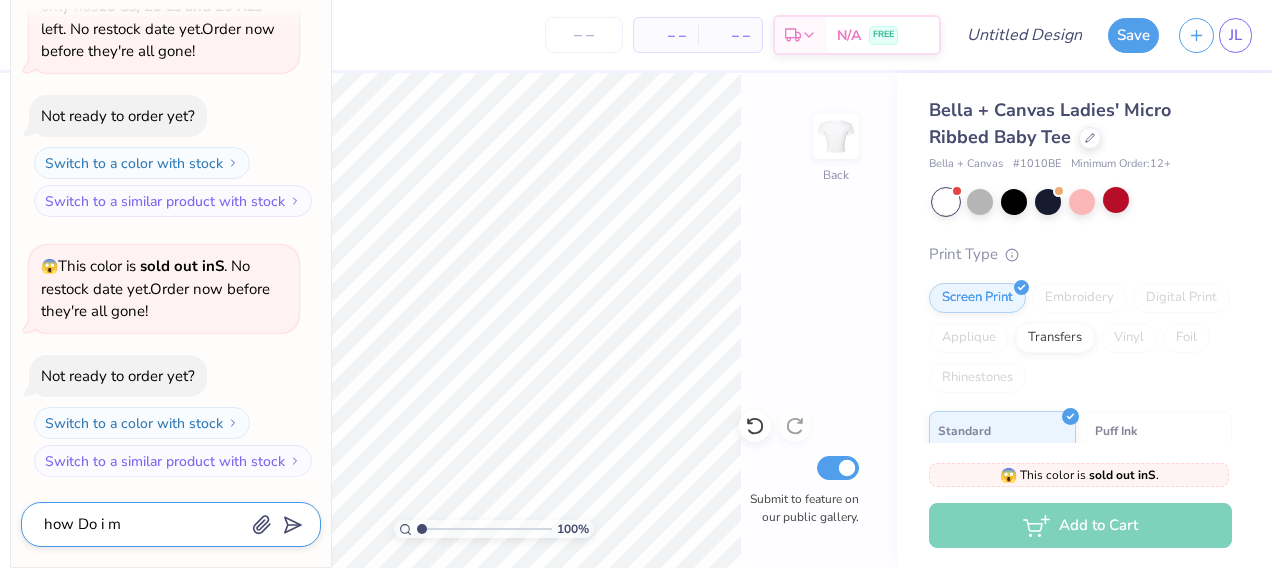 type on "how Do i mo" 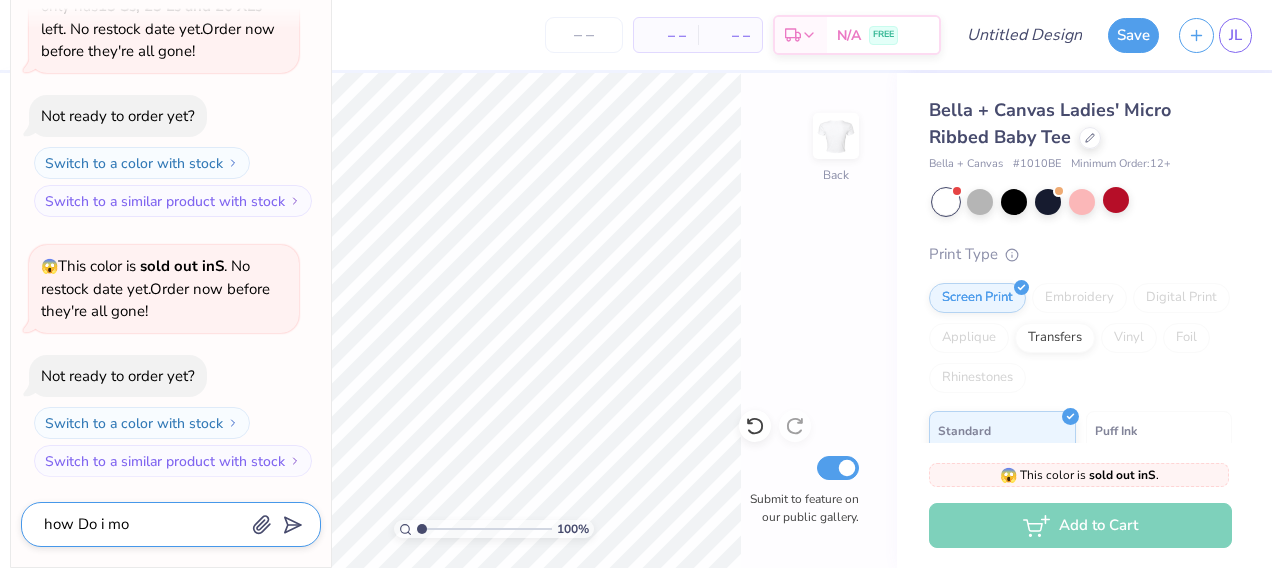 type on "how Do i mov" 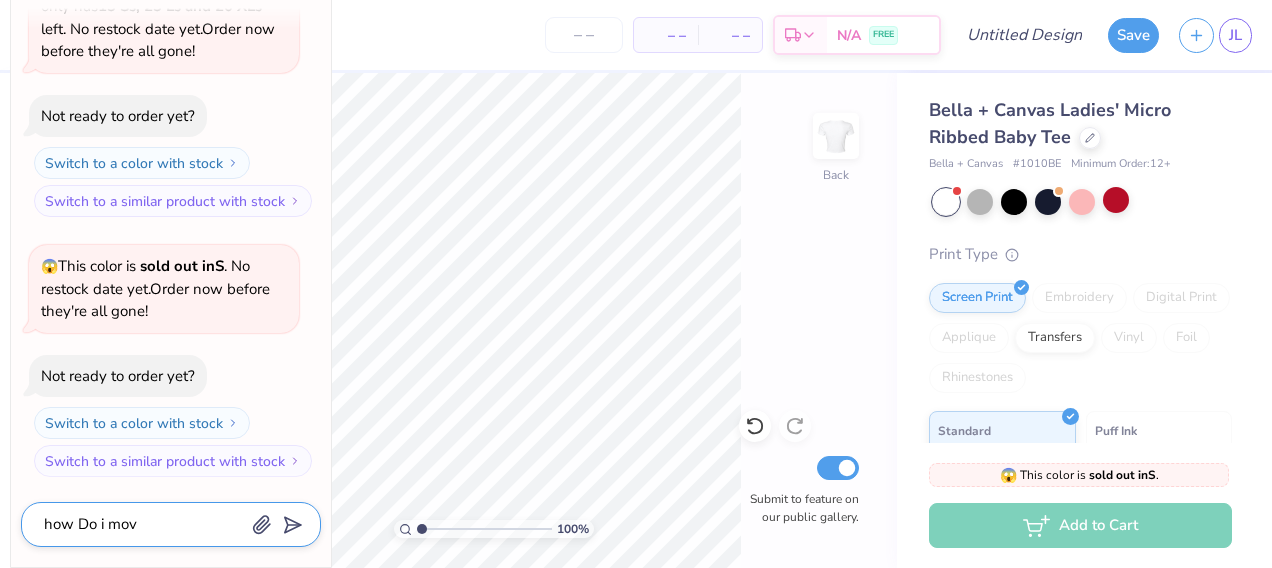 type on "how Do i move" 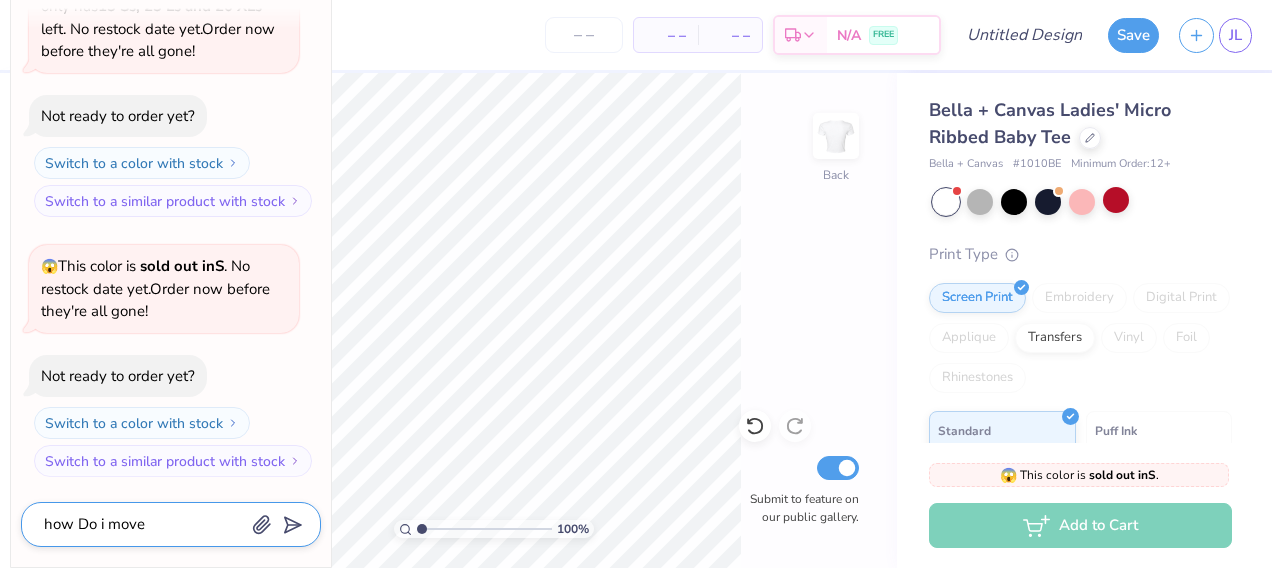 type on "how Do i move" 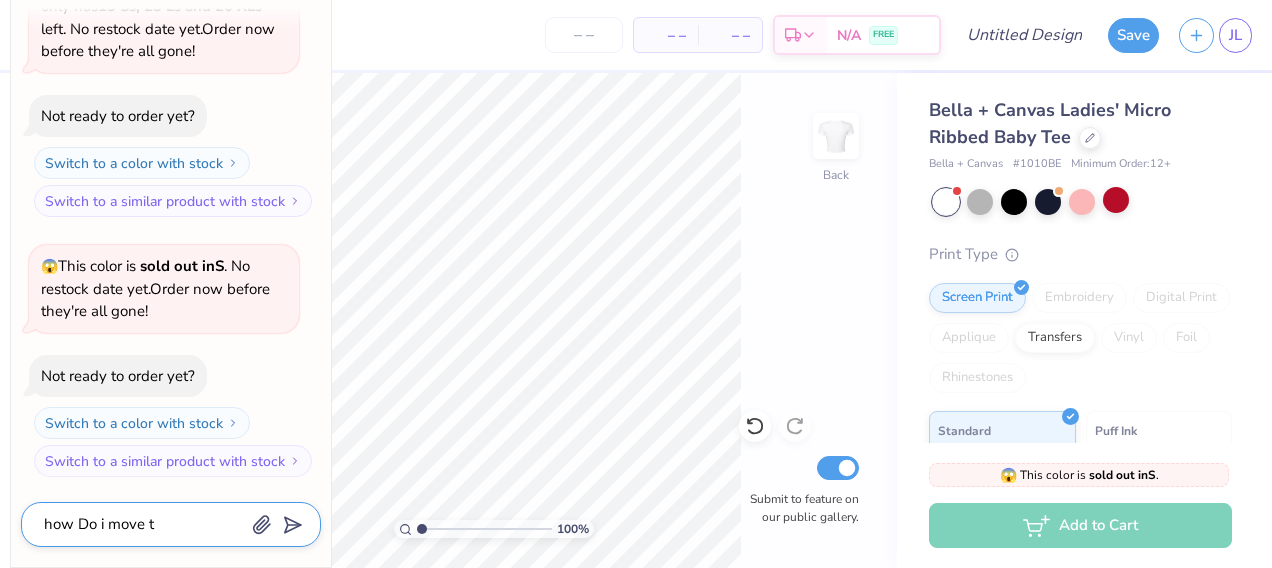 type on "how Do i move th" 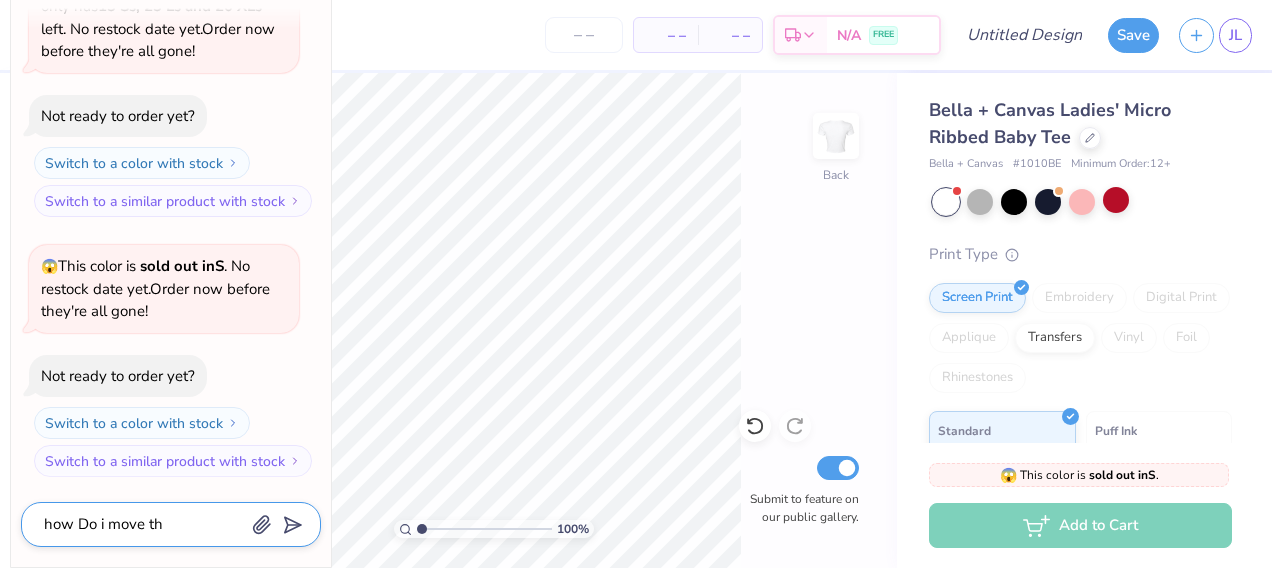 type on "how Do i move thi" 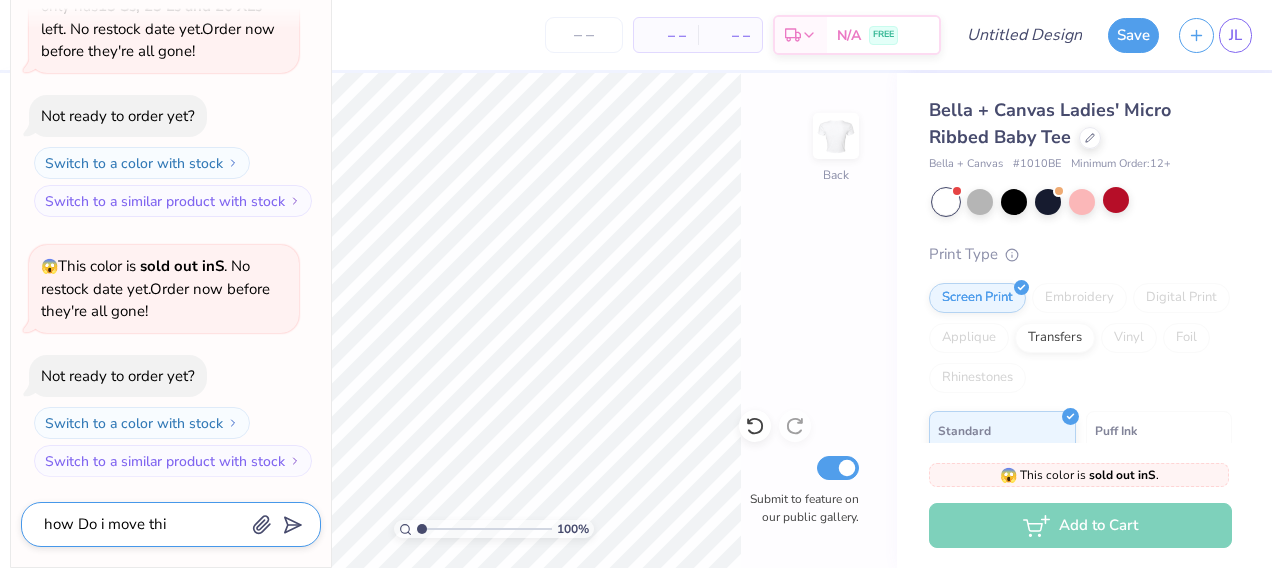type on "how Do i move this" 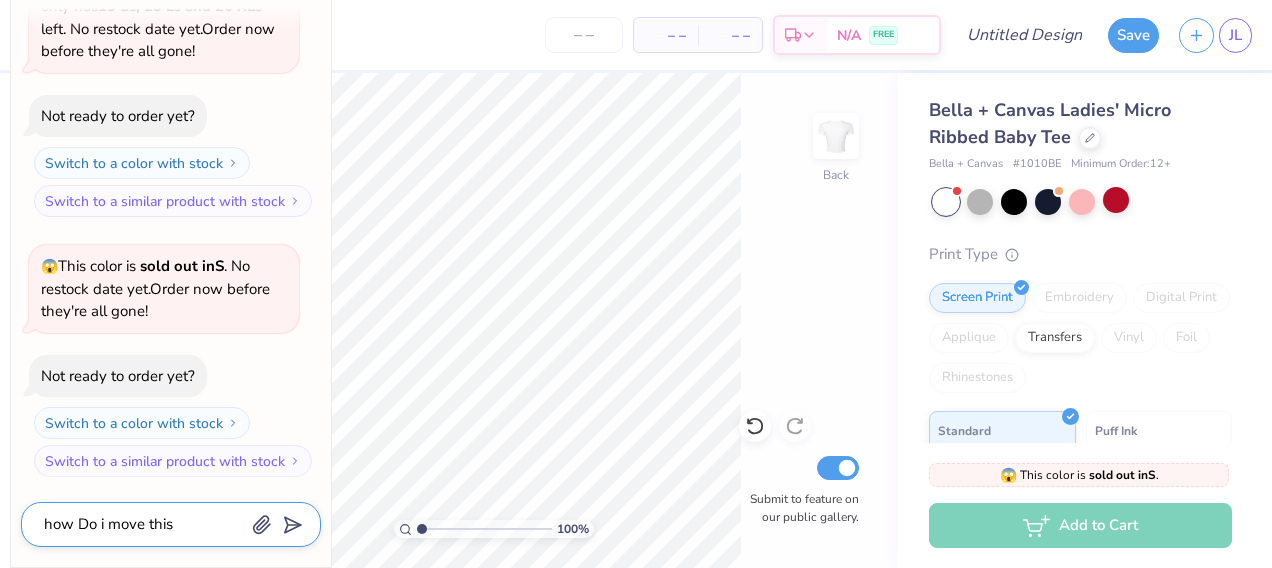 type on "how Do i move this" 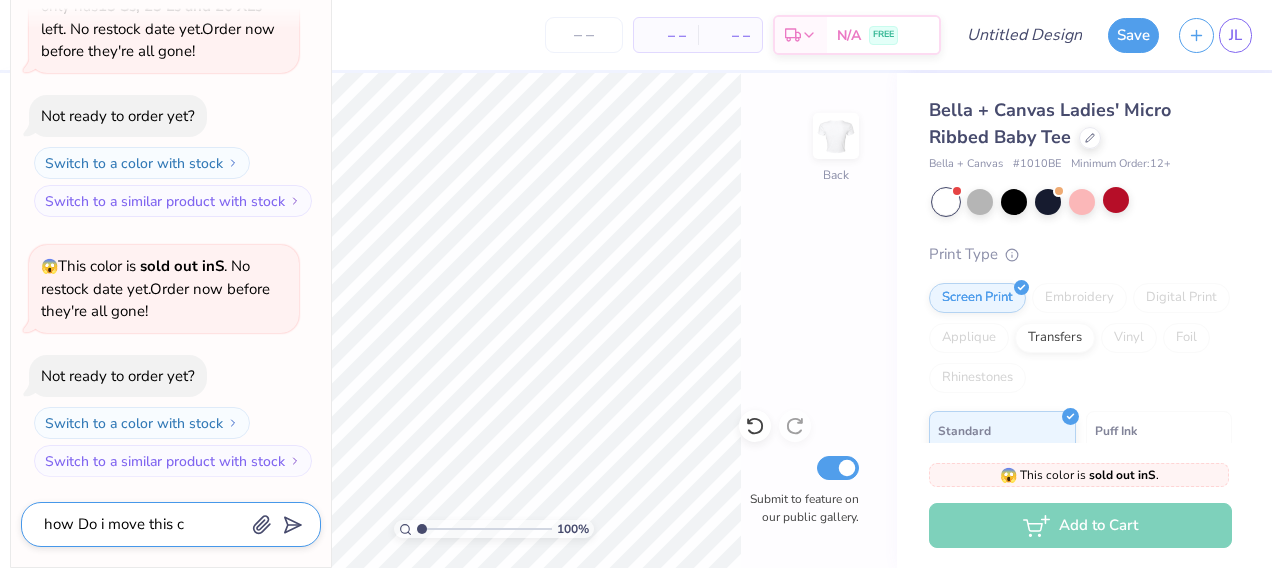 type on "how Do i move this co" 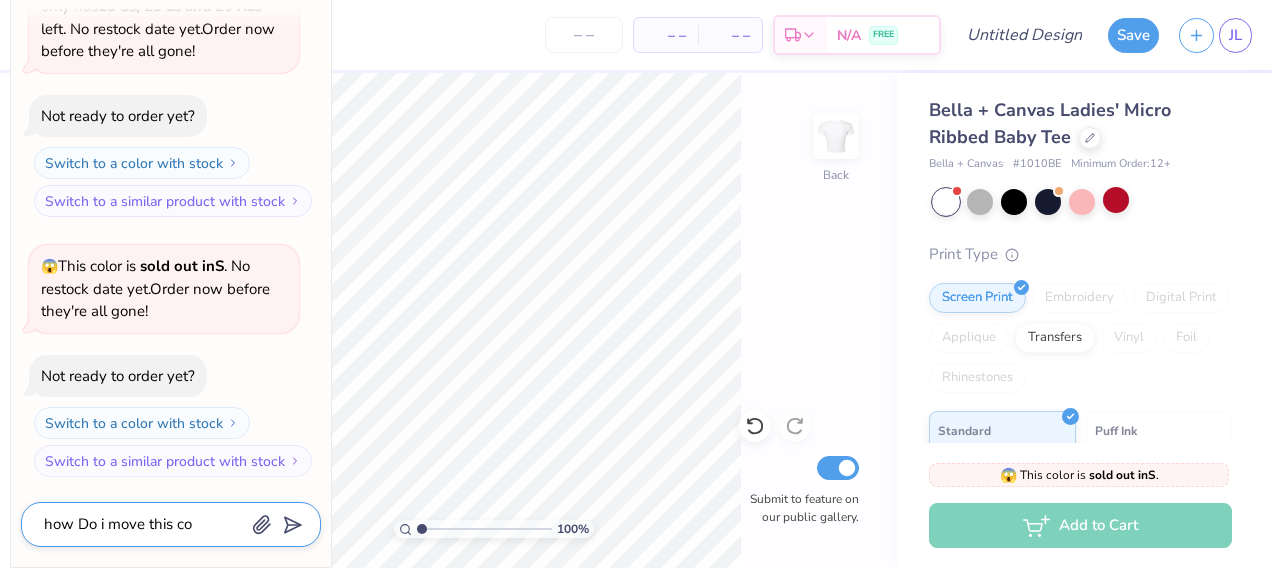 type on "how Do i move this con" 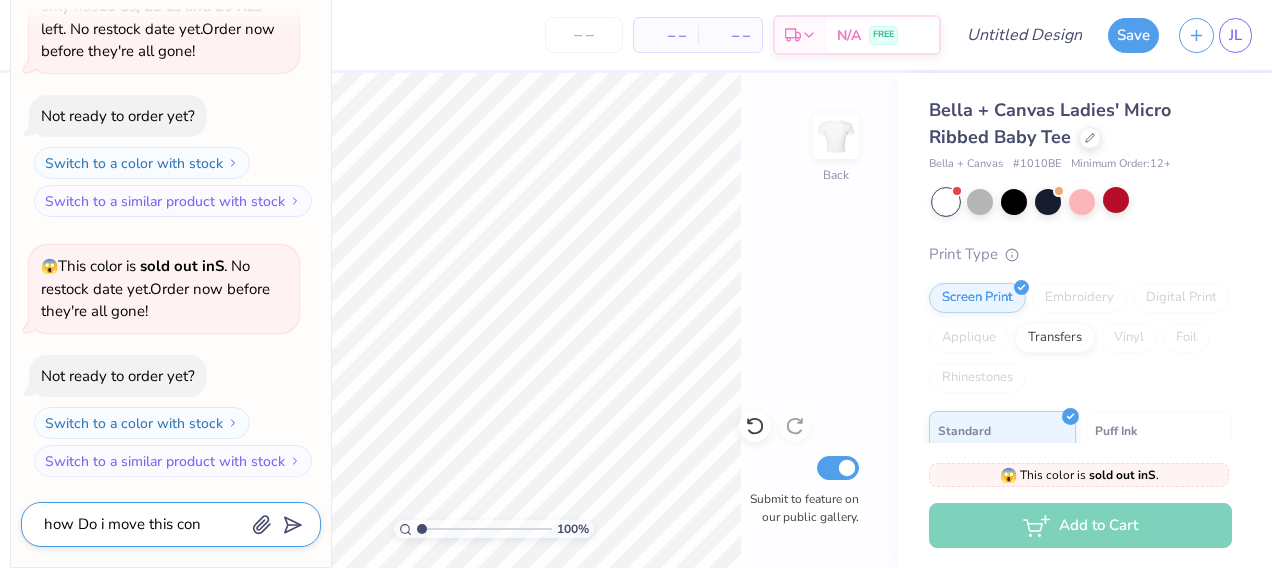 type on "how Do i move this conv" 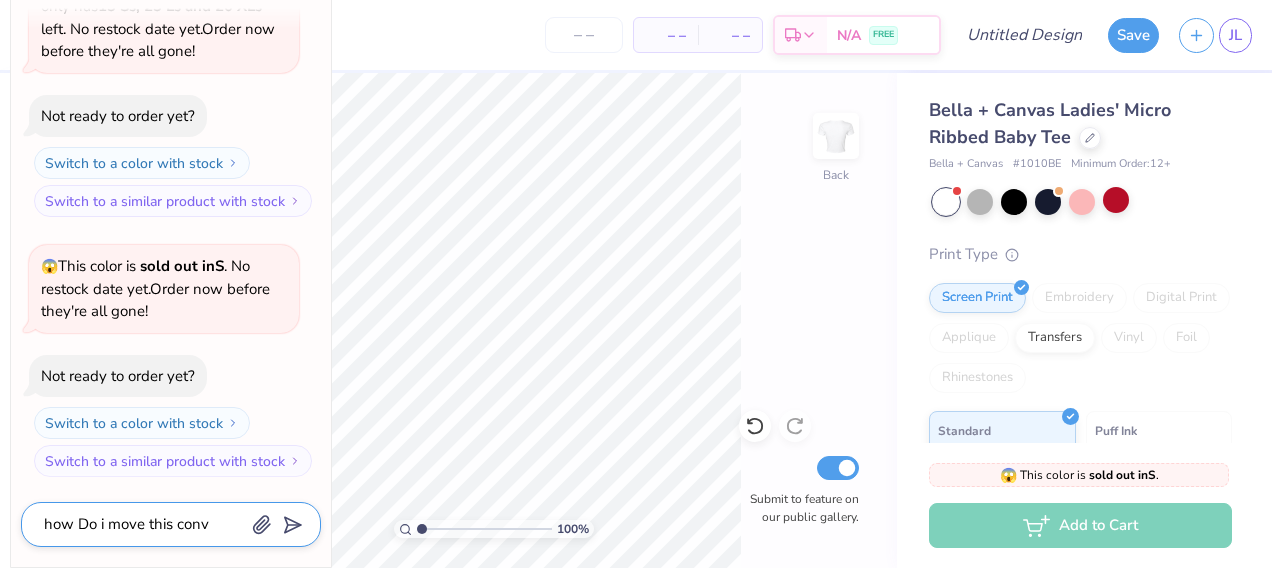 type on "x" 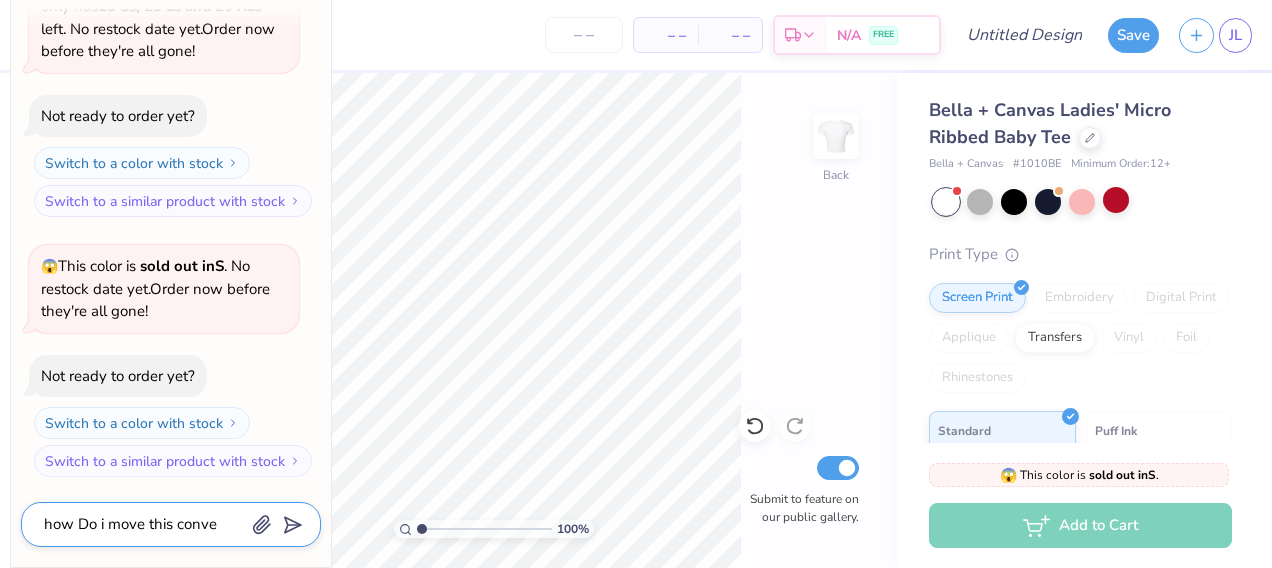 type on "how Do i move this conver" 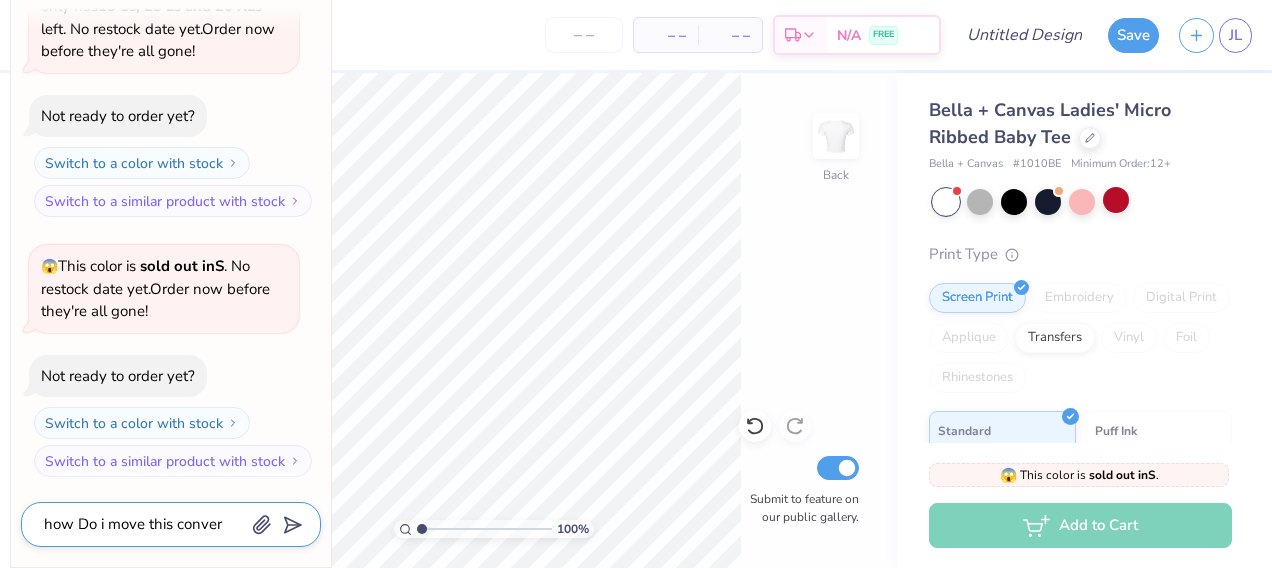 type on "how Do i move this convers" 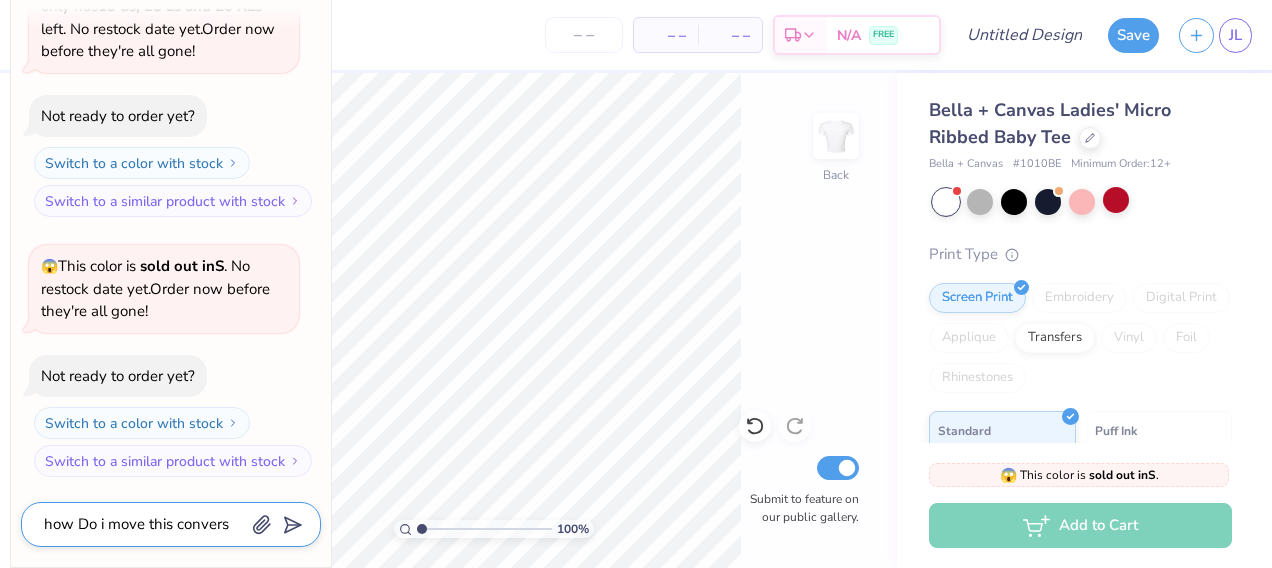 type on "how Do i move this conversa" 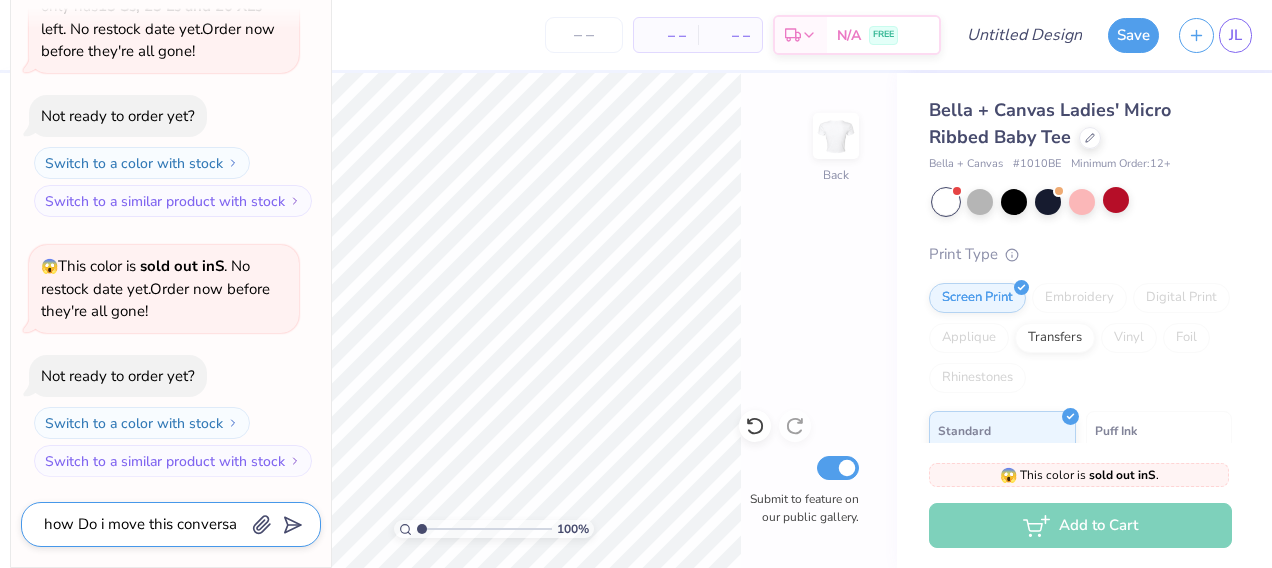 type on "how Do i move this conversat" 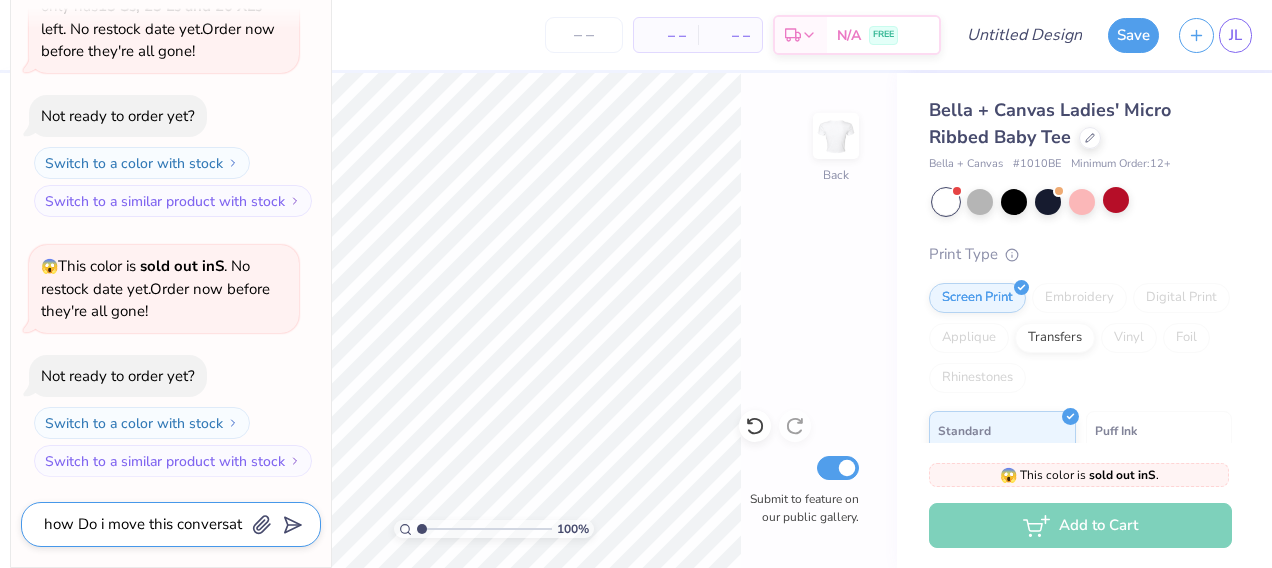 type on "how Do i move this conversati" 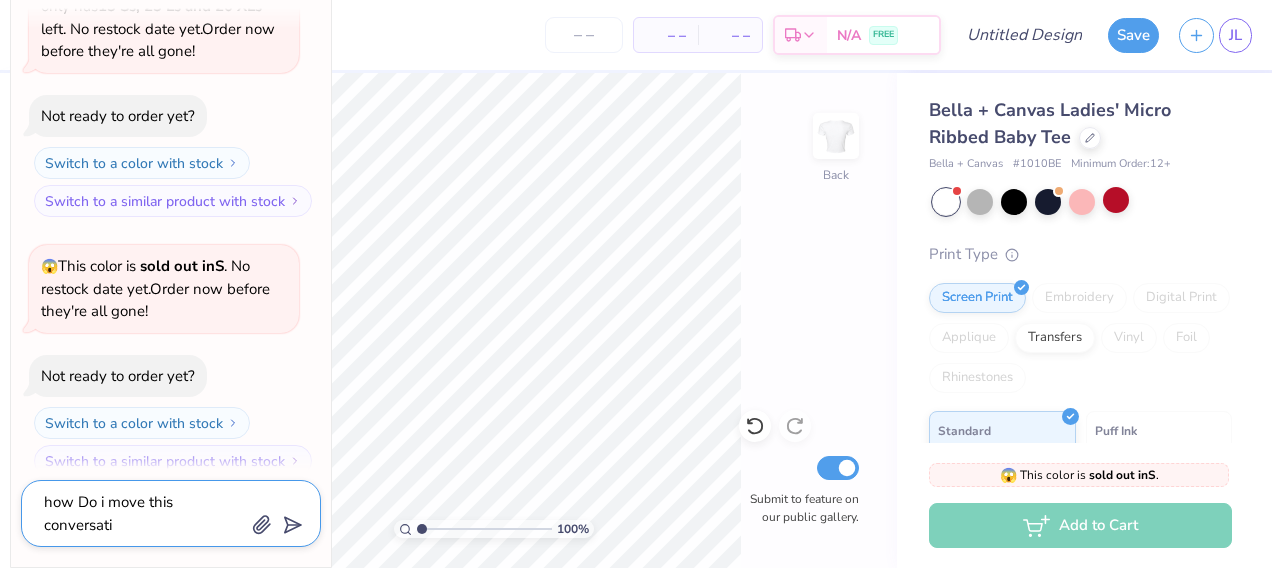 type on "how Do i move this conversatio" 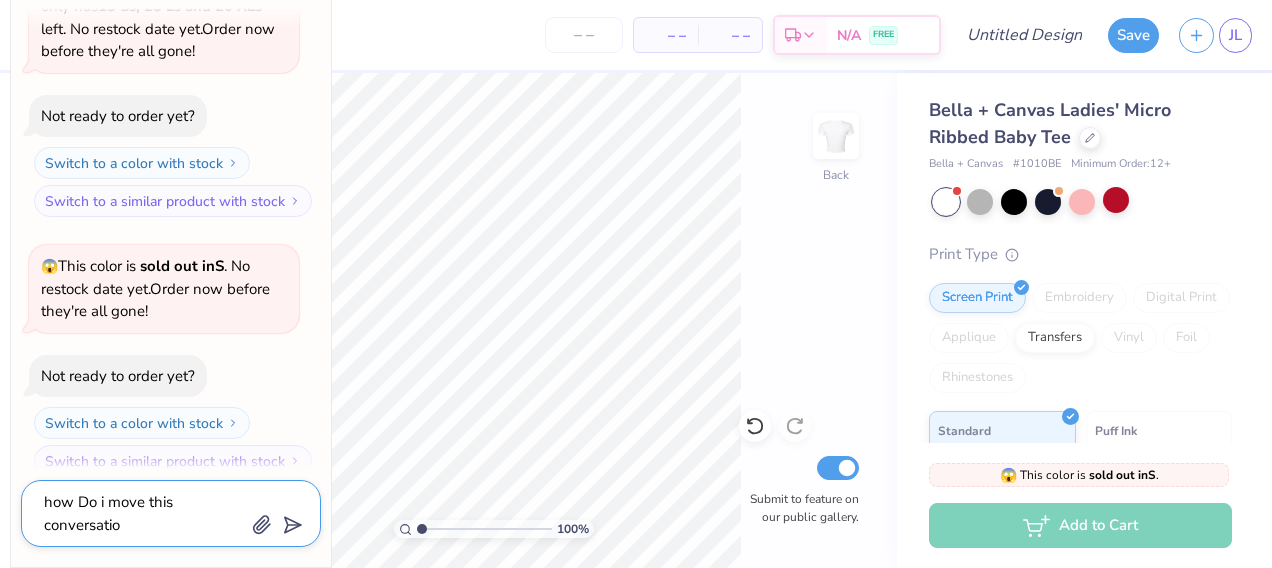 type on "how Do i move this conversation" 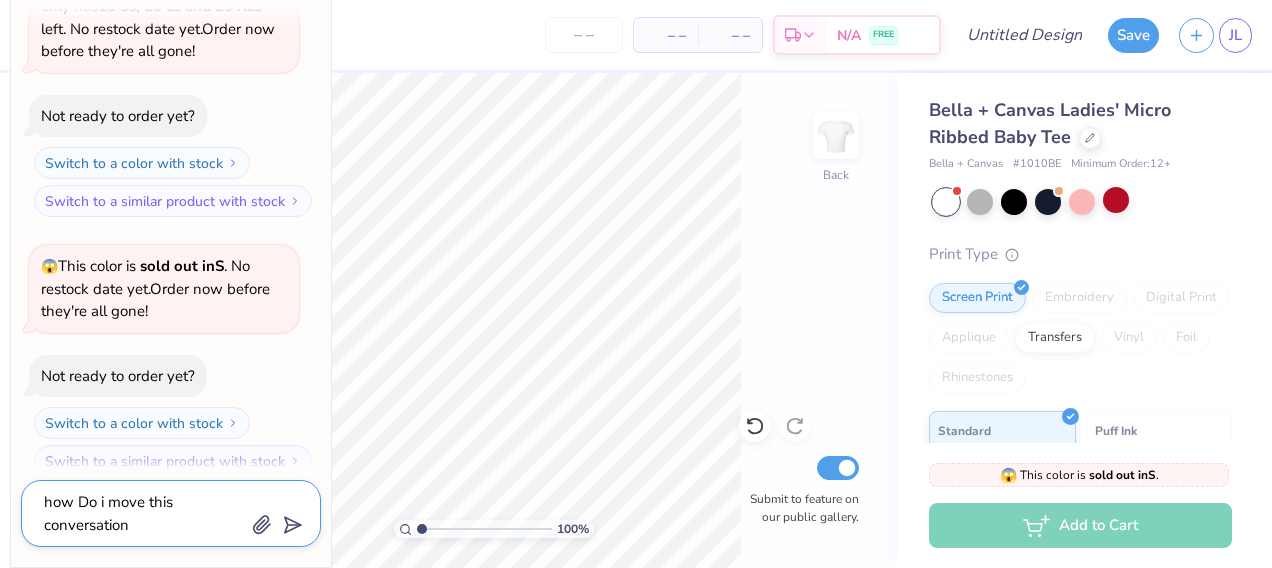 type on "how Do i move this conversation" 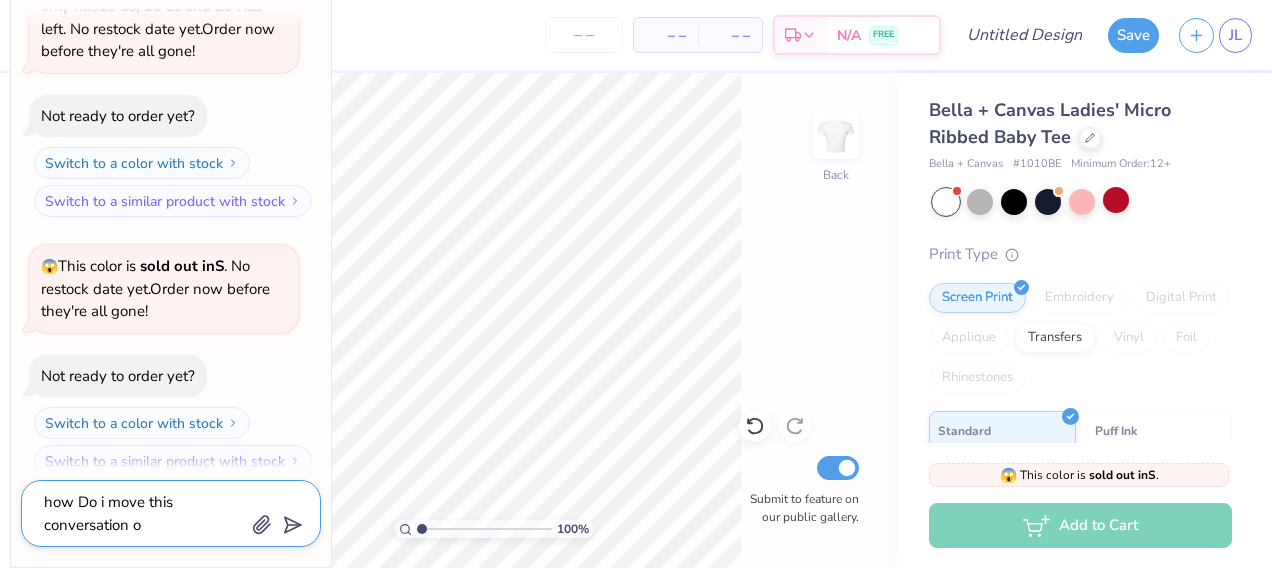 type on "how Do i move this conversation" 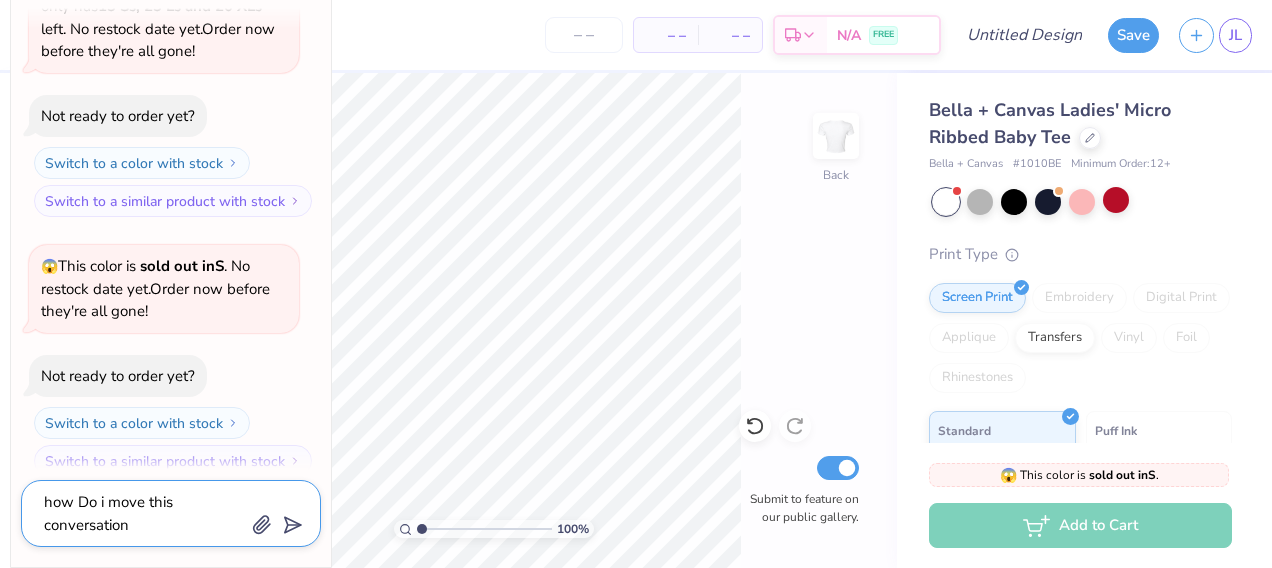 type on "how Do i move this conversation o" 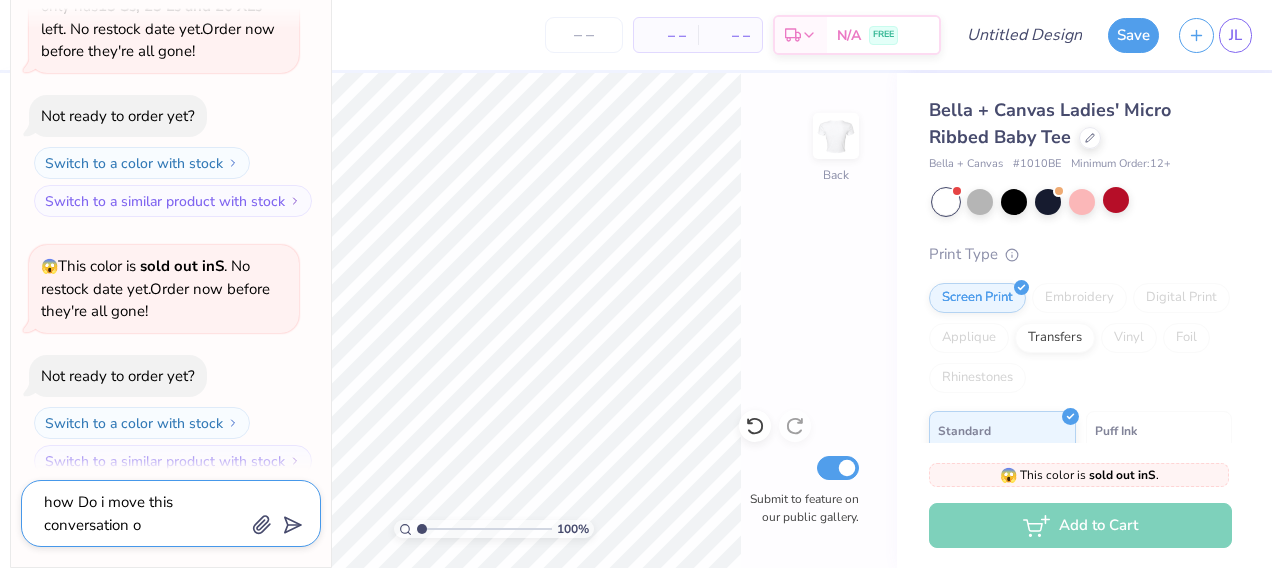 type on "how Do i move this conversation ou" 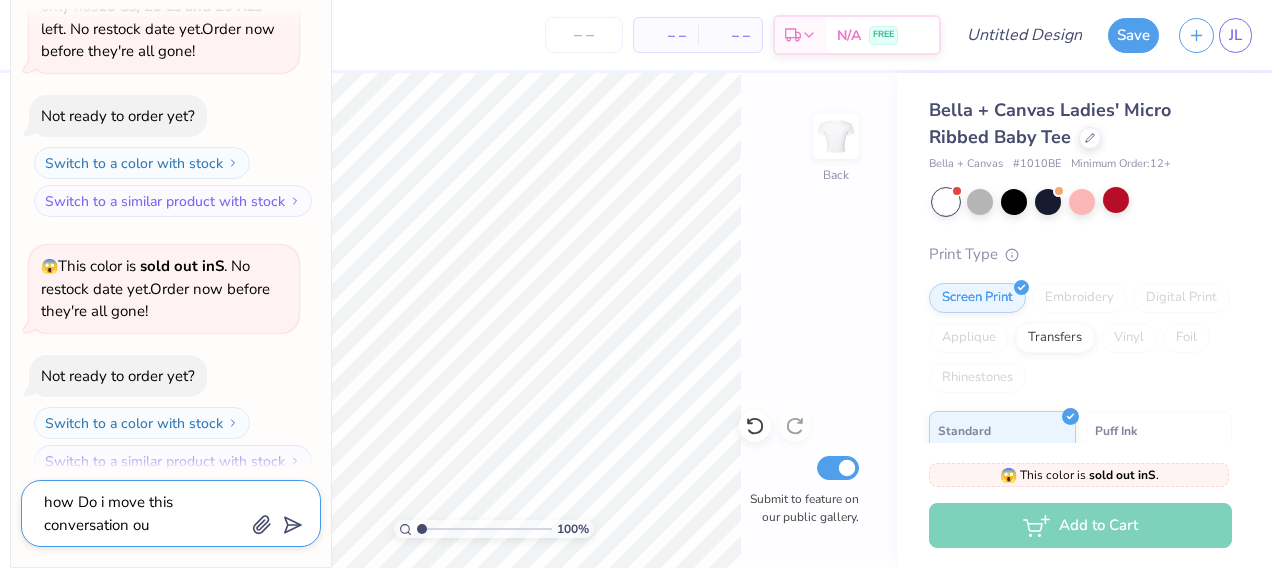 type on "how Do i move this conversation out" 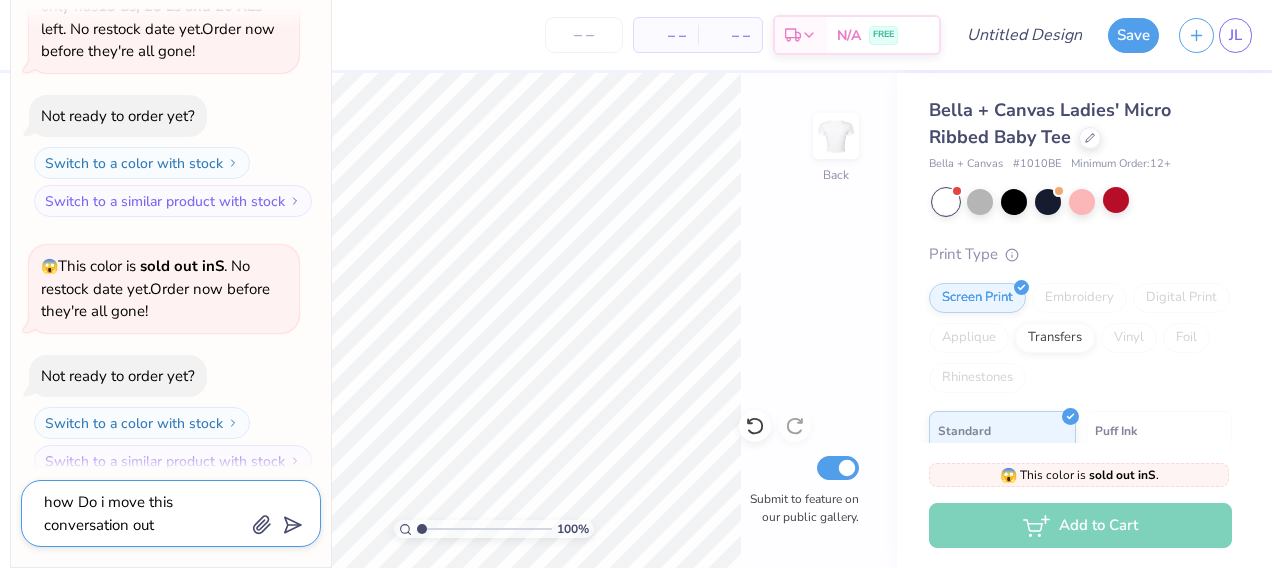 type on "how Do i move this conversation out" 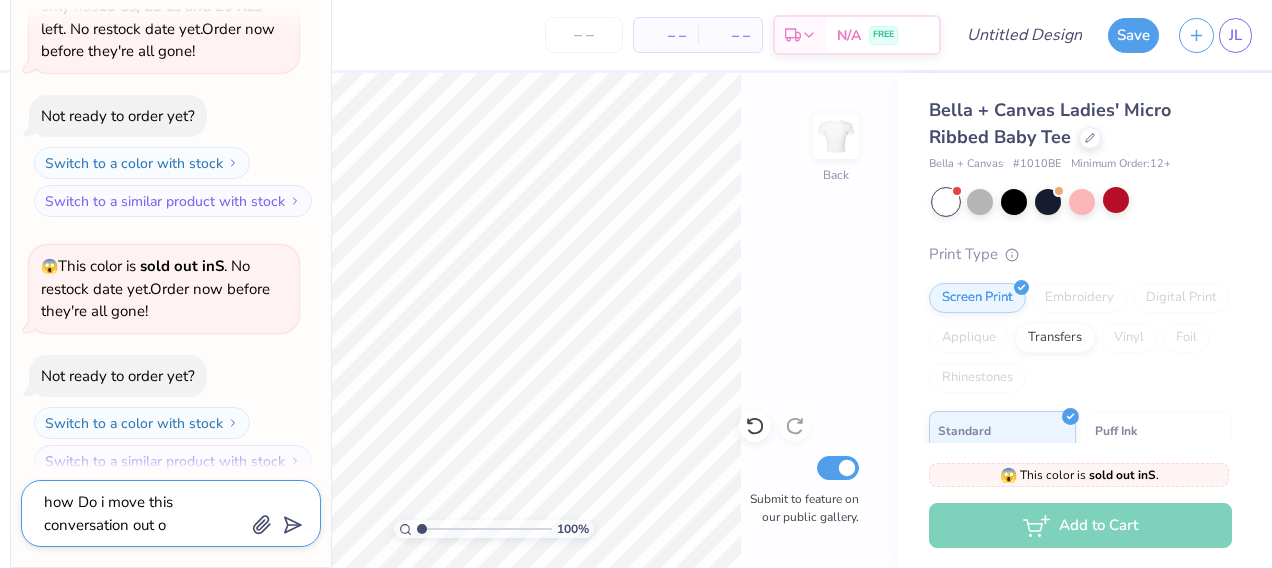 type on "how Do i move this conversation out of" 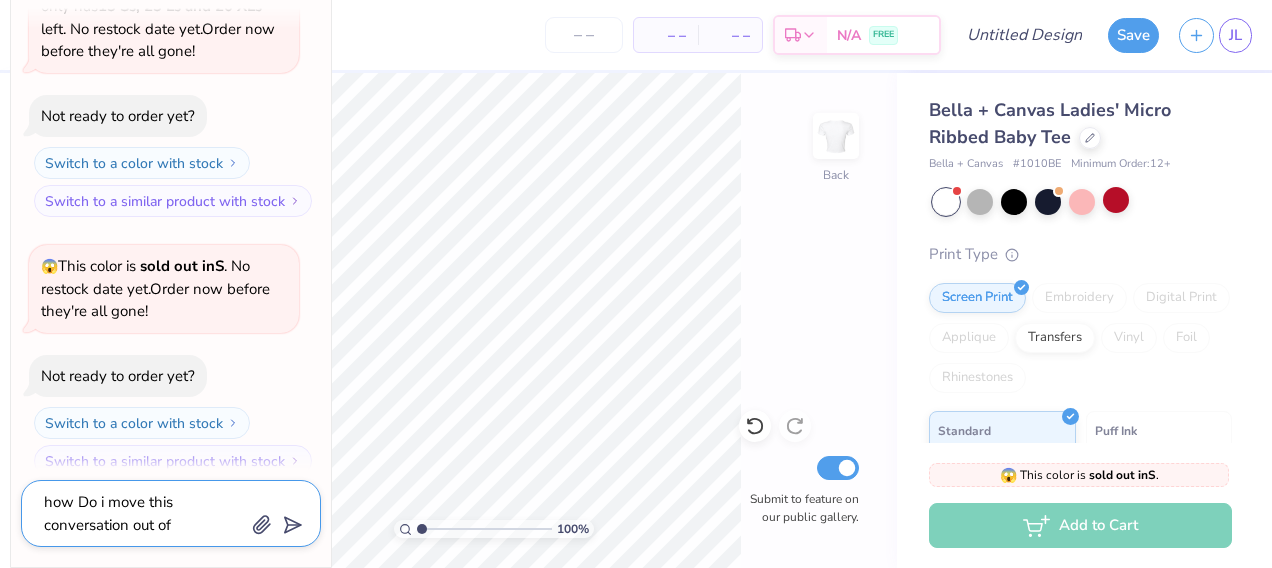 type on "how Do i move this conversation out of" 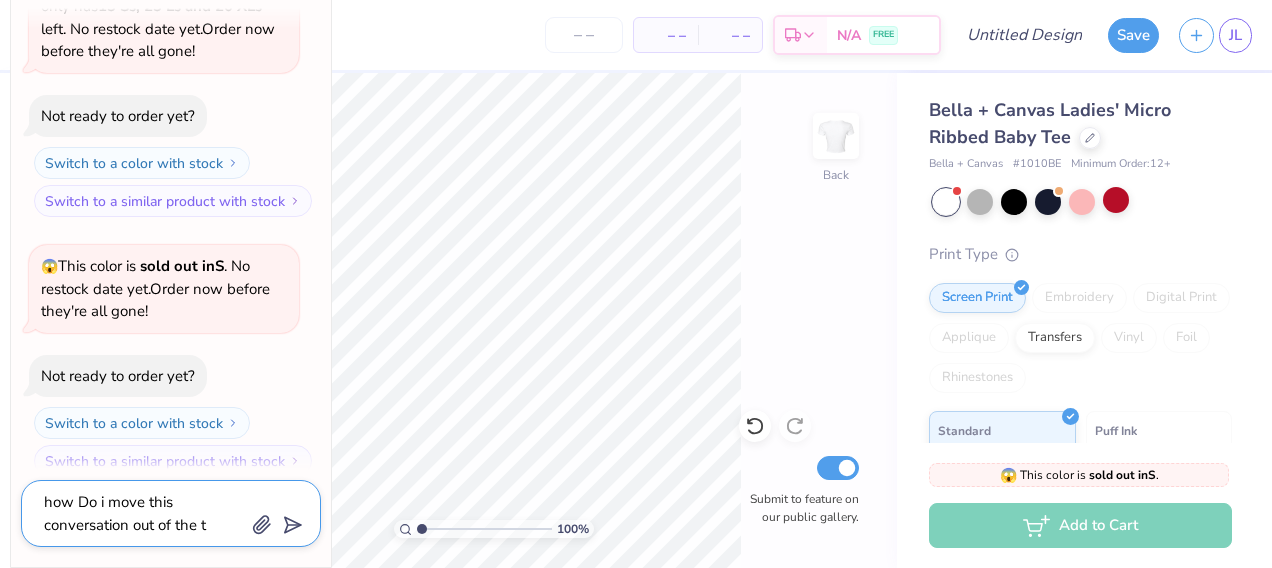 type on "how Do i move this conversation out of th" 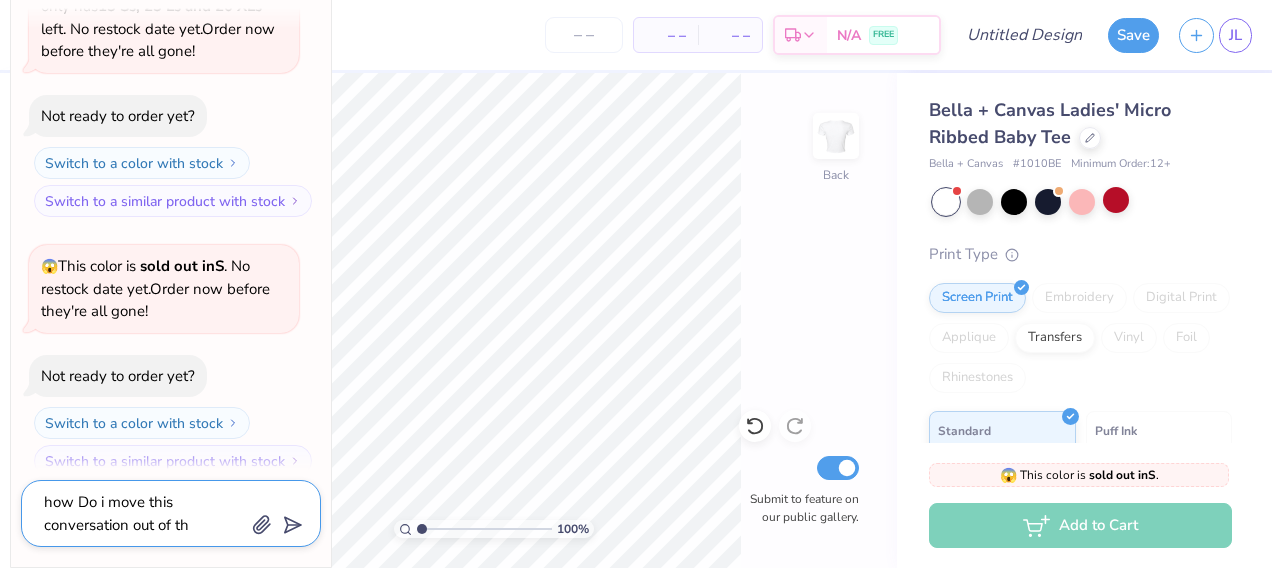 type on "how Do i move this conversation out of the" 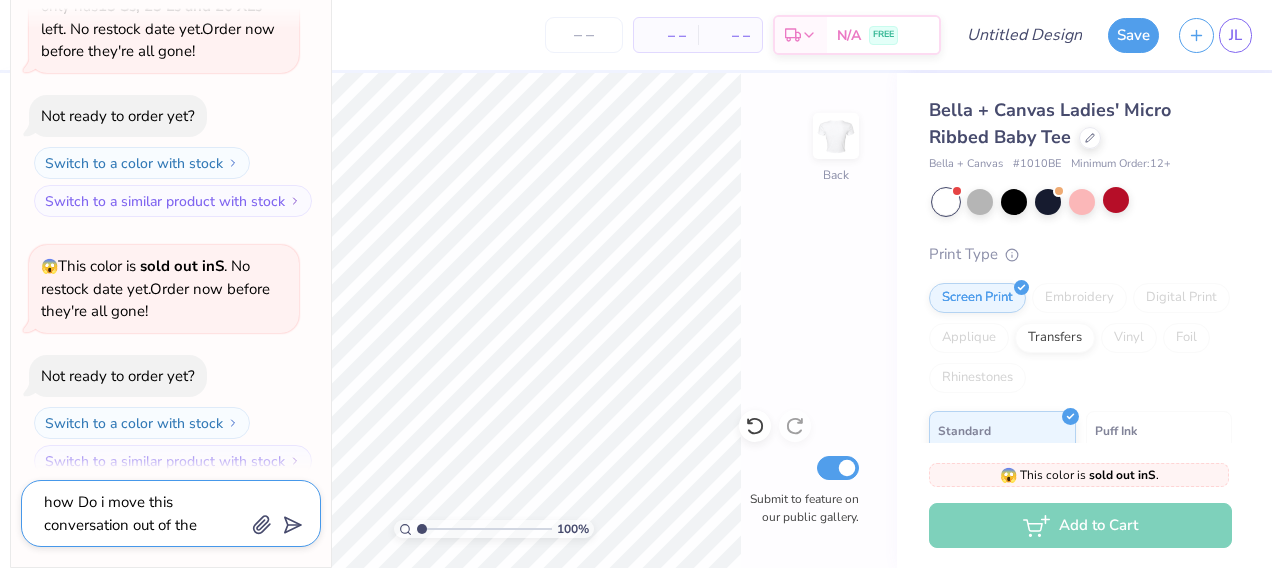 type on "how Do i move this conversation out of the" 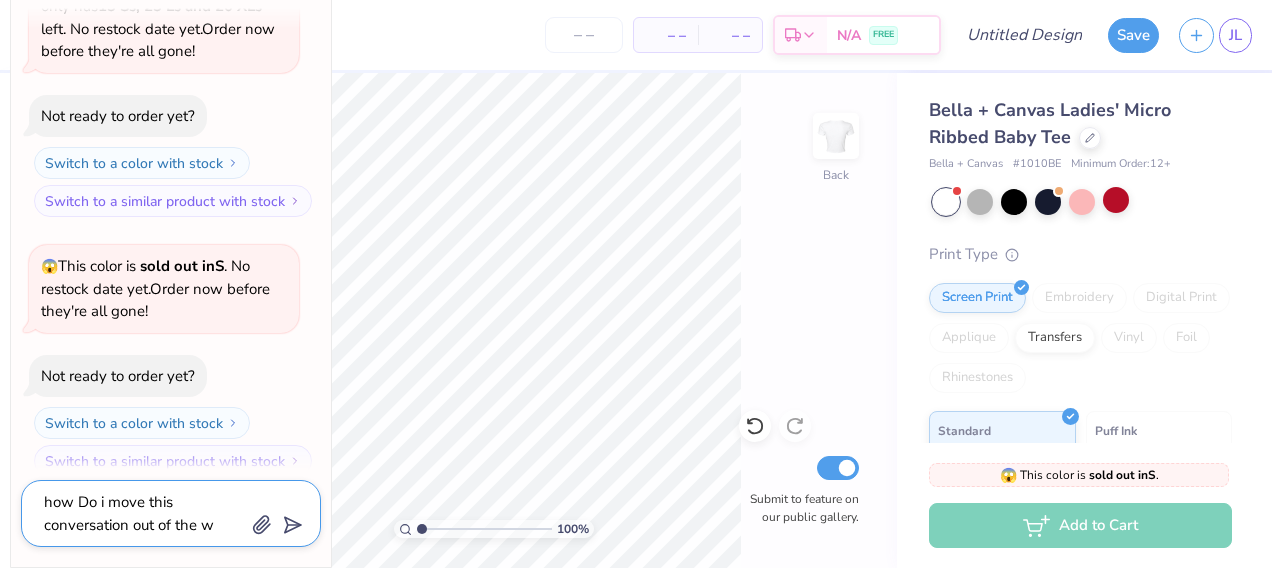 type on "how Do i move this conversation out of the wa" 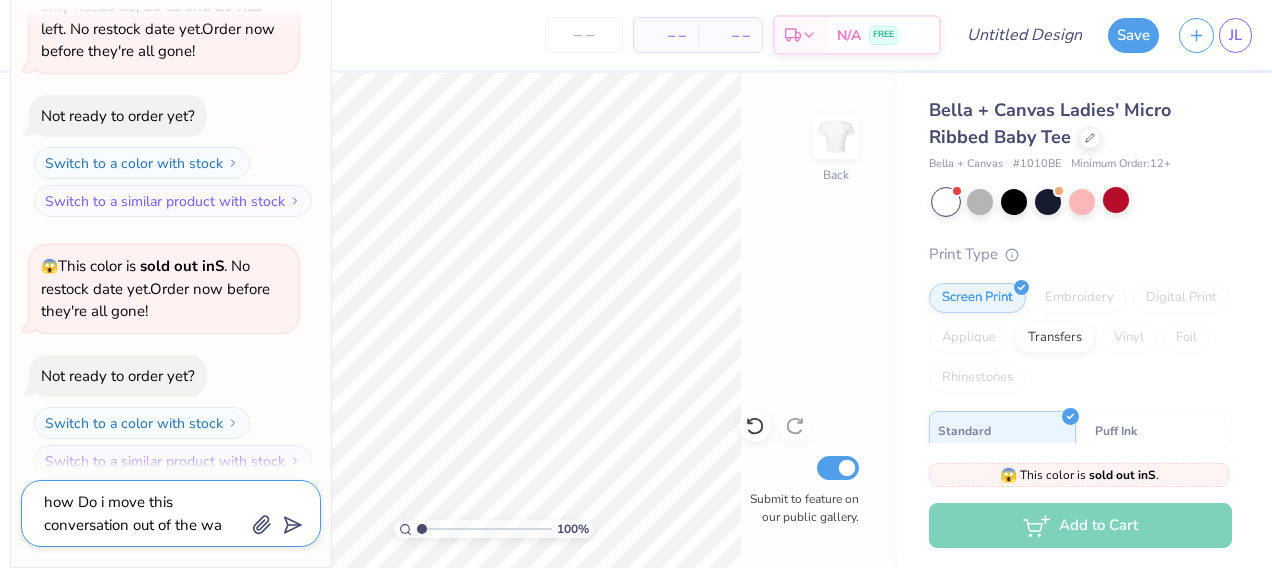 type on "how Do i move this conversation out of the way" 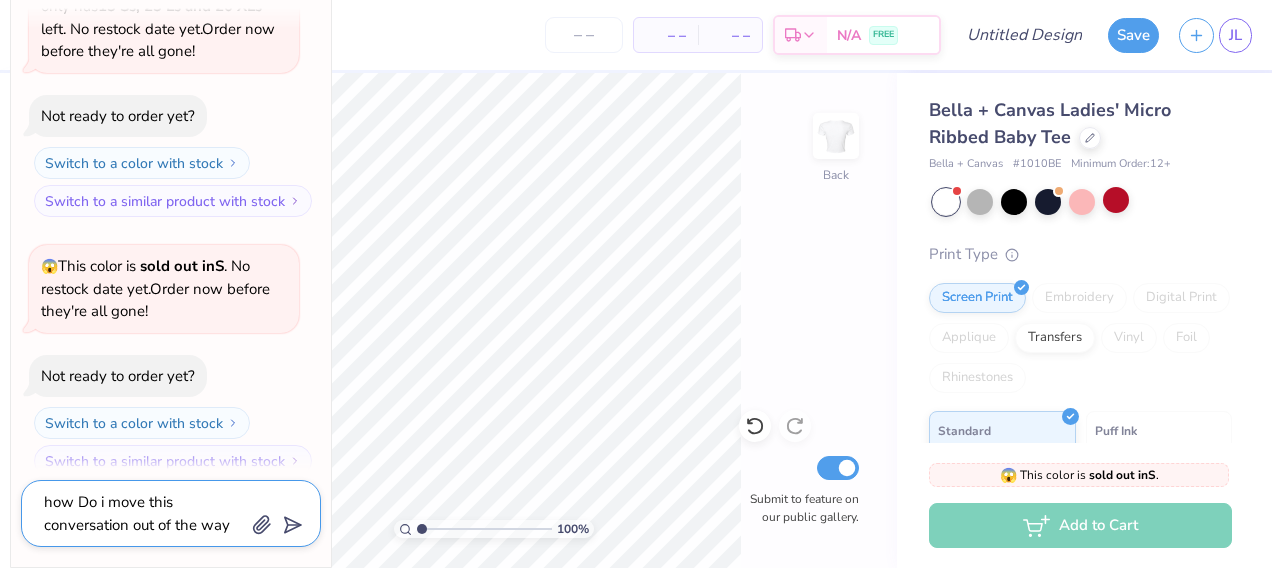 type on "how Do i move this conversation out of the way" 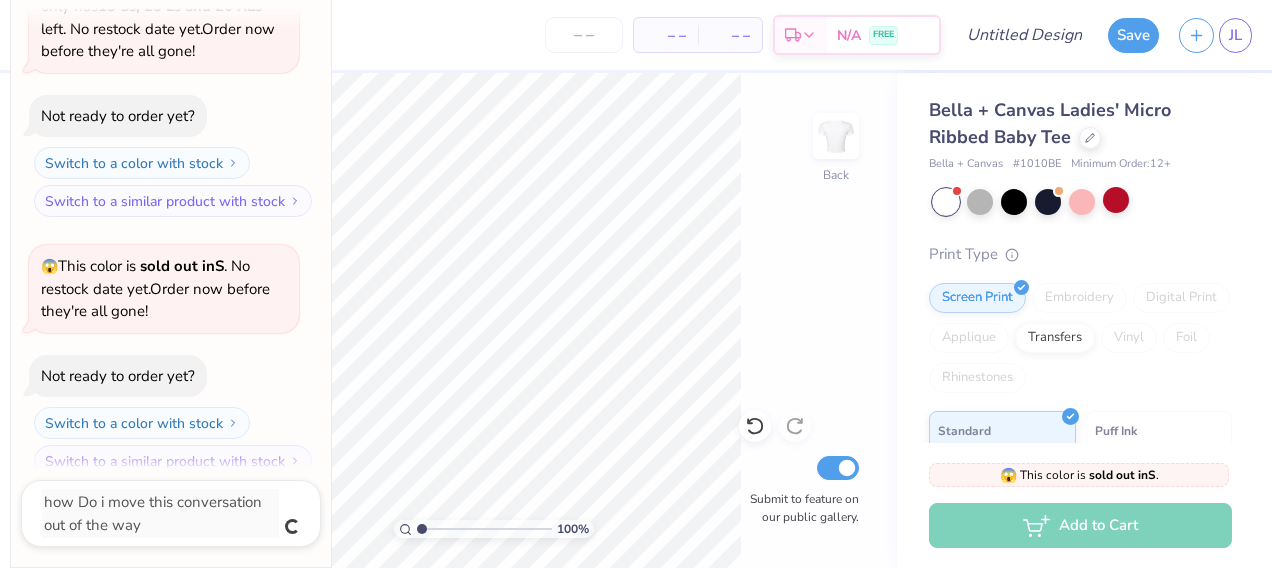scroll, scrollTop: 722, scrollLeft: 0, axis: vertical 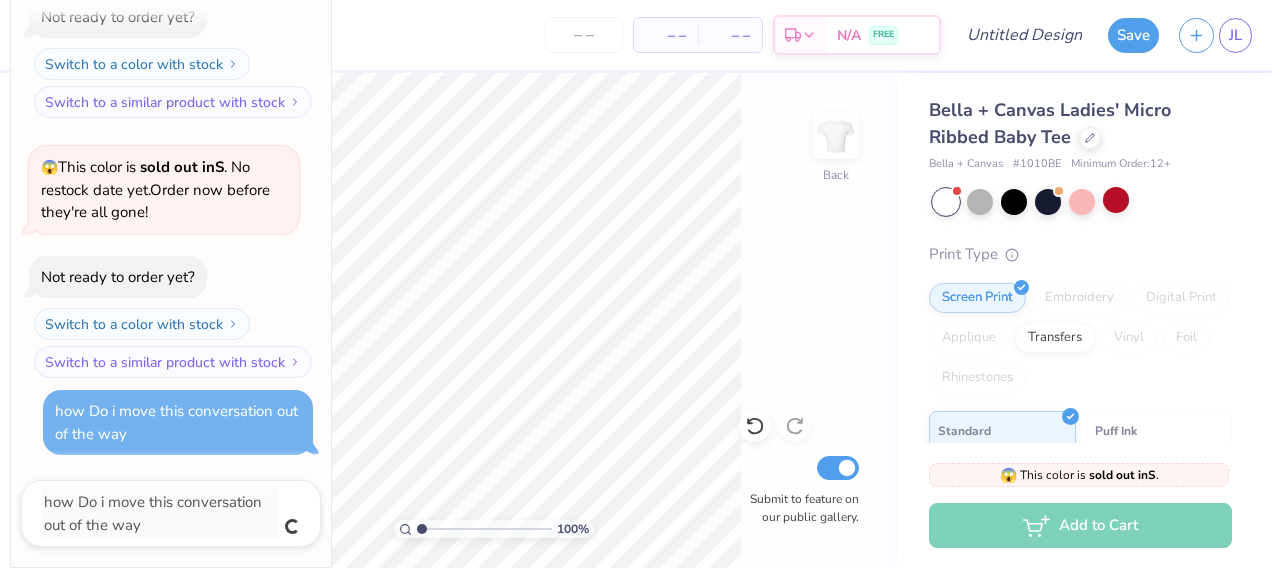 type on "x" 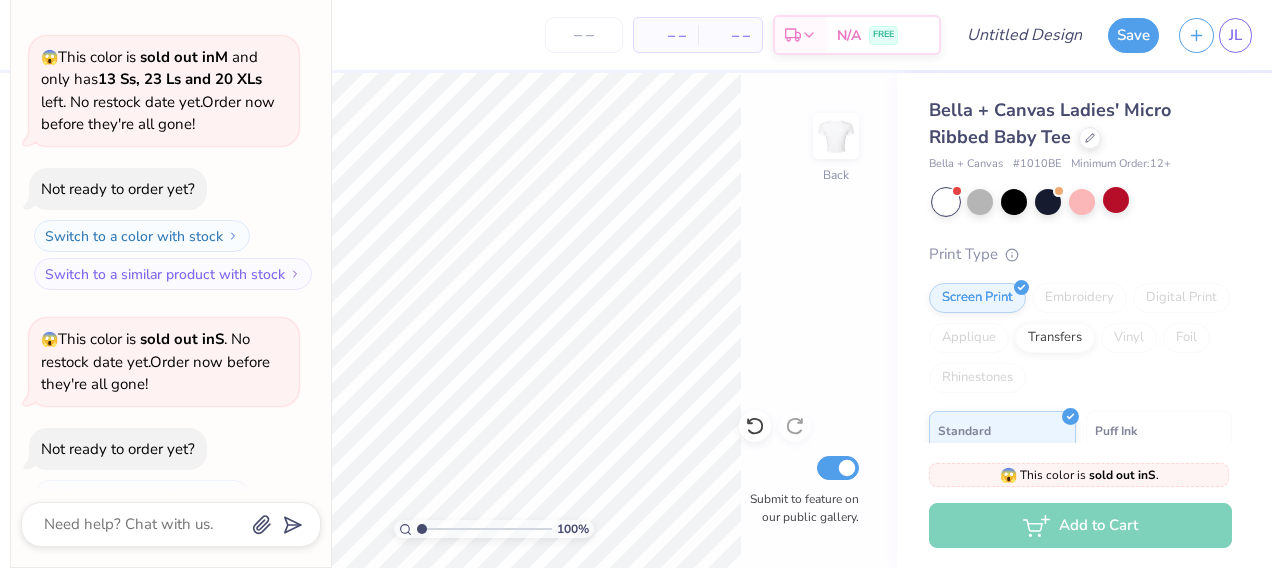 scroll, scrollTop: 700, scrollLeft: 0, axis: vertical 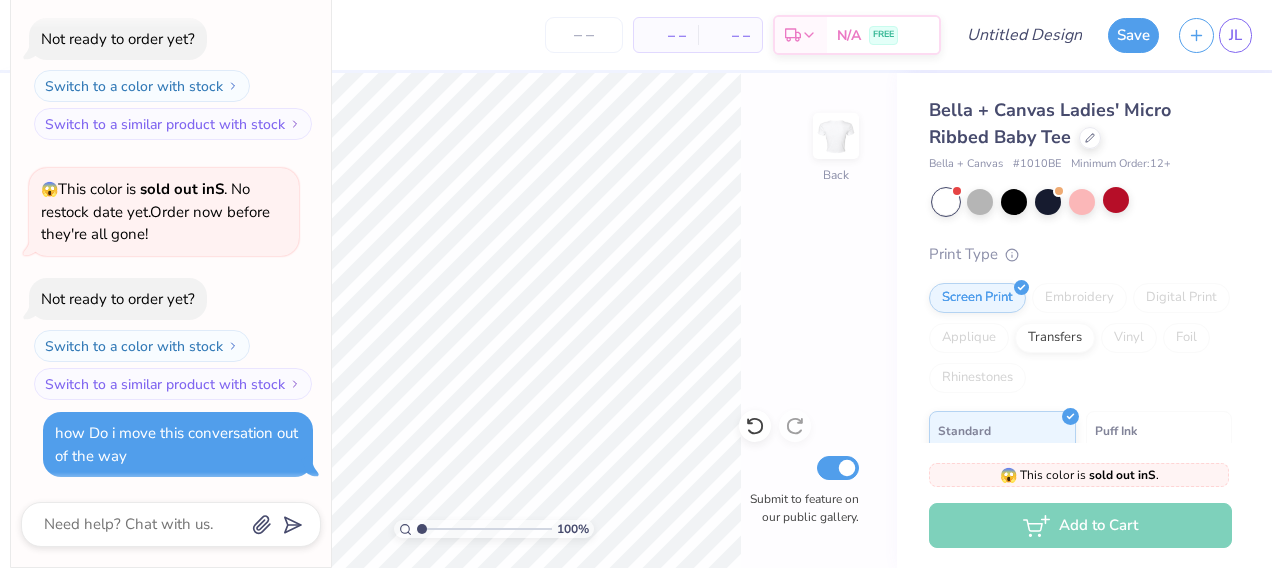 click on "– – Per Item – – Total Est.  Delivery N/A FREE" at bounding box center (607, 35) 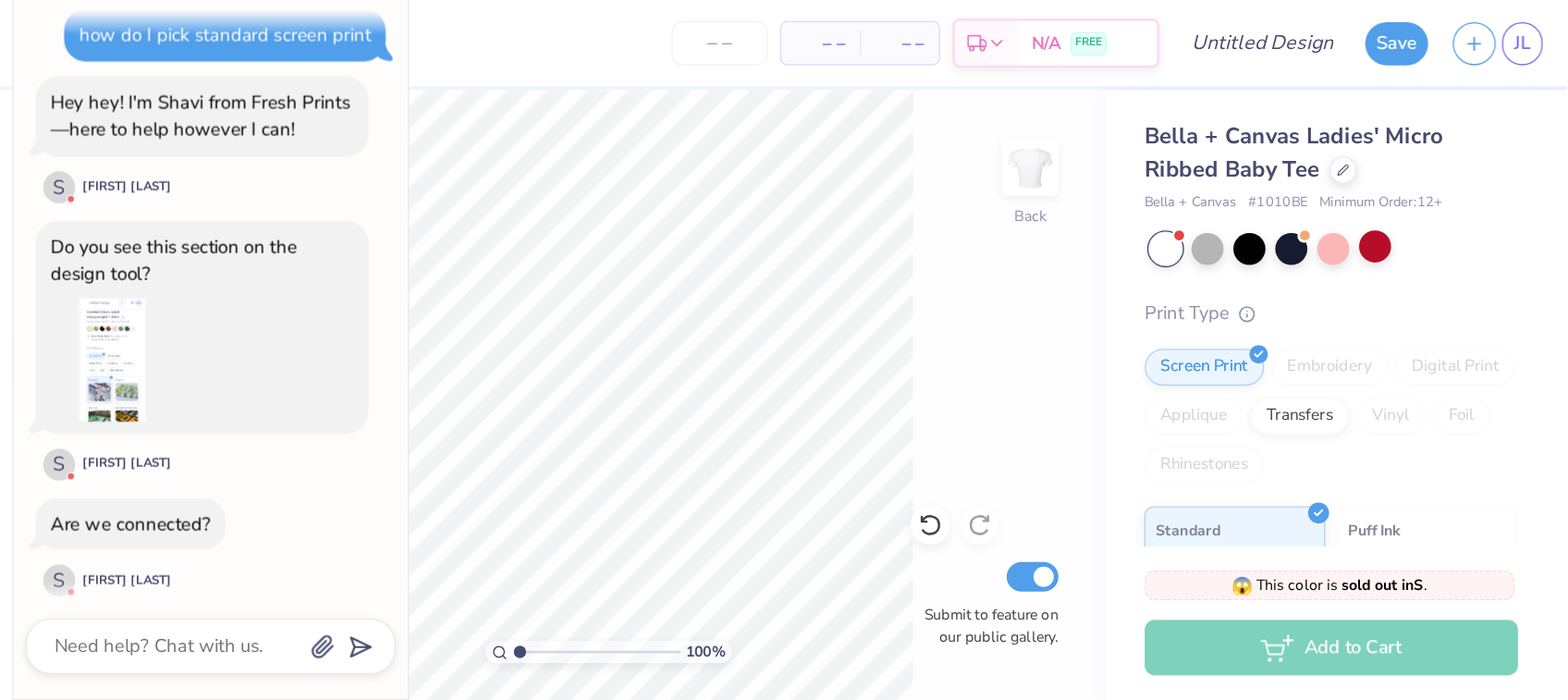 scroll, scrollTop: 0, scrollLeft: 0, axis: both 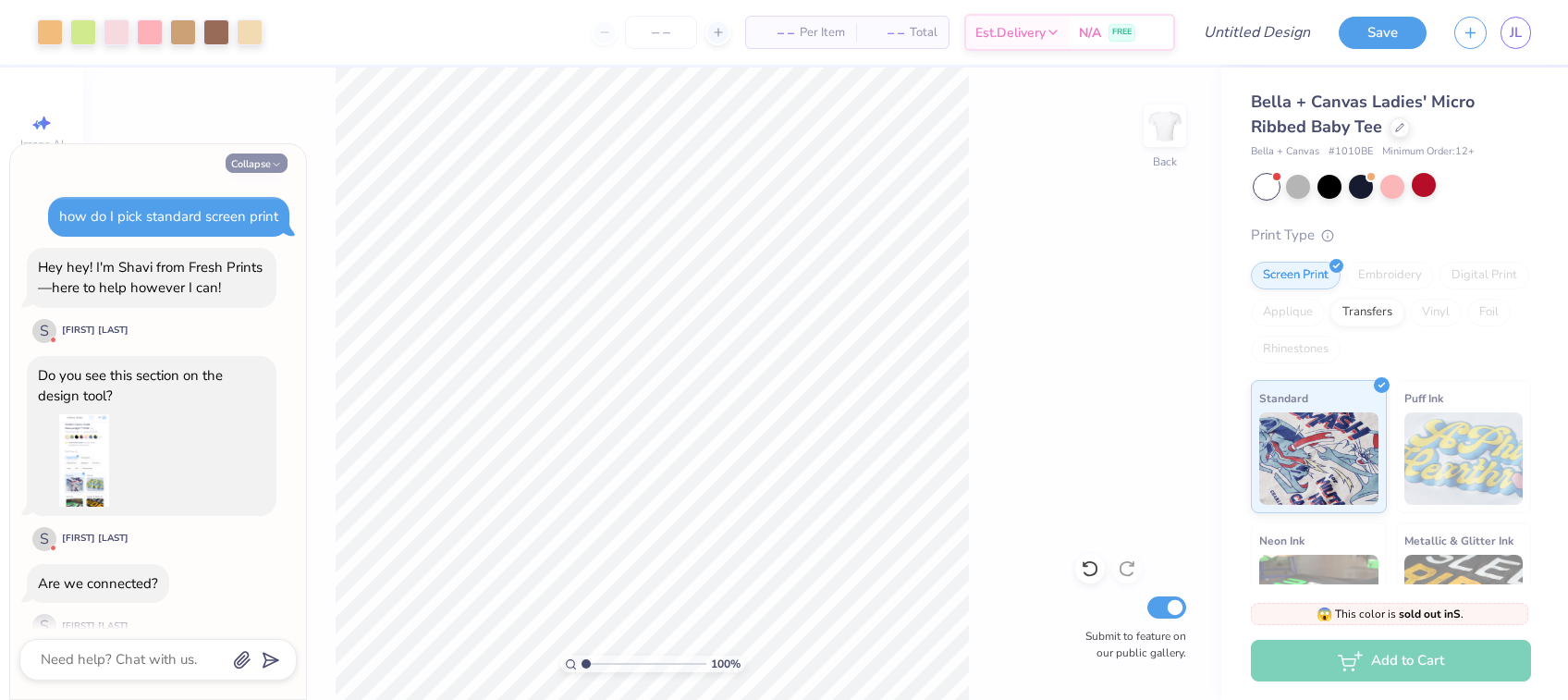click on "Collapse" at bounding box center [256, 163] 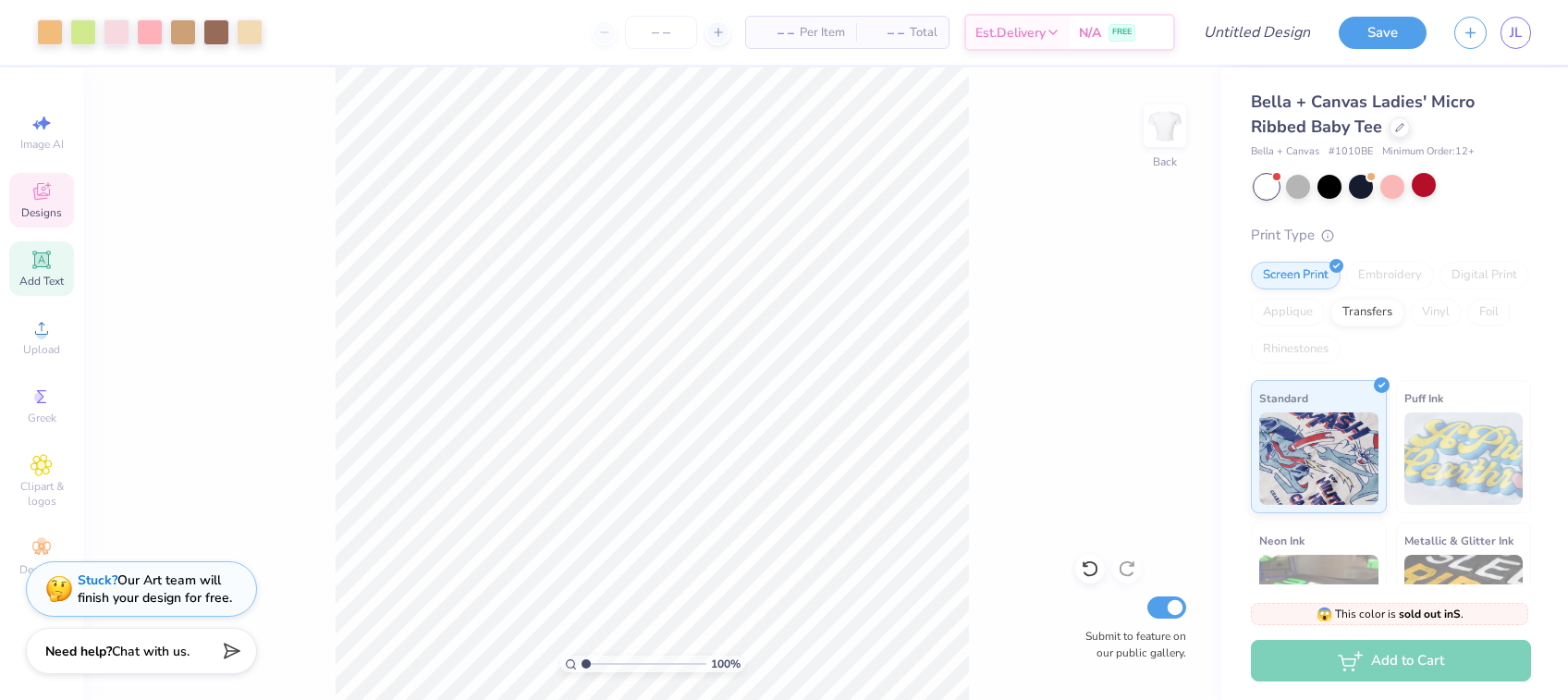 click 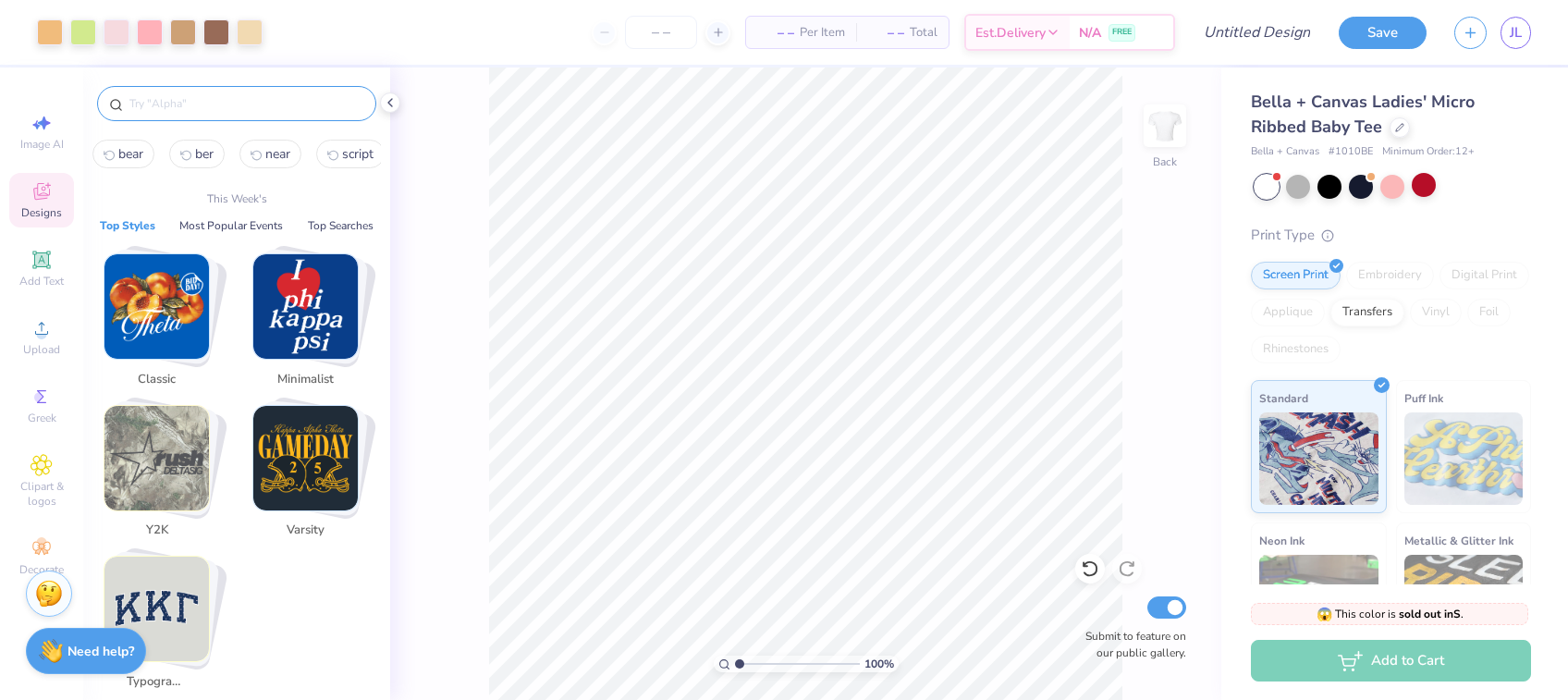 click at bounding box center (246, 104) 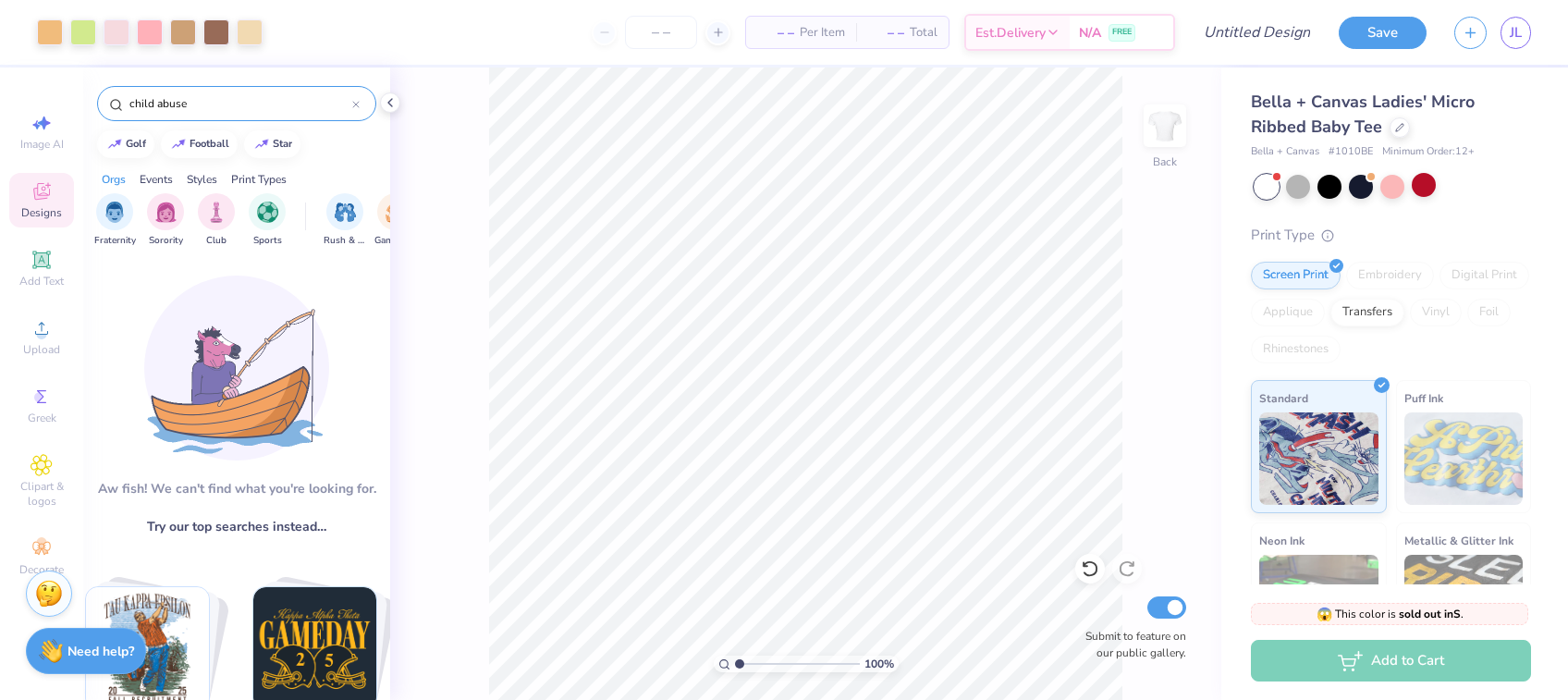 click on "child abuse" at bounding box center [239, 104] 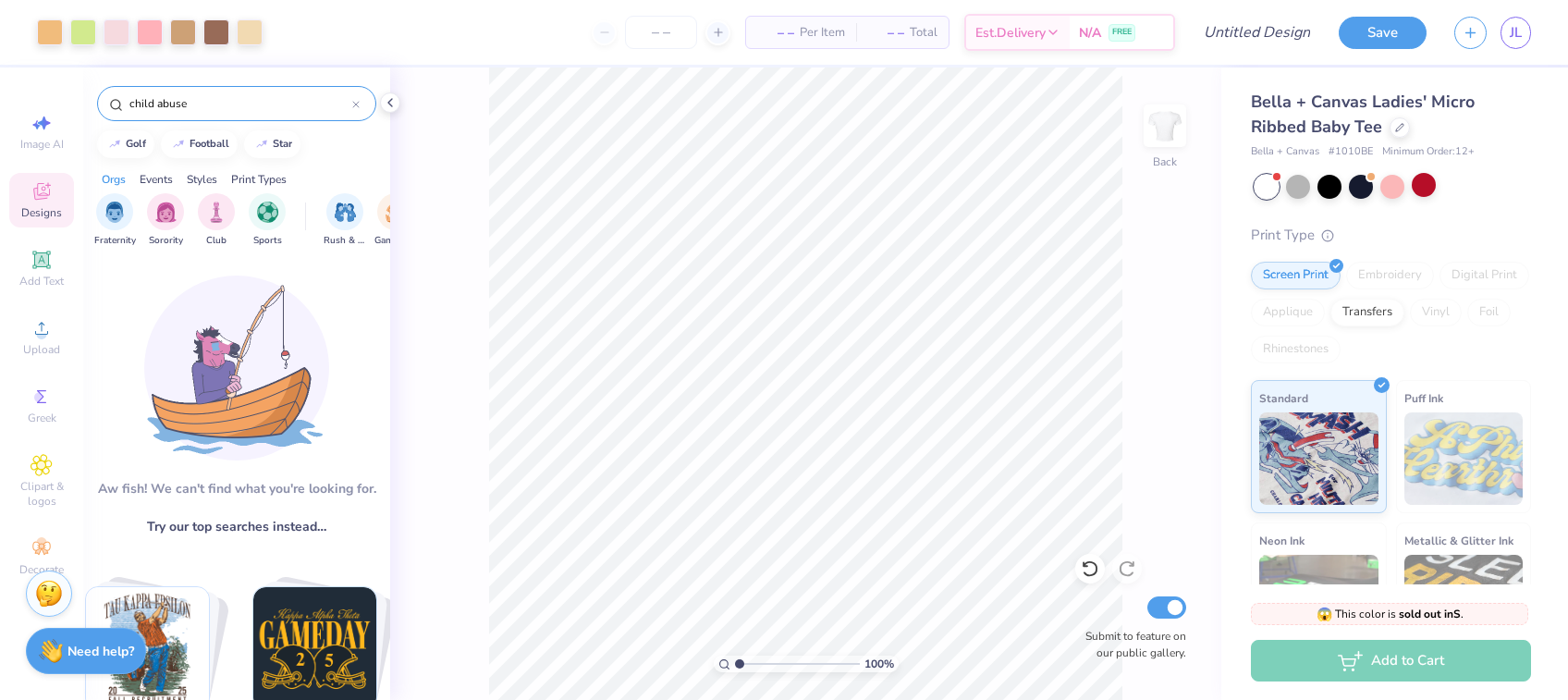 click on "child abuse" at bounding box center (239, 104) 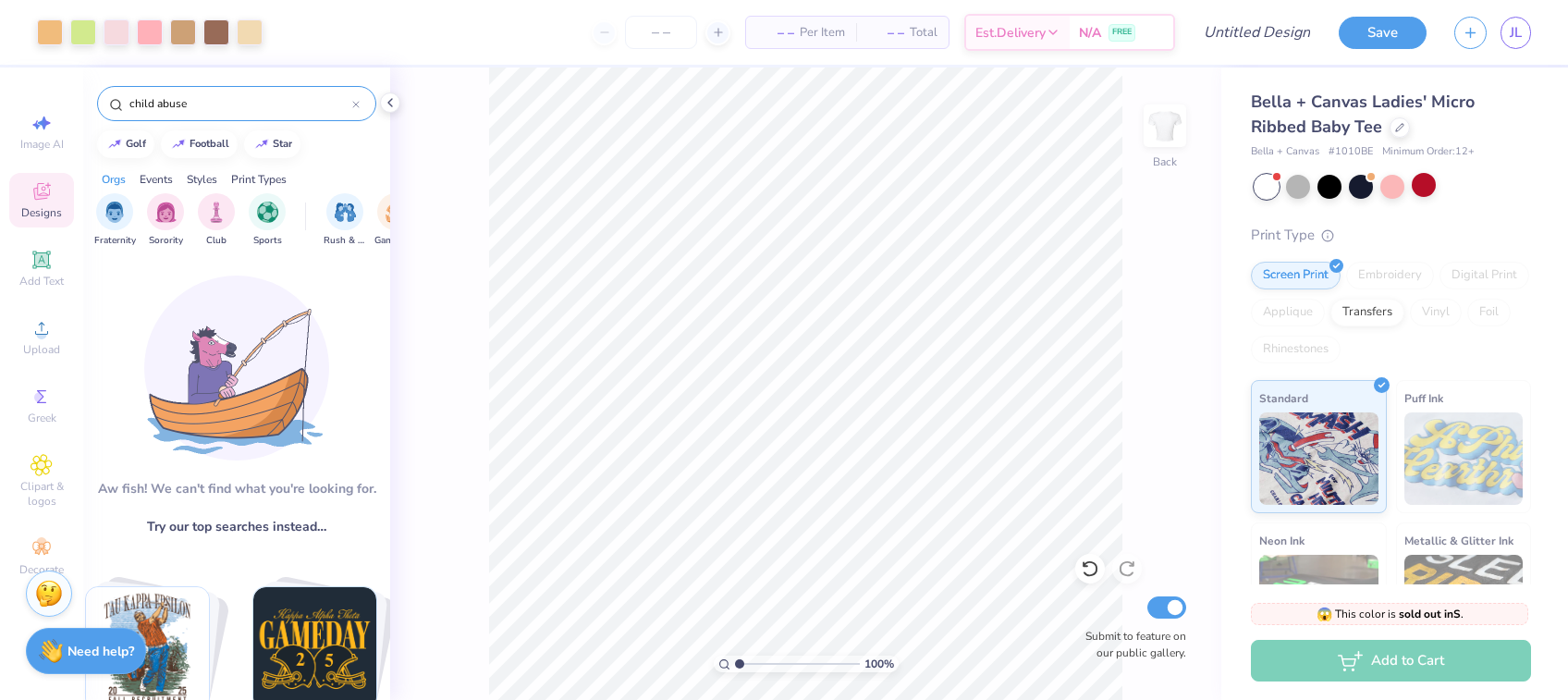 click on "child abuse" at bounding box center [239, 104] 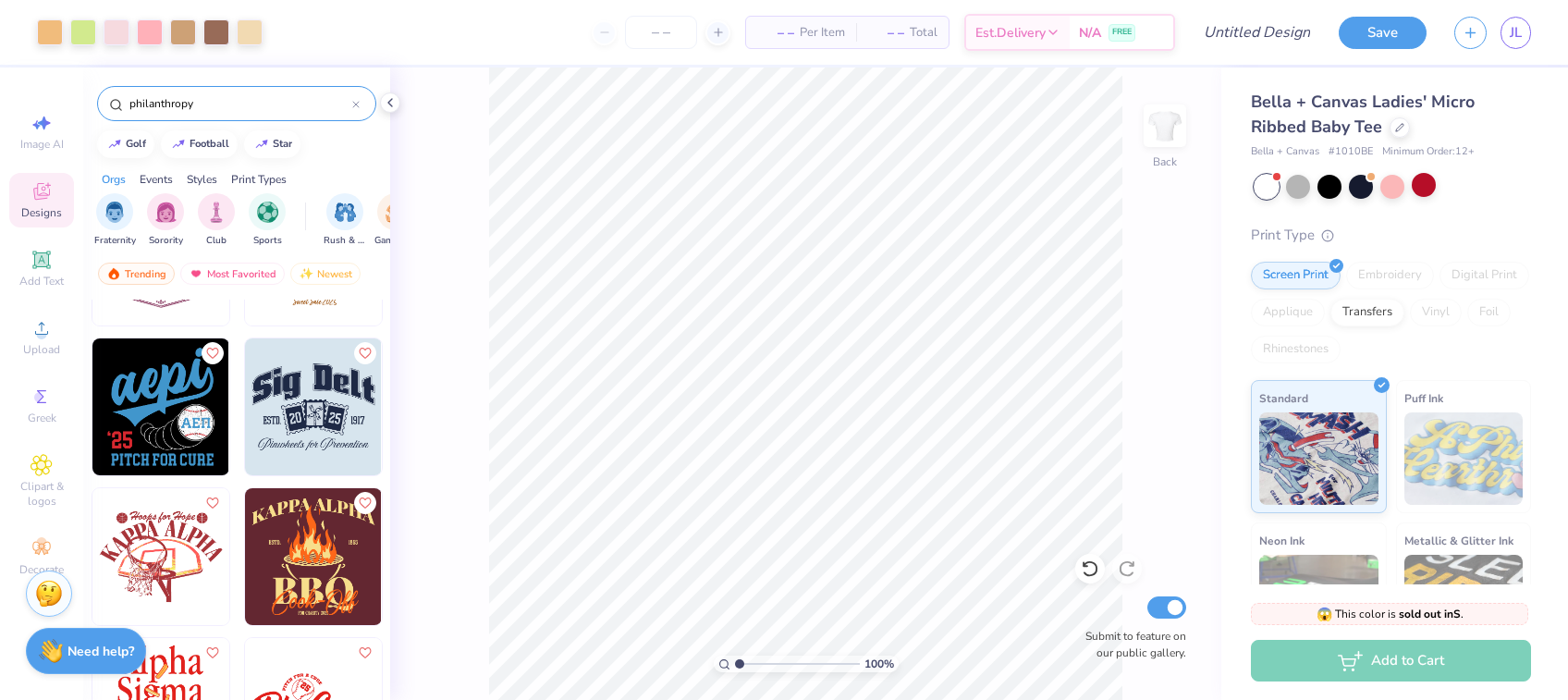 scroll, scrollTop: 712, scrollLeft: 0, axis: vertical 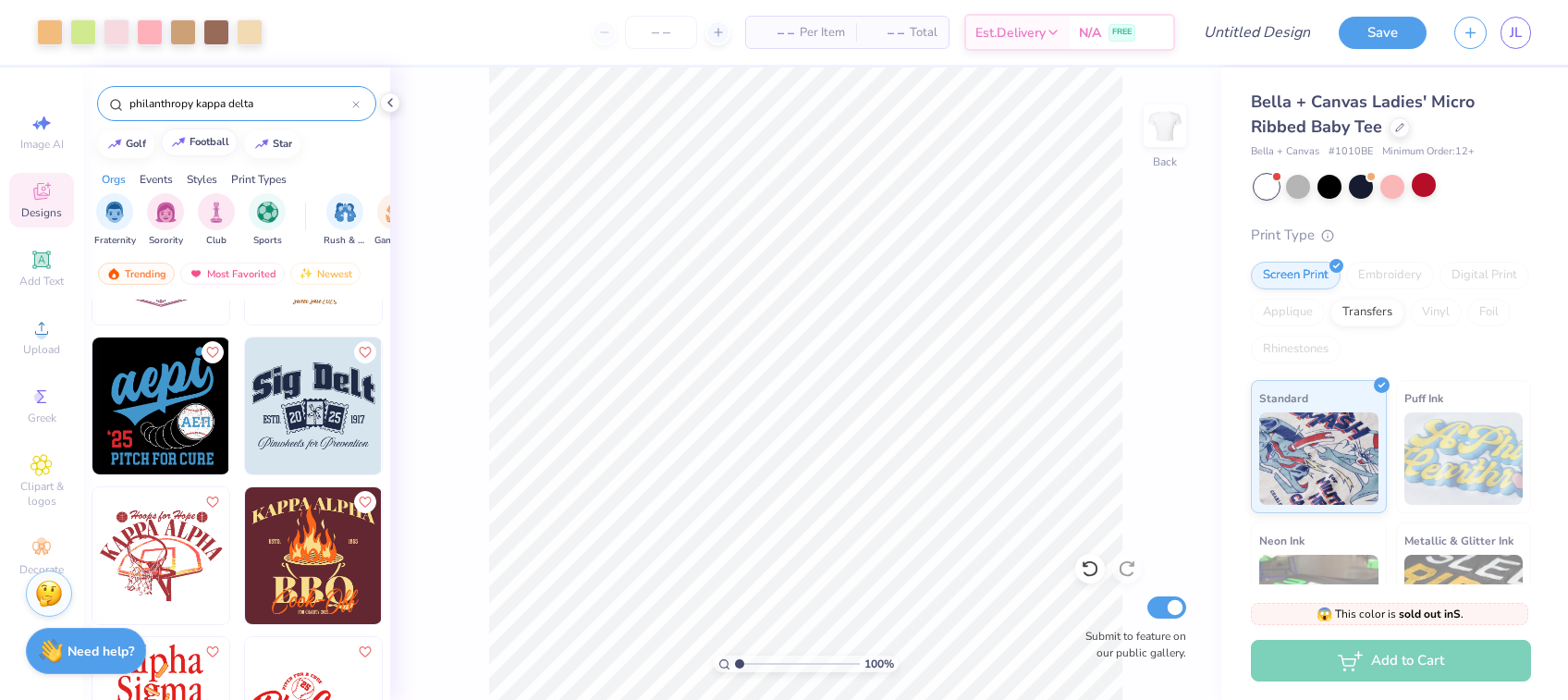 type on "philanthropy kappa delta" 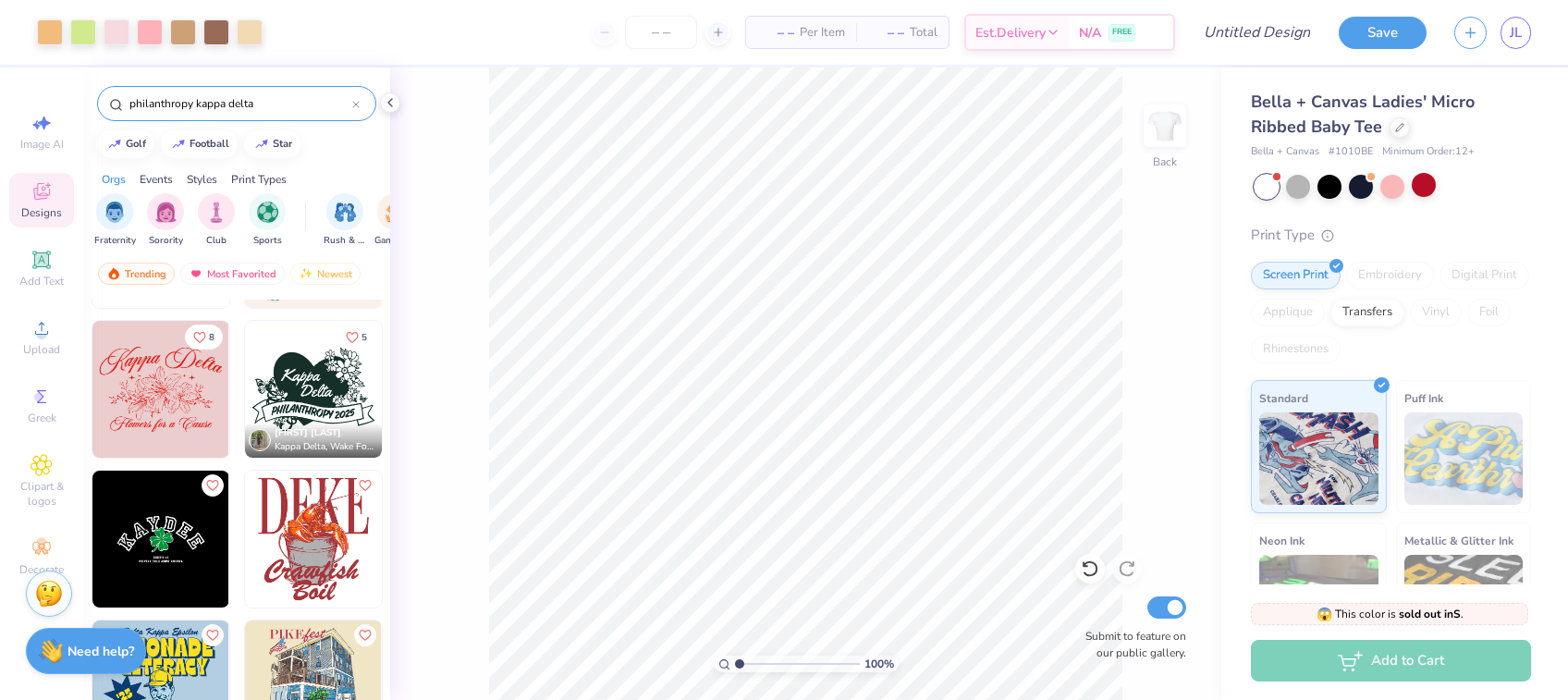 scroll, scrollTop: 747, scrollLeft: 0, axis: vertical 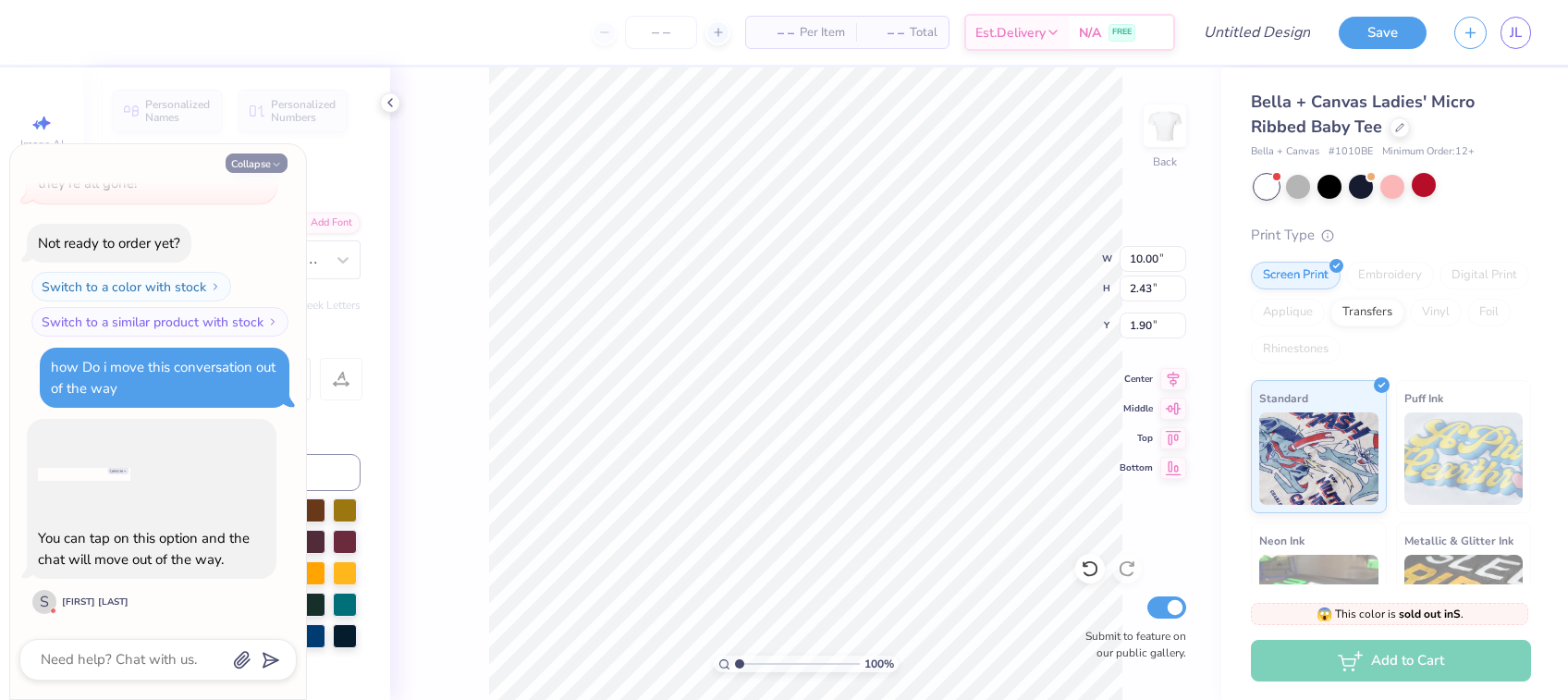 click on "Collapse" at bounding box center [256, 163] 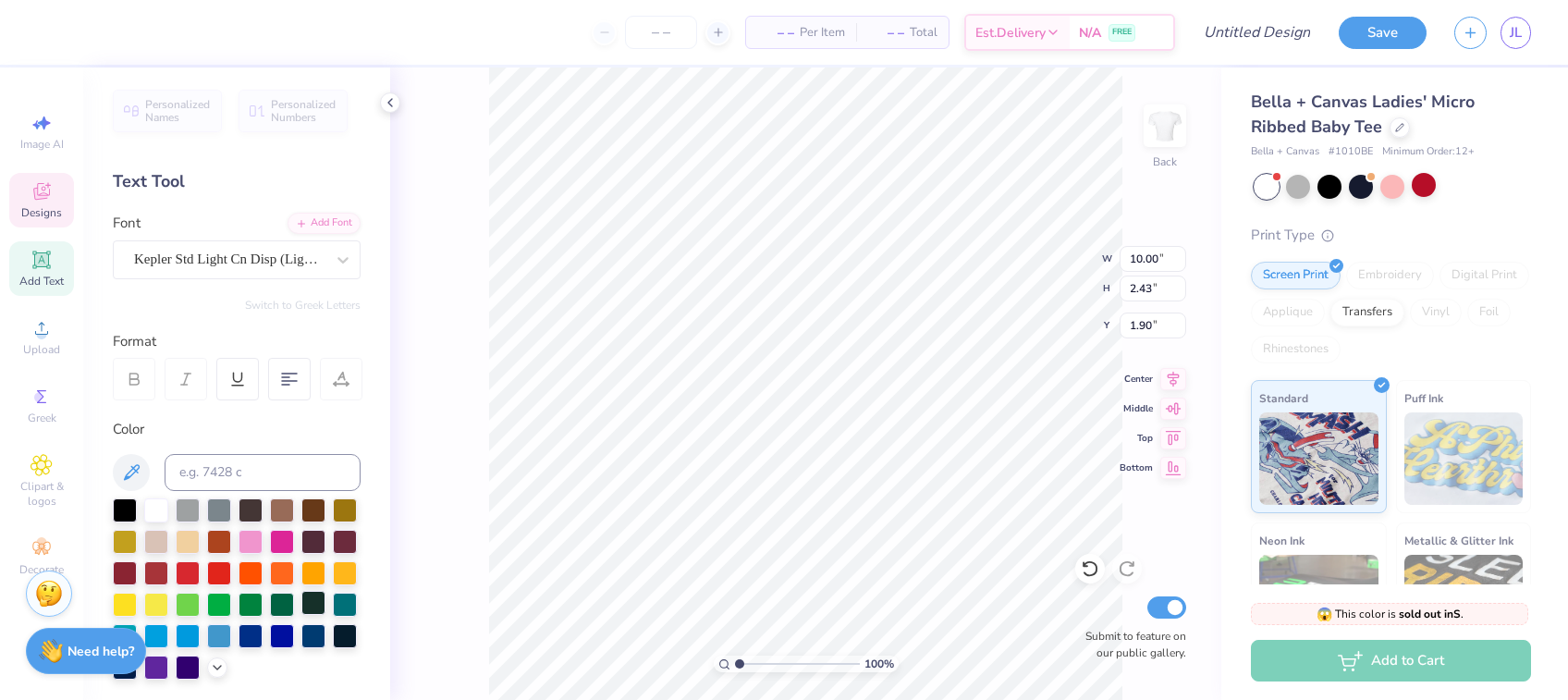 click at bounding box center (313, 603) 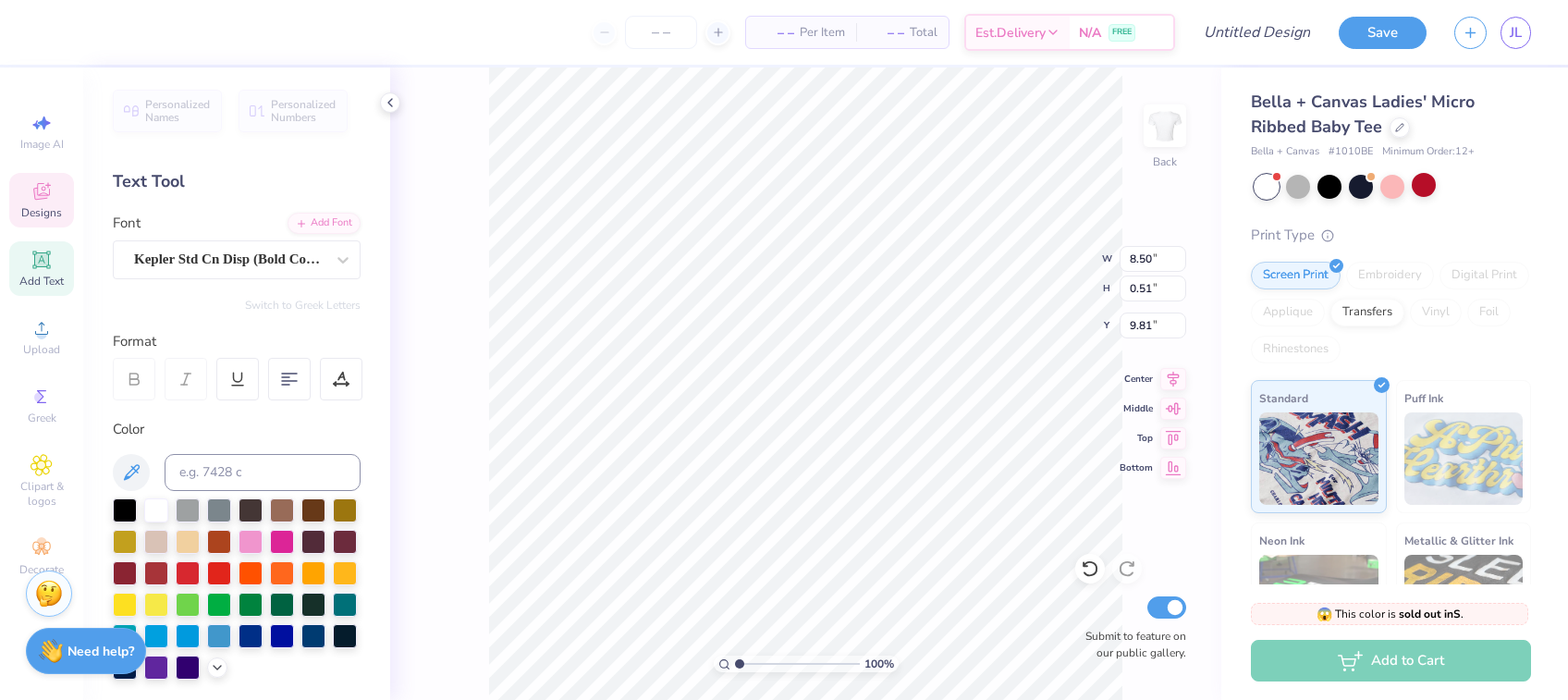 type on "8.50" 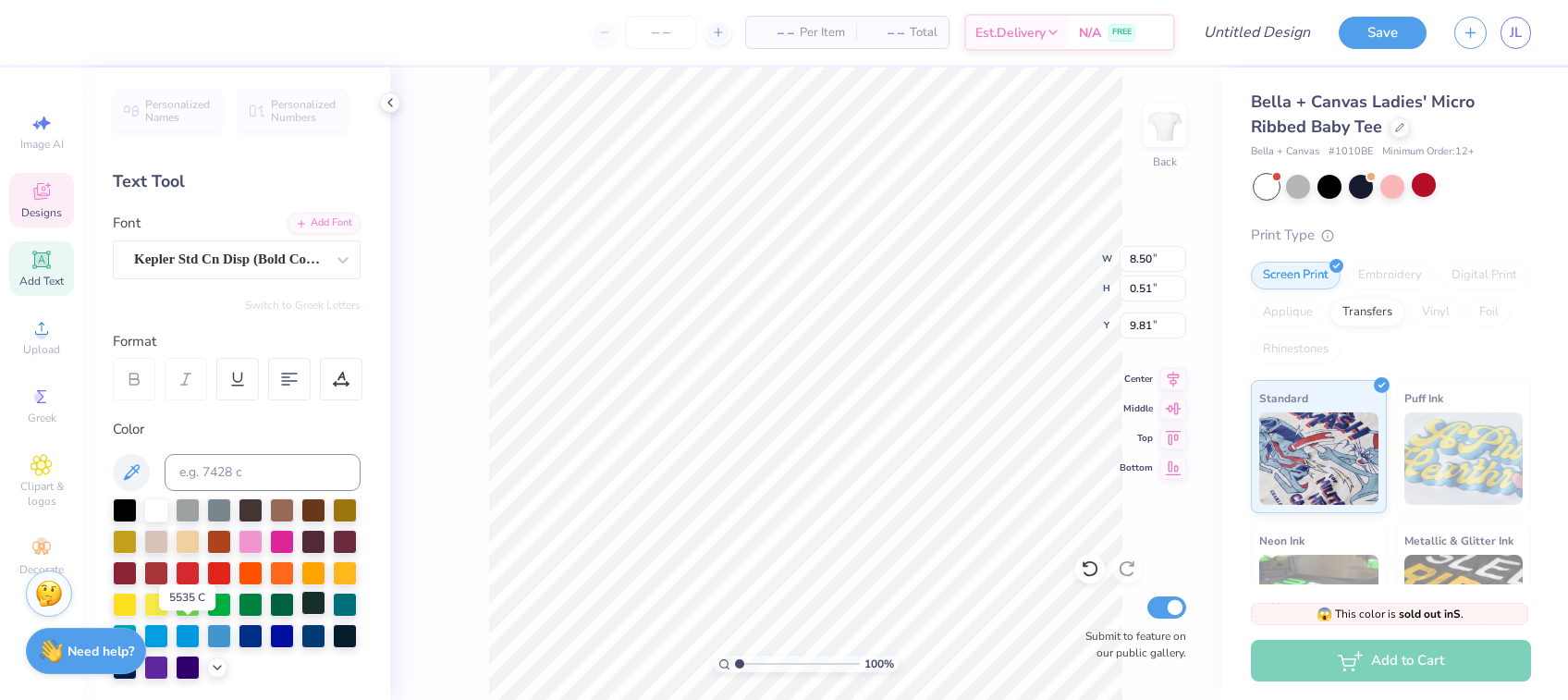 click at bounding box center (313, 603) 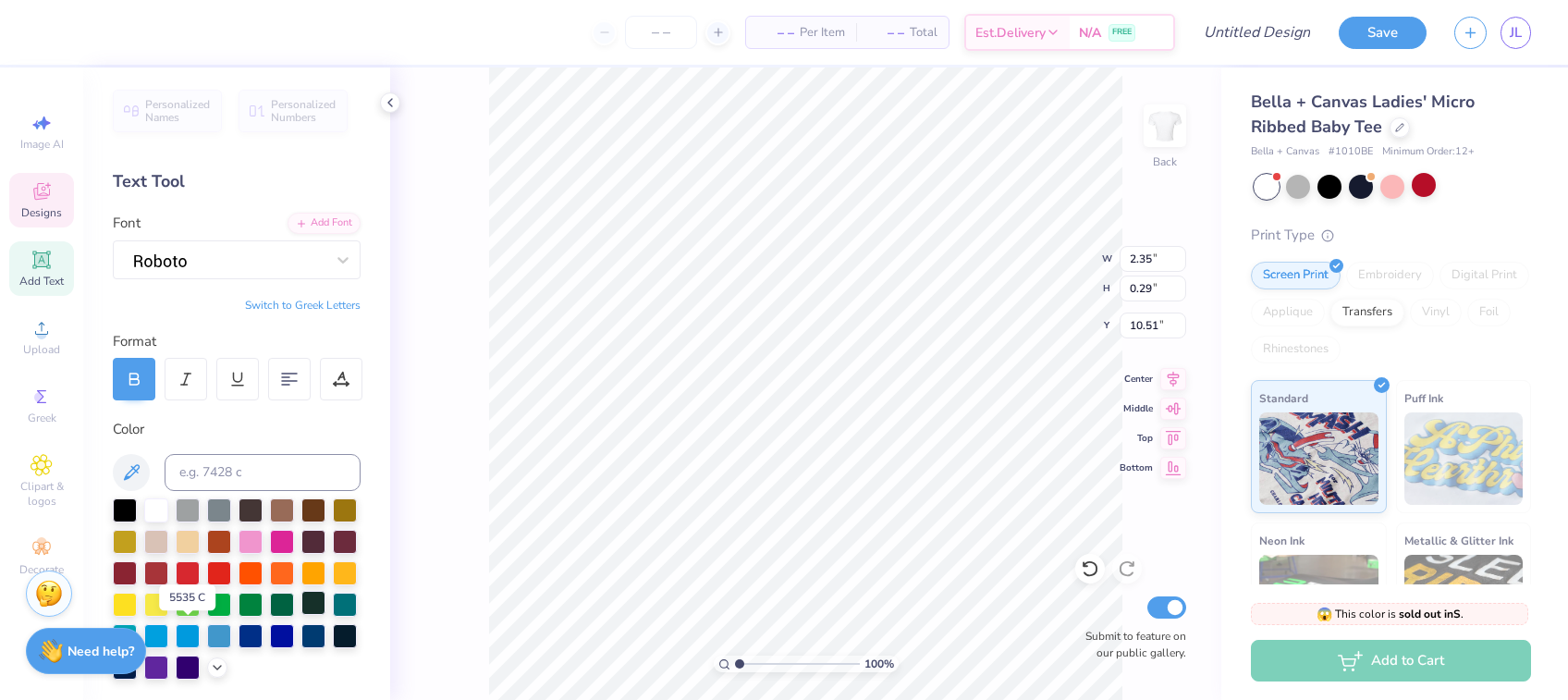 click at bounding box center [313, 603] 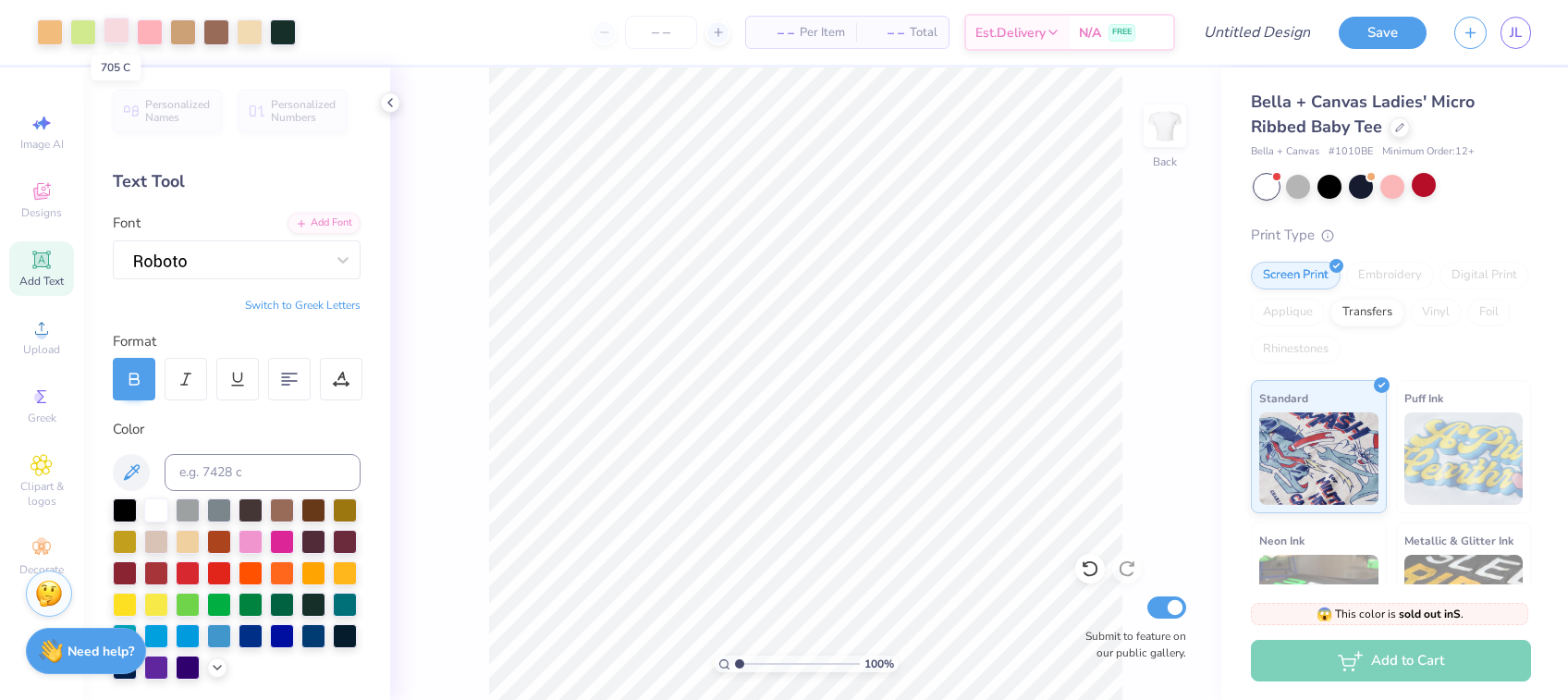 click at bounding box center [116, 31] 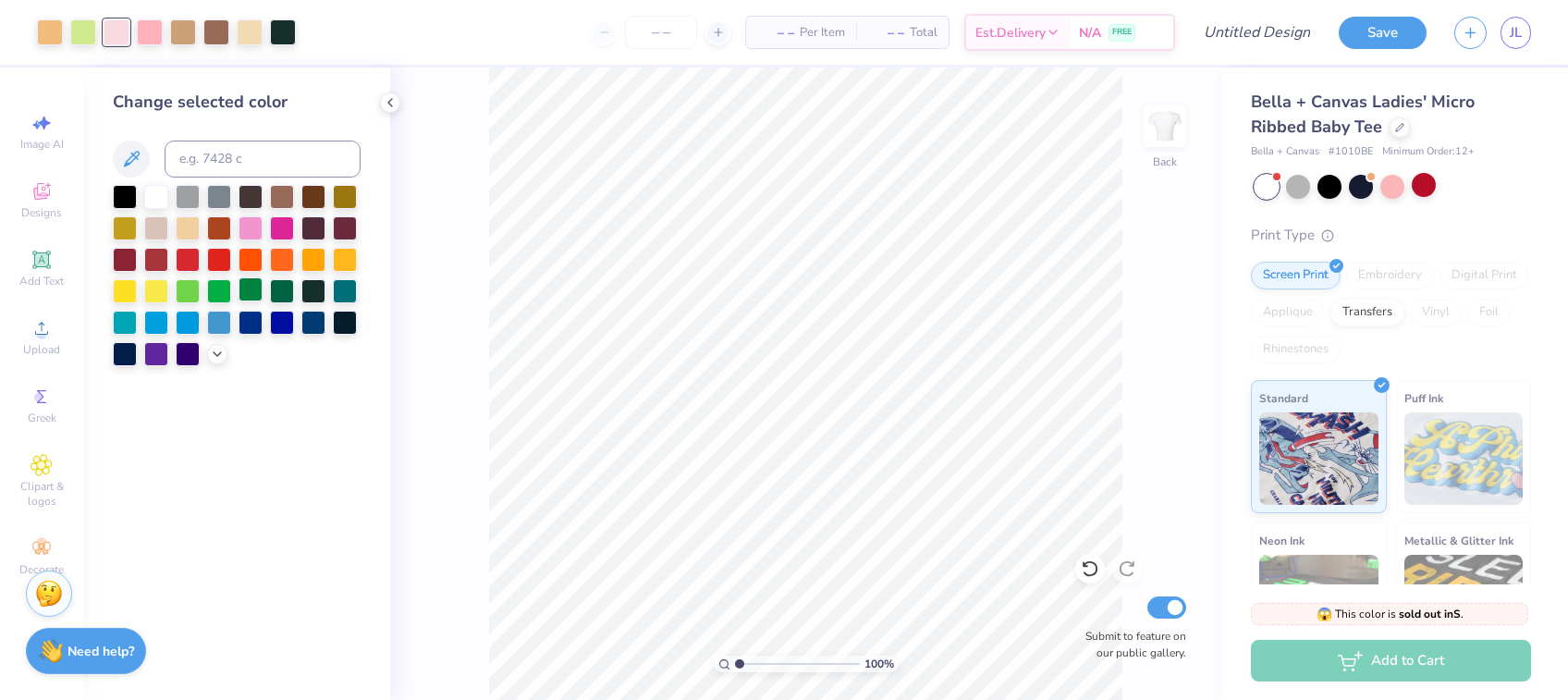 click at bounding box center [251, 289] 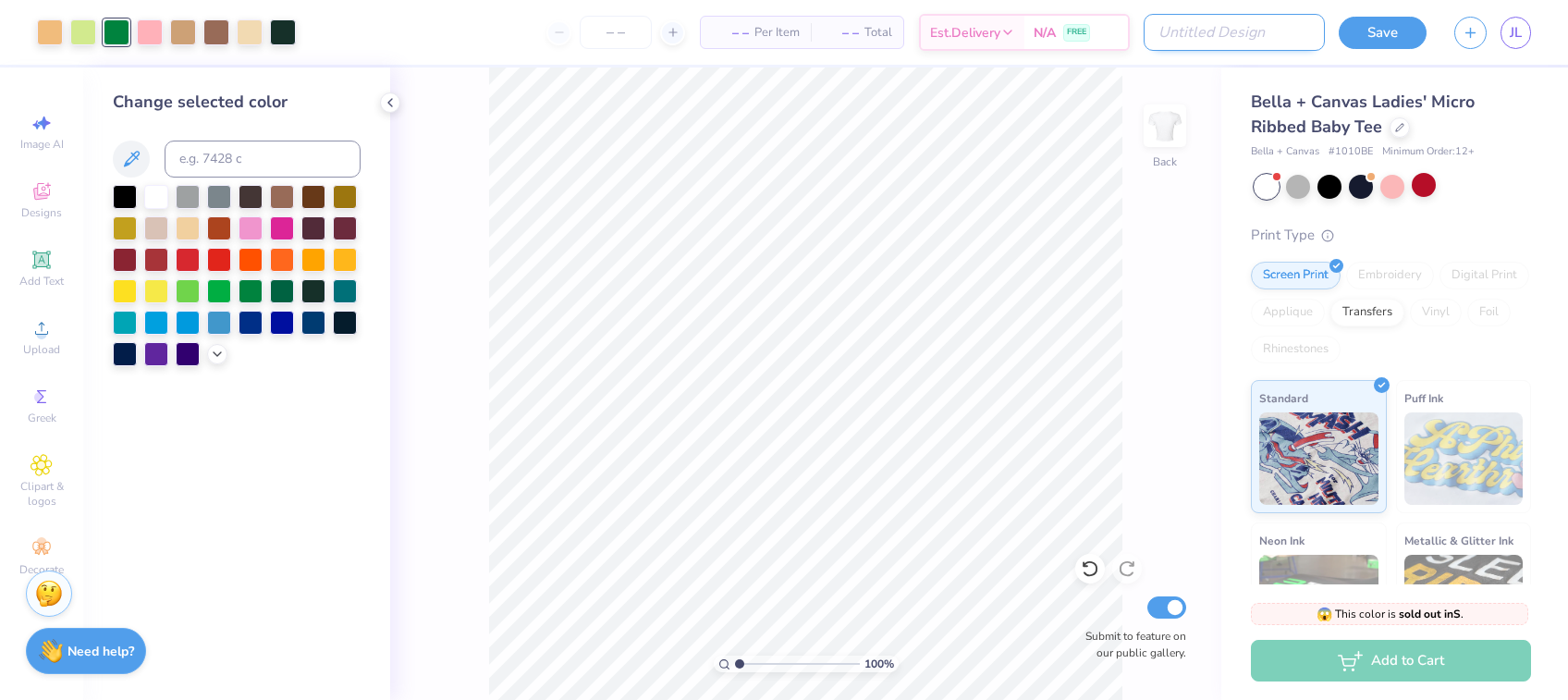 click on "Design Title" at bounding box center (1234, 32) 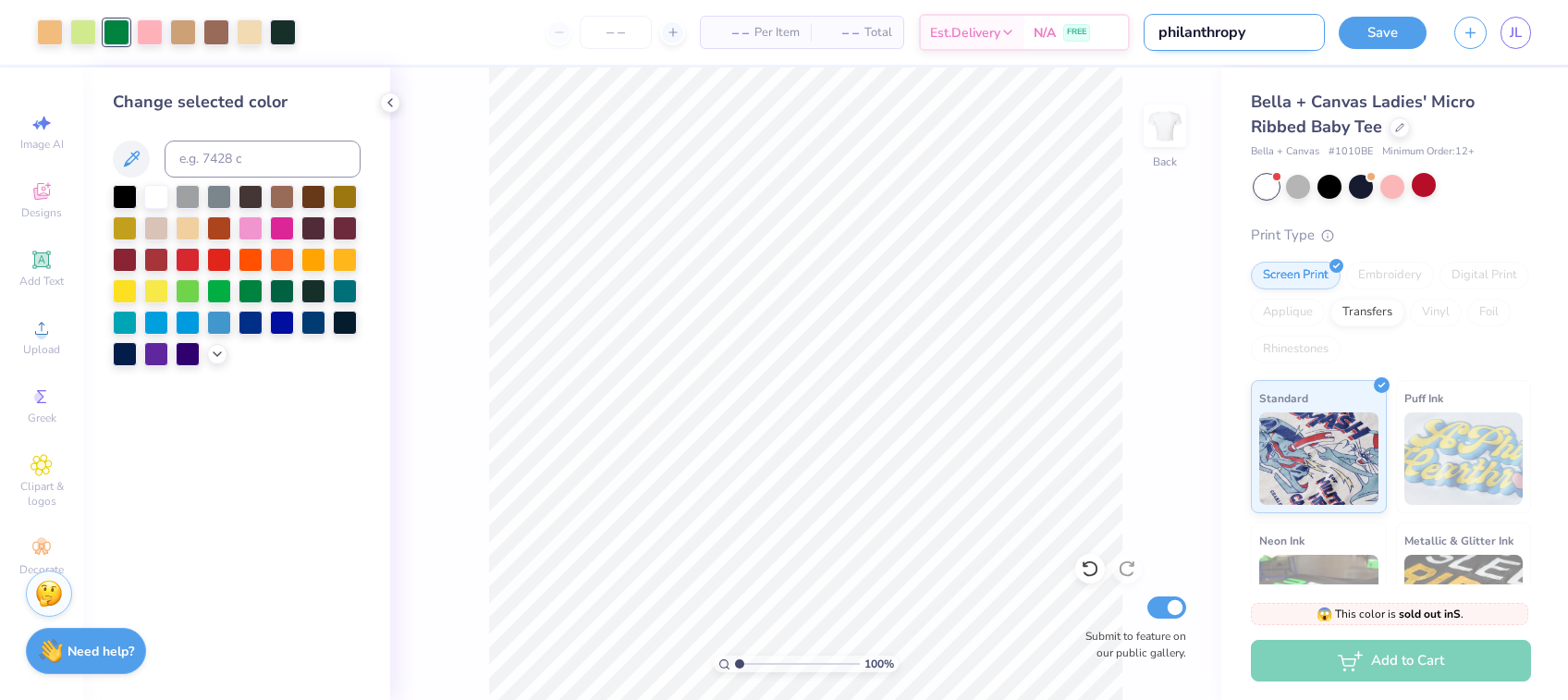 type on "philanthropy" 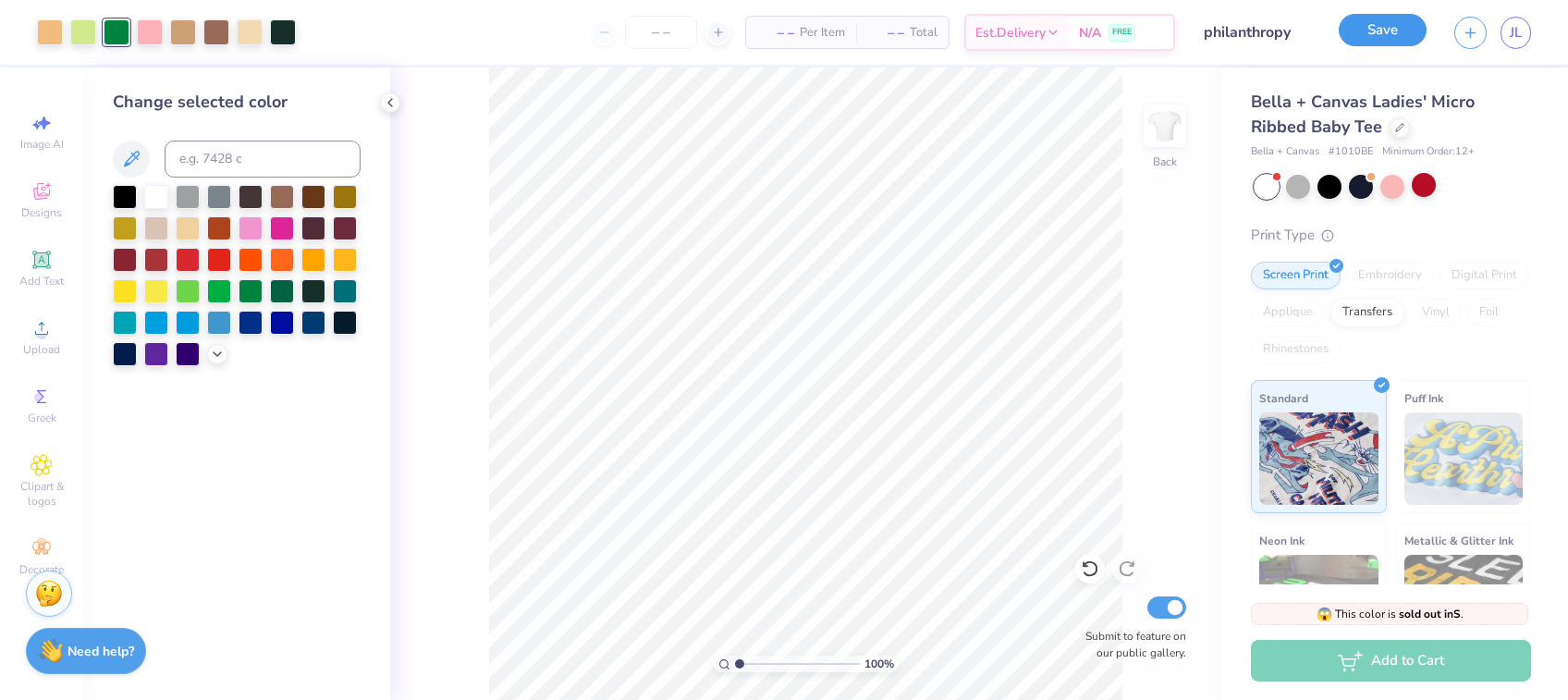 click on "Save" at bounding box center [1382, 30] 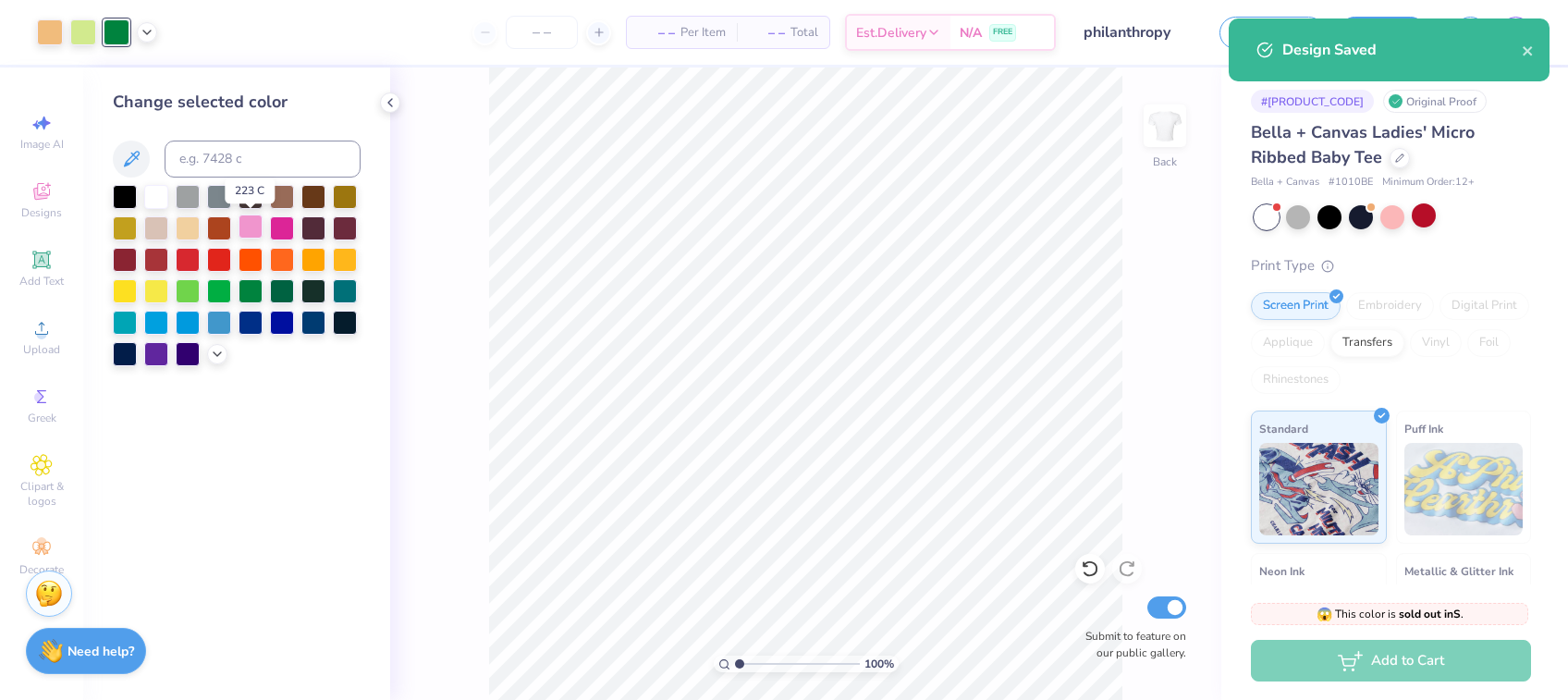click at bounding box center (251, 227) 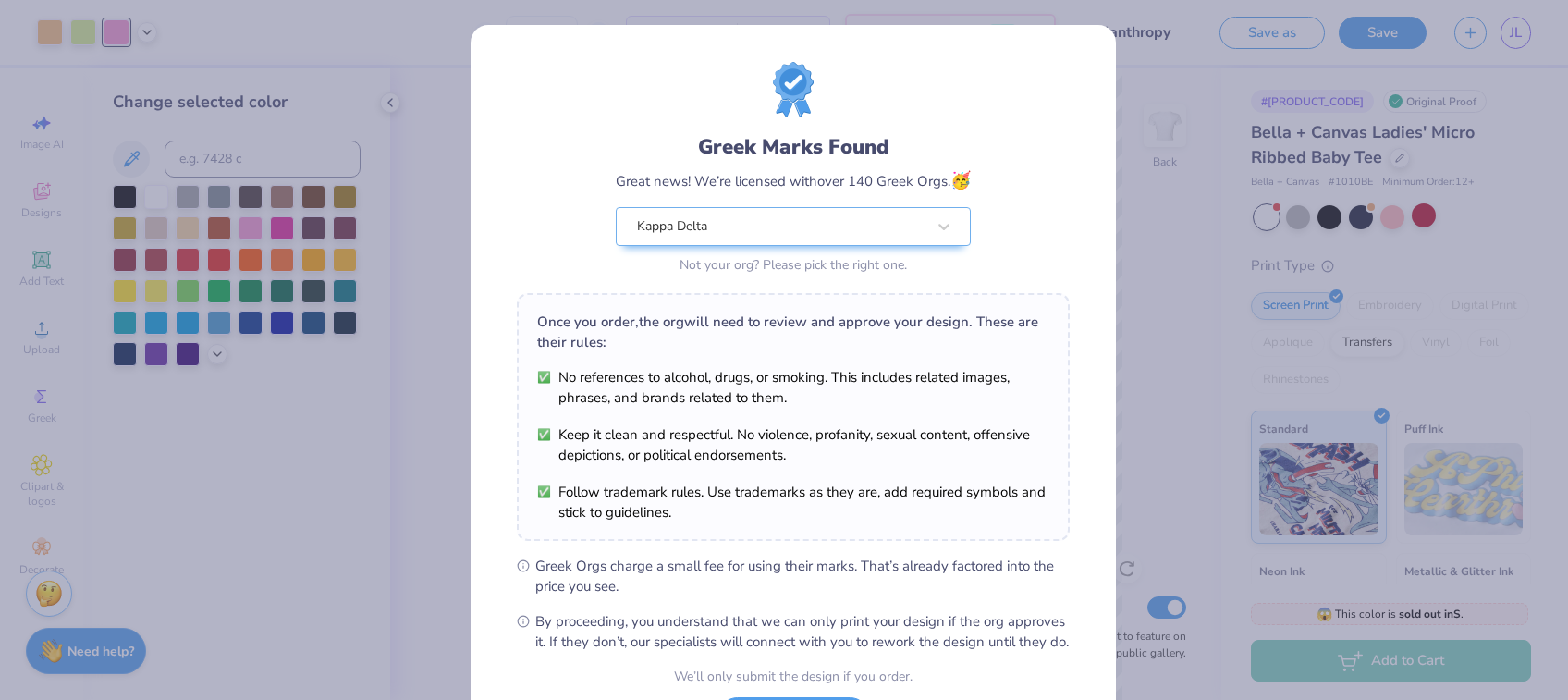 scroll, scrollTop: 164, scrollLeft: 0, axis: vertical 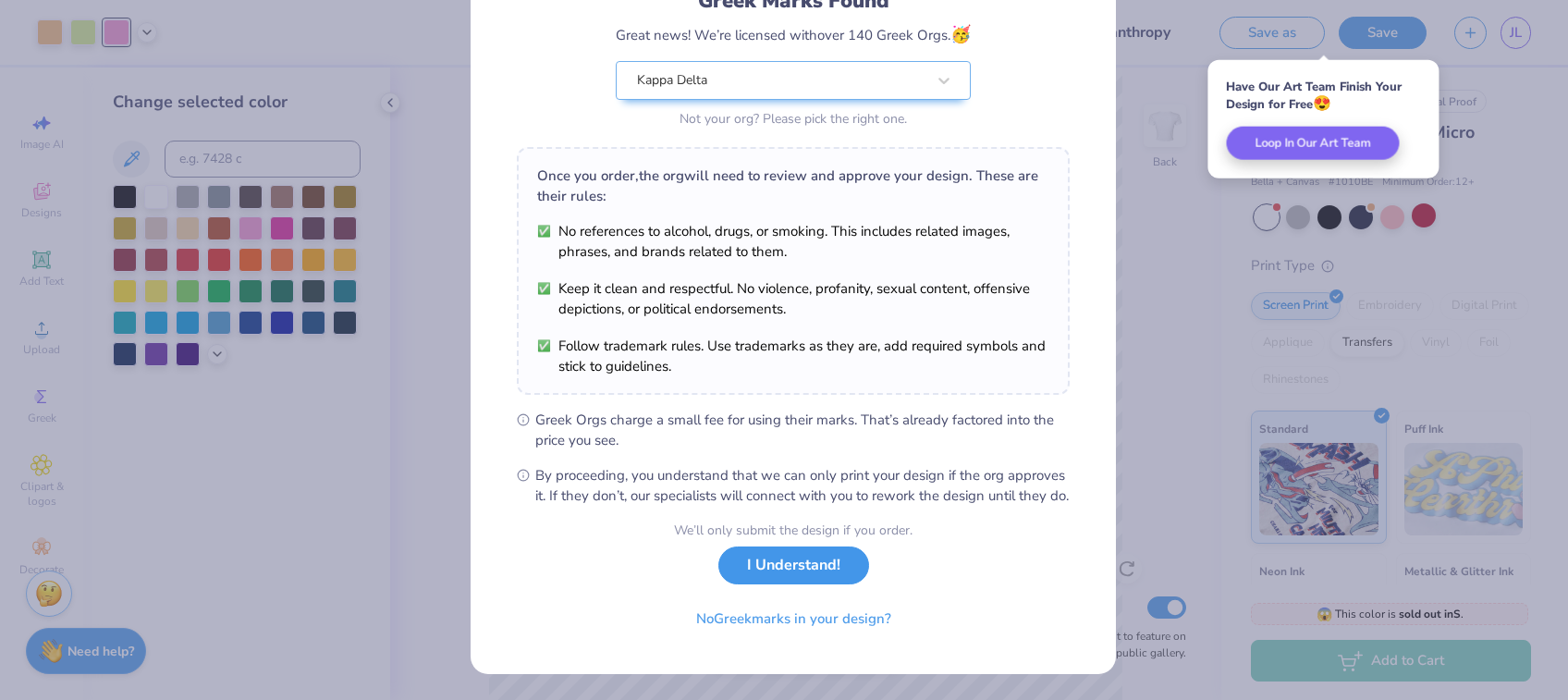 click on "I Understand!" at bounding box center [793, 565] 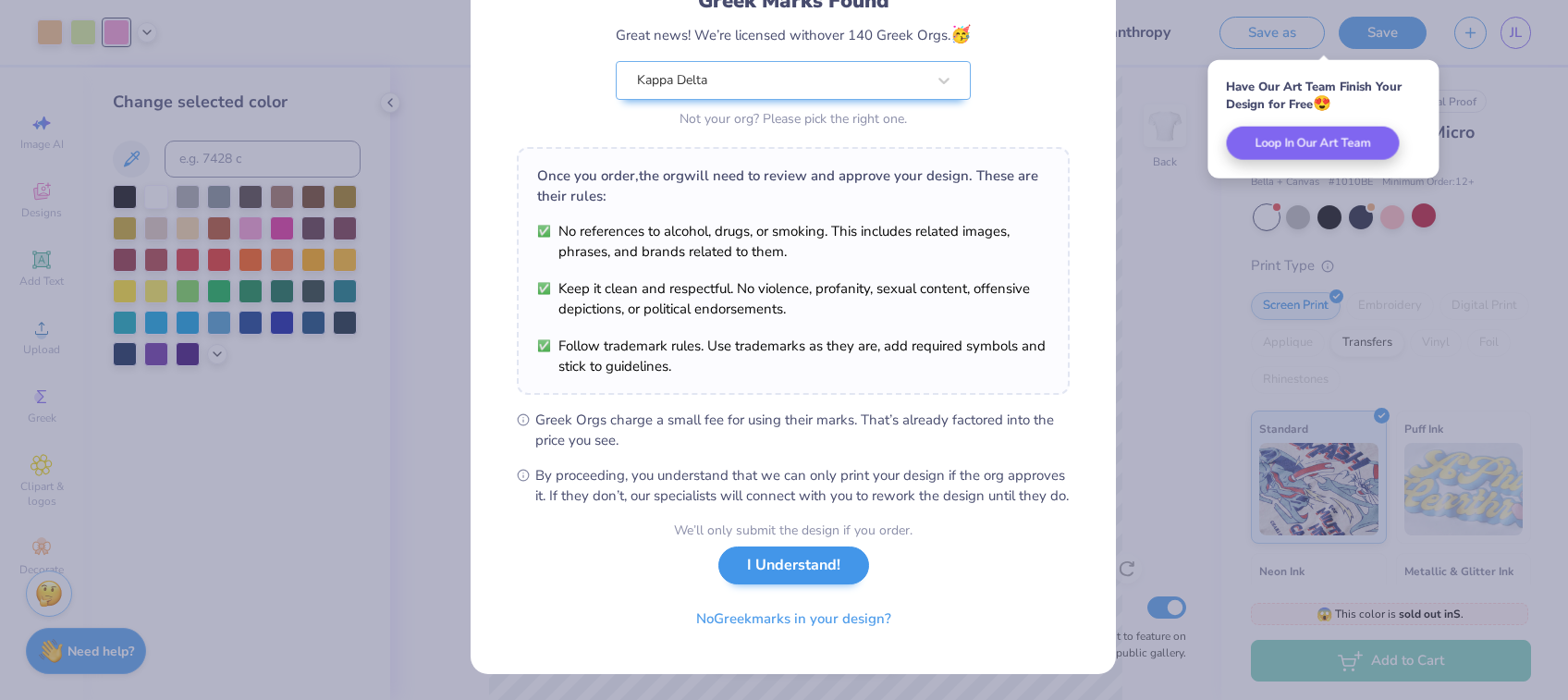 scroll, scrollTop: 0, scrollLeft: 0, axis: both 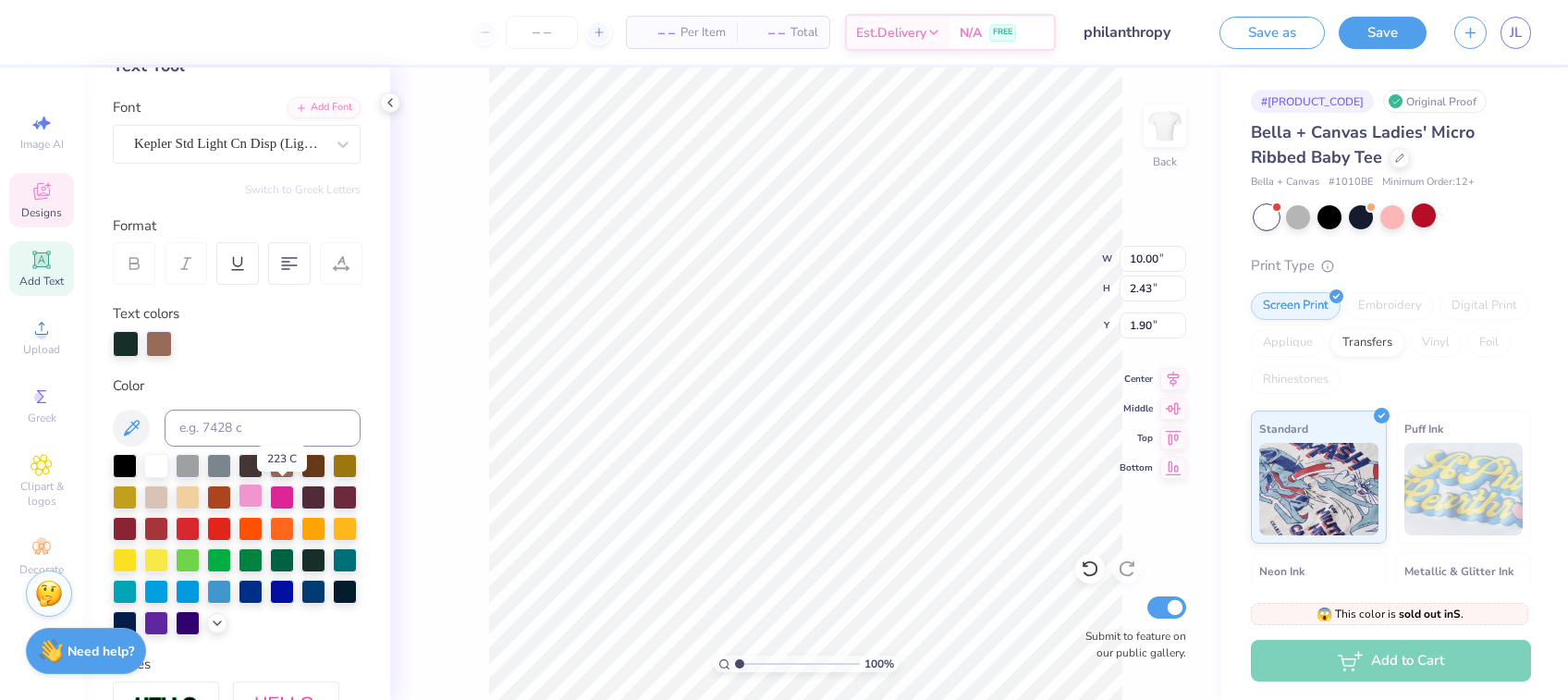 click at bounding box center (251, 496) 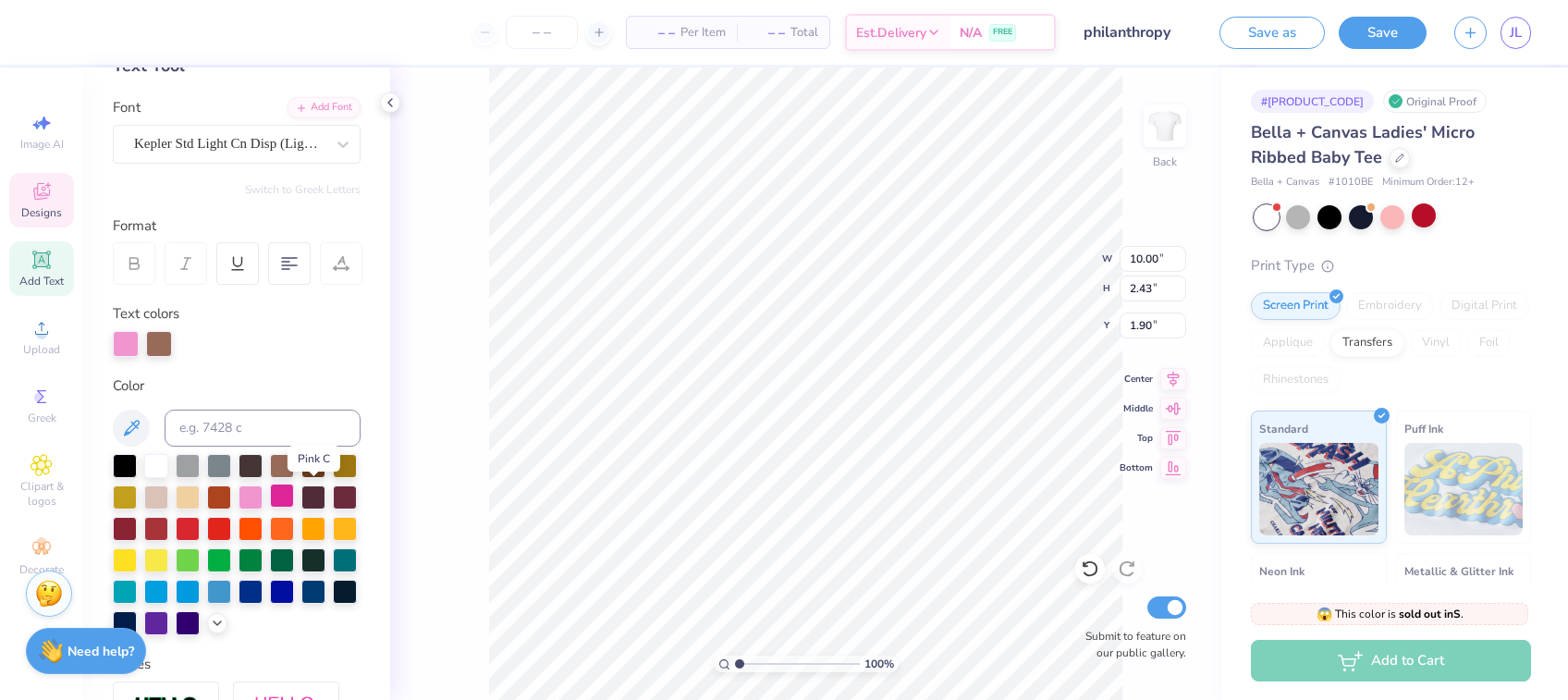 click at bounding box center [282, 496] 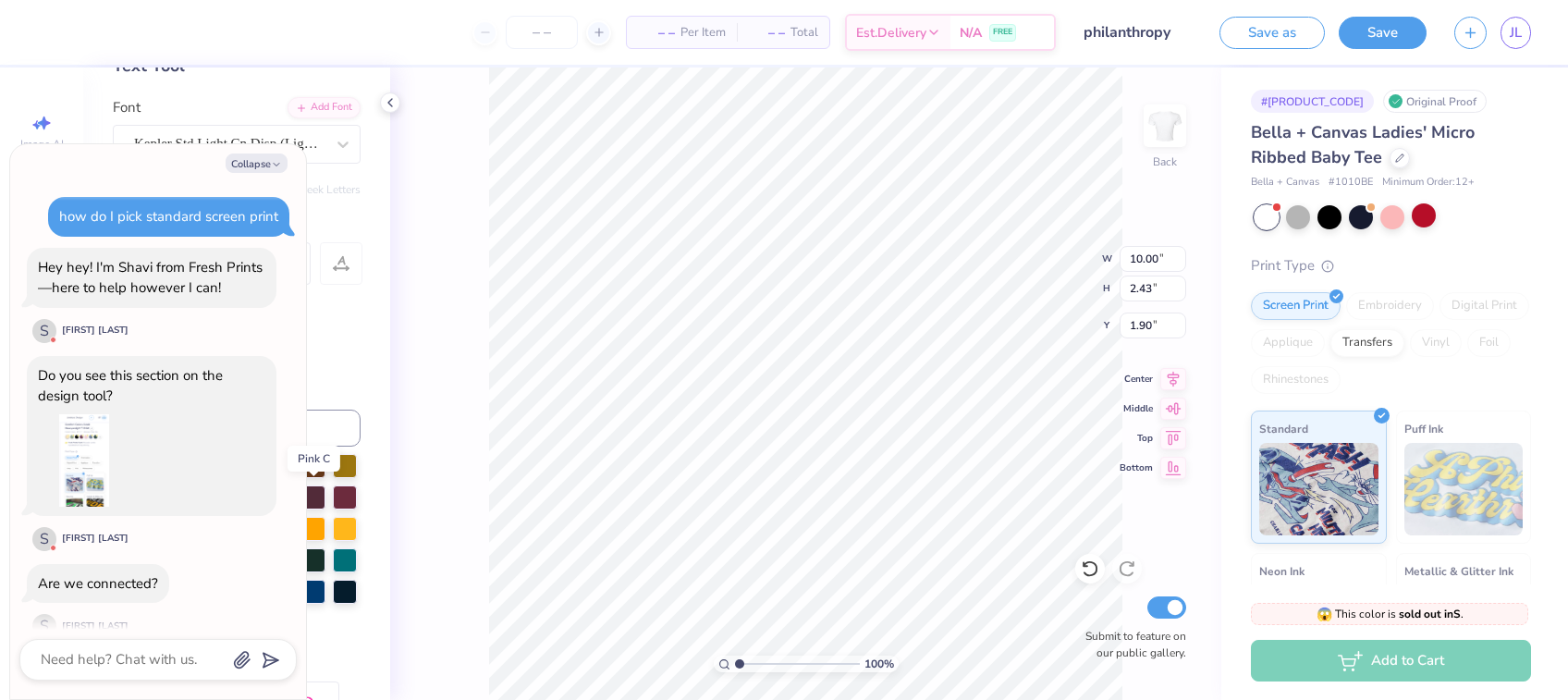 scroll, scrollTop: 1038, scrollLeft: 0, axis: vertical 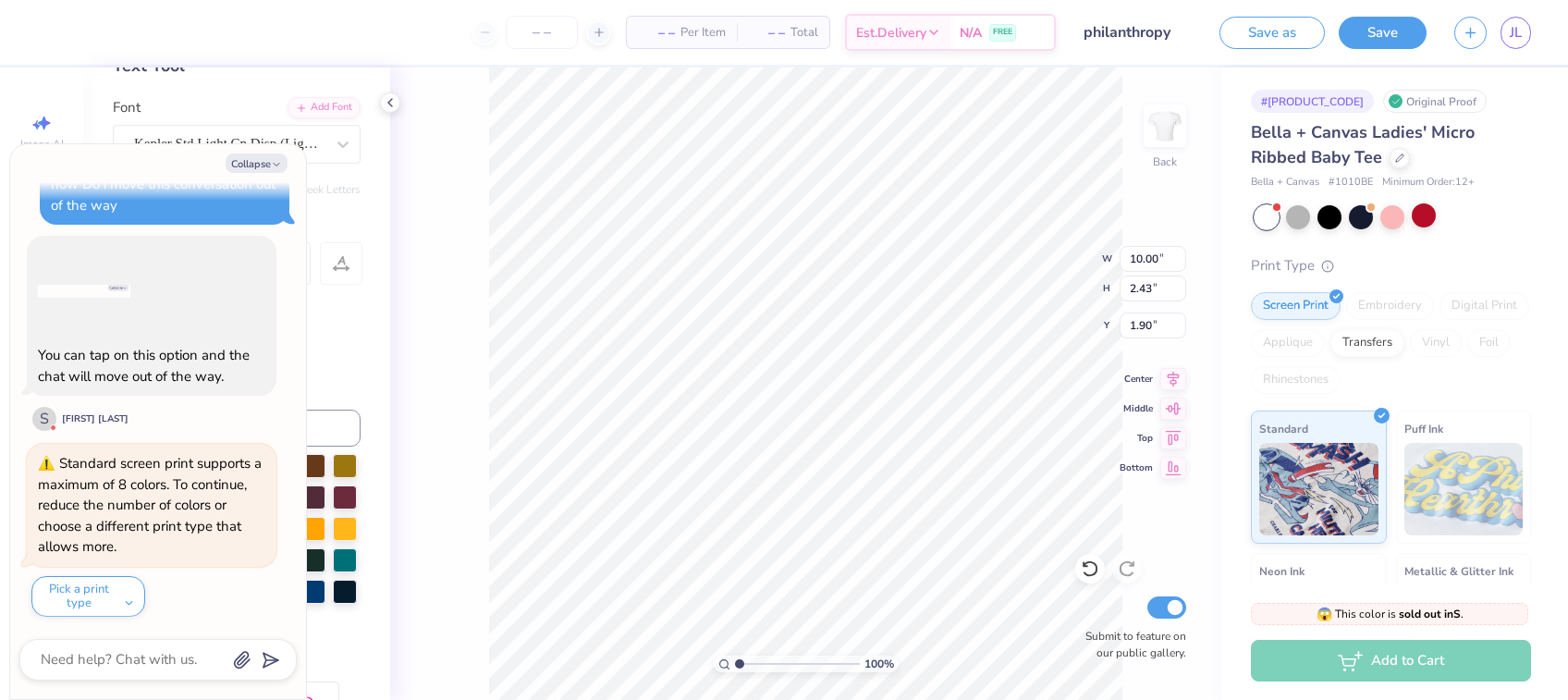 type on "x" 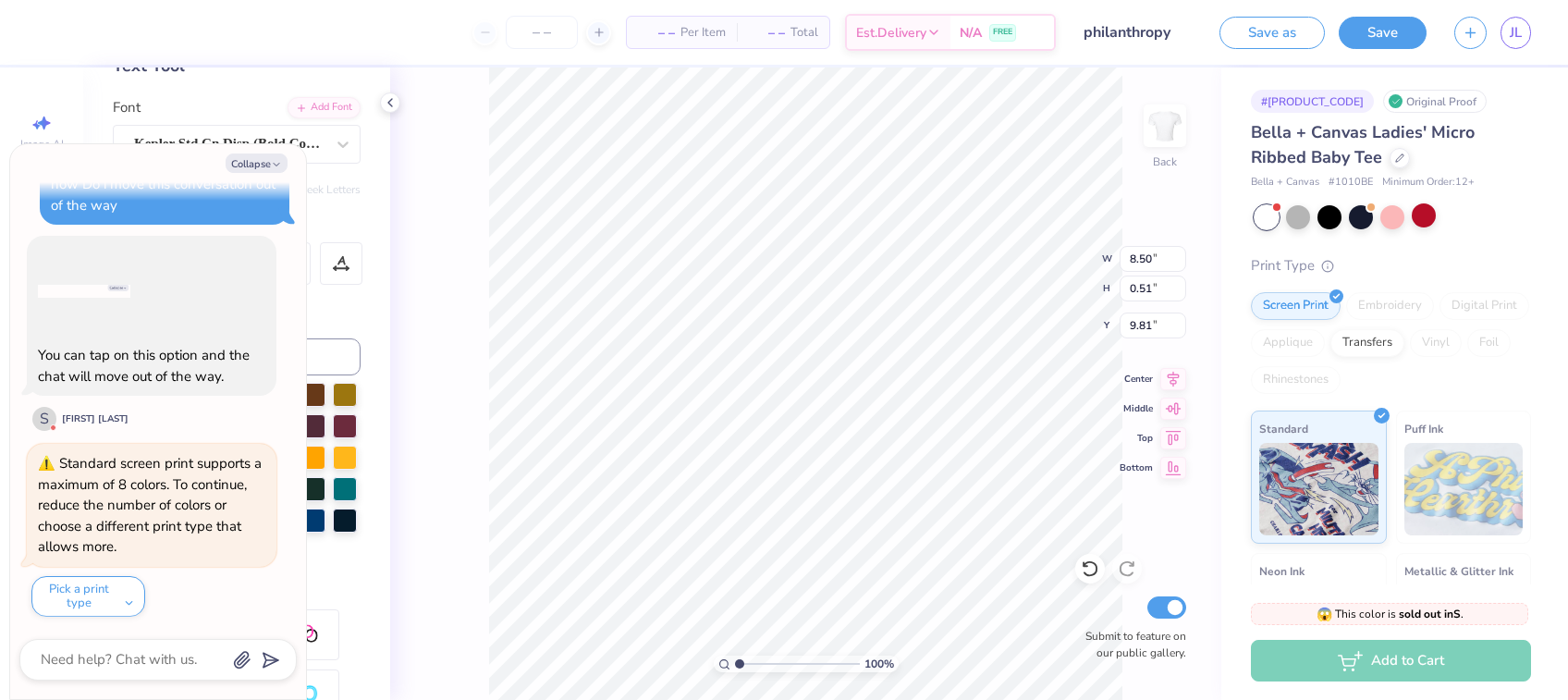 scroll, scrollTop: 20, scrollLeft: 2, axis: both 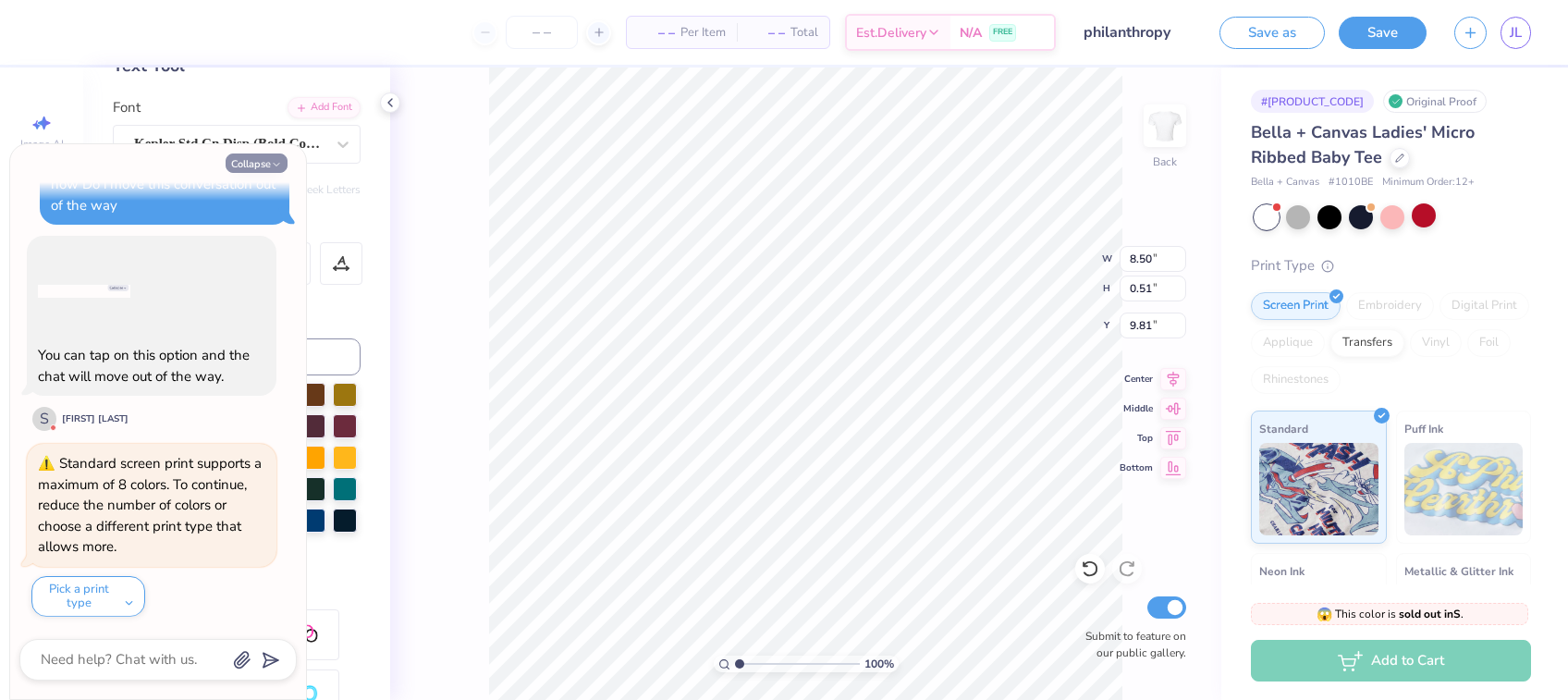 click on "Collapse" at bounding box center [256, 163] 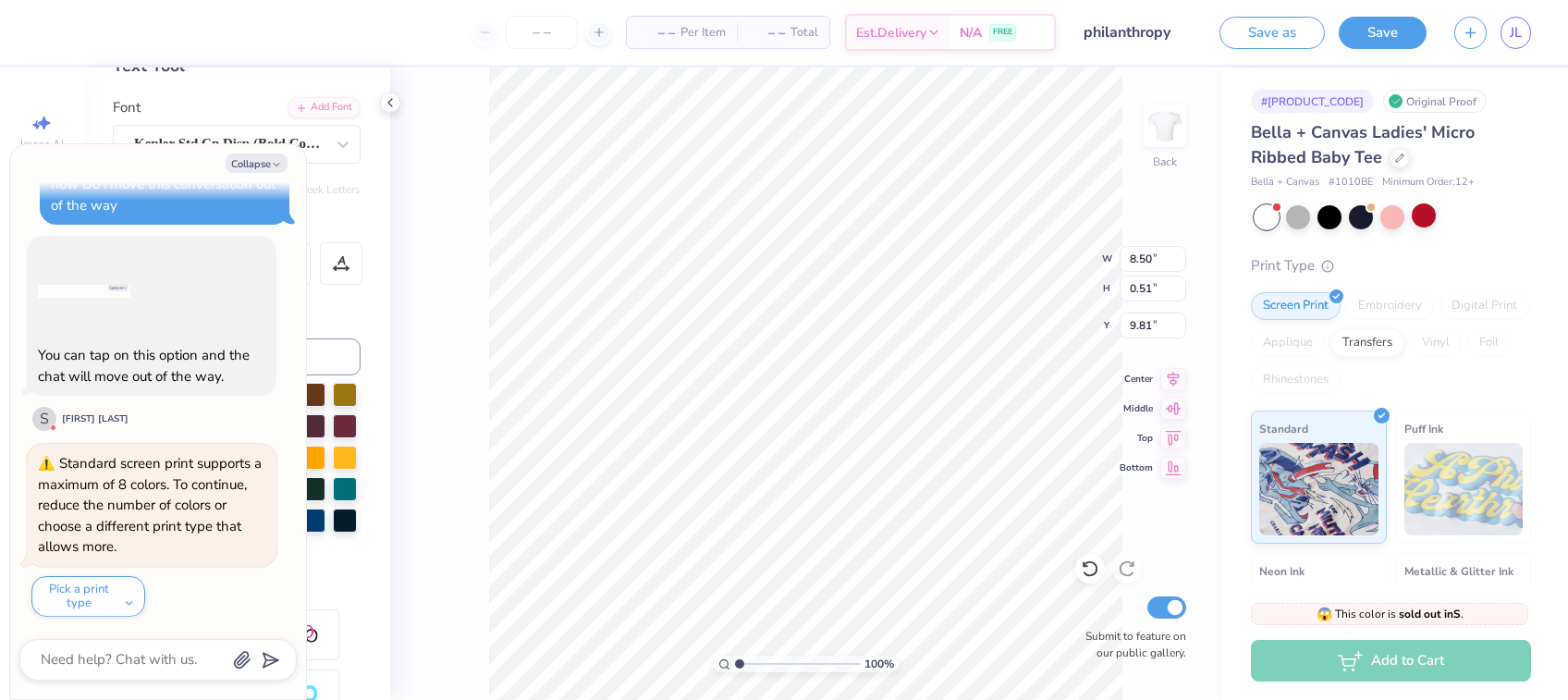 type on "x" 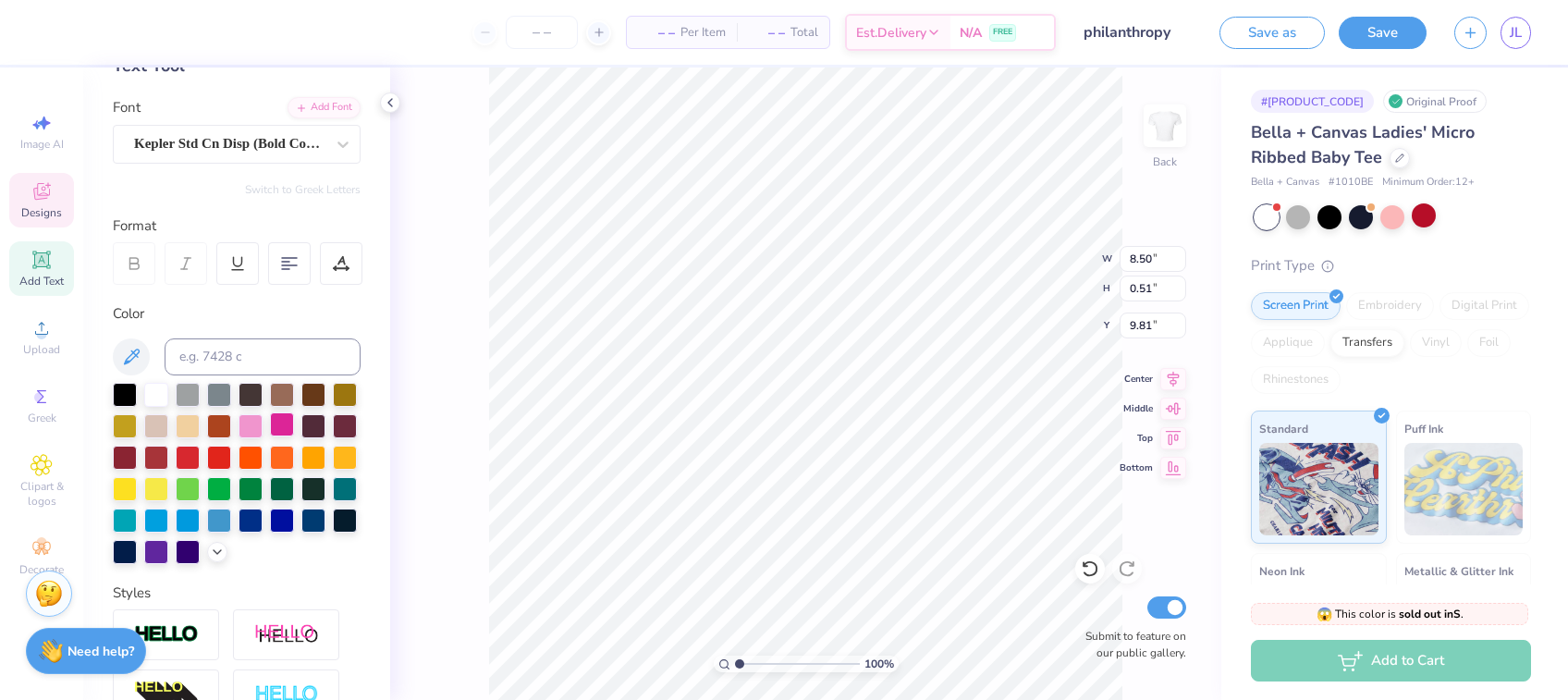 click at bounding box center [282, 424] 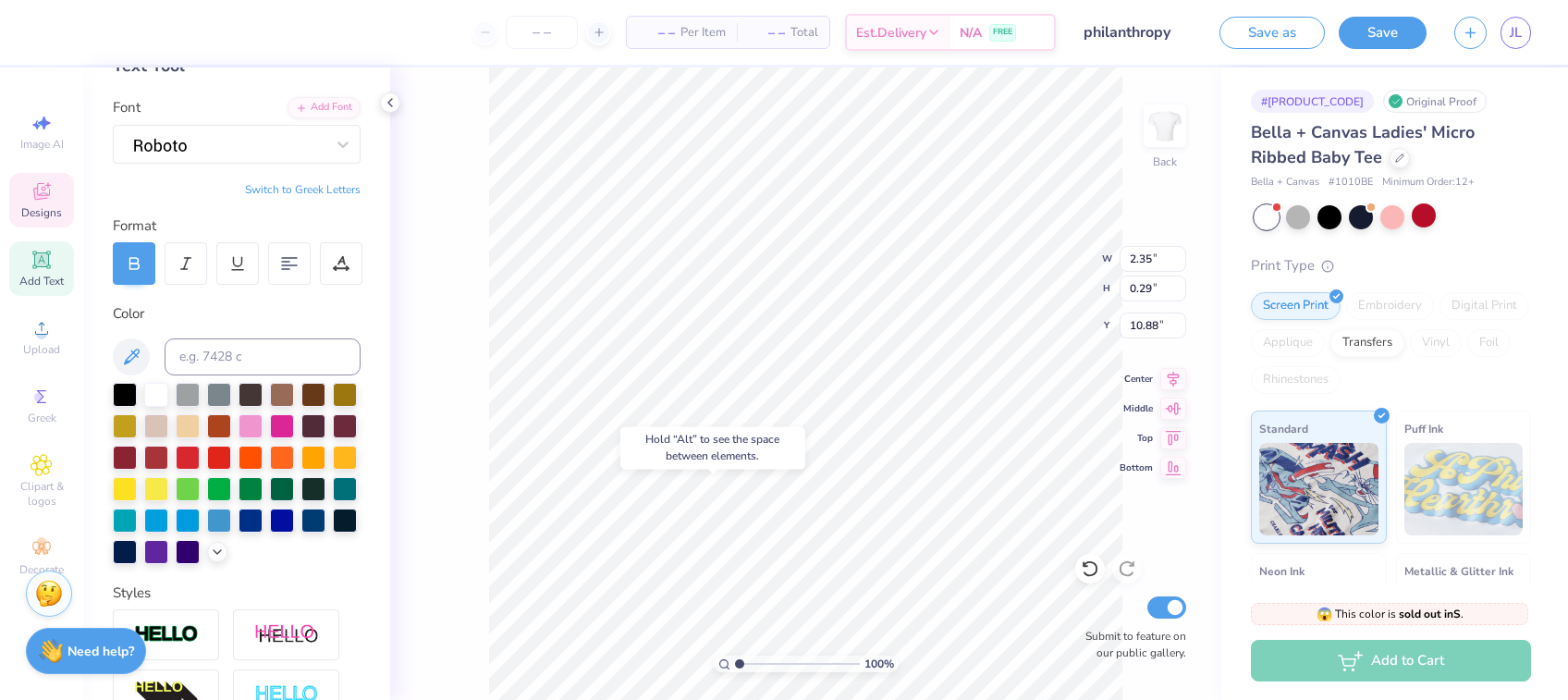 type on "10.88" 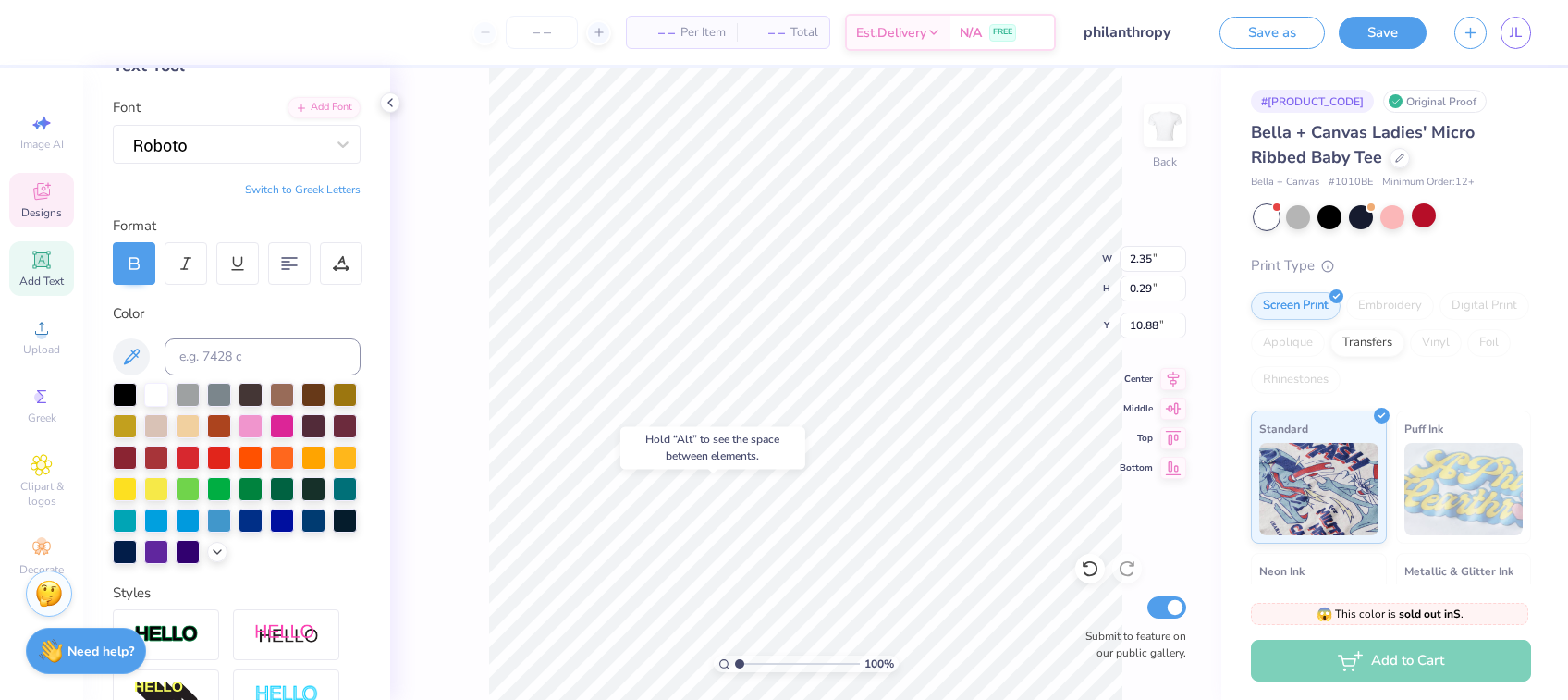 click on "Hold “Alt” to see the space between elements." at bounding box center (713, 448) 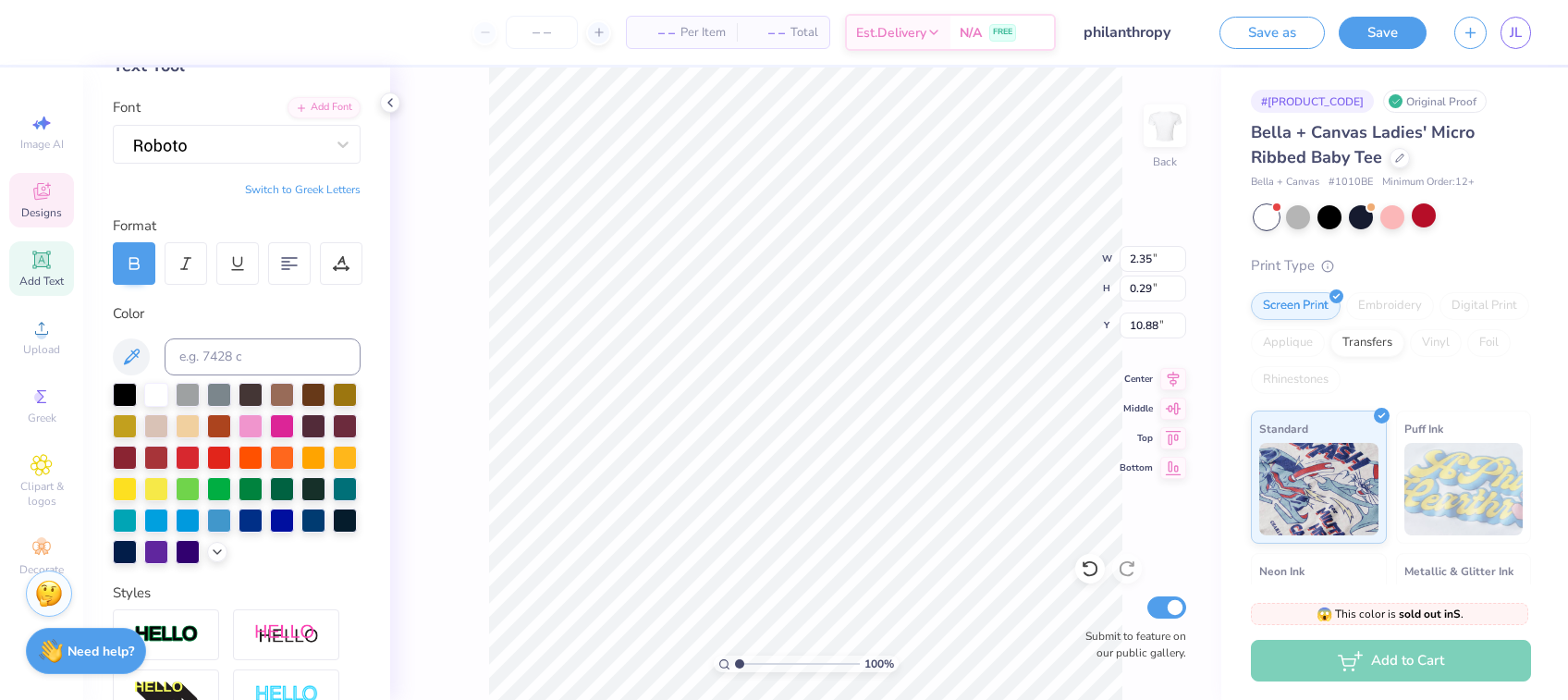 type on "8.50" 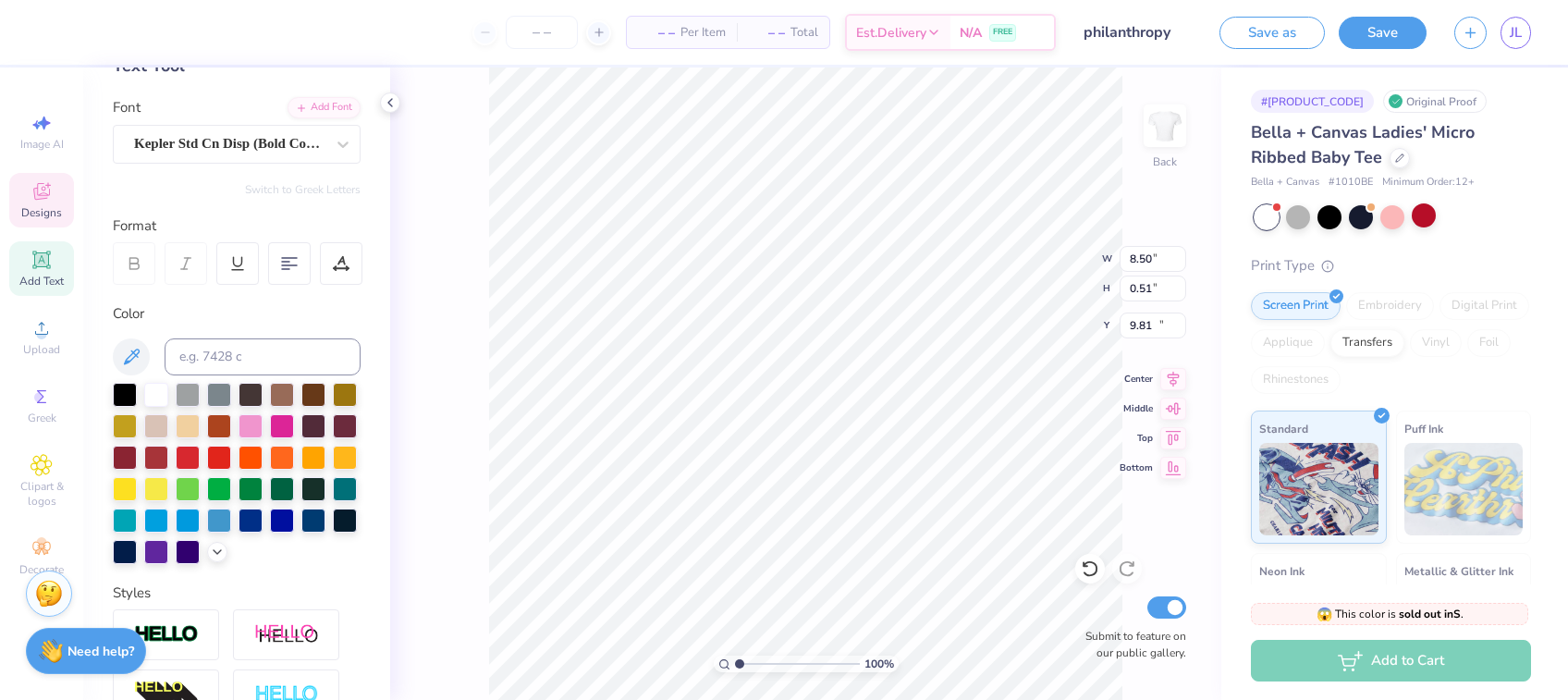 type on "10.08" 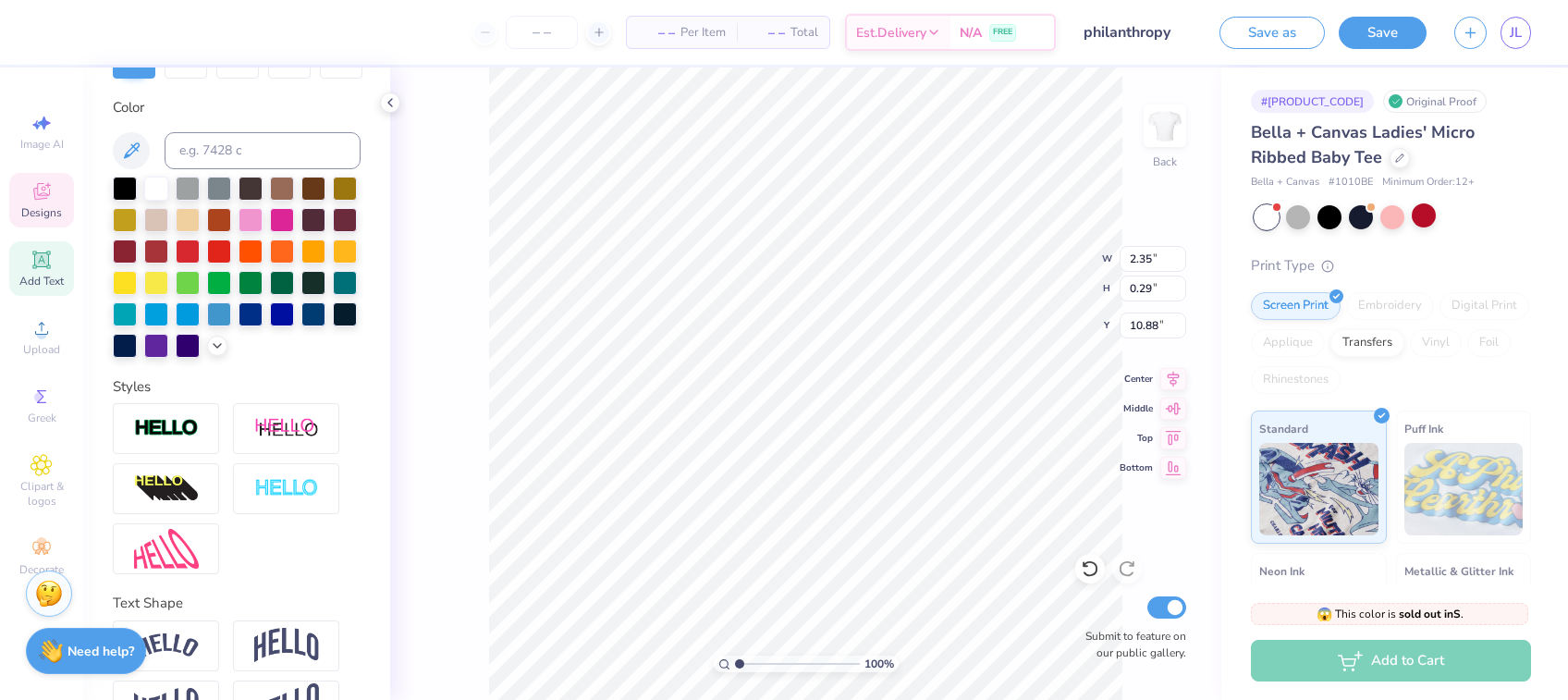 scroll, scrollTop: 406, scrollLeft: 0, axis: vertical 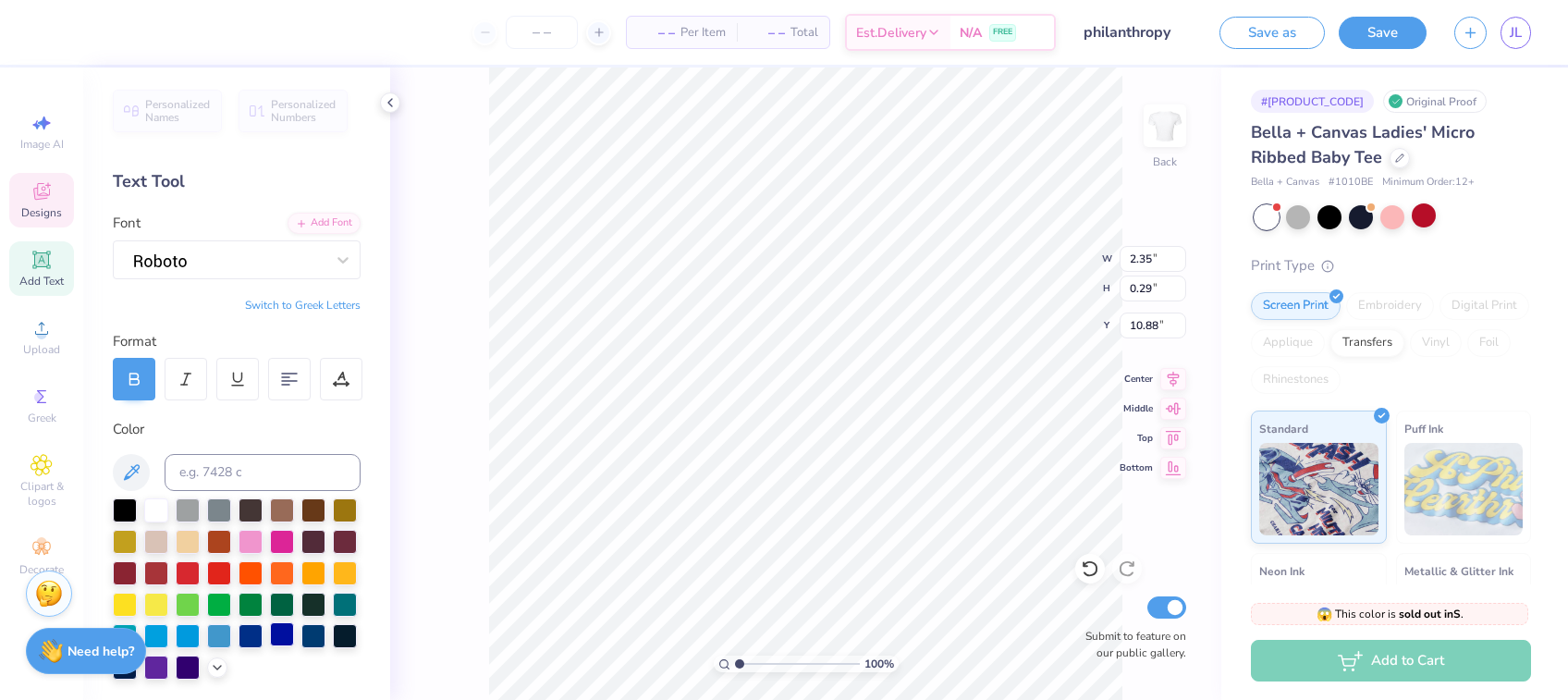 click at bounding box center (229, 259) 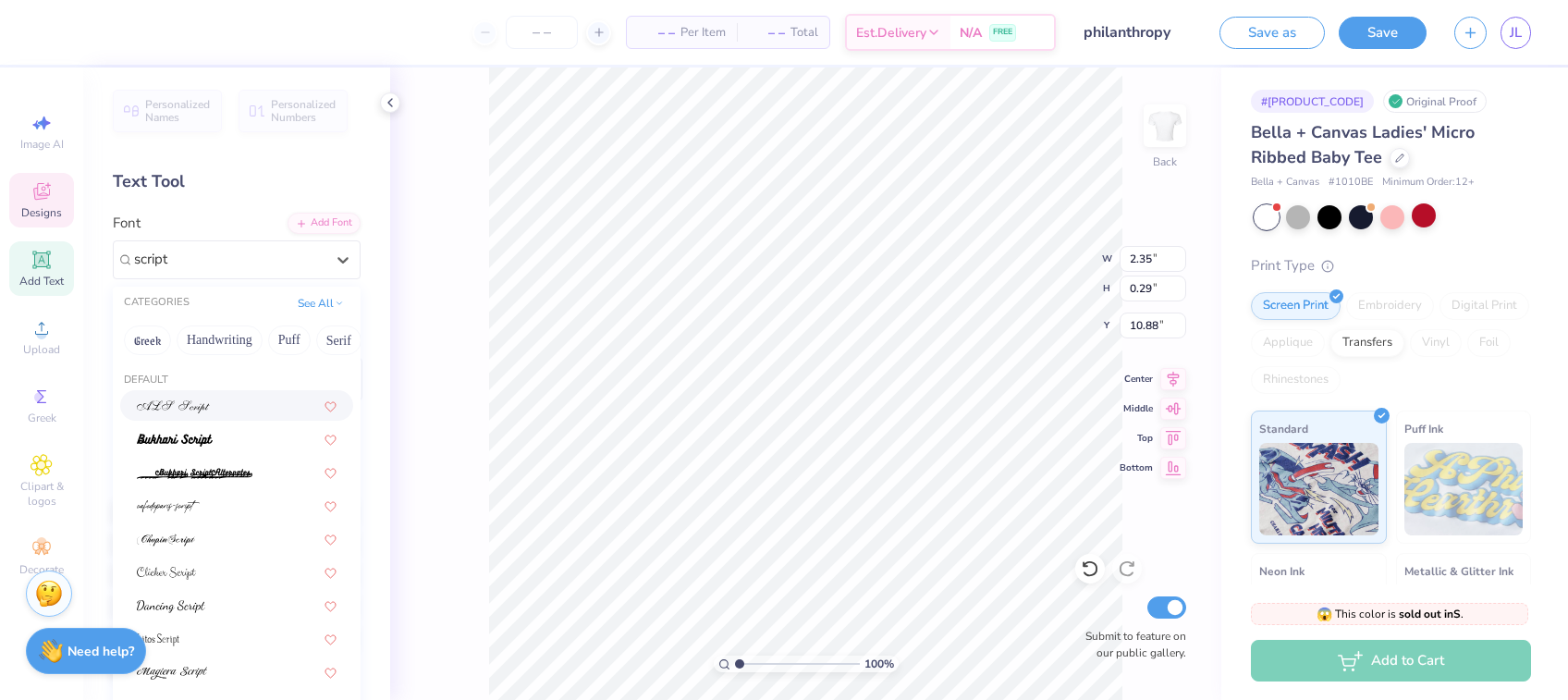 click at bounding box center (173, 407) 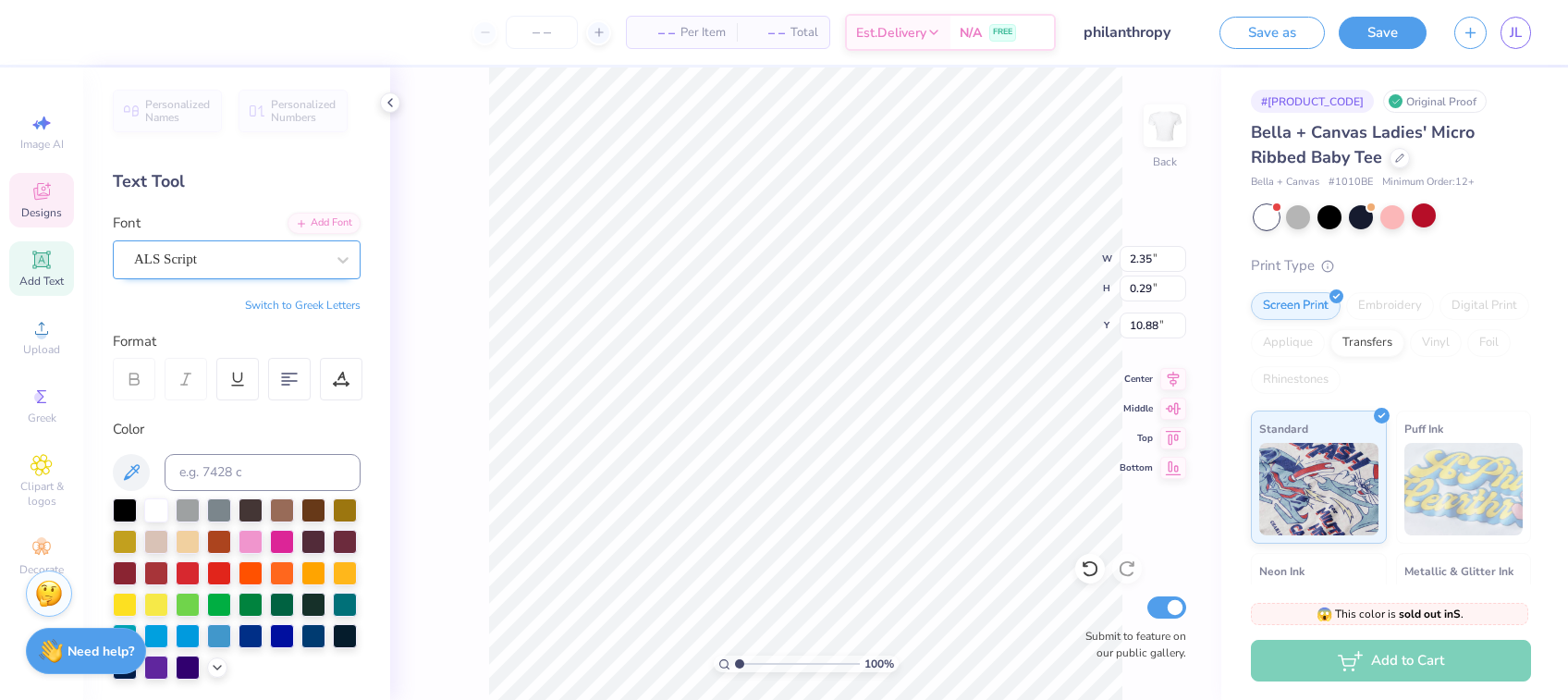 click on "ALS Script" at bounding box center [229, 259] 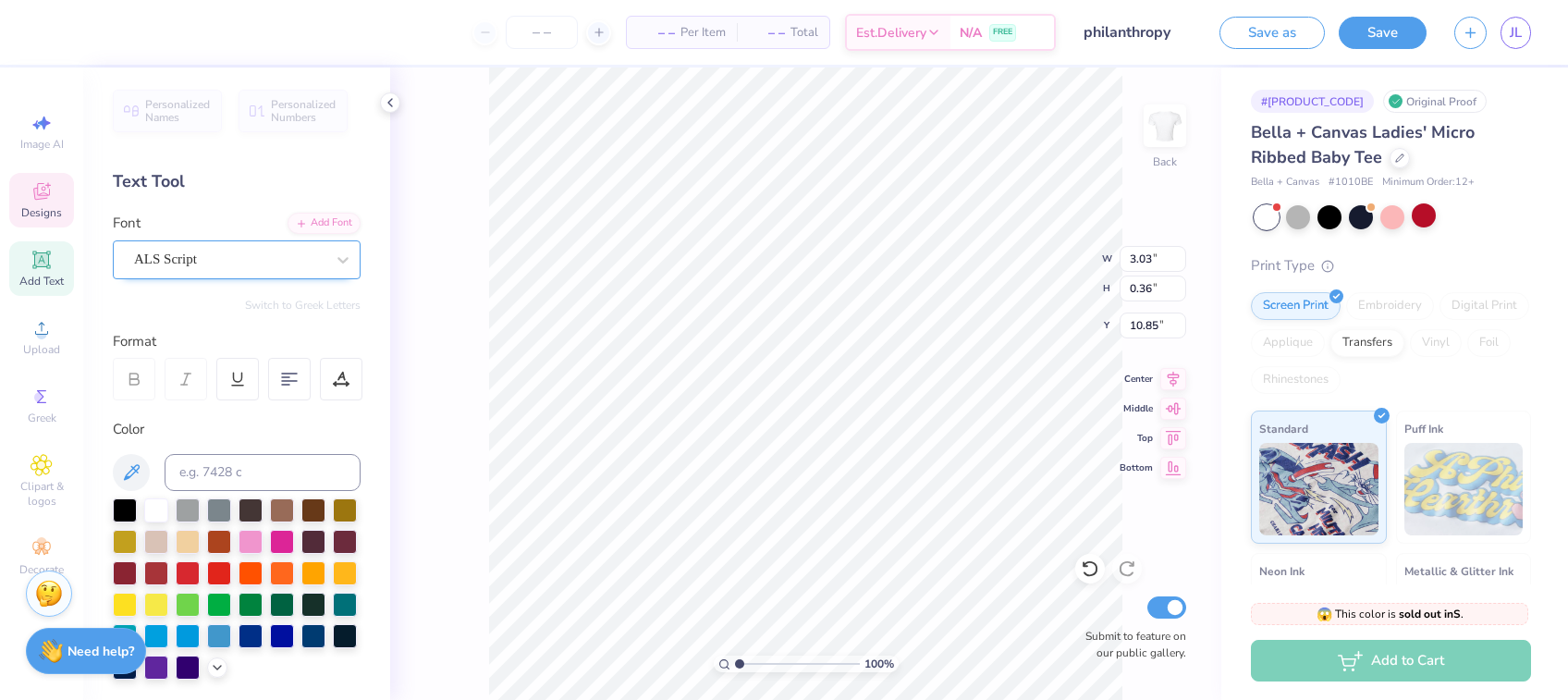 click on "ALS Script" at bounding box center (229, 259) 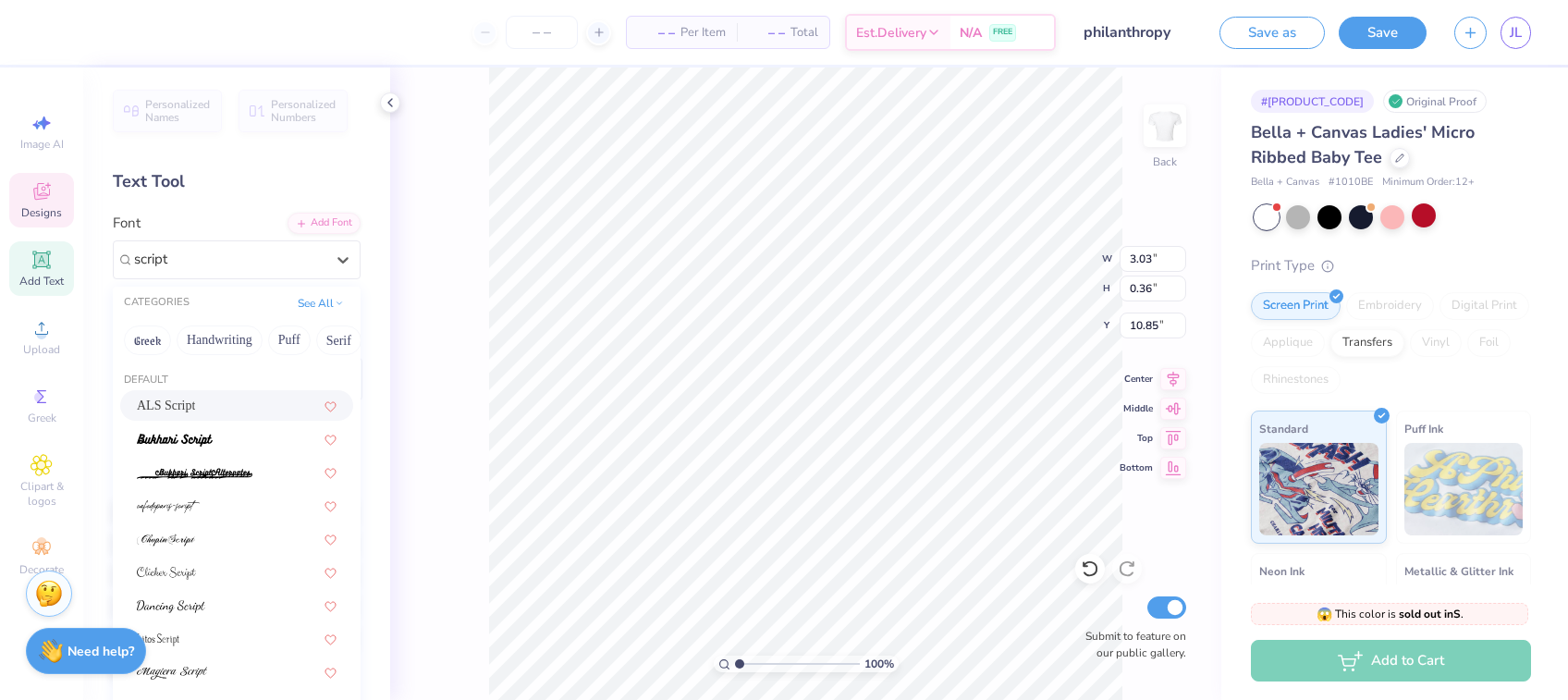 type on "script" 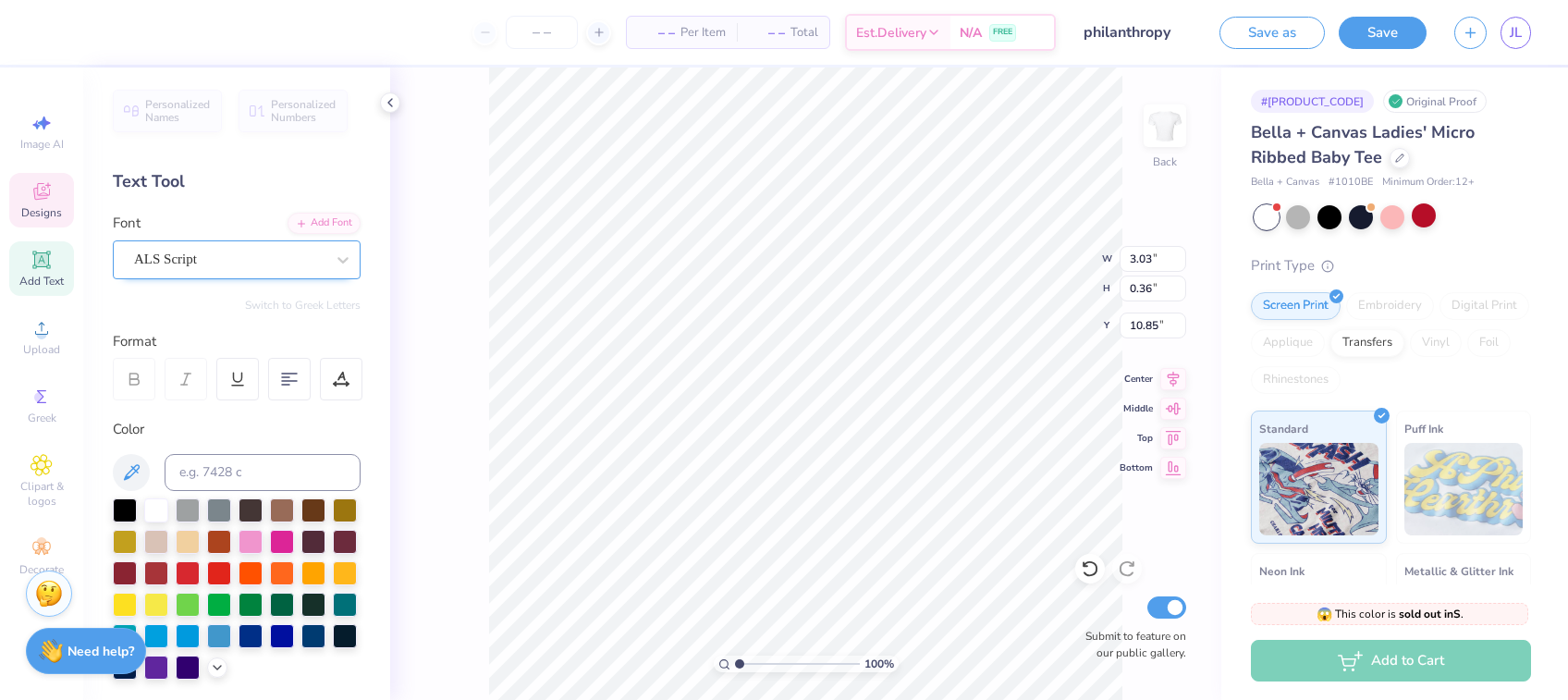 click on "ALS Script" at bounding box center (229, 259) 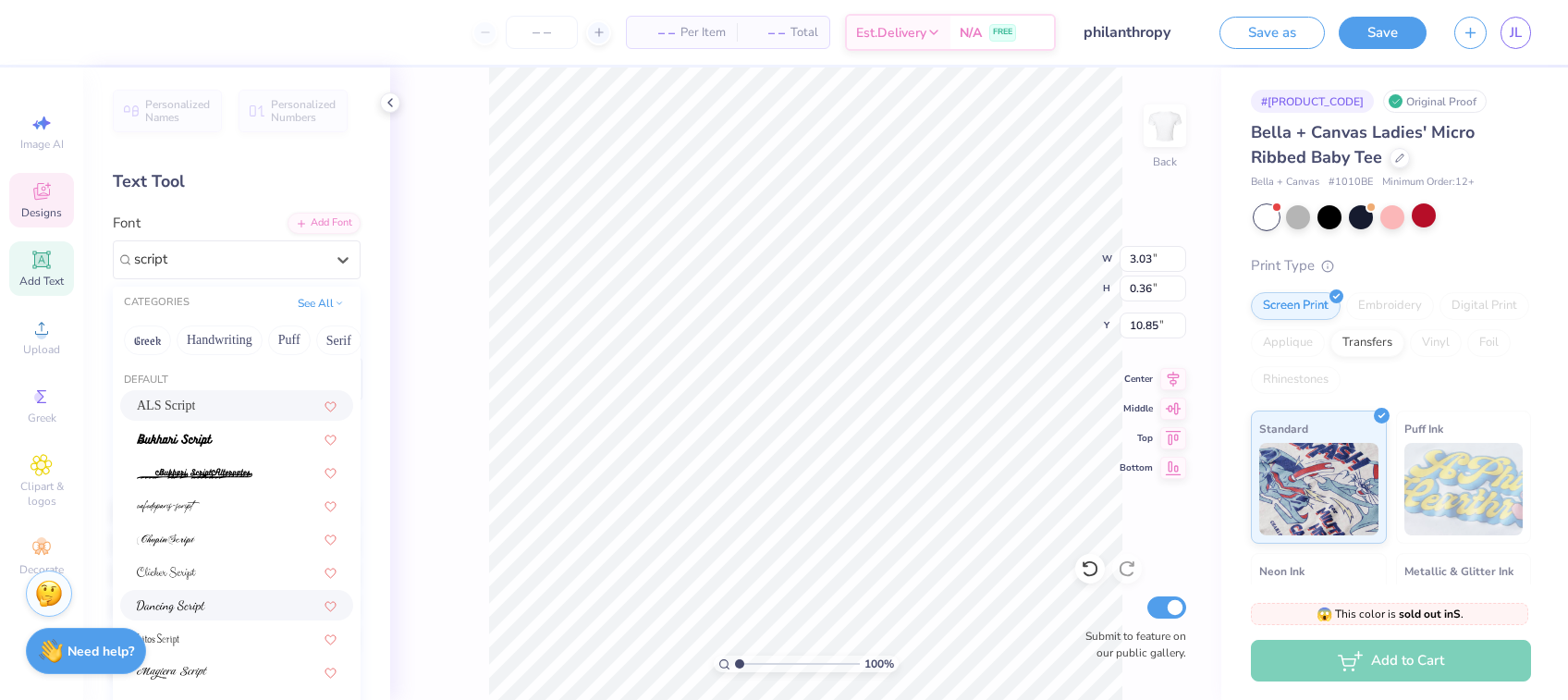 click at bounding box center [171, 605] 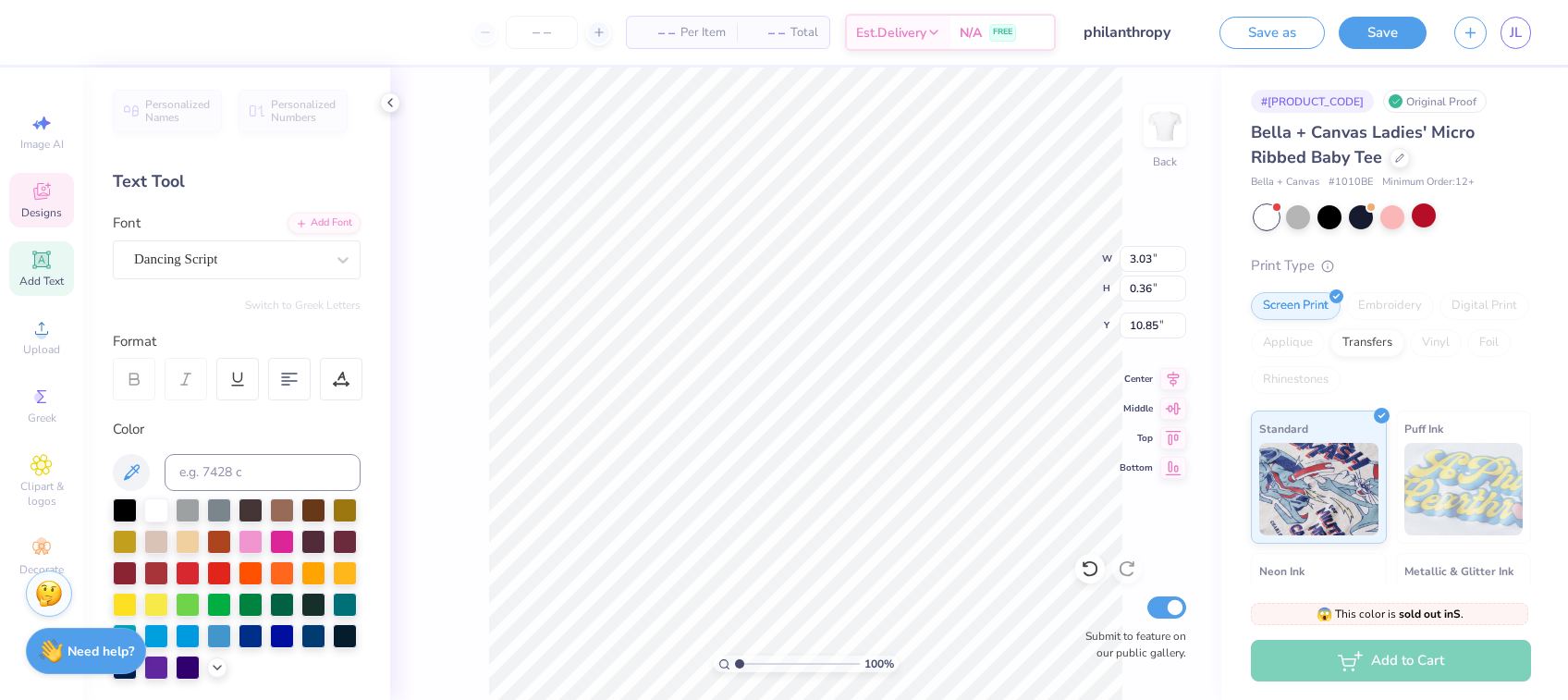 type on "2.26" 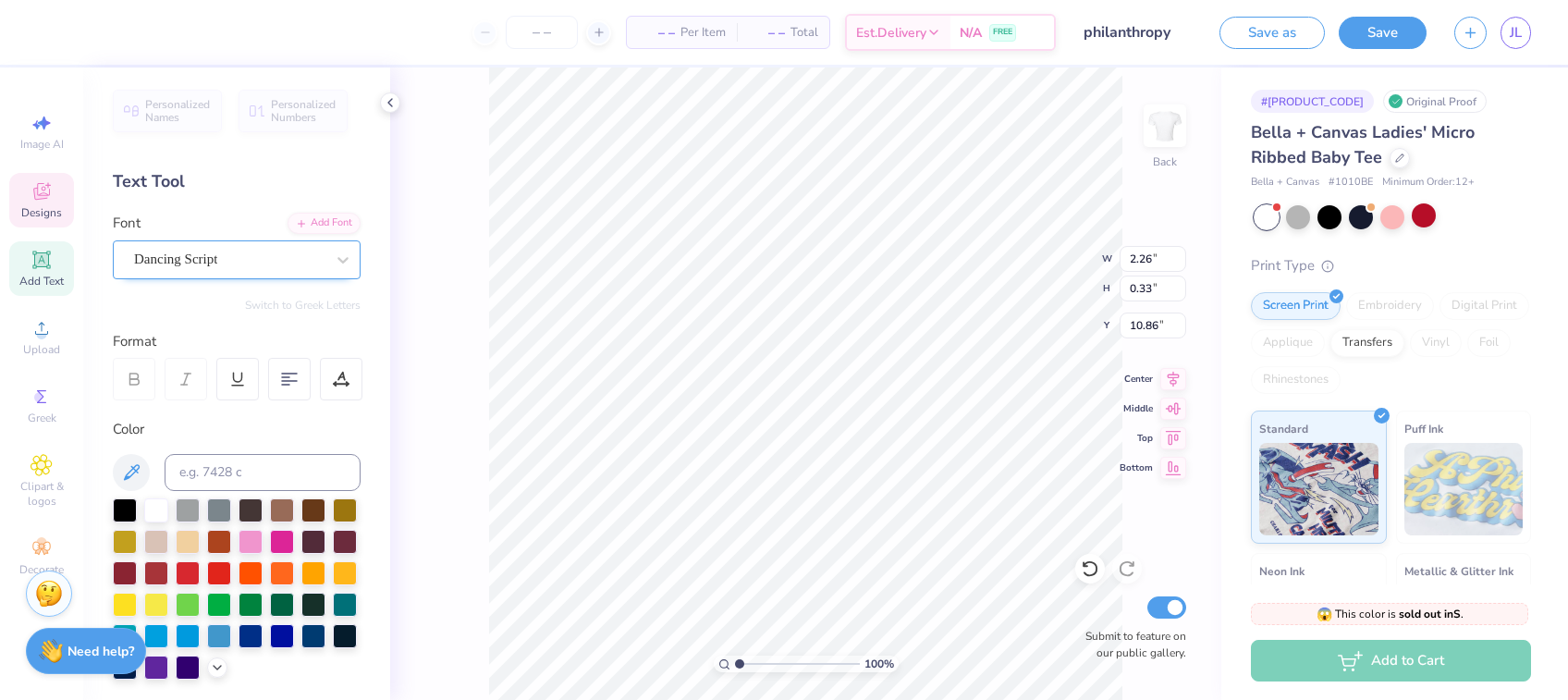 click on "Dancing Script" at bounding box center (229, 259) 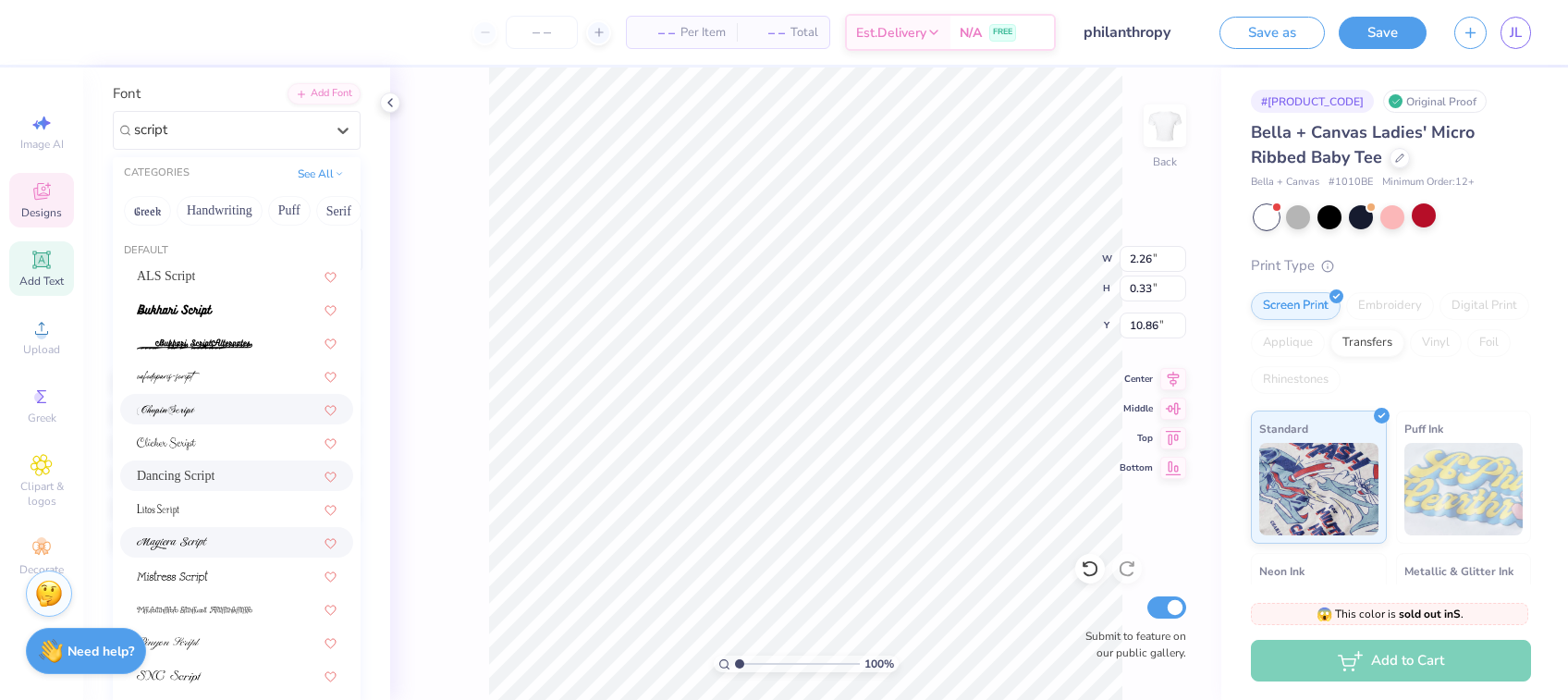 scroll, scrollTop: 221, scrollLeft: 0, axis: vertical 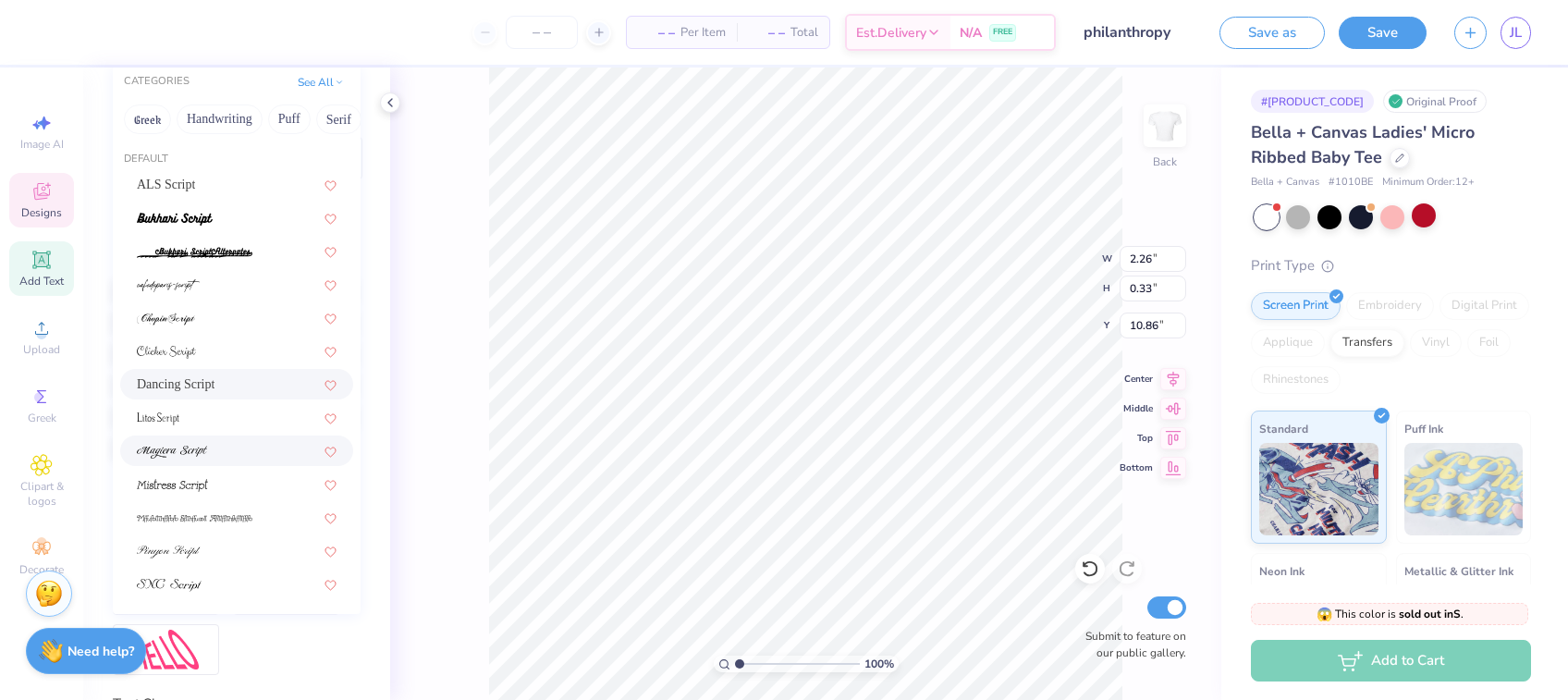 click at bounding box center [172, 452] 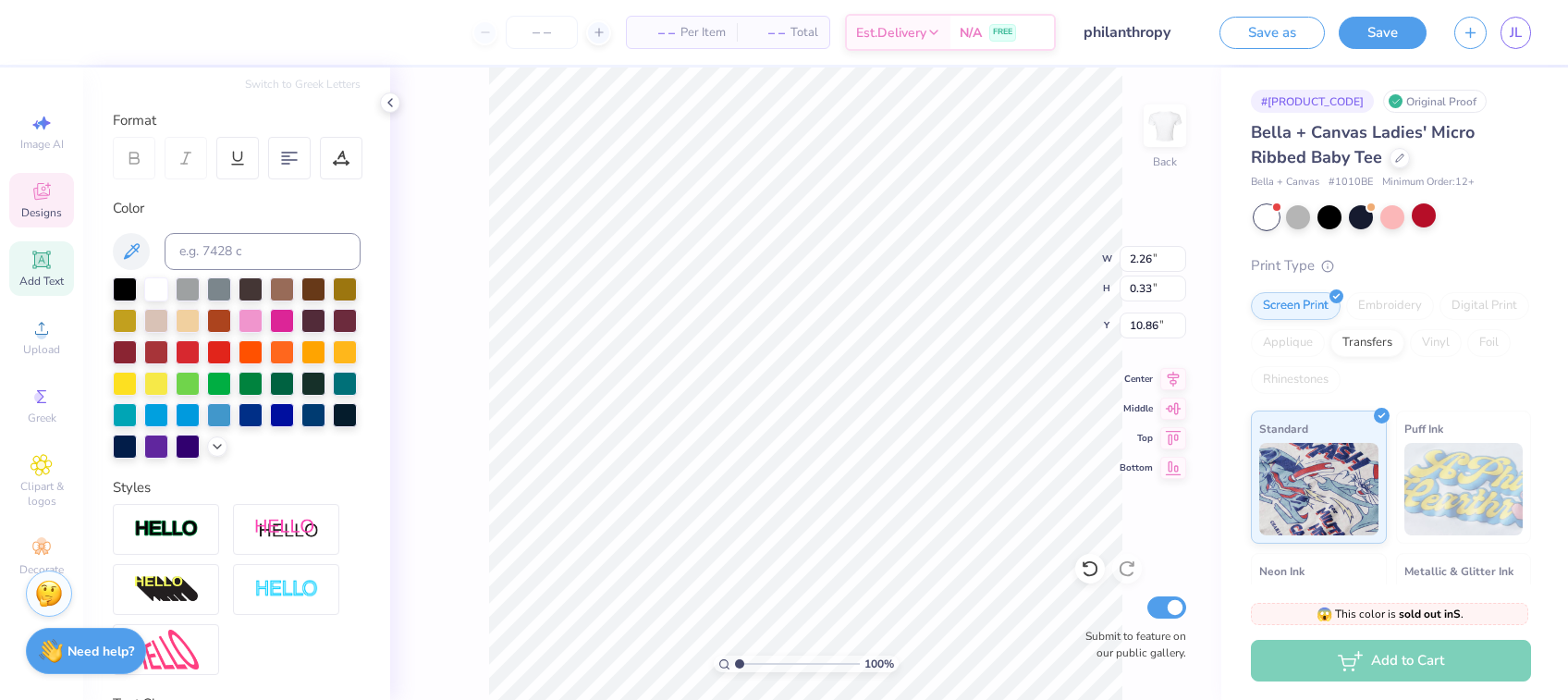 type on "3.80" 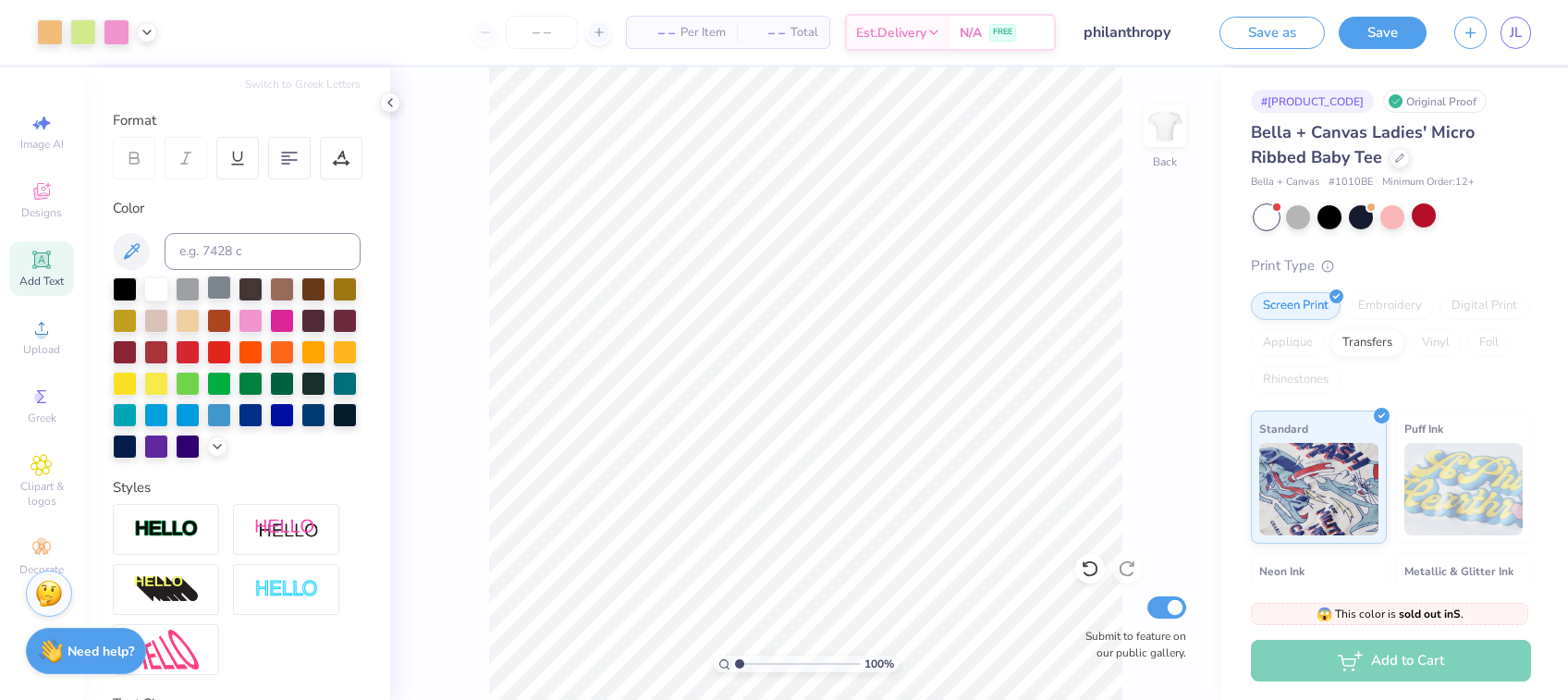 scroll, scrollTop: 0, scrollLeft: 0, axis: both 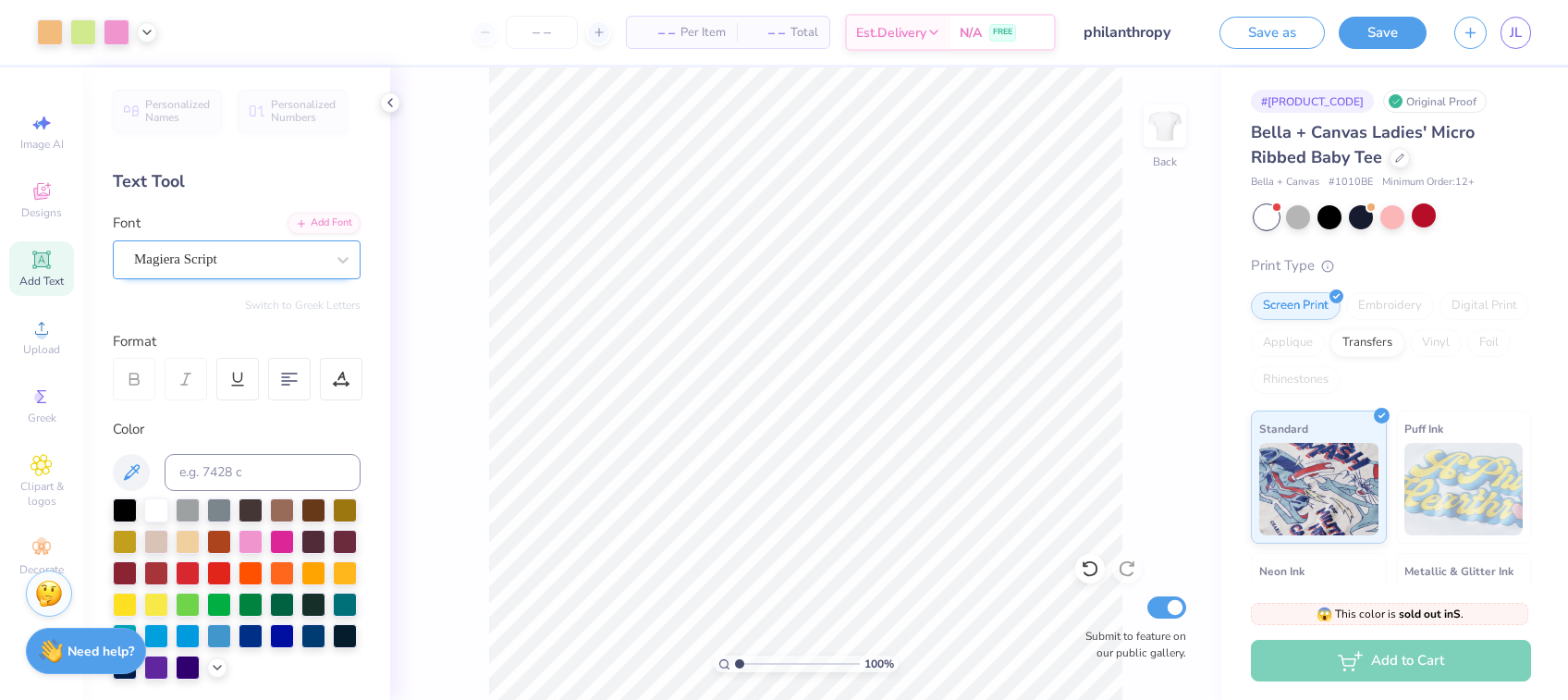 click on "Magiera Script" at bounding box center (229, 259) 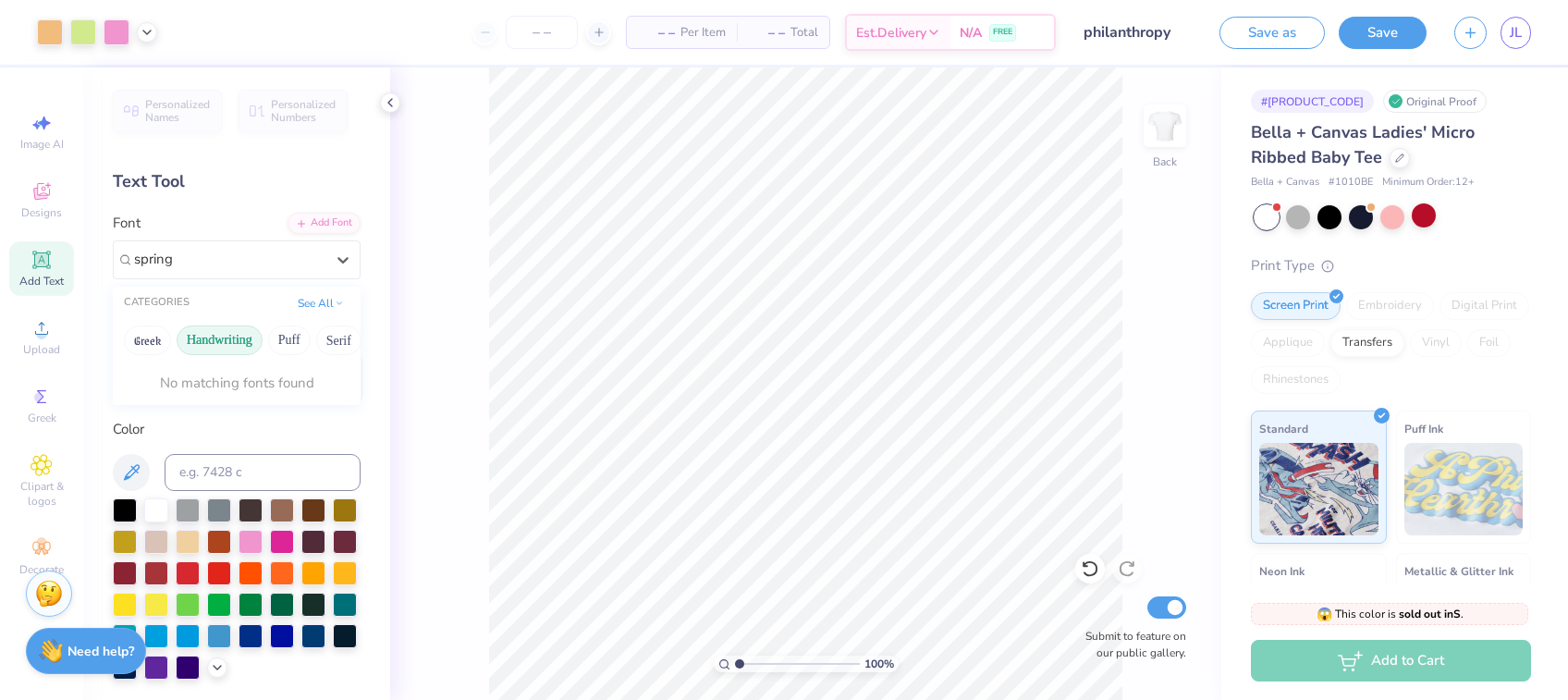 click on "Handwriting" at bounding box center (219, 340) 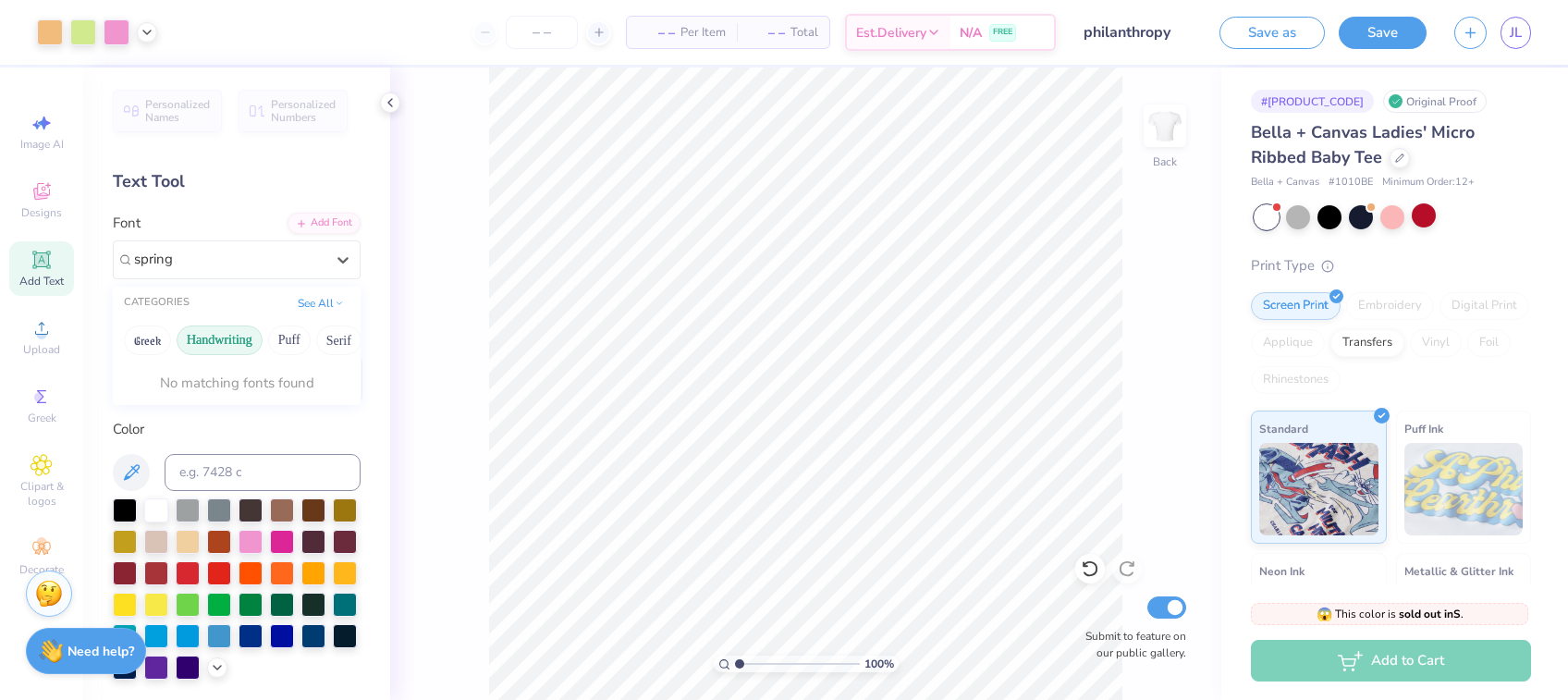 type on "spring" 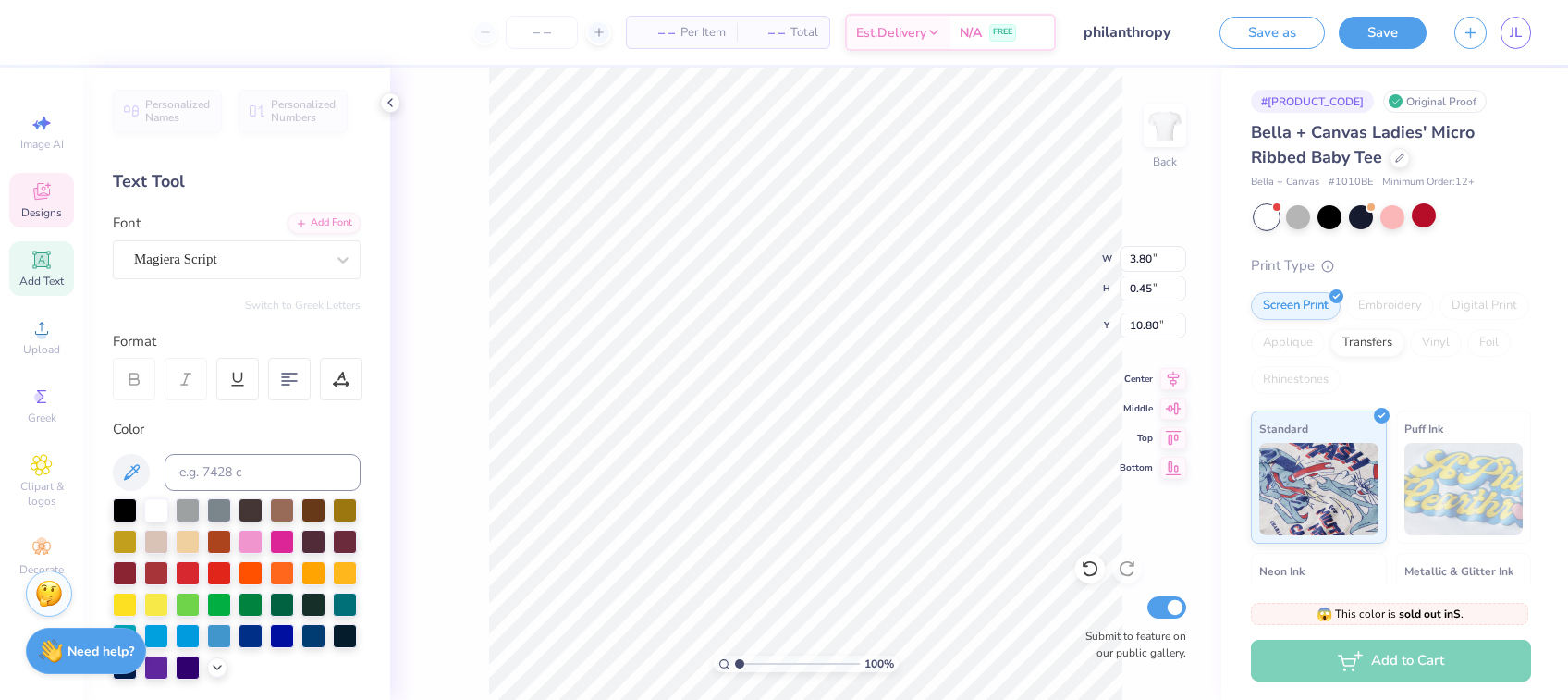 scroll, scrollTop: 20, scrollLeft: 2, axis: both 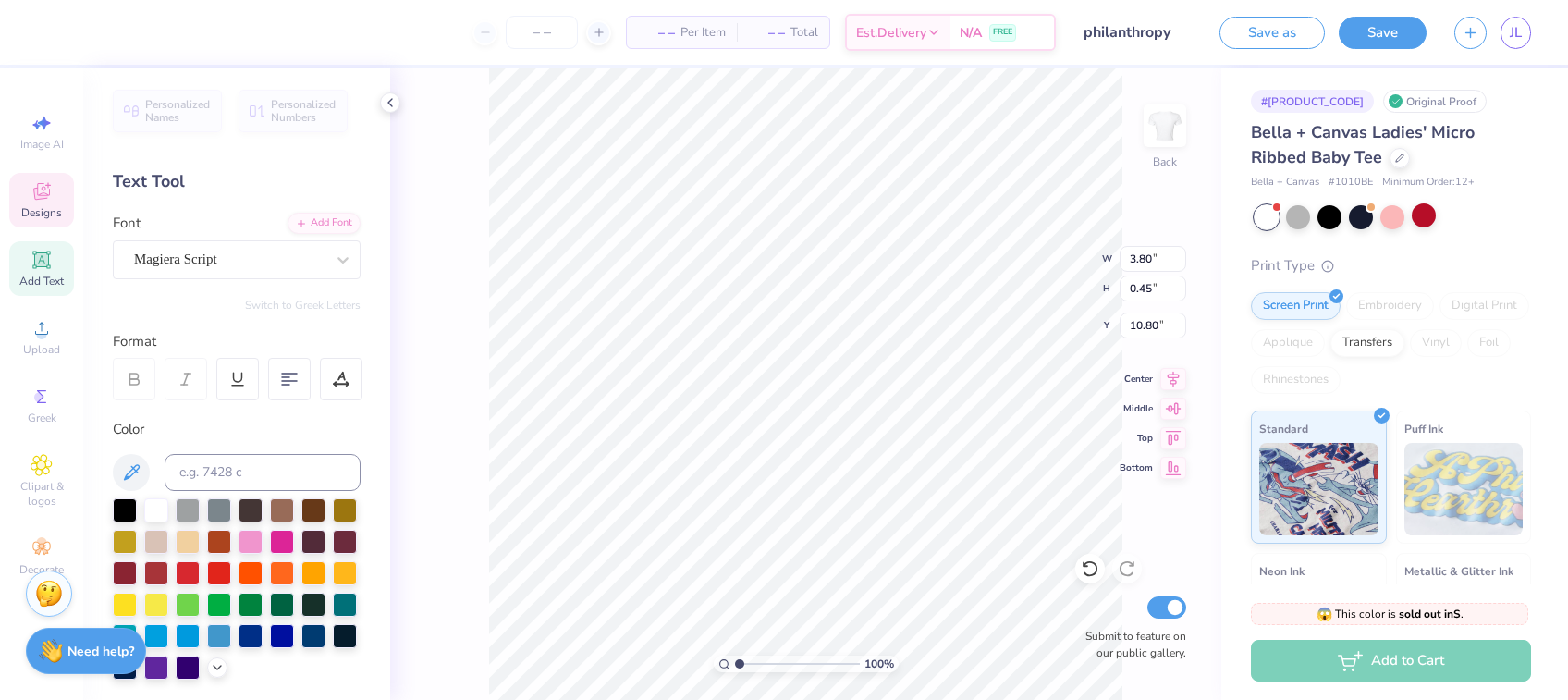 click on "100  % Back W 3.80 3.80 " H 0.45 0.45 " Y 10.80 10.80 " Center Middle Top Bottom Submit to feature on our public gallery." at bounding box center [805, 384] 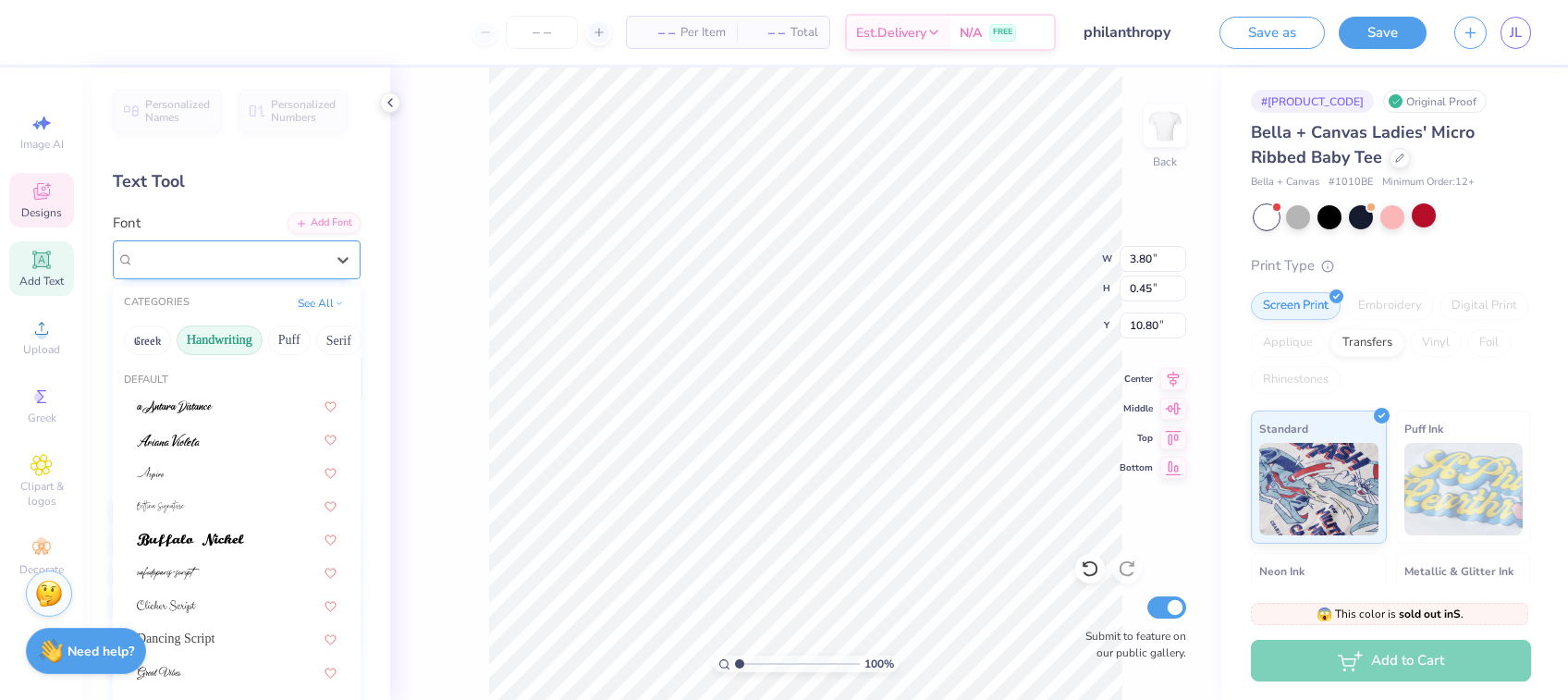 click on "Magiera Script" at bounding box center [229, 259] 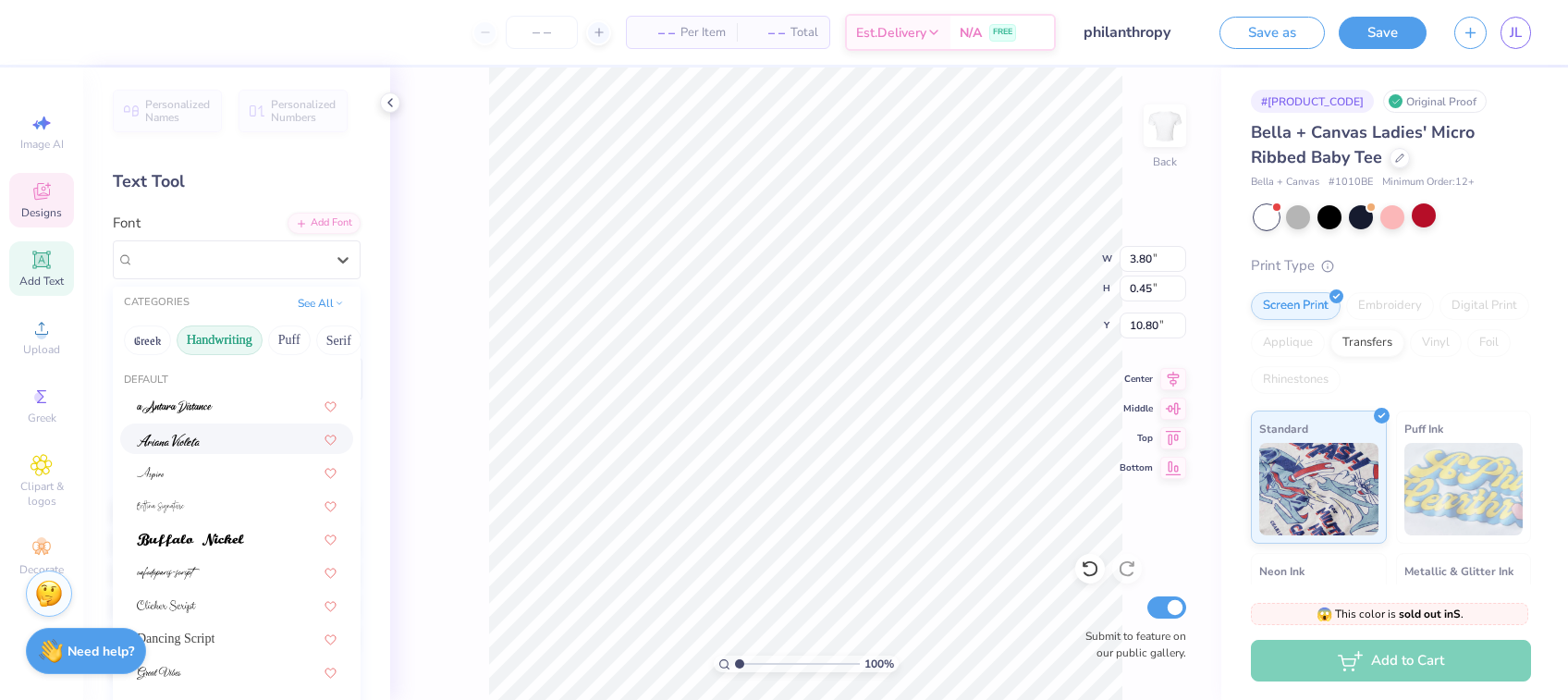 click at bounding box center (168, 440) 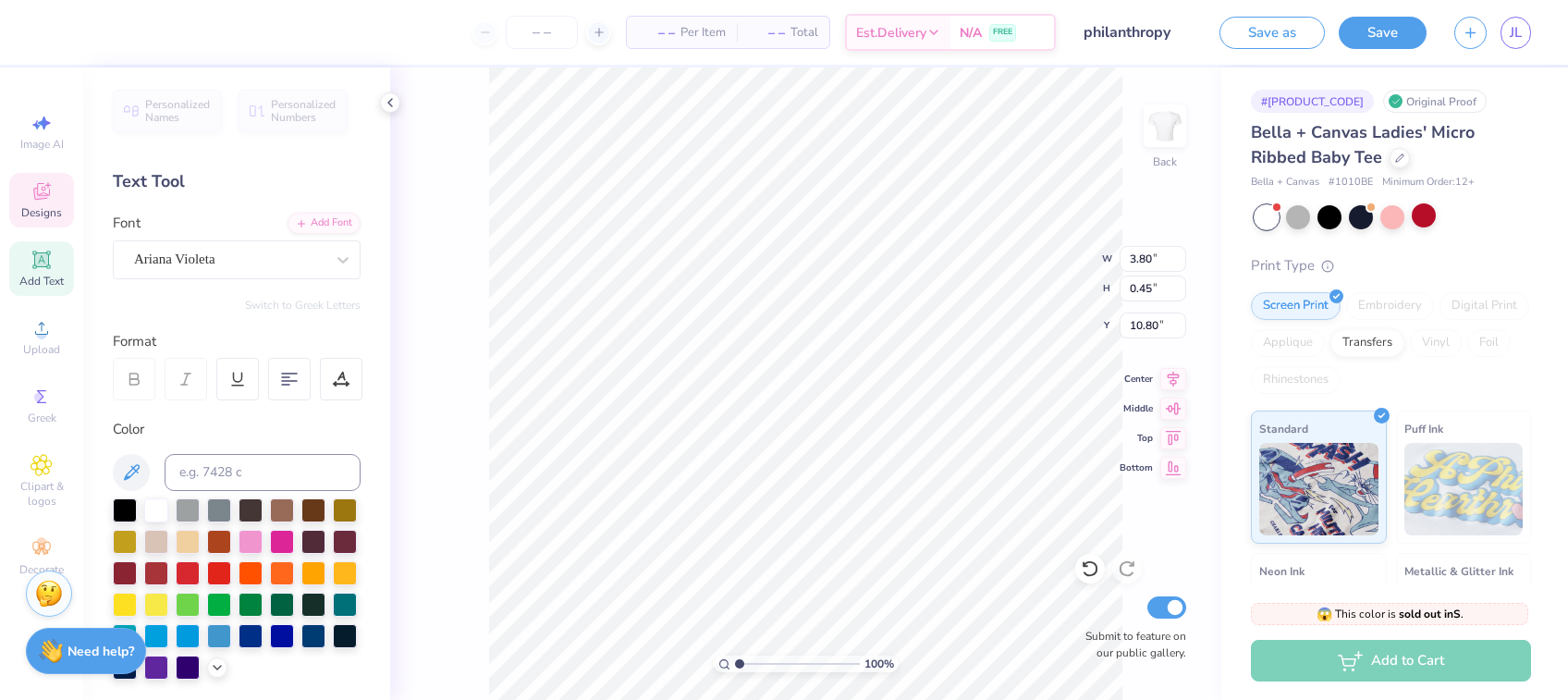 type on "1.81" 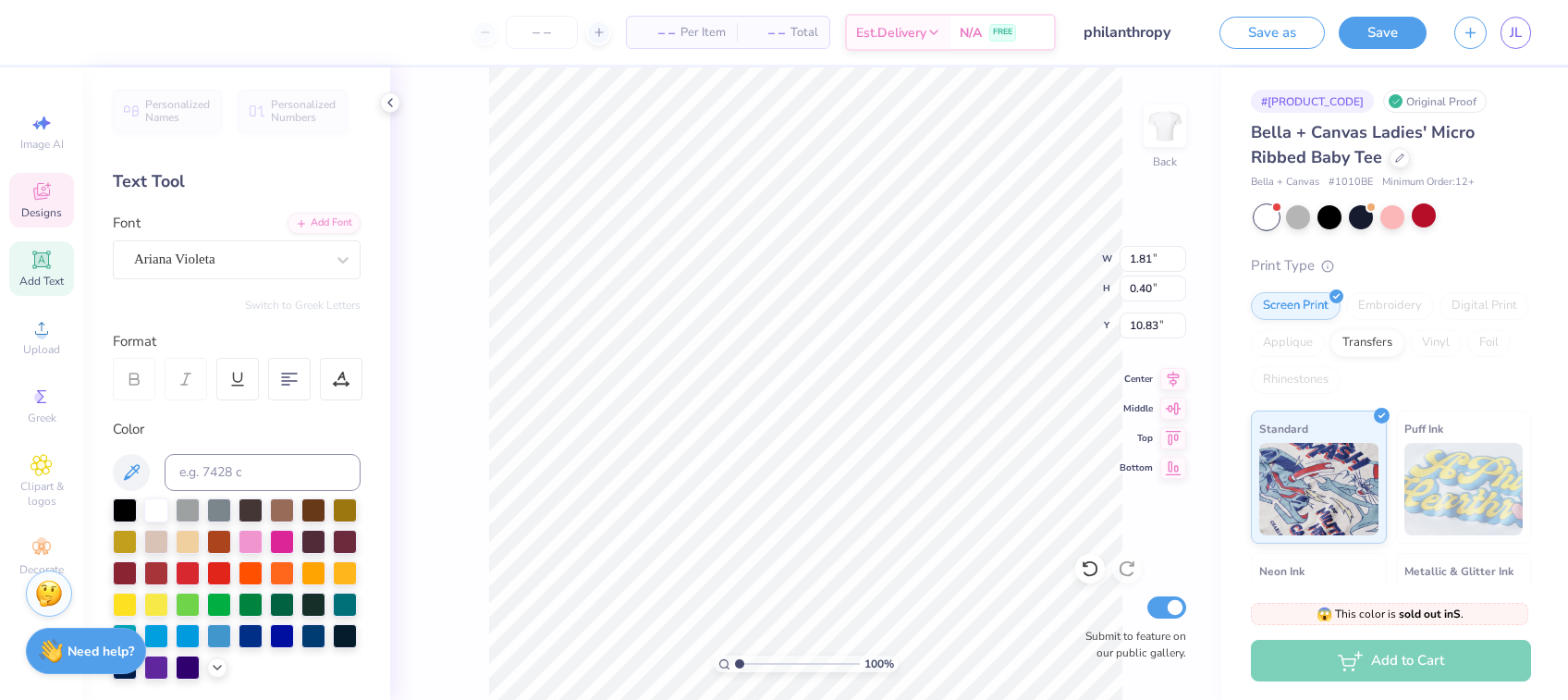 click on "100  % Back W 1.81 1.81 " H 0.40 0.40 " Y 10.83 10.83 " Center Middle Top Bottom Submit to feature on our public gallery." at bounding box center [805, 384] 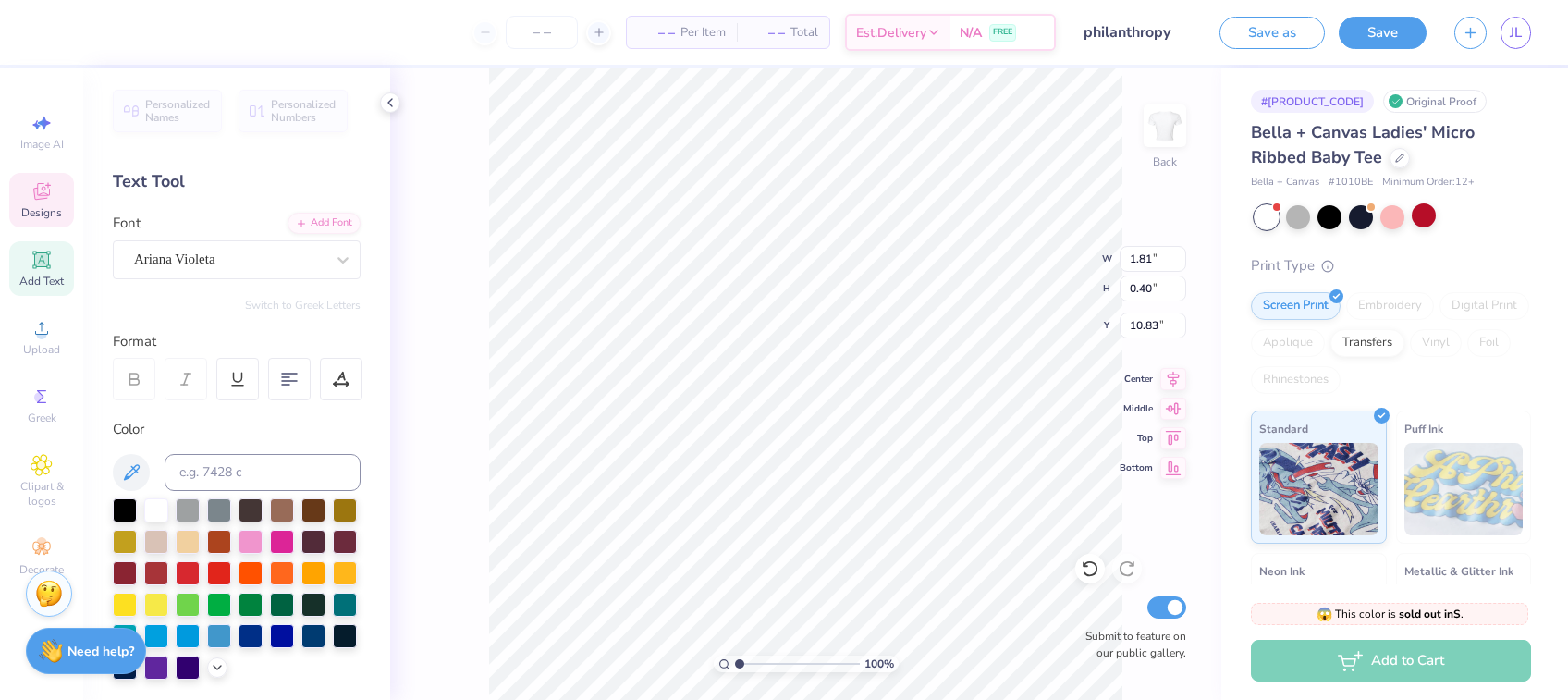 scroll, scrollTop: 20, scrollLeft: 4, axis: both 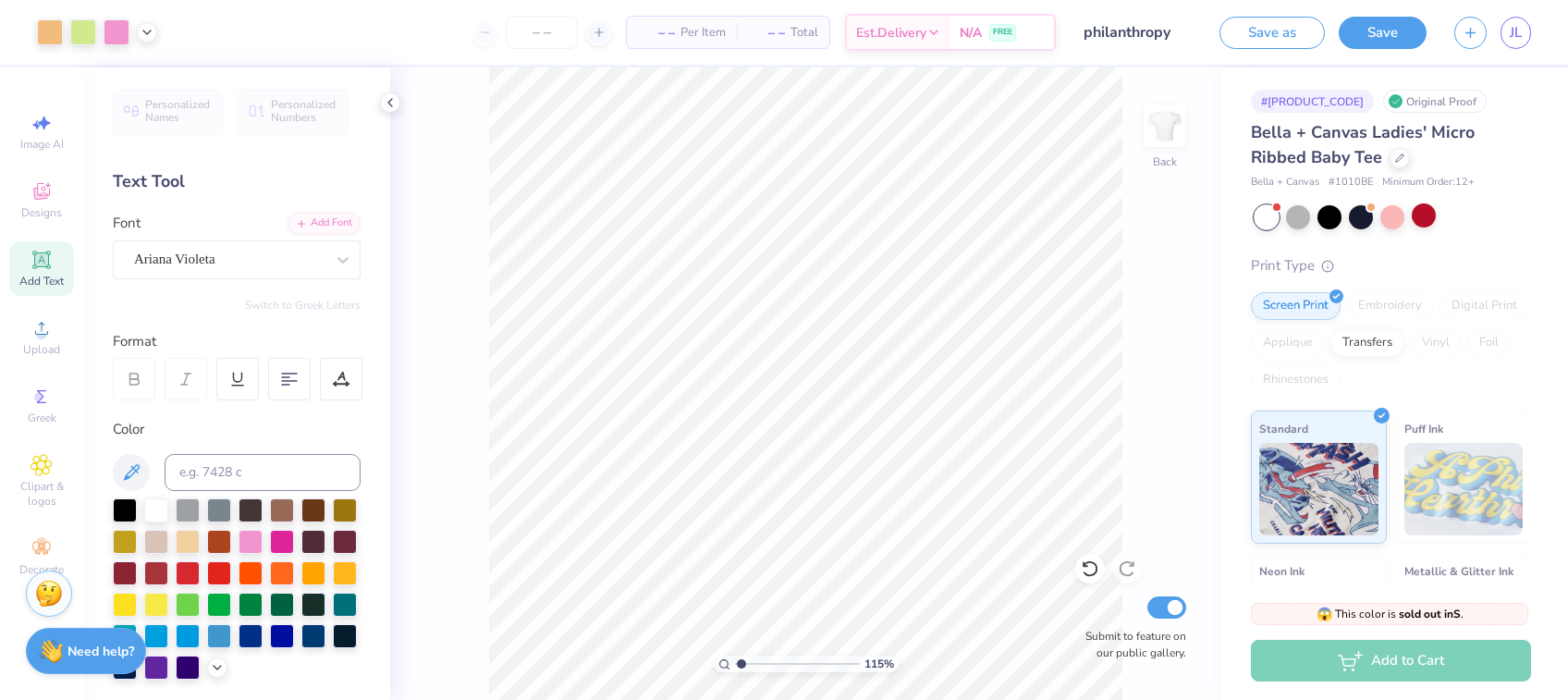 type on "1.15453486192766" 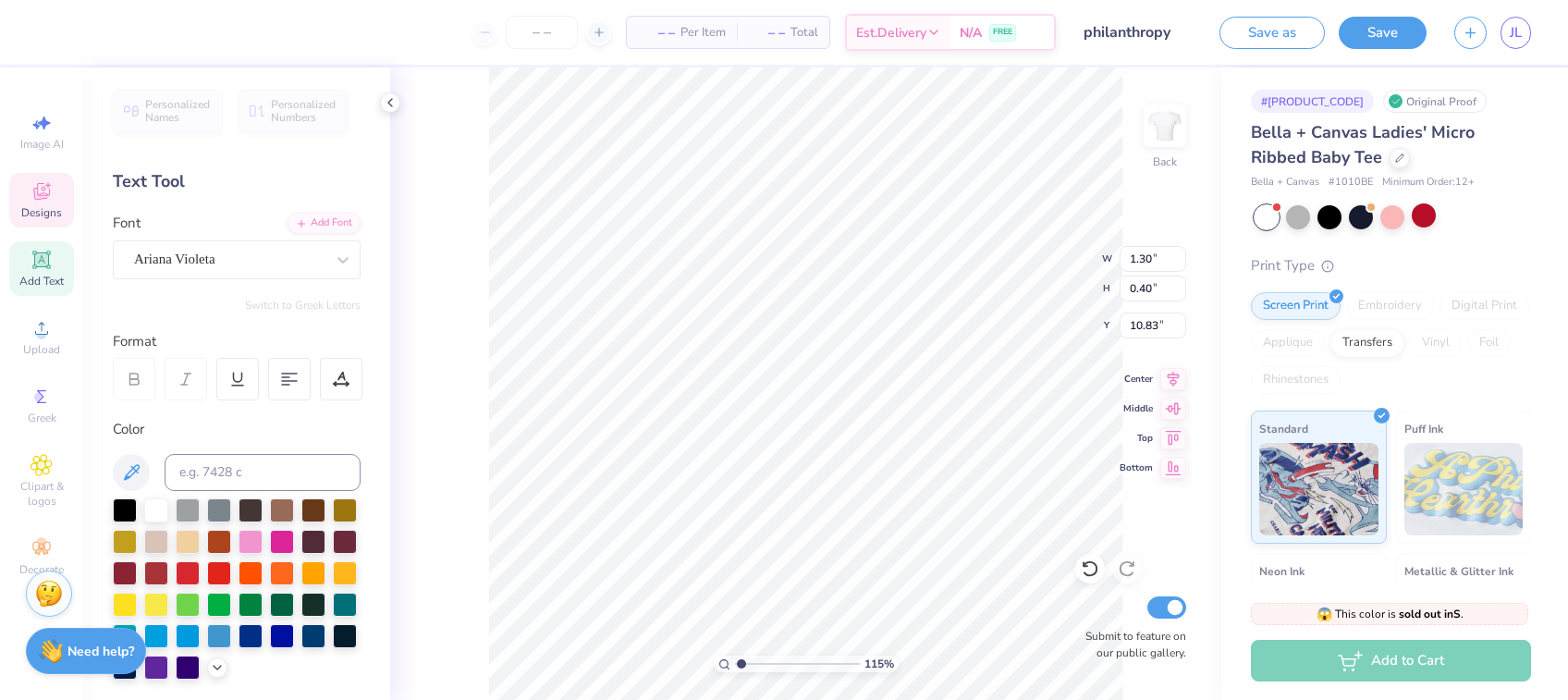 type on "x" 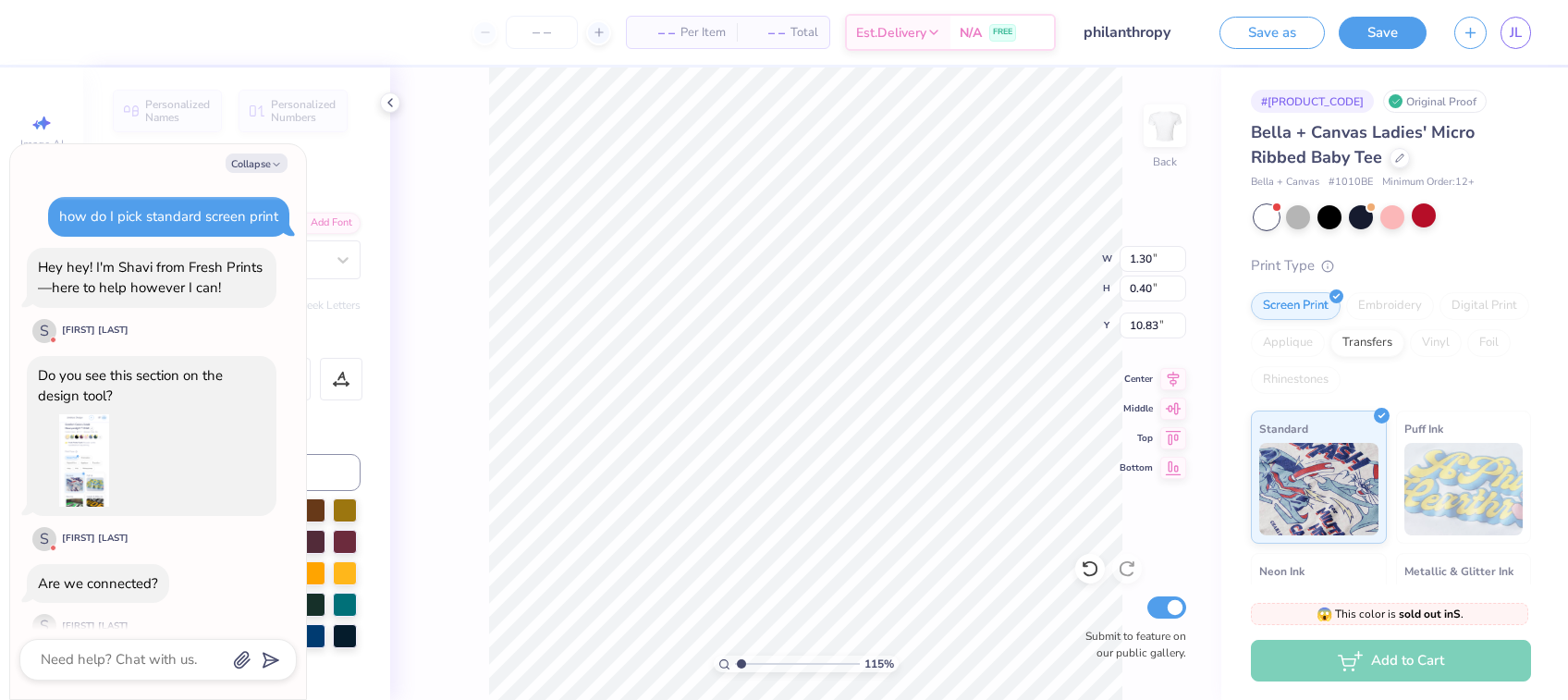 scroll, scrollTop: 1168, scrollLeft: 0, axis: vertical 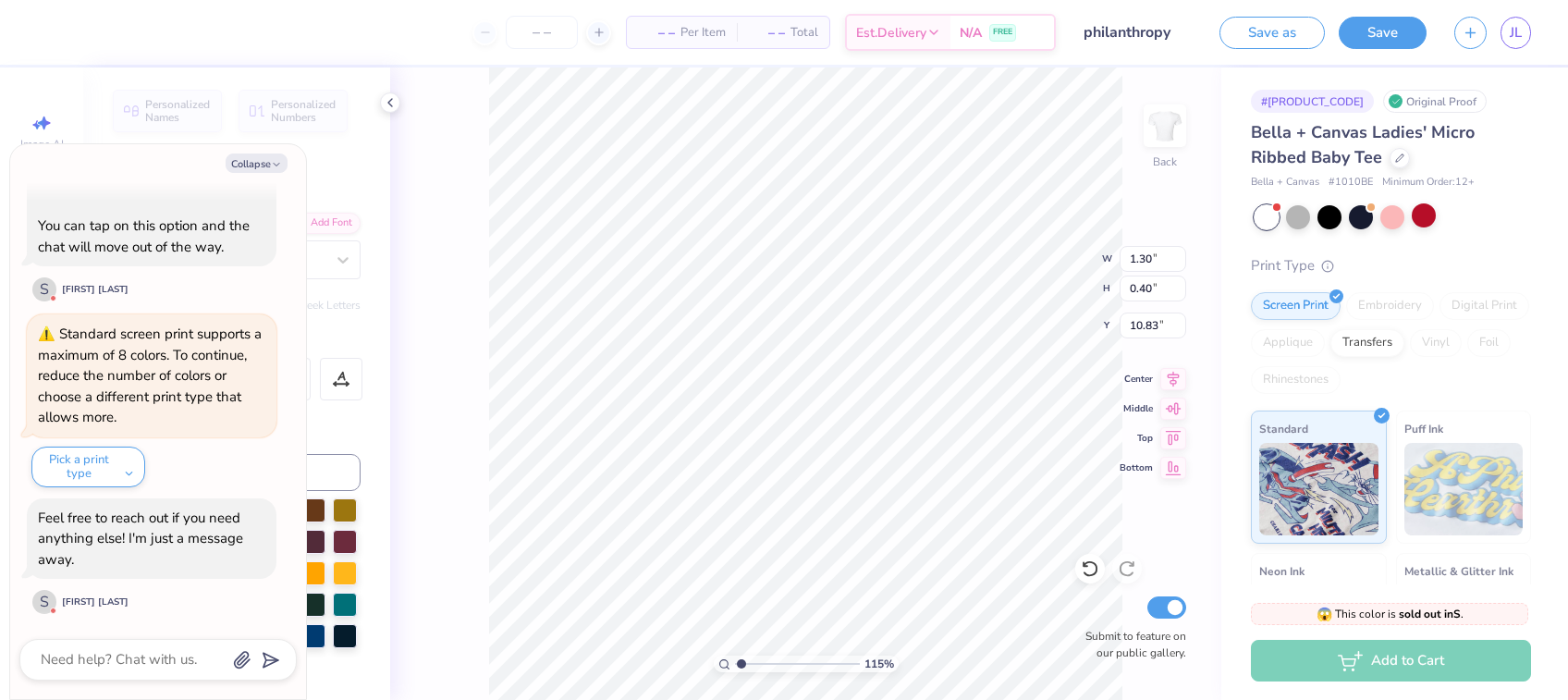 type on "1.15453486192766" 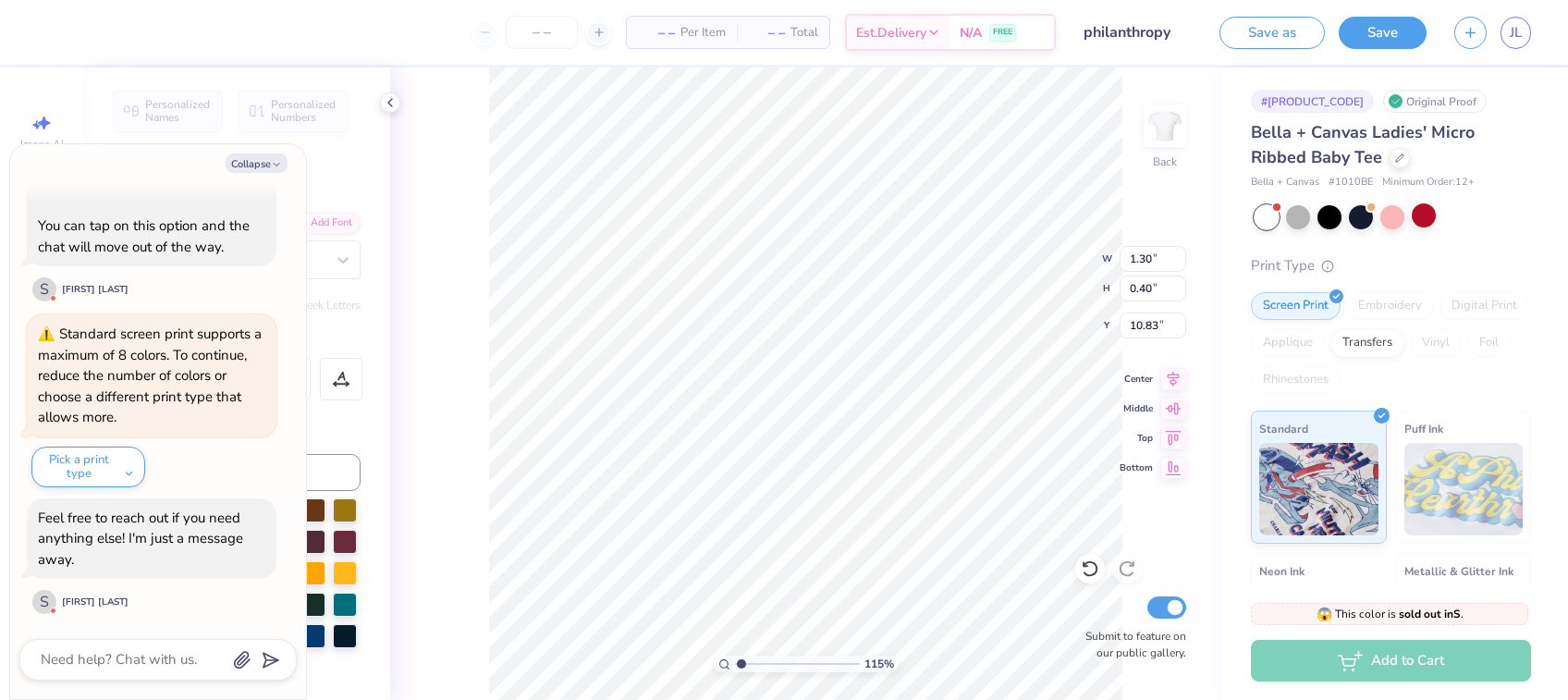 type on "1.15453486192766" 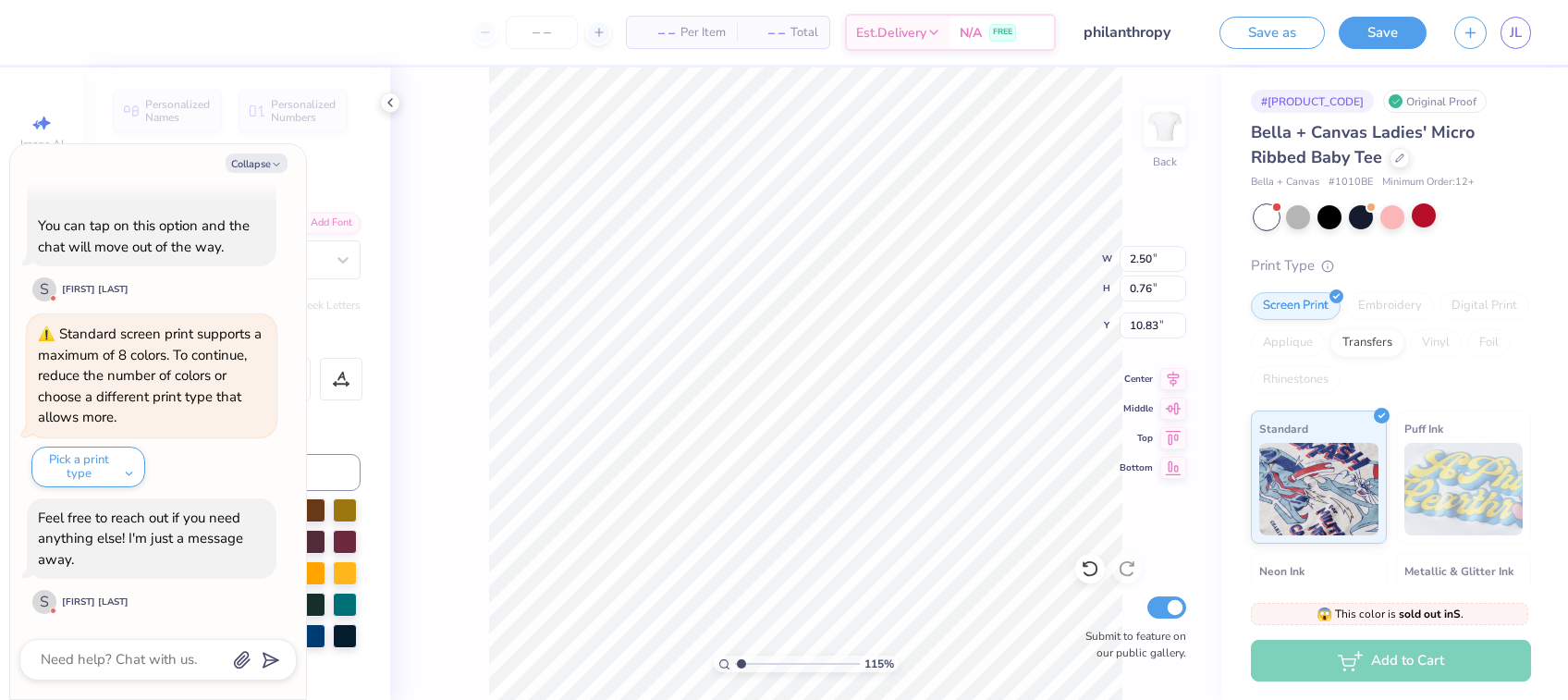 type on "1.15453486192766" 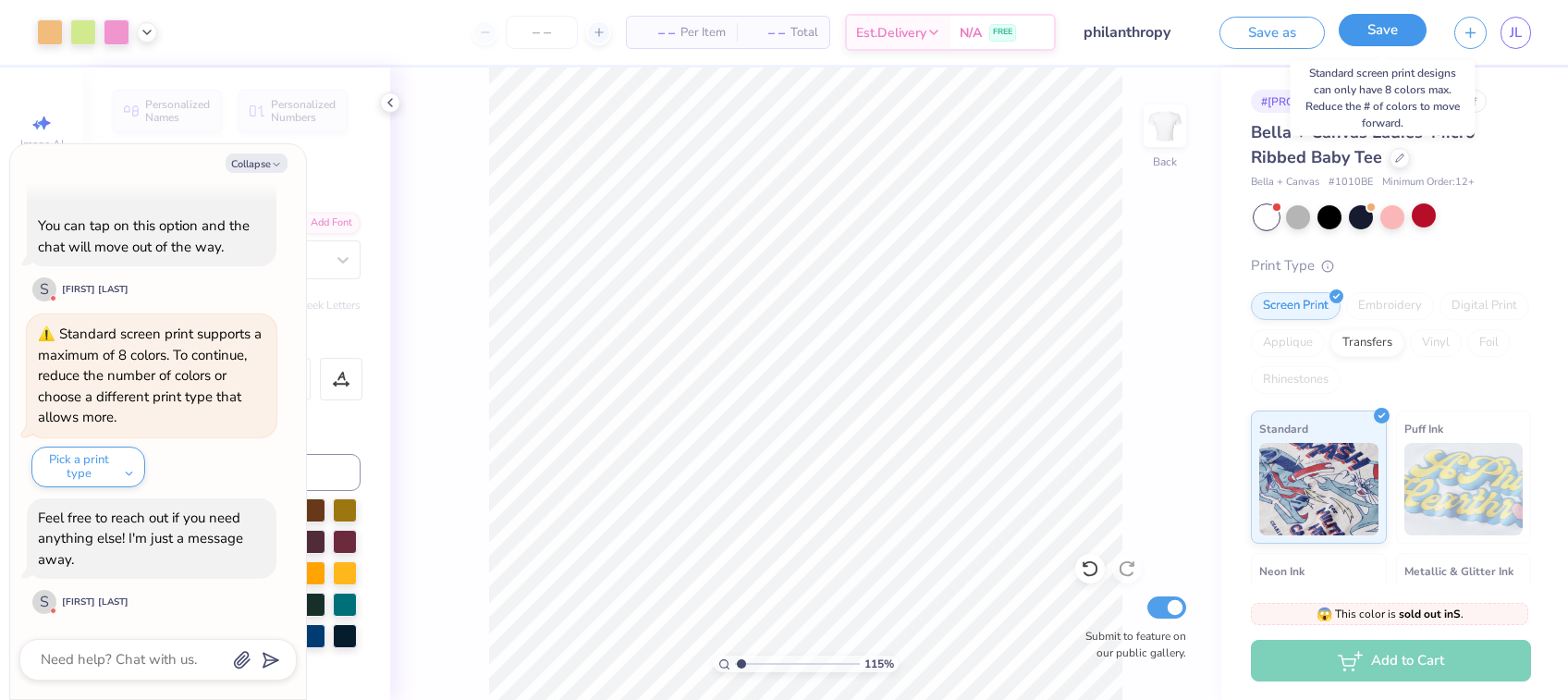 click on "Save" at bounding box center (1382, 30) 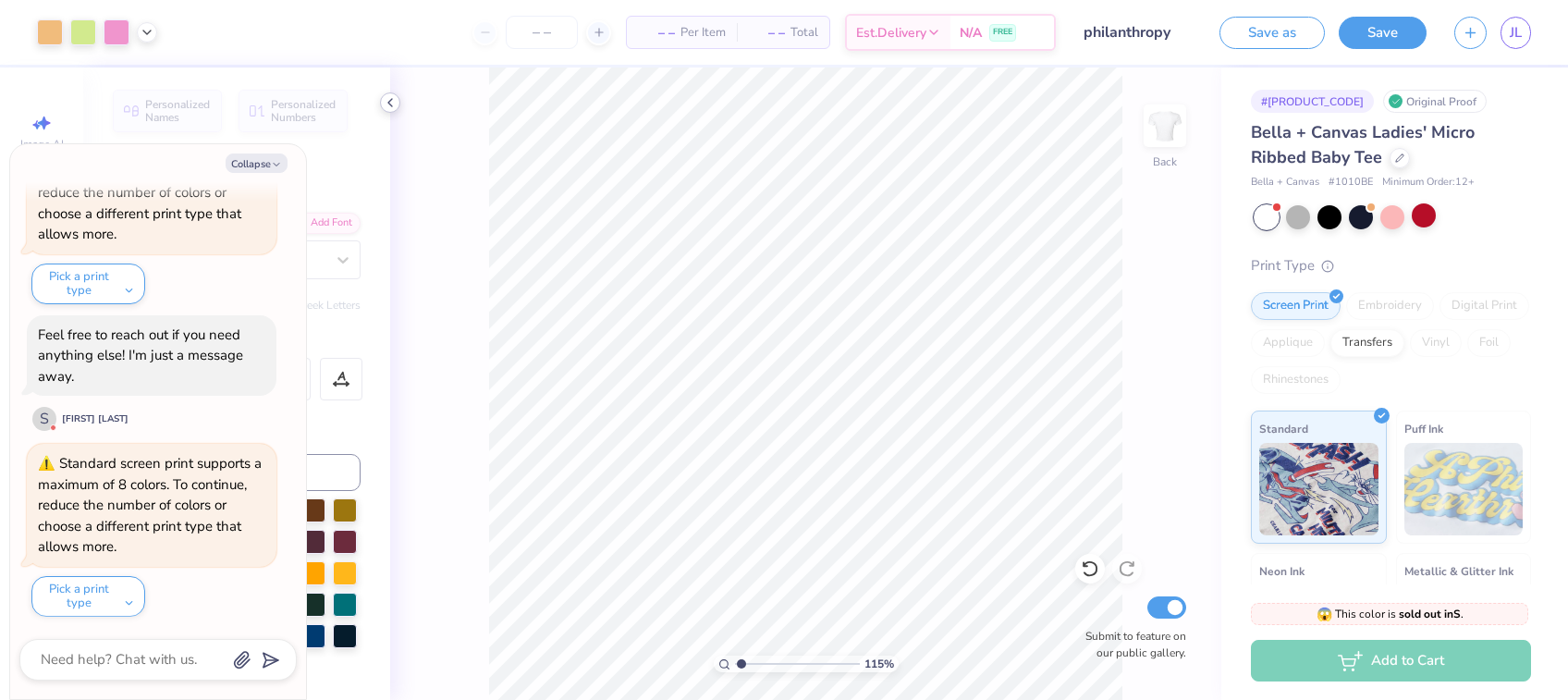click 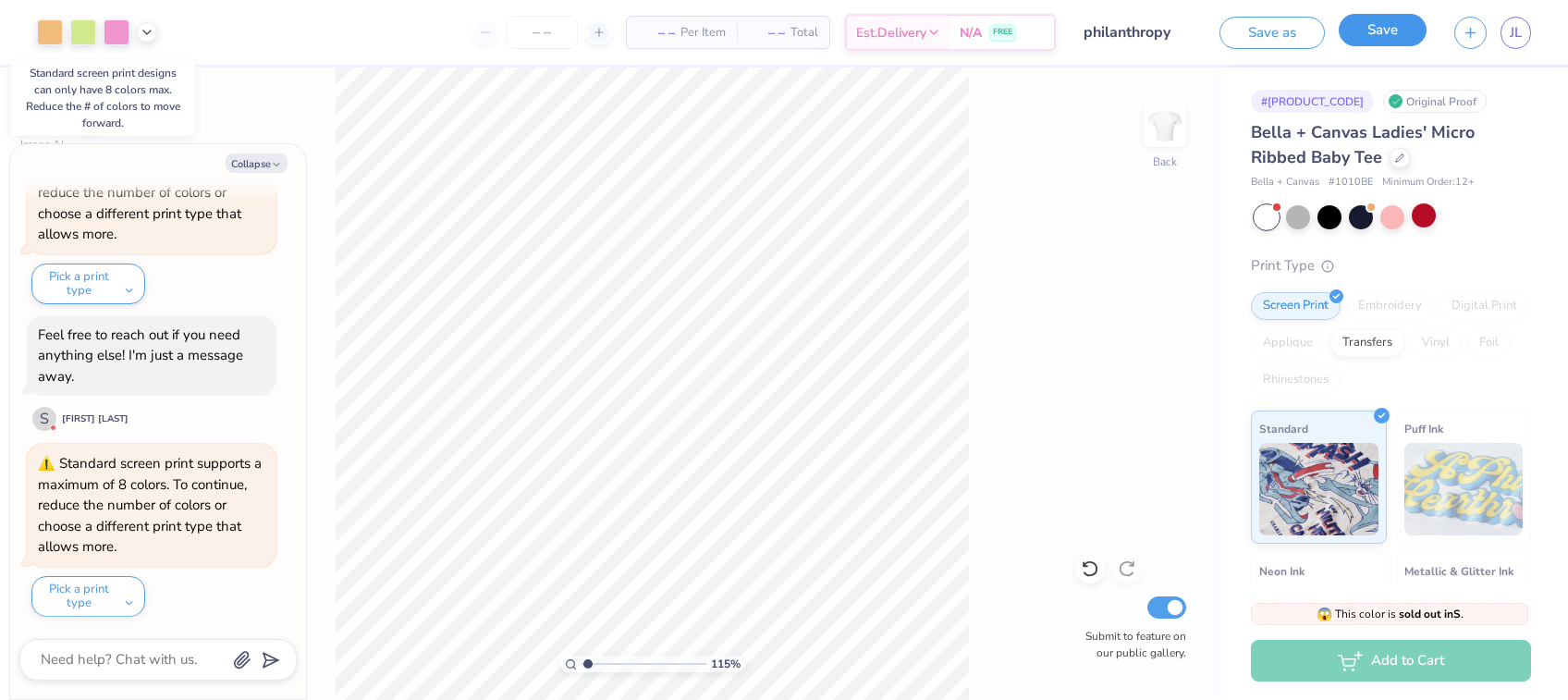 click on "Save" at bounding box center [1382, 30] 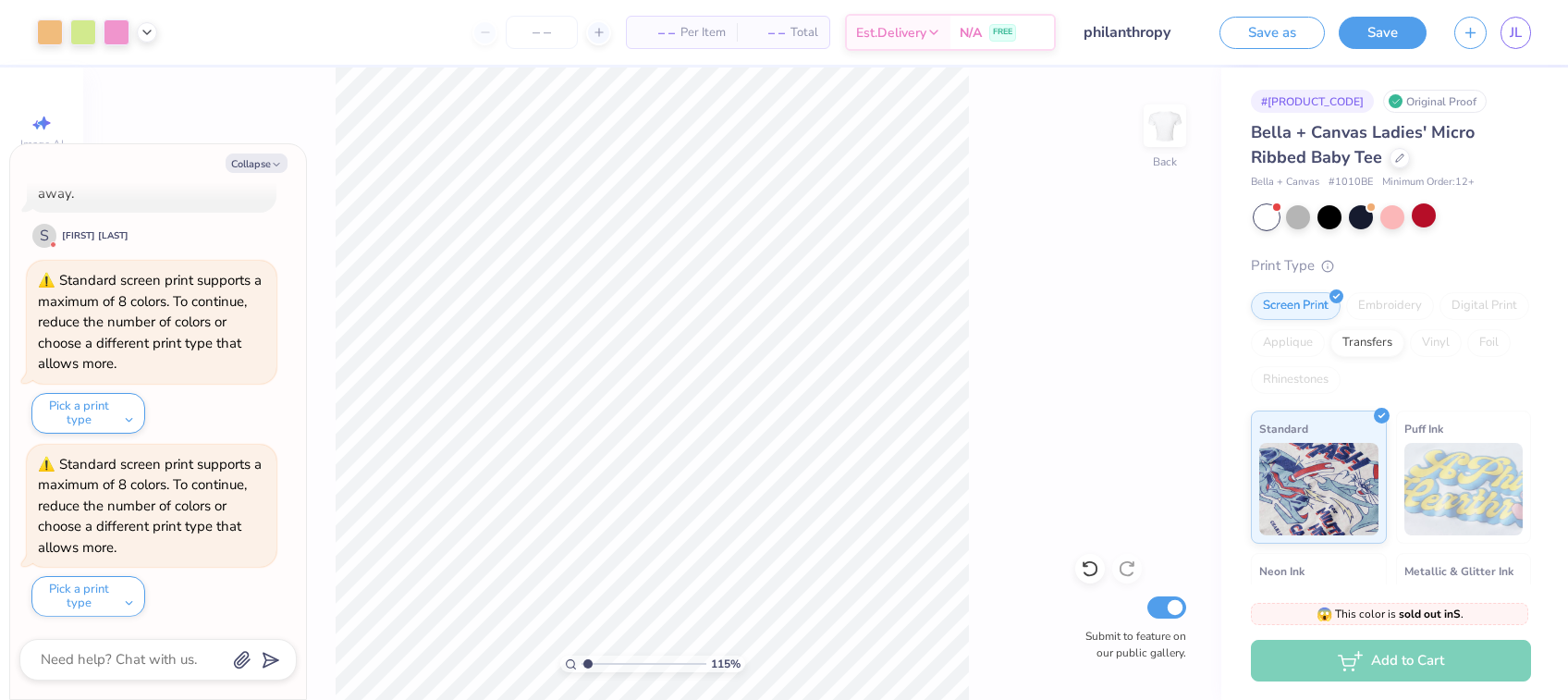 type on "1.15453486192766" 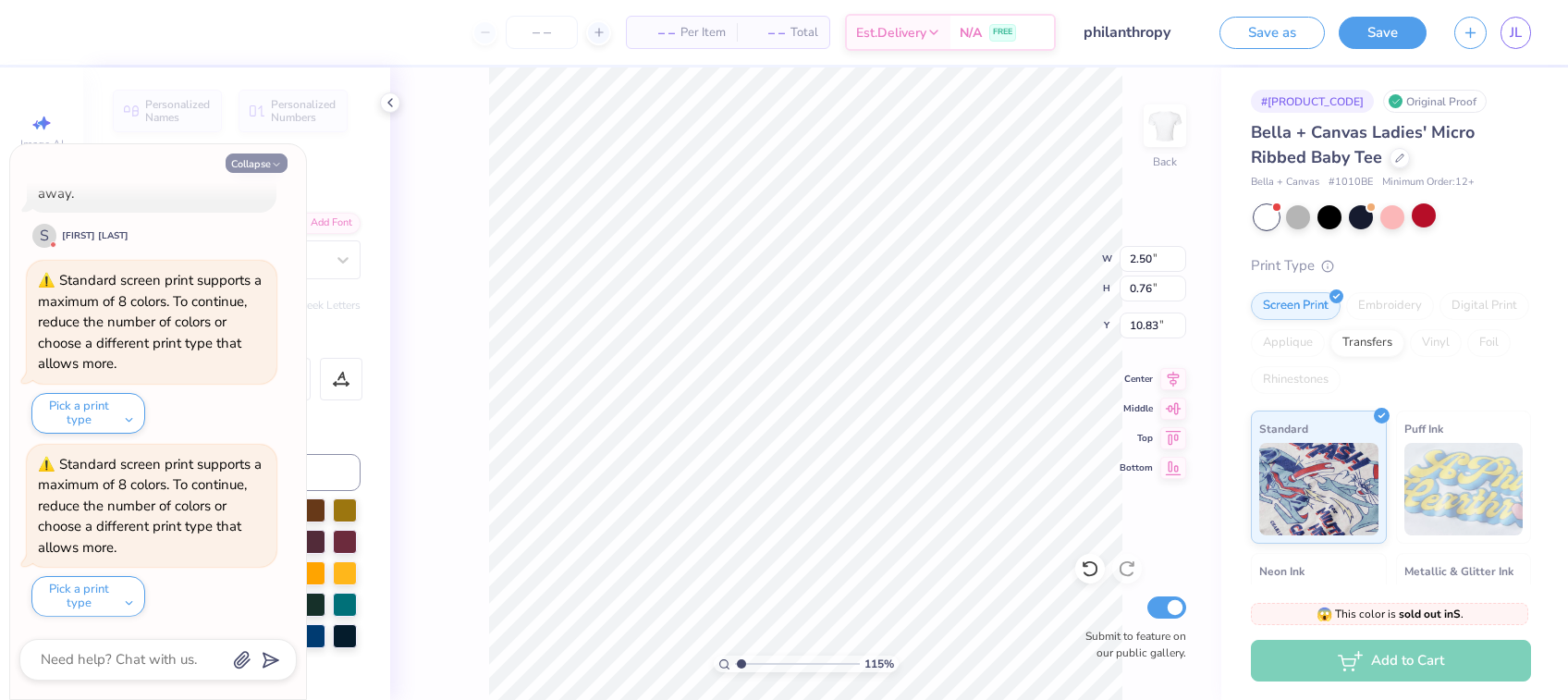 click 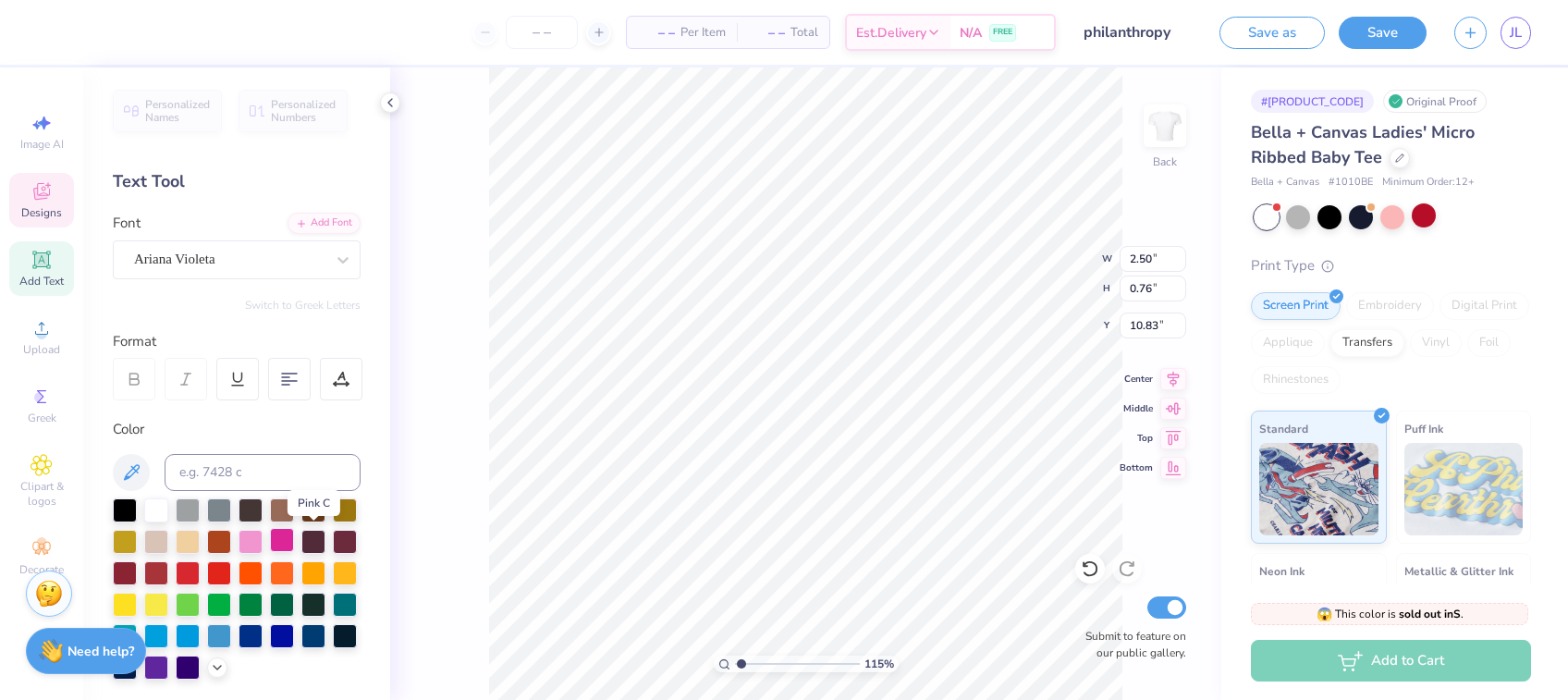 click at bounding box center (282, 540) 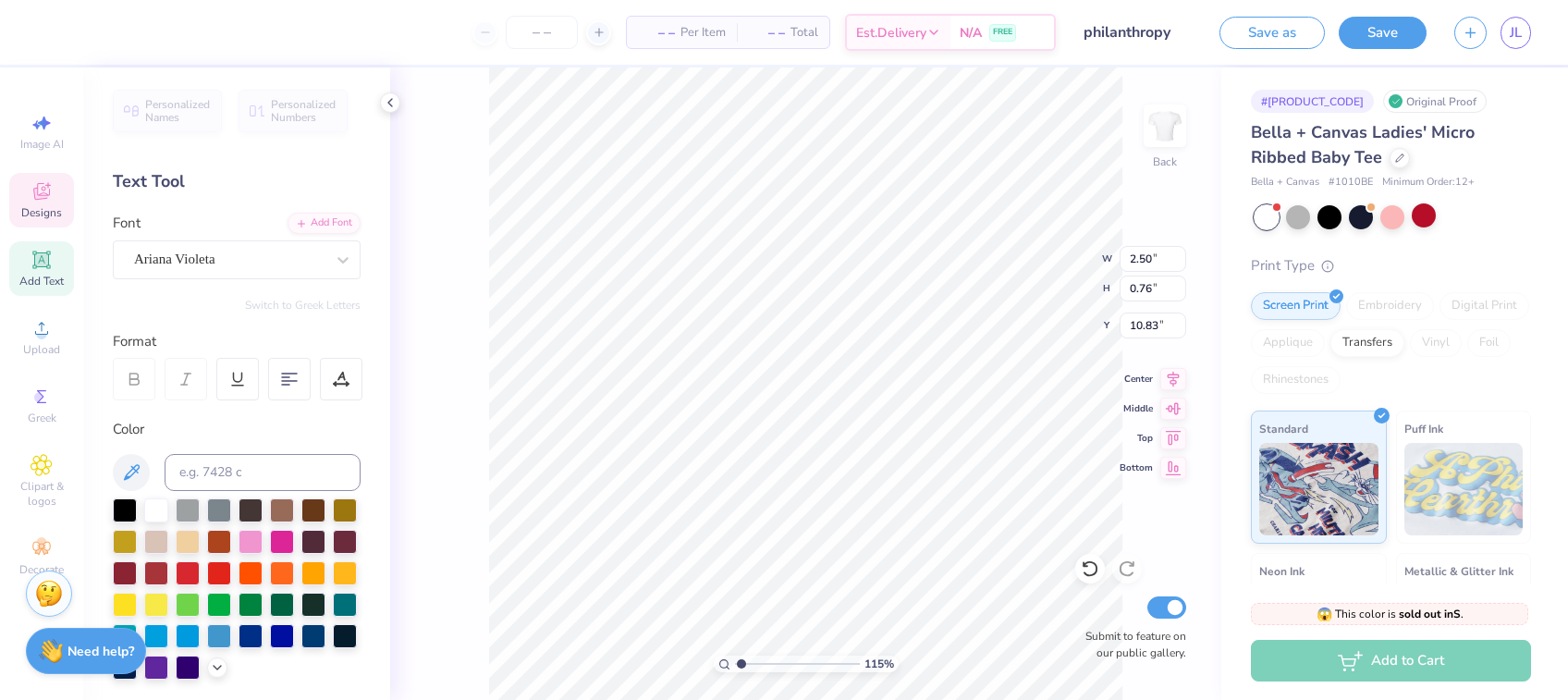 click on "115  % Back W 2.50 2.50 " H 0.76 0.76 " Y 10.83 10.83 " Center Middle Top Bottom Submit to feature on our public gallery." at bounding box center (805, 384) 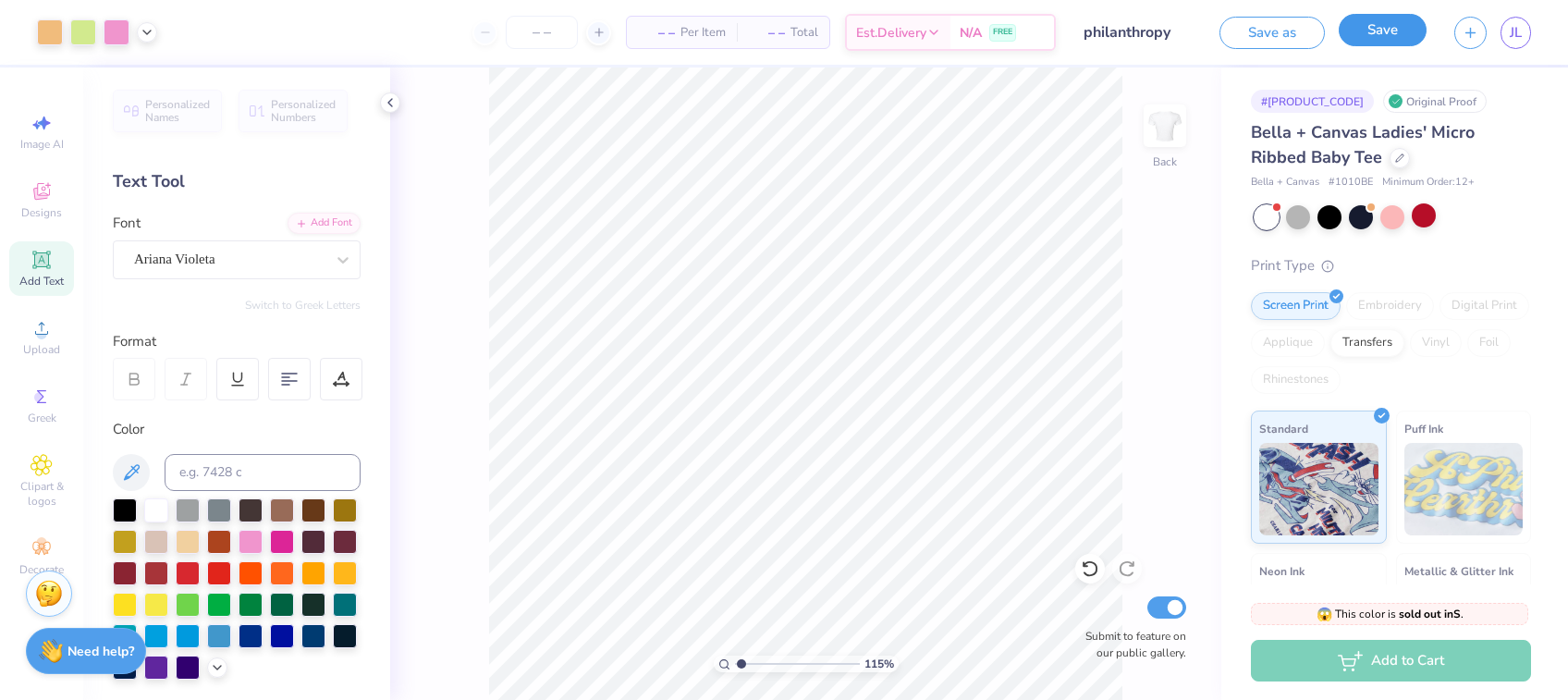 click on "Save" at bounding box center [1382, 30] 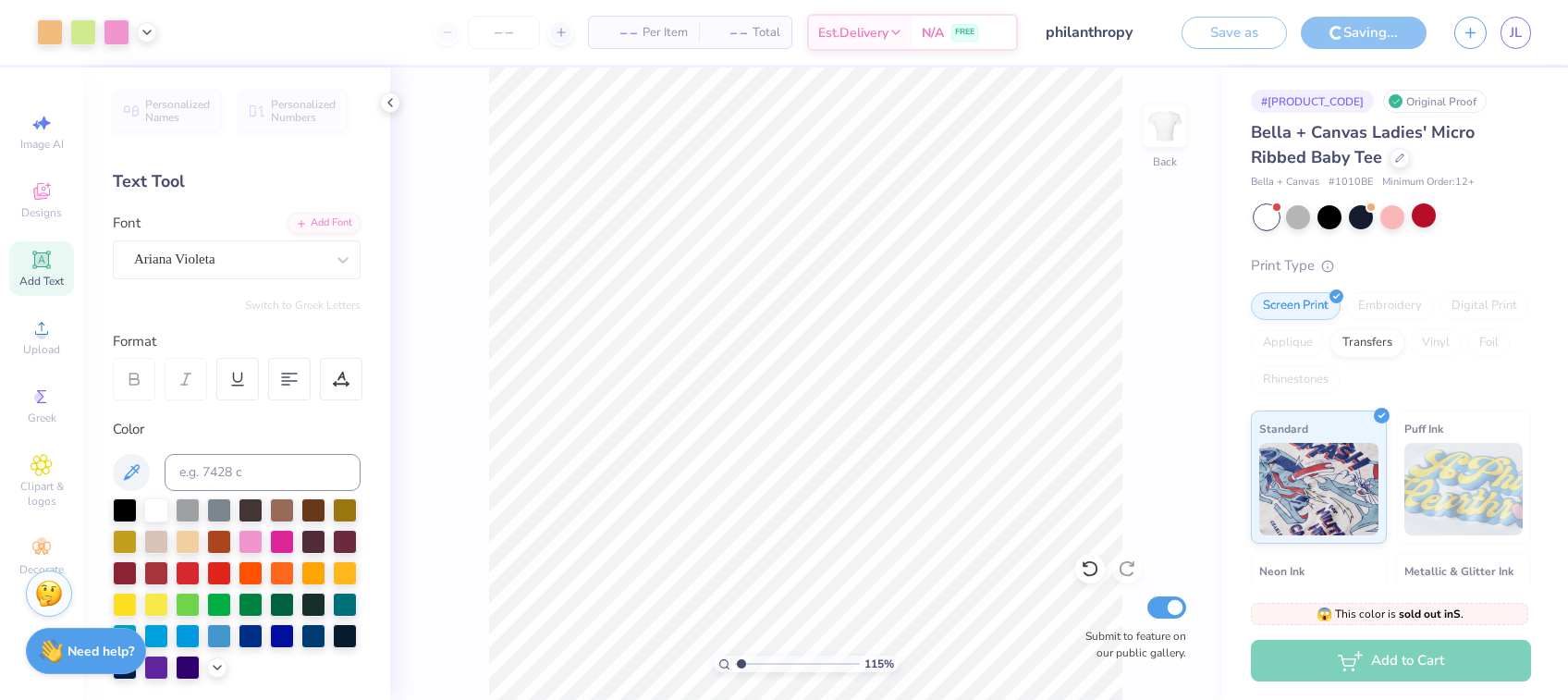 type on "1.15453486192766" 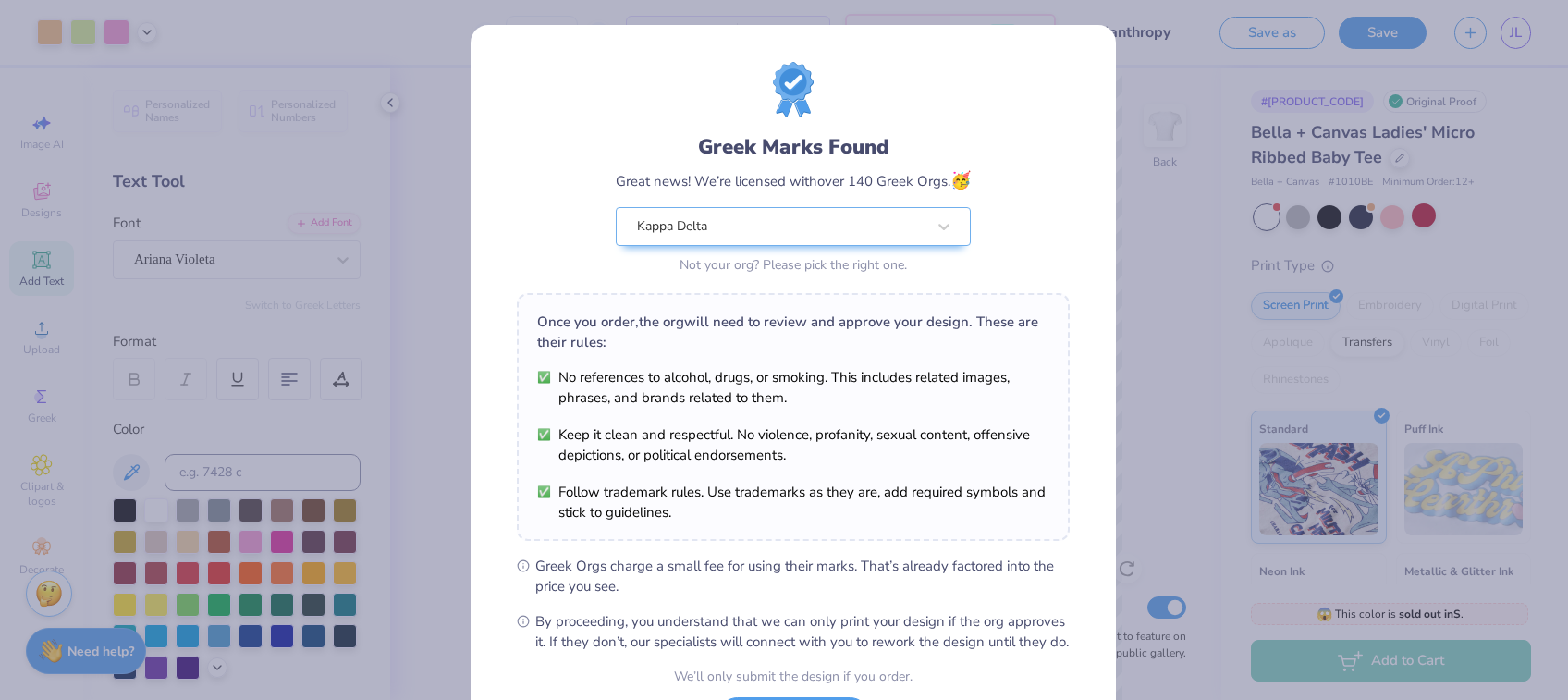scroll, scrollTop: 164, scrollLeft: 0, axis: vertical 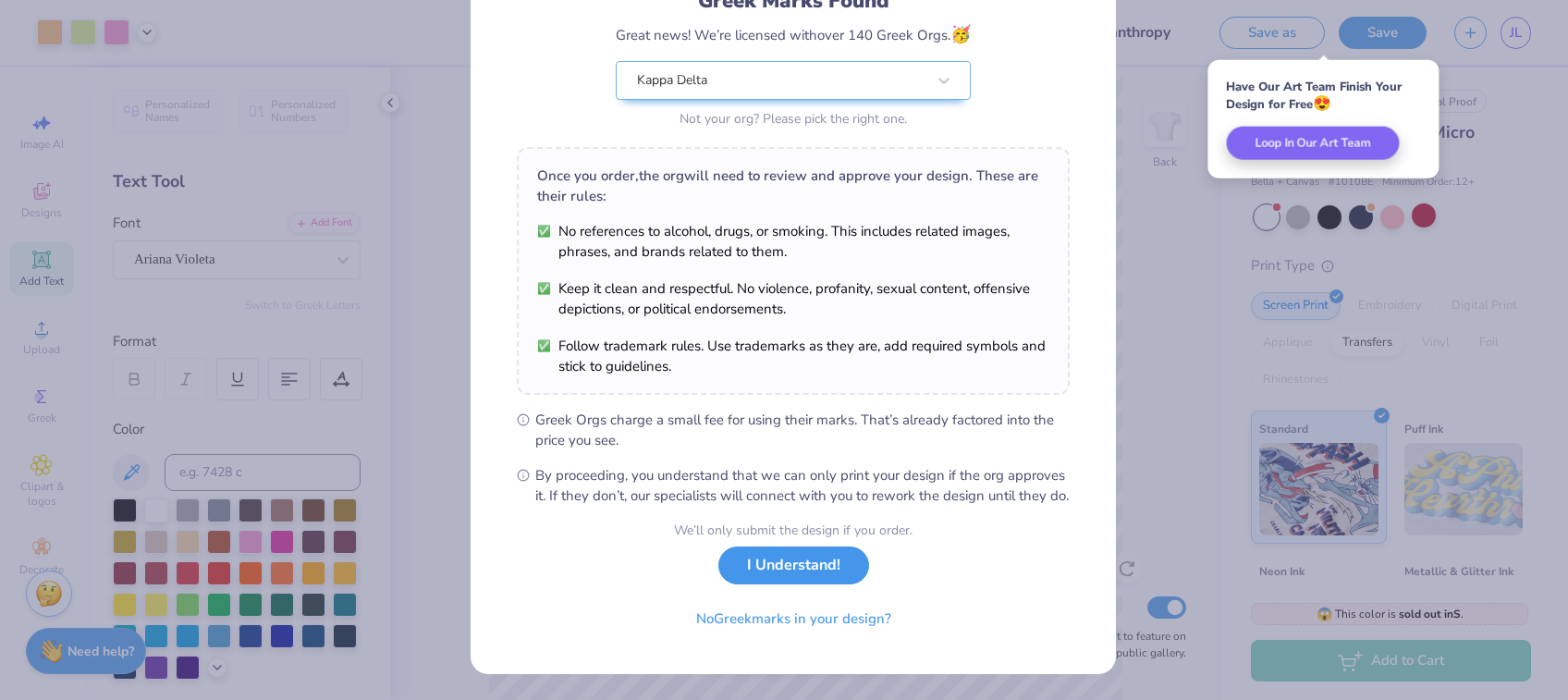 click on "I Understand!" at bounding box center (793, 565) 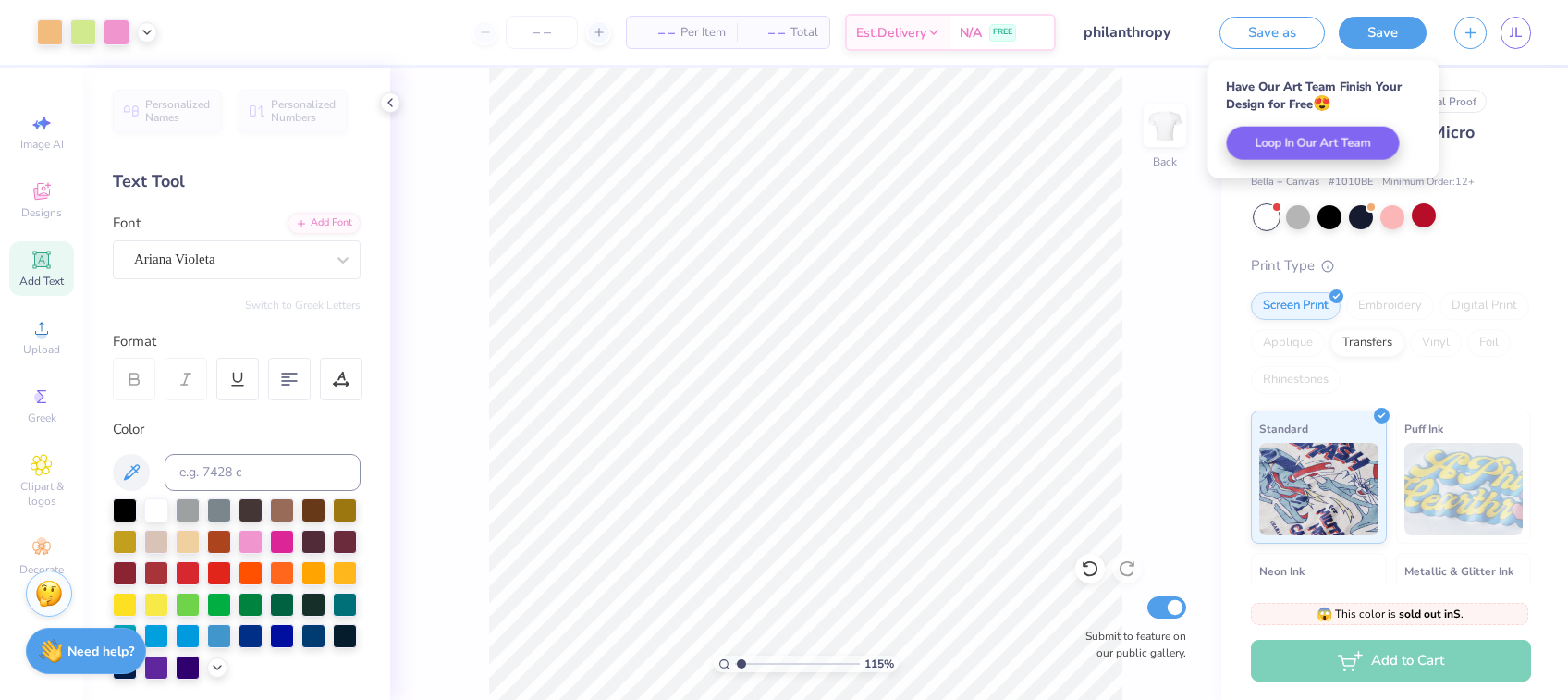 scroll, scrollTop: 0, scrollLeft: 0, axis: both 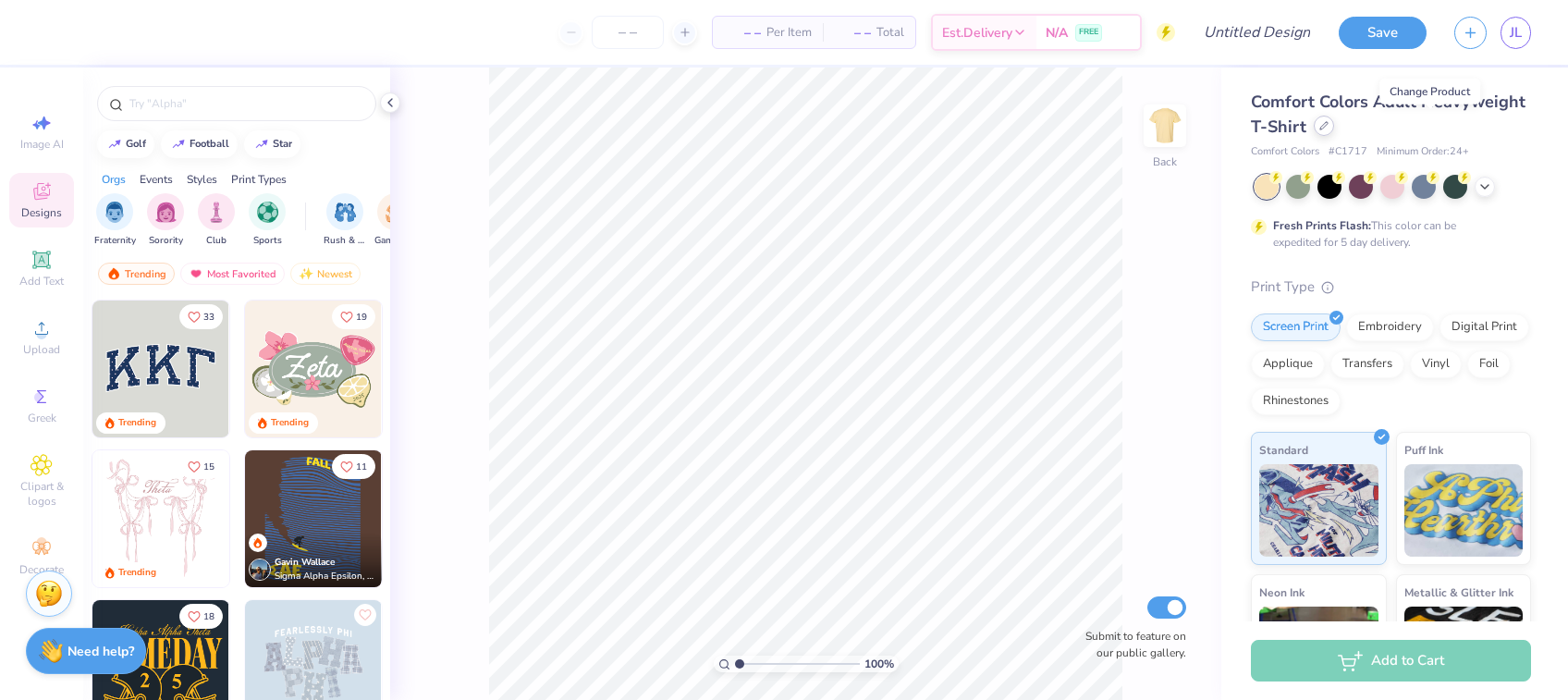 click 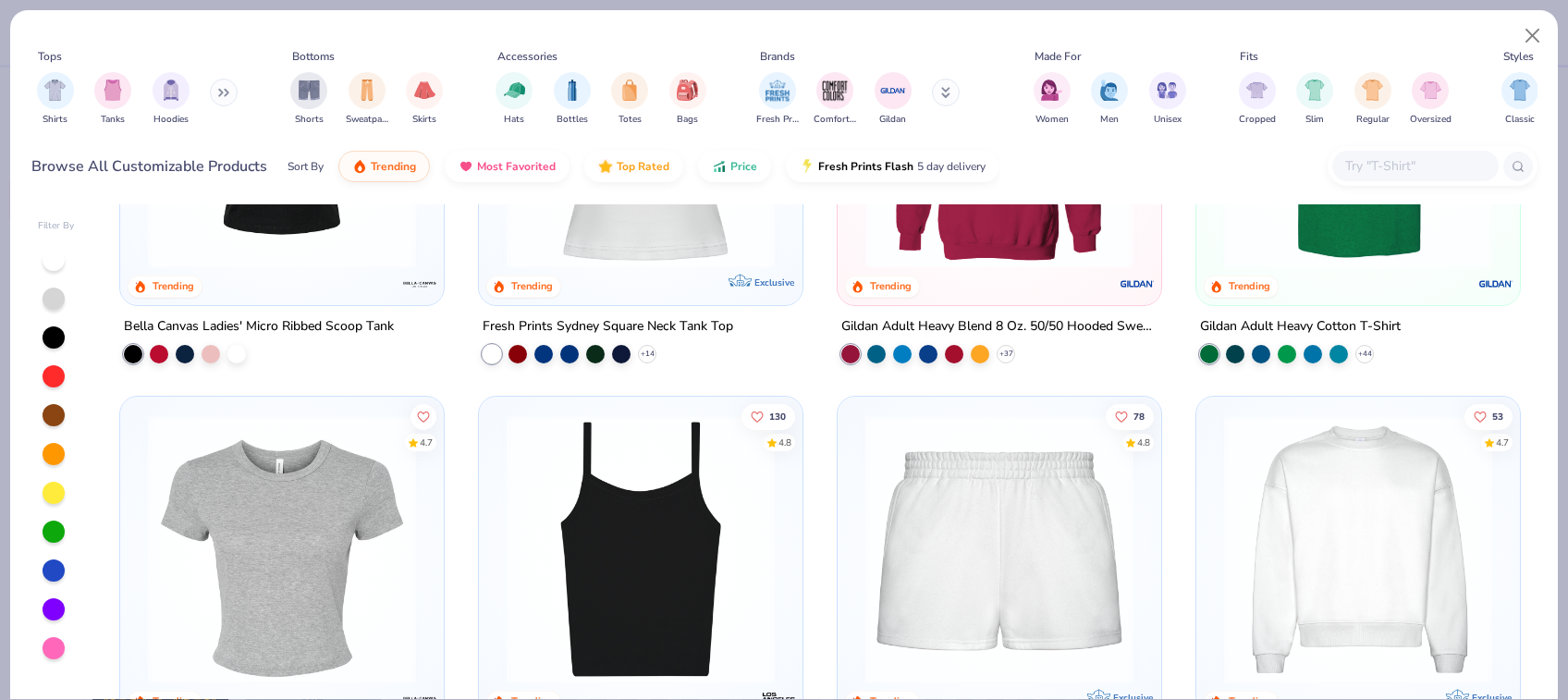 scroll, scrollTop: 907, scrollLeft: 0, axis: vertical 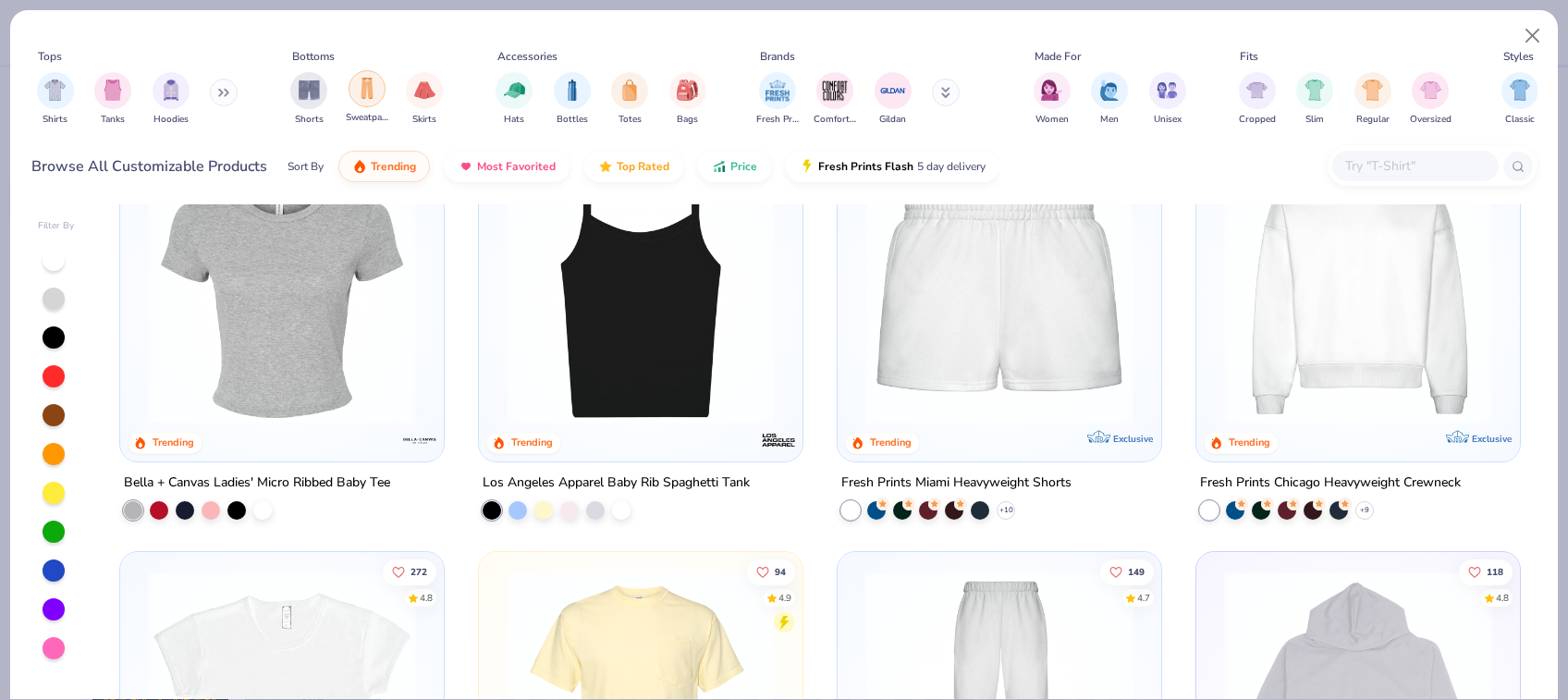 click at bounding box center [367, 88] 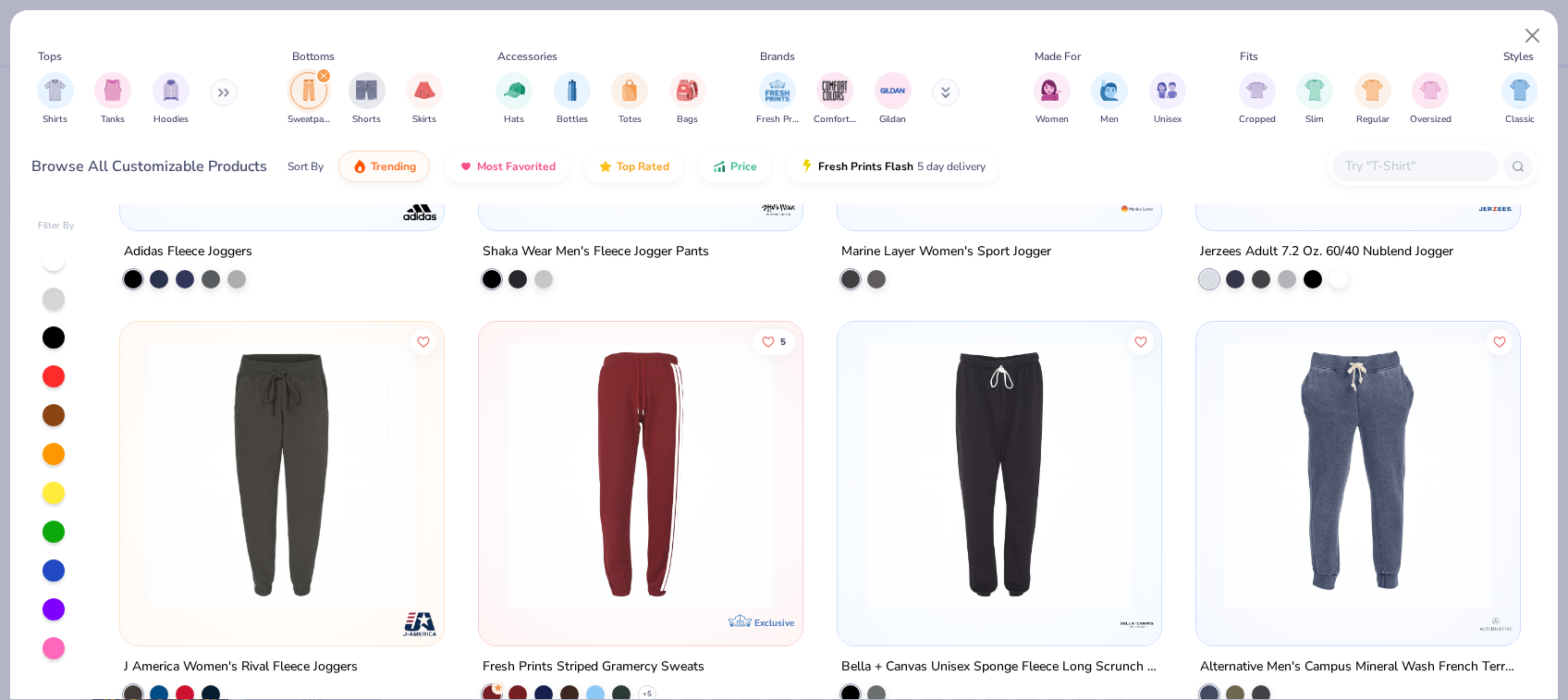 scroll, scrollTop: 2417, scrollLeft: 0, axis: vertical 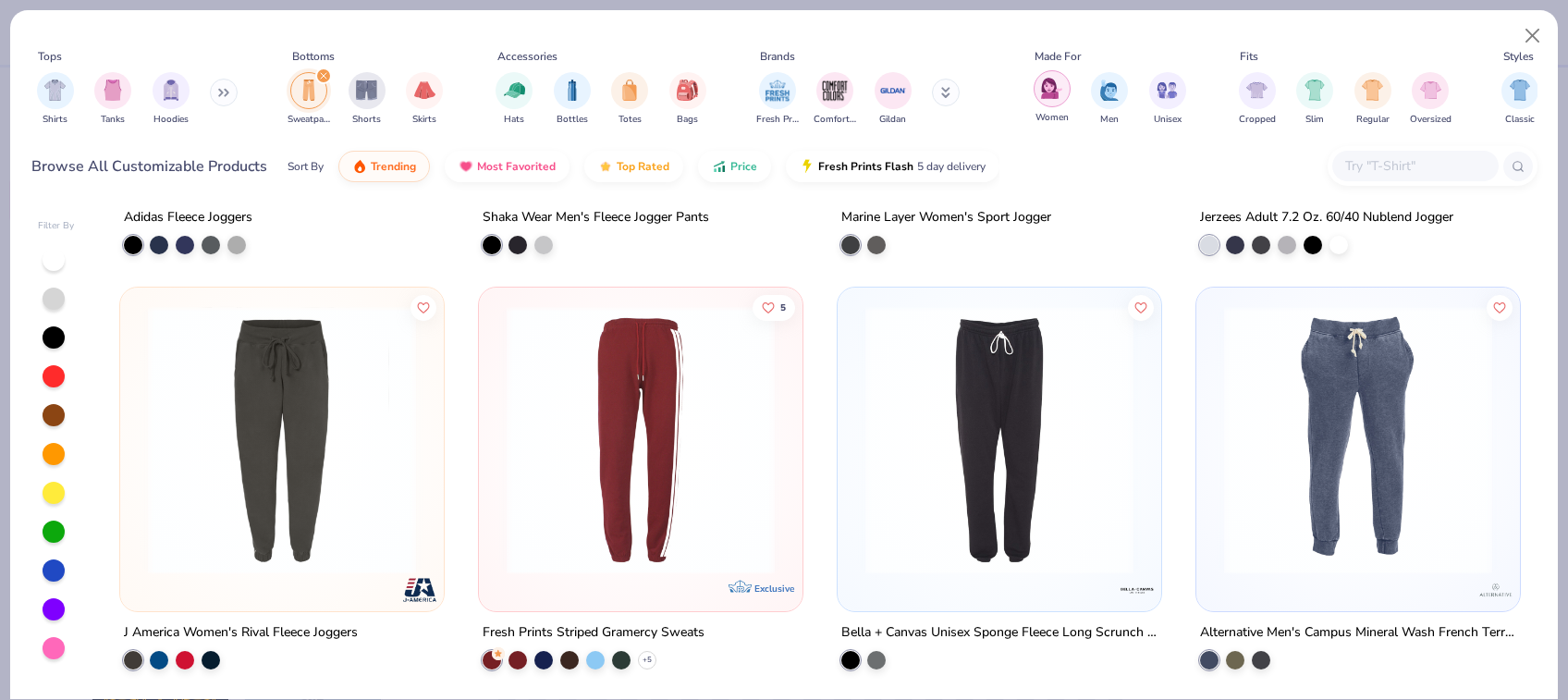 click at bounding box center (1051, 88) 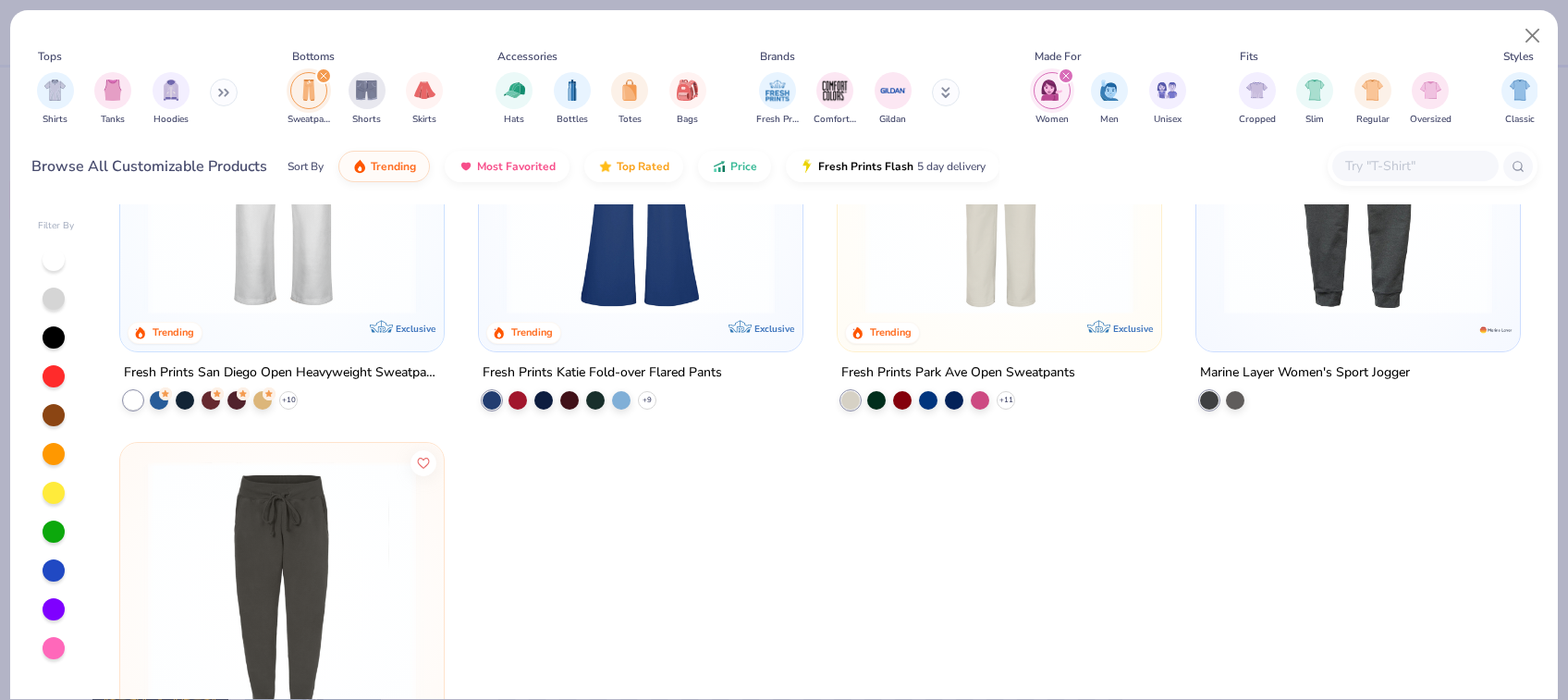 scroll, scrollTop: 0, scrollLeft: 0, axis: both 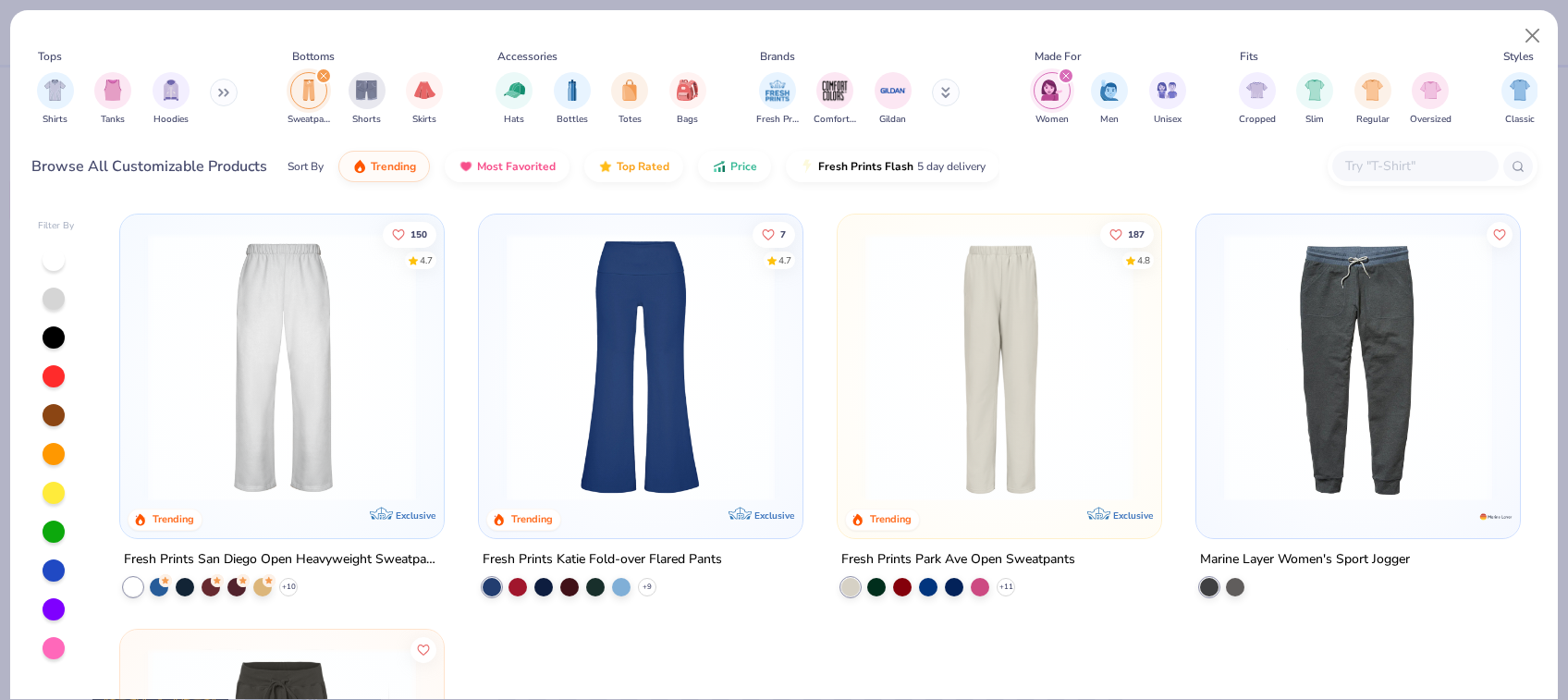 click at bounding box center (282, 367) 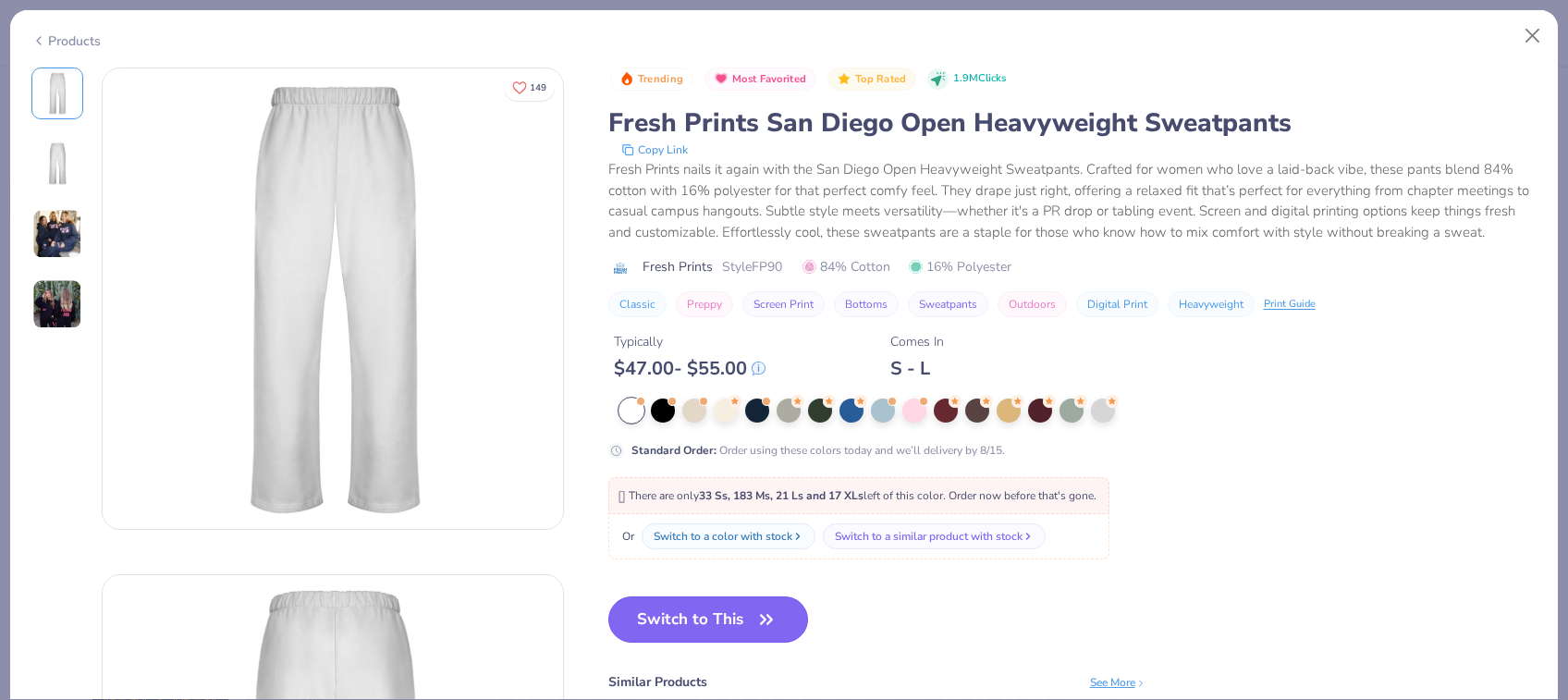 click on "Switch to This" at bounding box center (708, 620) 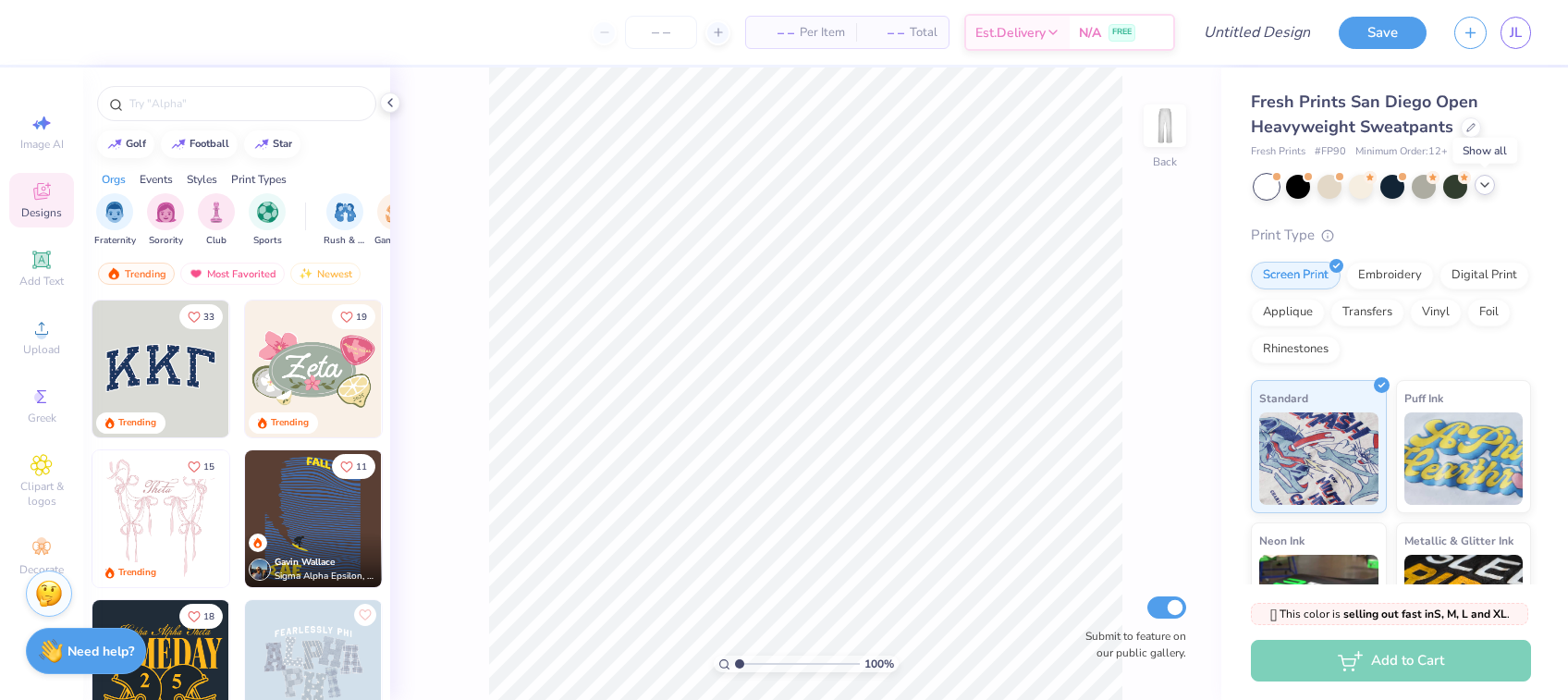 click 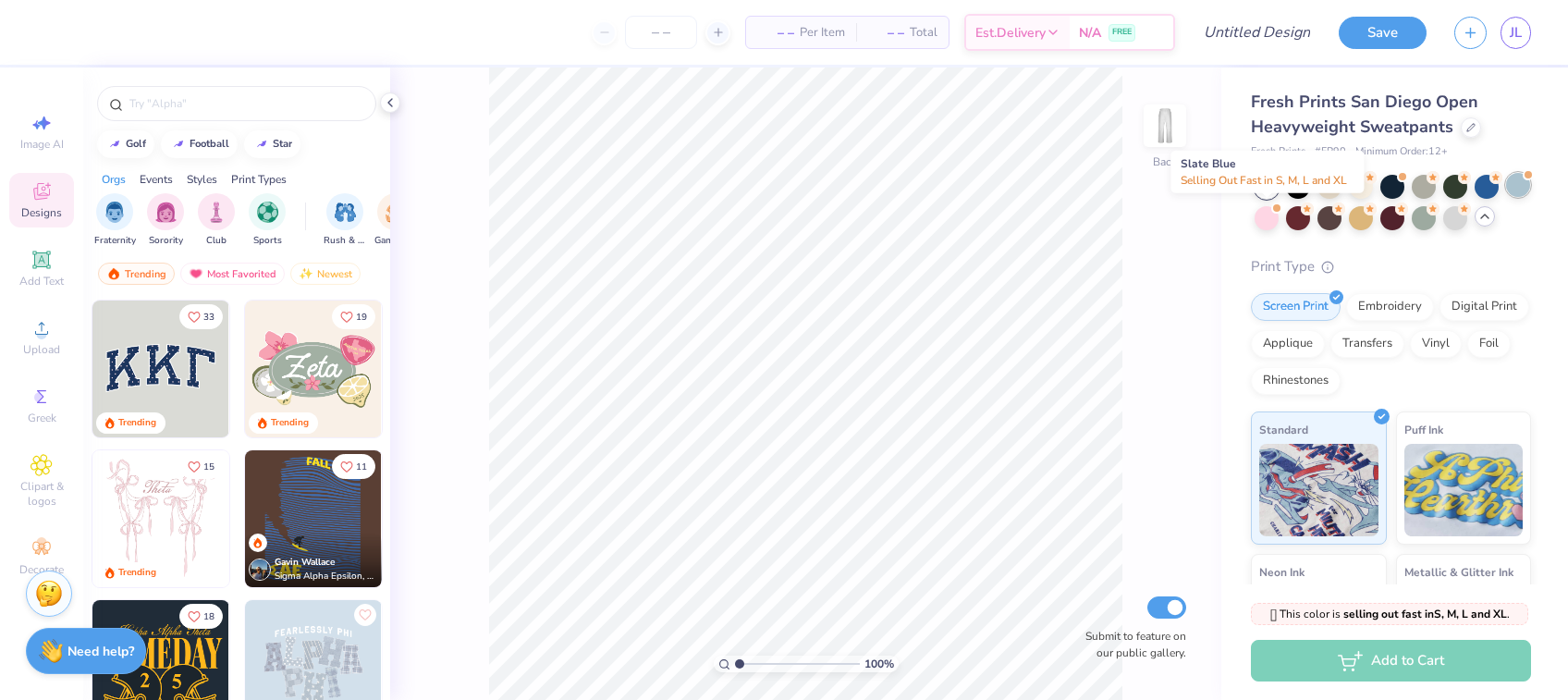 click at bounding box center [1518, 185] 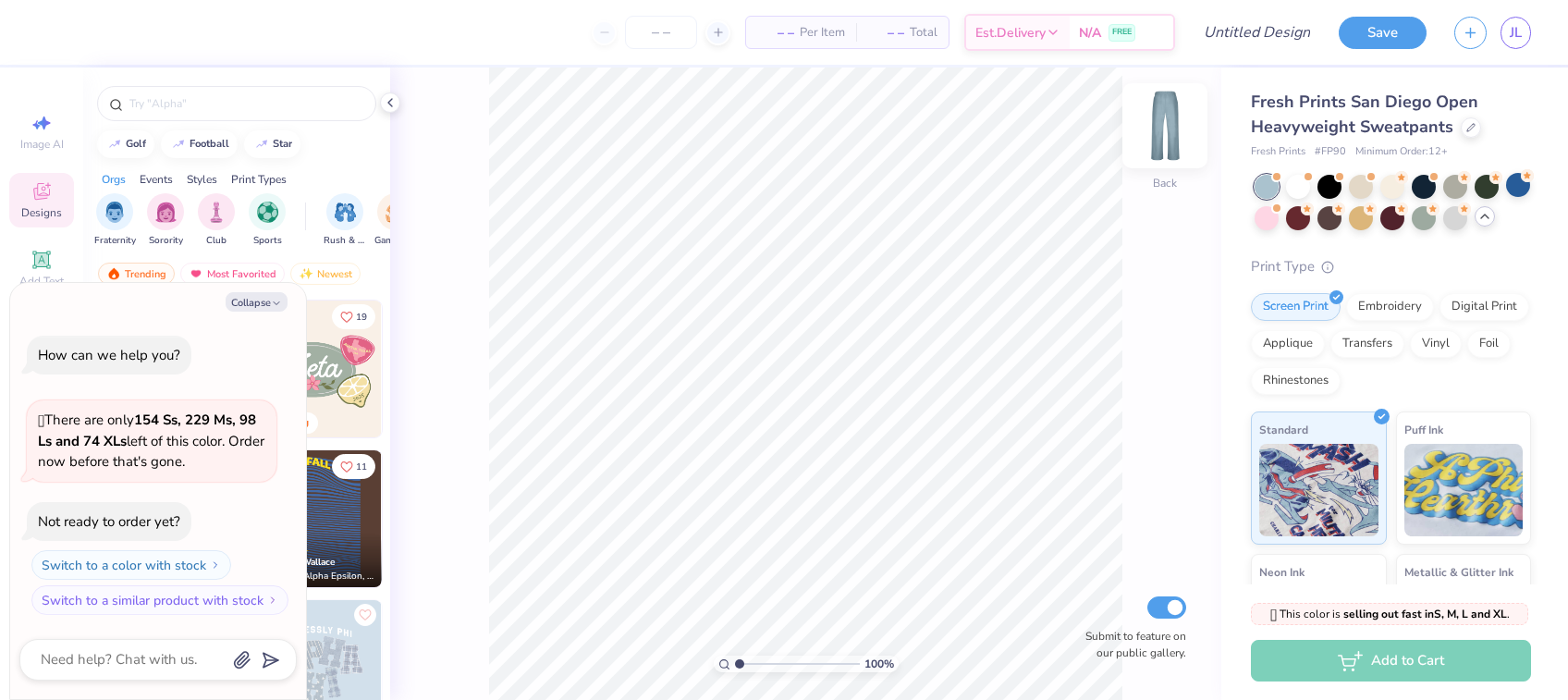 type on "x" 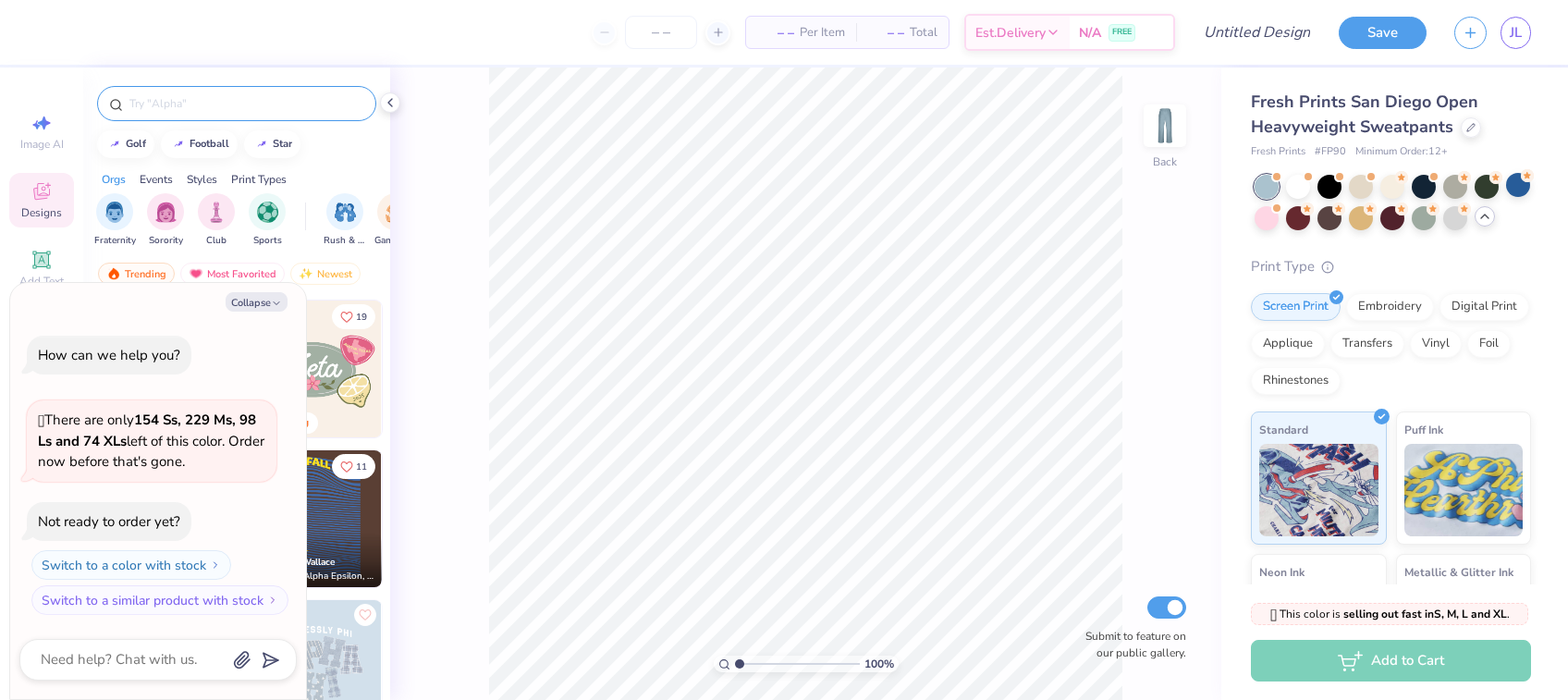 click at bounding box center (246, 104) 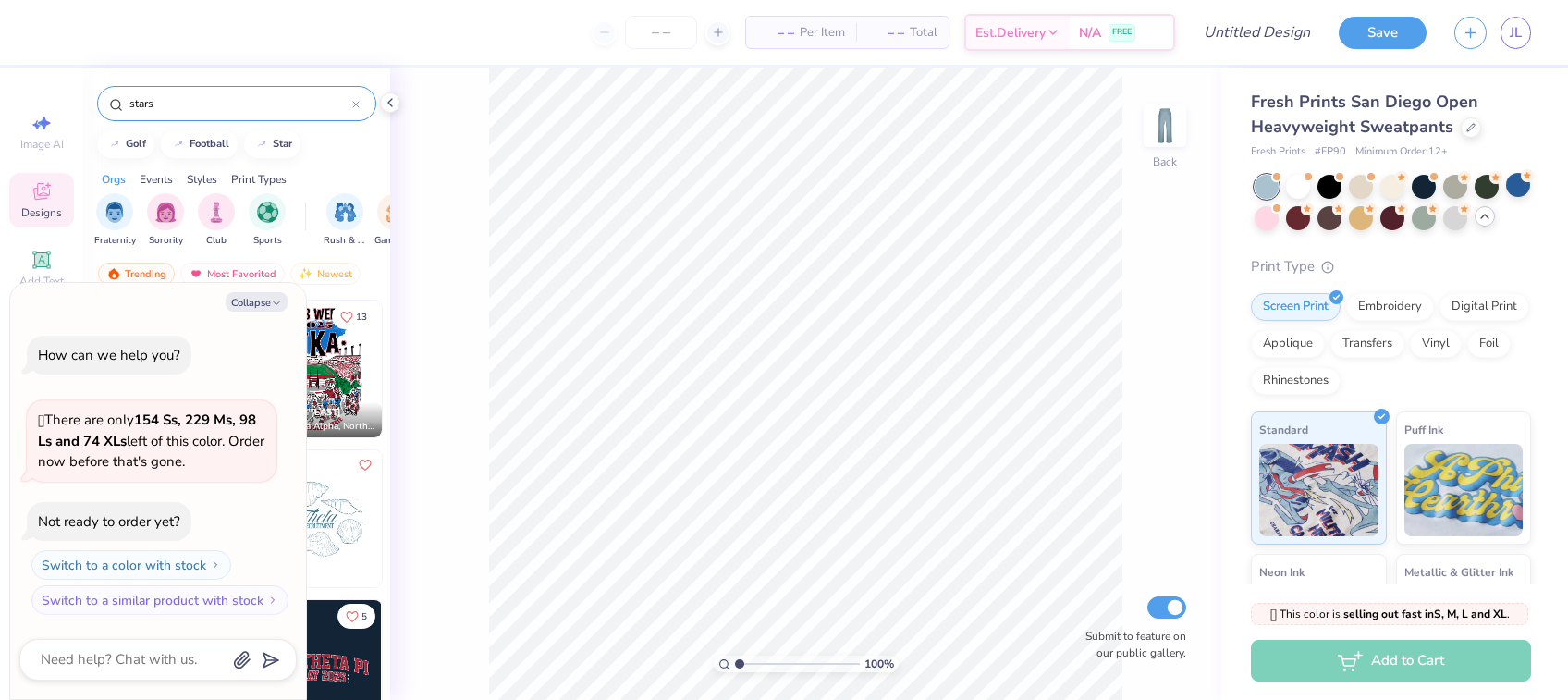 type on "stars" 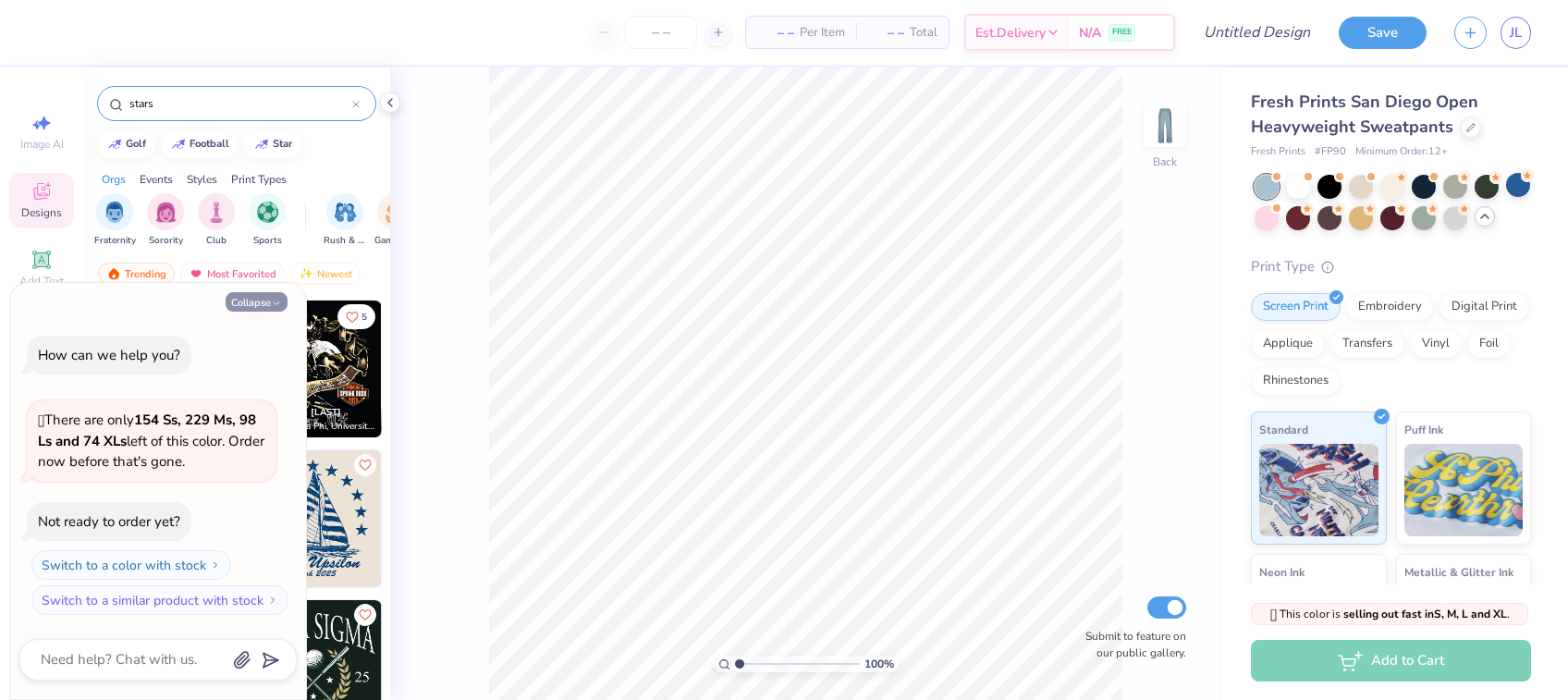 click on "Collapse" at bounding box center (256, 301) 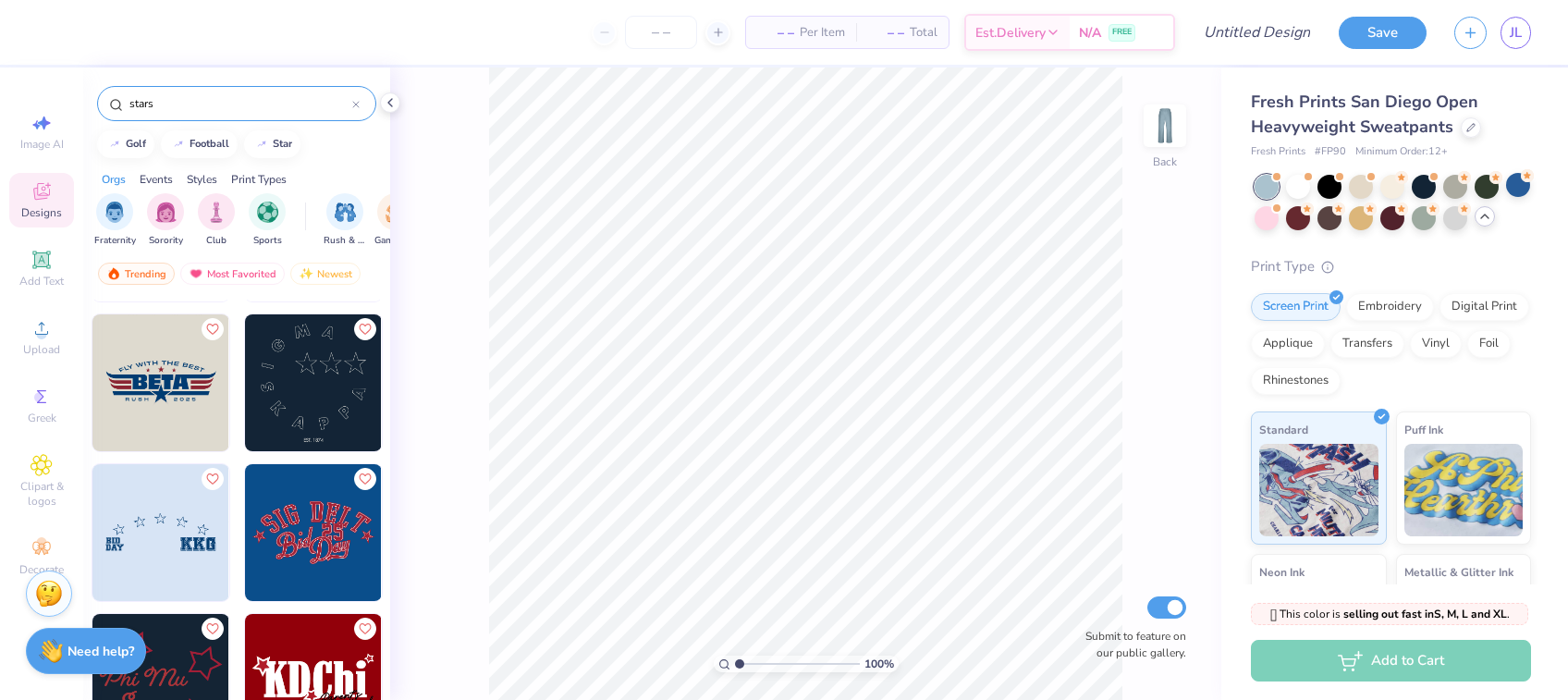 scroll, scrollTop: 1187, scrollLeft: 0, axis: vertical 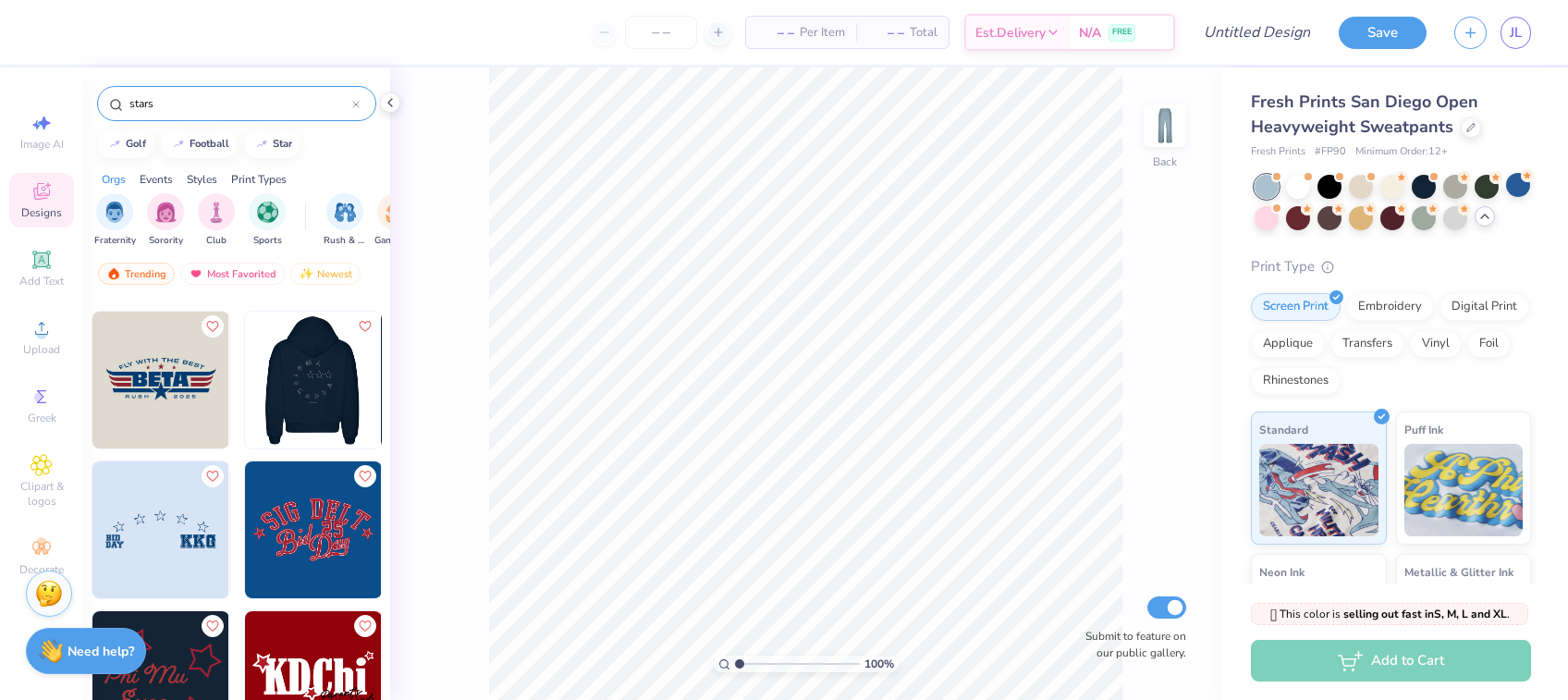 click at bounding box center (177, 380) 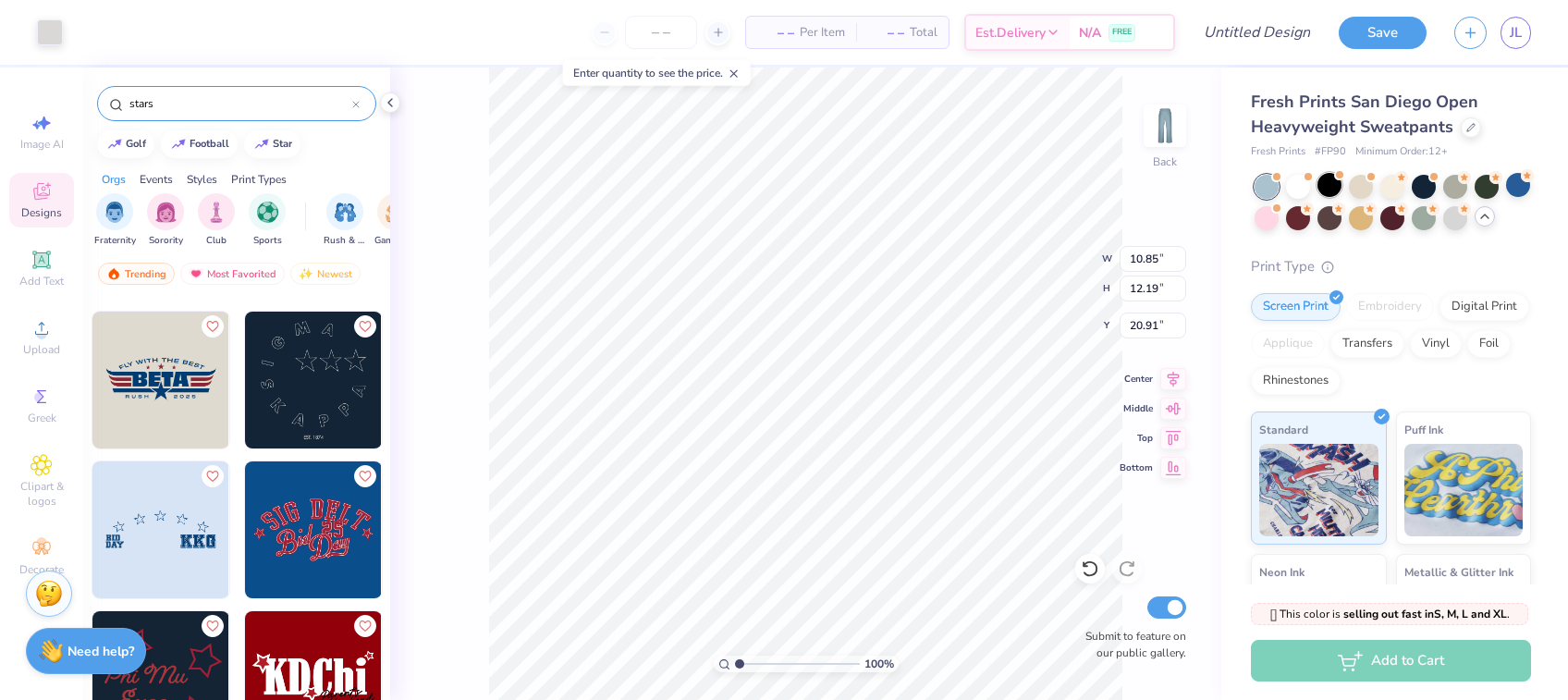 click at bounding box center [1329, 185] 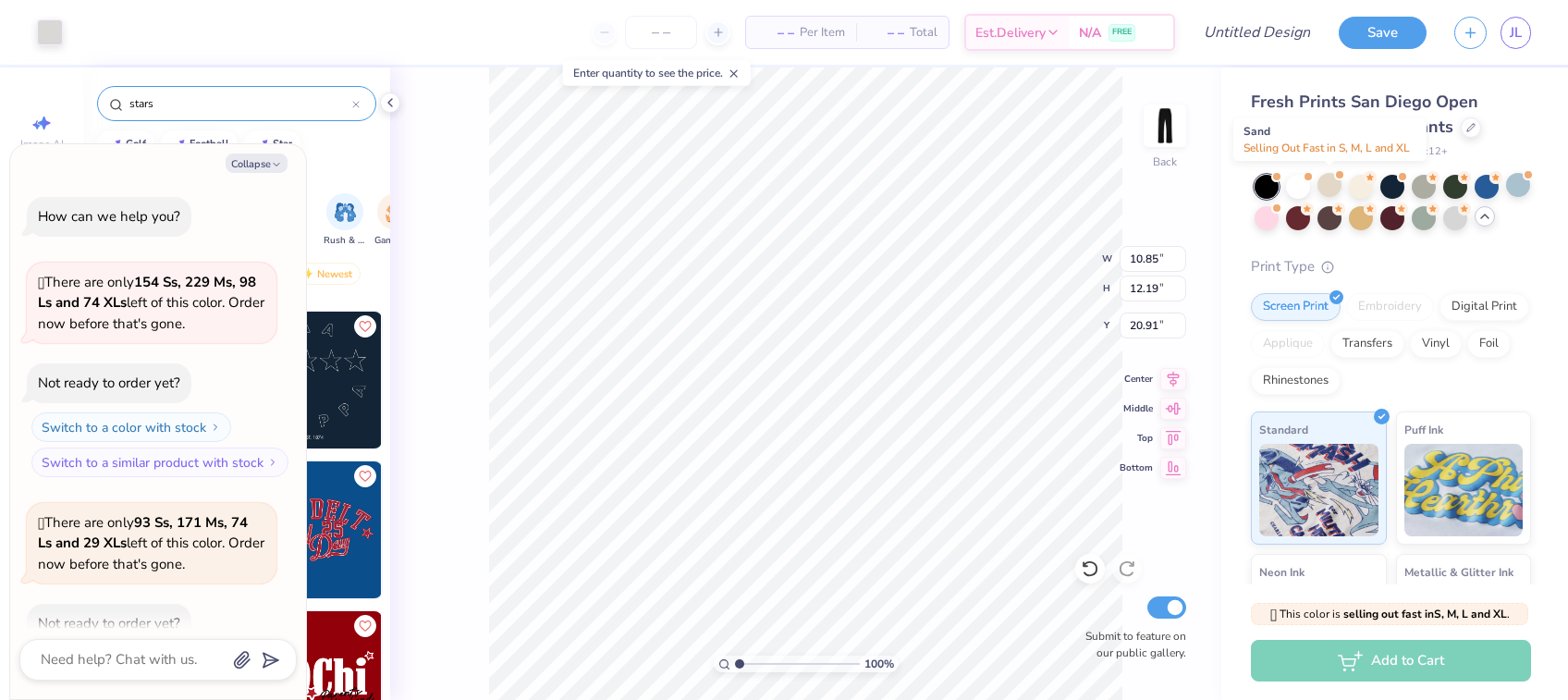 scroll, scrollTop: 102, scrollLeft: 0, axis: vertical 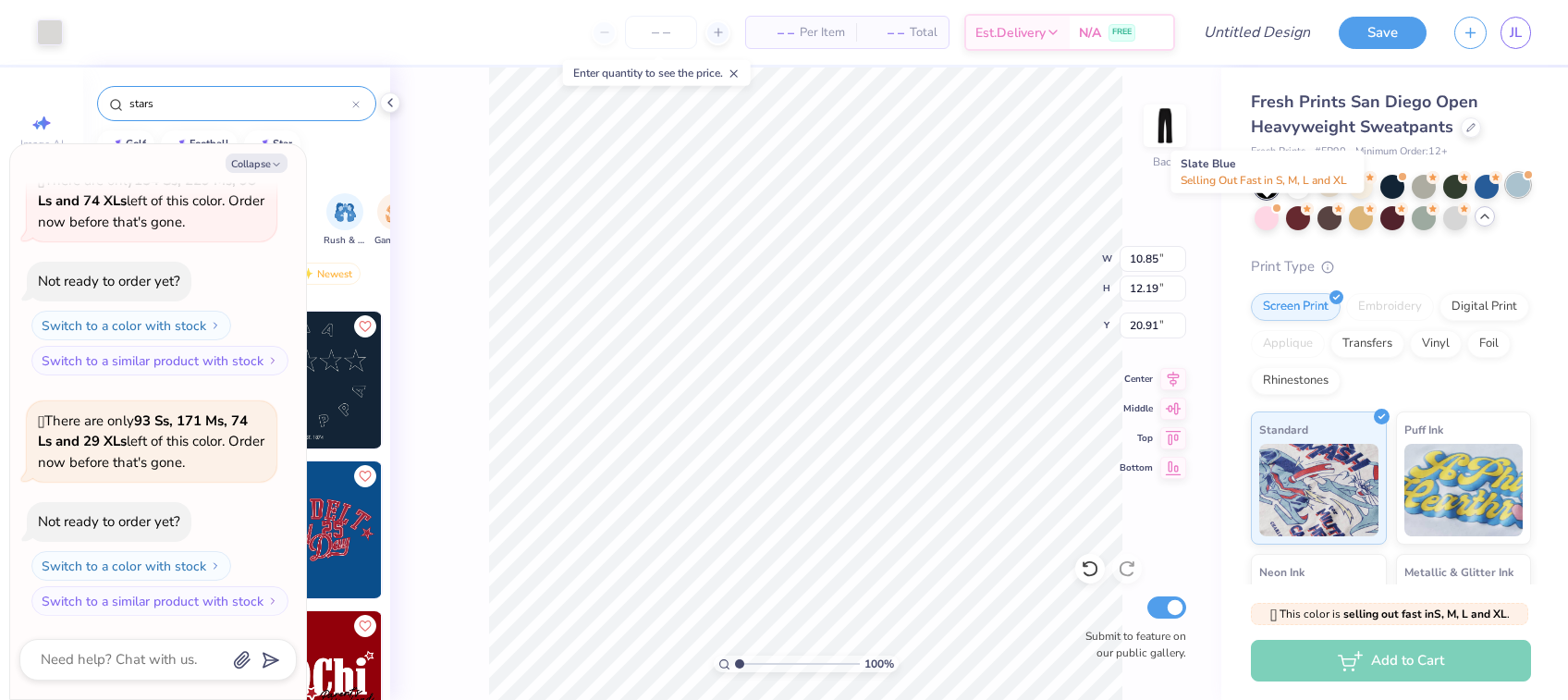 click at bounding box center (1518, 185) 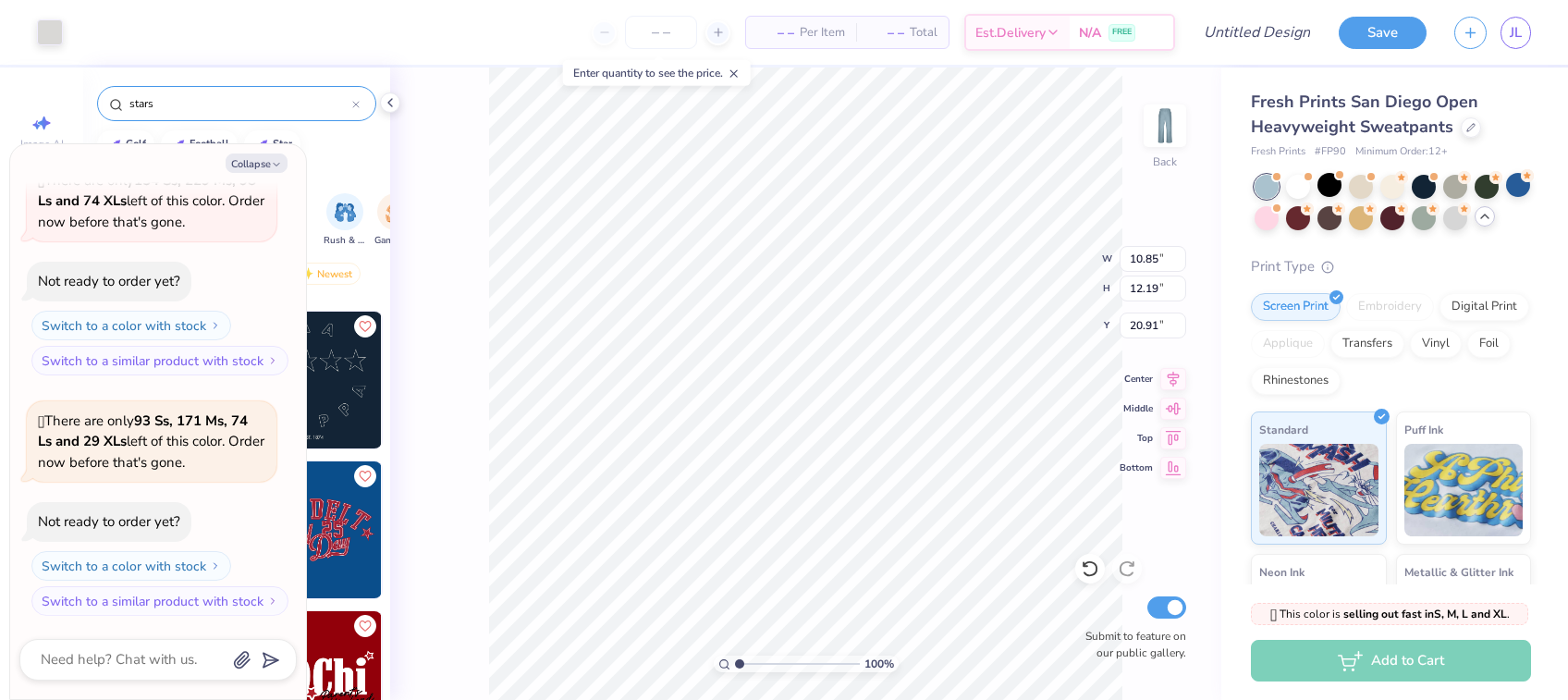 scroll, scrollTop: 341, scrollLeft: 0, axis: vertical 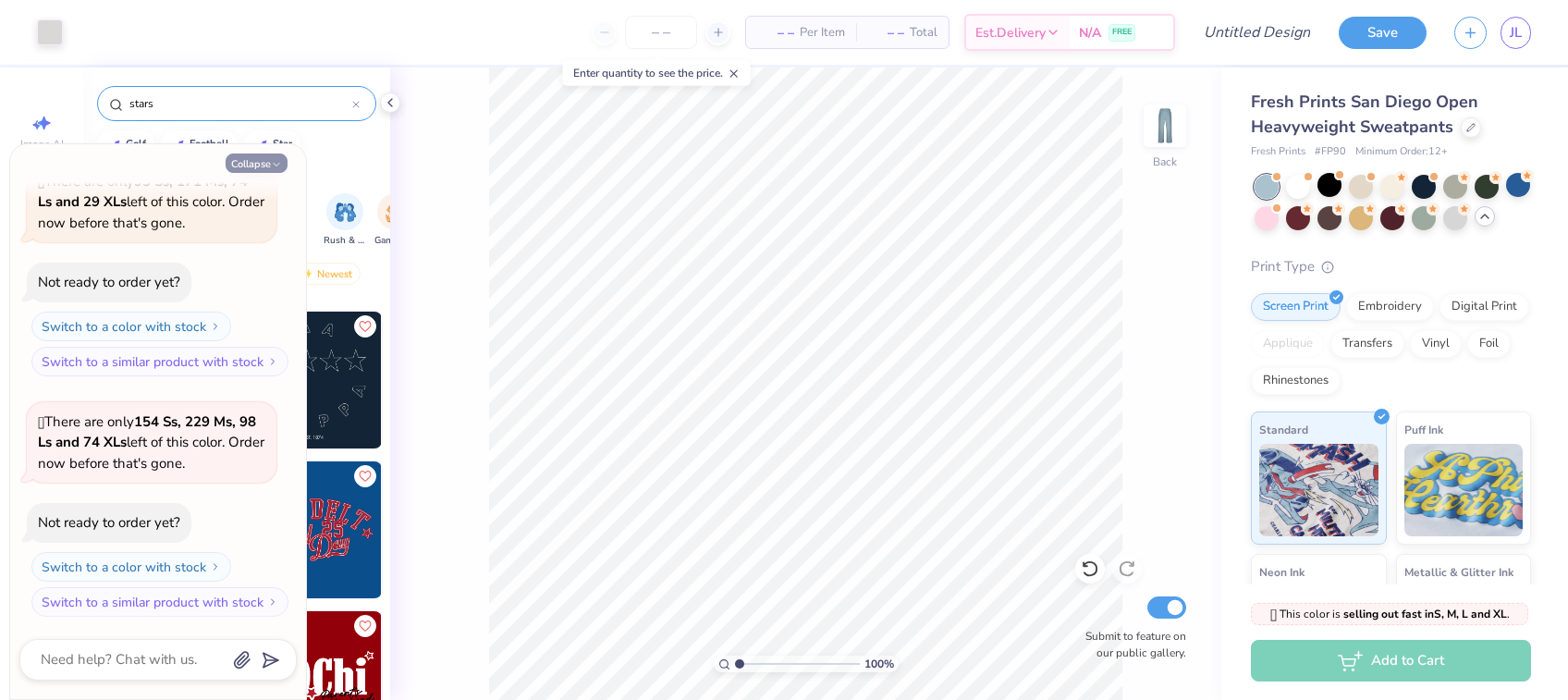 click on "Collapse" at bounding box center [256, 163] 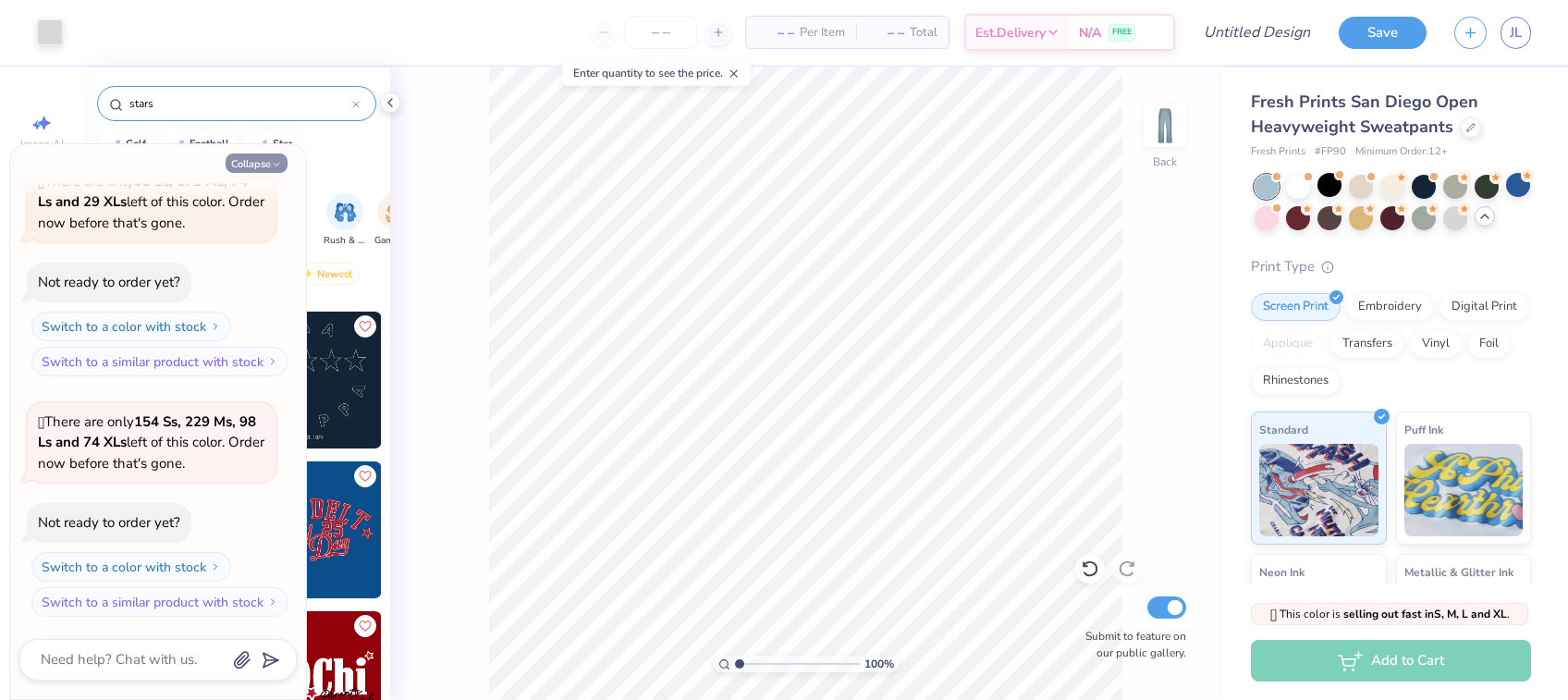 type on "x" 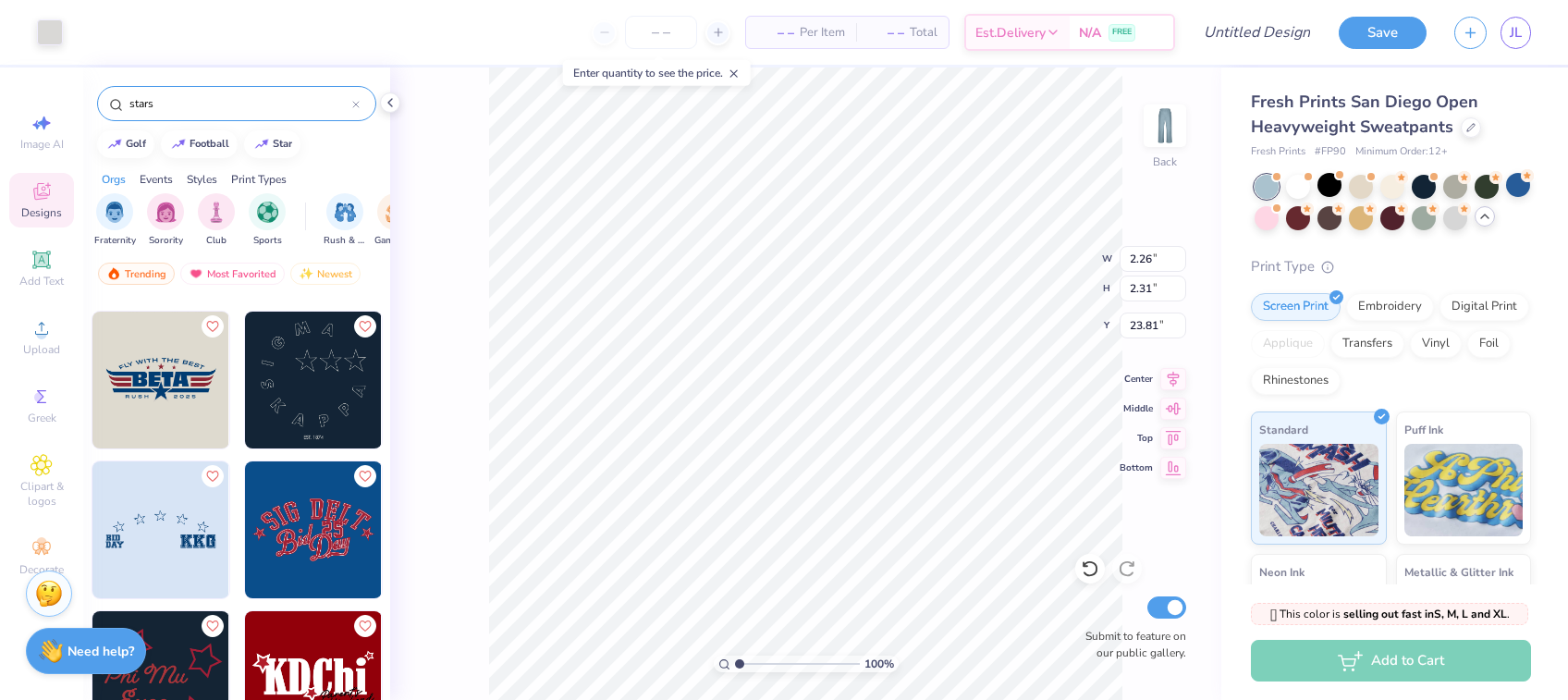 type on "23.78" 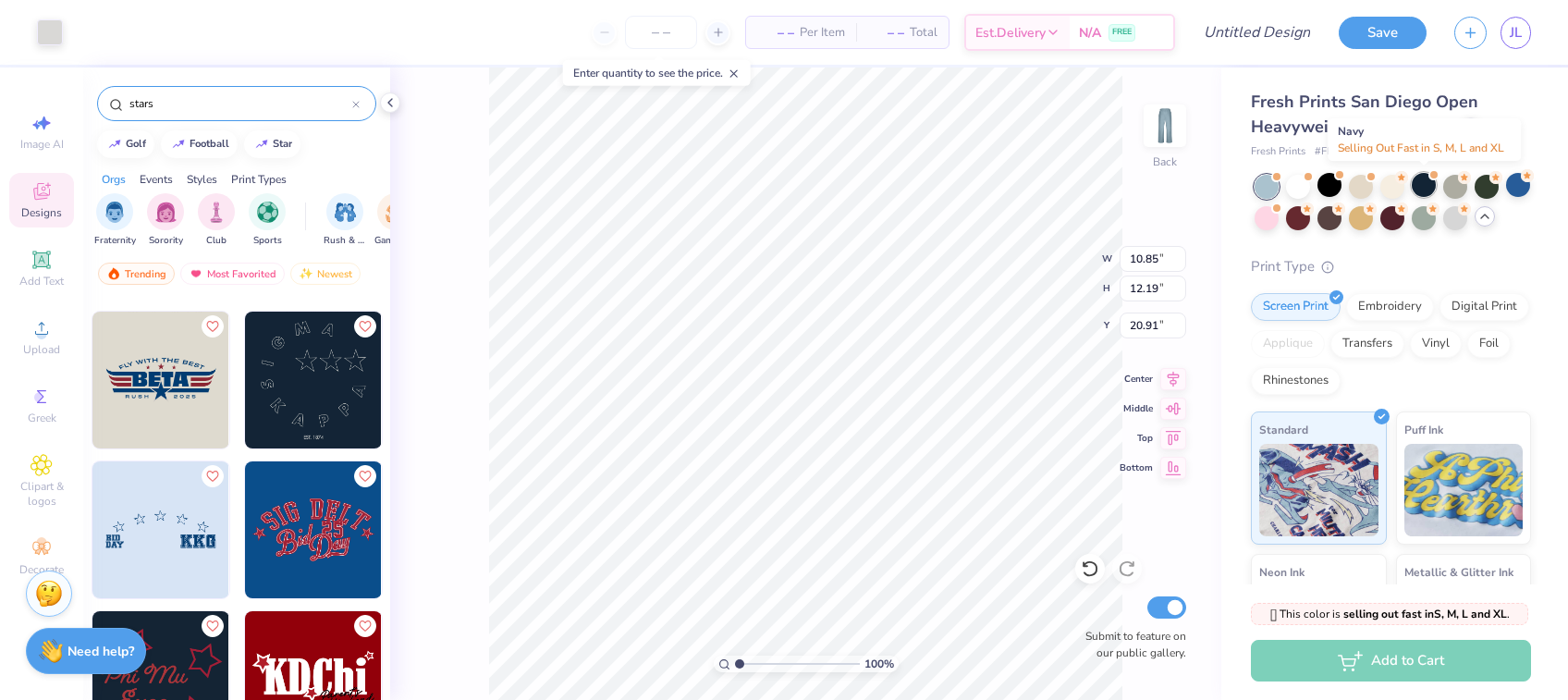 click at bounding box center (1424, 185) 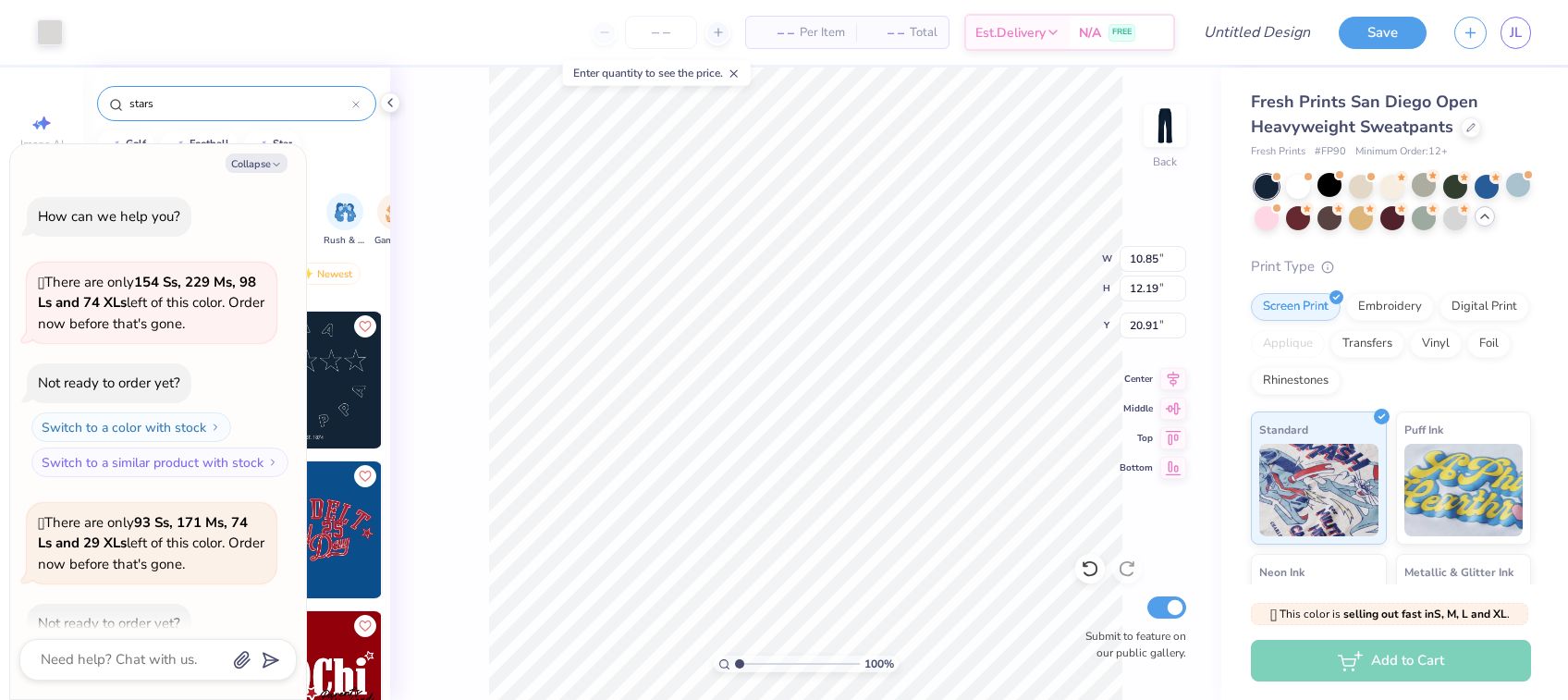 scroll, scrollTop: 583, scrollLeft: 0, axis: vertical 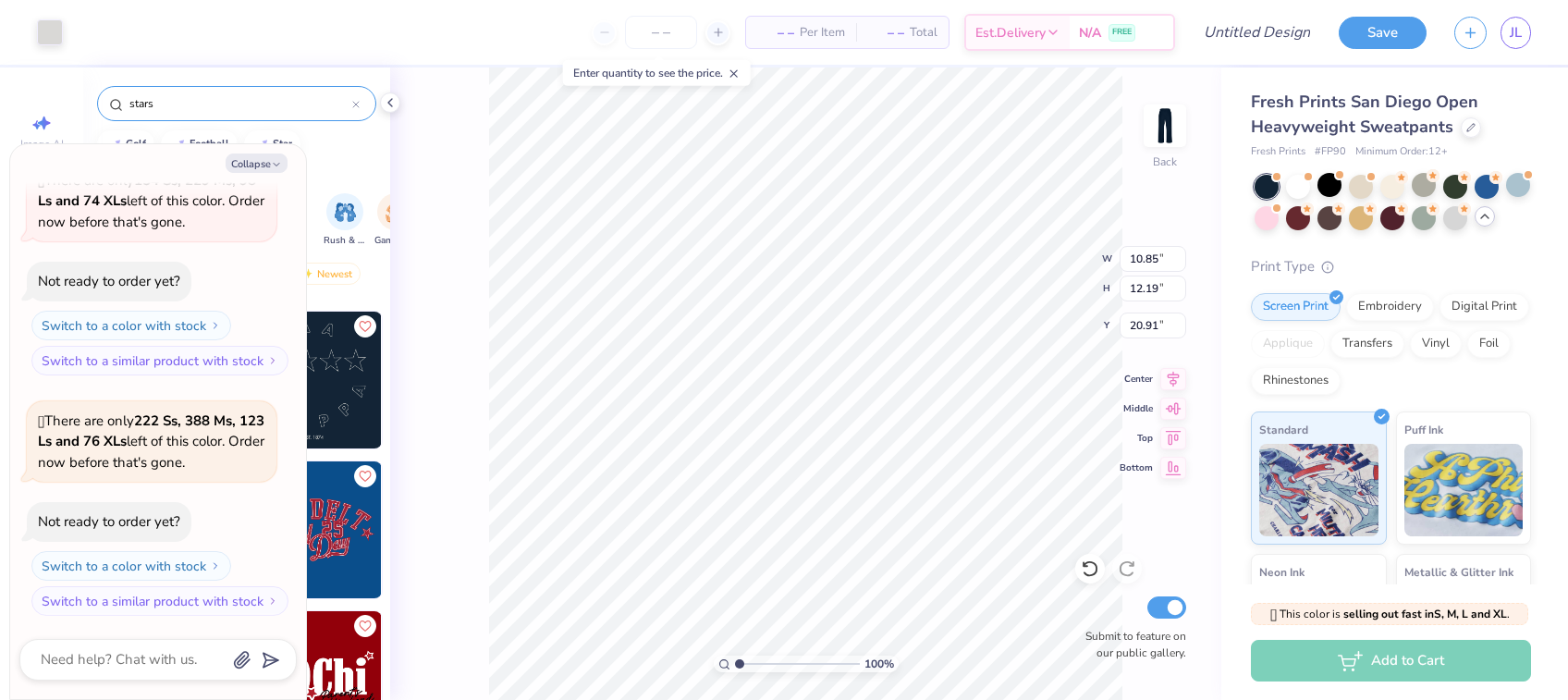 type on "x" 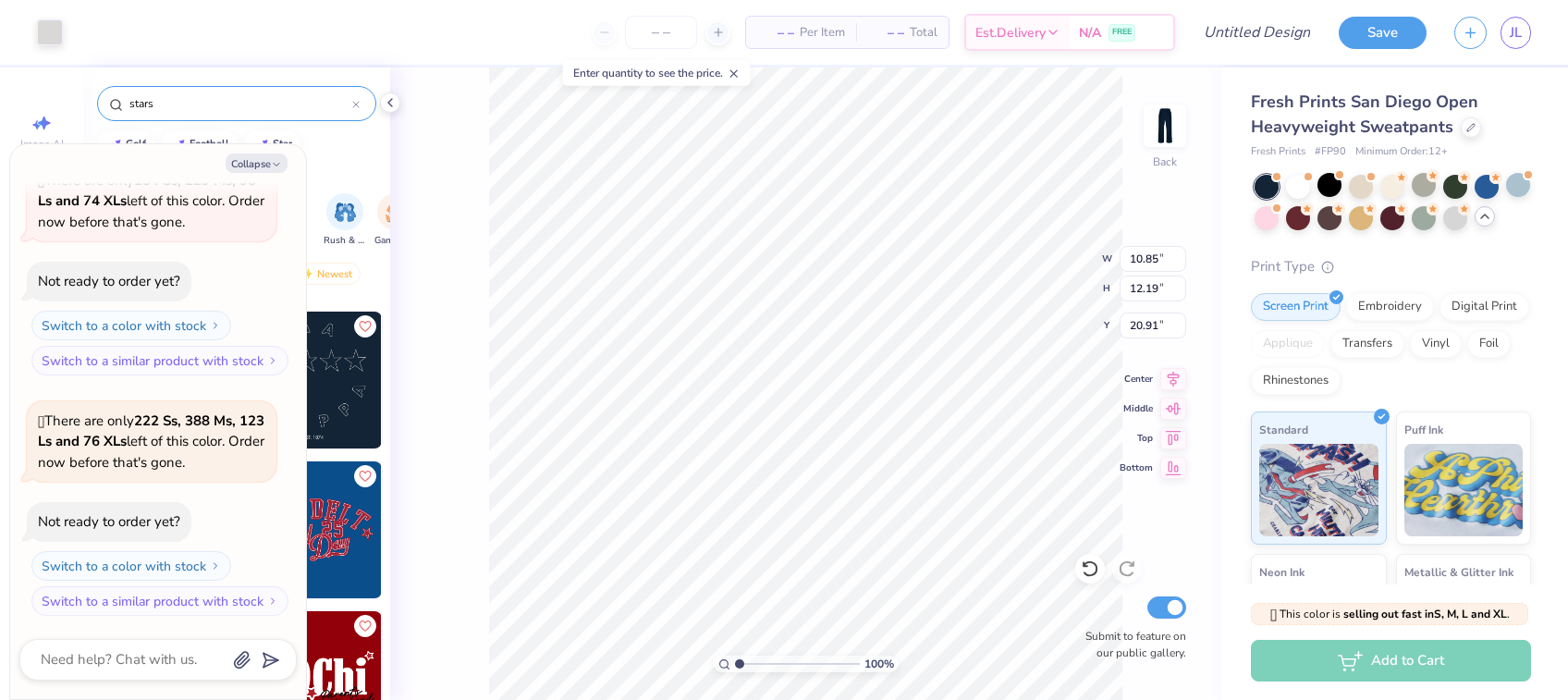 type on "6.67" 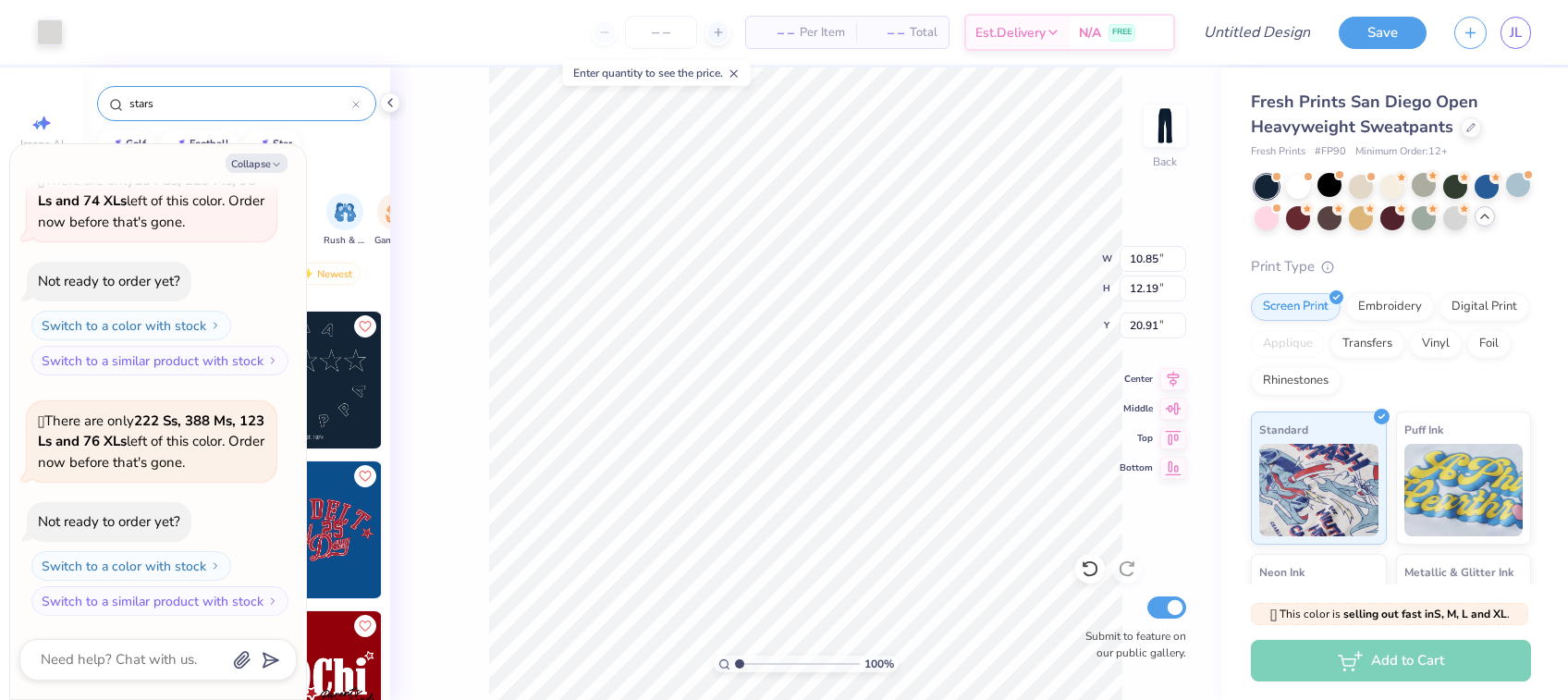 type on "7.49" 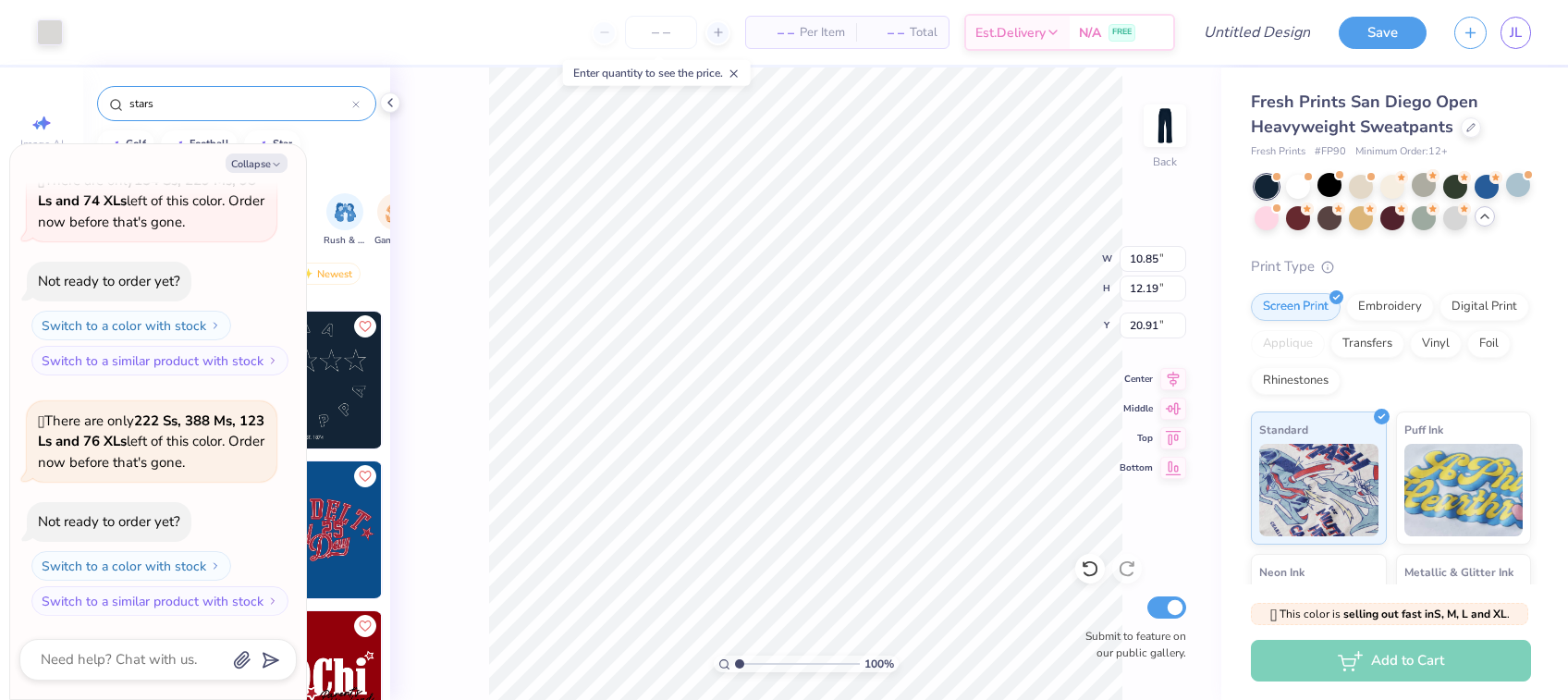 type on "25.60" 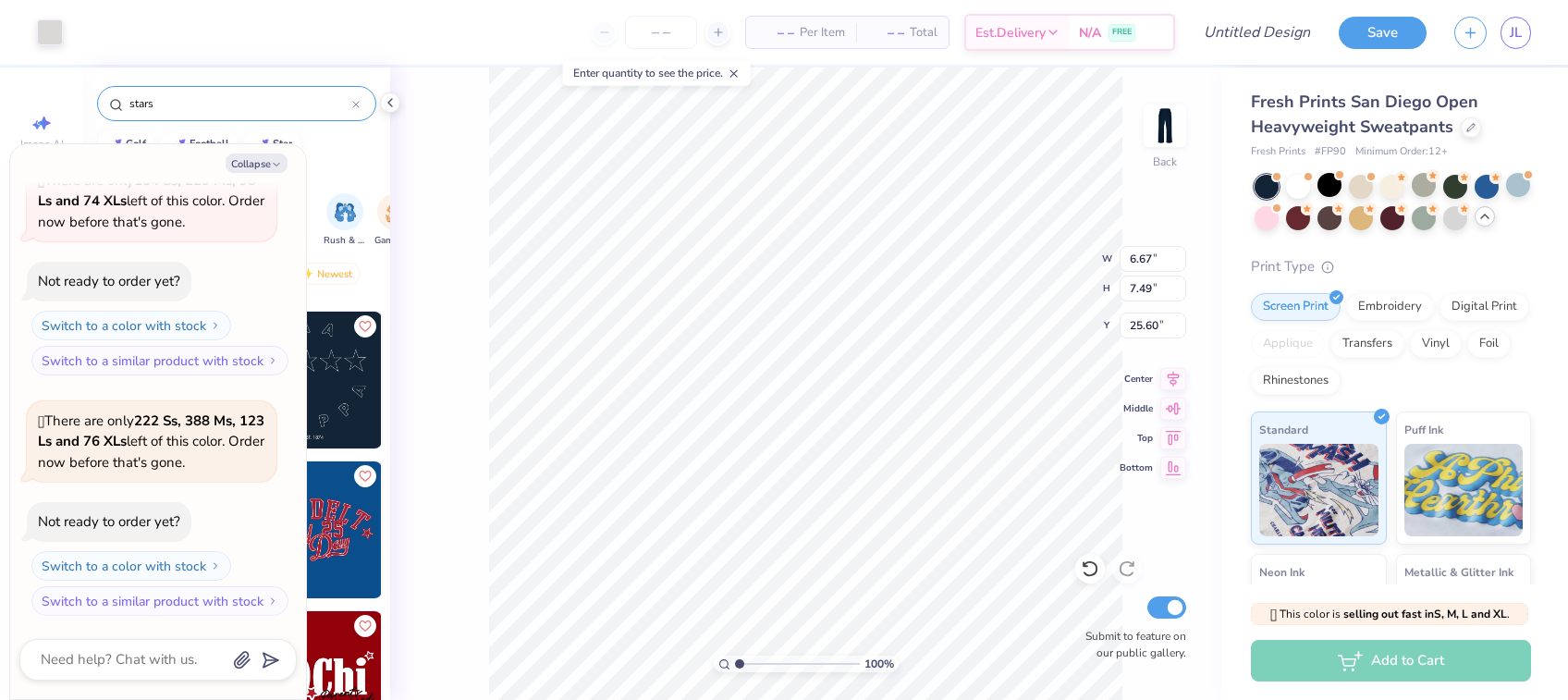 type on "x" 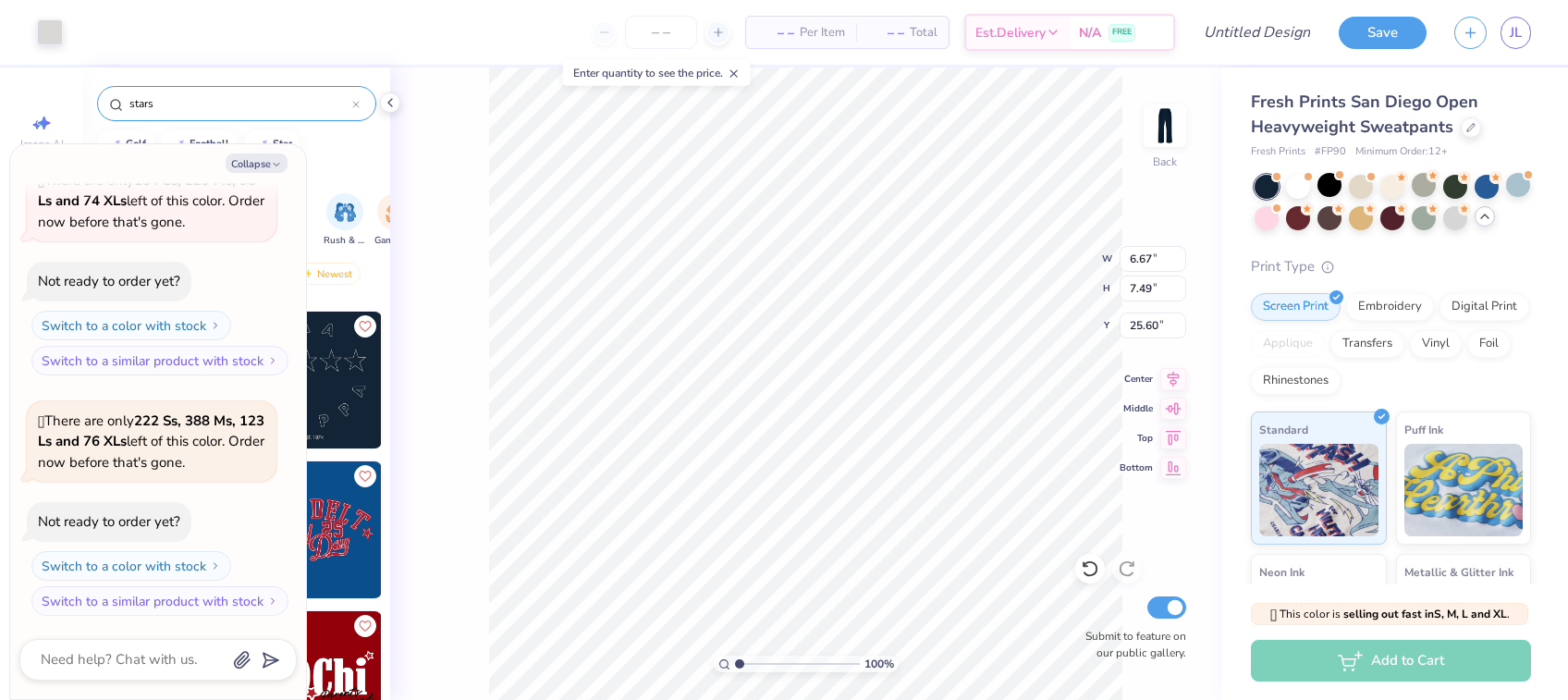 type on "1.31" 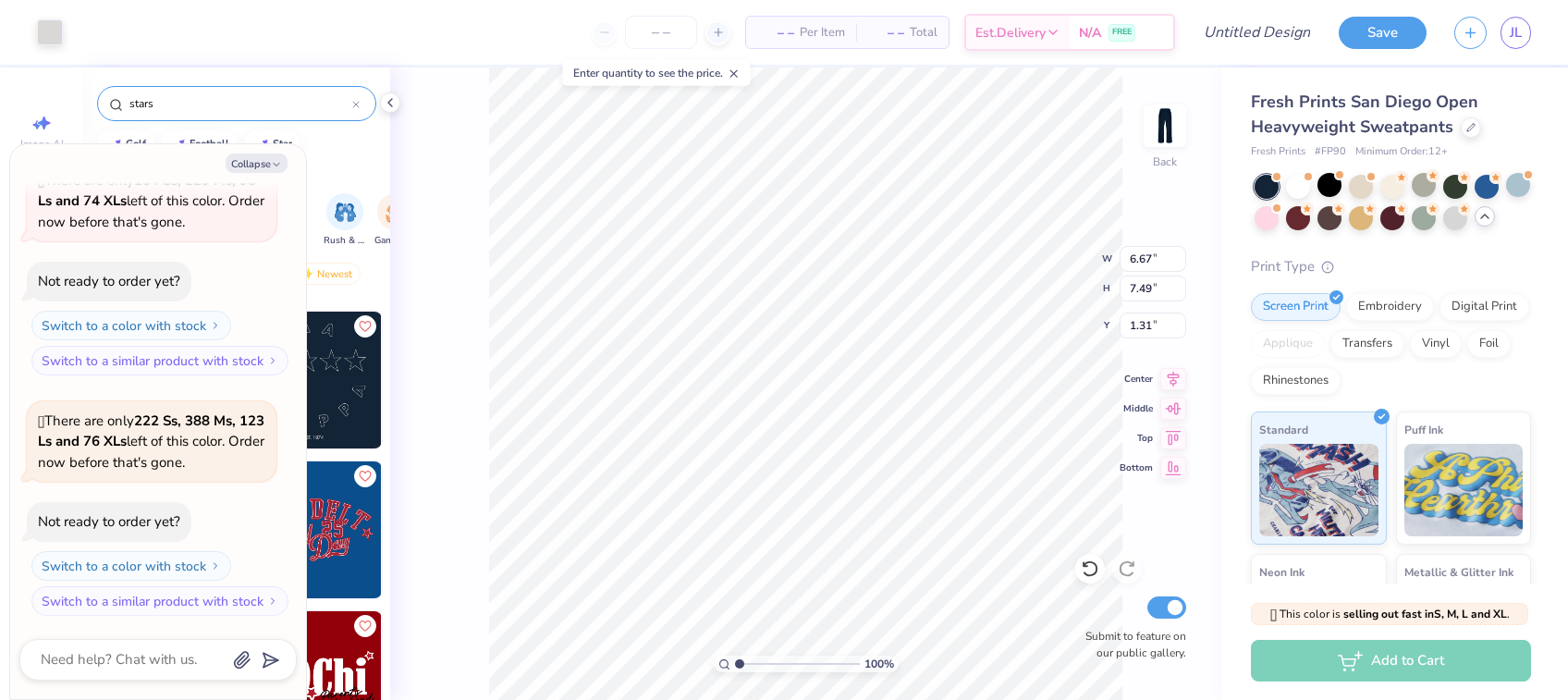 type on "x" 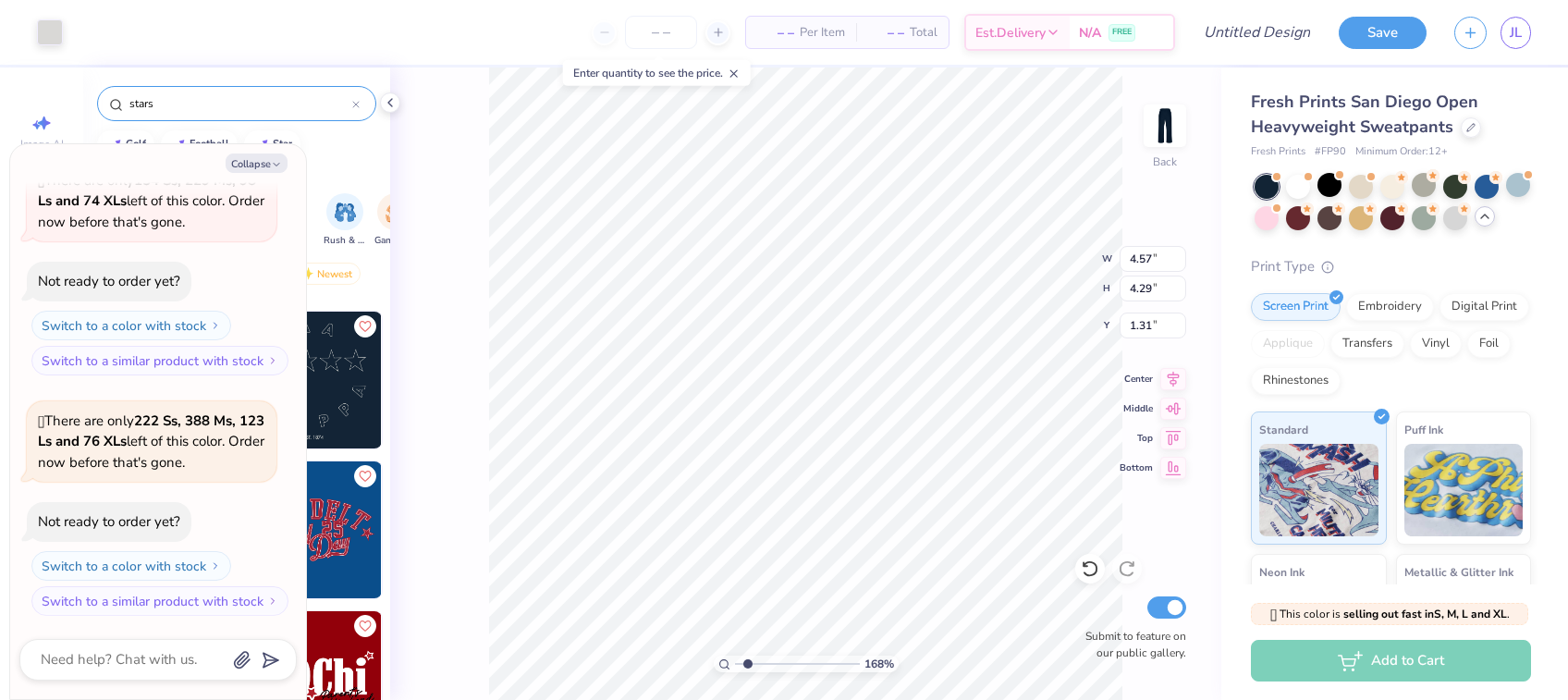 type on "1.68072997838123" 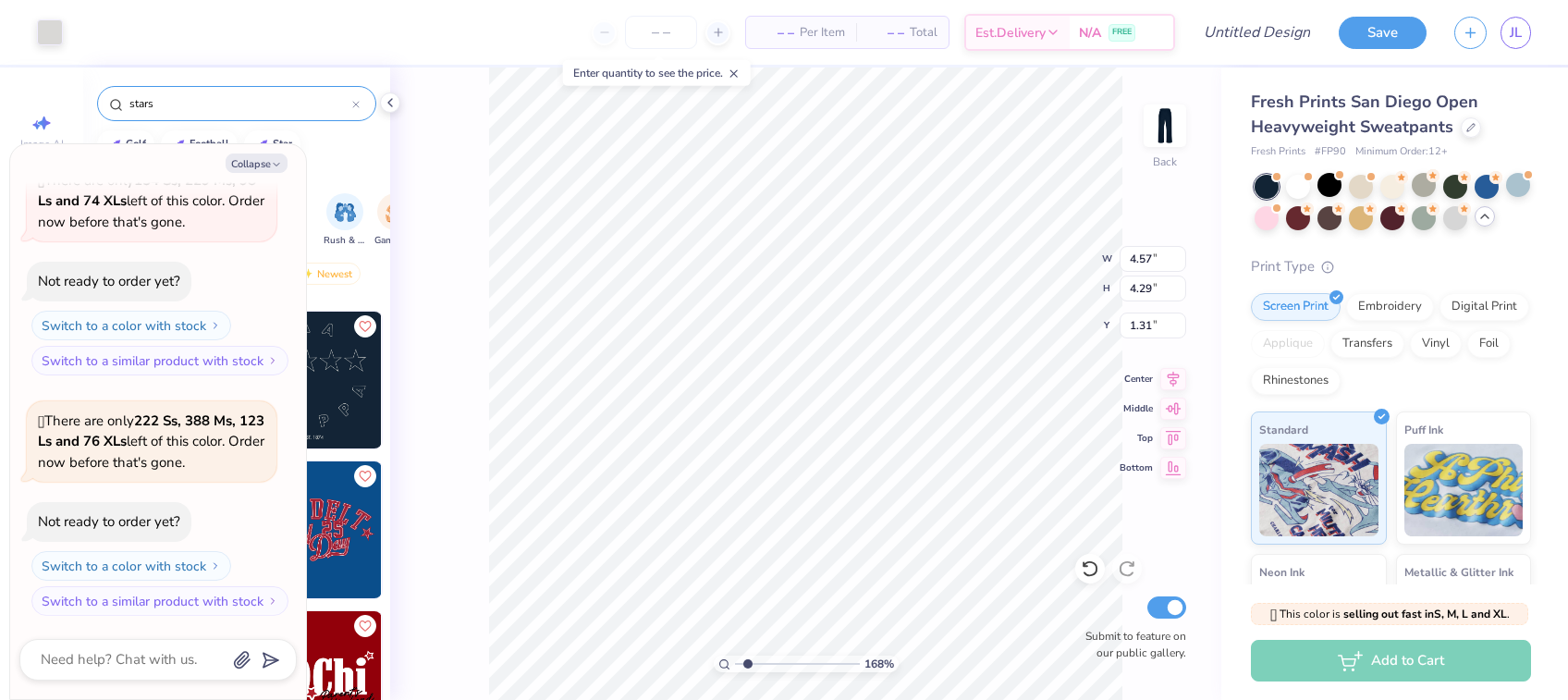 type on "x" 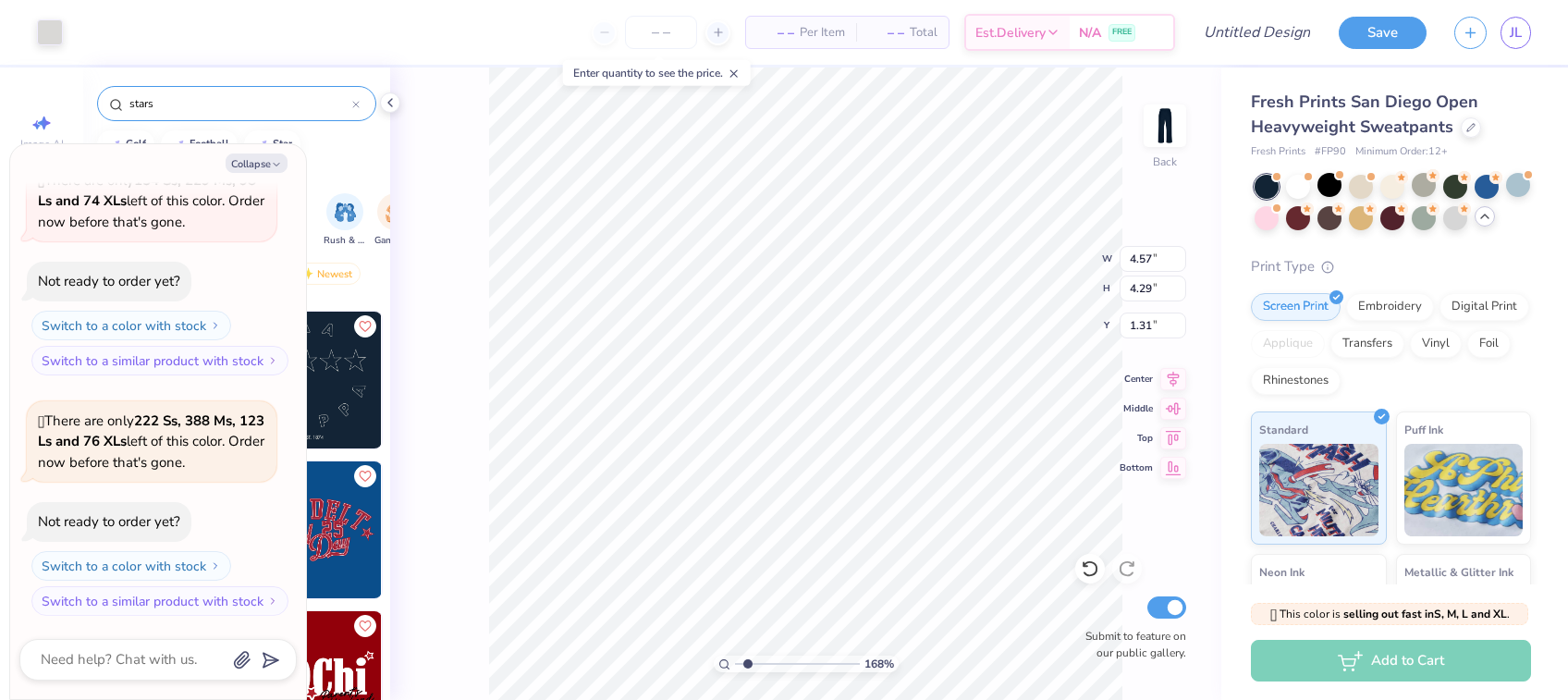 type on "1.68072997838123" 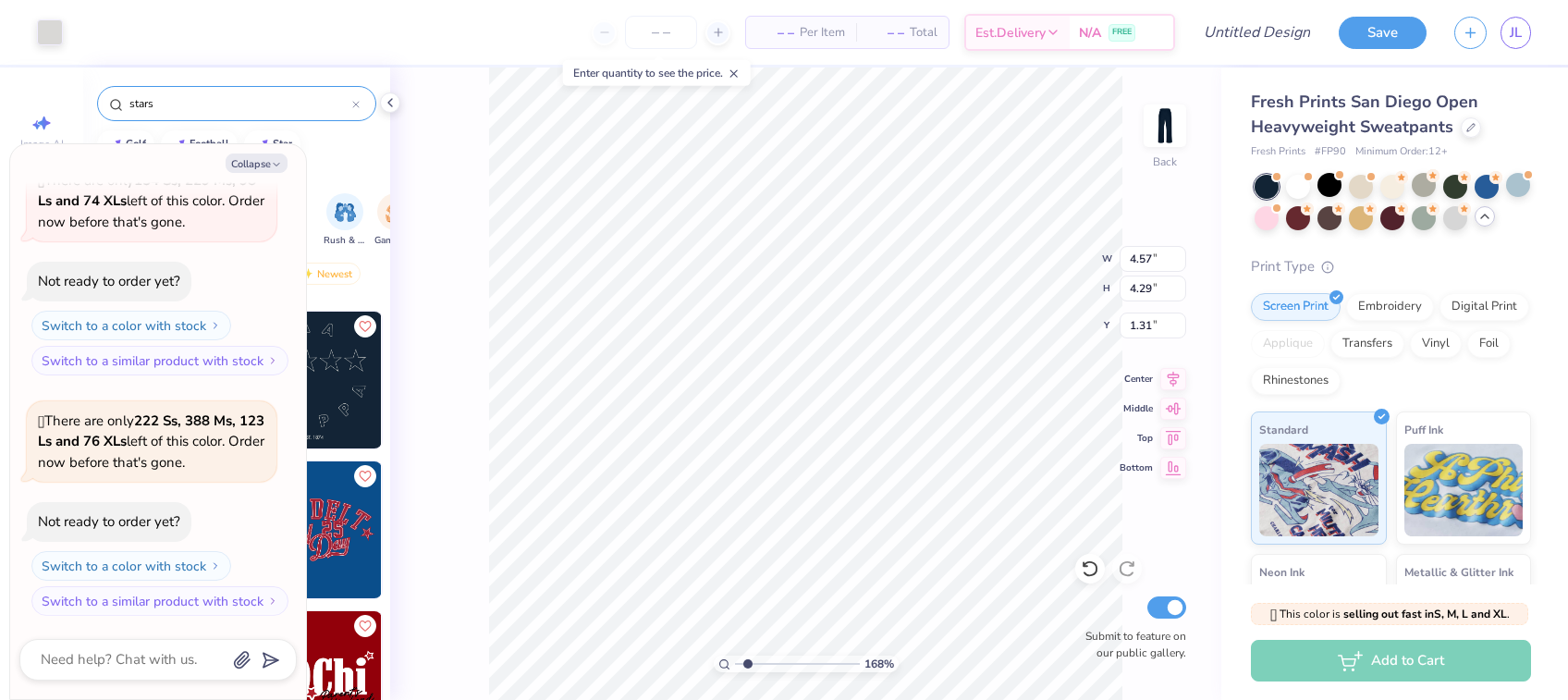 type on "x" 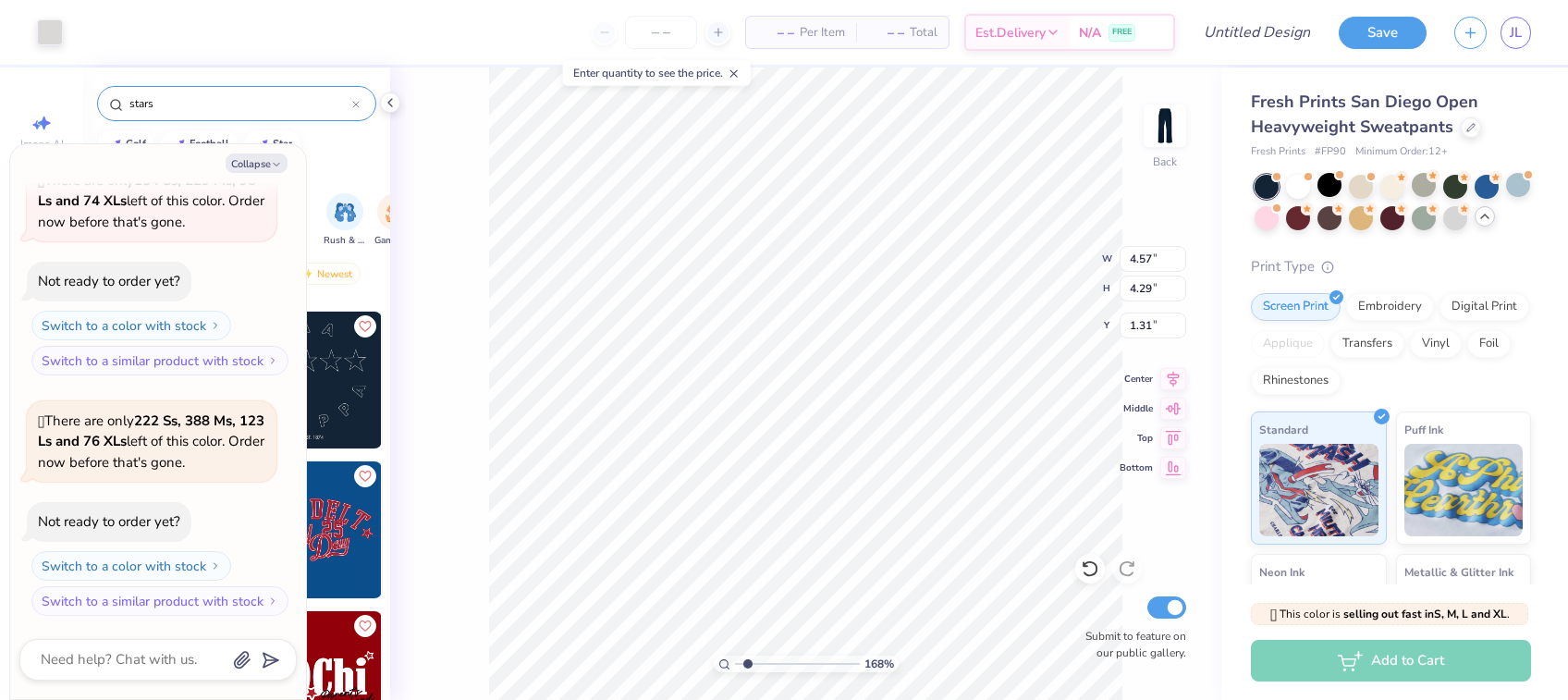 type on "1.68072997838123" 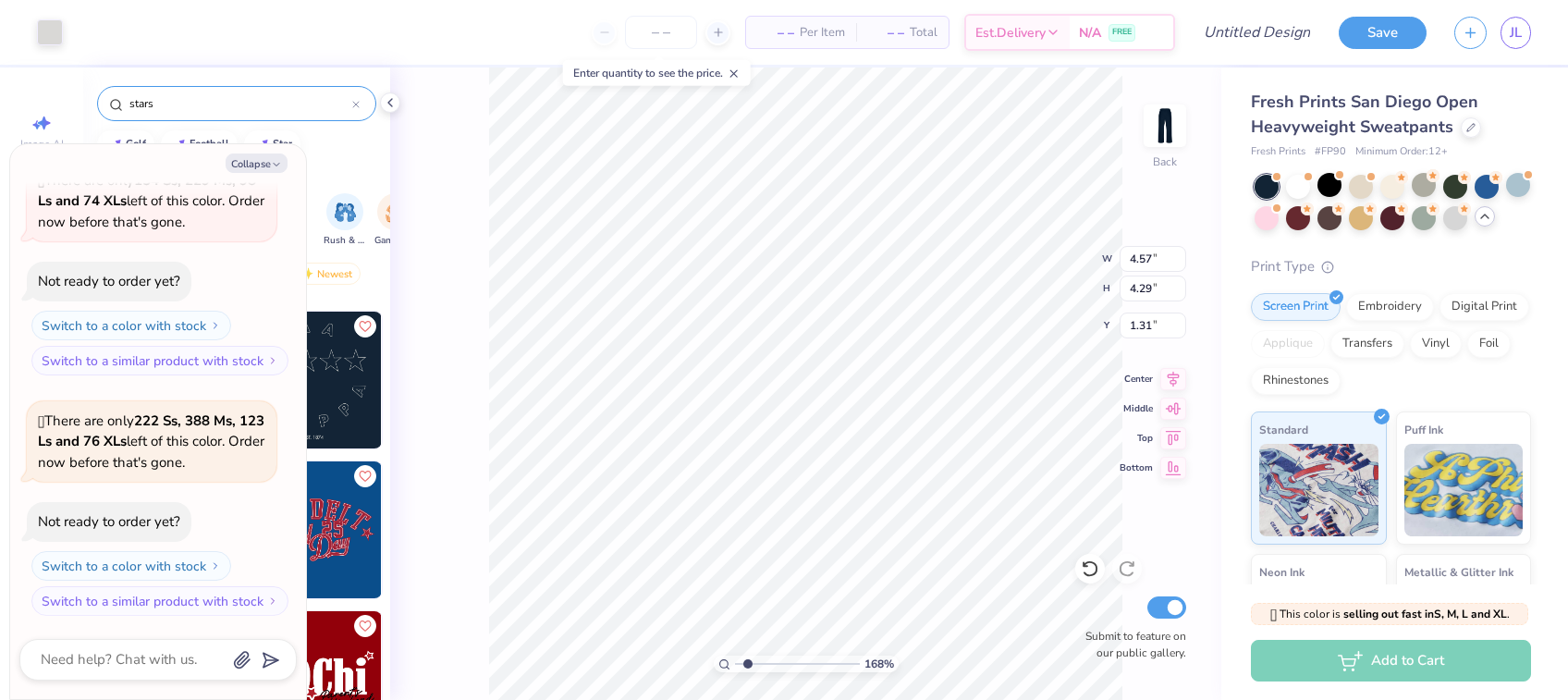 type on "x" 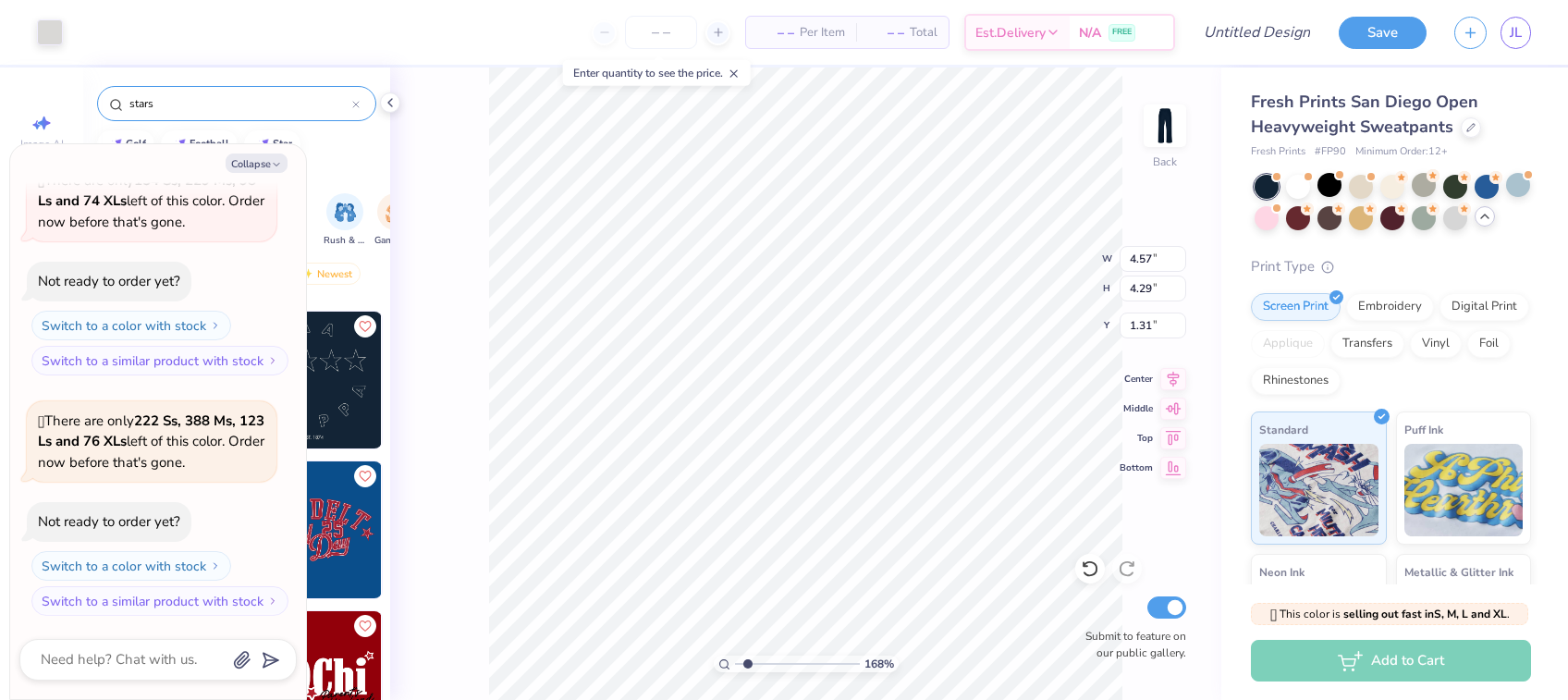 type on "1.68072997838123" 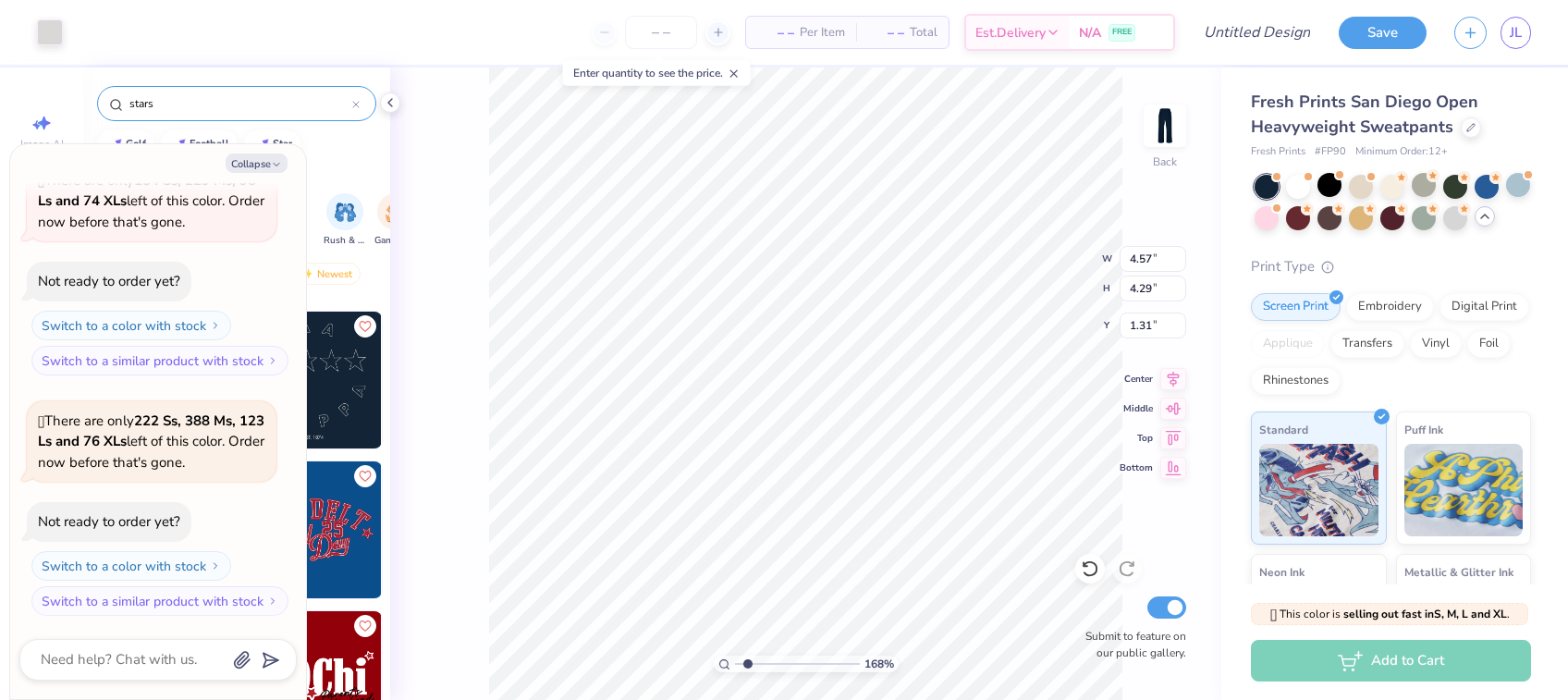 type on "x" 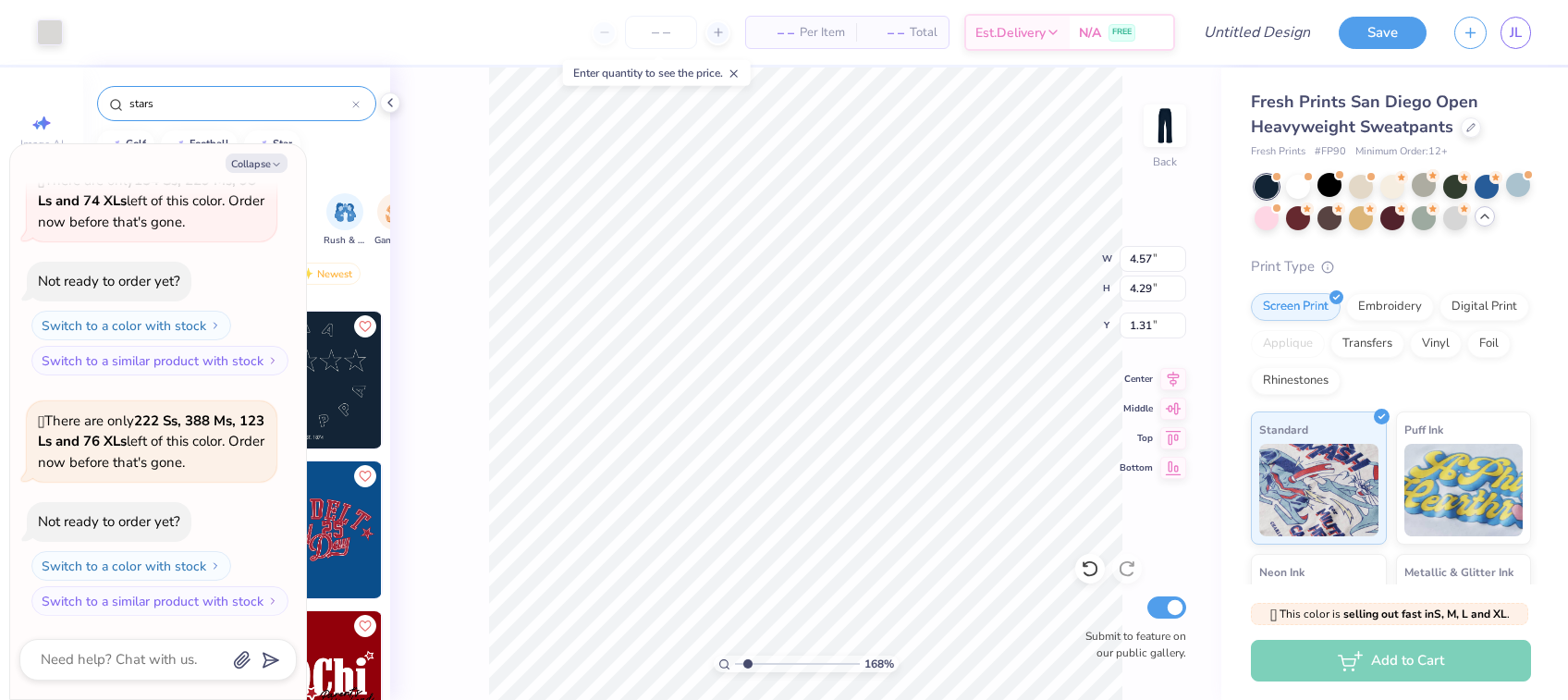 type on "1.68072997838123" 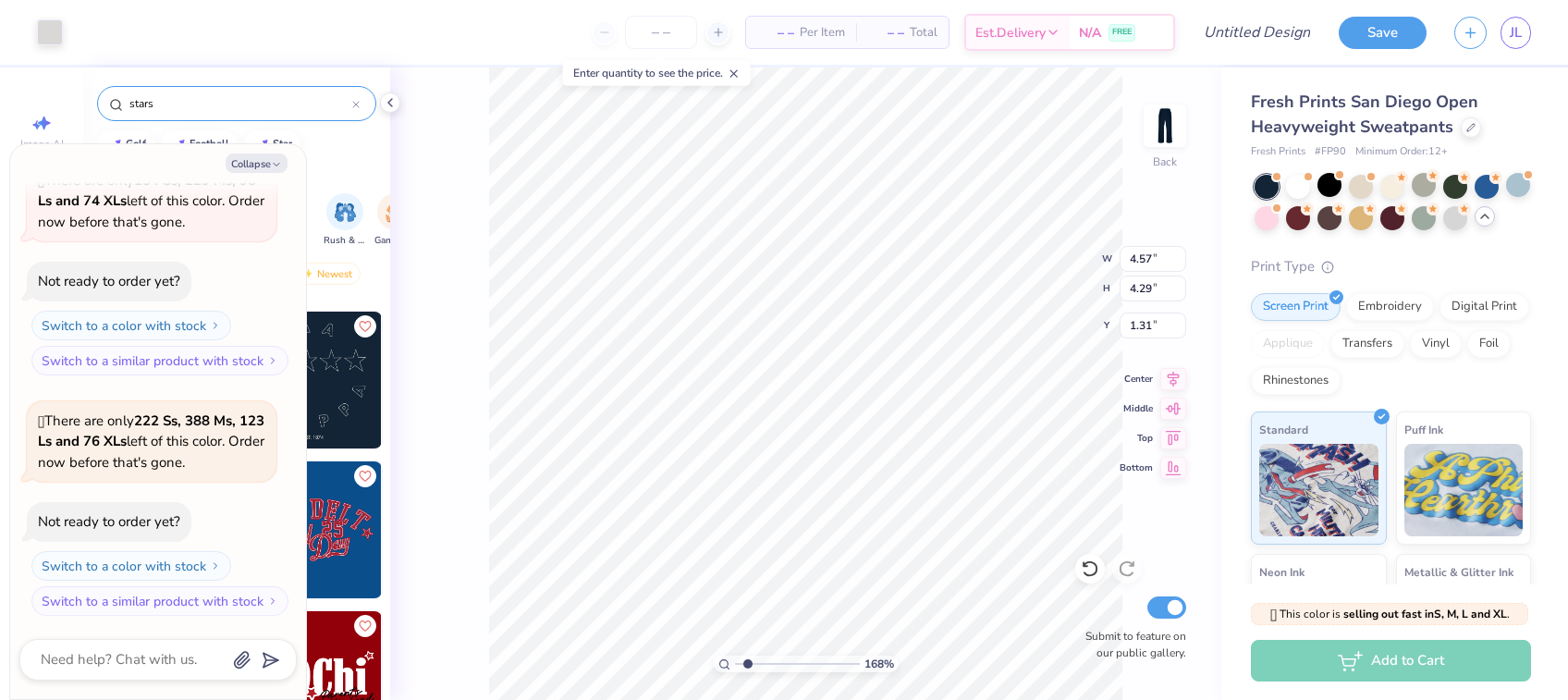 type on "x" 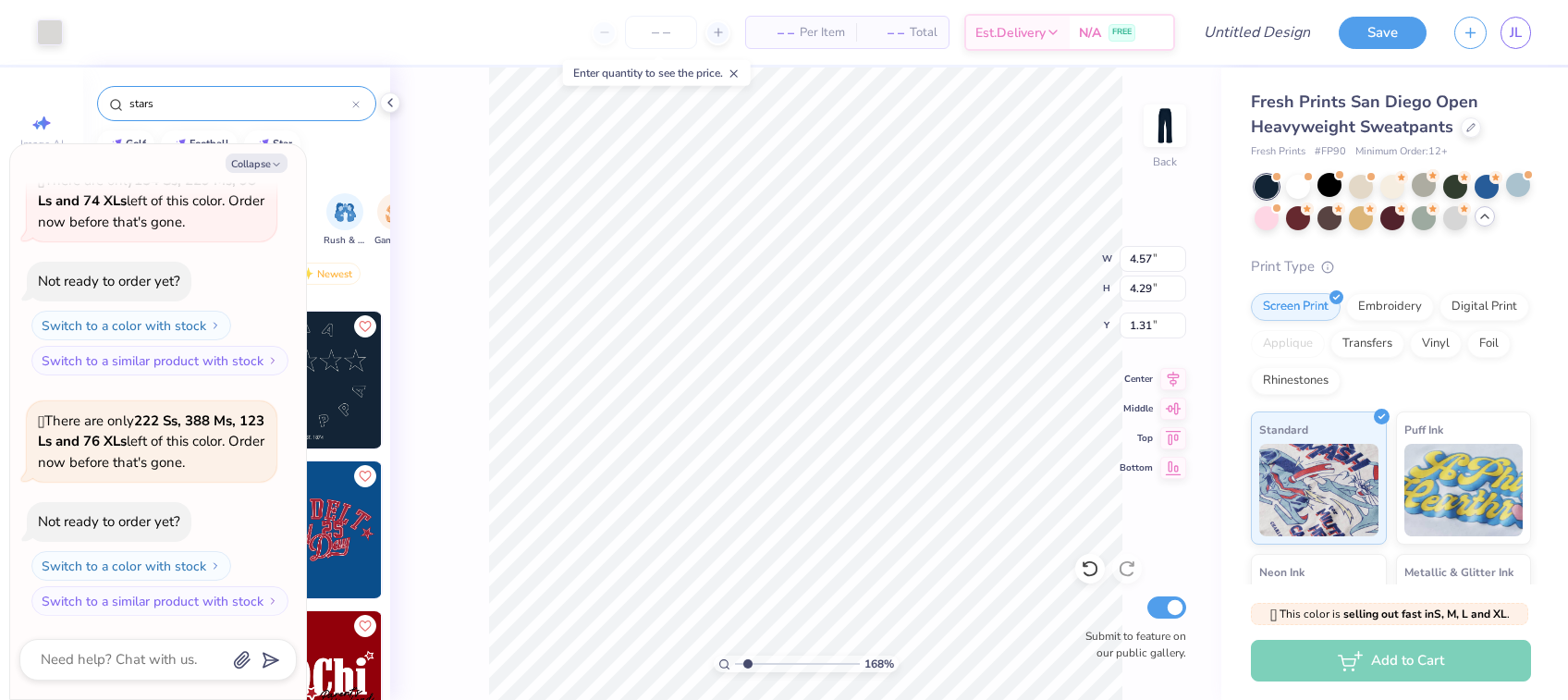 type on "1.68072997838123" 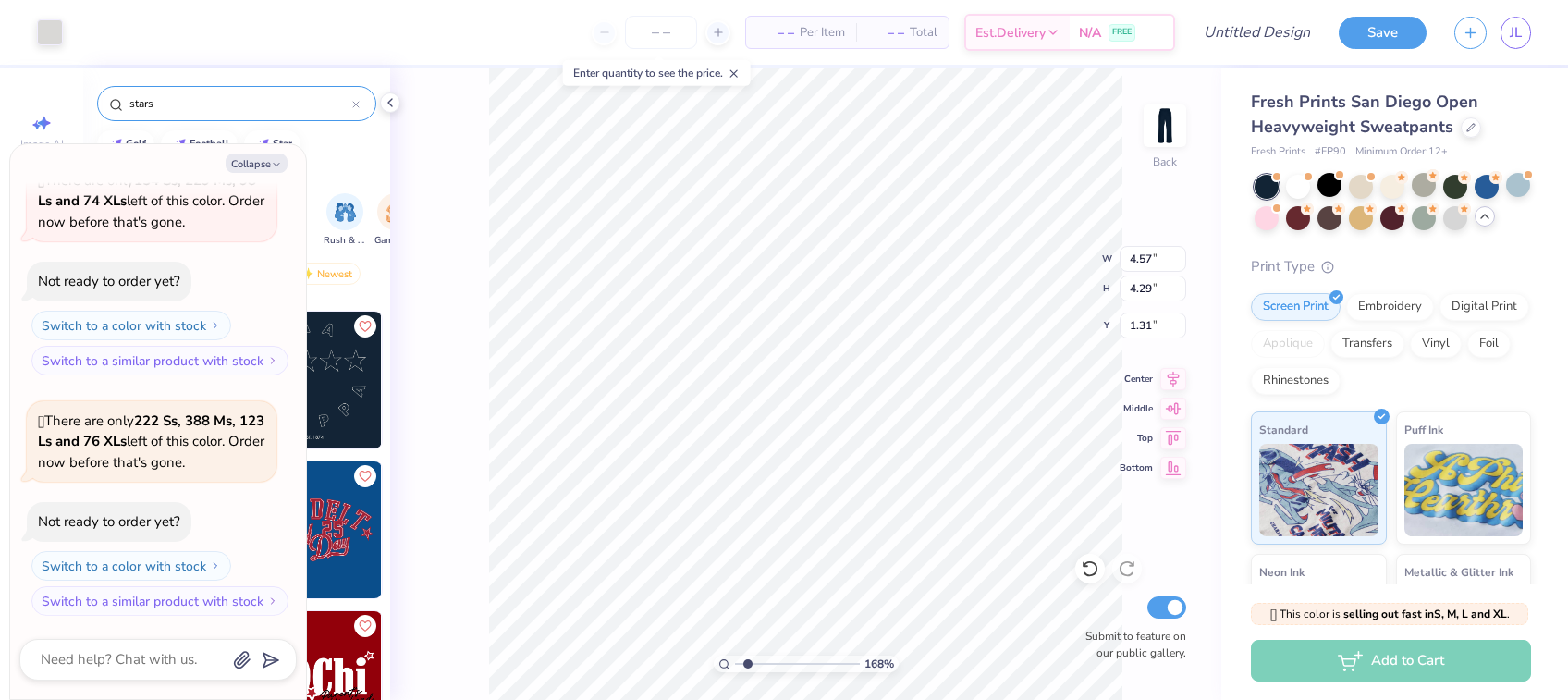 type on "x" 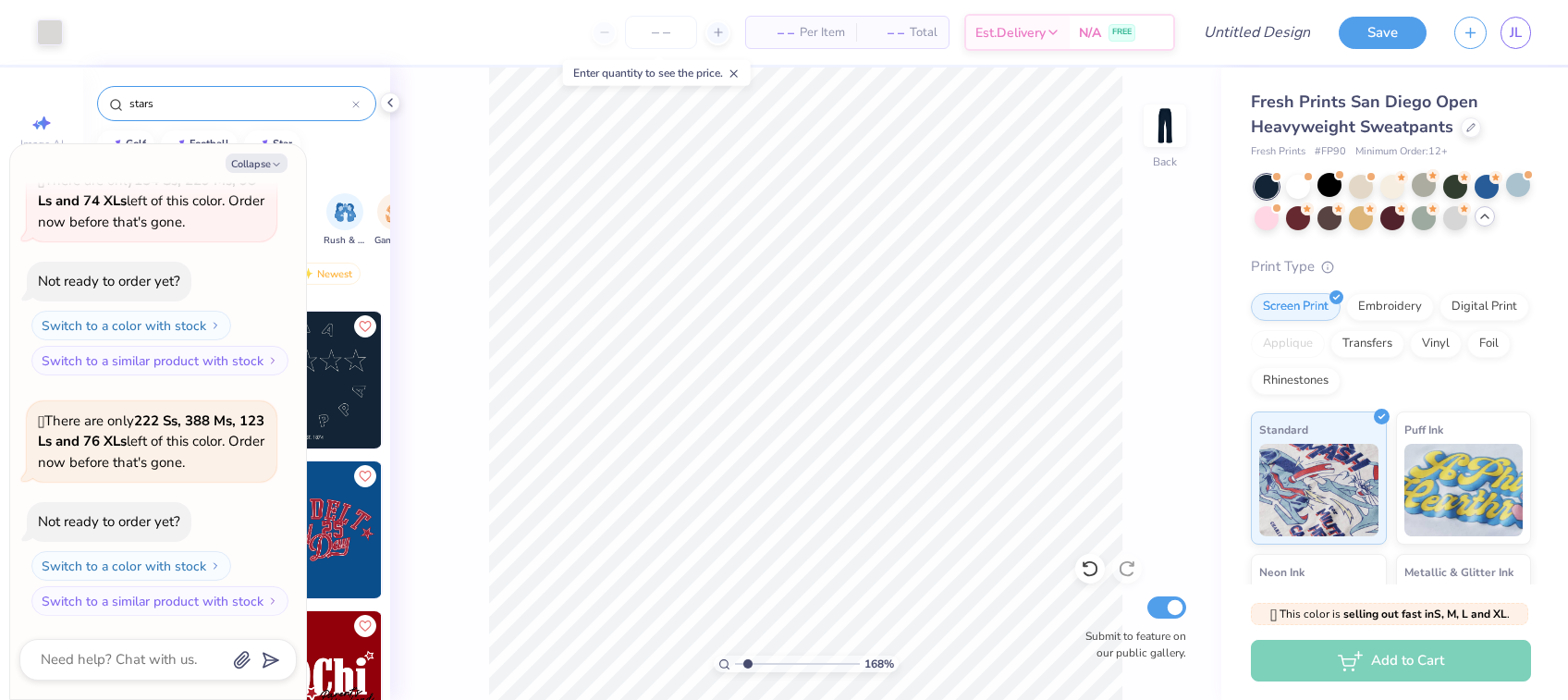 type on "1.68072997838123" 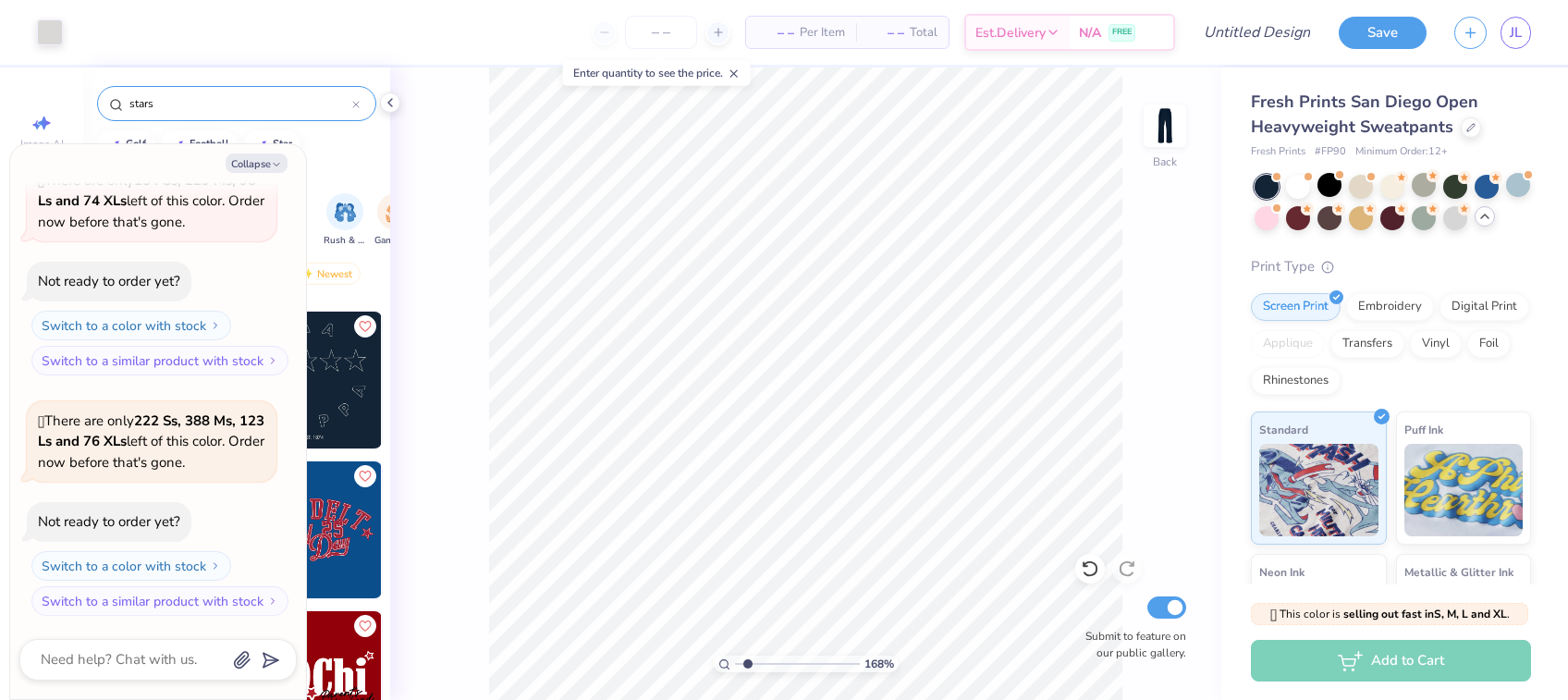 type on "x" 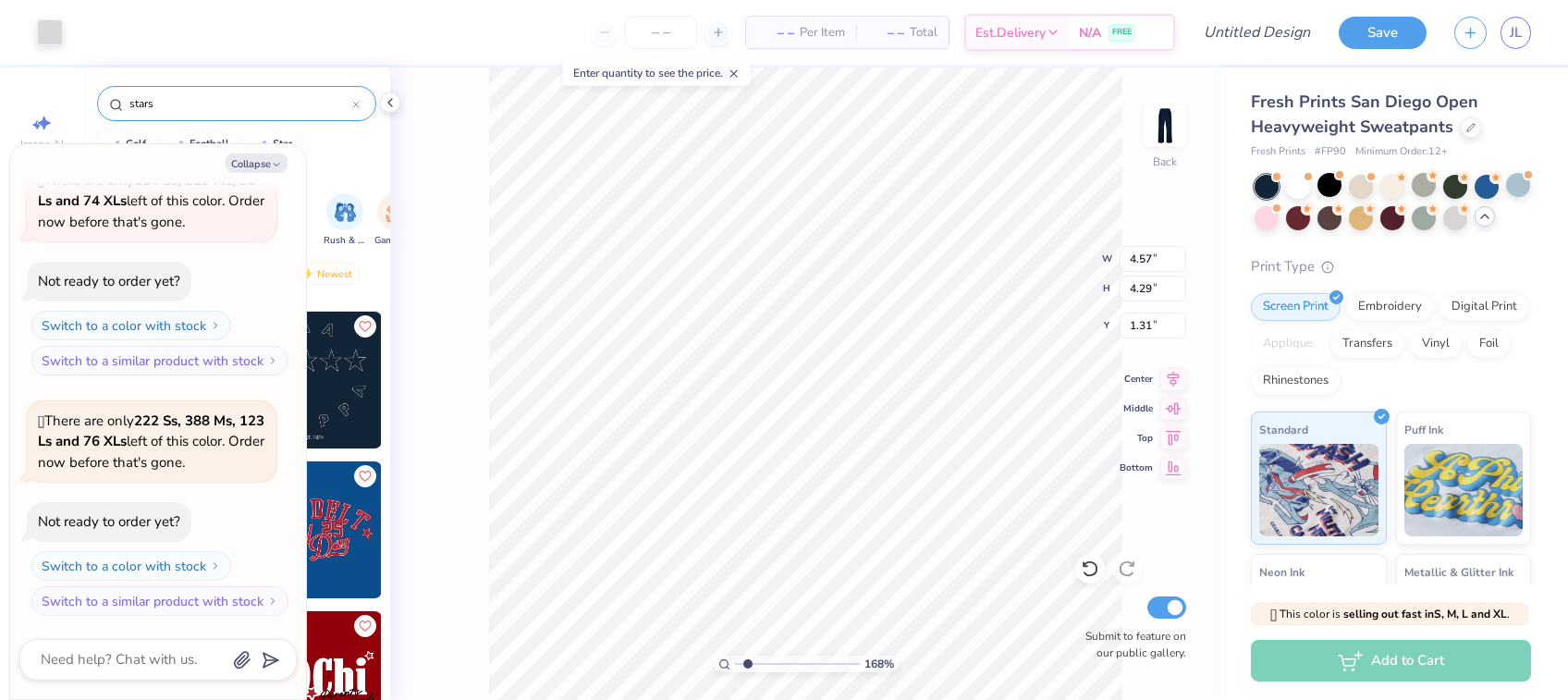 type on "1.68072997838123" 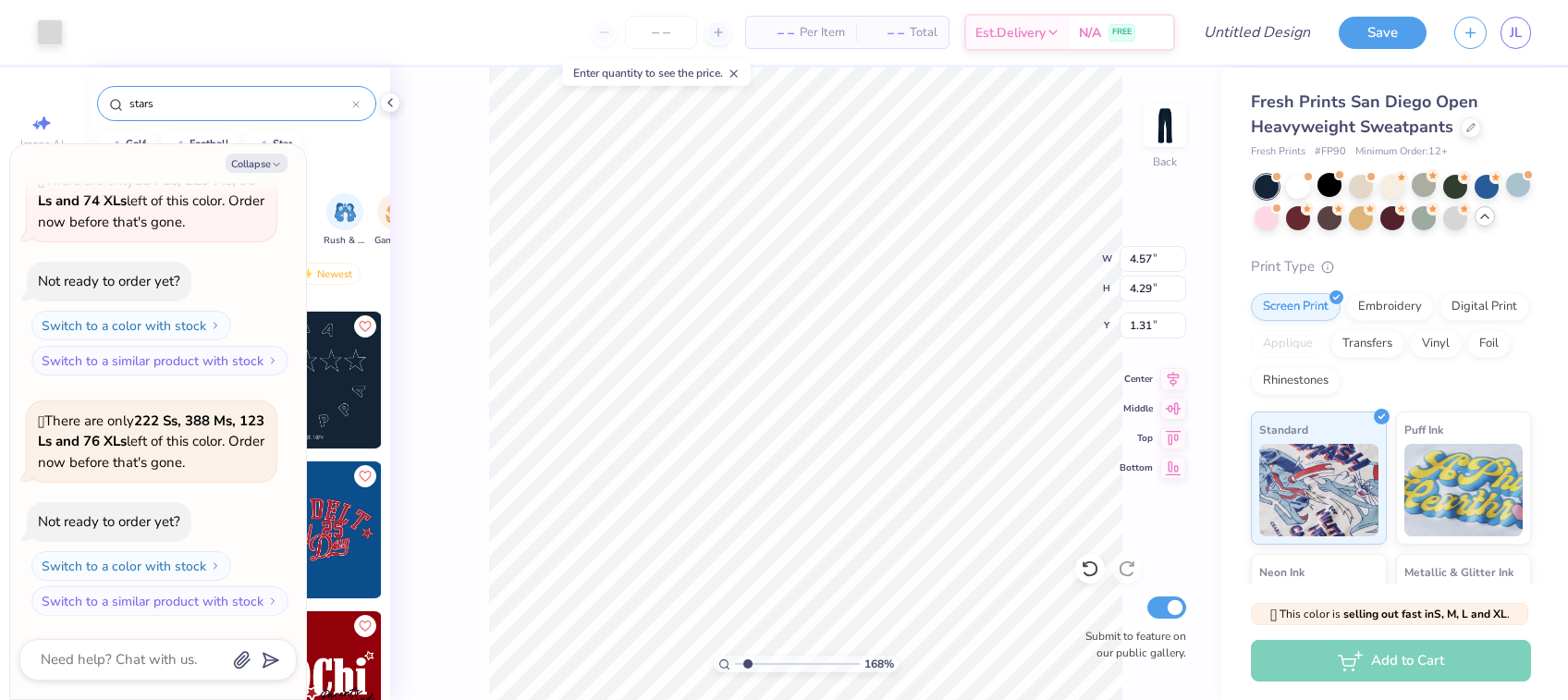type on "x" 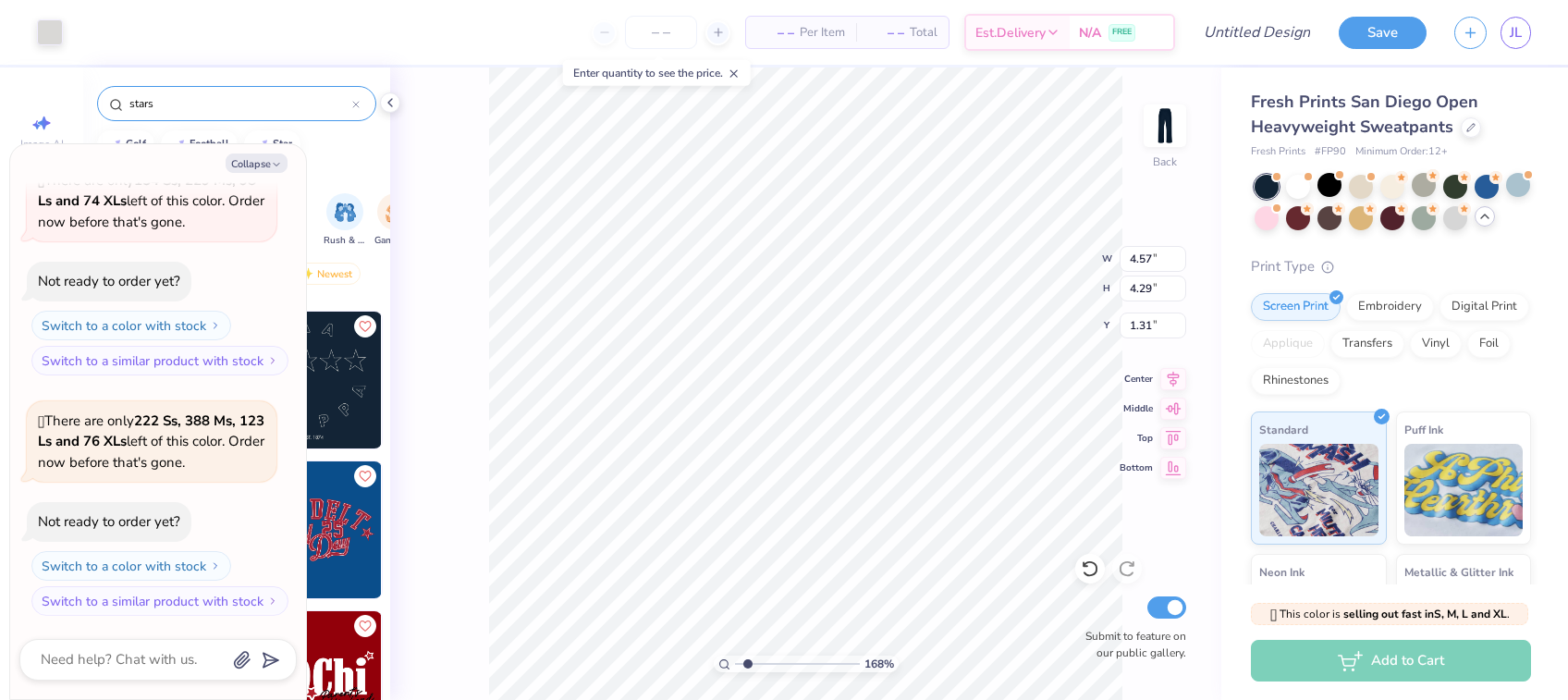 type on "1.68072997838123" 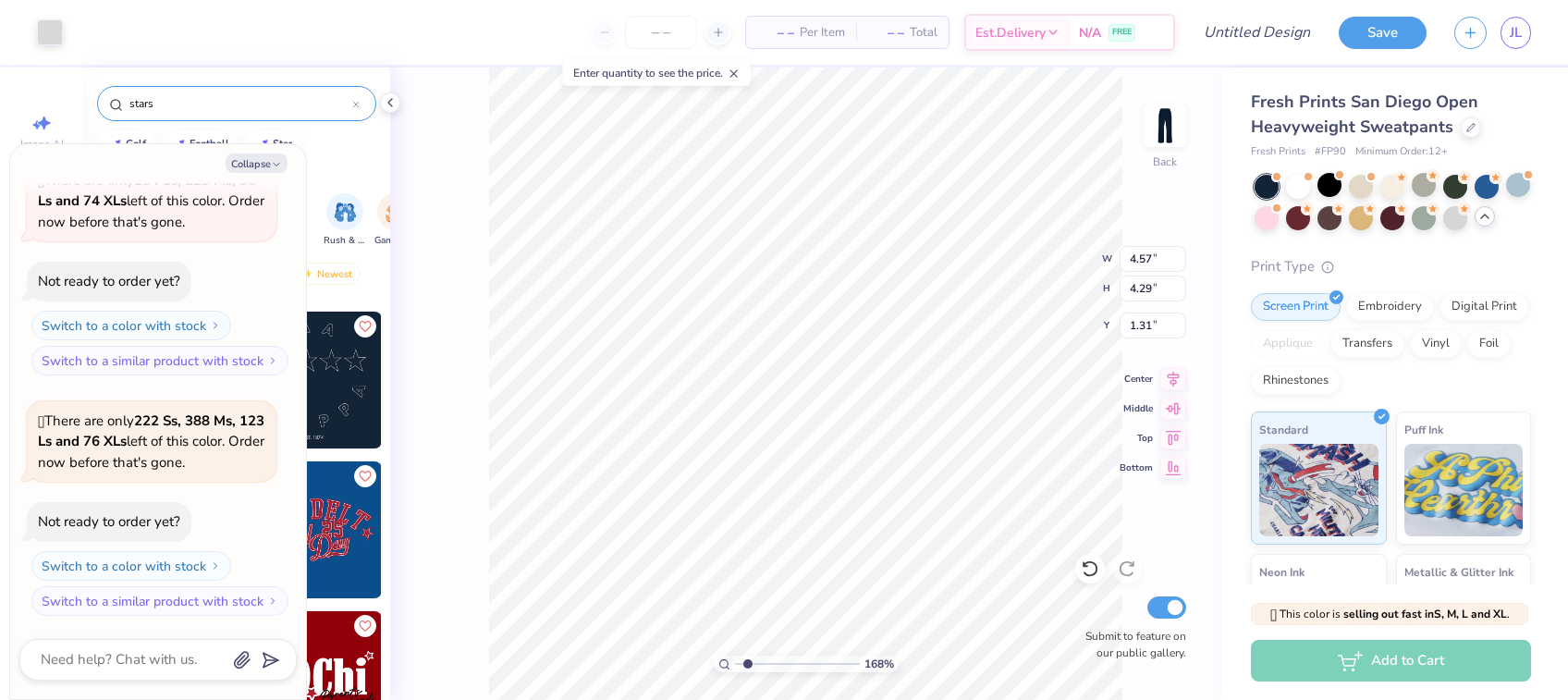 type on "x" 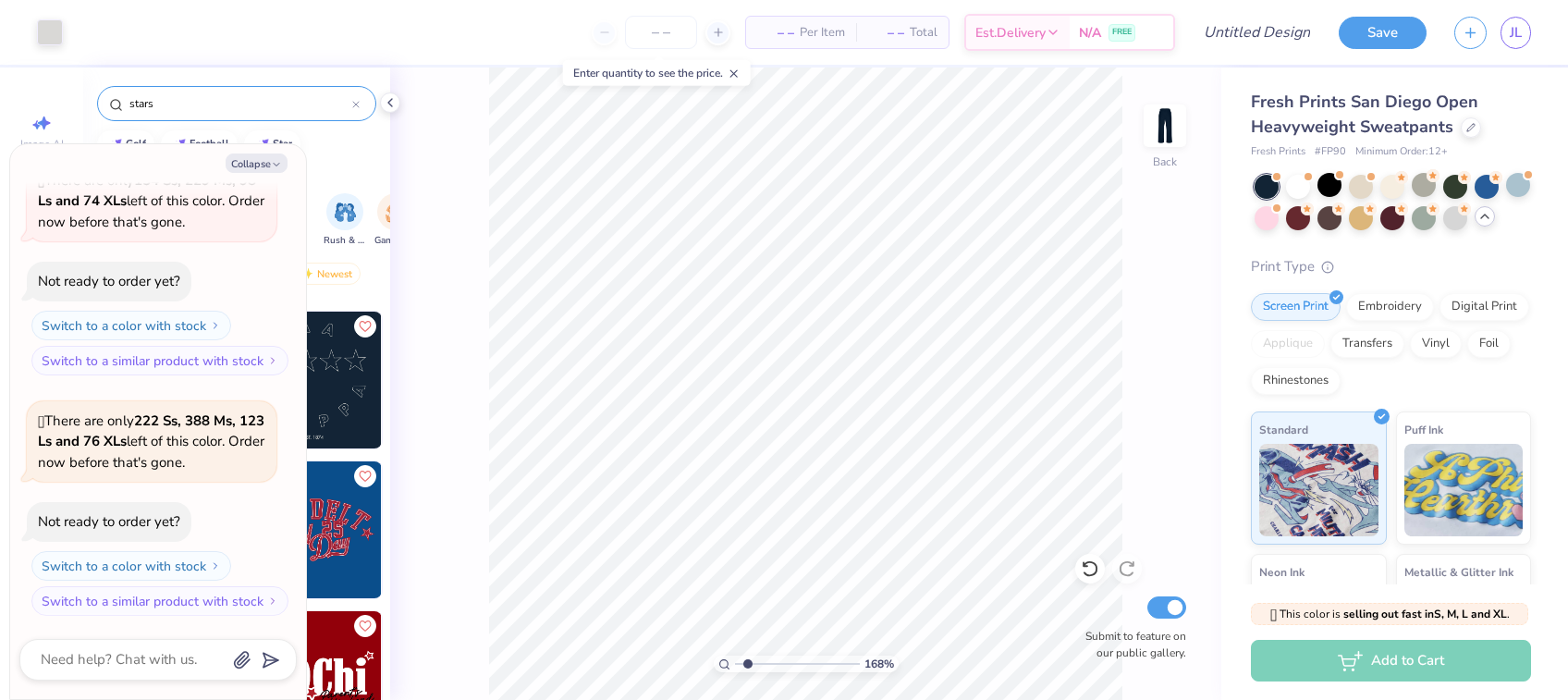 type on "1.68072997838123" 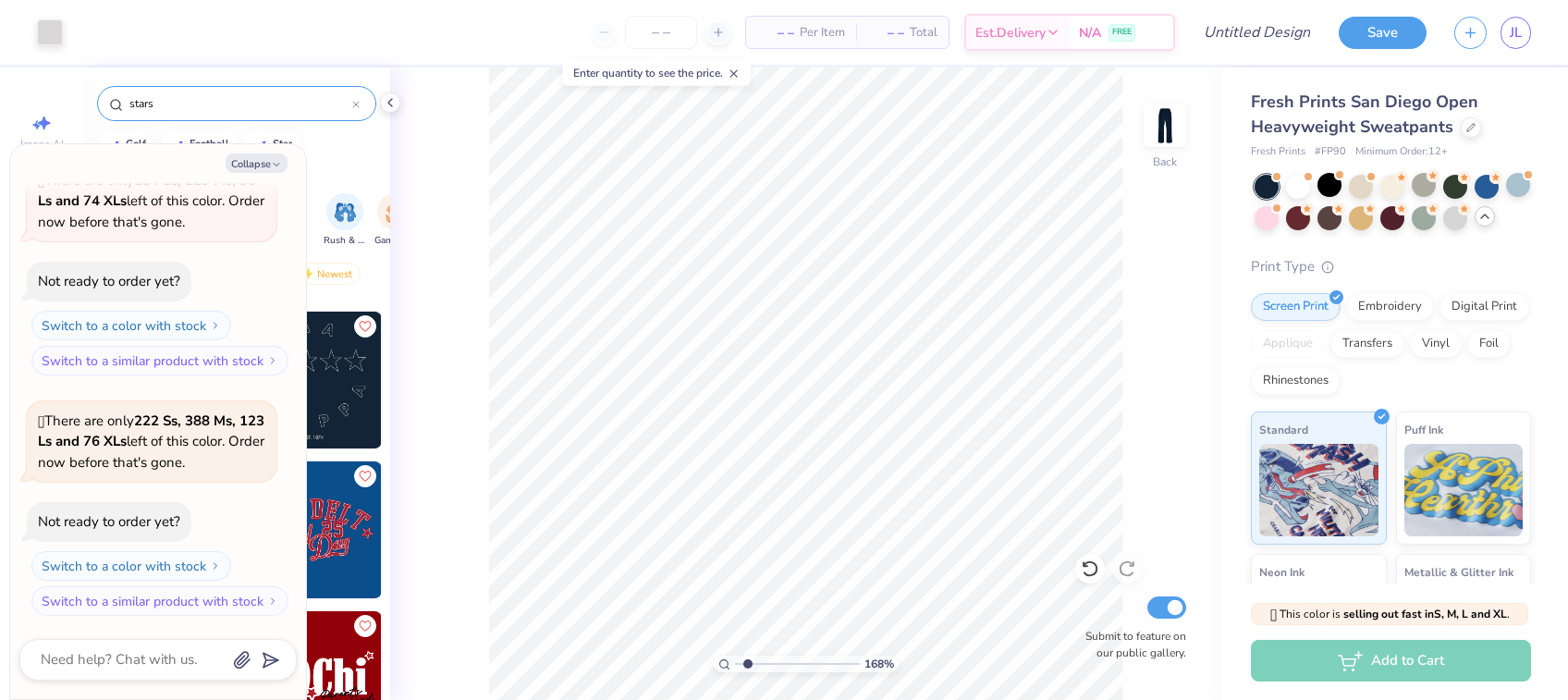 type on "x" 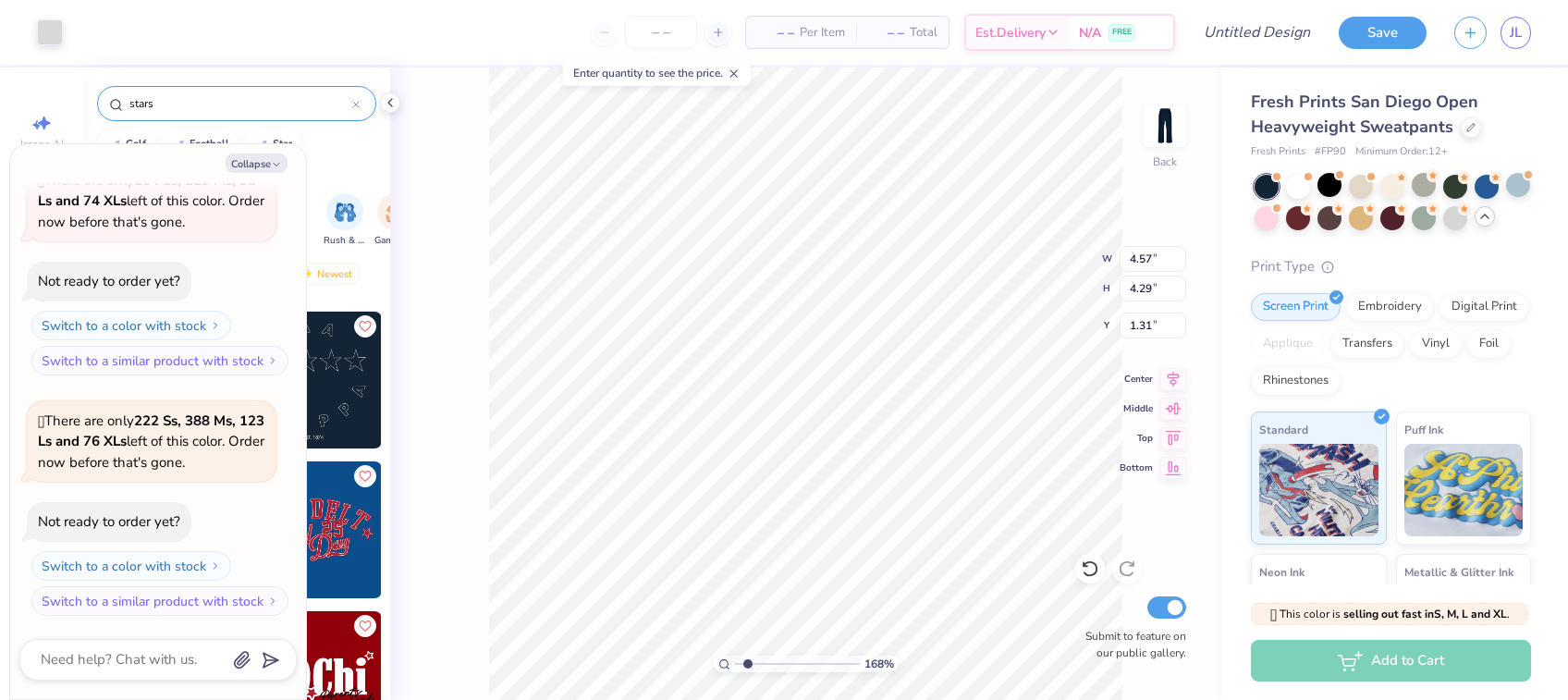 type on "1.68072997838123" 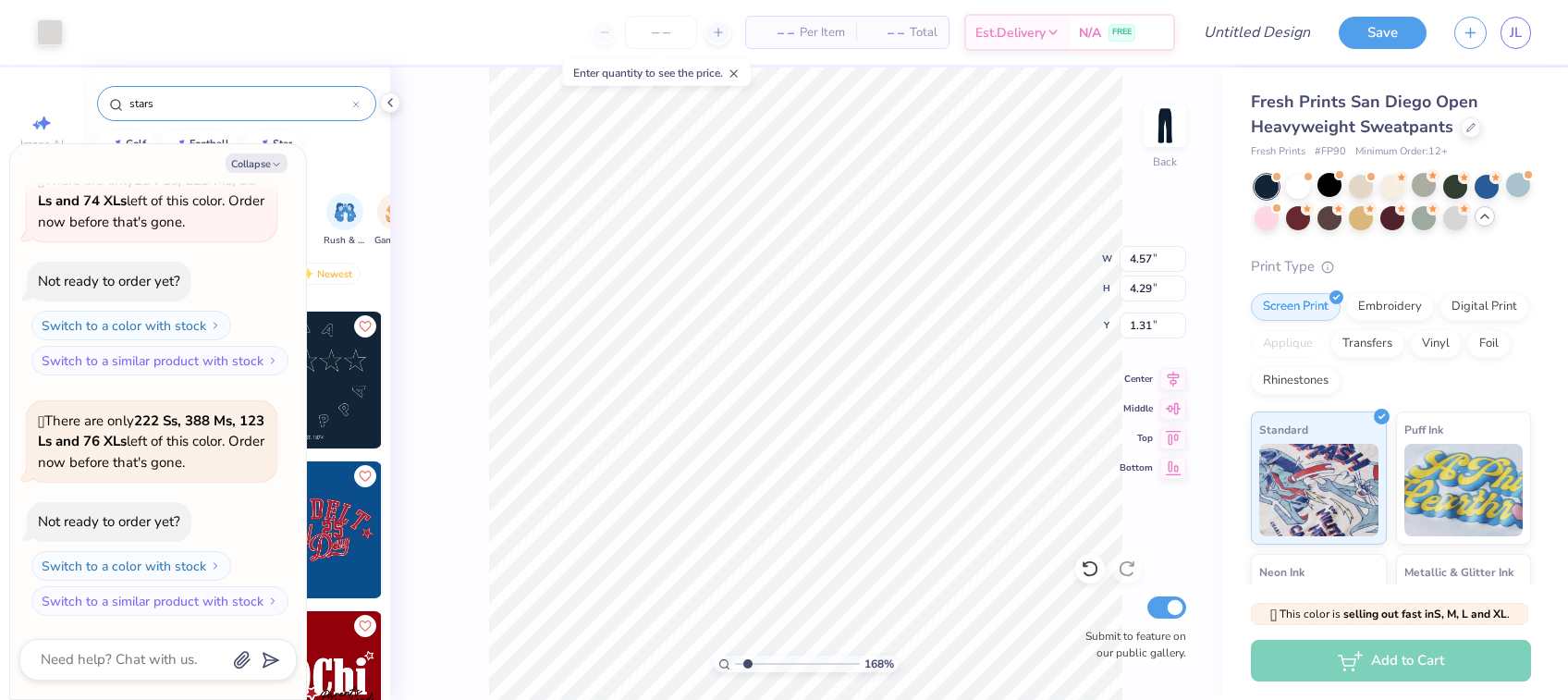 type on "x" 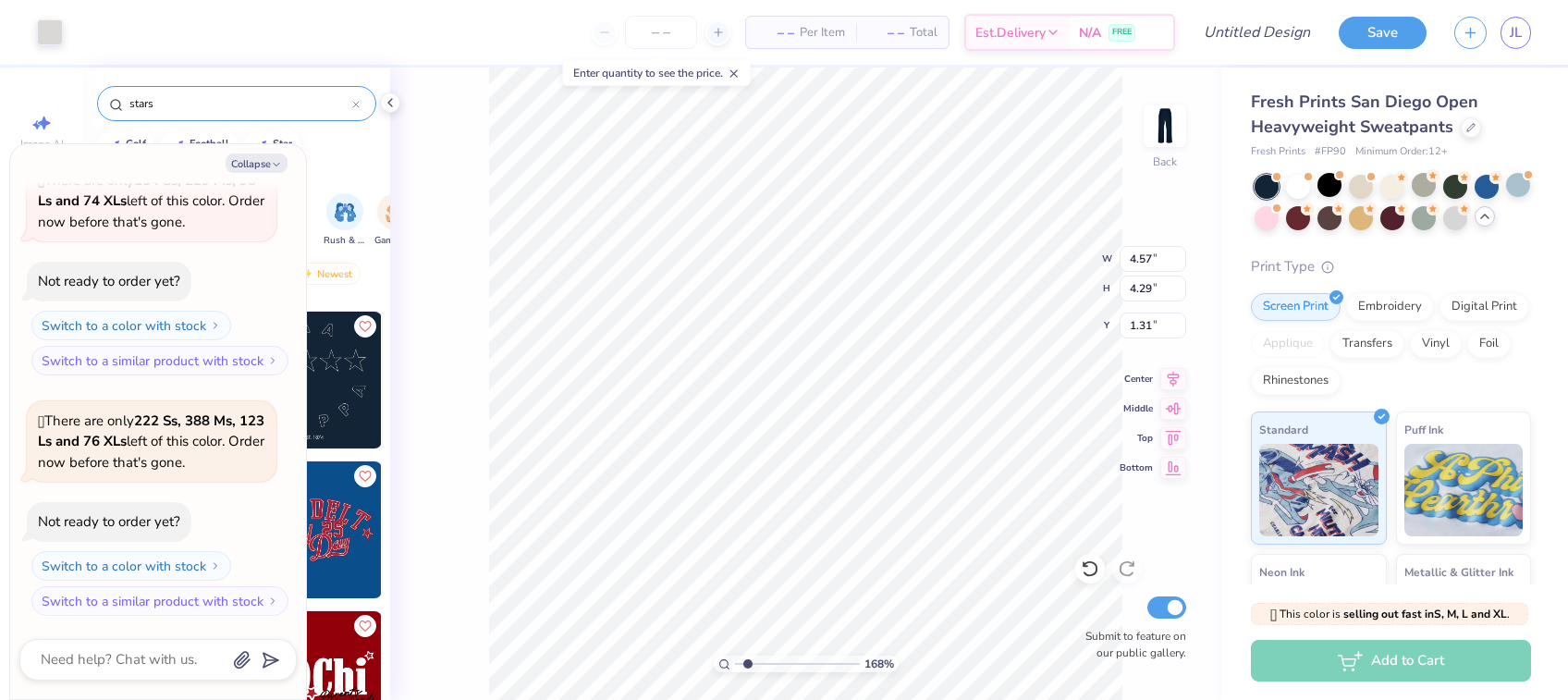 type on "1.68072997838123" 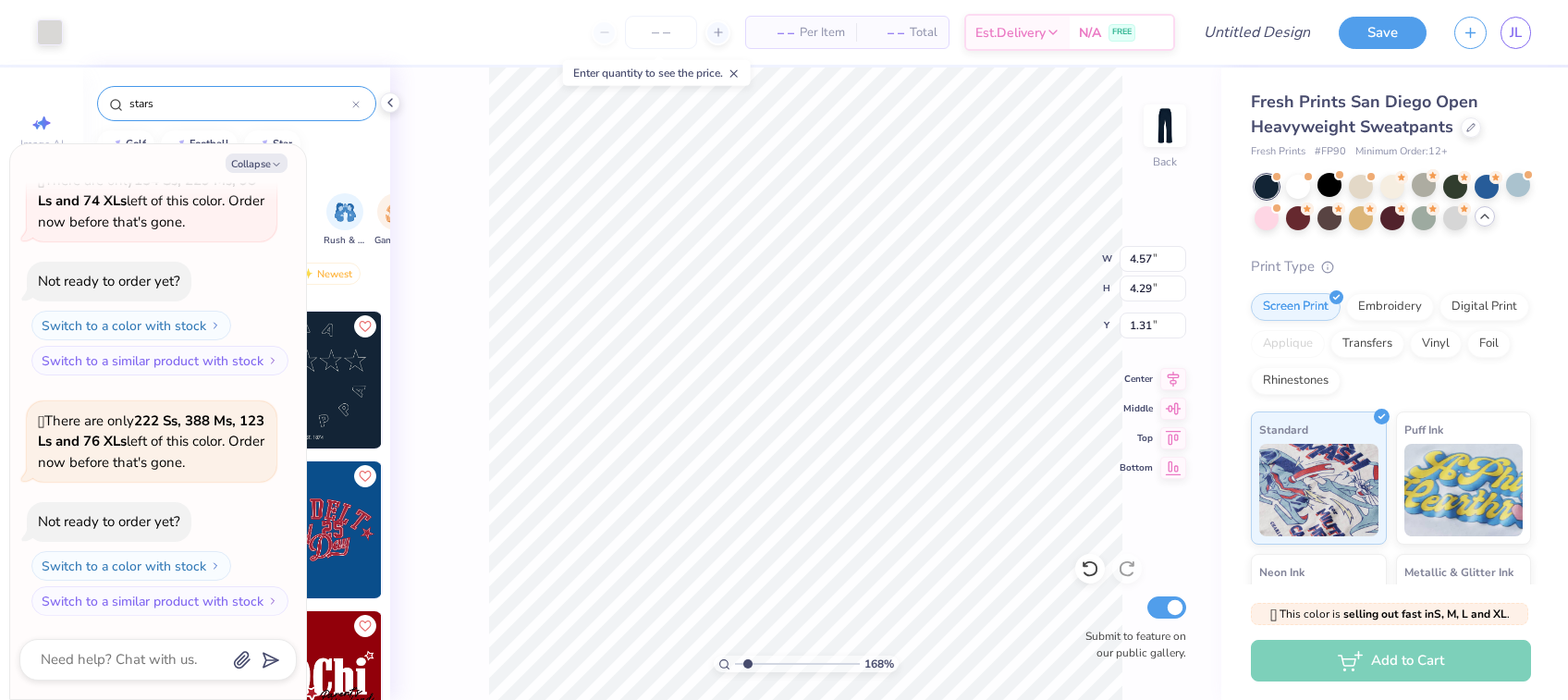 type on "x" 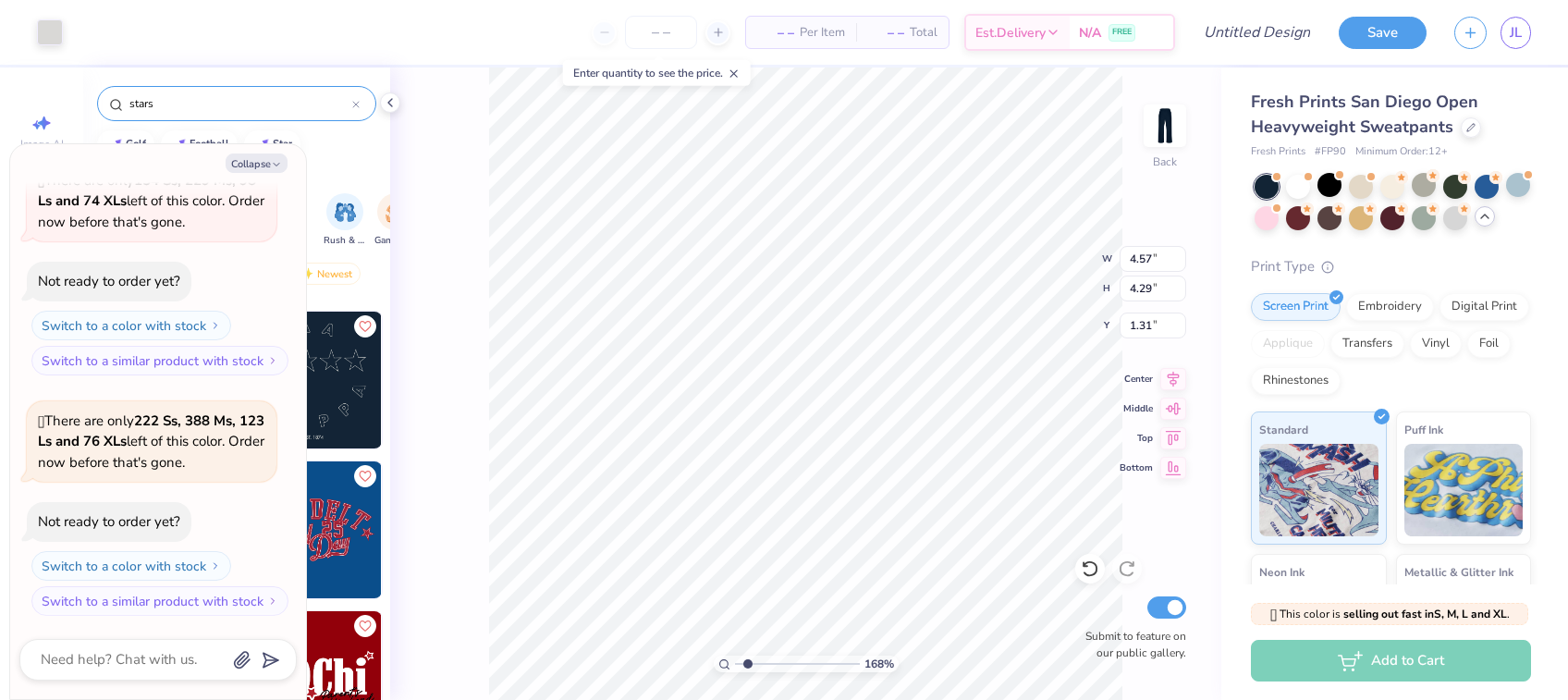 type on "1.68072997838123" 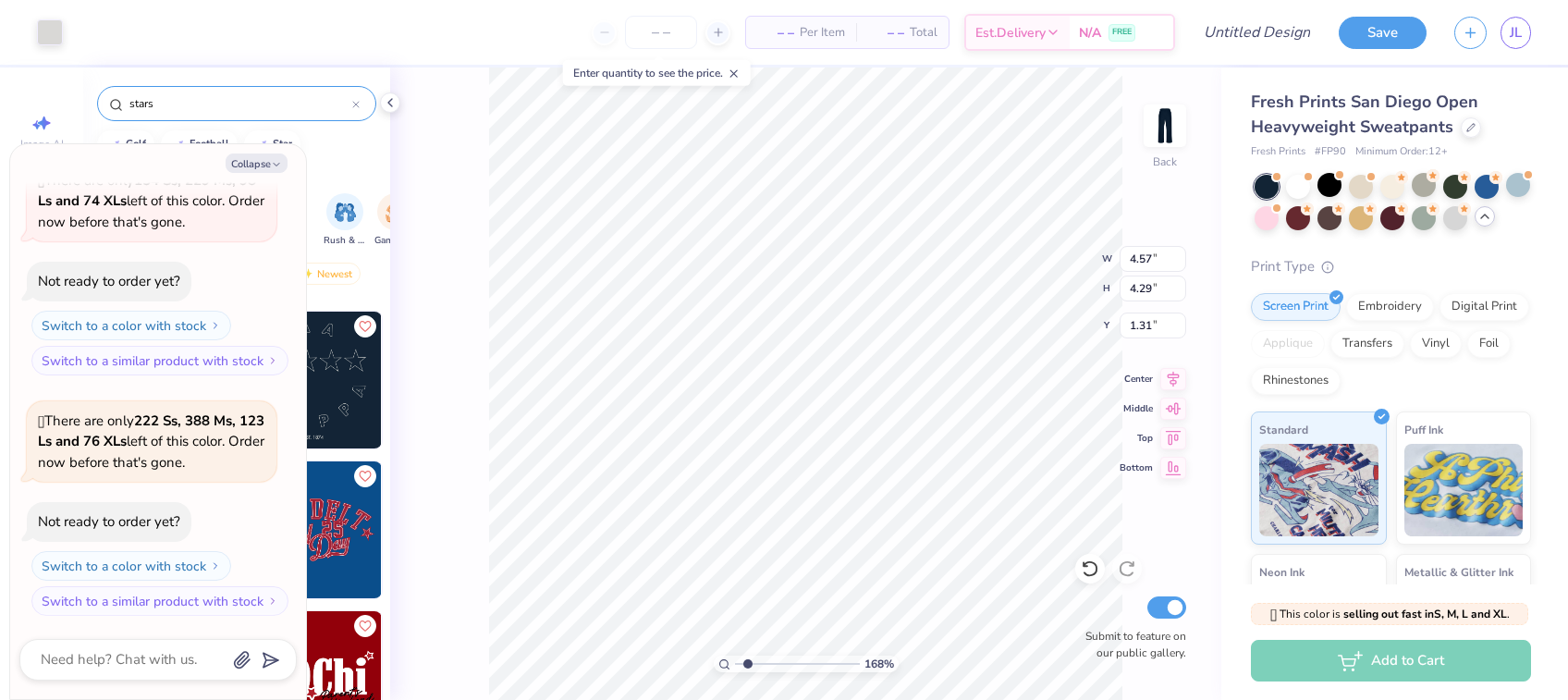 type on "x" 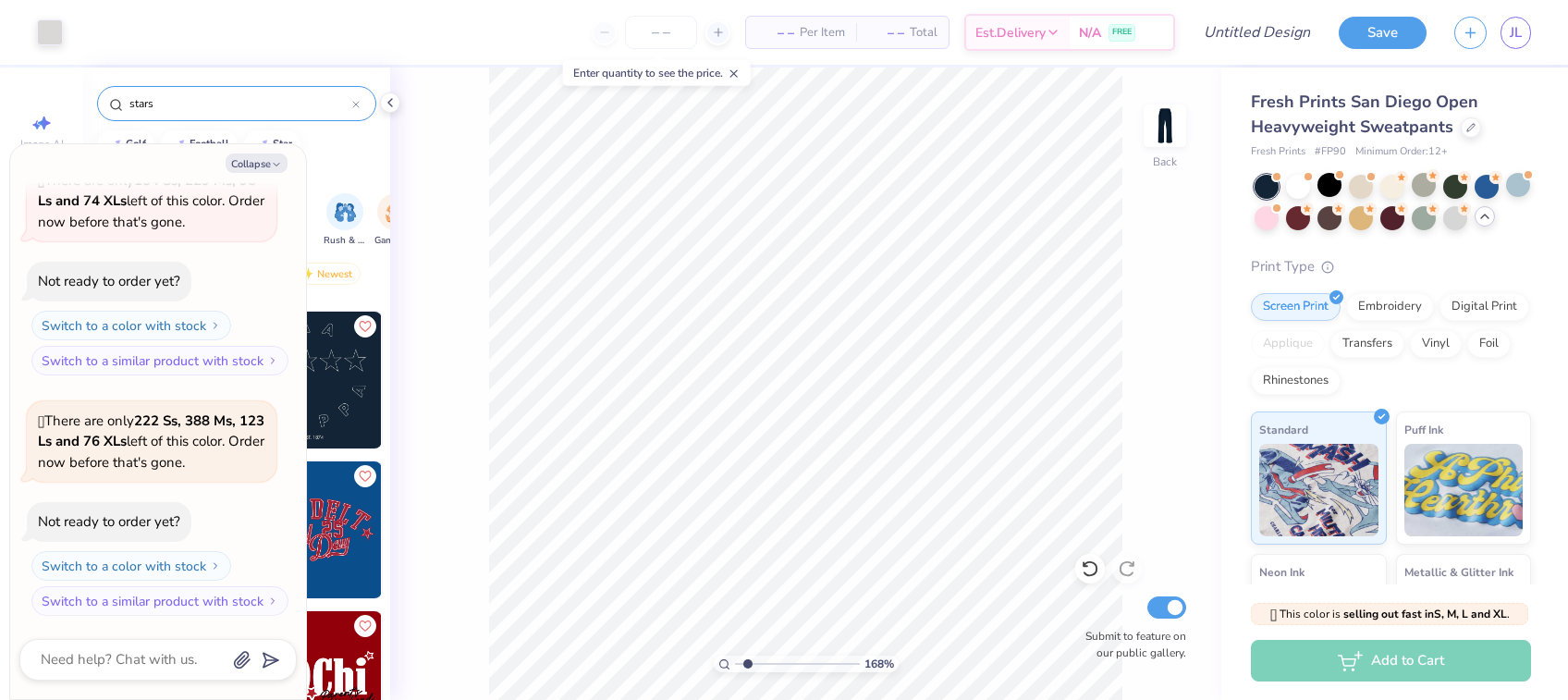 type on "1.68072997838123" 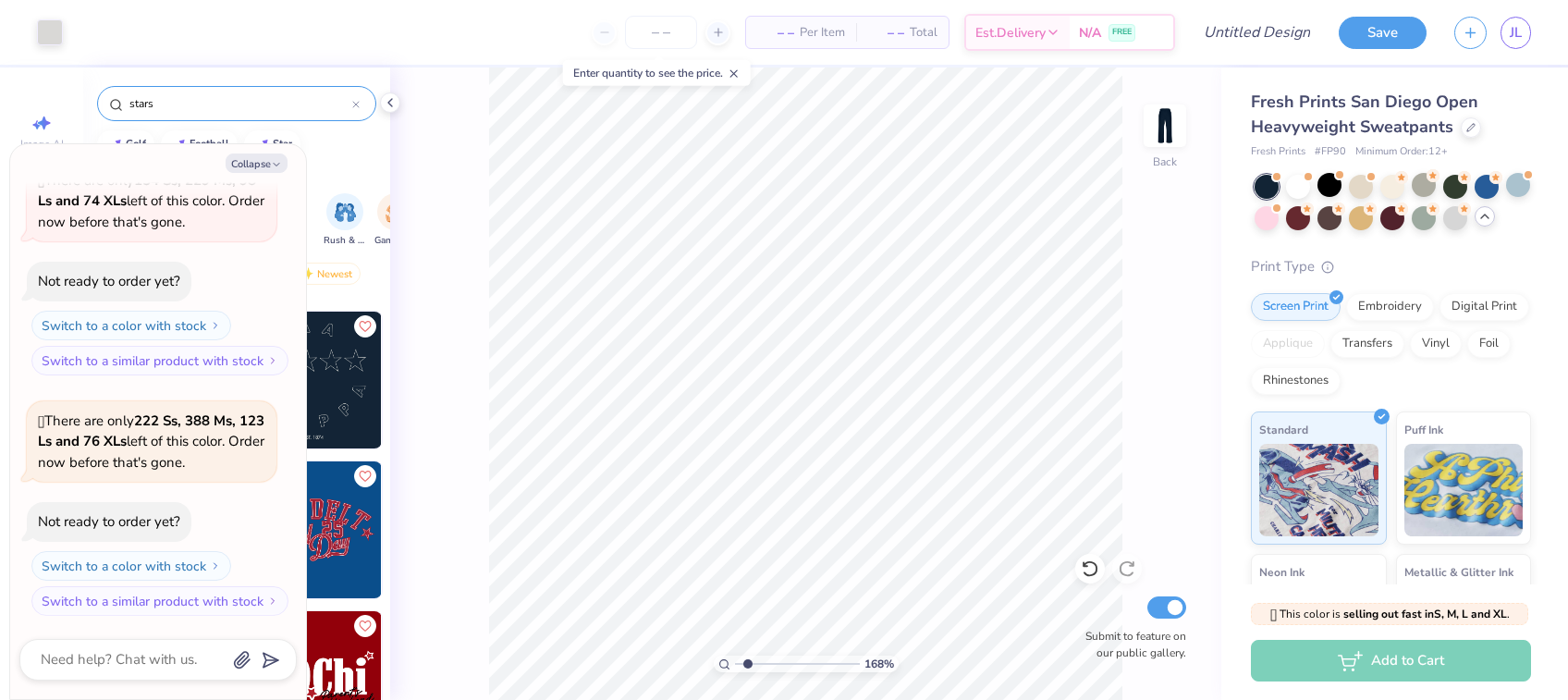 type on "x" 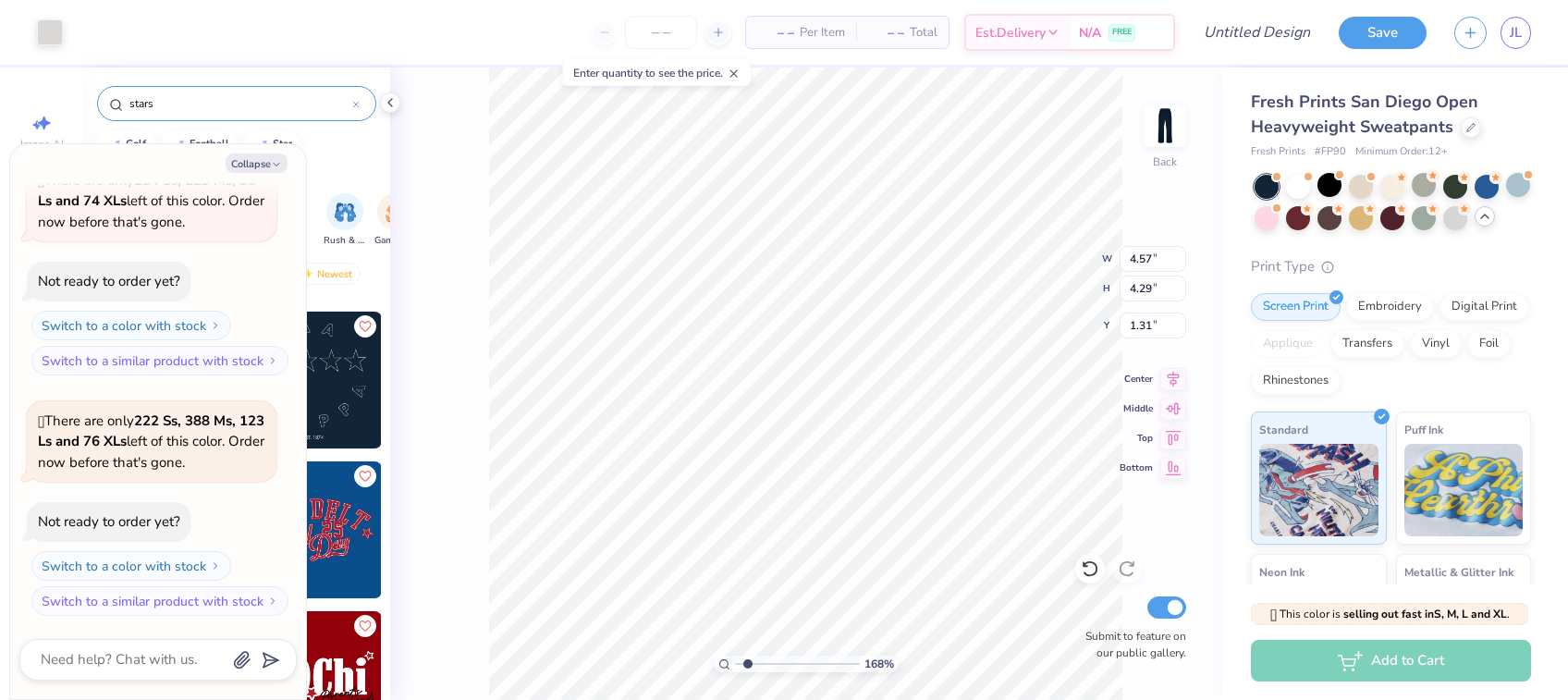 type on "1.68072997838123" 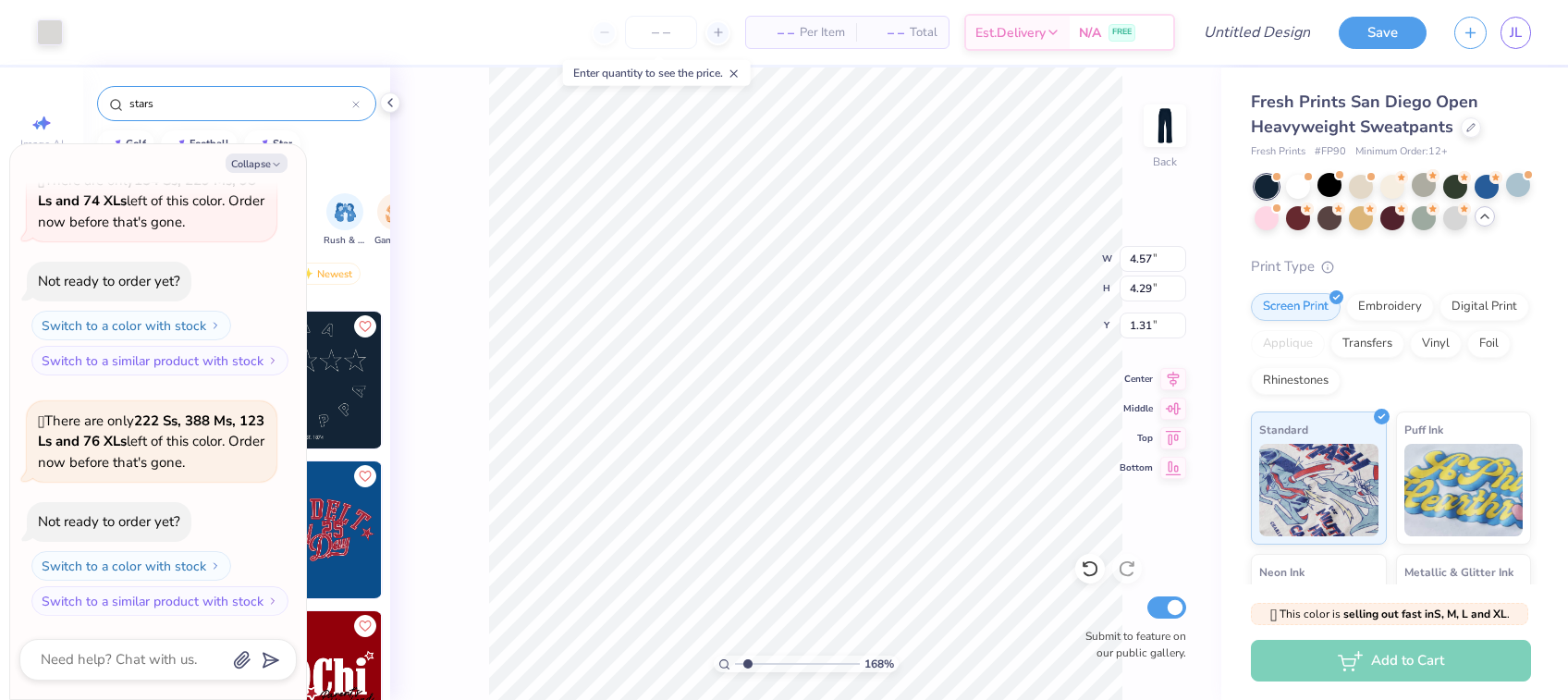 type on "x" 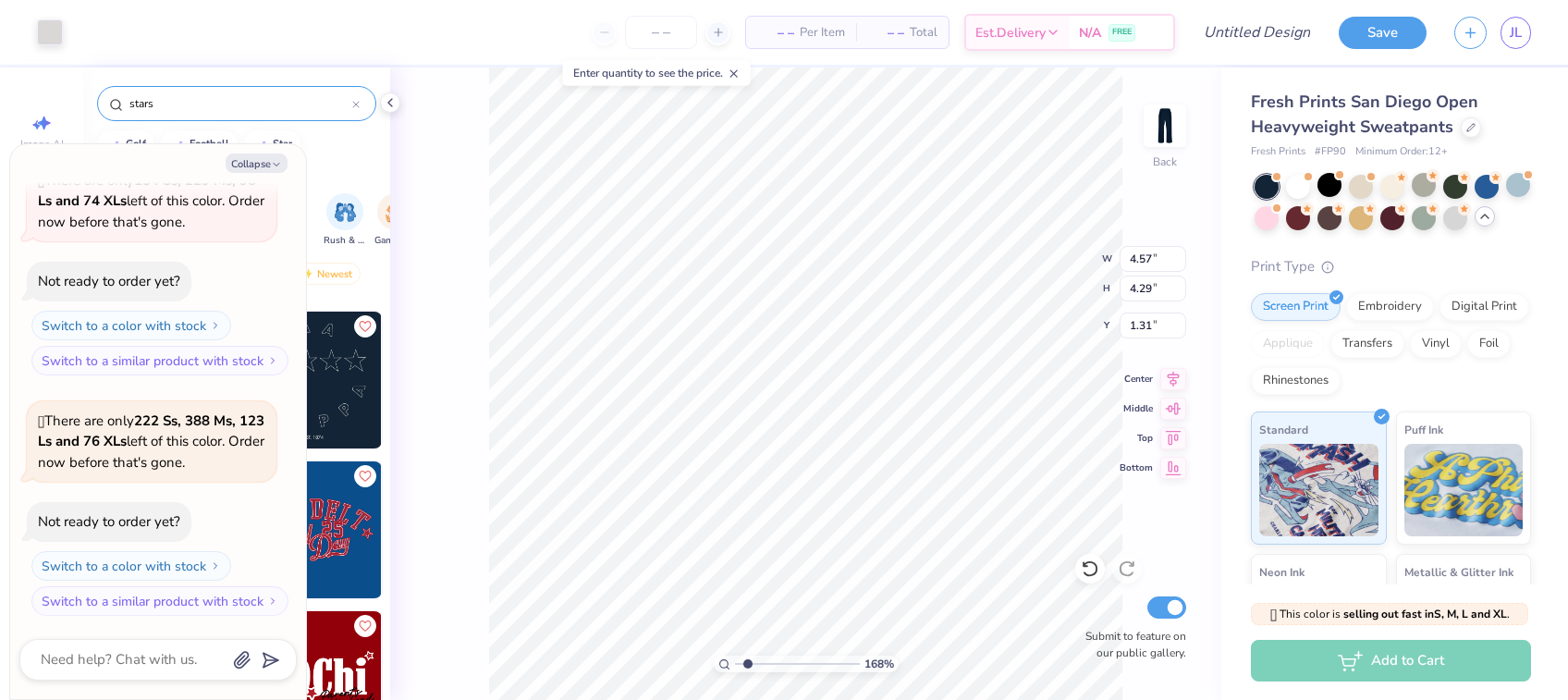 type on "1.68072997838123" 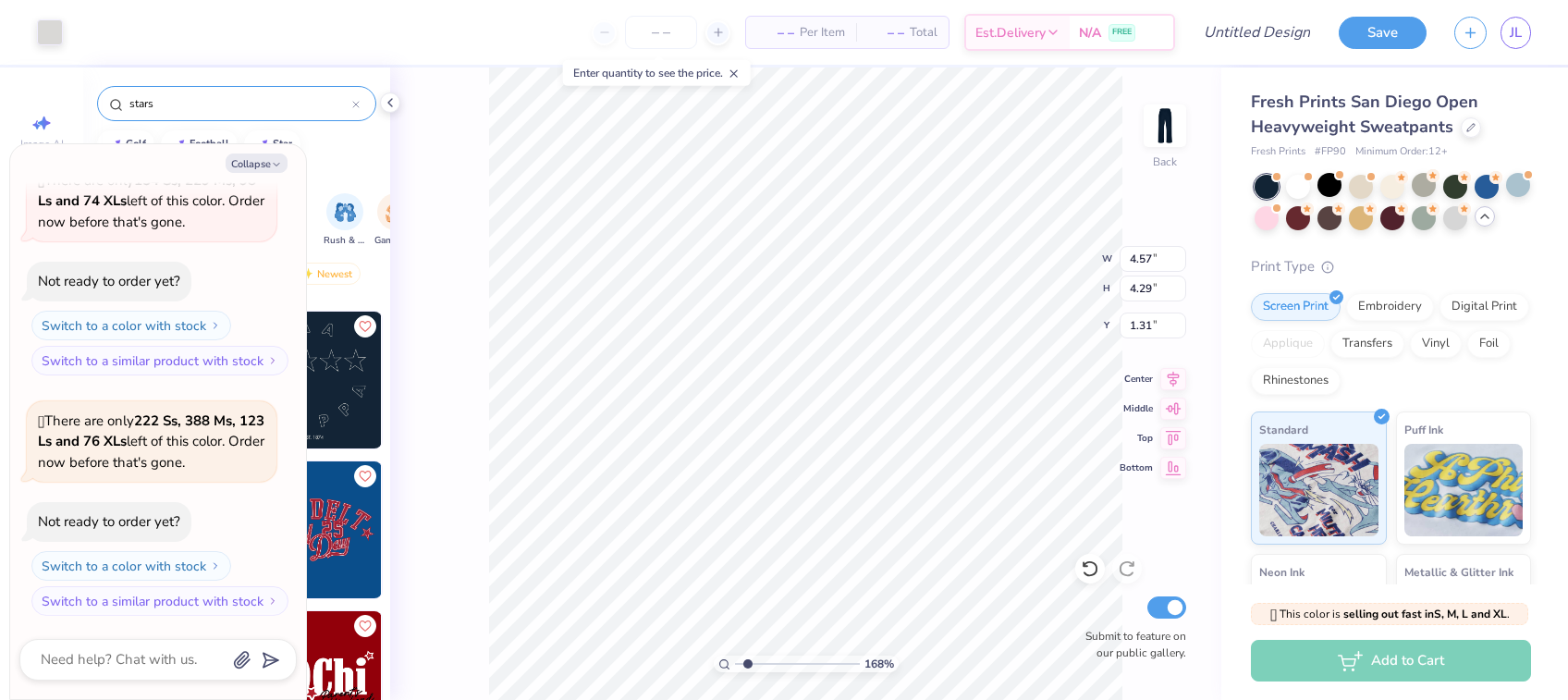 type on "x" 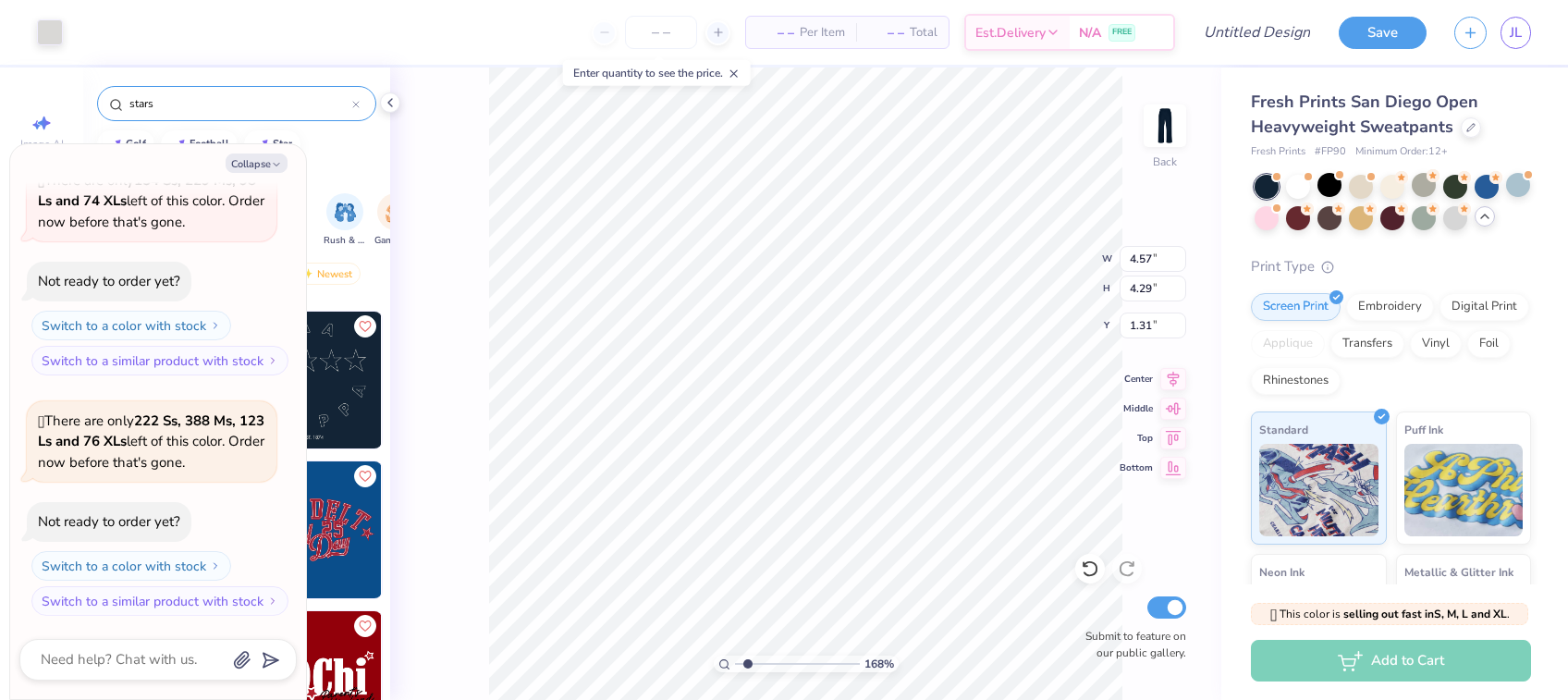type on "1.68072997838123" 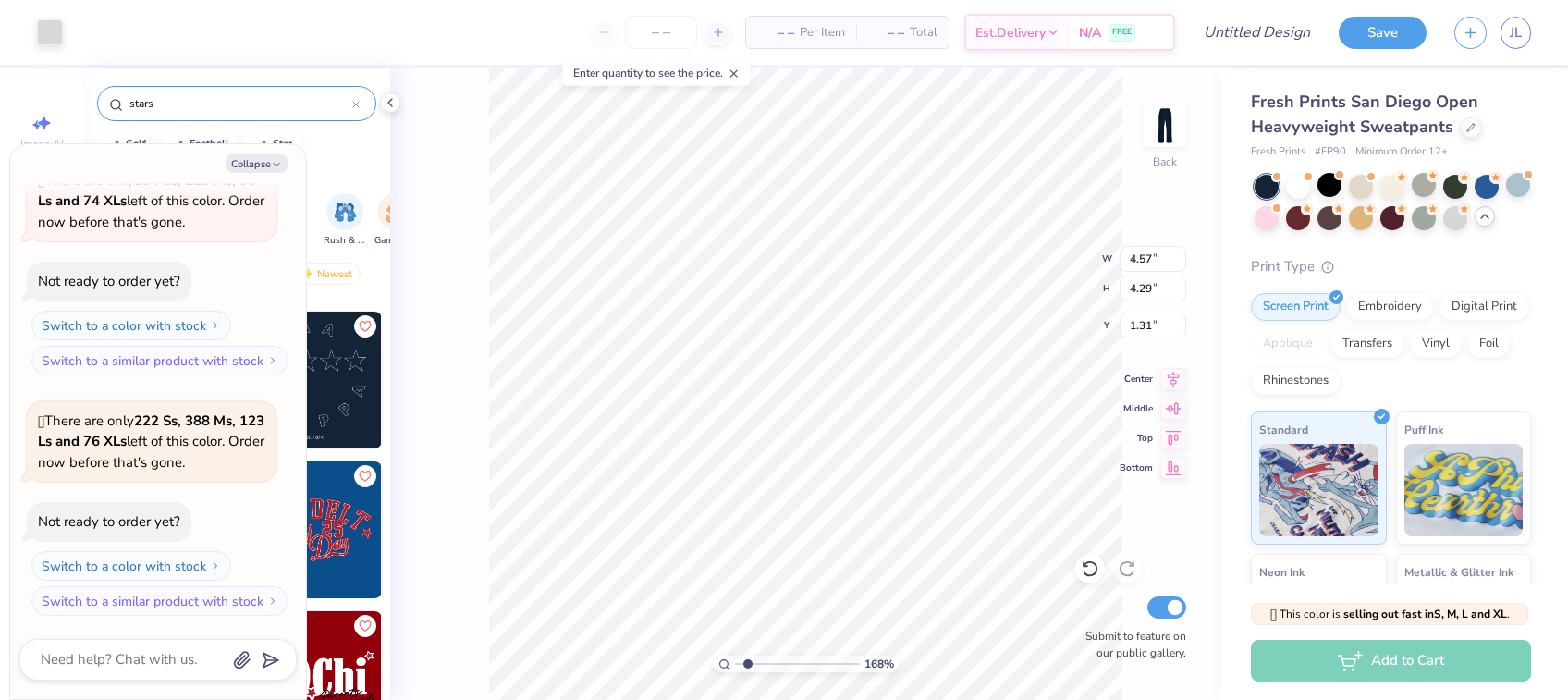 type on "x" 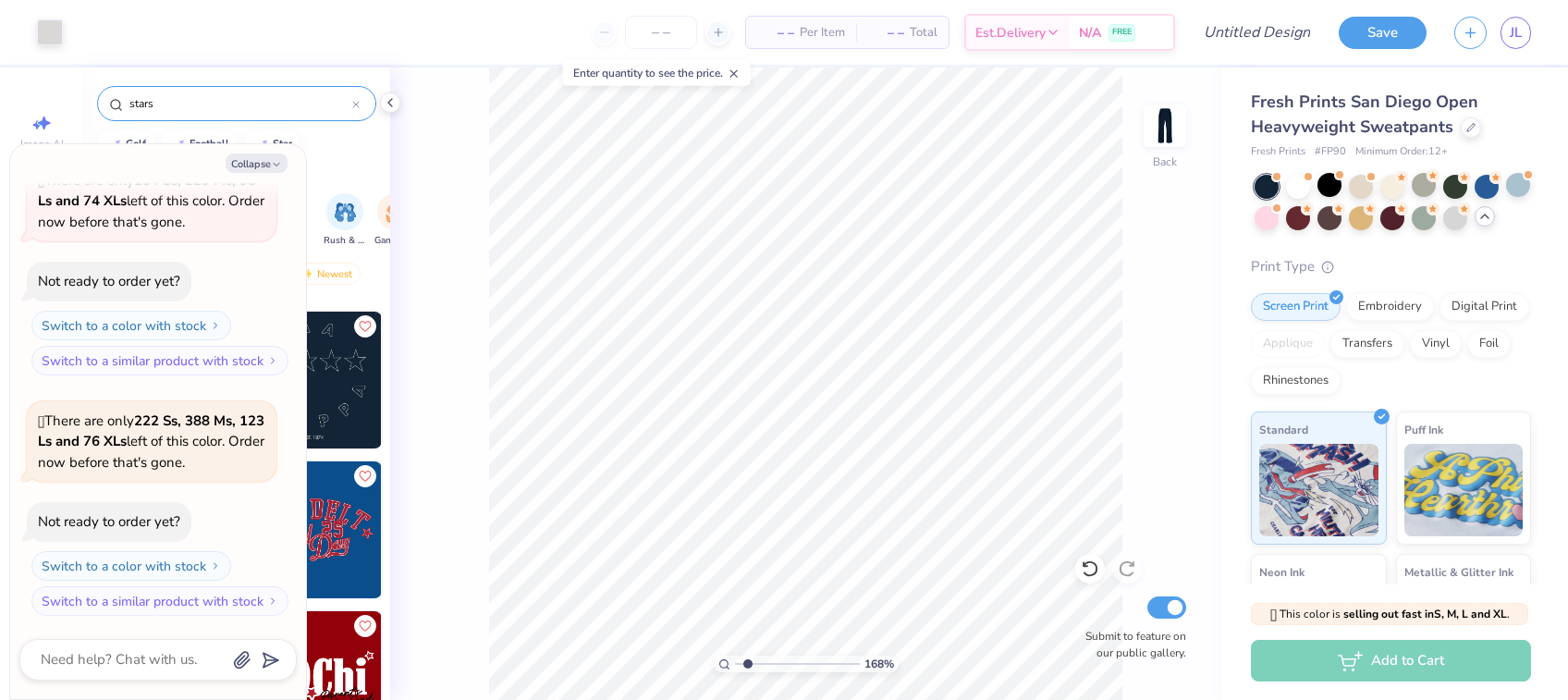 type on "1.68072997838123" 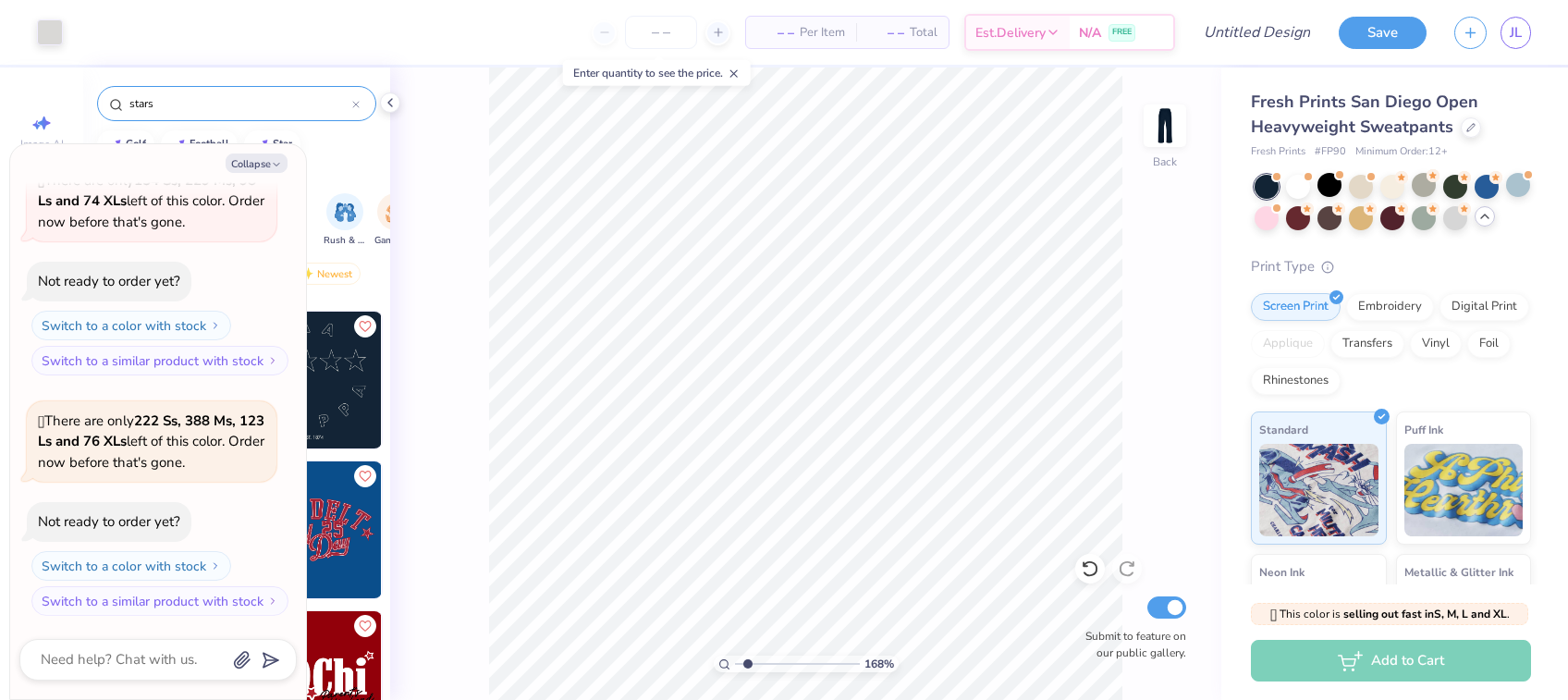 type on "x" 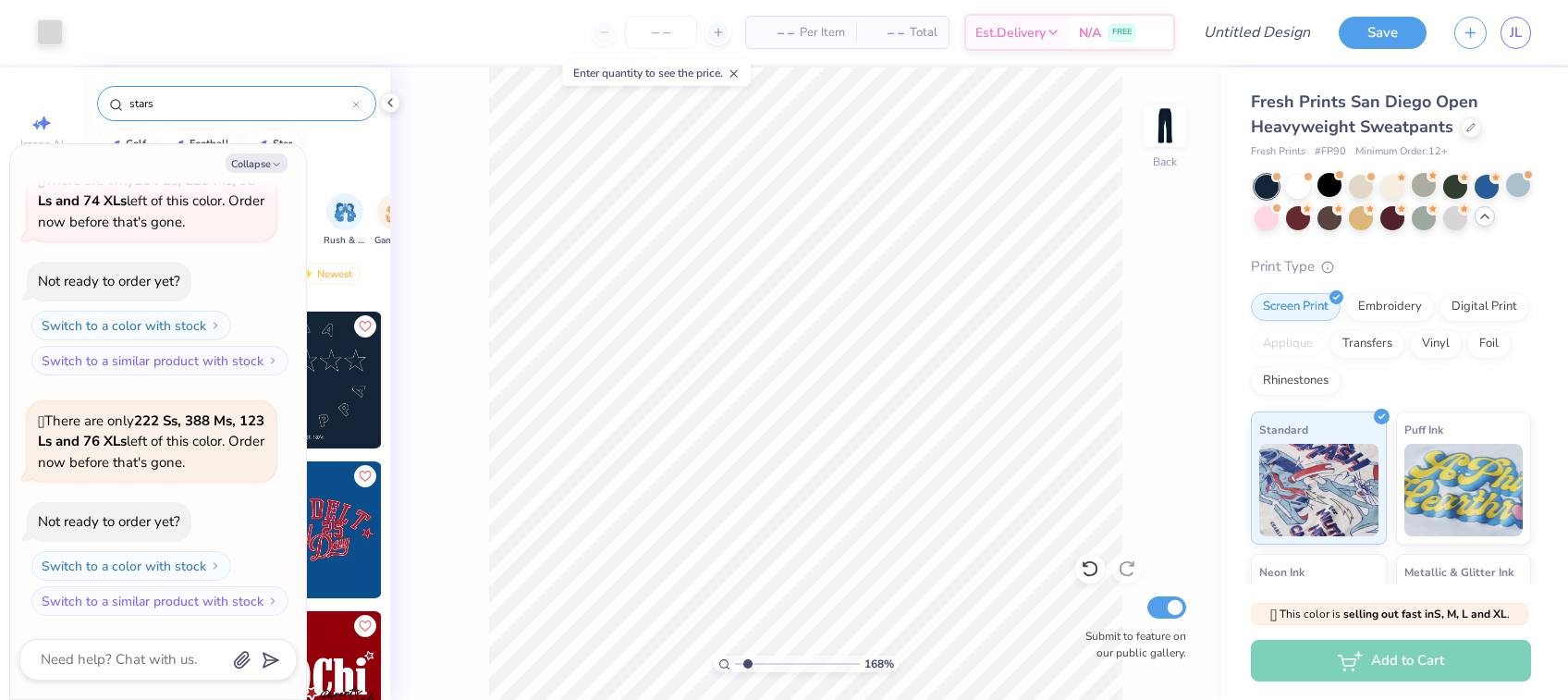 type on "1.68072997838123" 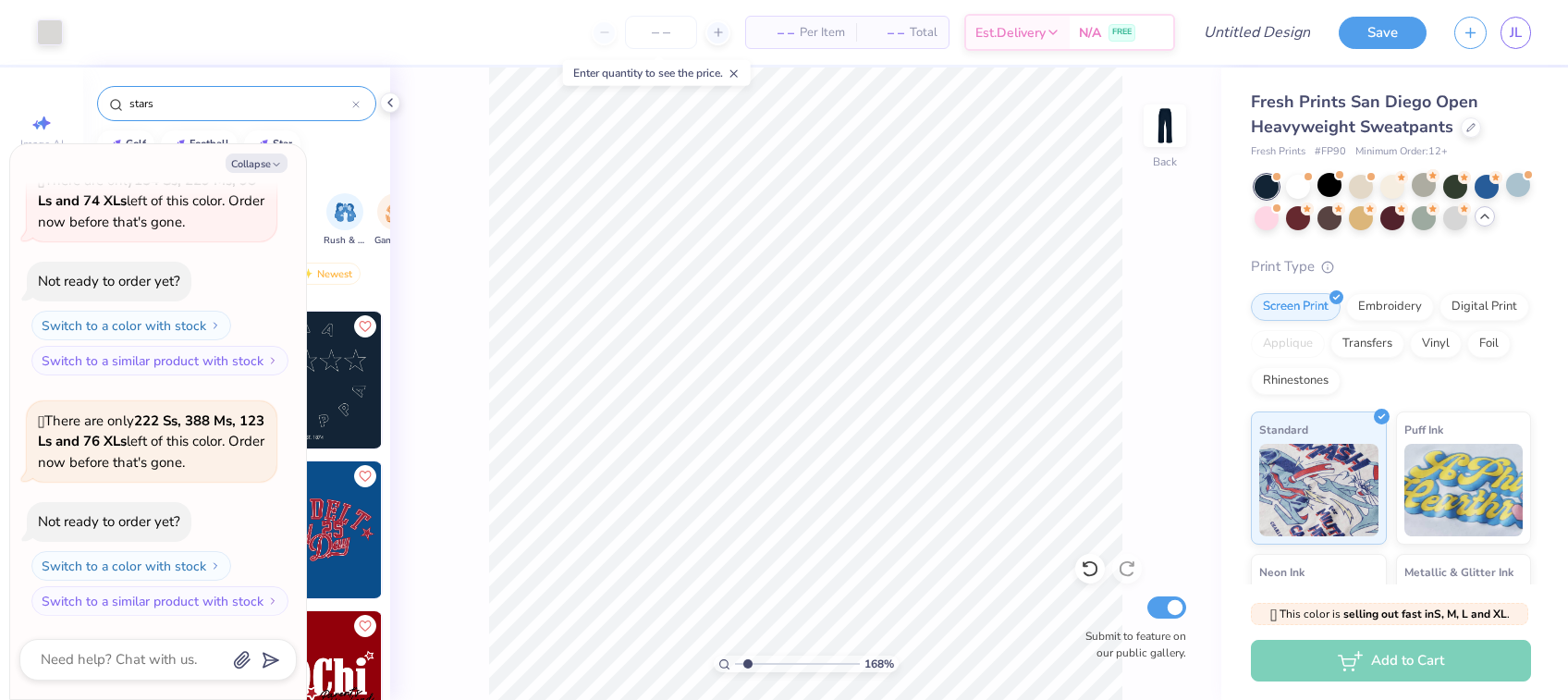 type on "x" 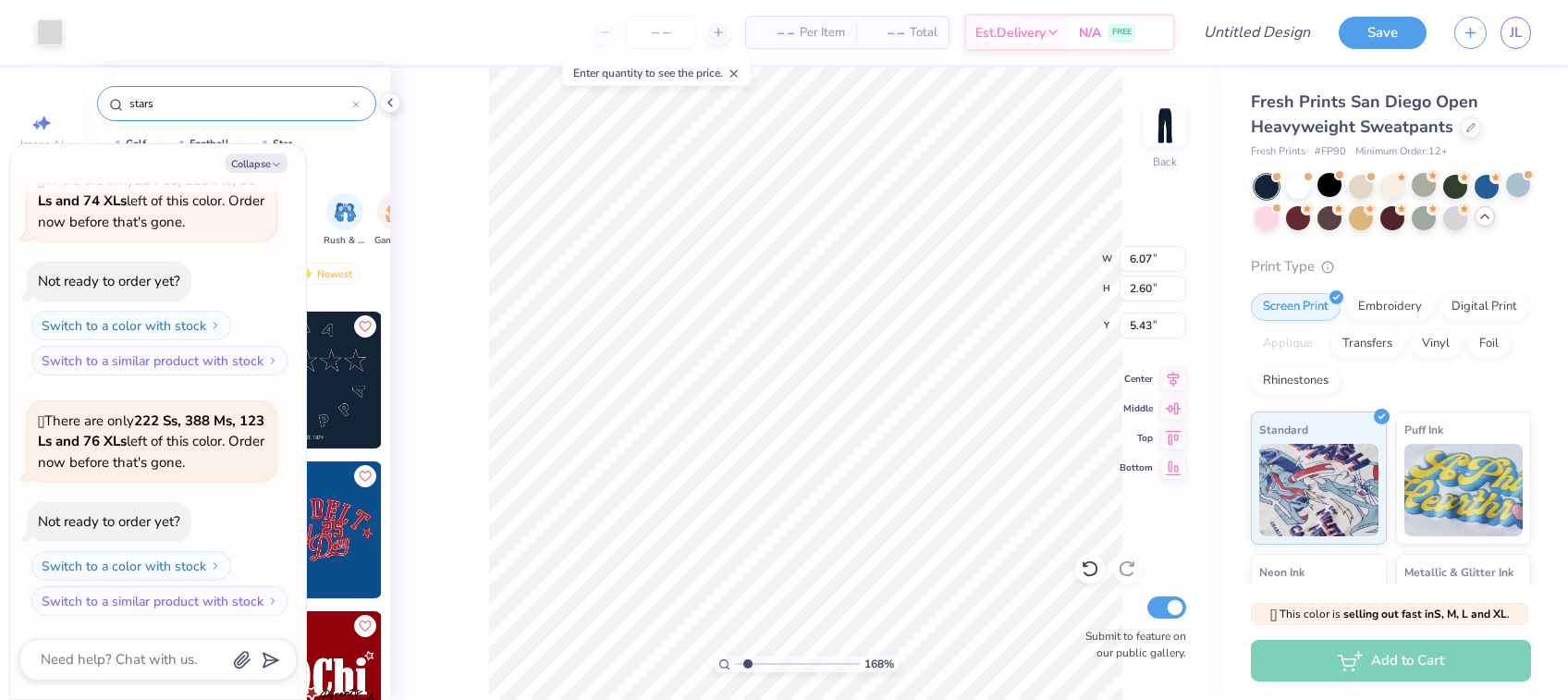 type on "1.68072997838123" 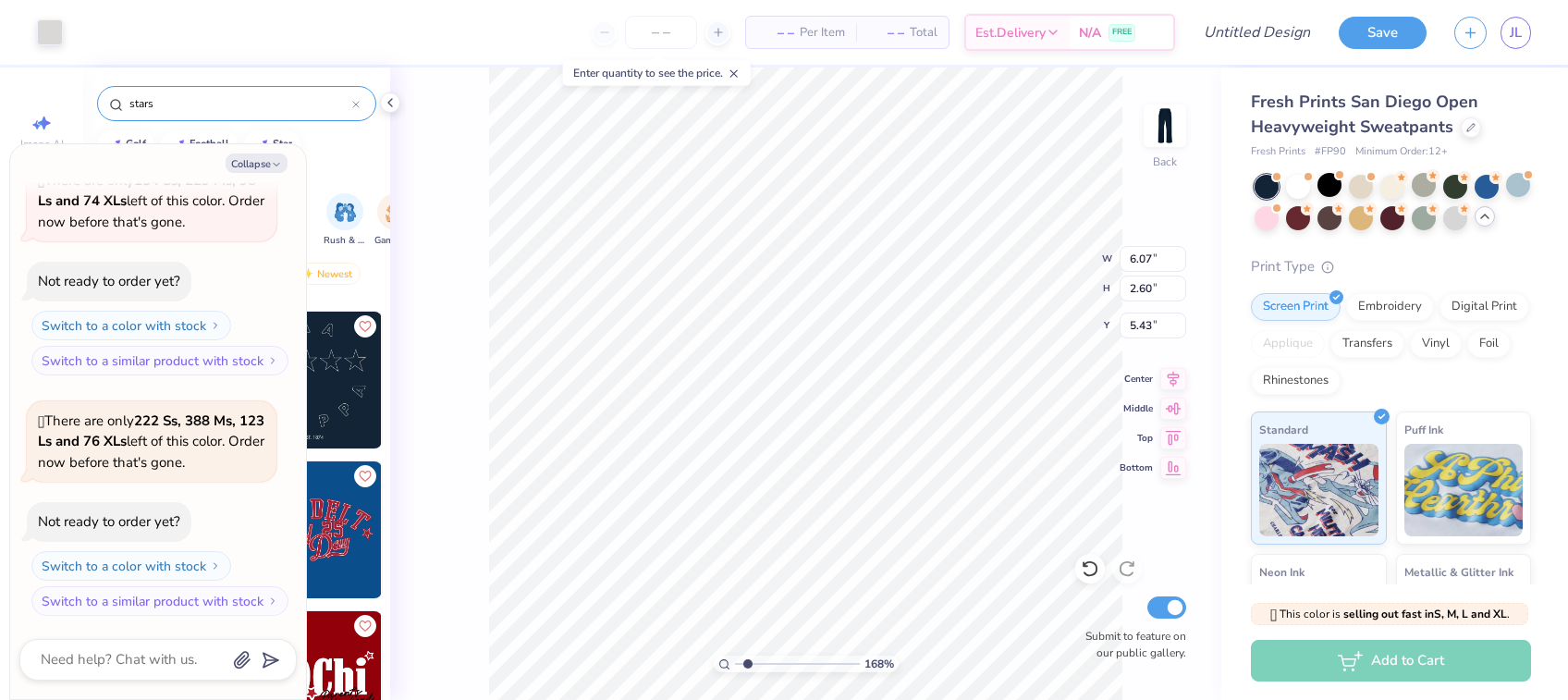 type on "x" 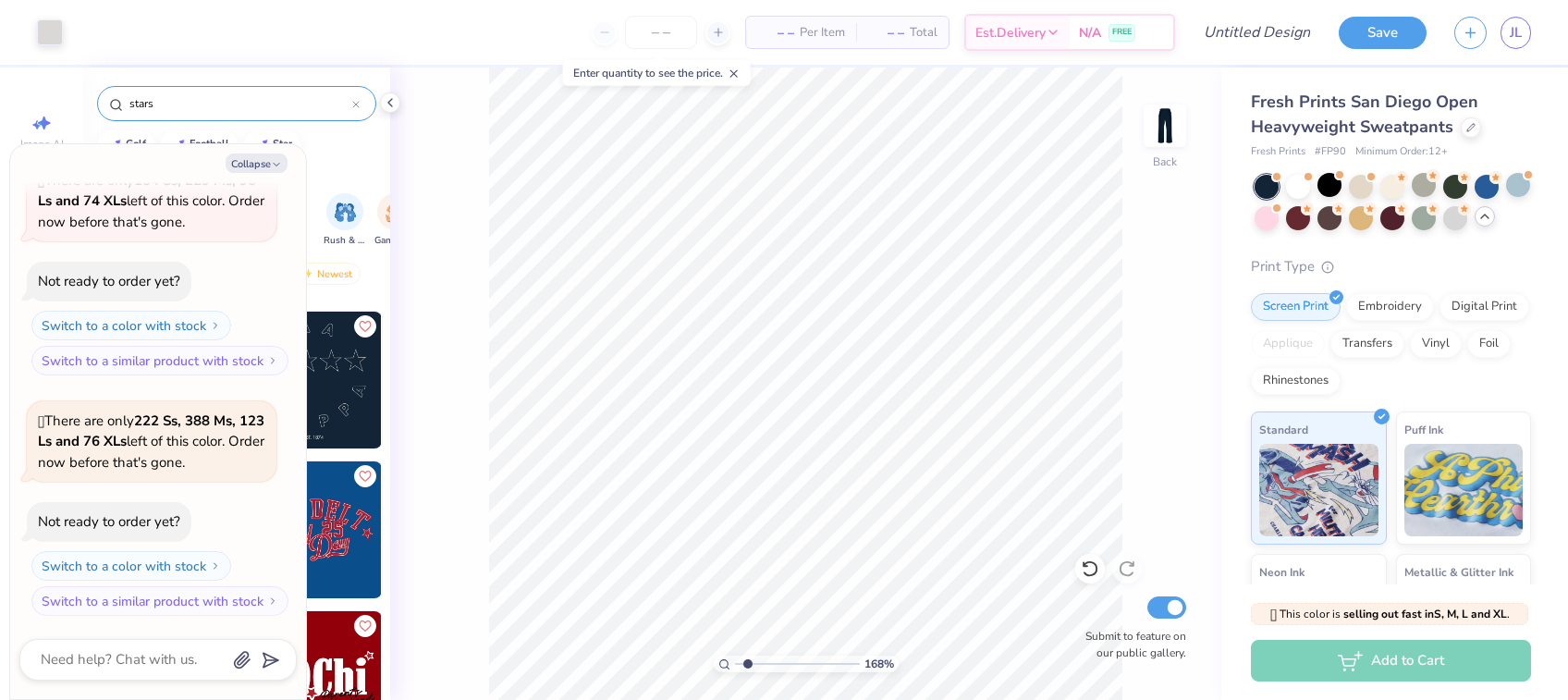 type on "1.68072997838123" 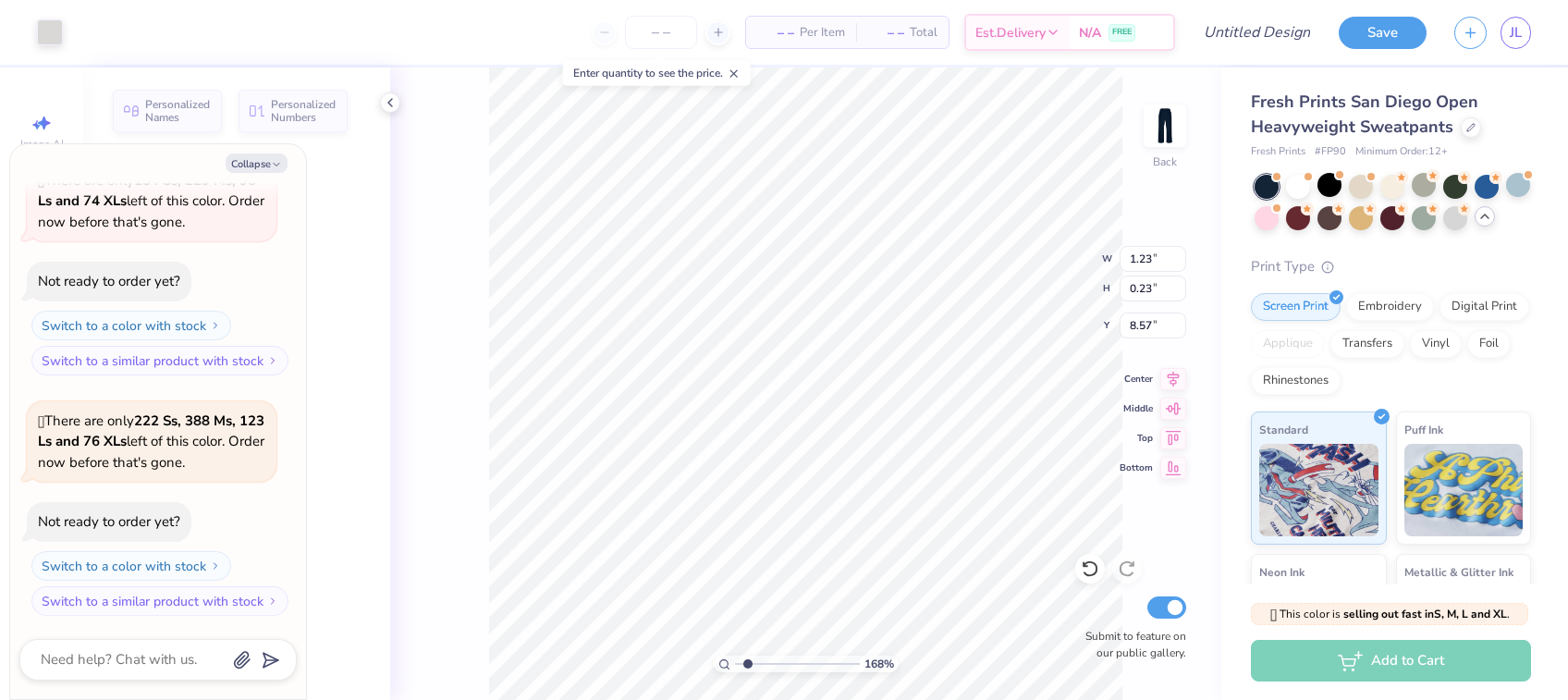 type on "x" 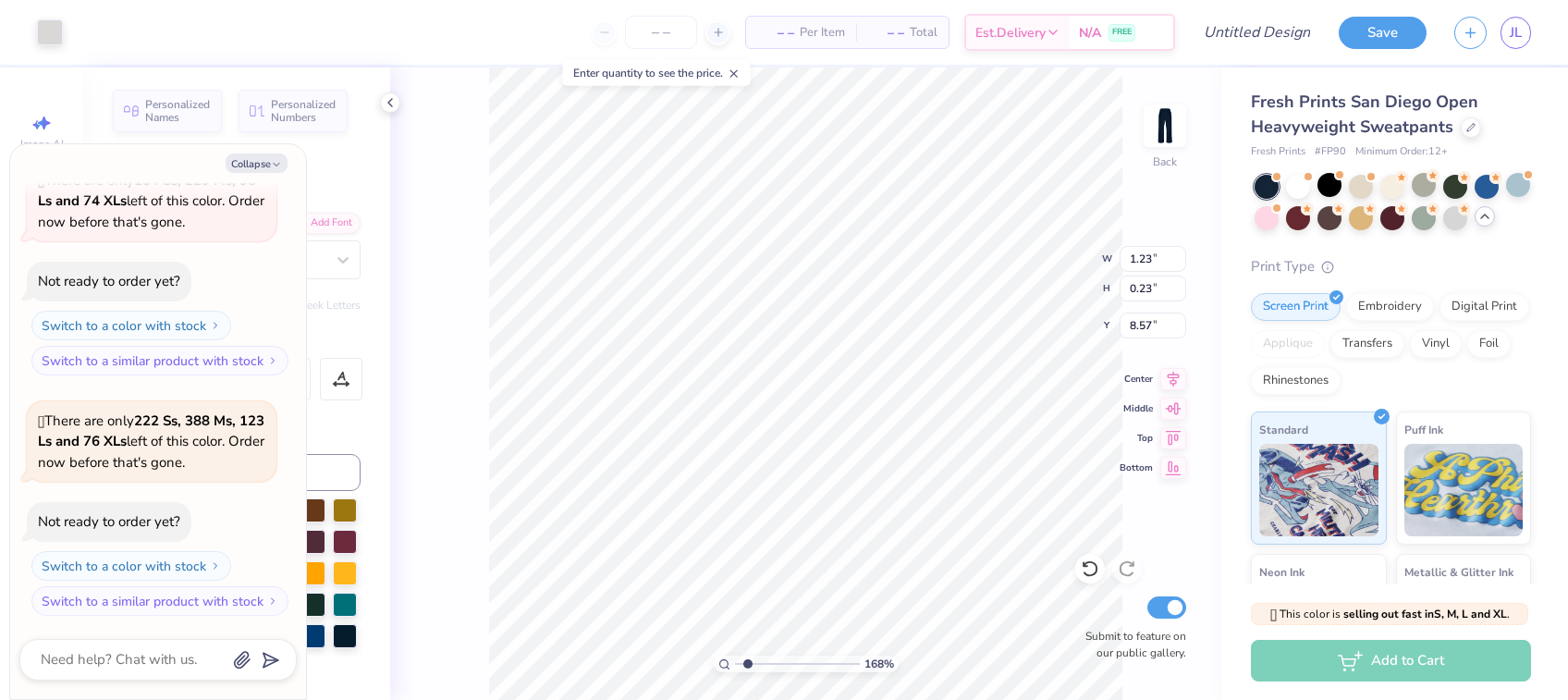 type on "1.68072997838123" 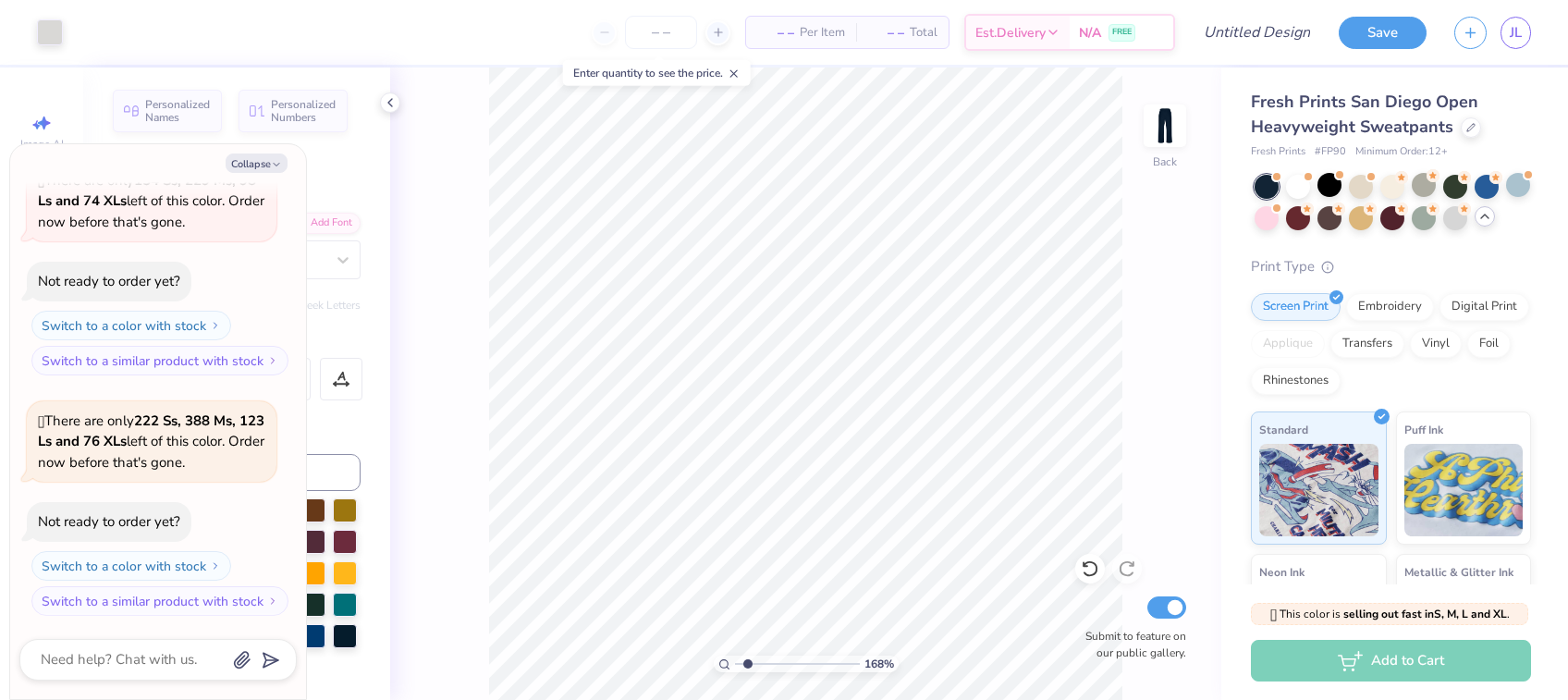 type on "1.68072997838123" 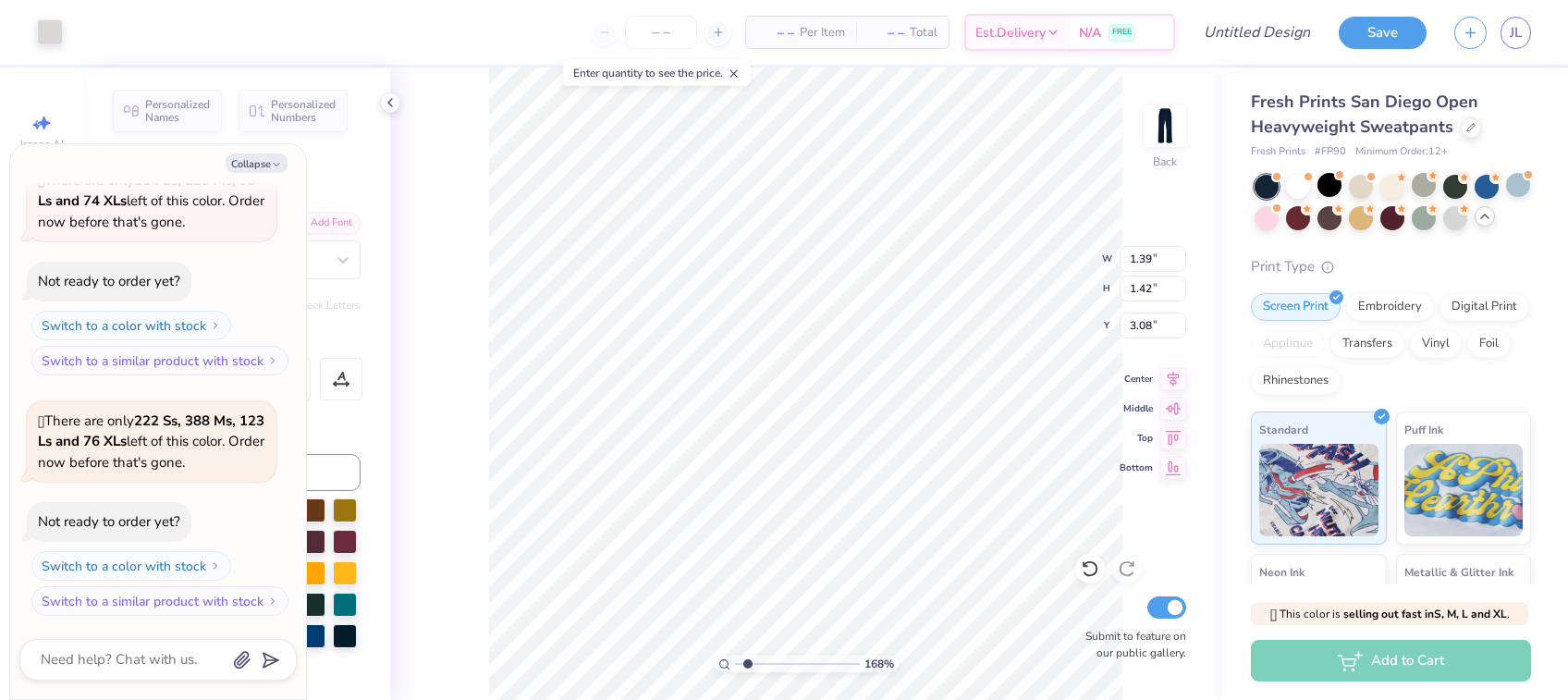 type on "1.68072997838123" 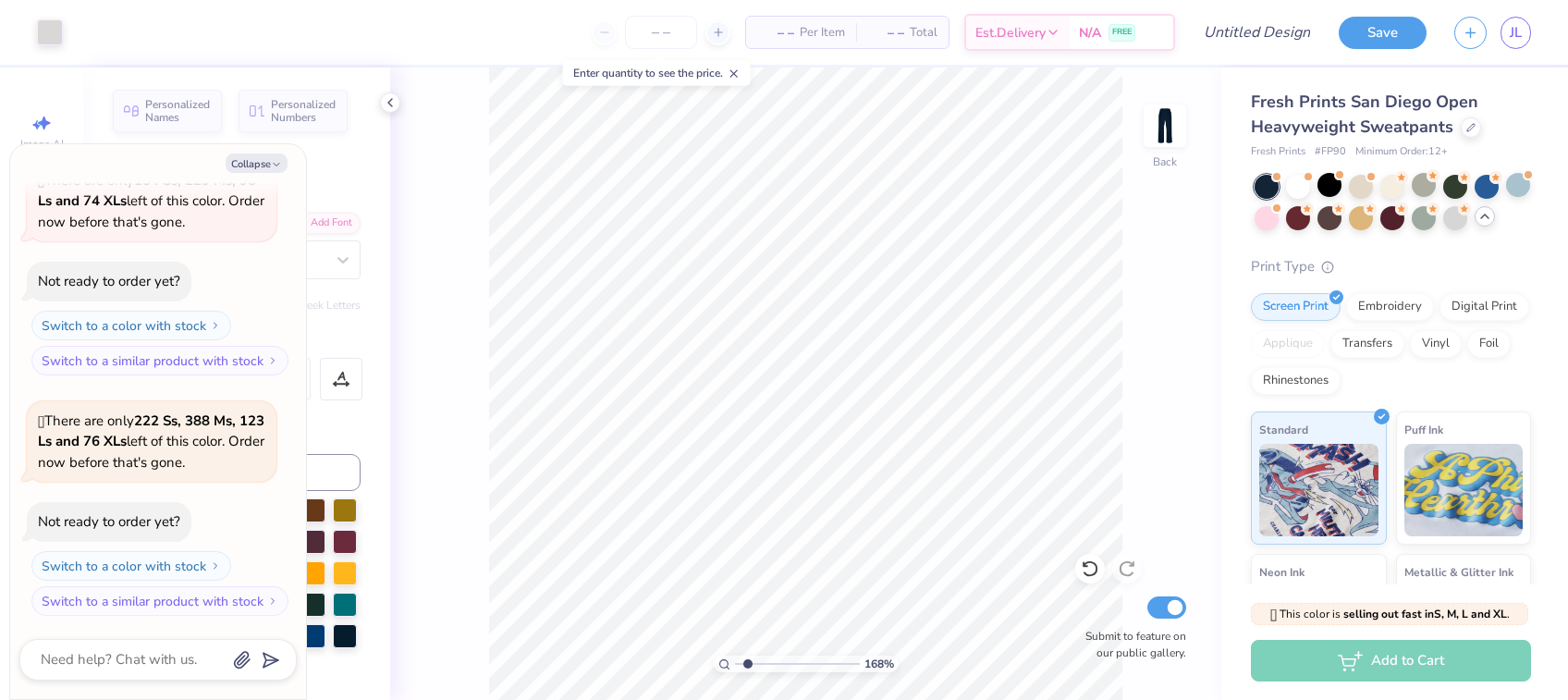 type on "1.68072997838123" 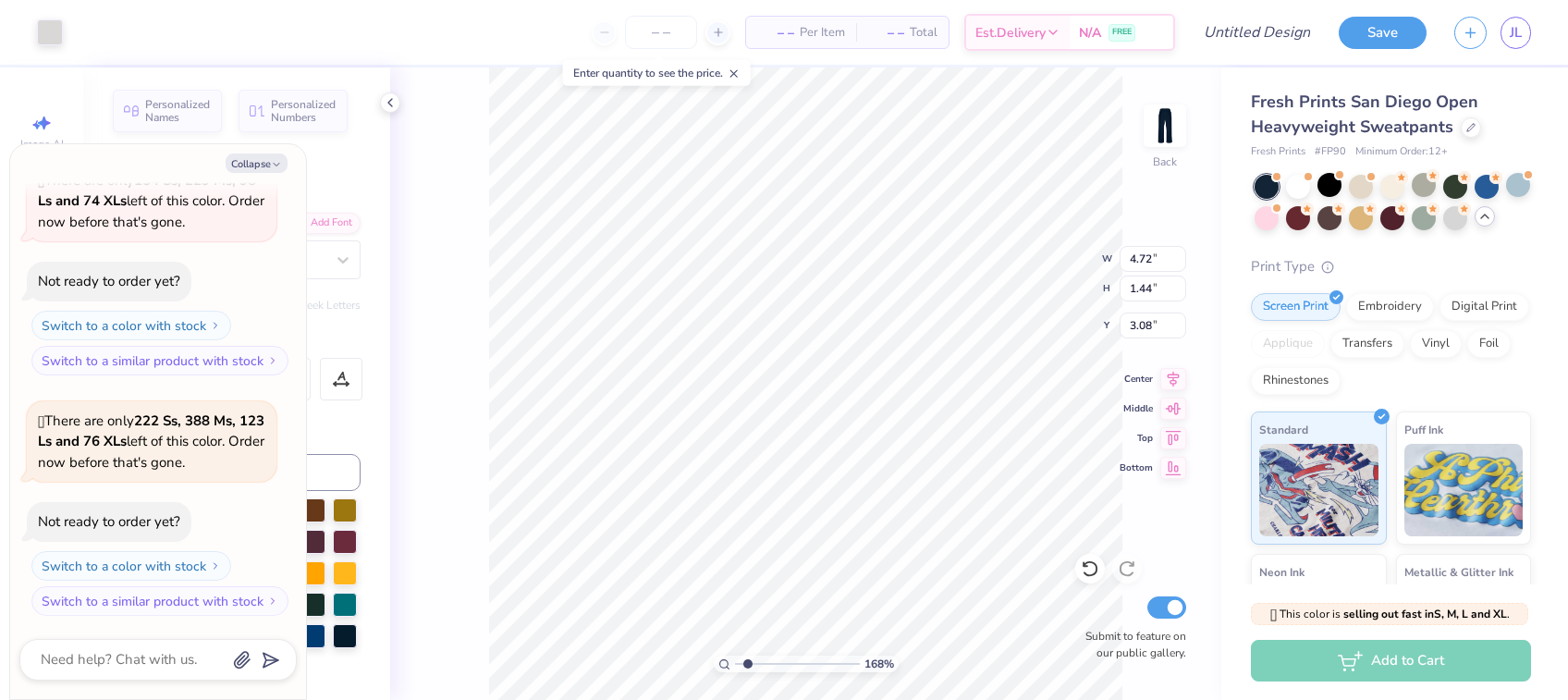type on "1.68072997838123" 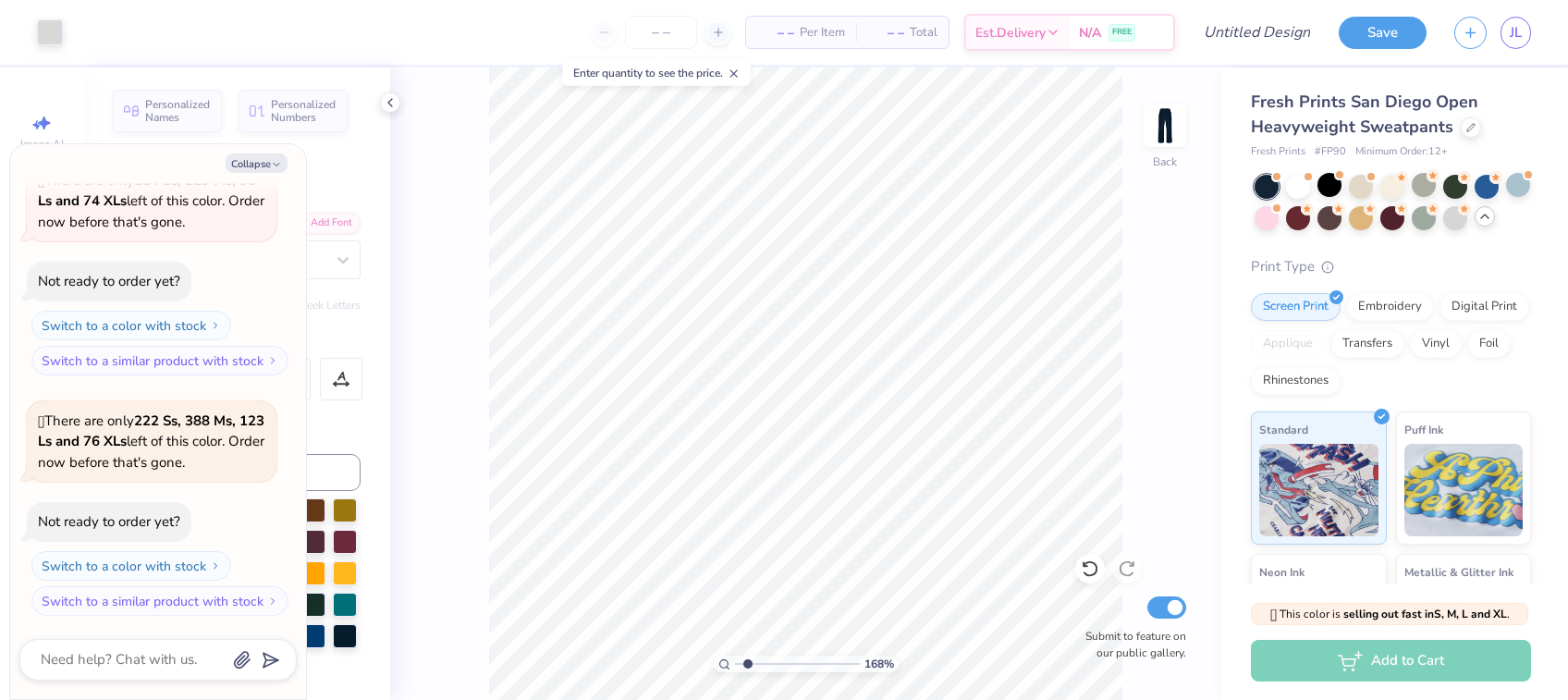 type on "1.68072997838123" 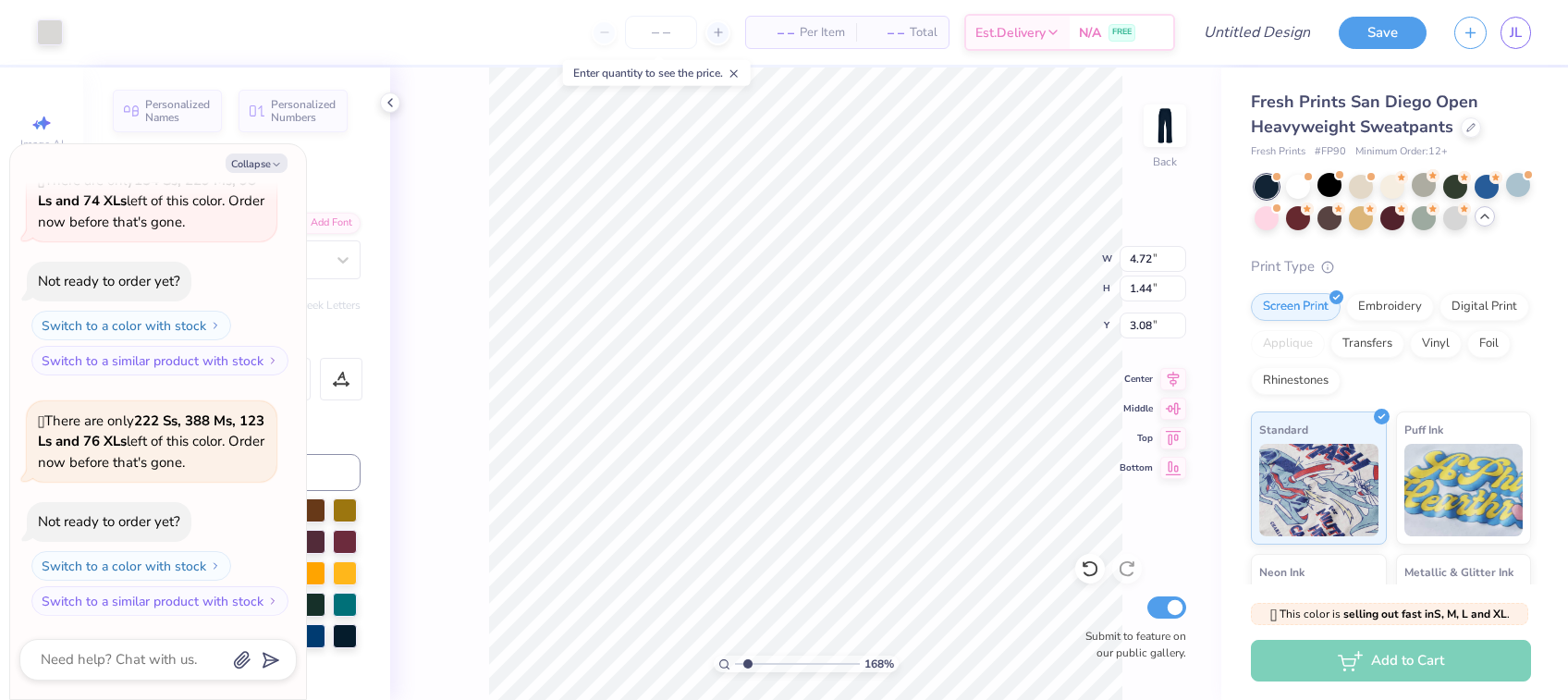 type on "1.68072997838123" 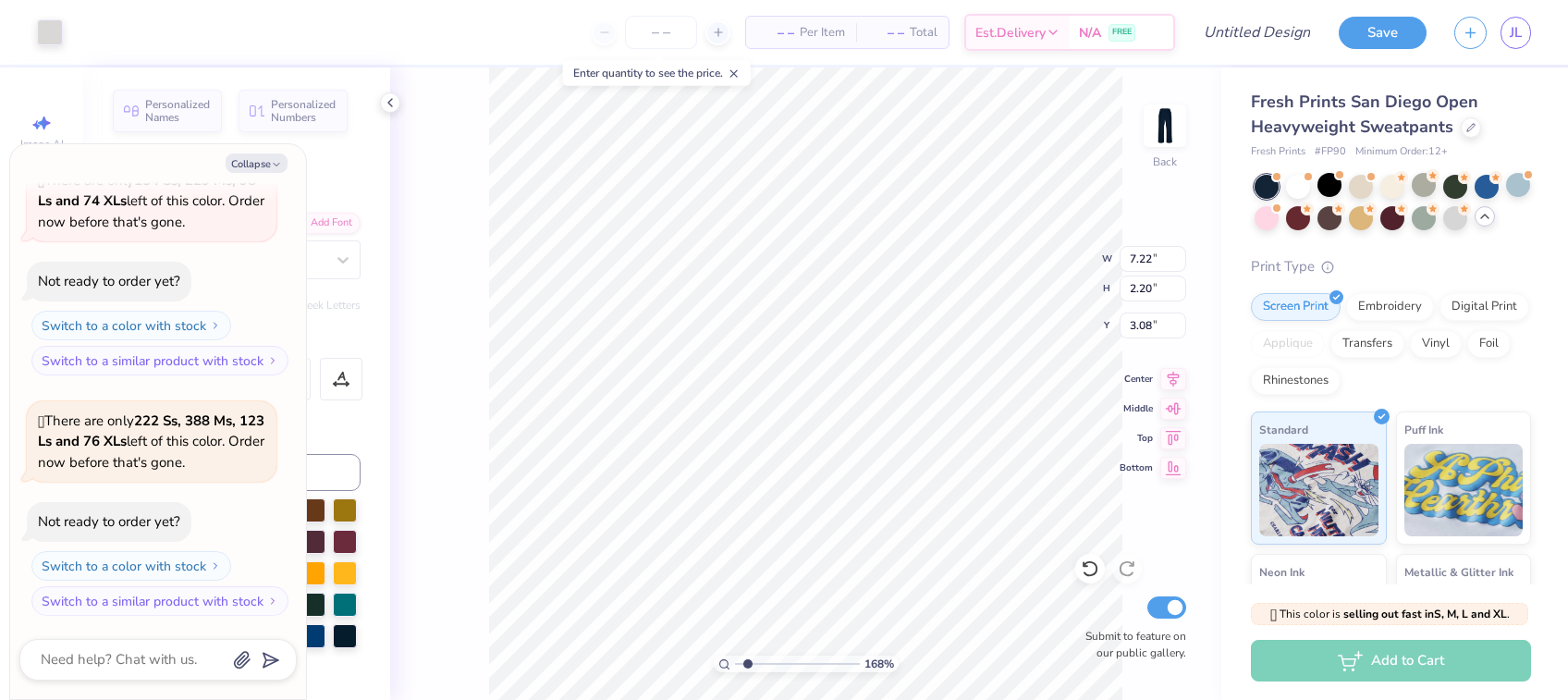type on "1.68072997838123" 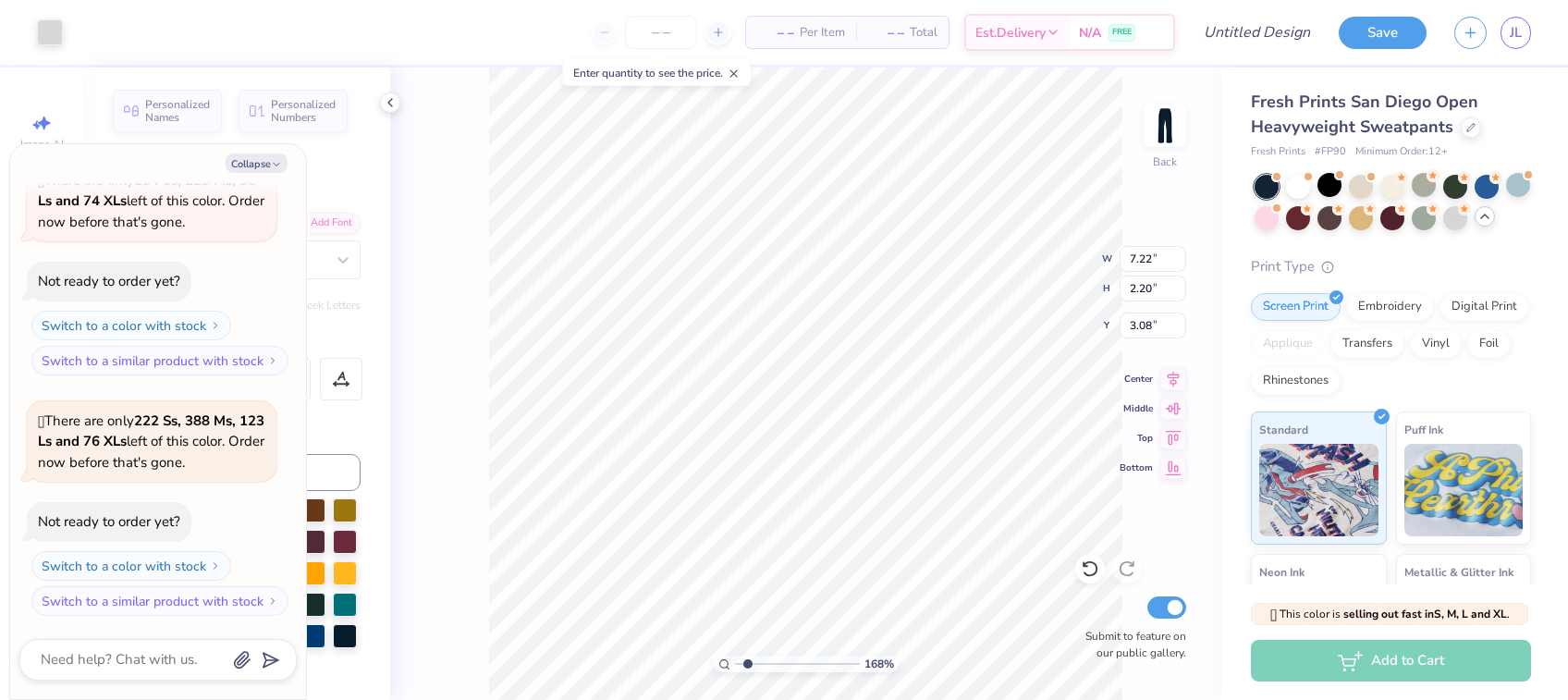 type on "1.68072997838123" 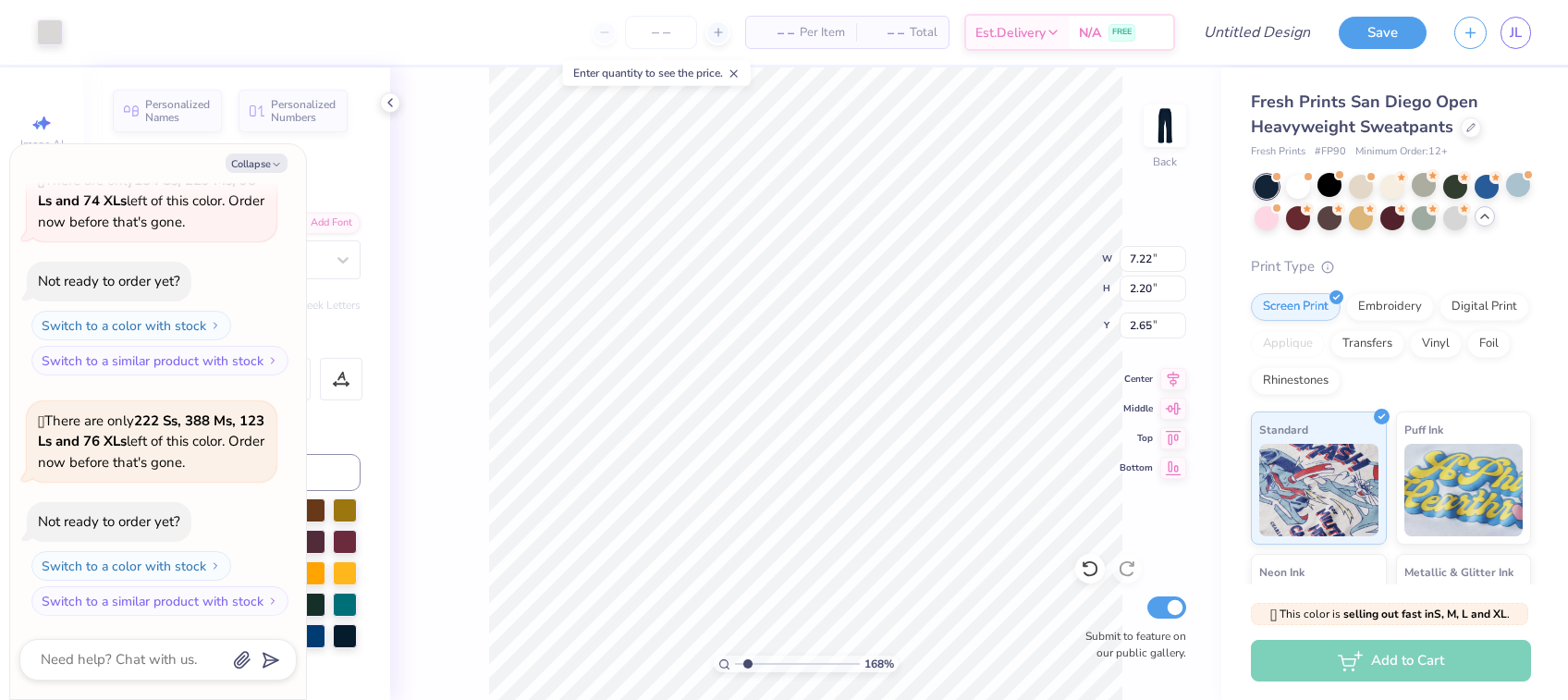 type on "1.68072997838123" 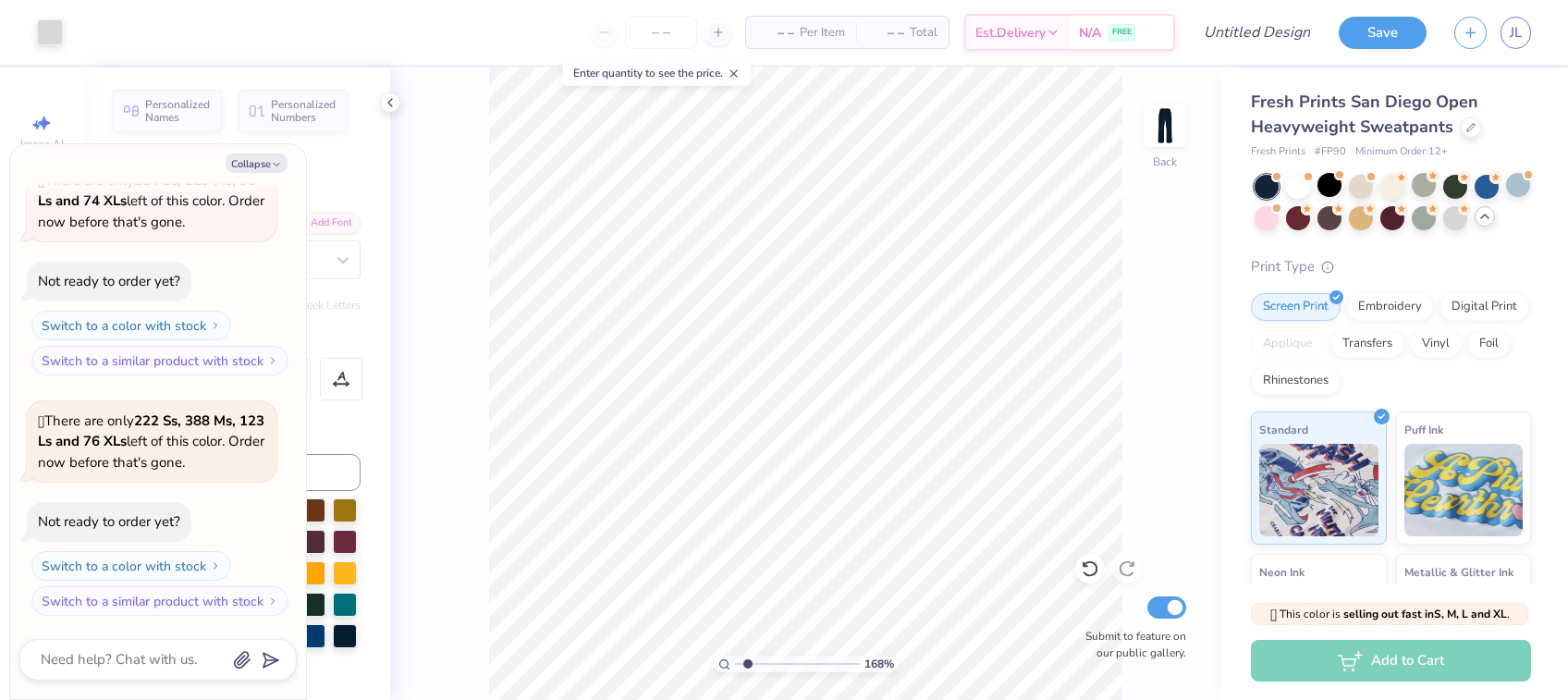 click on "Collapse How can we help you? 🫣 There are only  154 Ss, 229 Ms, 98 Ls and 74 XLs  left of this color. Order now before that's gone. Not ready to order yet? Switch to a color with stock Switch to a similar product with stock 🫣 There are only  93 Ss, 171 Ms, 74 Ls and 29 XLs  left of this color. Order now before that's gone. Not ready to order yet? Switch to a color with stock Switch to a similar product with stock 🫣 There are only  154 Ss, 229 Ms, 98 Ls and 74 XLs  left of this color. Order now before that's gone. Not ready to order yet? Switch to a color with stock Switch to a similar product with stock 🫣 There are only  222 Ss, 388 Ms, 123 Ls and 76 XLs  left of this color. Order now before that's gone. Not ready to order yet? Switch to a color with stock Switch to a similar product with stock" at bounding box center (158, 422) 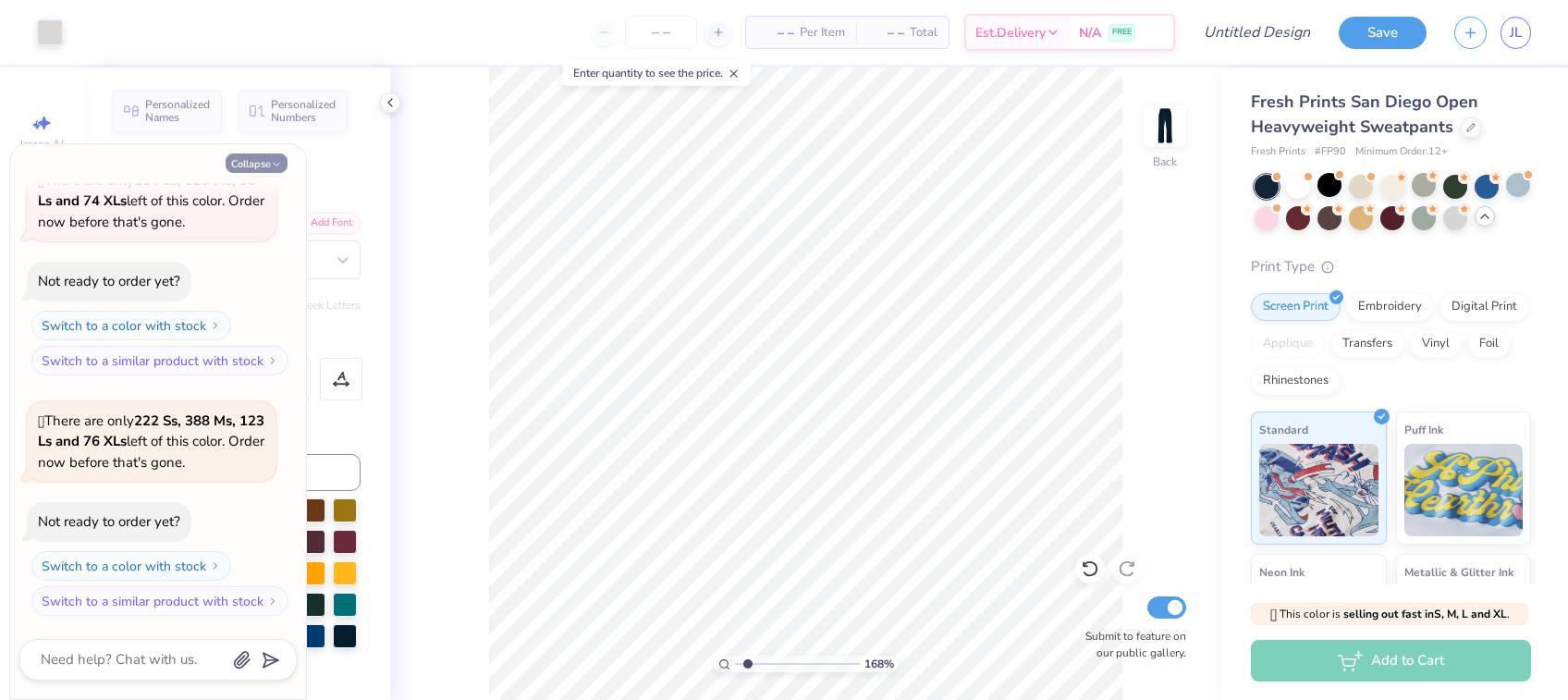 click on "Collapse" at bounding box center (256, 163) 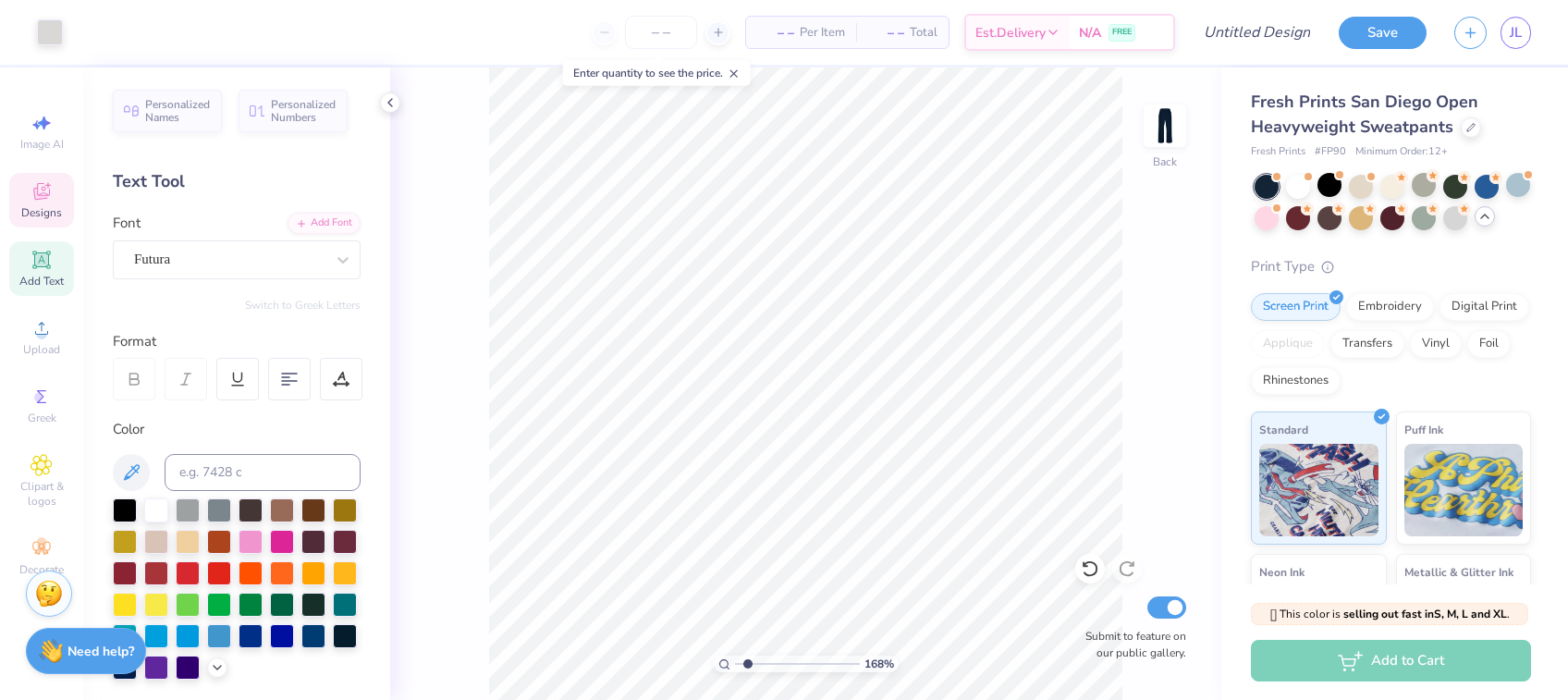 click on "Designs" at bounding box center [42, 200] 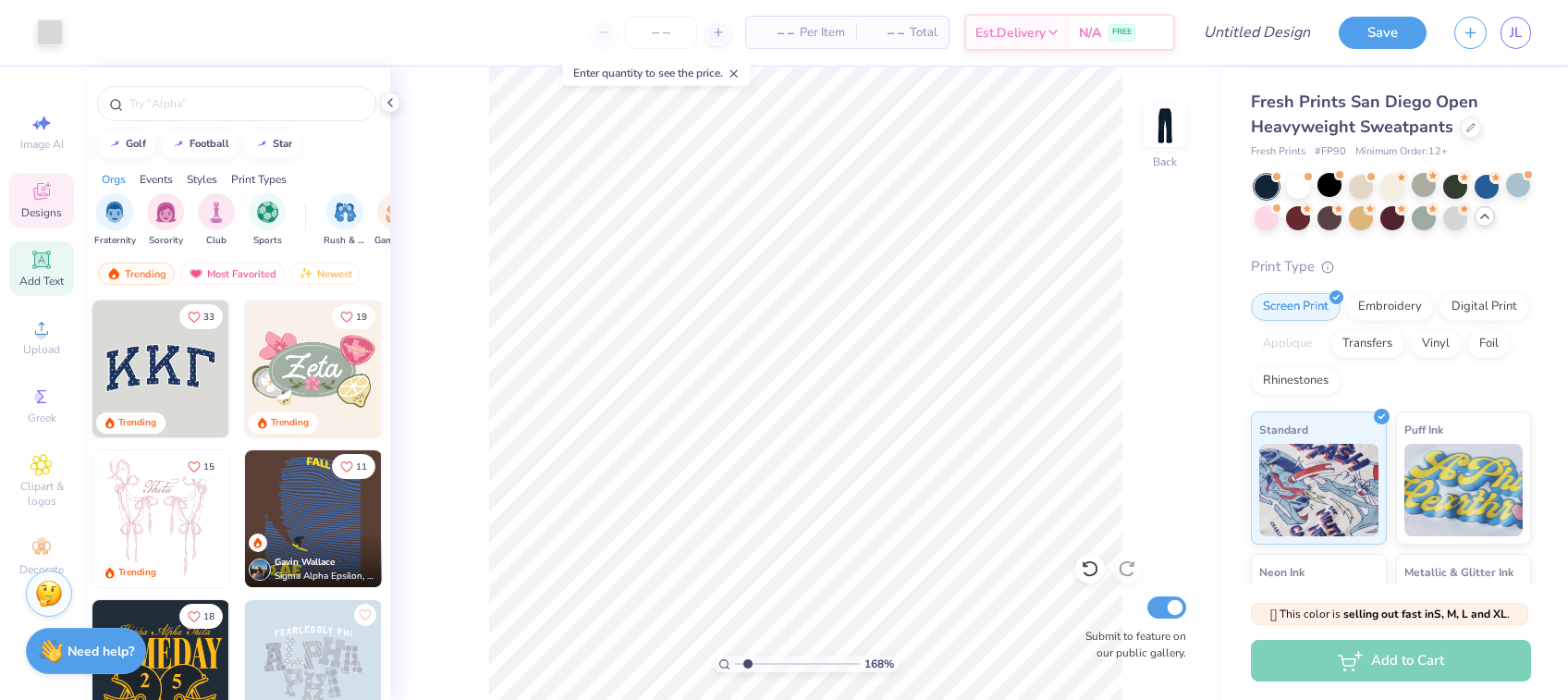 click on "Add Text" at bounding box center [42, 281] 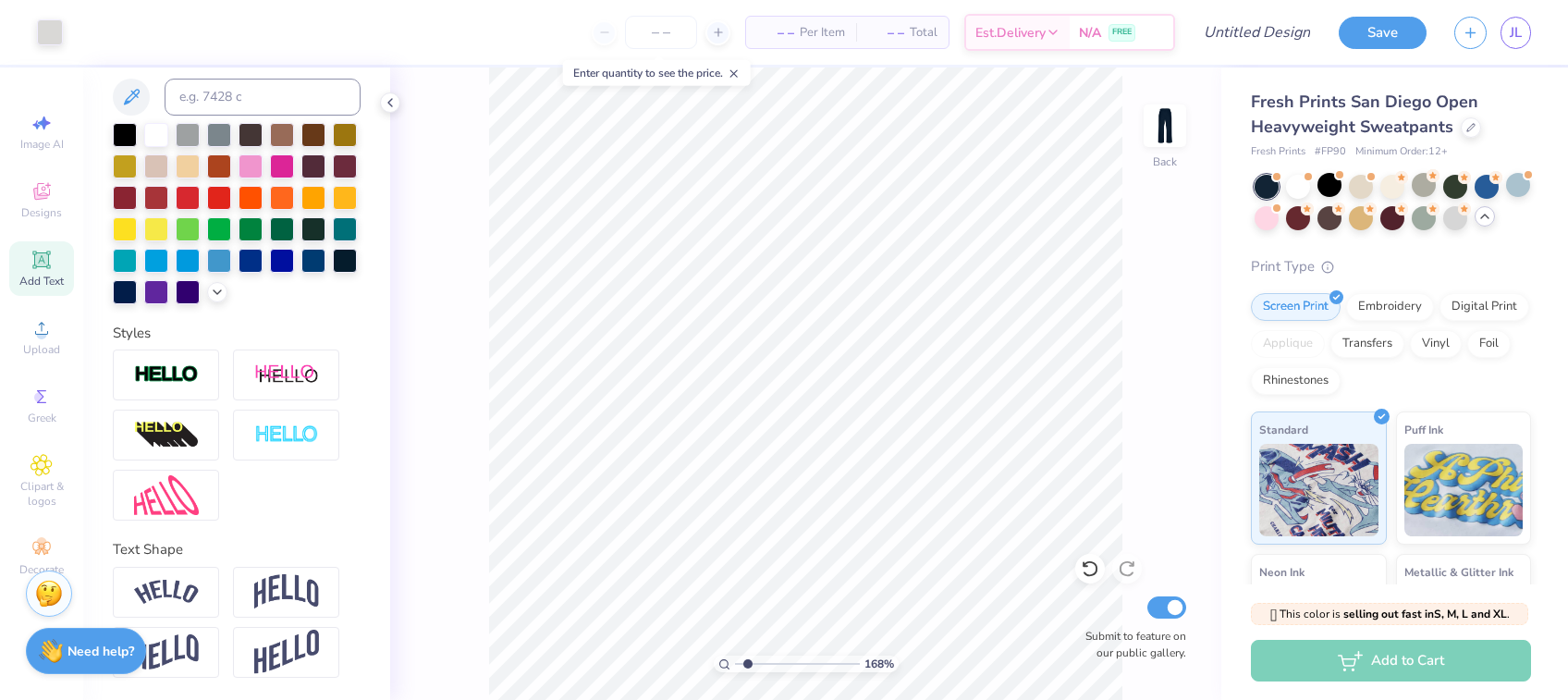 scroll, scrollTop: 0, scrollLeft: 0, axis: both 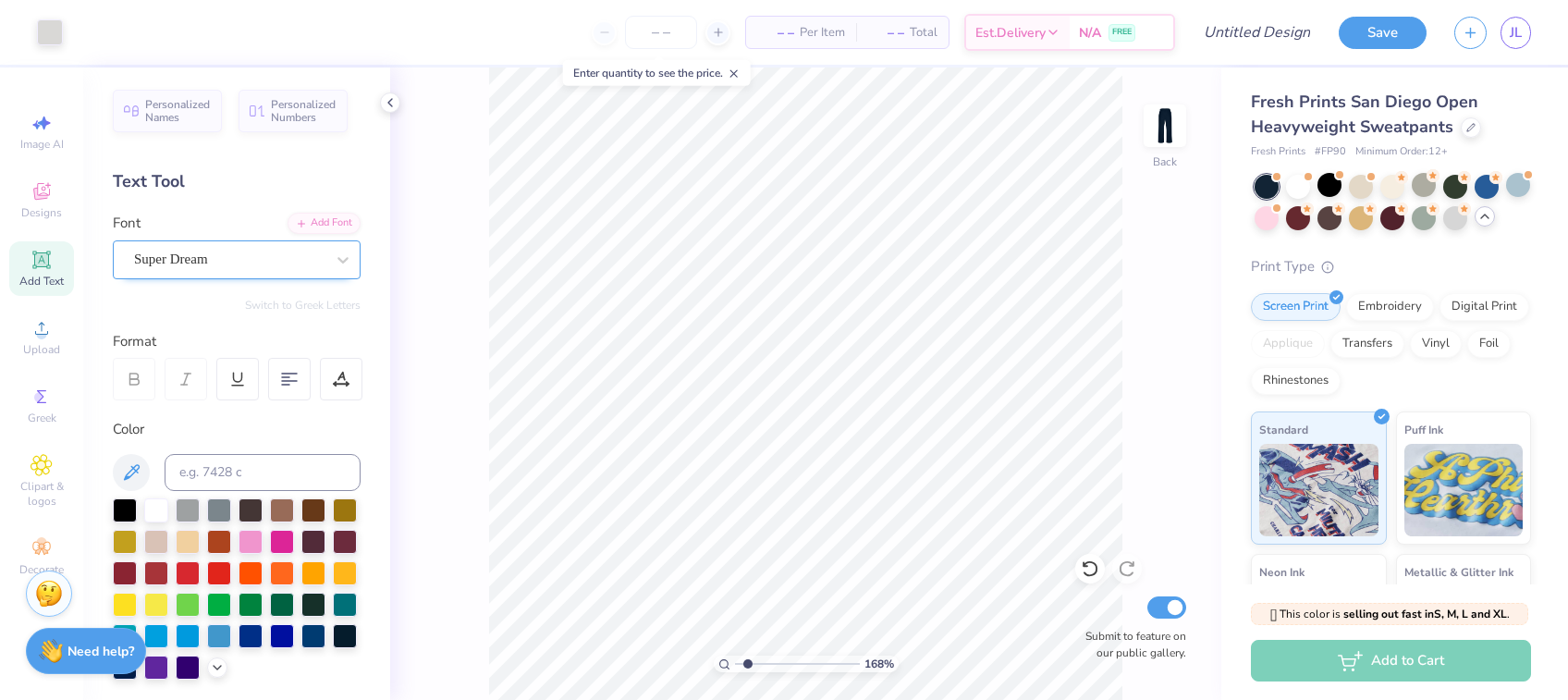 click on "Super Dream" at bounding box center [229, 259] 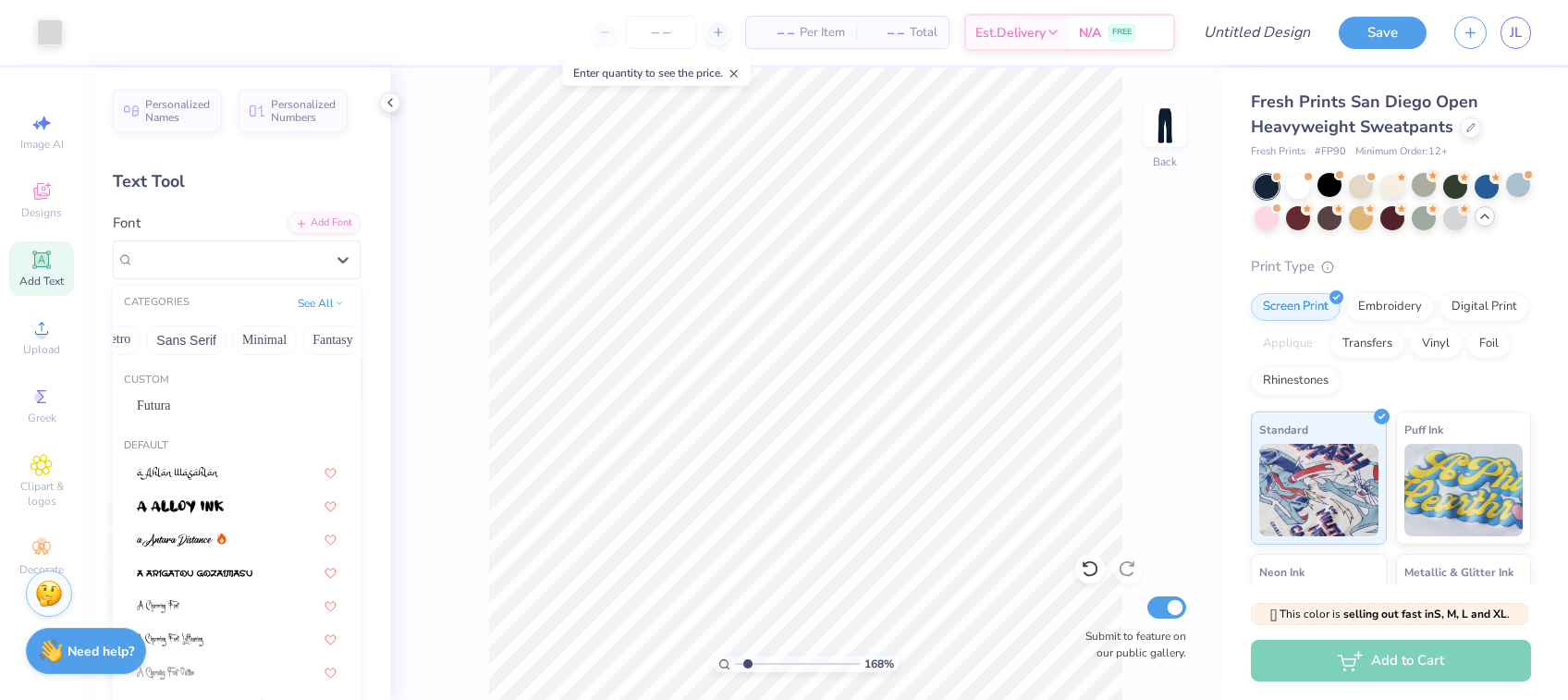scroll, scrollTop: 0, scrollLeft: 560, axis: horizontal 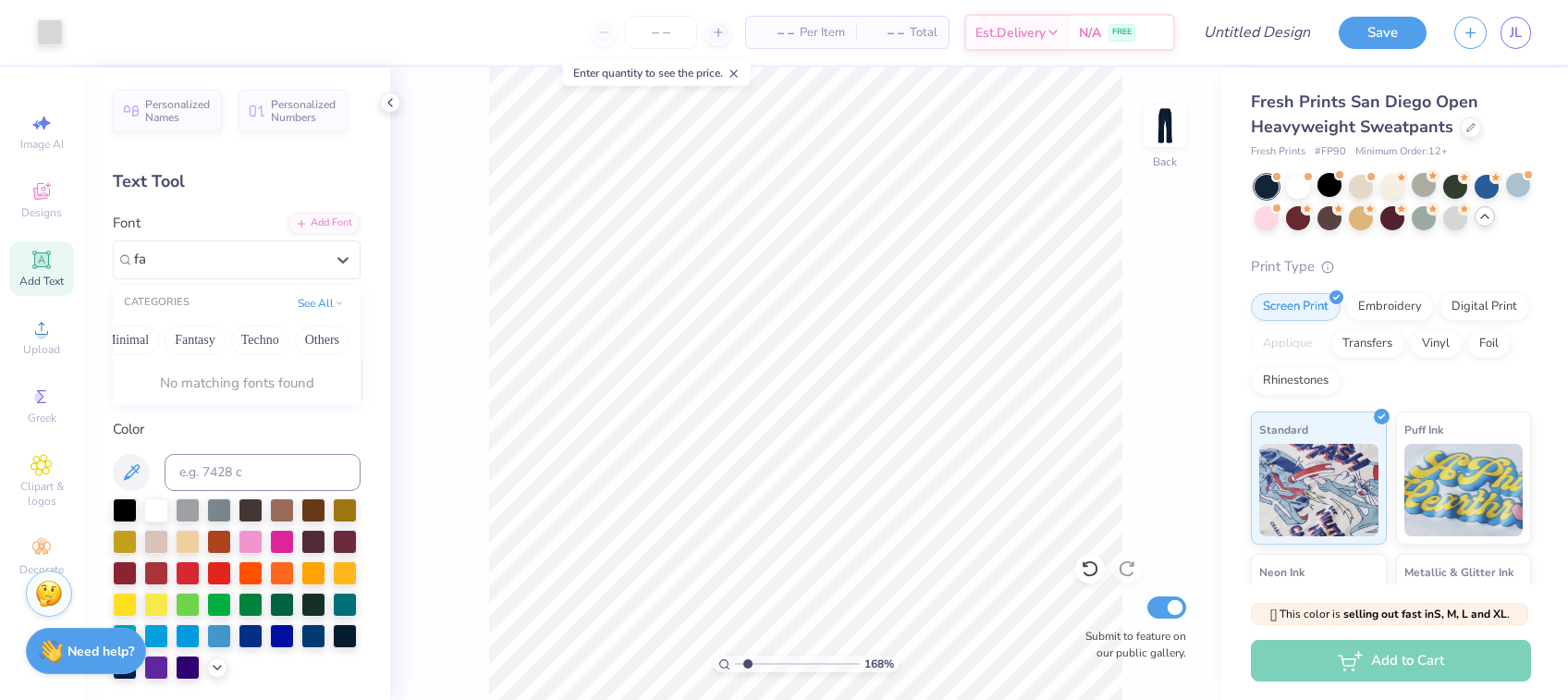 type on "f" 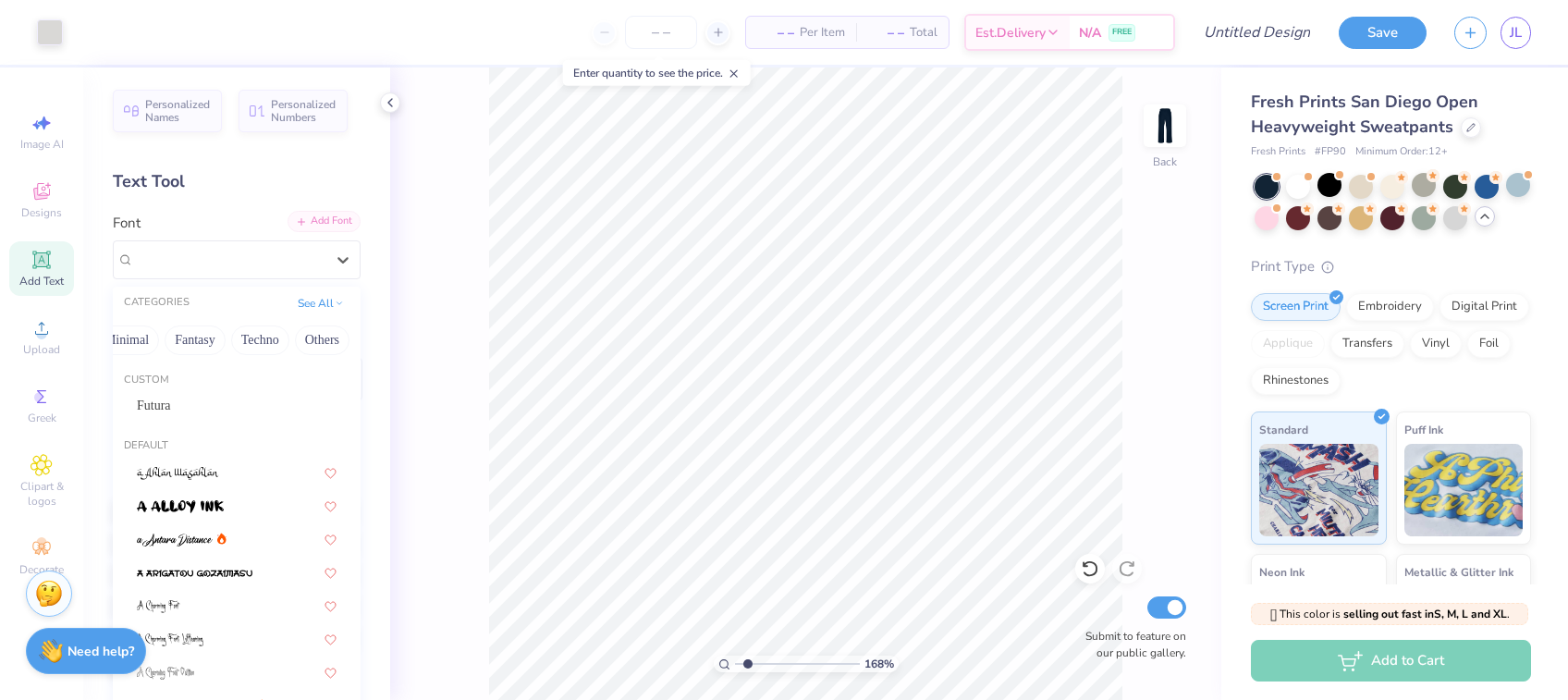 type 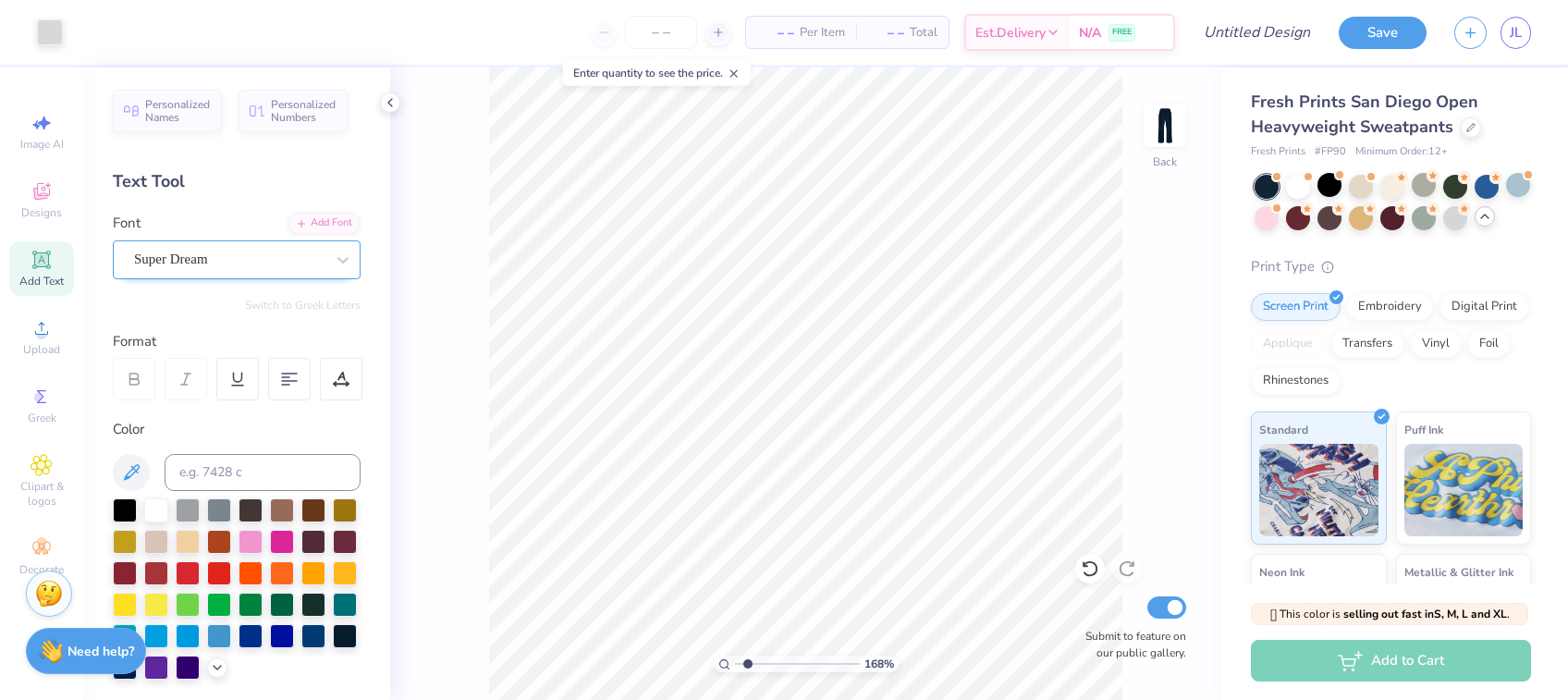 click on "Super Dream" at bounding box center (237, 260) 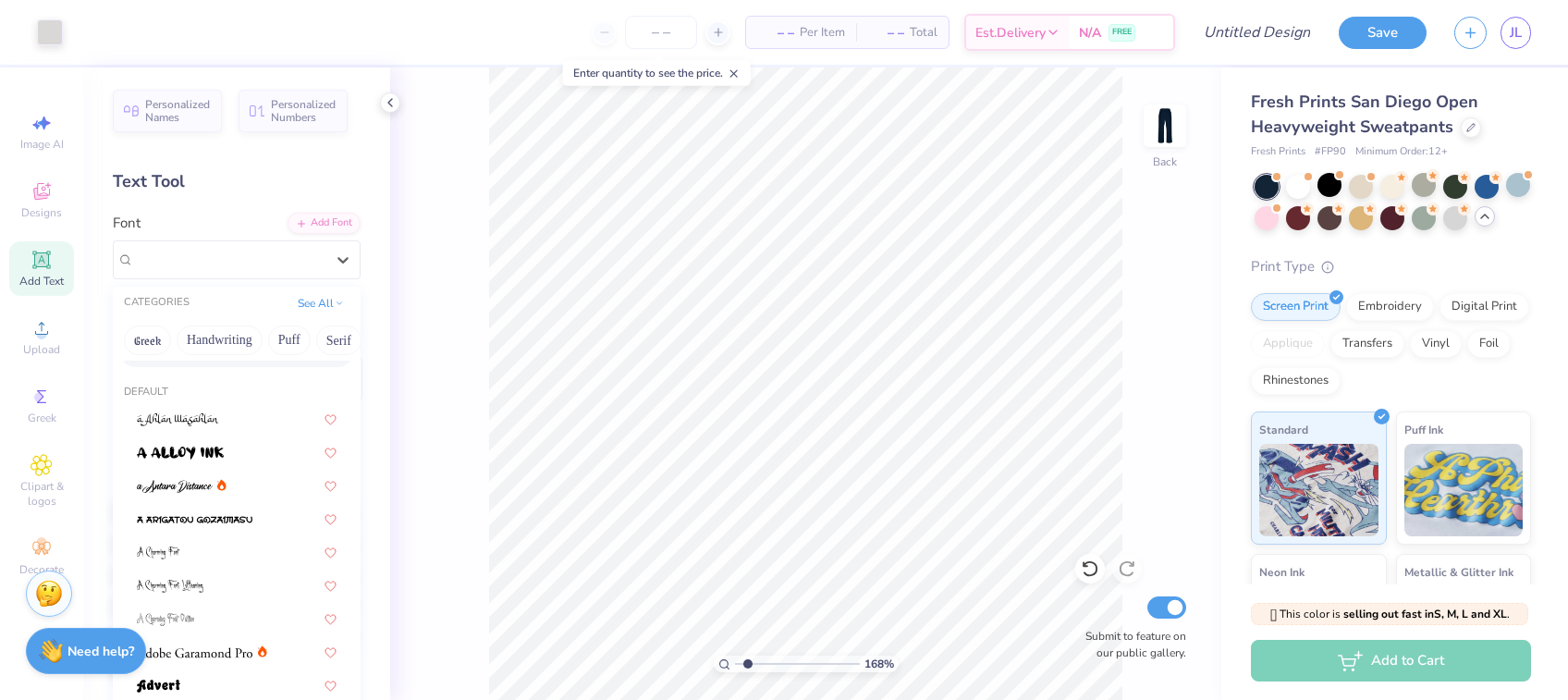 scroll, scrollTop: 61, scrollLeft: 0, axis: vertical 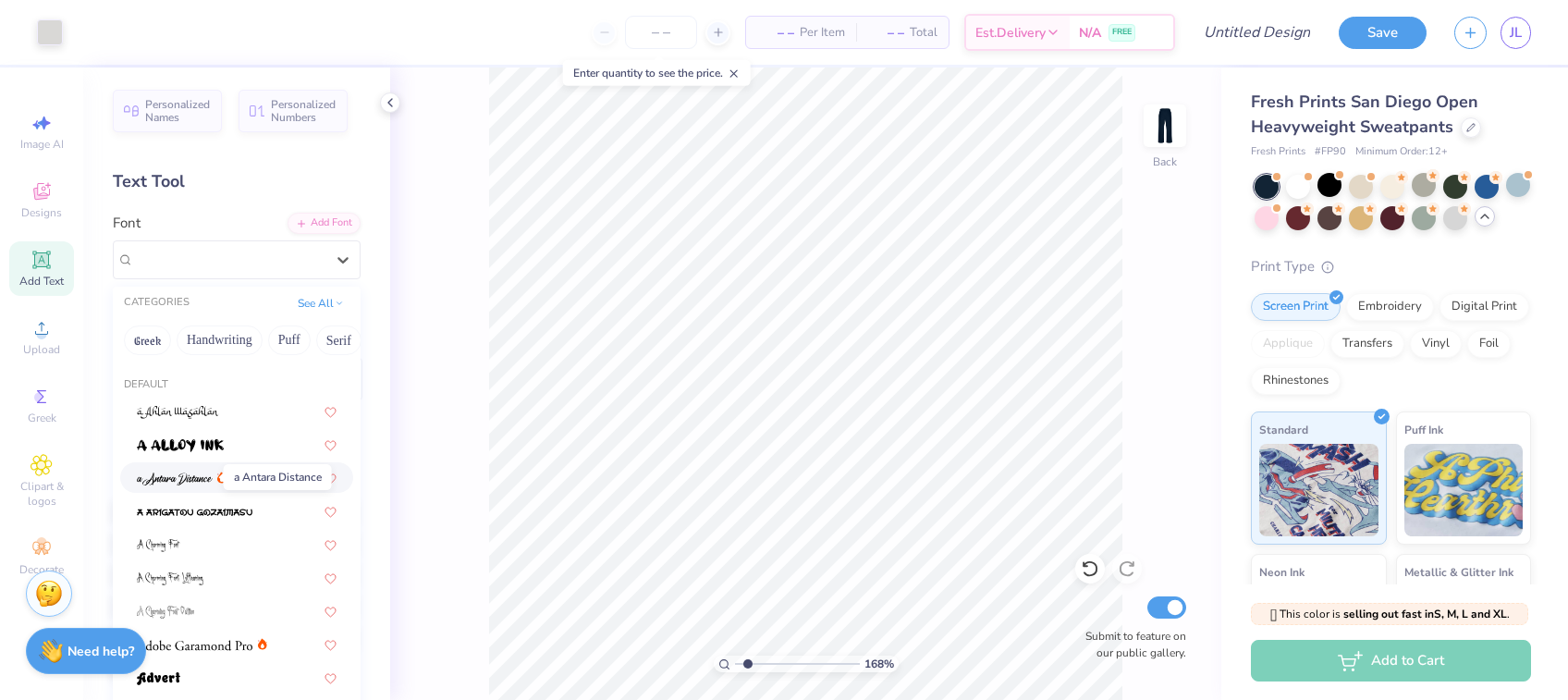 click at bounding box center [175, 479] 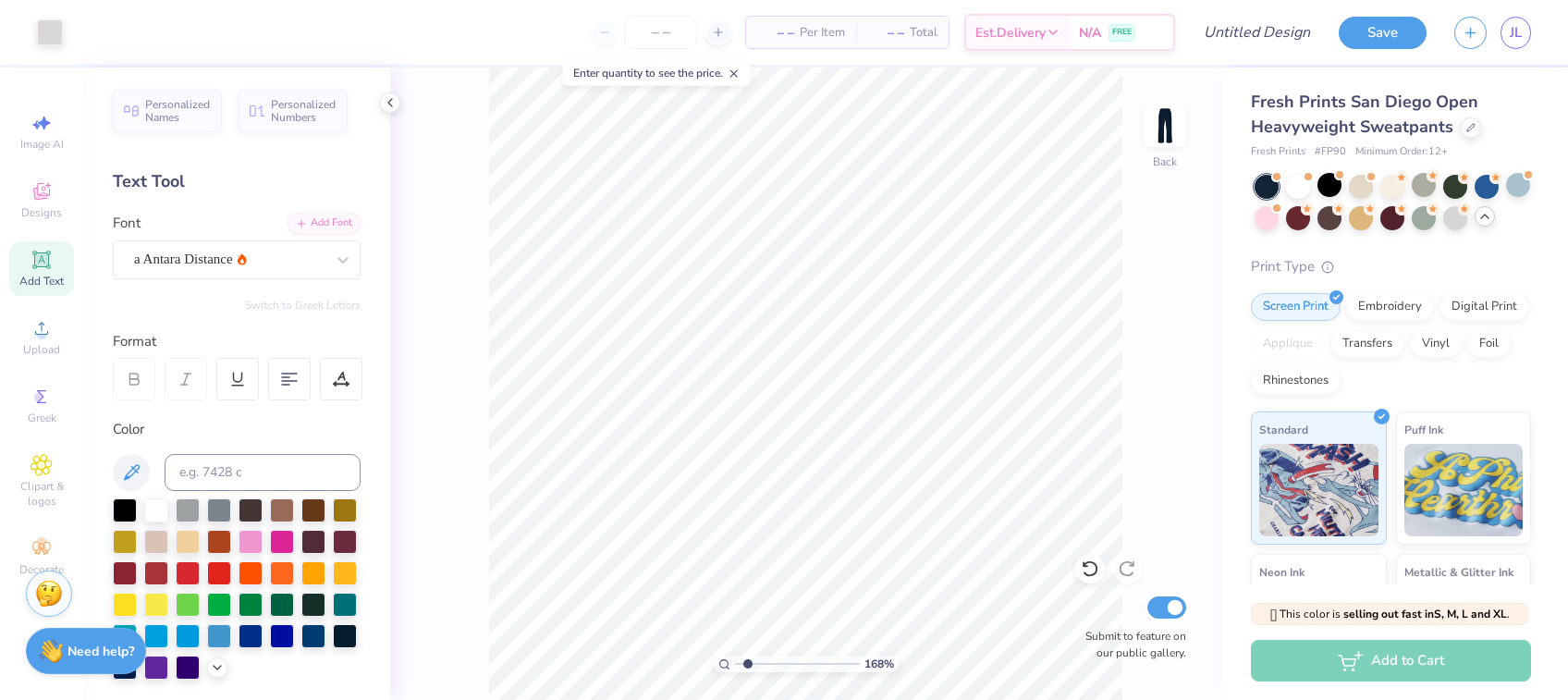 type on "1" 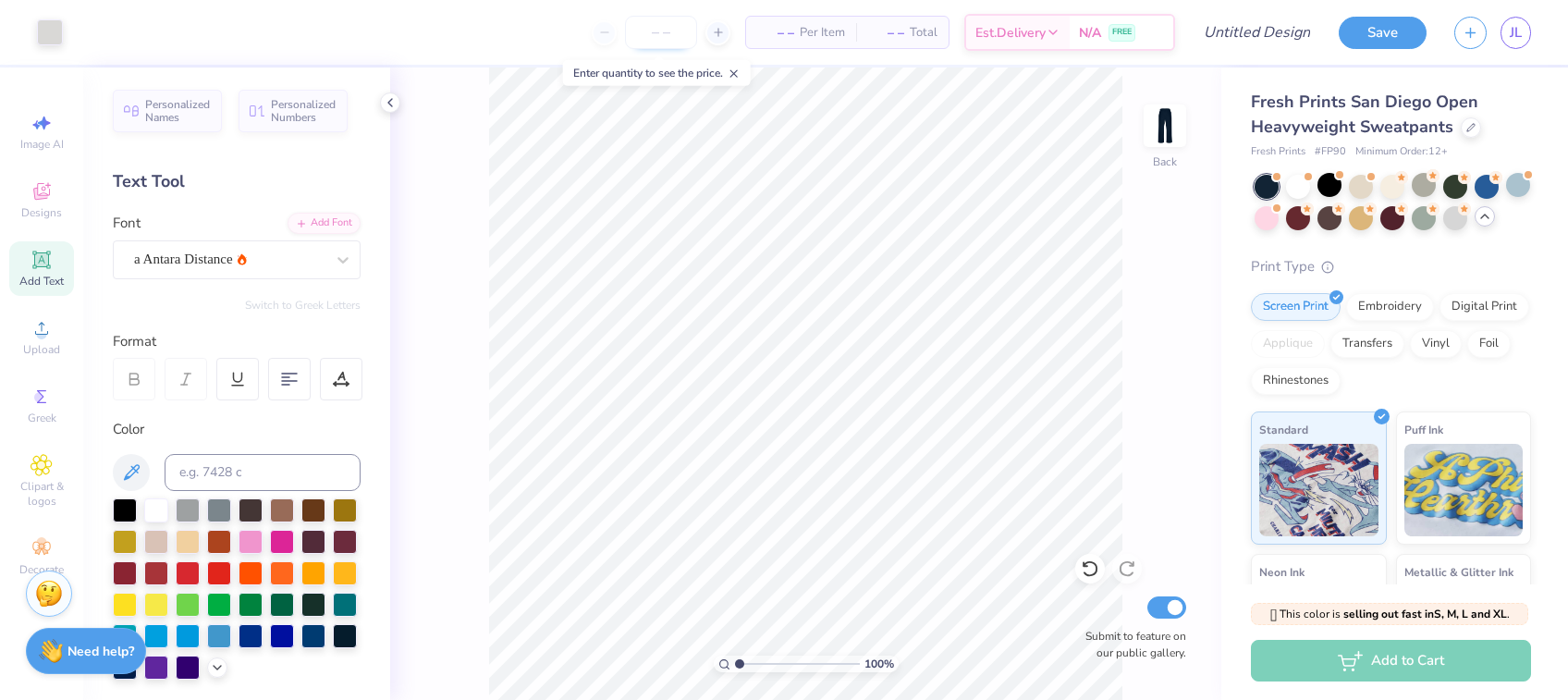 click at bounding box center [661, 32] 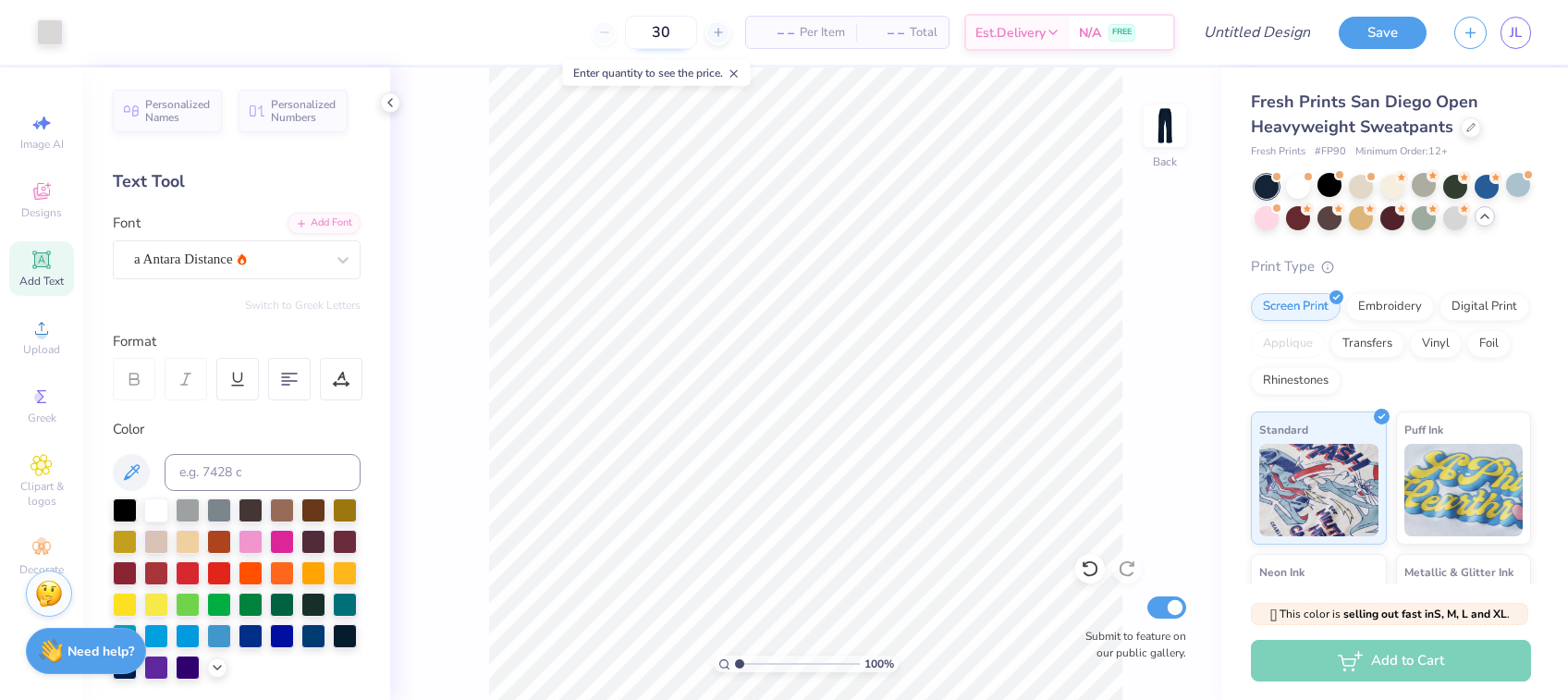 type on "30" 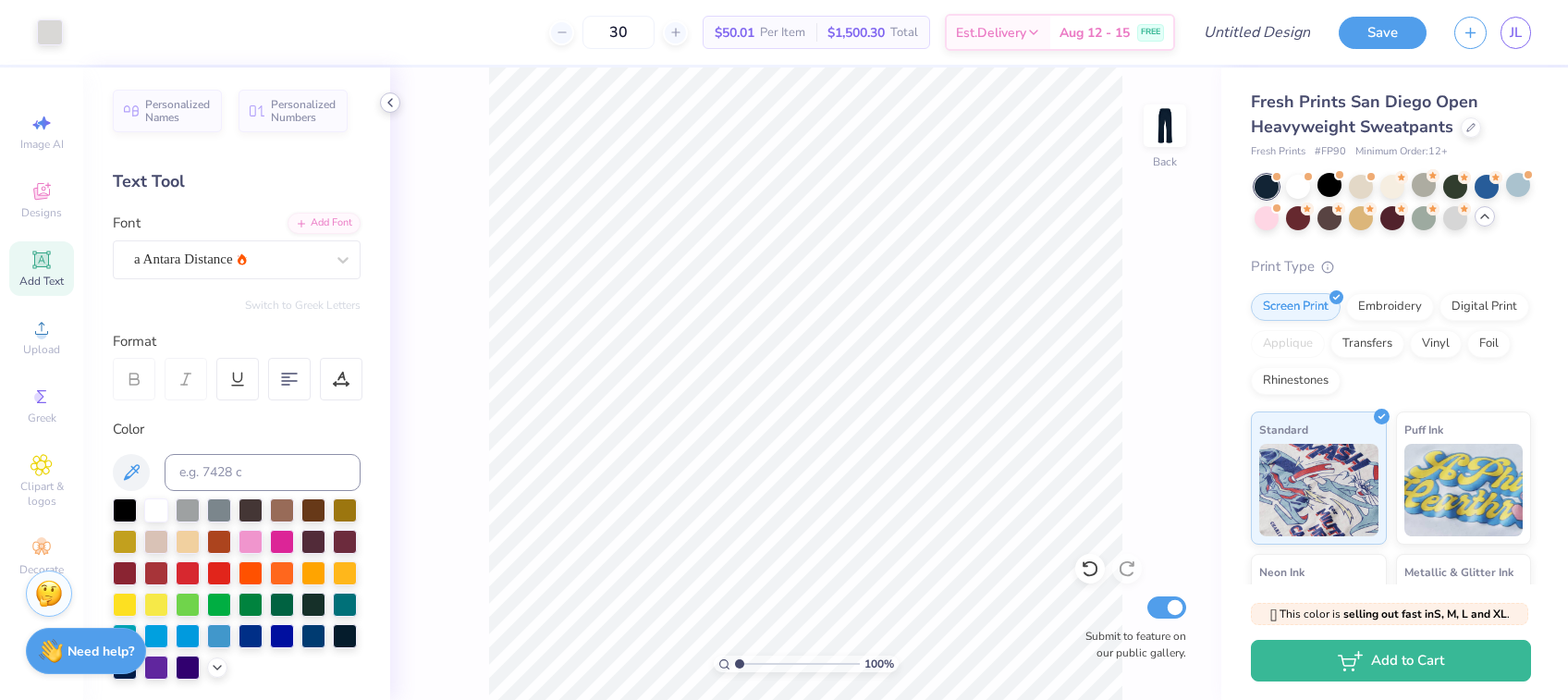 click 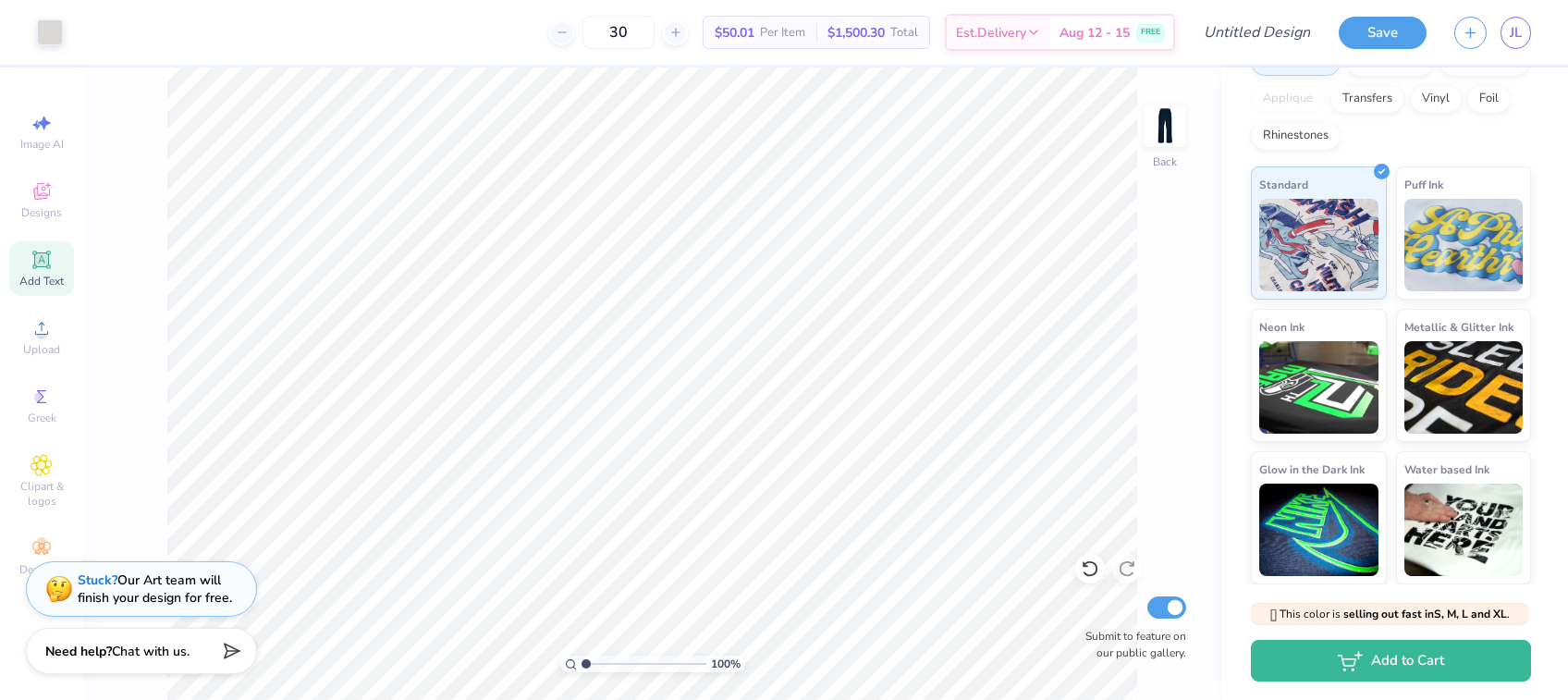 scroll, scrollTop: 0, scrollLeft: 0, axis: both 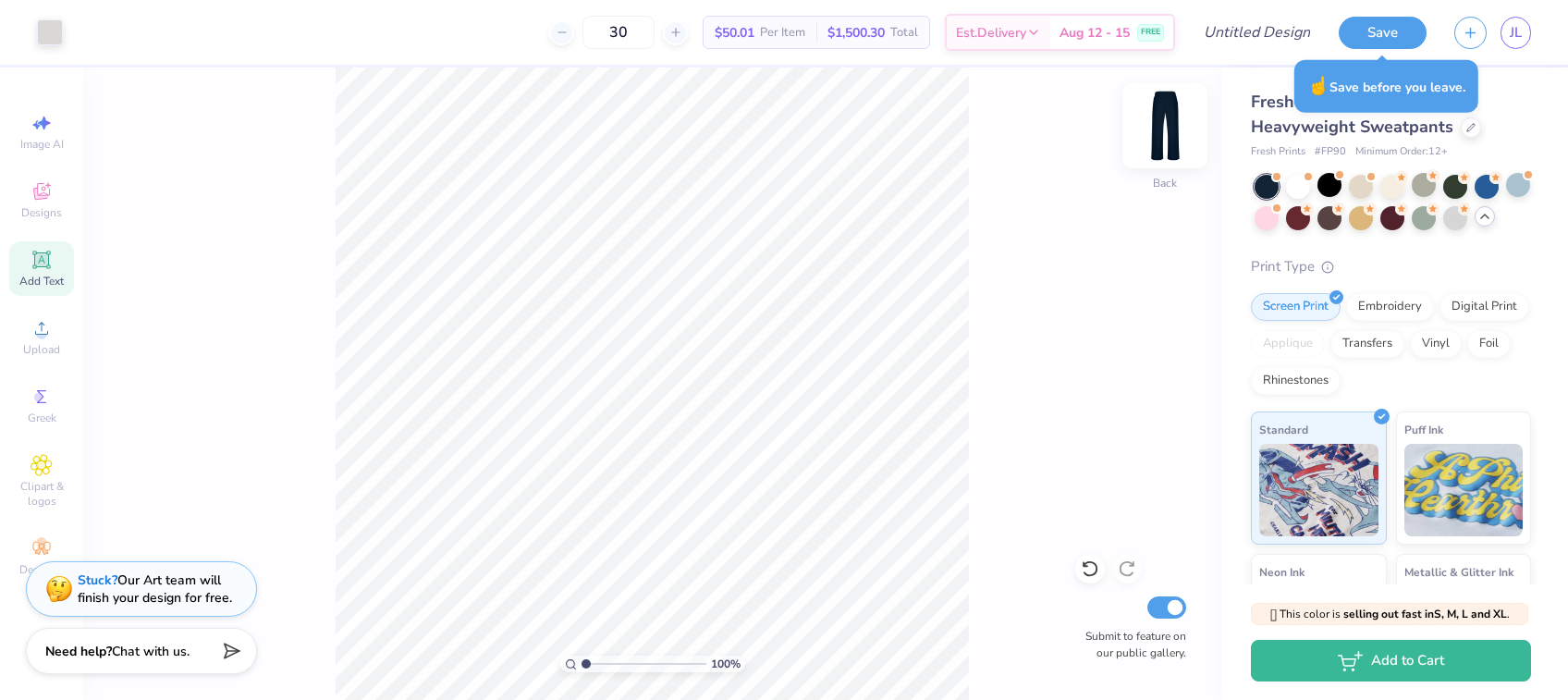click at bounding box center (1165, 126) 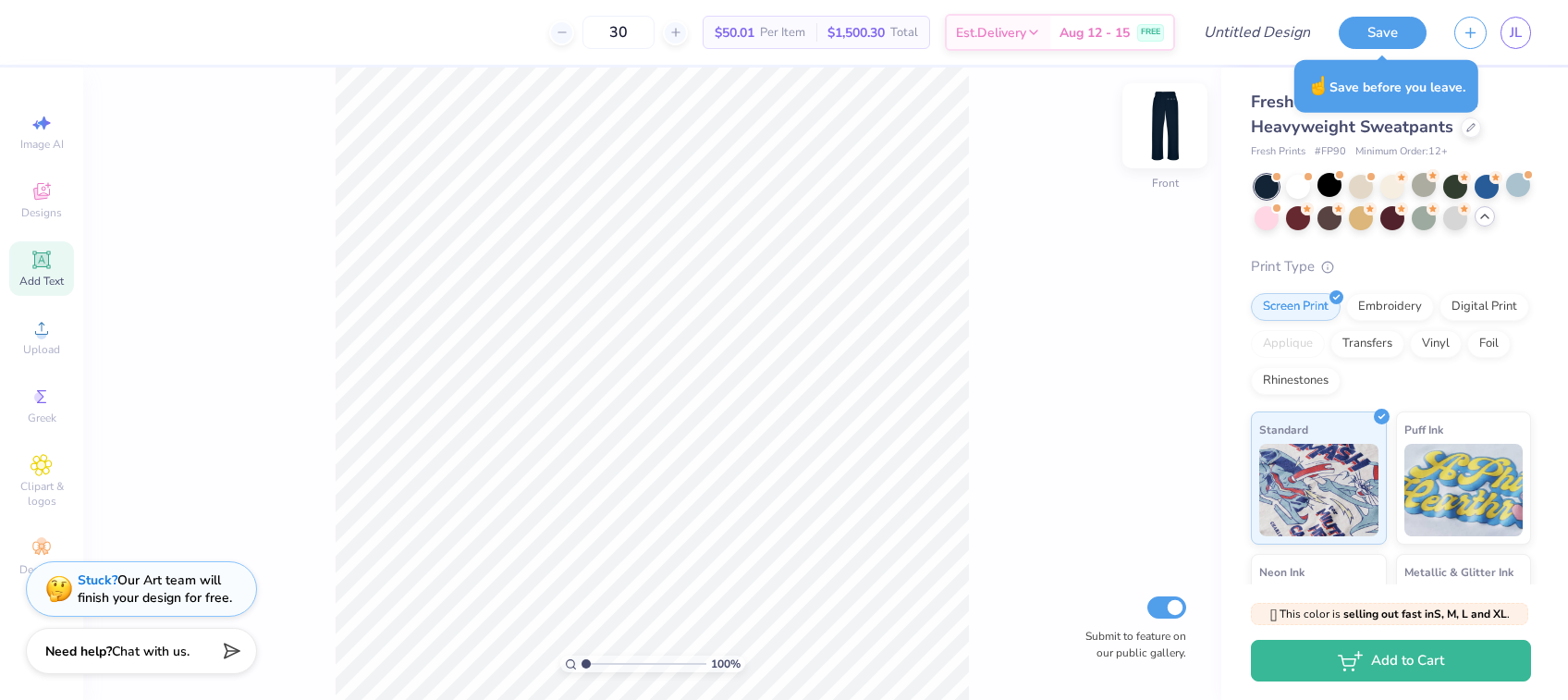 click at bounding box center [1165, 126] 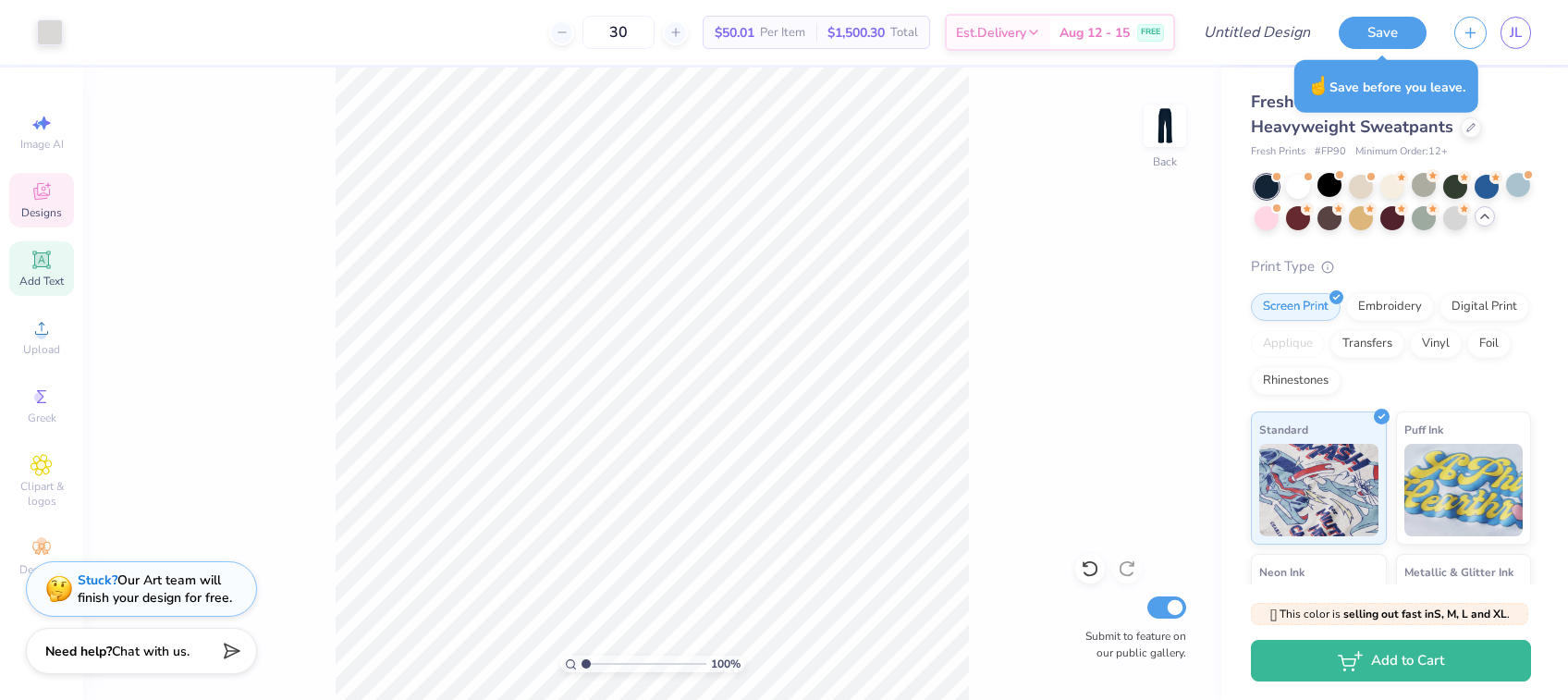 click on "Designs" at bounding box center (42, 200) 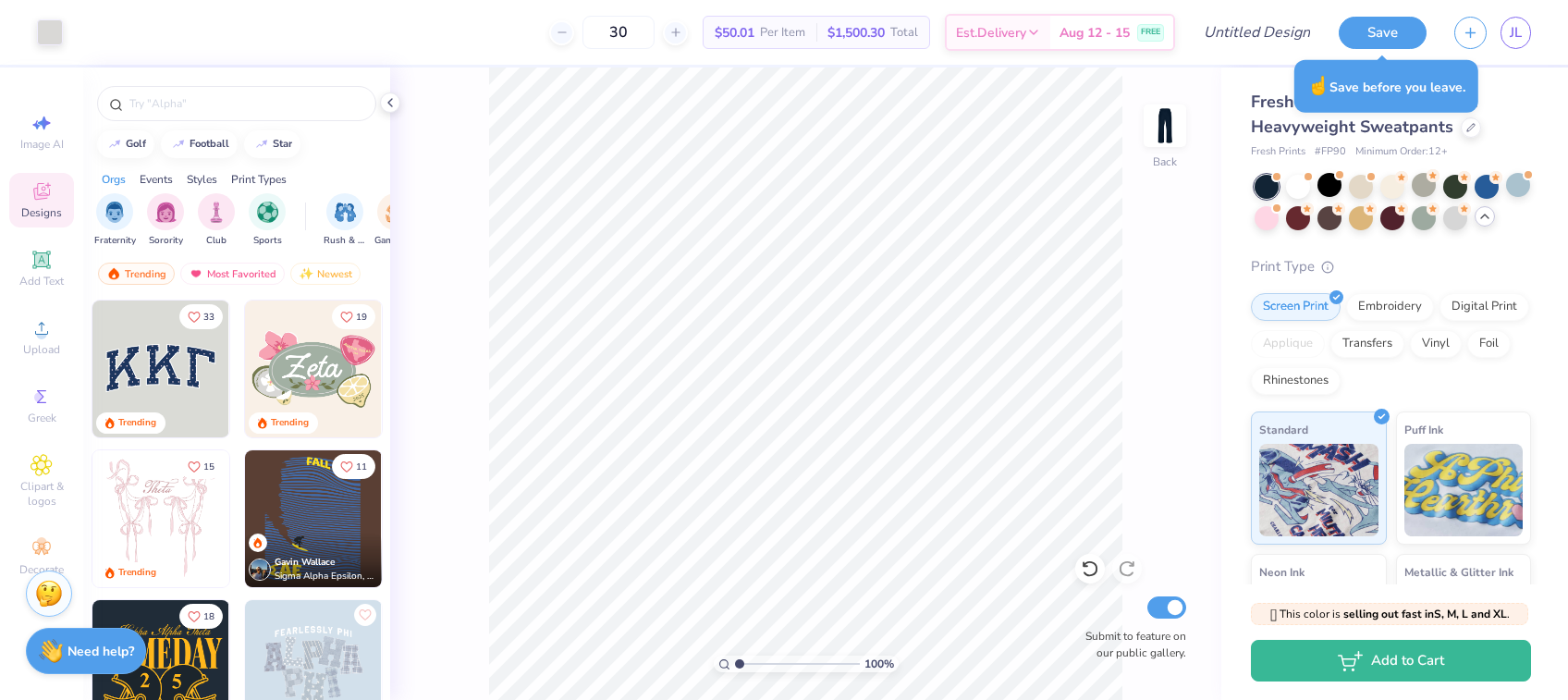 click at bounding box center (313, 369) 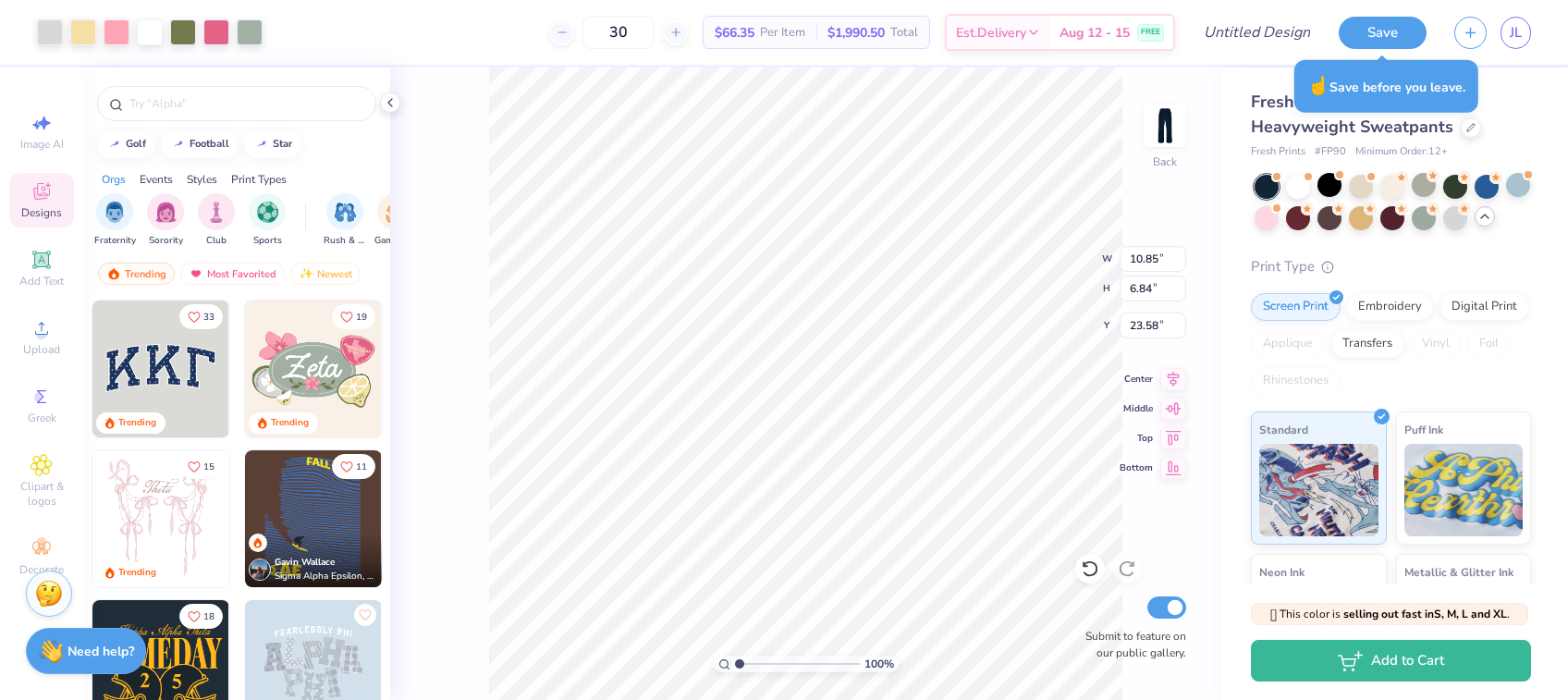 click on "100  % Back W 10.85 10.85 " H 6.84 6.84 " Y 23.58 23.58 " Center Middle Top Bottom Submit to feature on our public gallery." at bounding box center [805, 384] 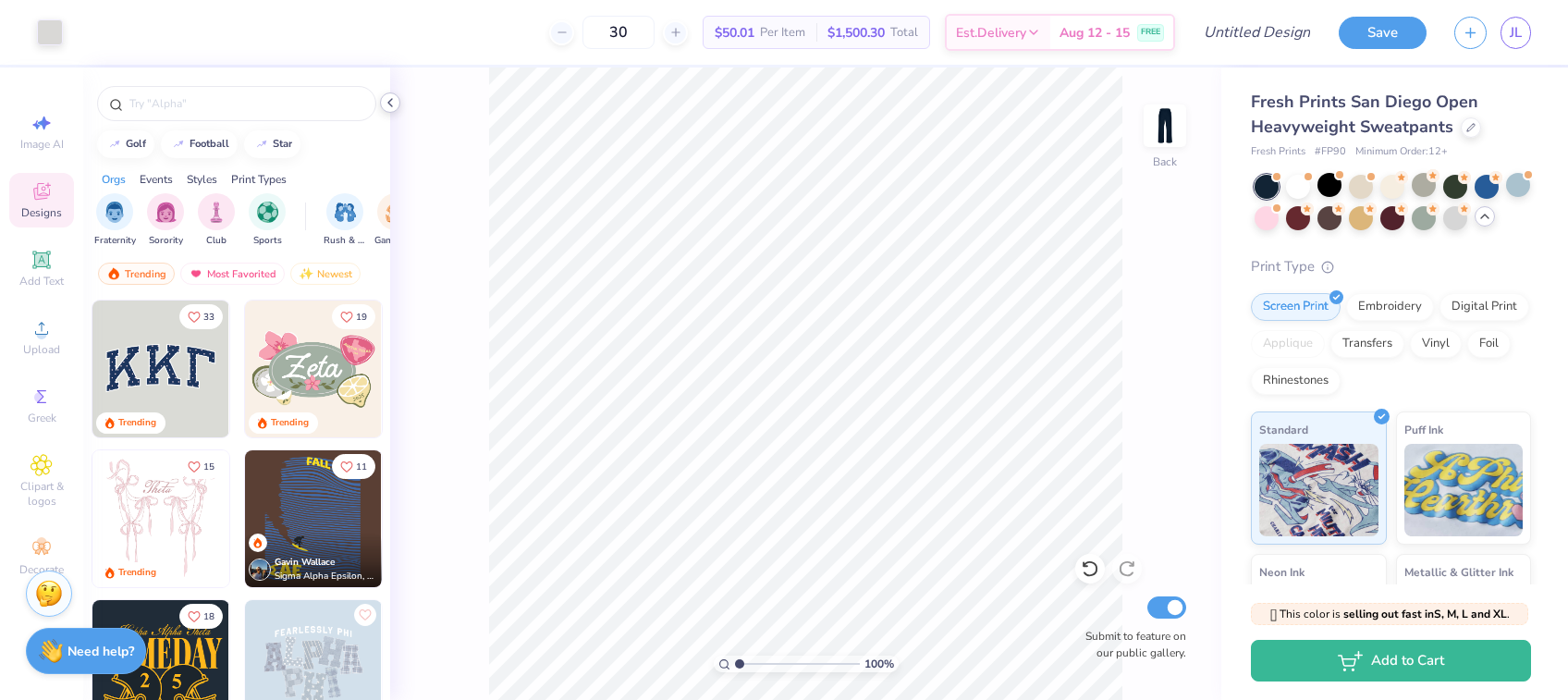 click 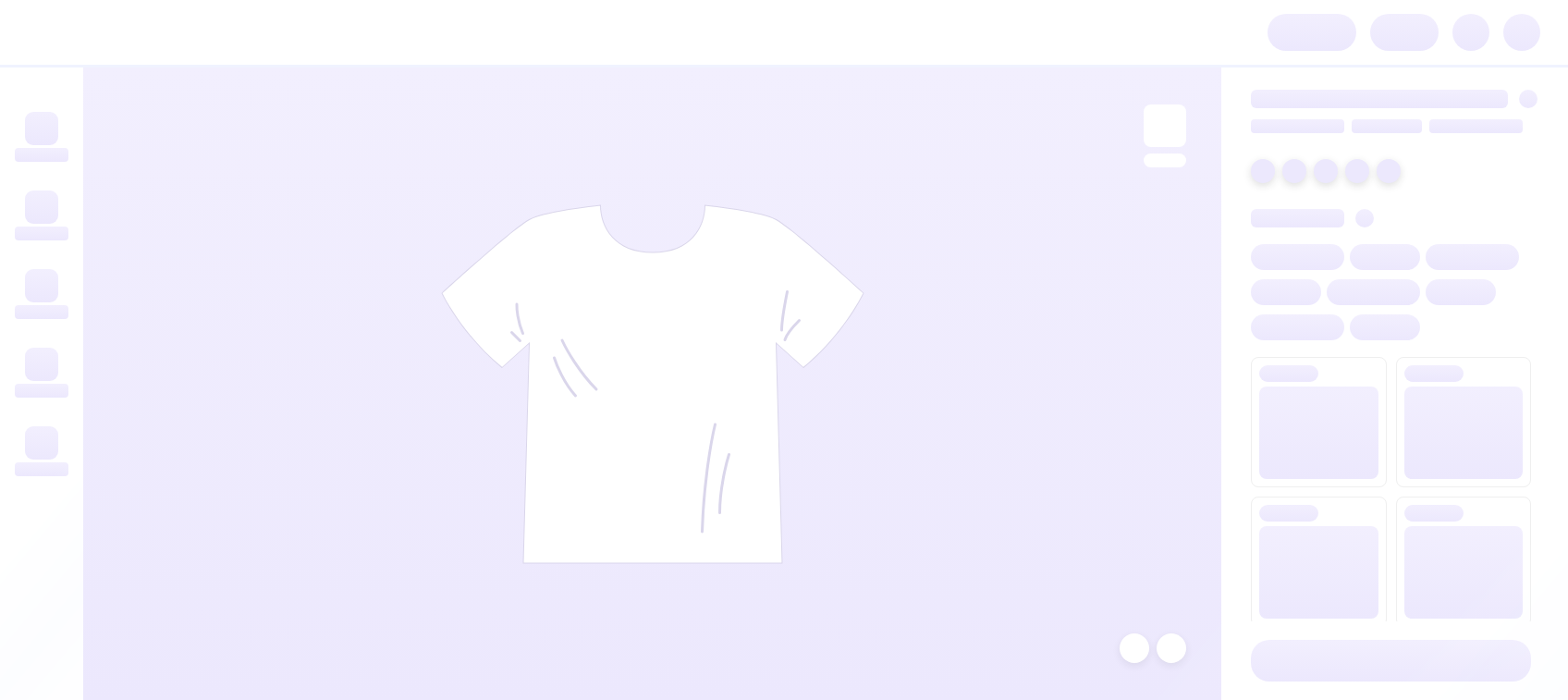 scroll, scrollTop: 0, scrollLeft: 0, axis: both 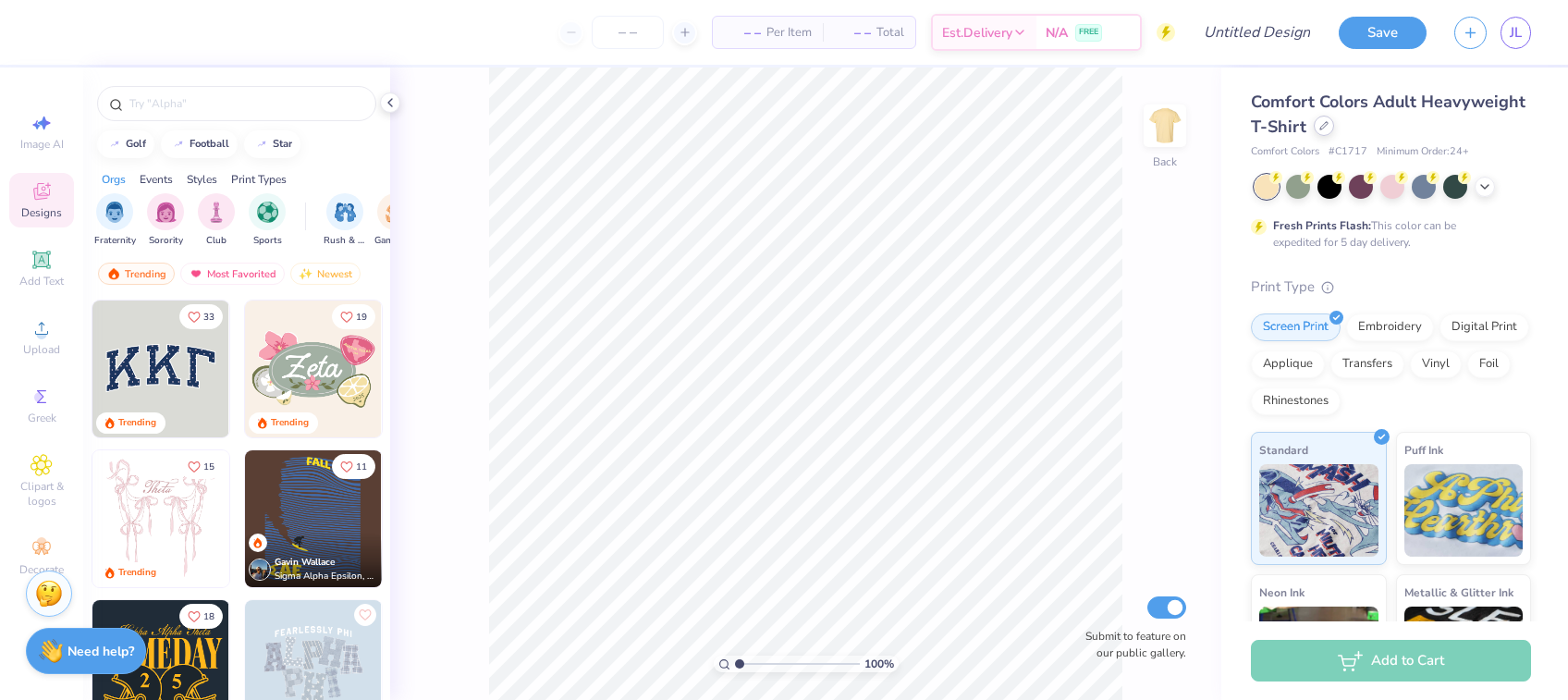 click 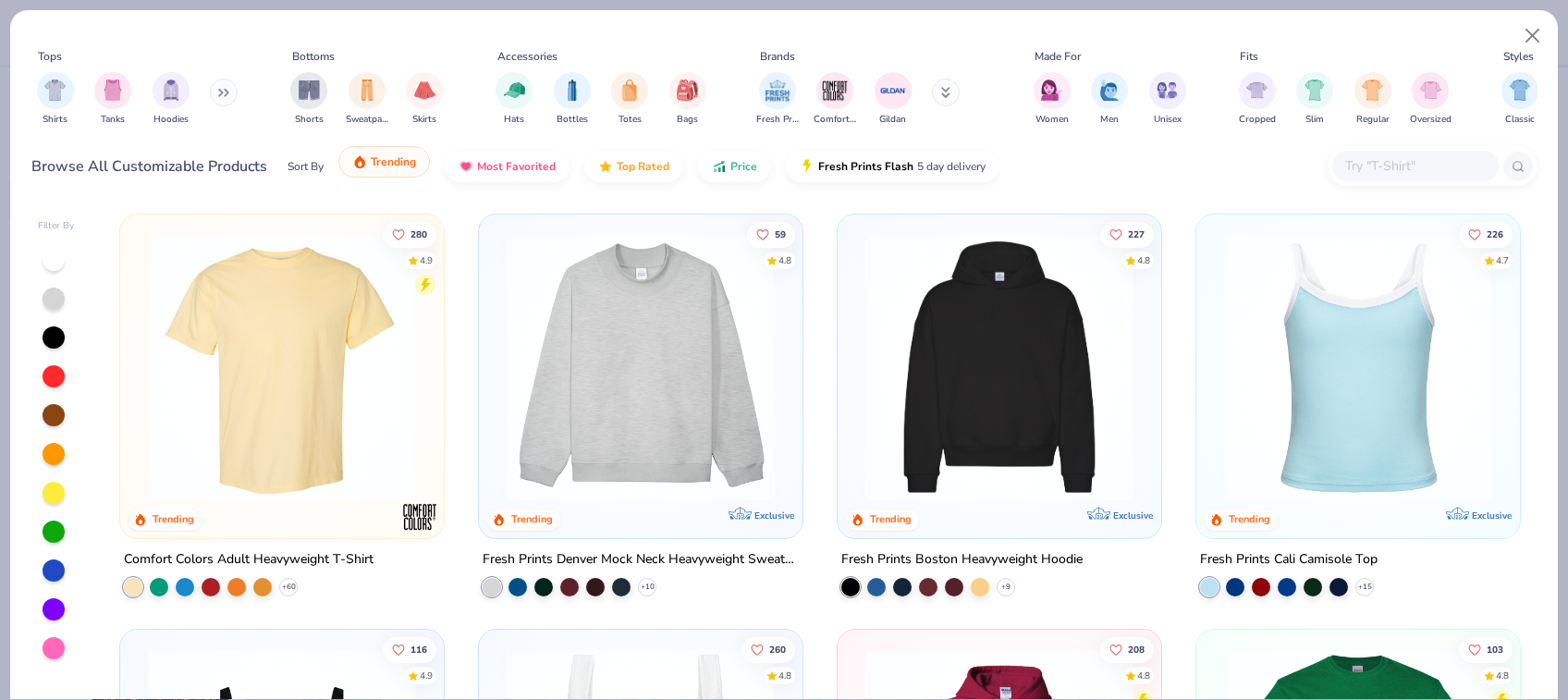 click on "Trending" at bounding box center (393, 162) 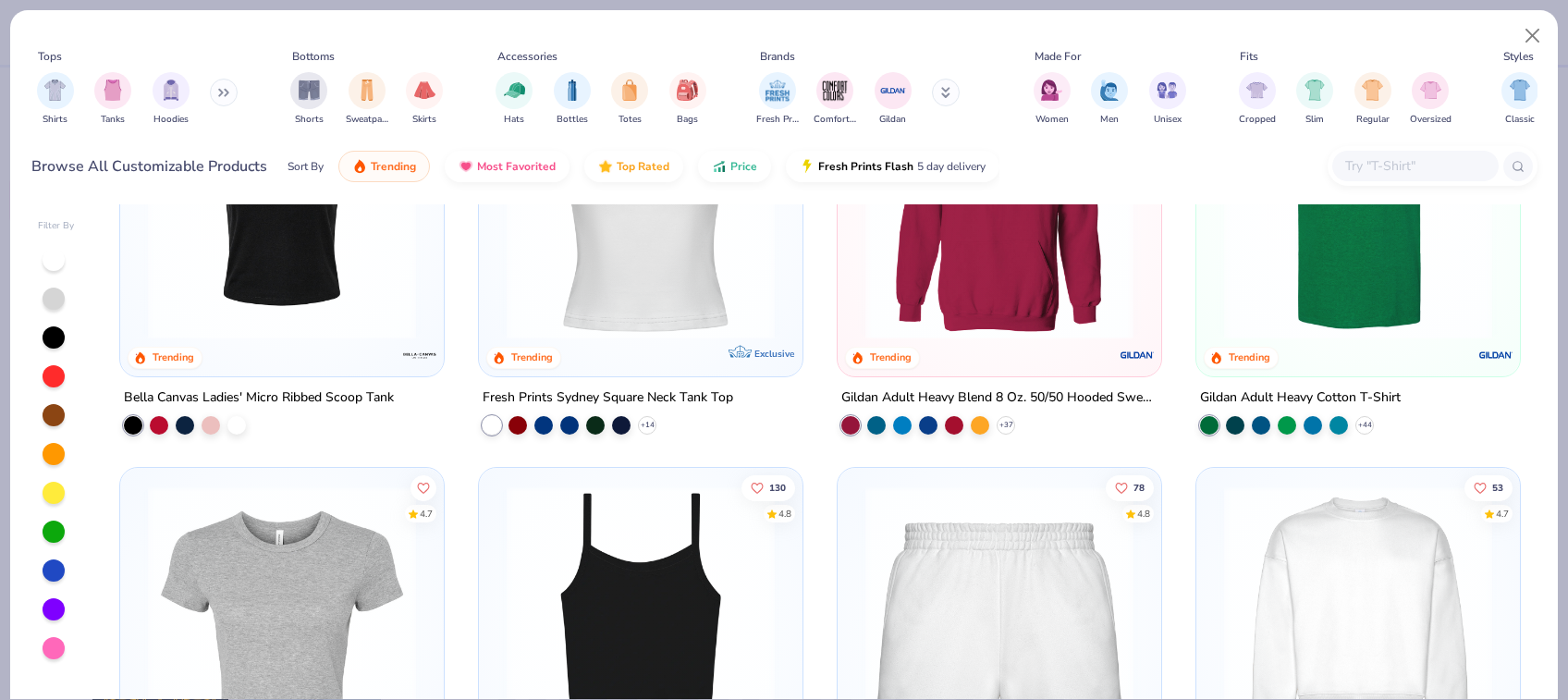 scroll, scrollTop: 793, scrollLeft: 0, axis: vertical 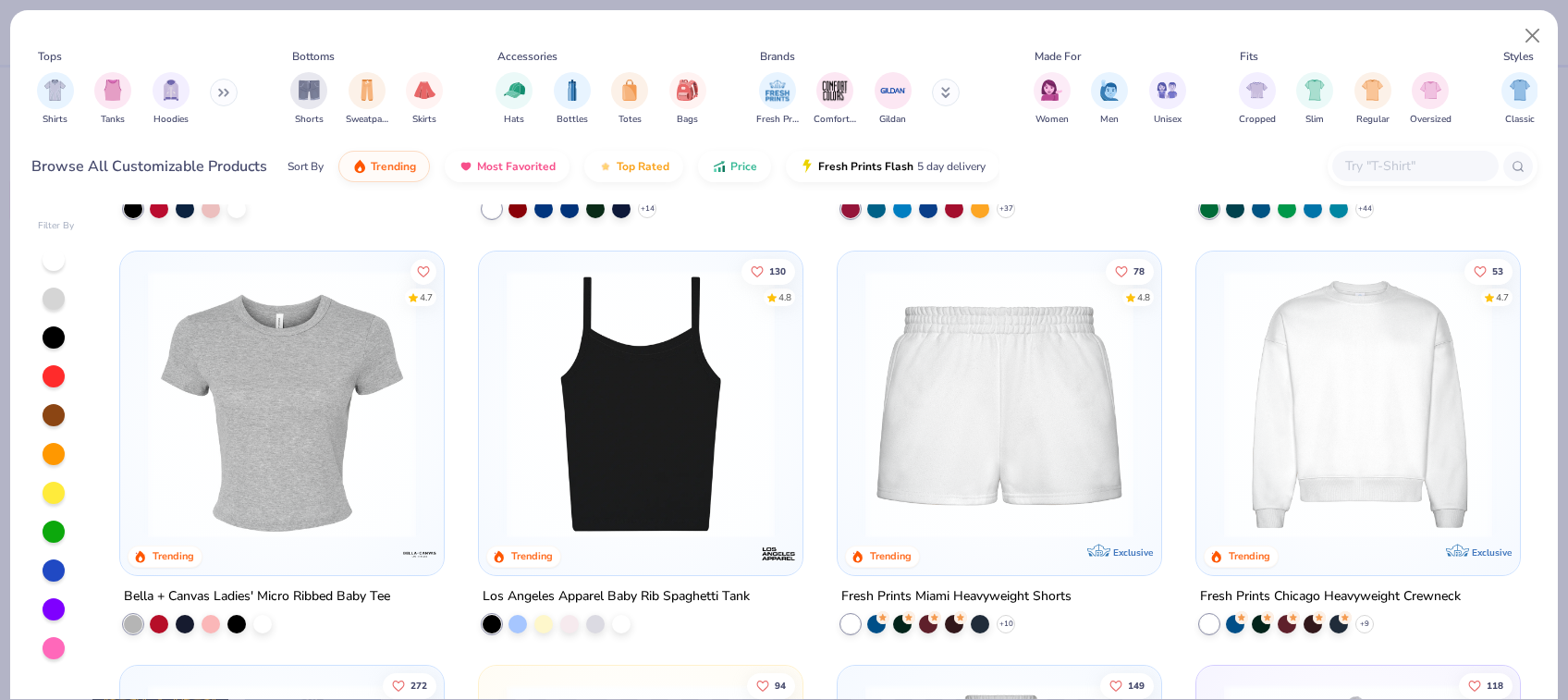 click at bounding box center [1415, 166] 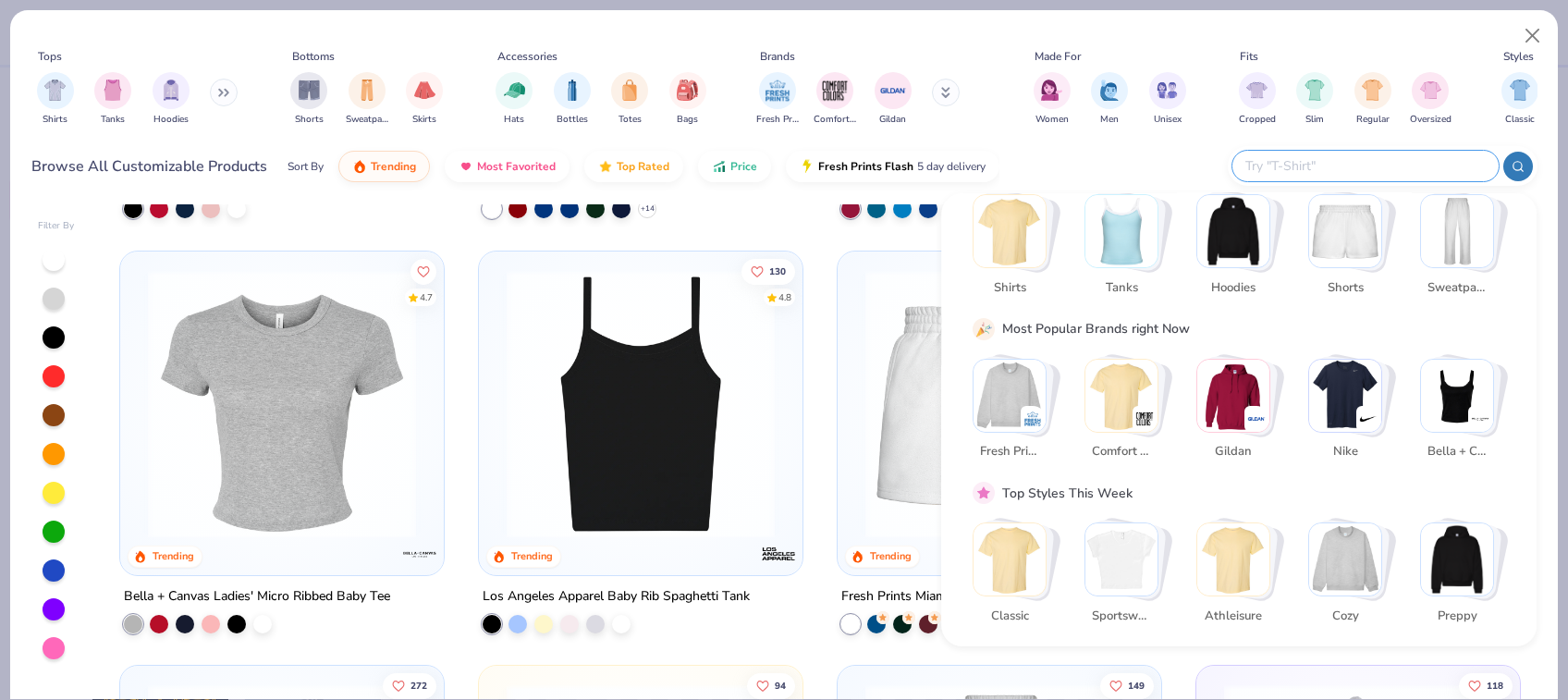scroll, scrollTop: 0, scrollLeft: 0, axis: both 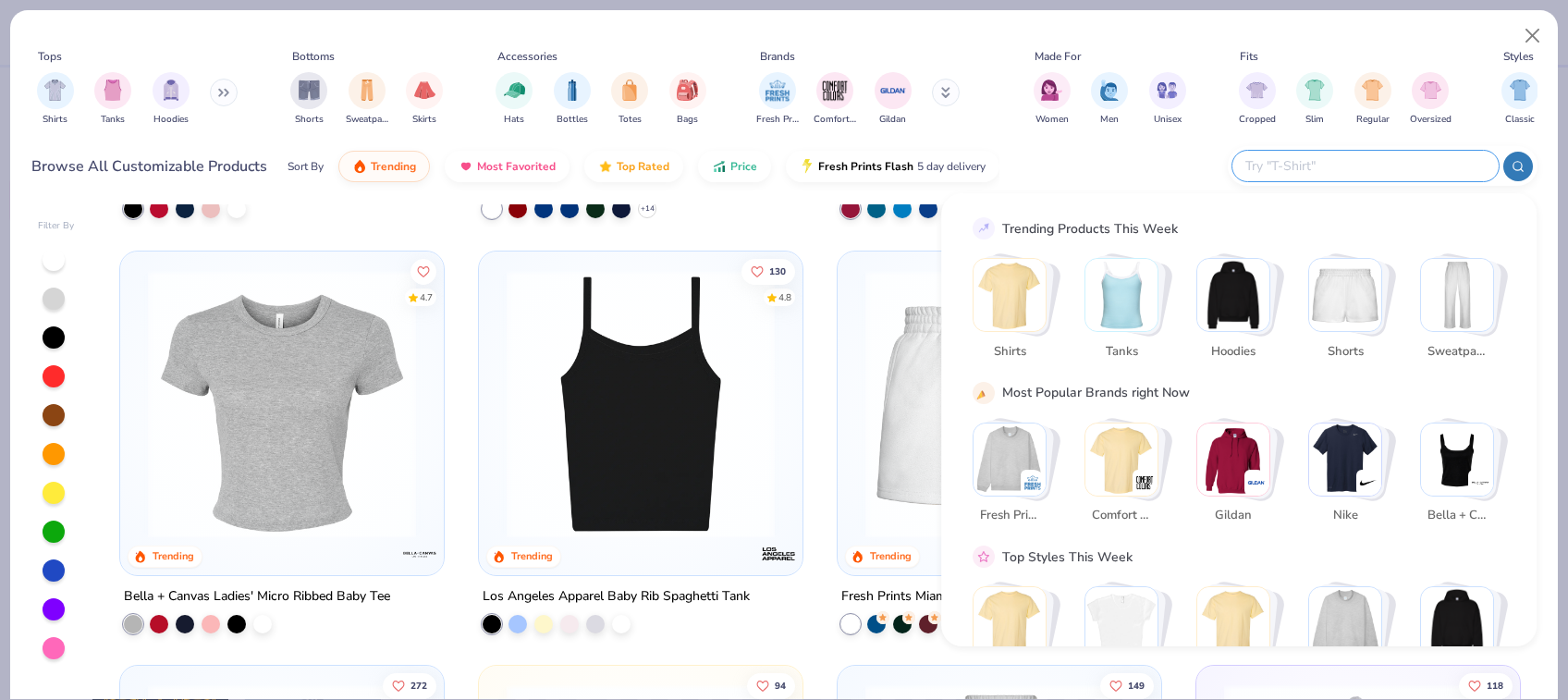 click at bounding box center (1233, 295) 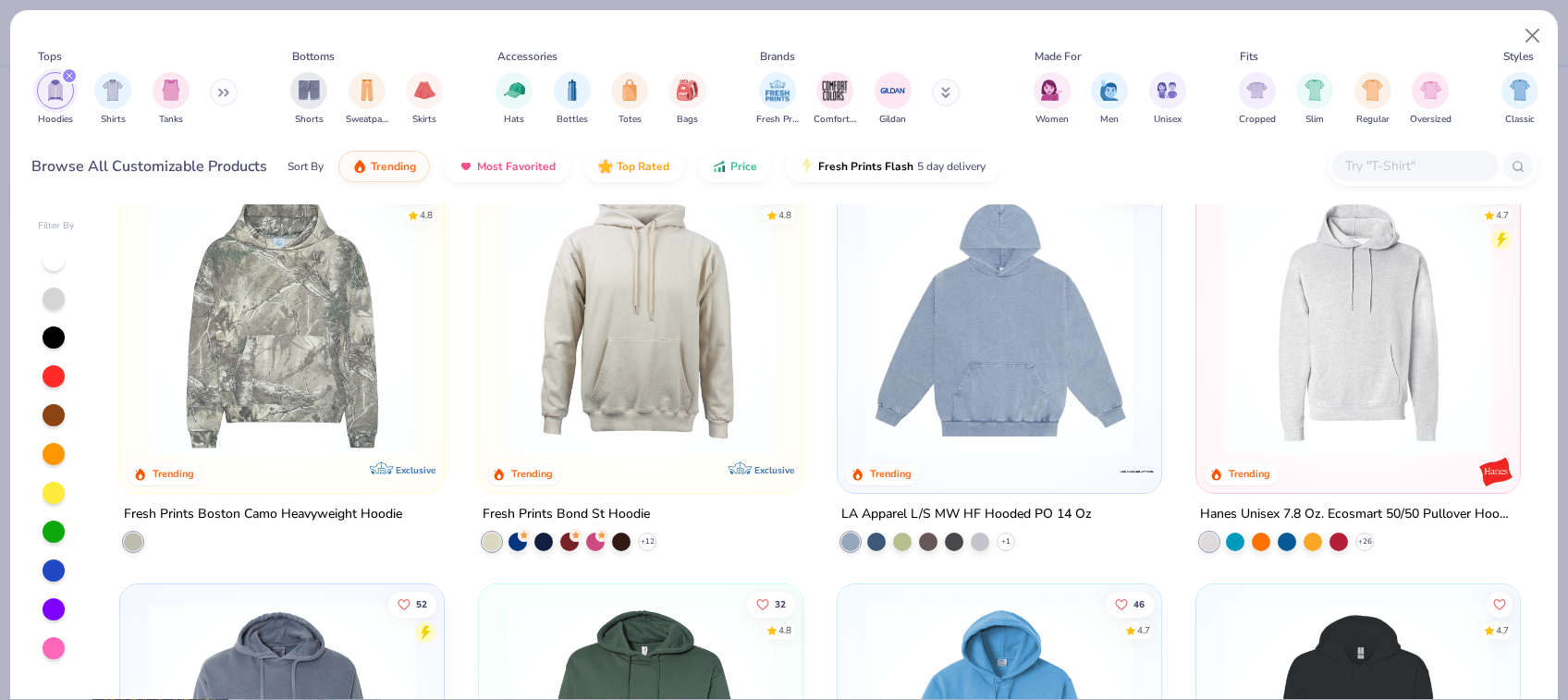 scroll, scrollTop: 428, scrollLeft: 0, axis: vertical 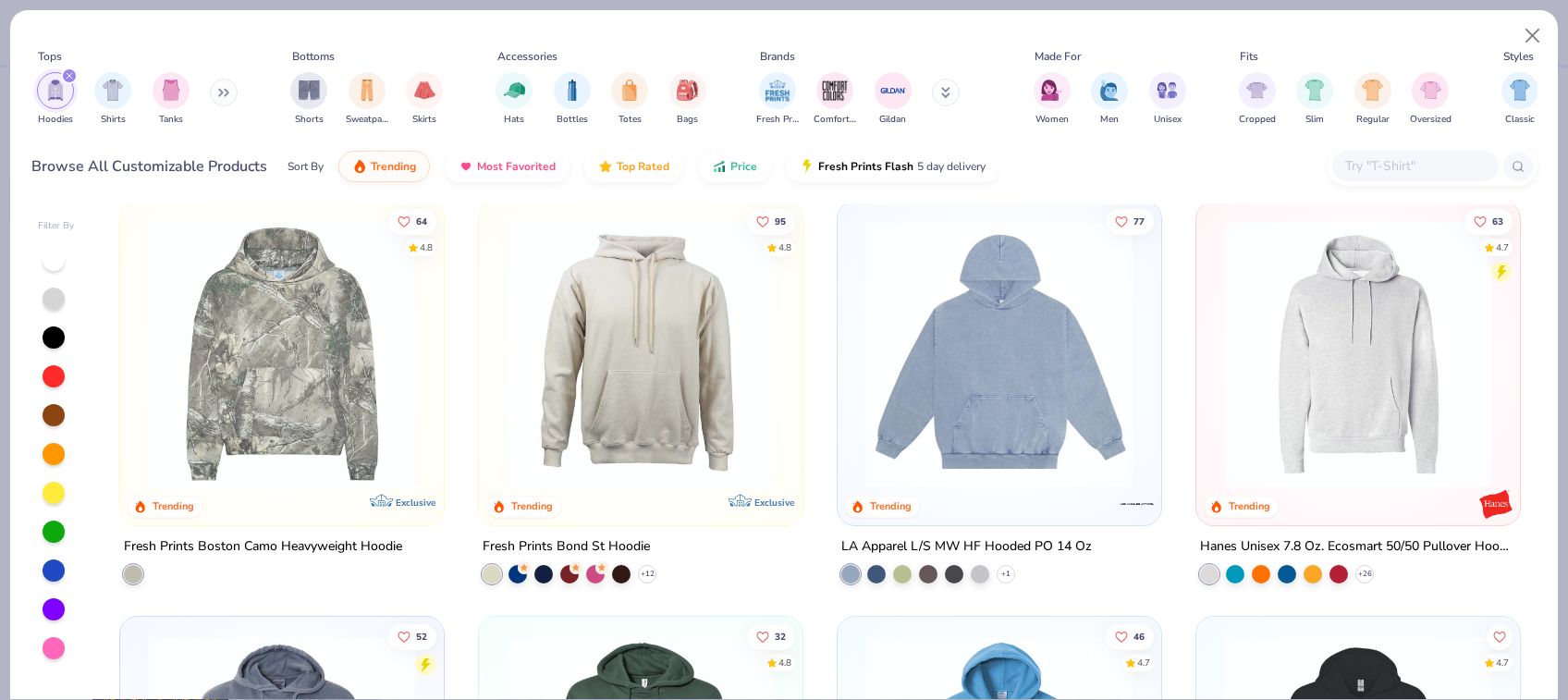 click at bounding box center (999, 354) 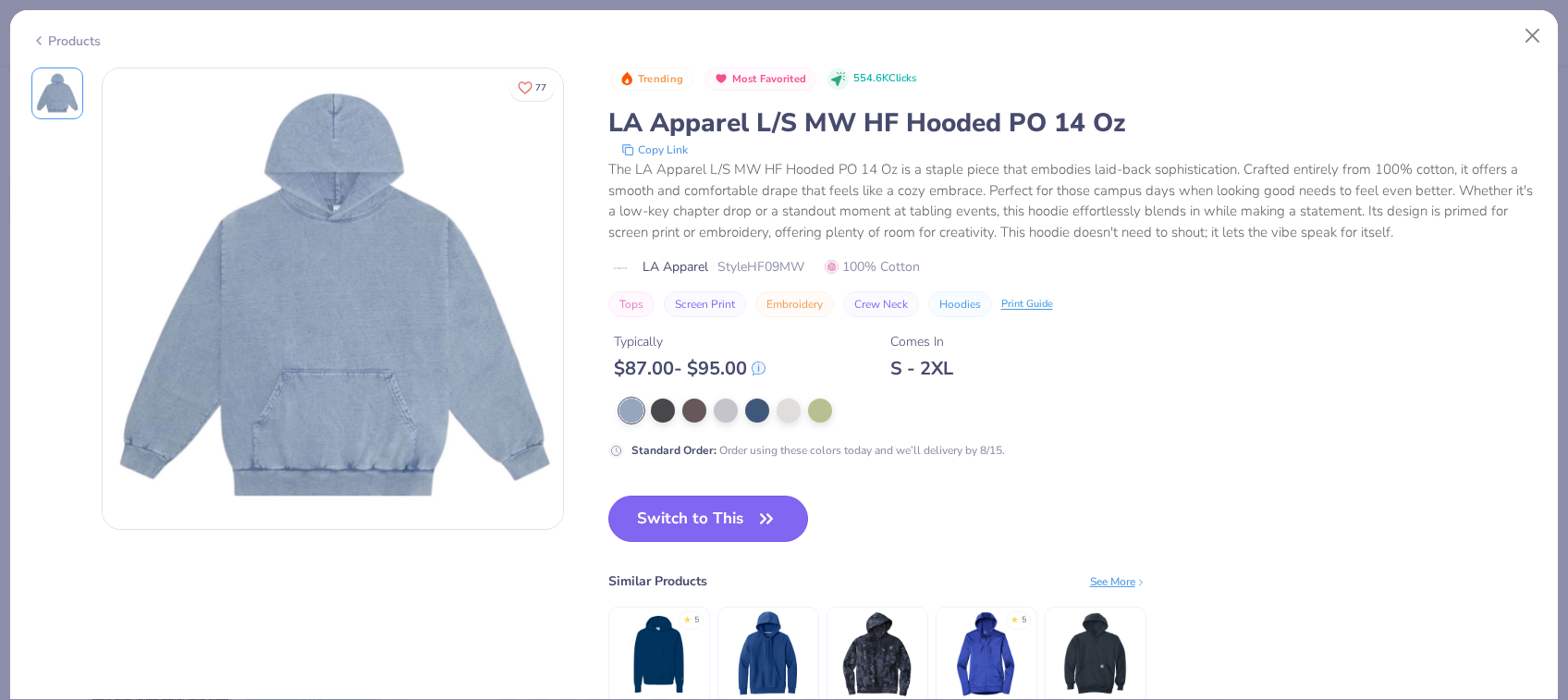 click on "Switch to This" at bounding box center (708, 519) 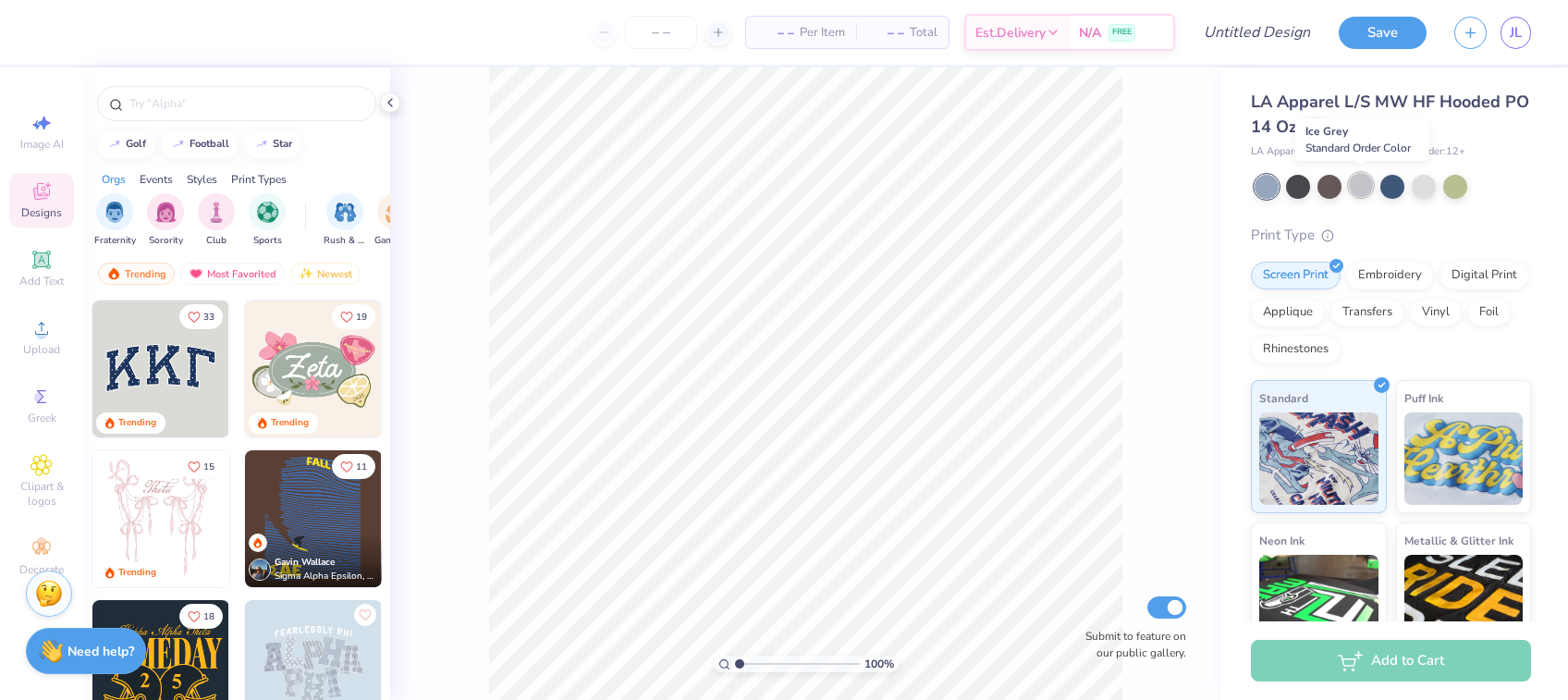 click at bounding box center (1361, 185) 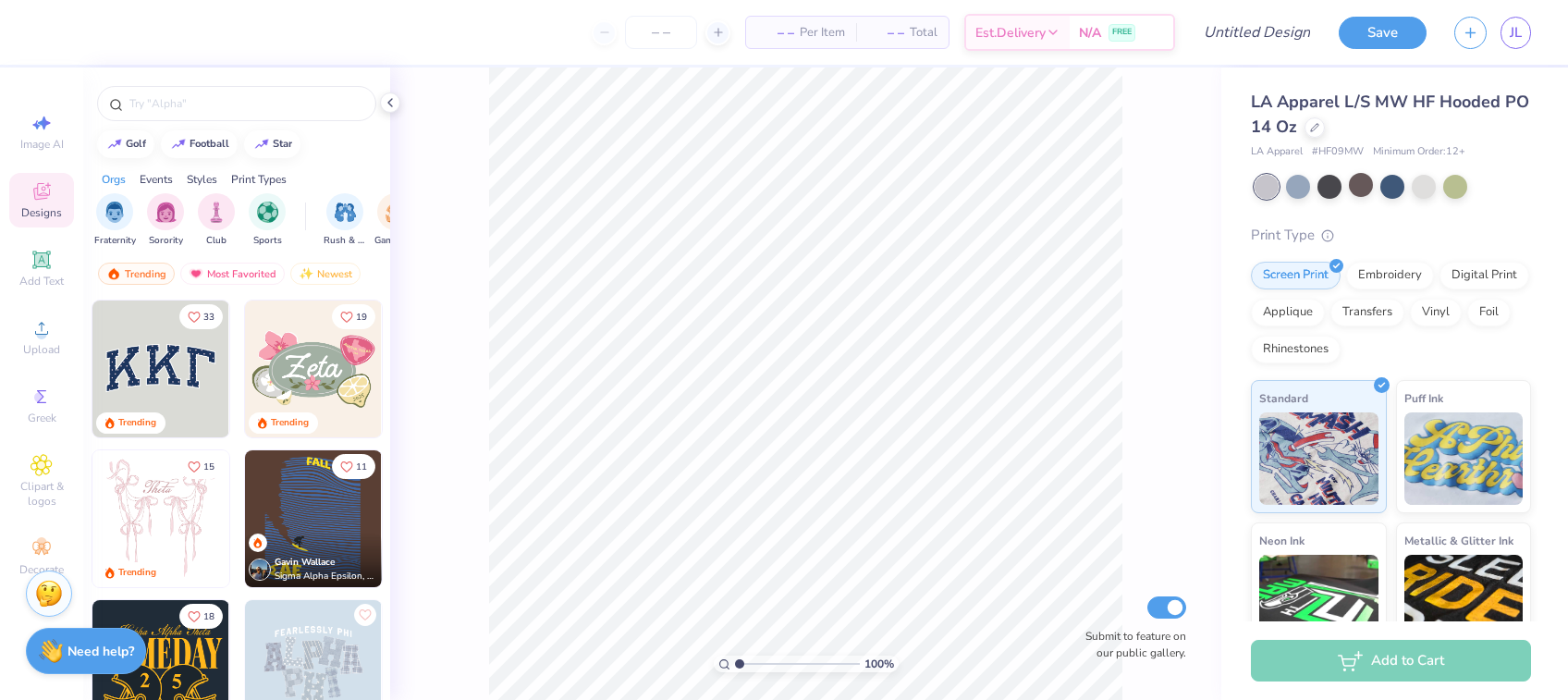 click at bounding box center (161, 369) 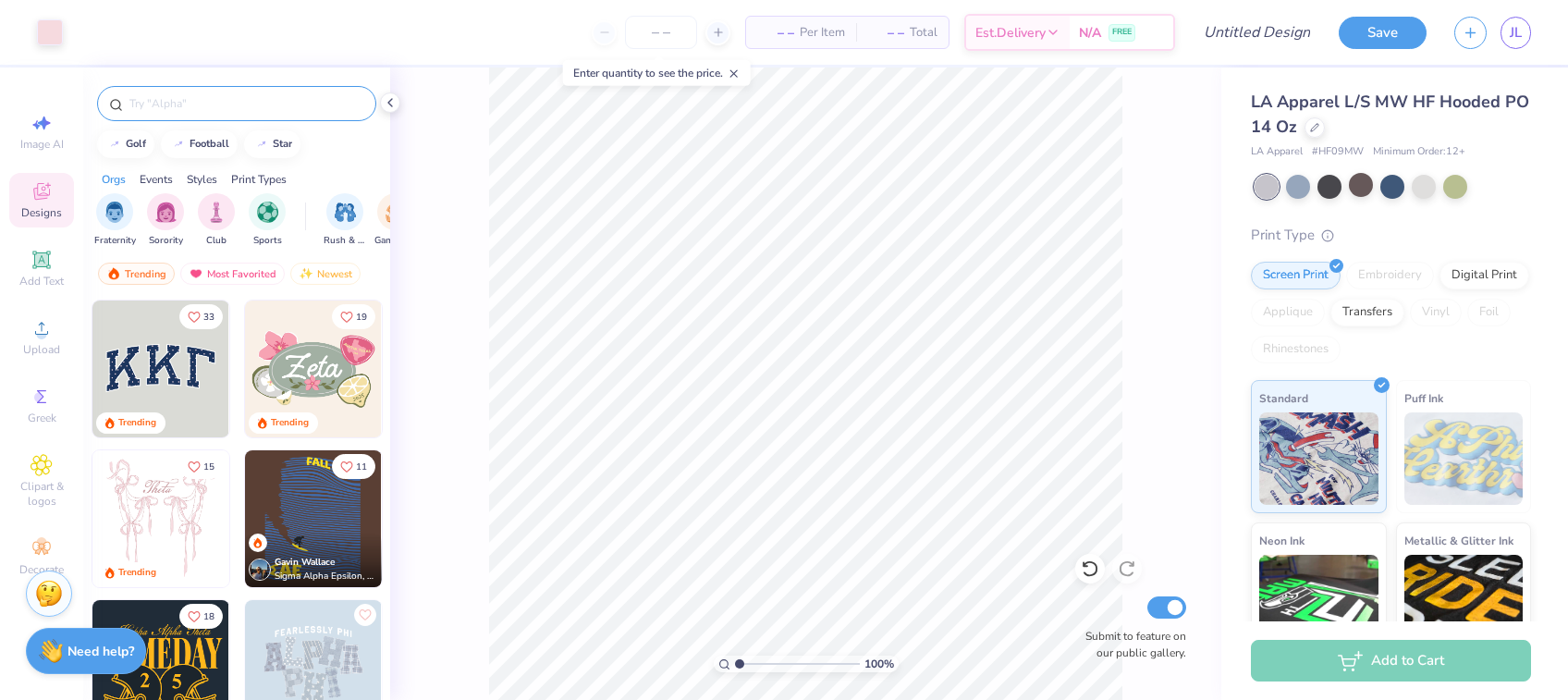 click at bounding box center (246, 104) 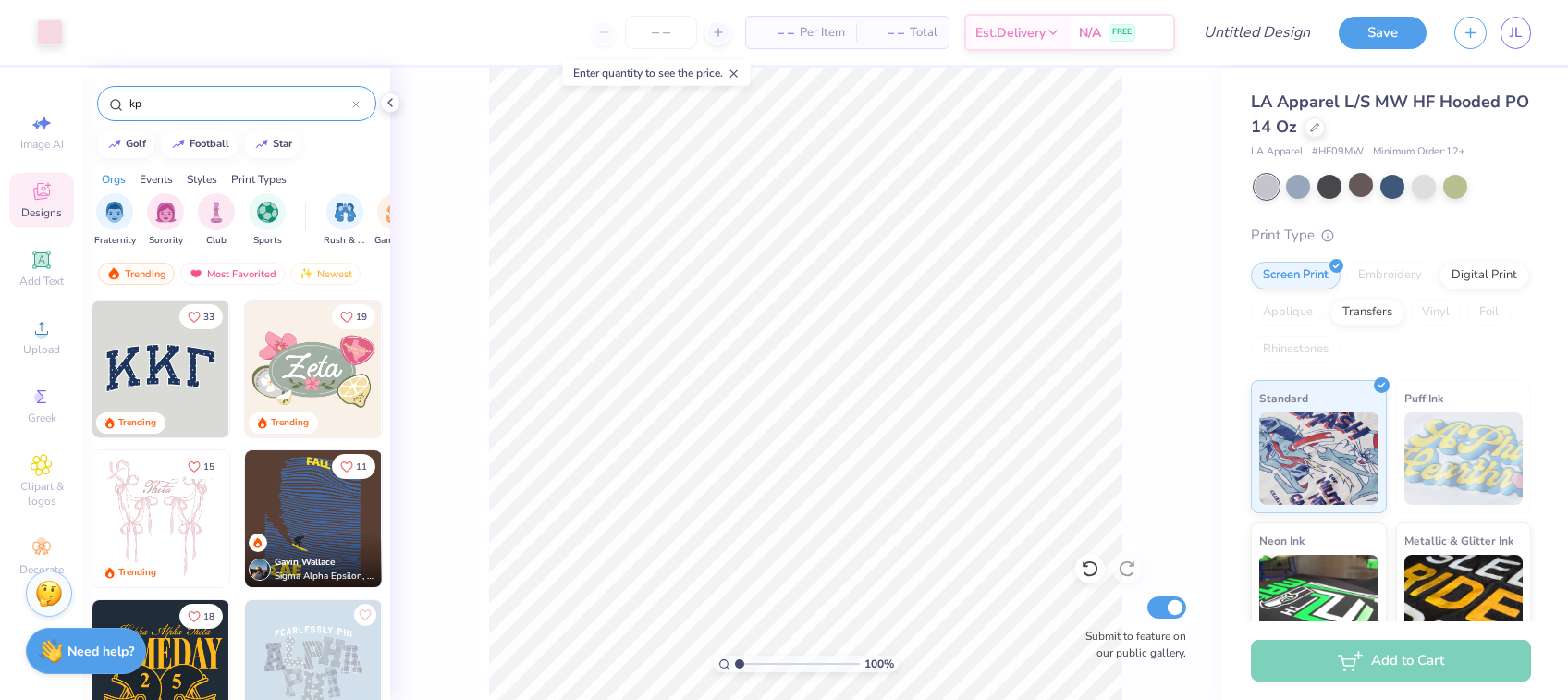type on "k" 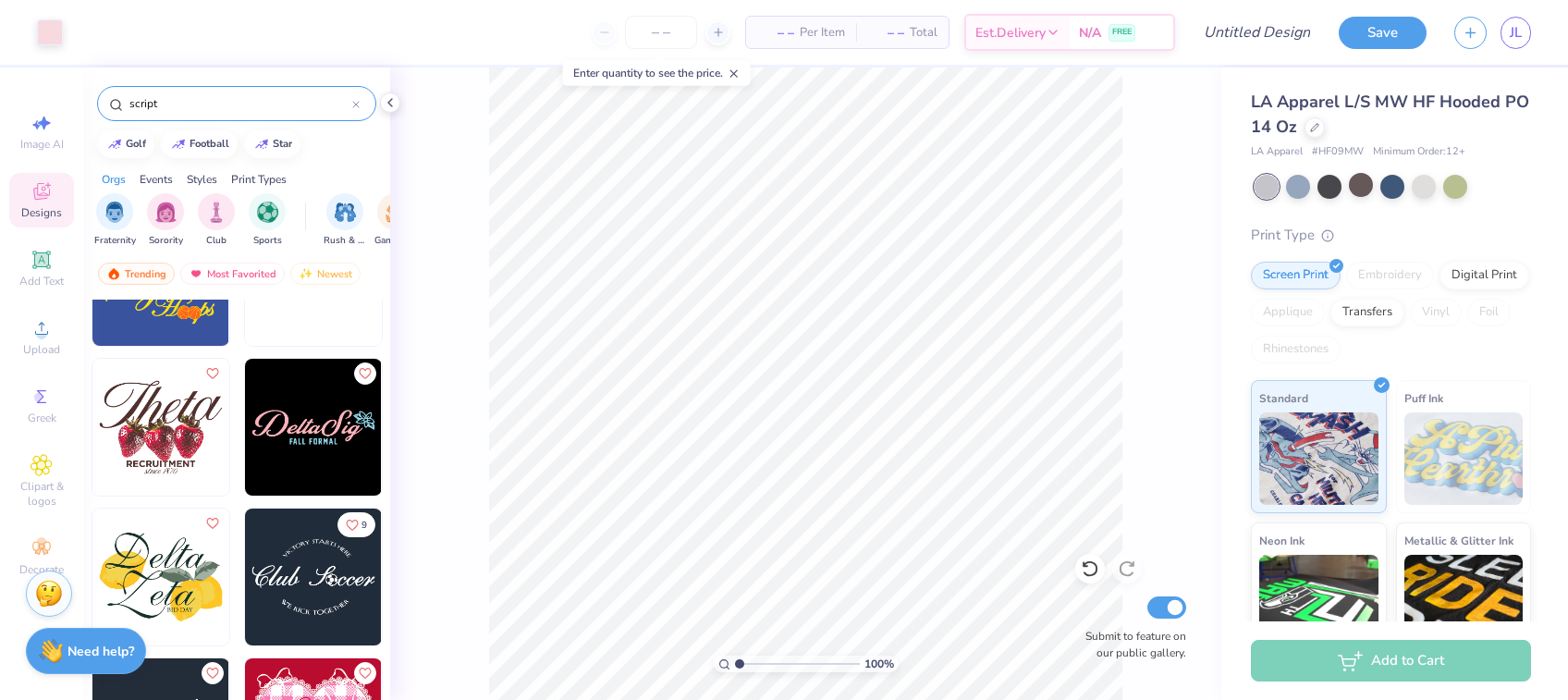 scroll, scrollTop: 4595, scrollLeft: 0, axis: vertical 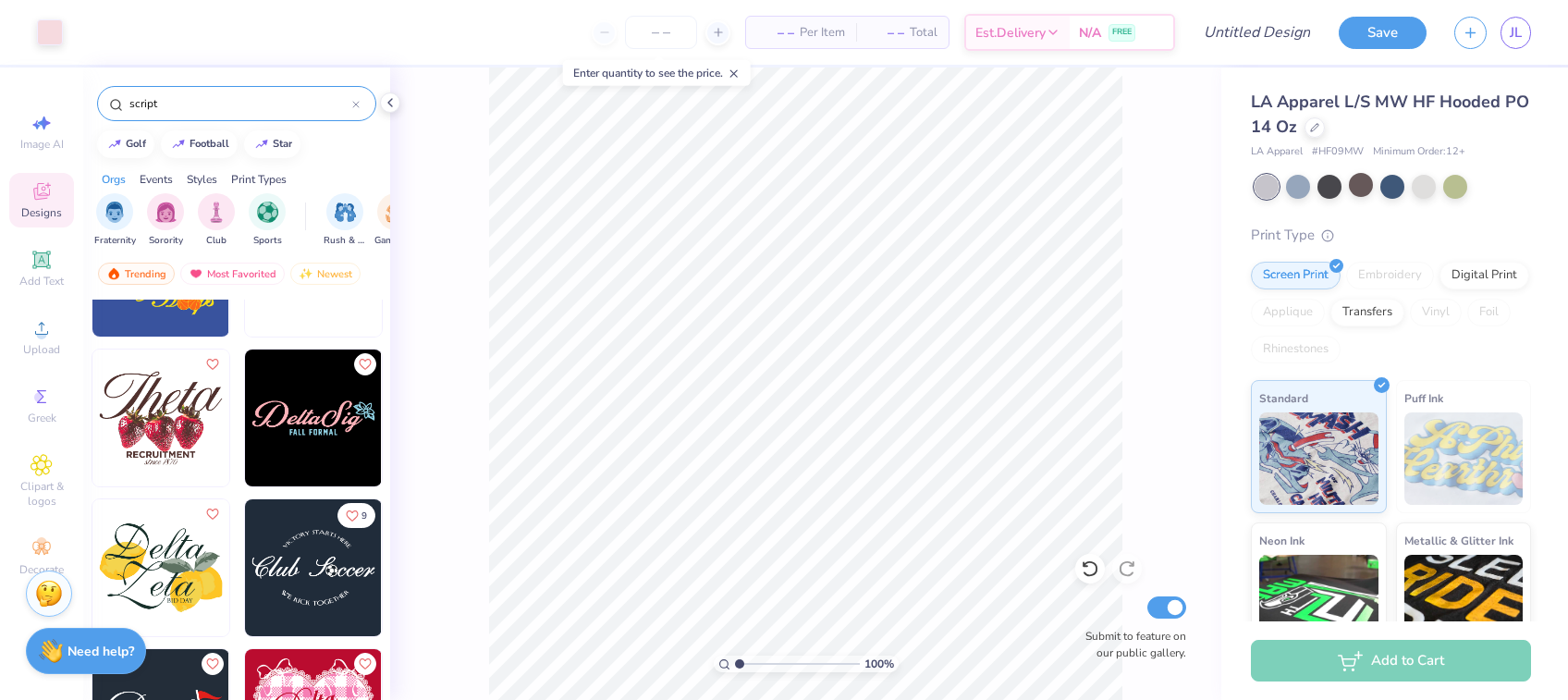 click on "script" at bounding box center [239, 104] 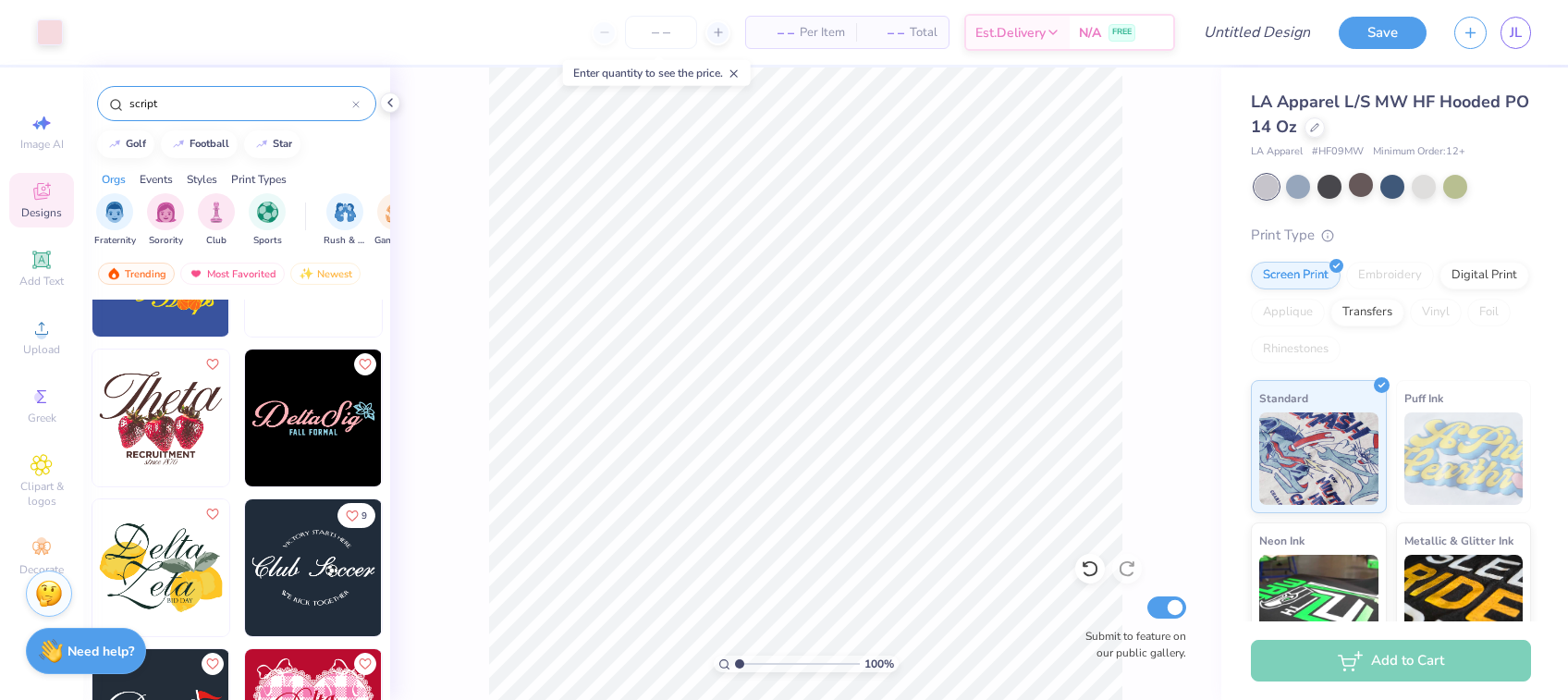 click on "script" at bounding box center (239, 104) 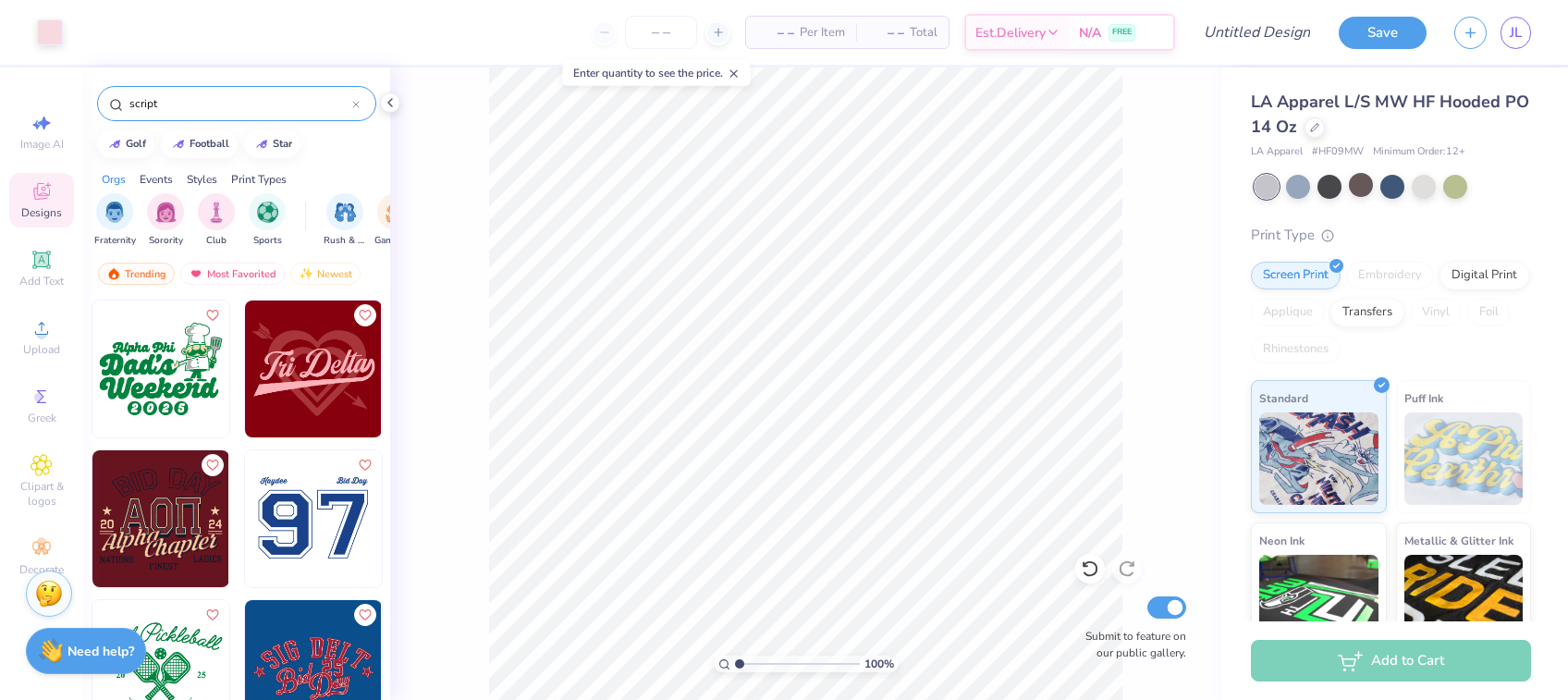 click on "script" at bounding box center [239, 104] 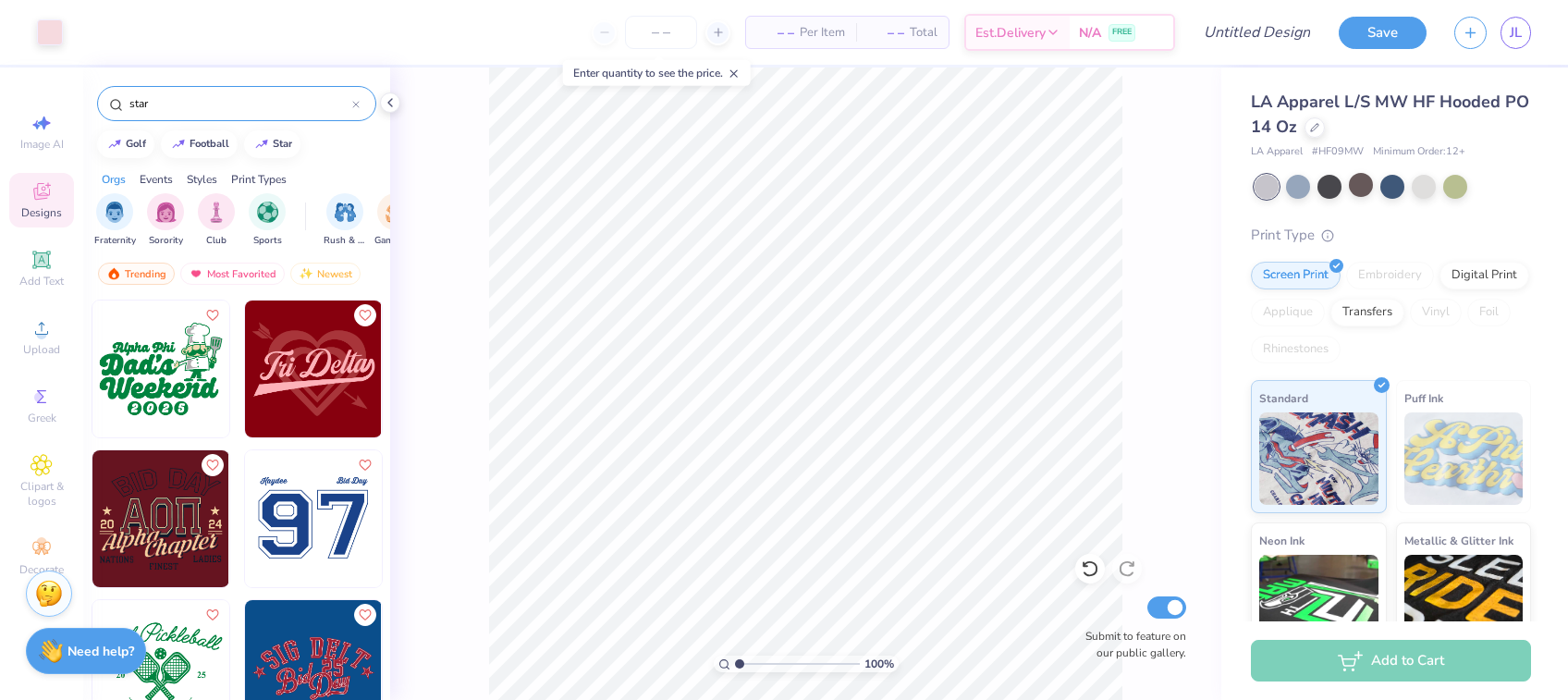 type on "star" 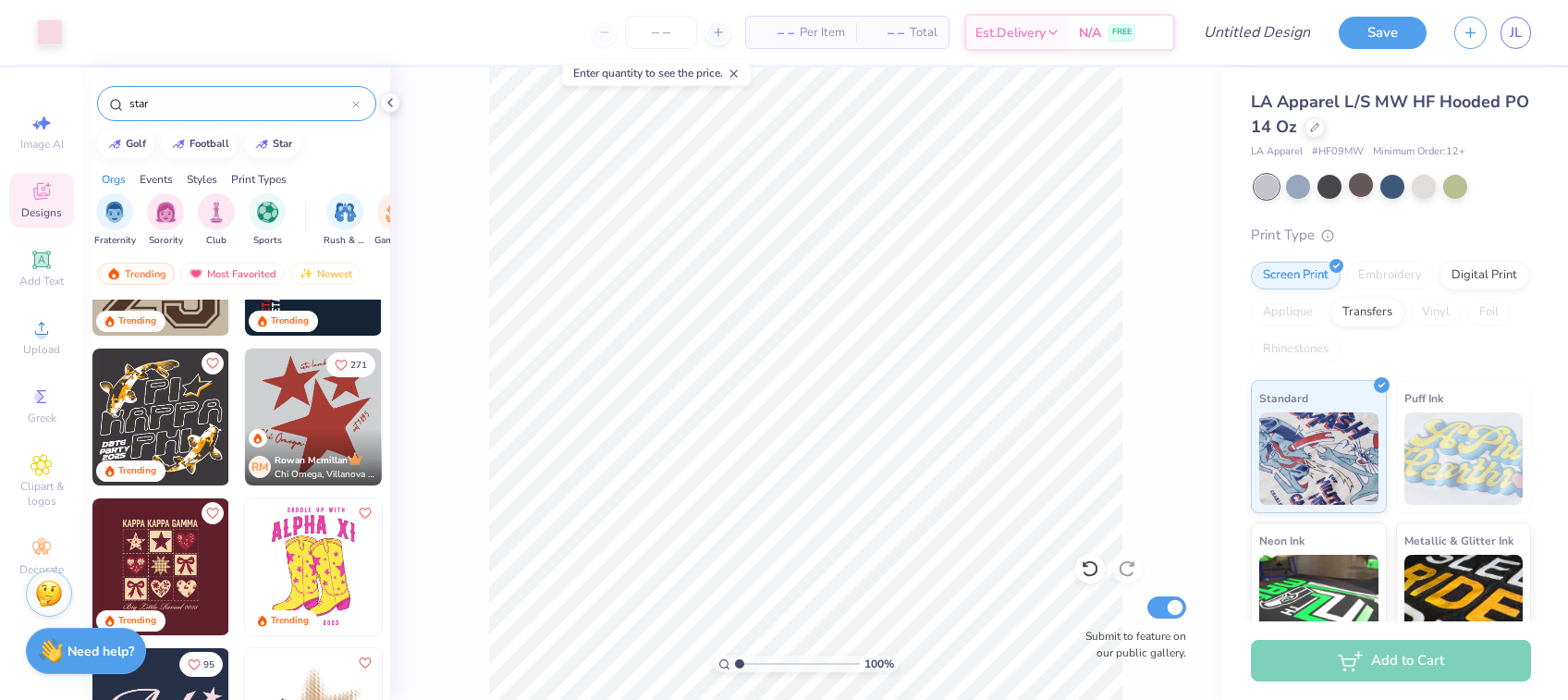 scroll, scrollTop: 551, scrollLeft: 1, axis: both 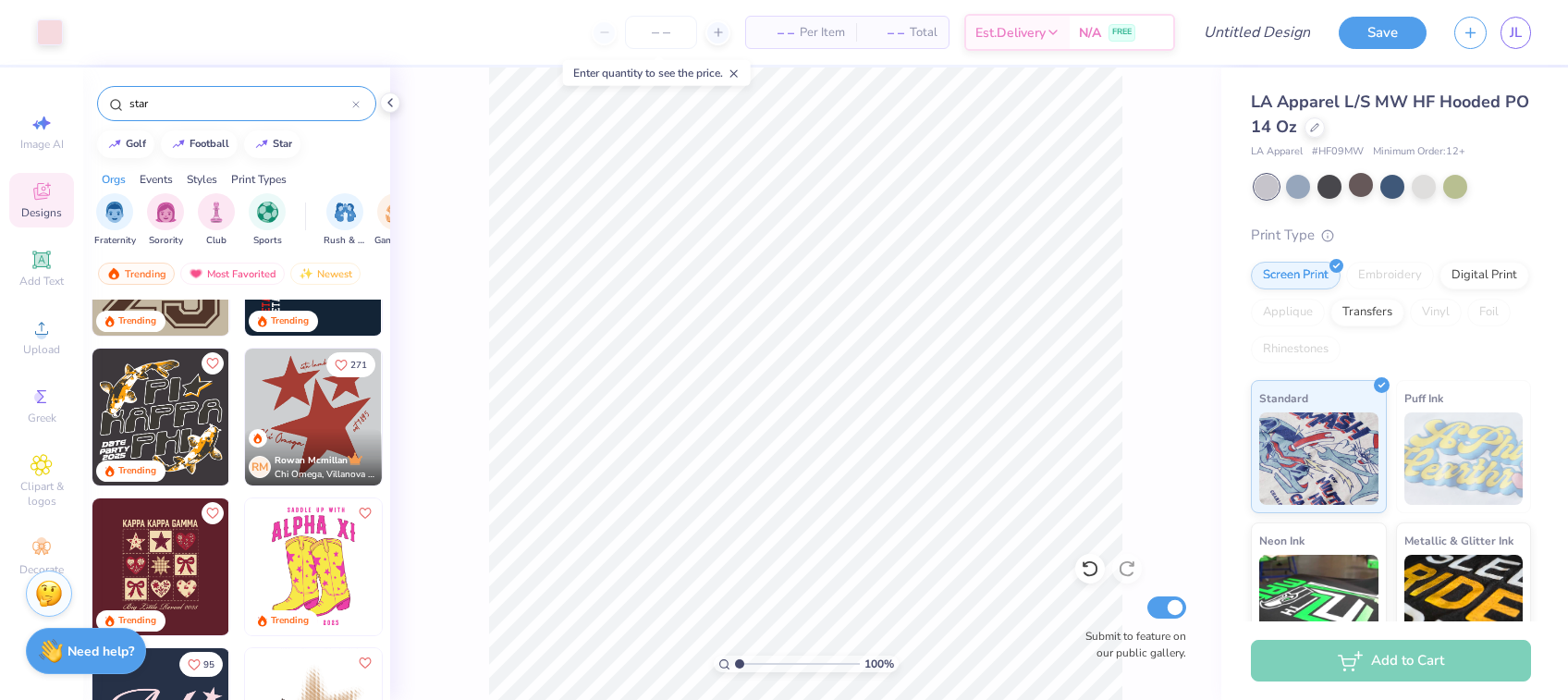 click at bounding box center [313, 417] 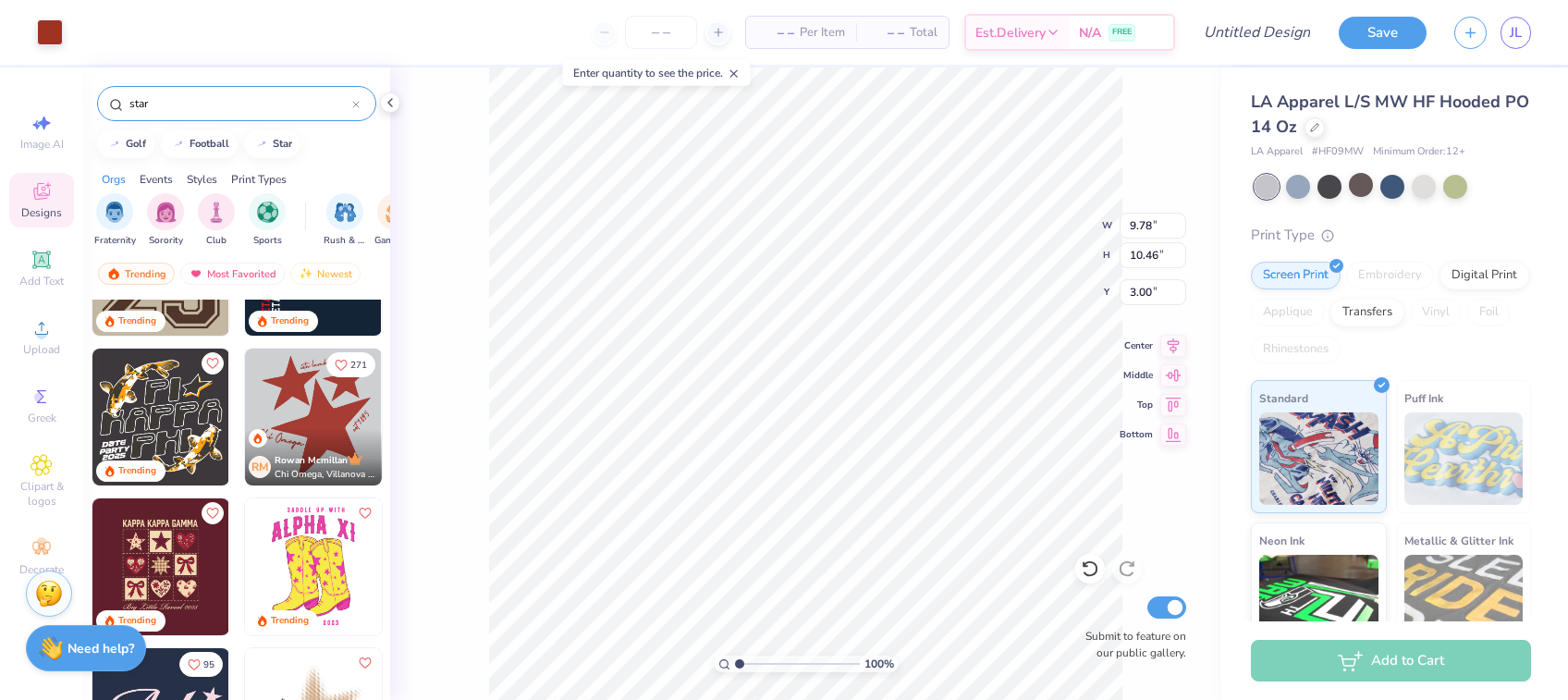 click on "Need help?" at bounding box center [101, 648] 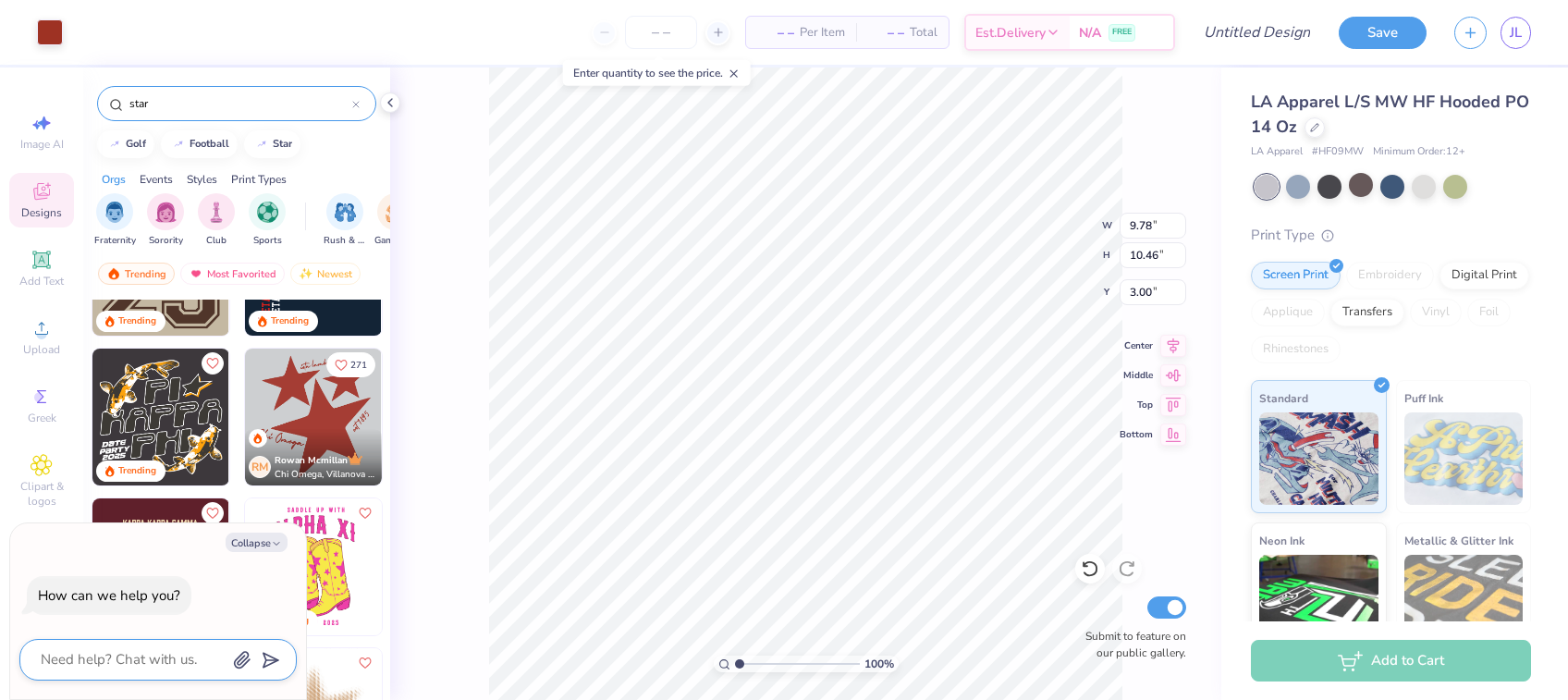 click at bounding box center (132, 659) 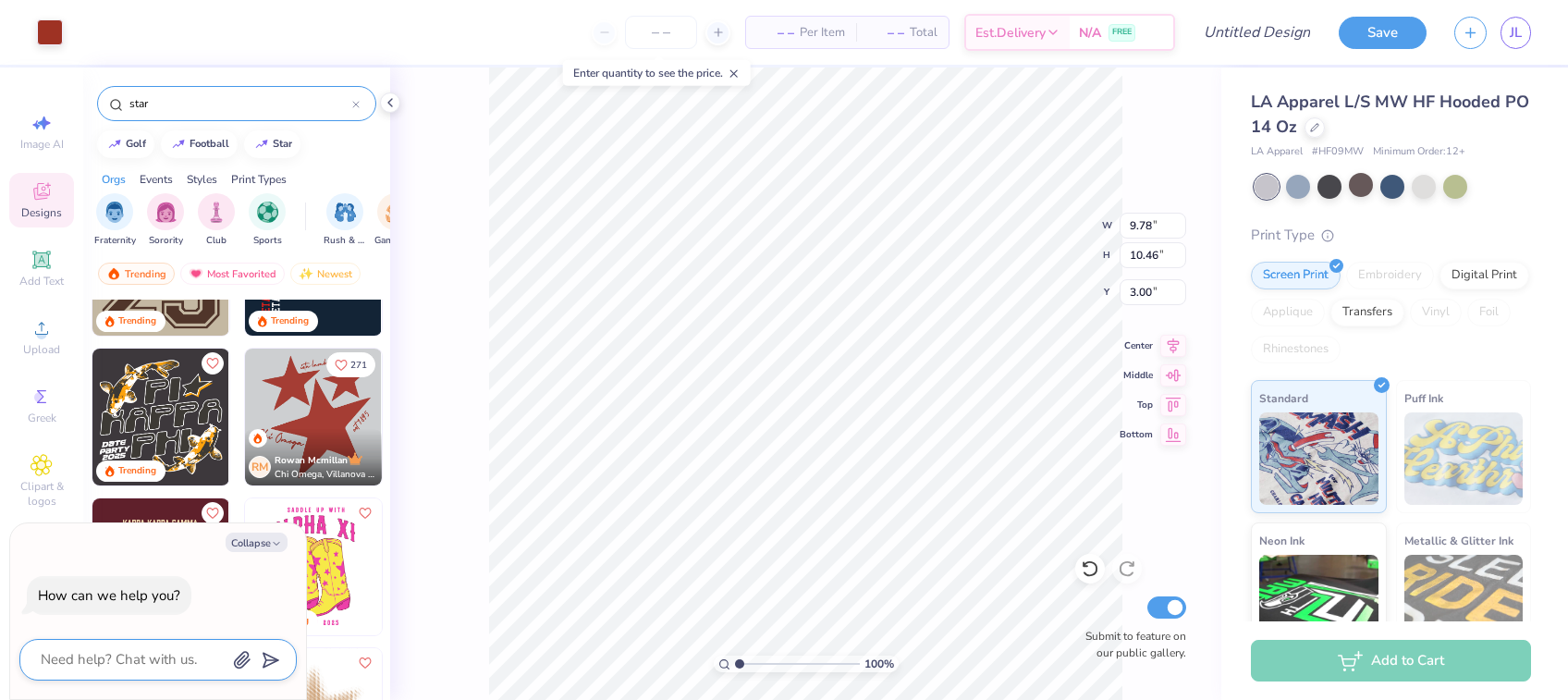 type on "H" 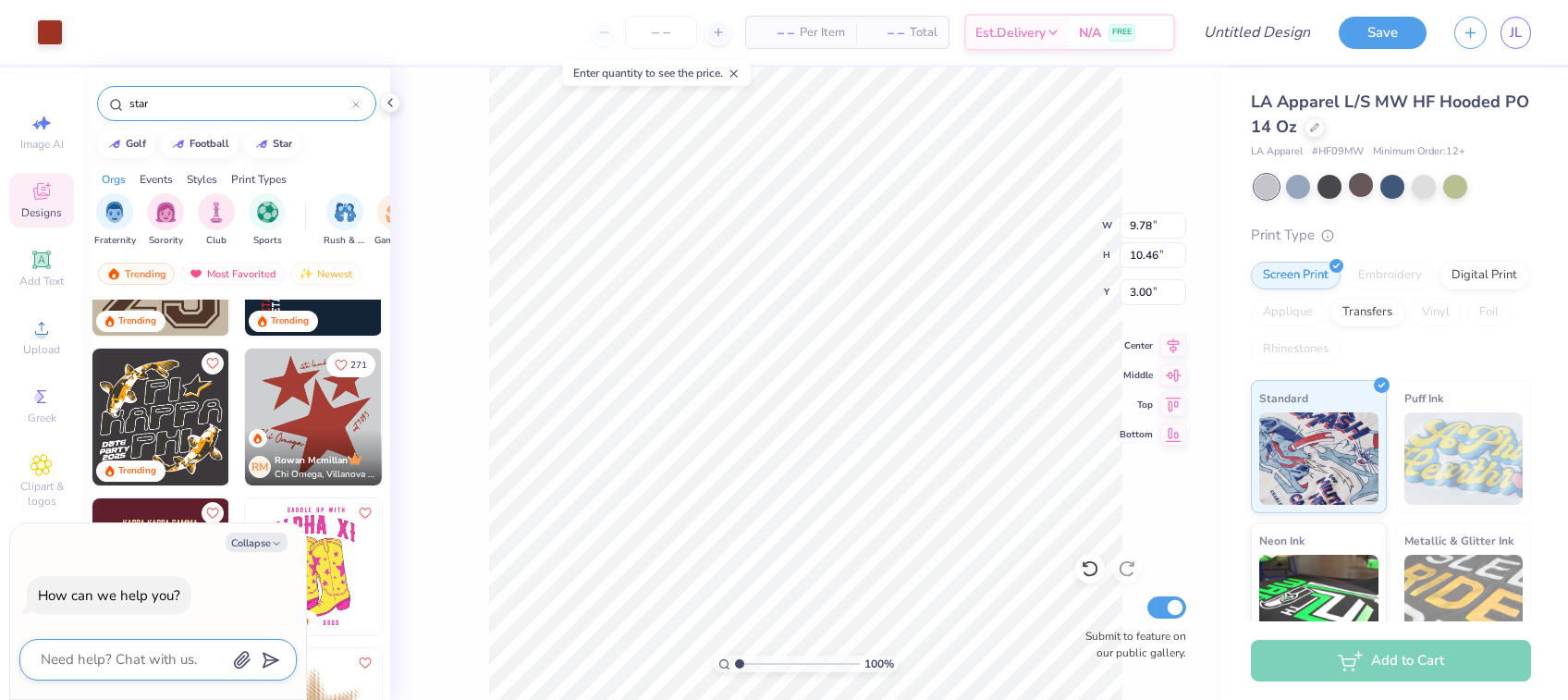 type on "x" 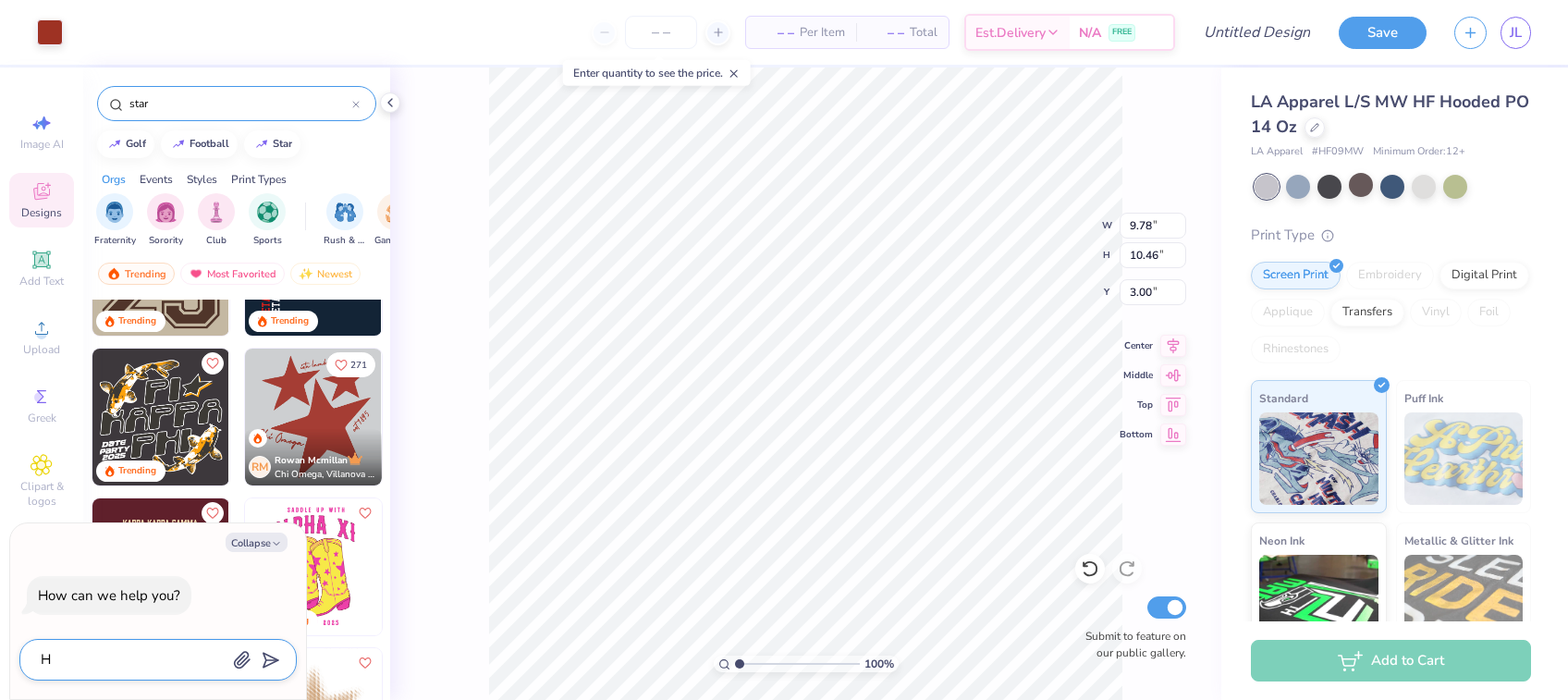 type on "Ho" 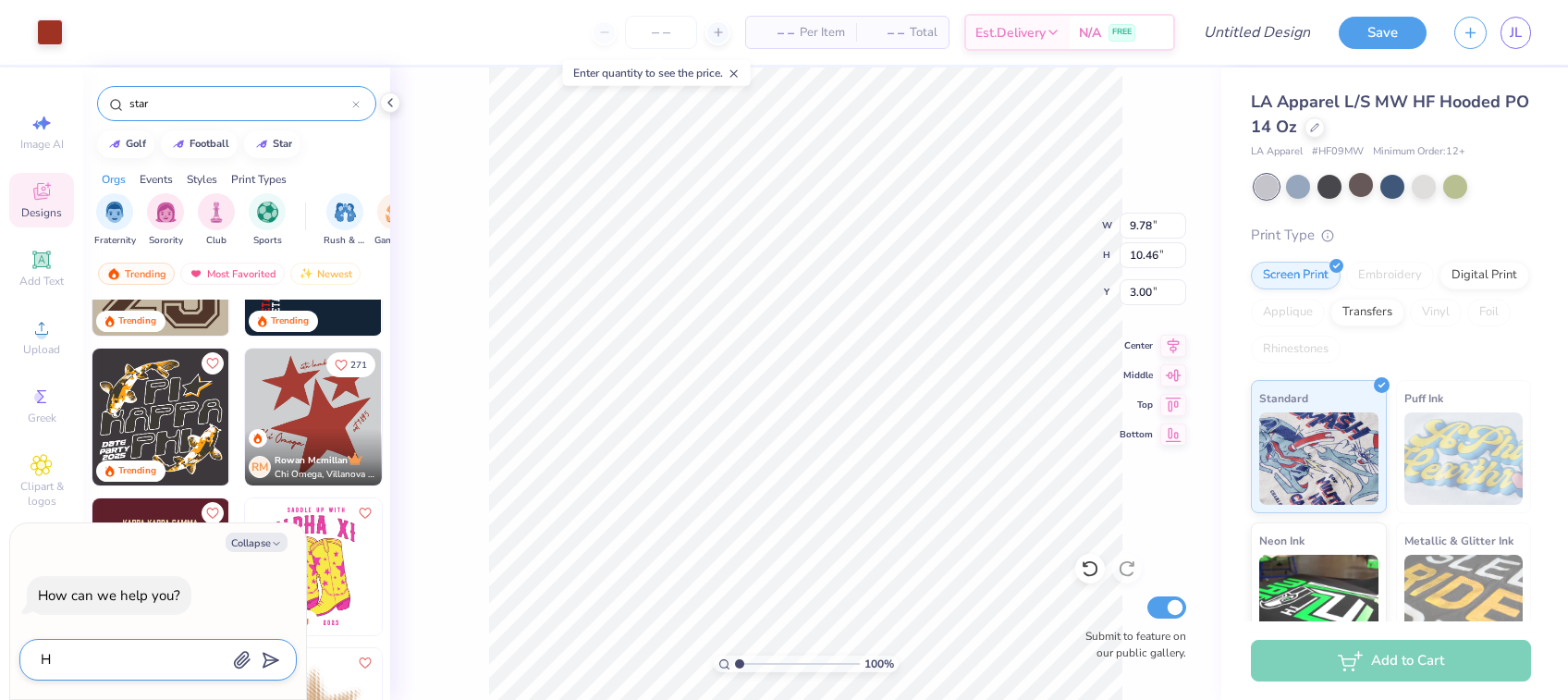 type on "x" 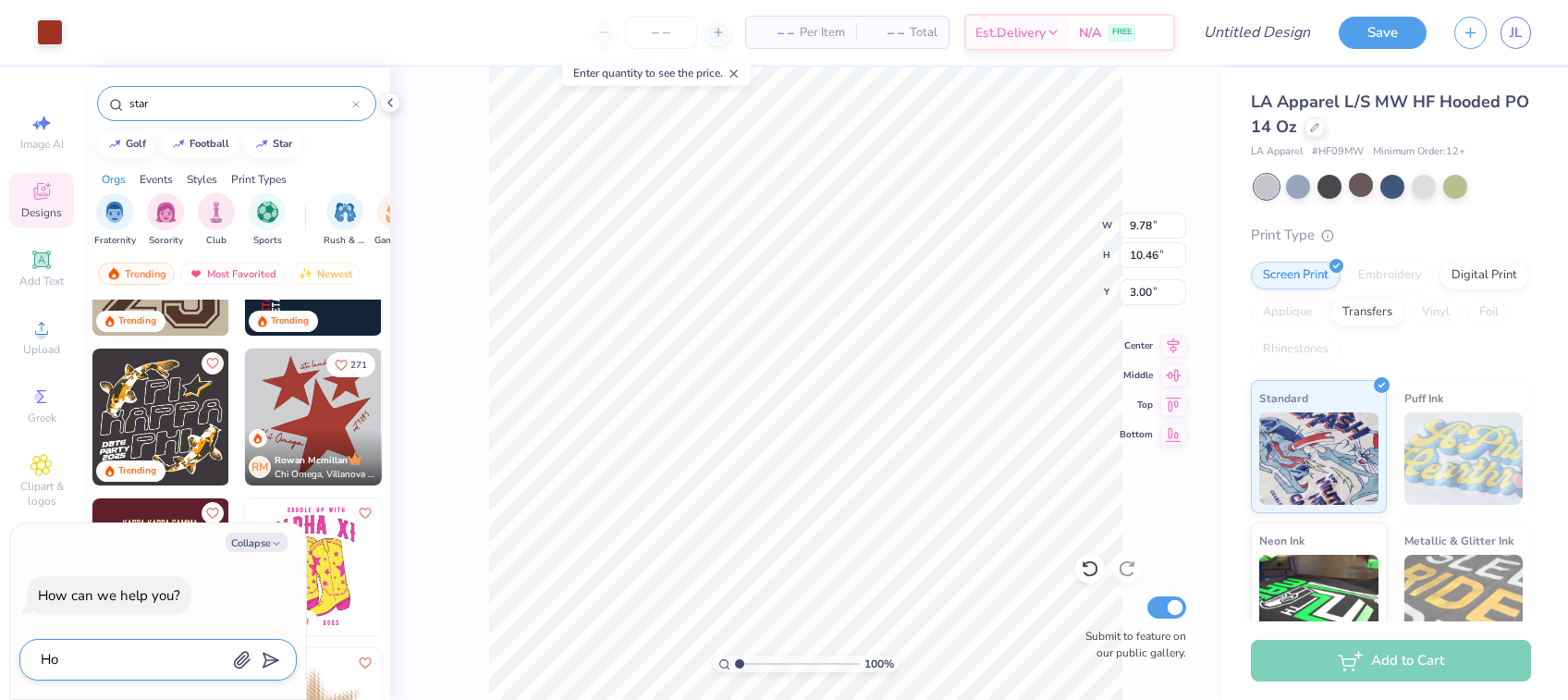 type on "How" 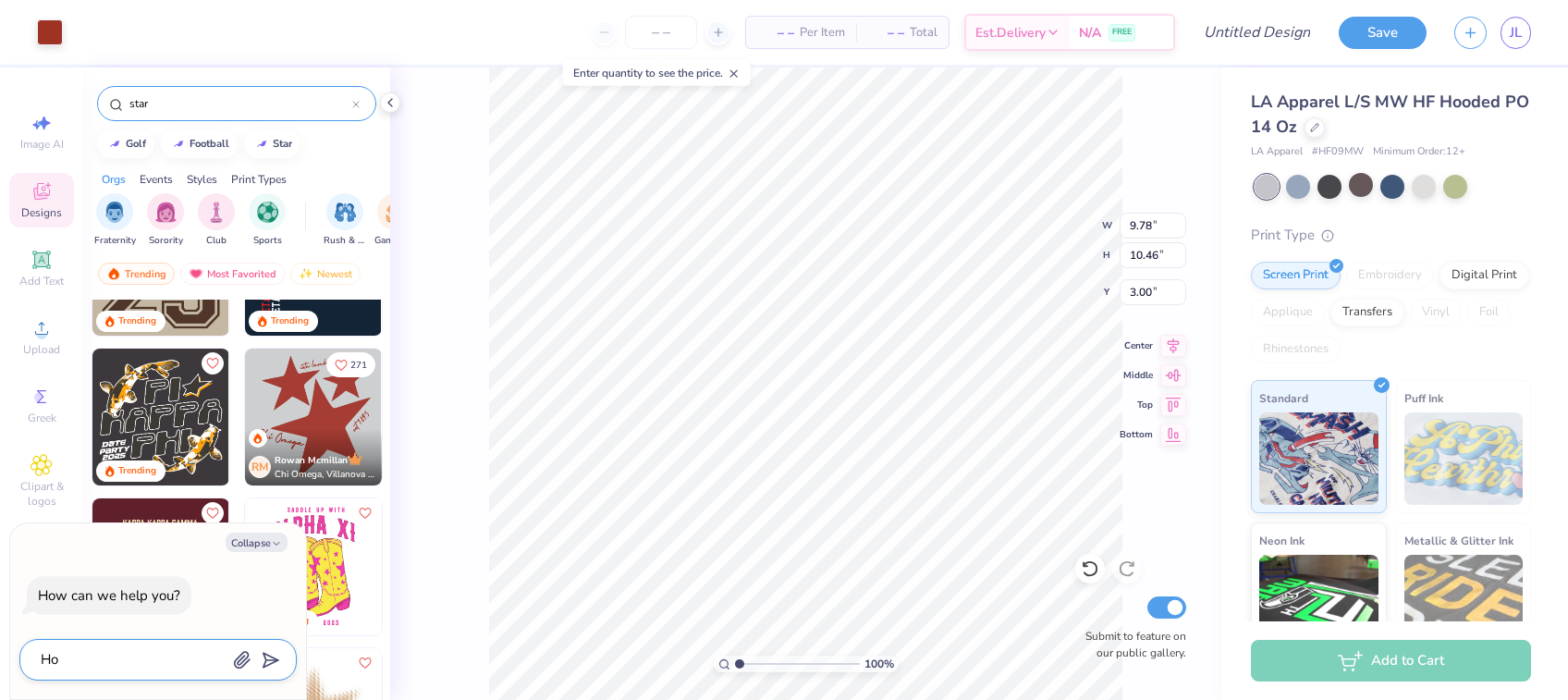 type on "x" 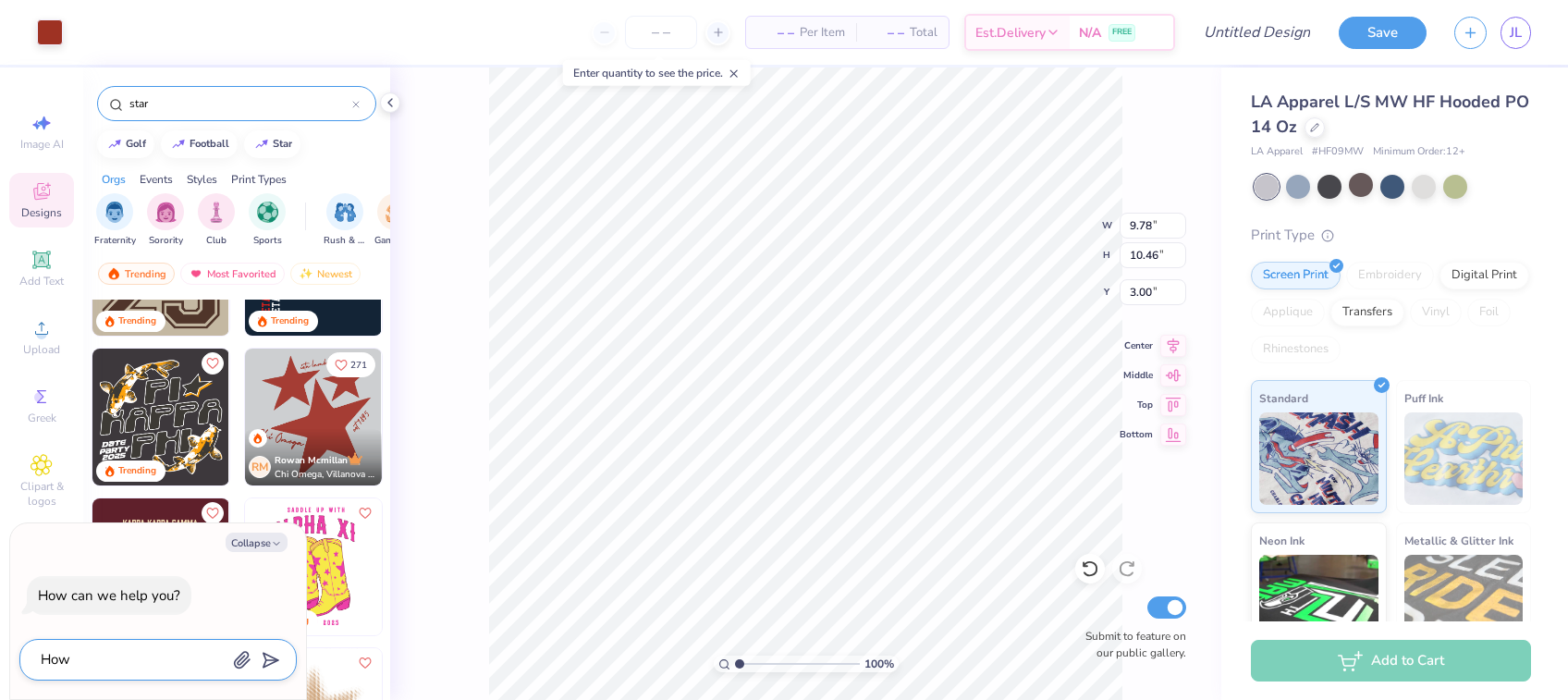 type on "How" 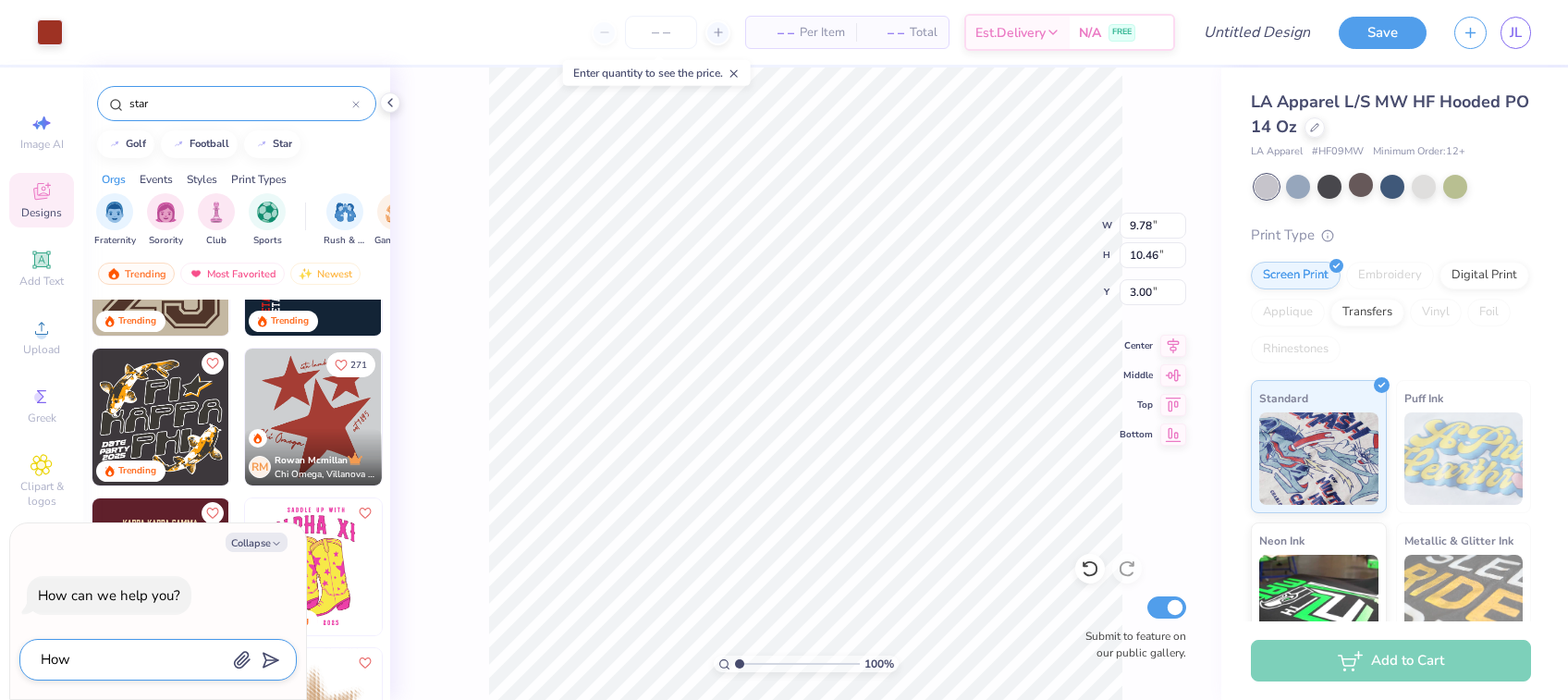 type on "x" 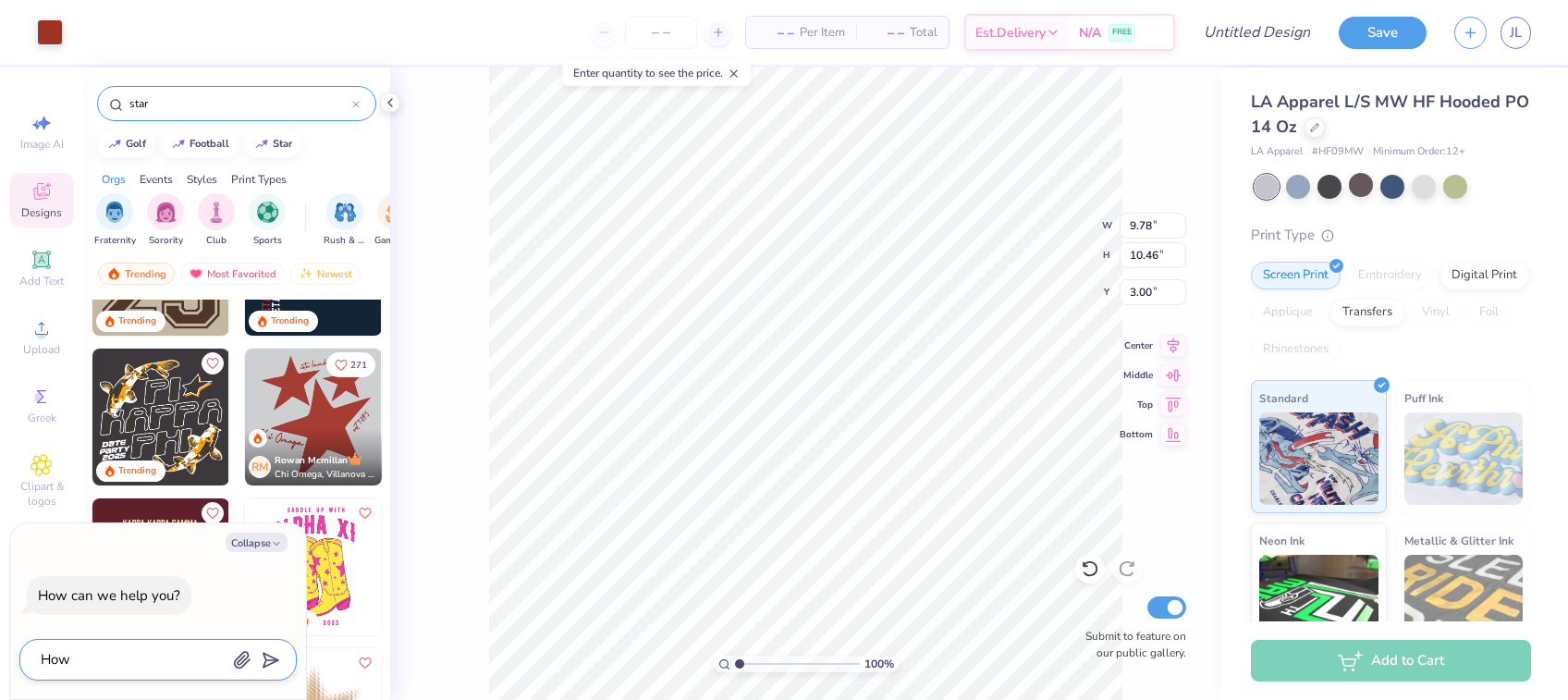 type on "How d" 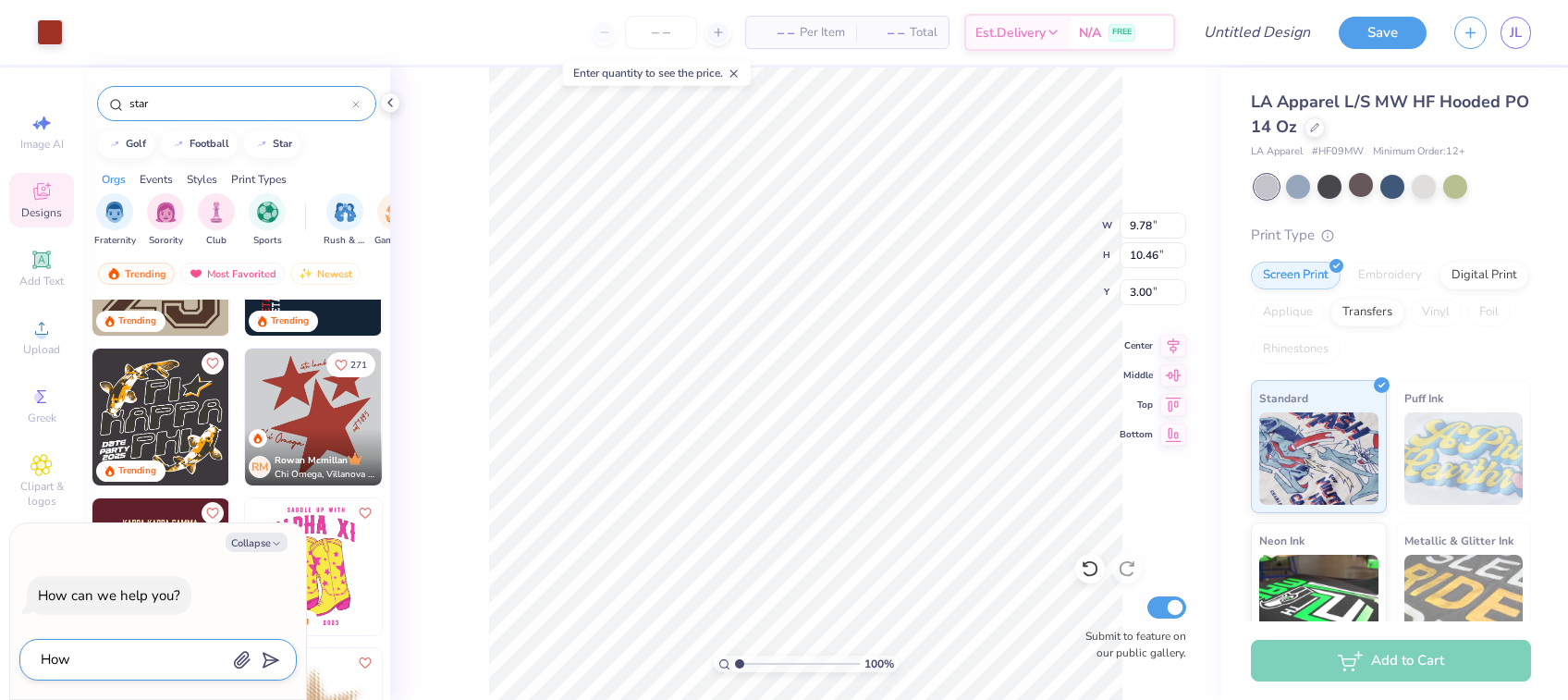 type on "x" 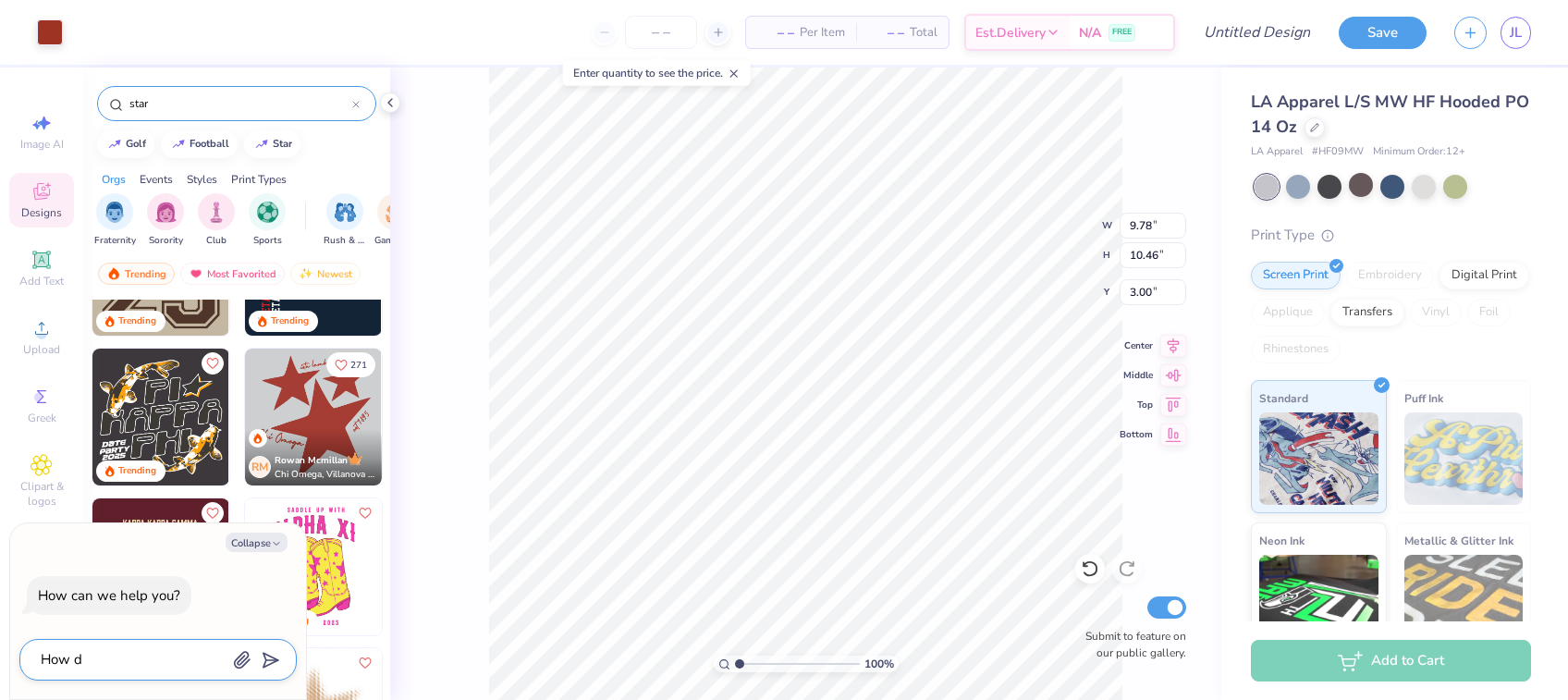 type on "How do" 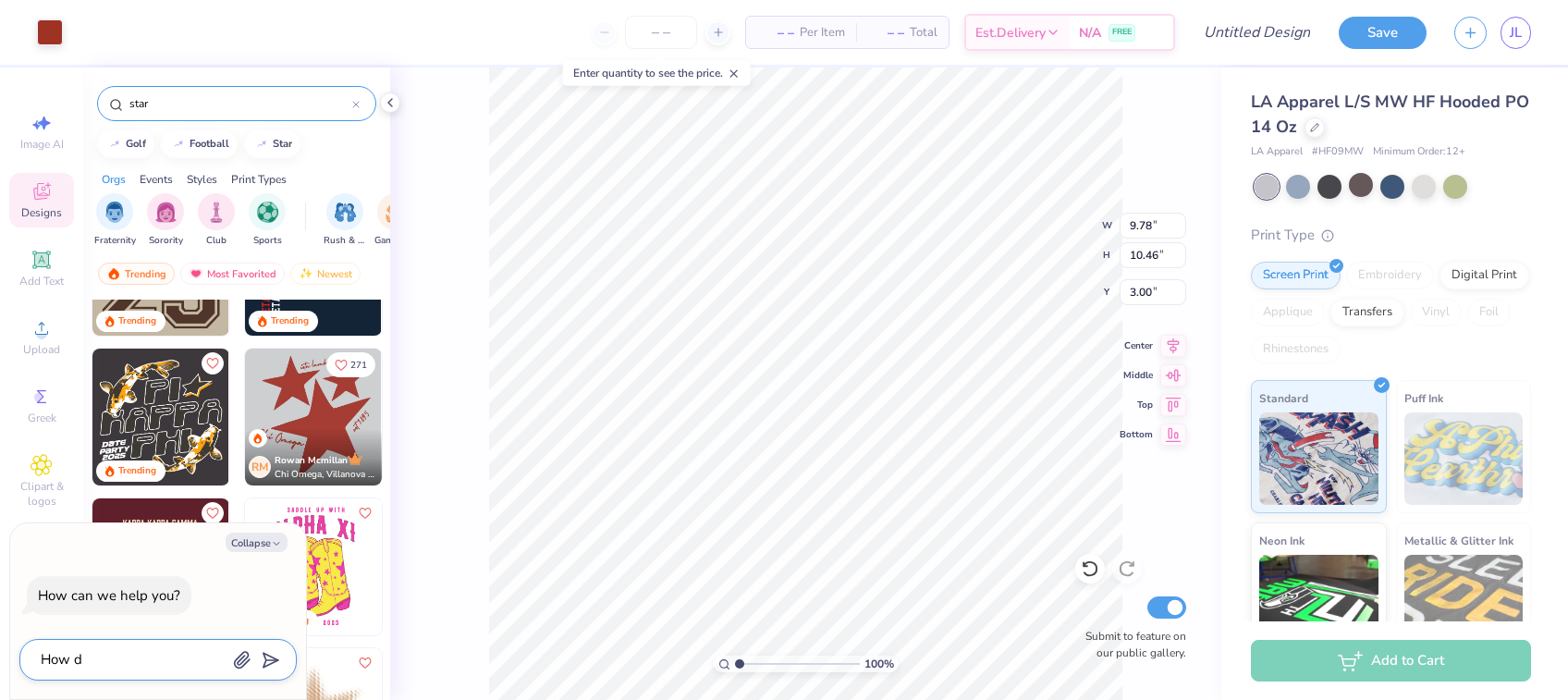 type on "x" 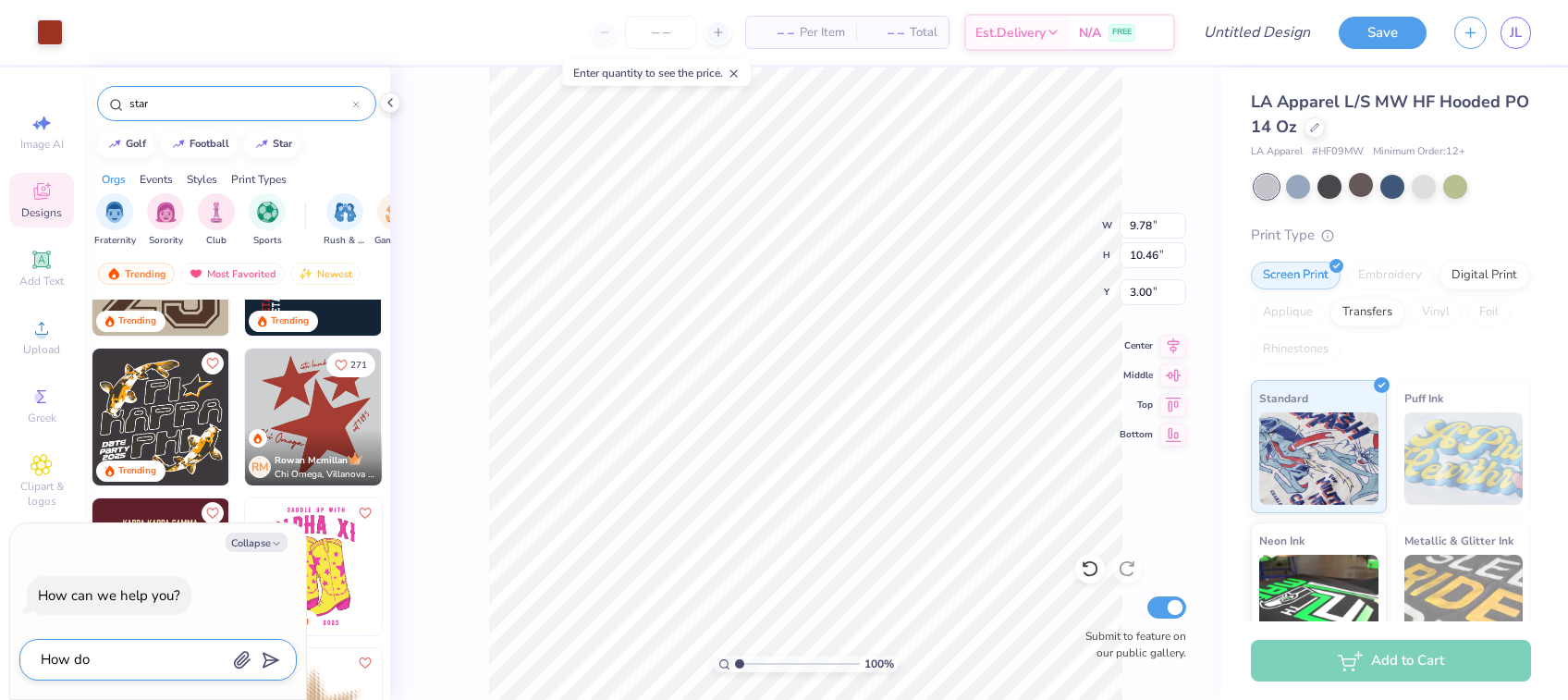 type on "How do" 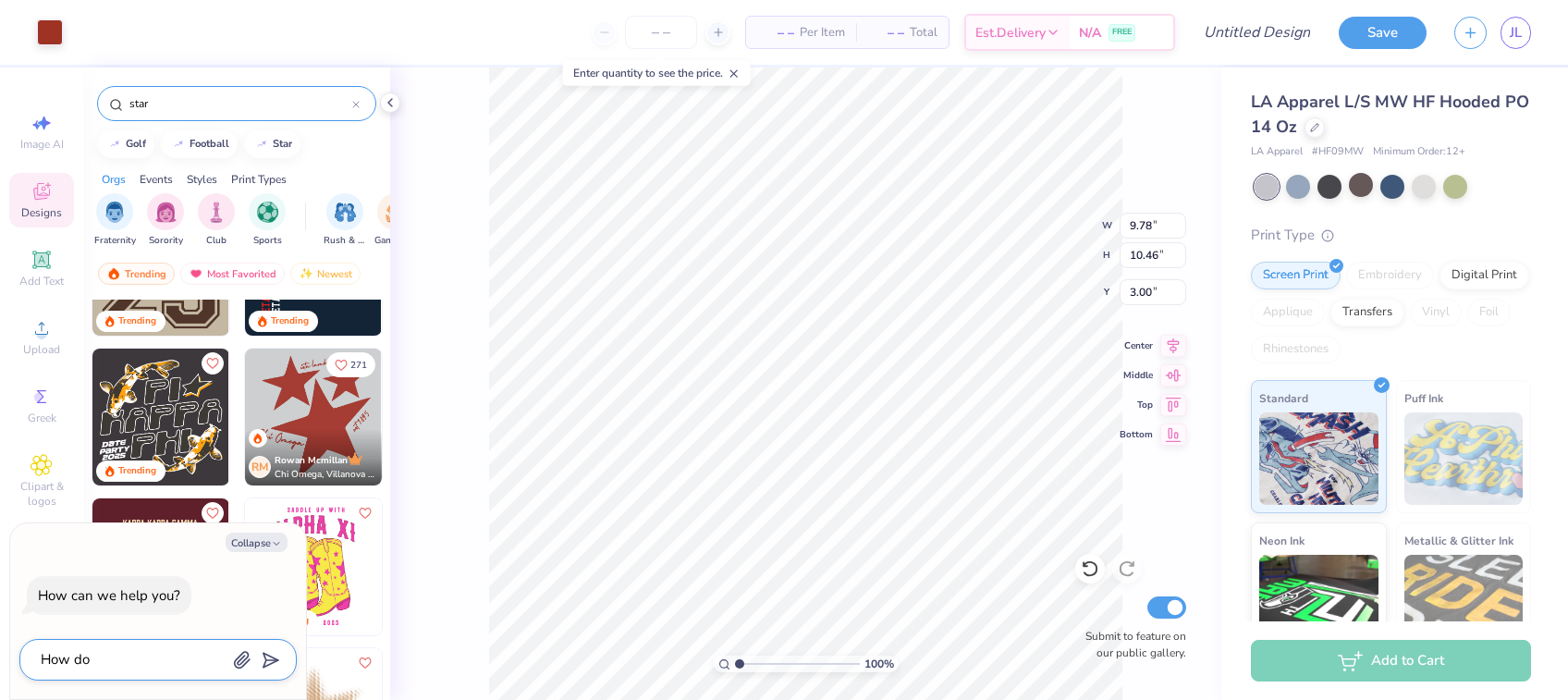 type on "x" 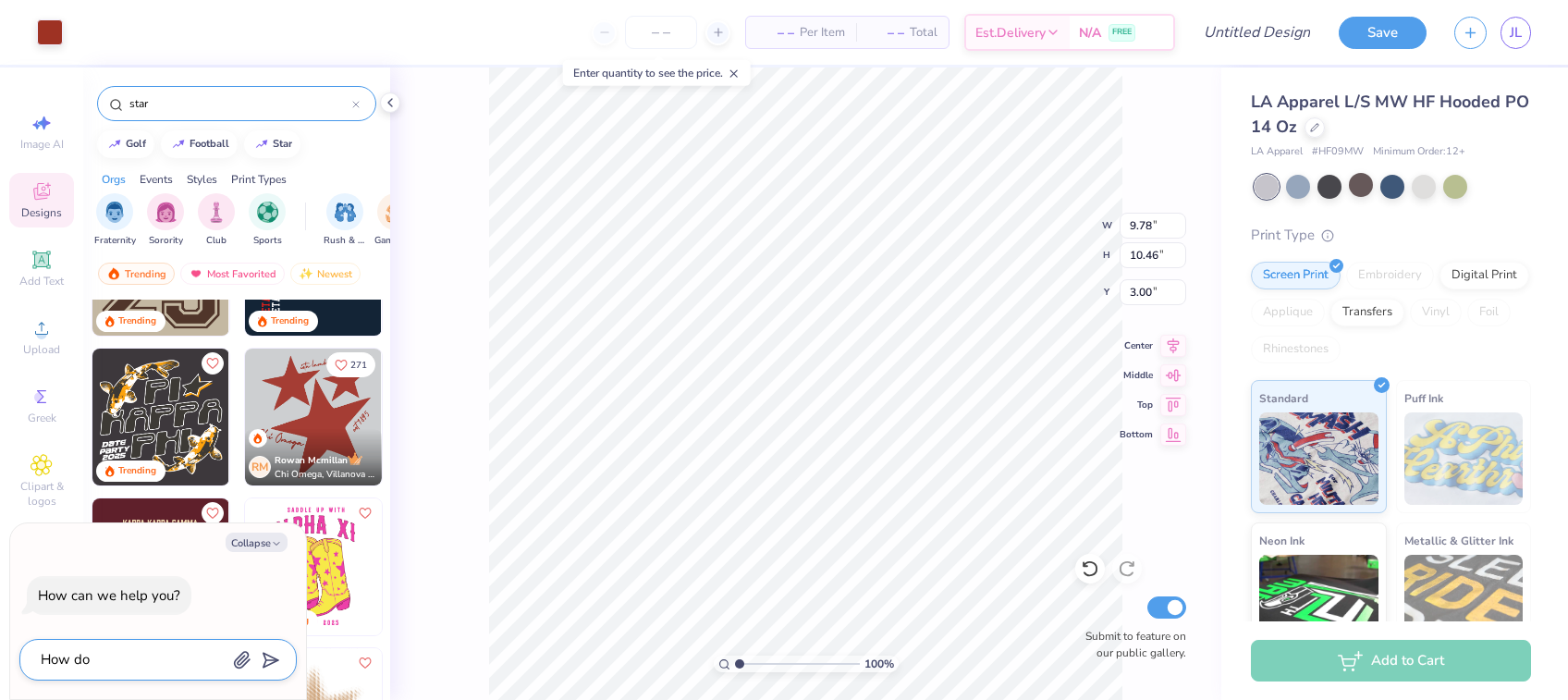 type on "How do I" 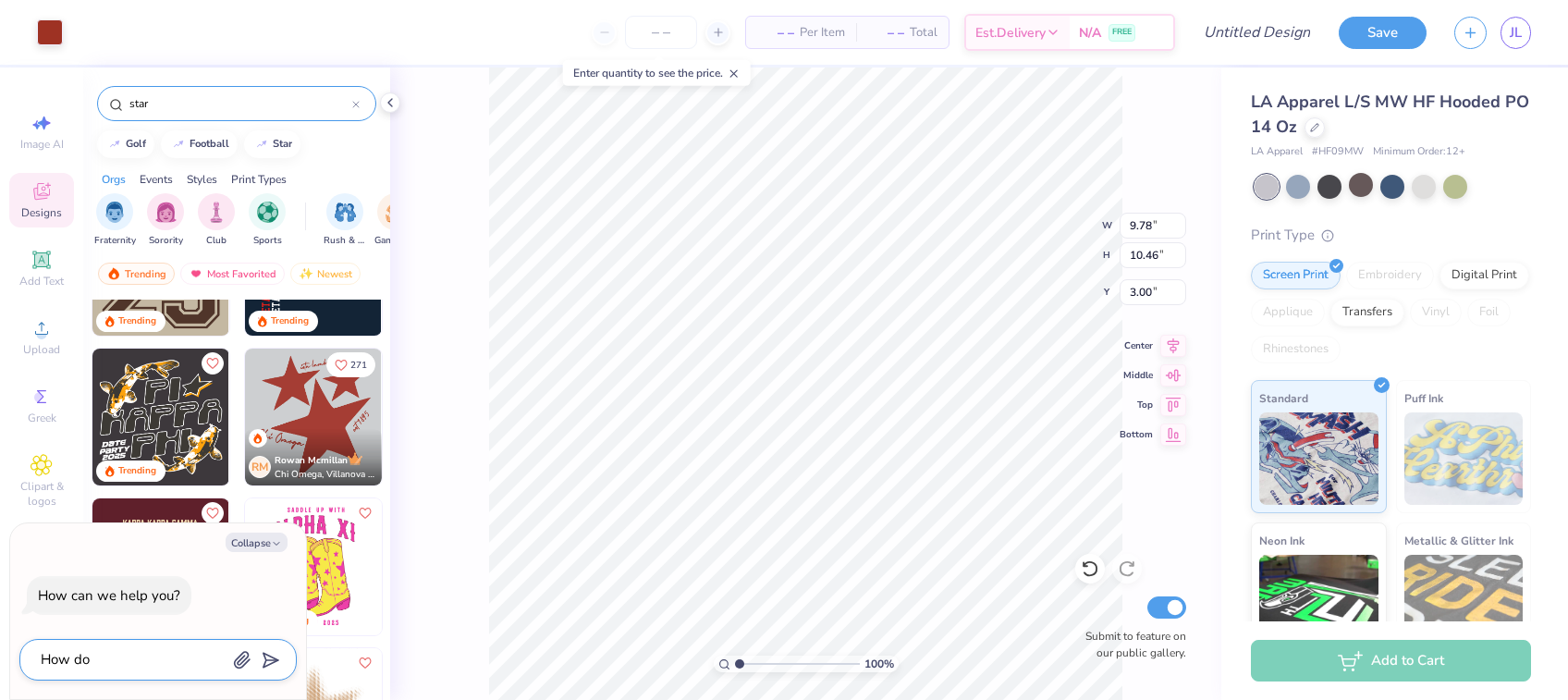type on "x" 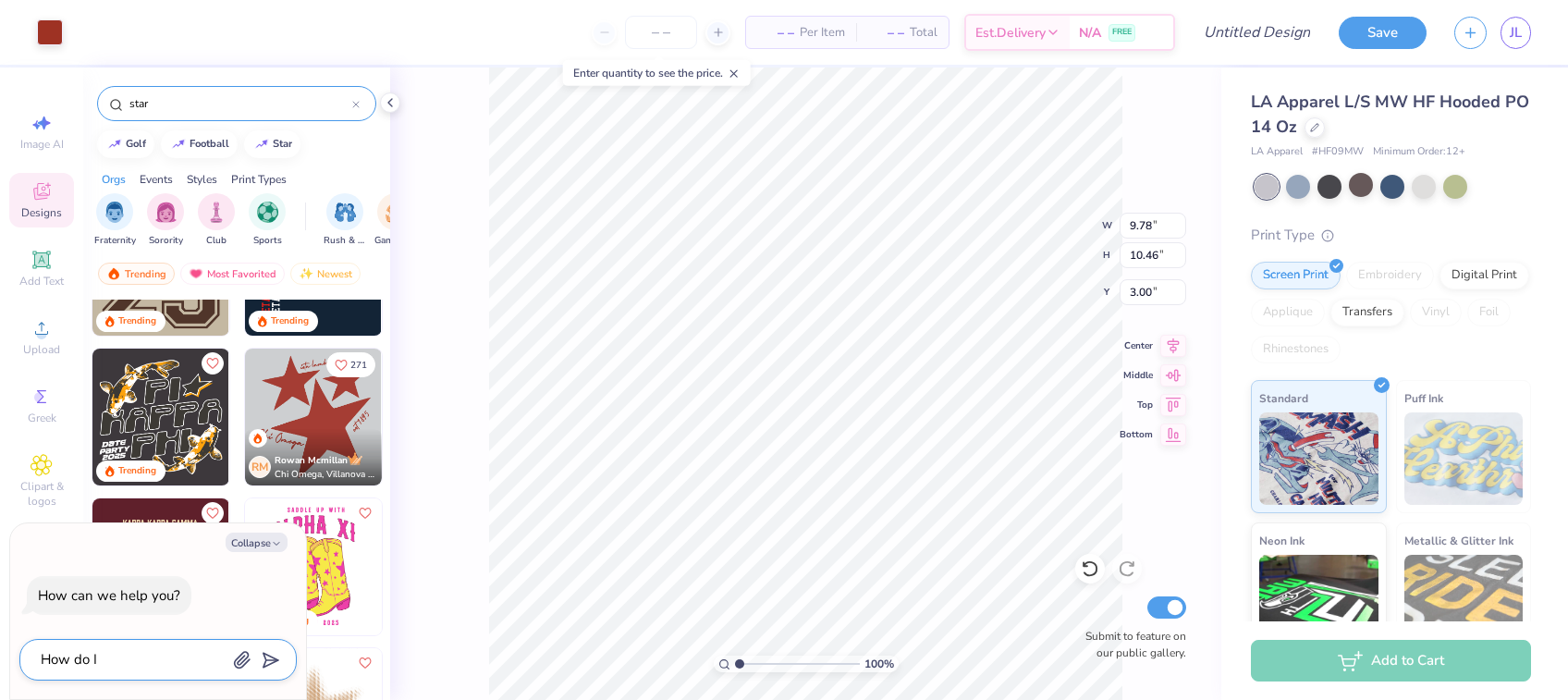 type on "How do I" 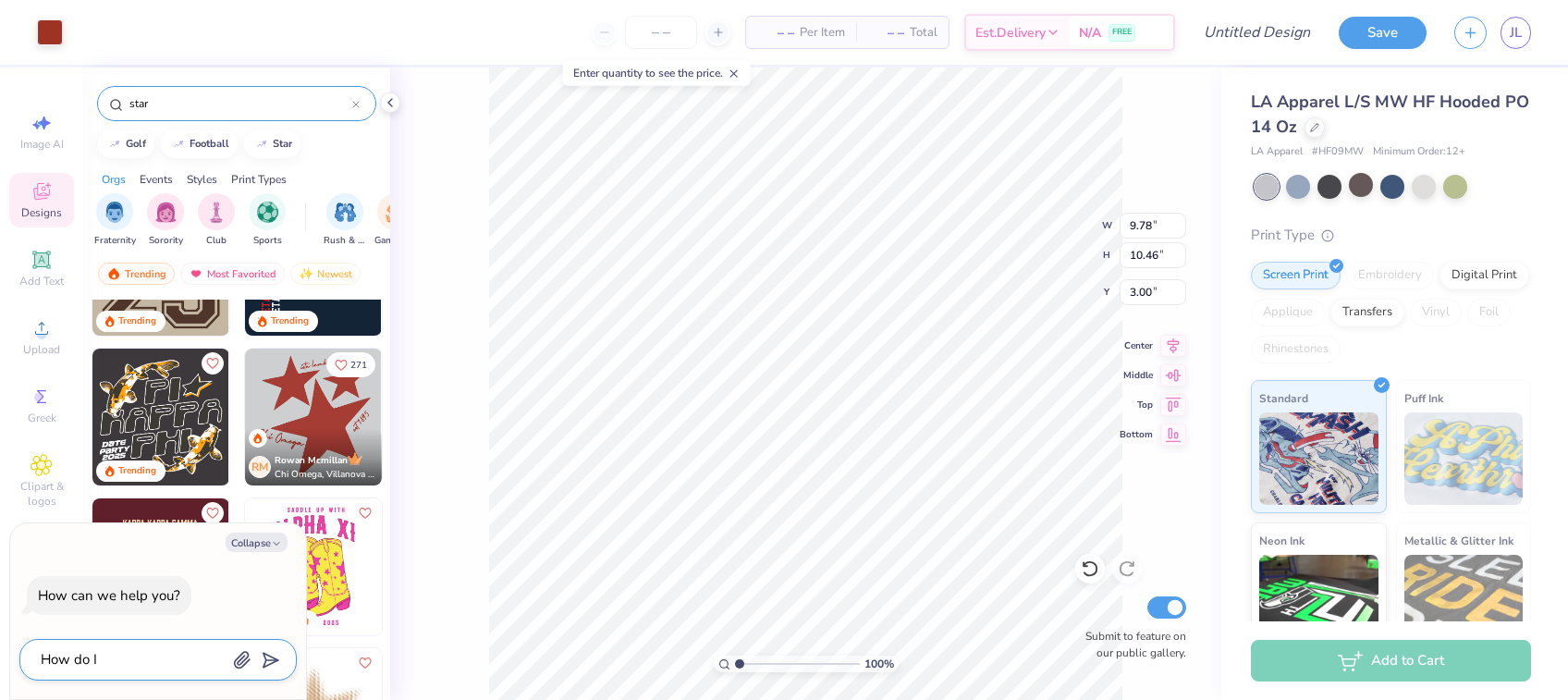 type on "x" 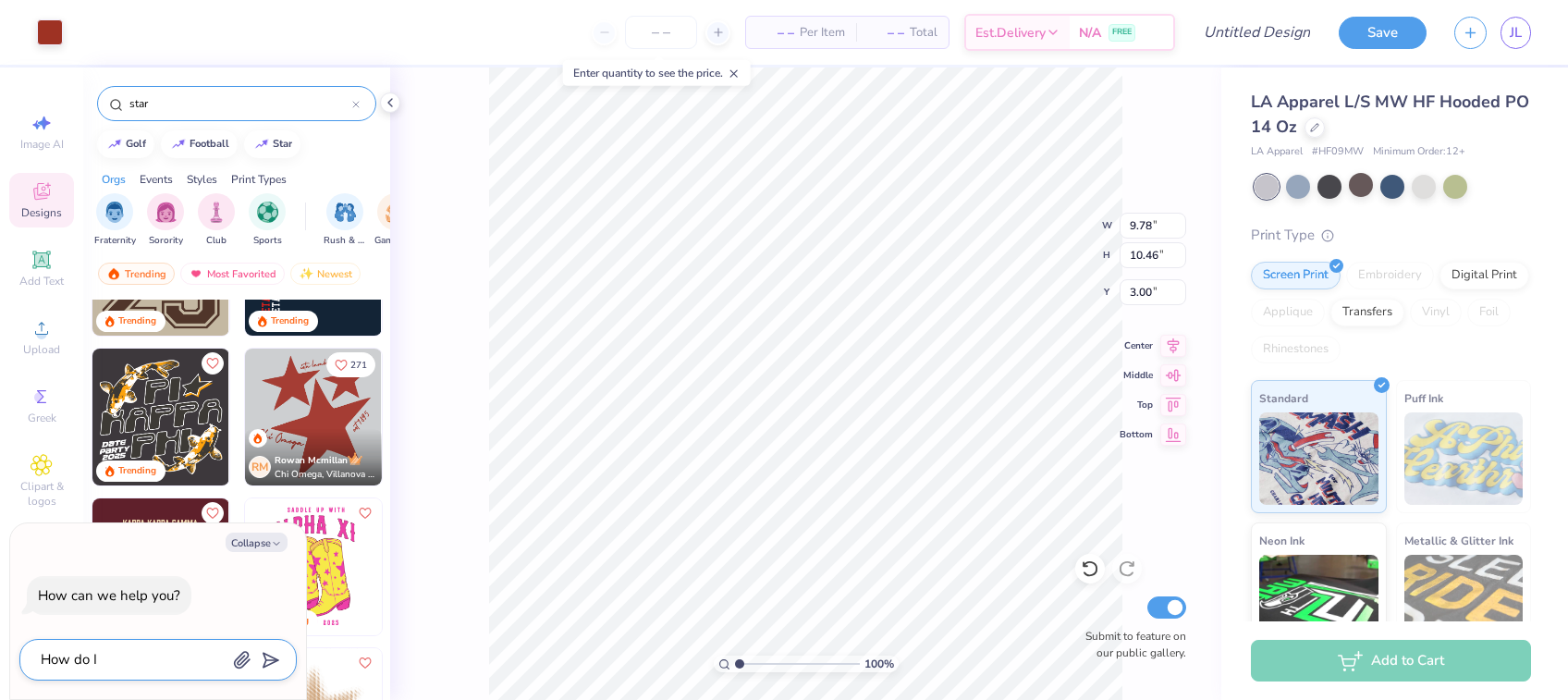 type on "How do I m" 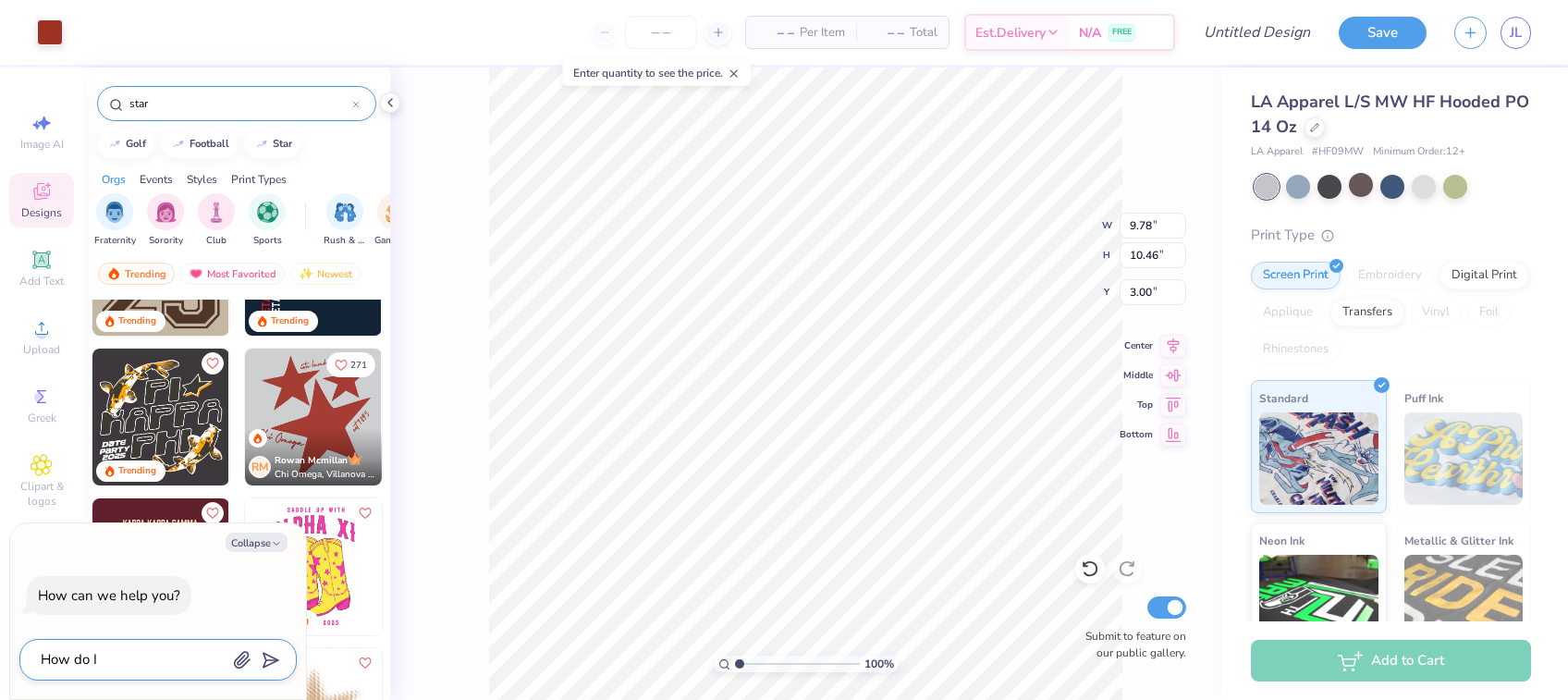 type on "x" 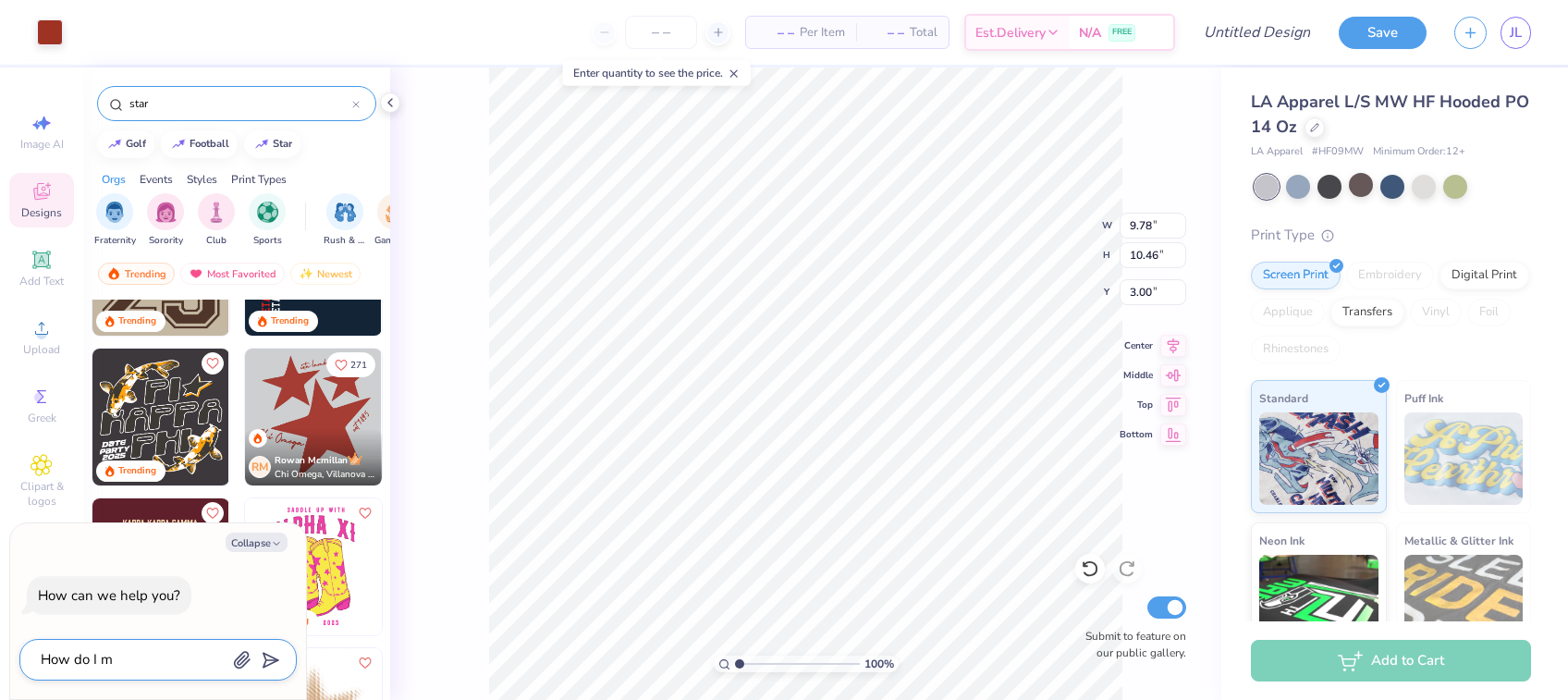 type on "How do I ma" 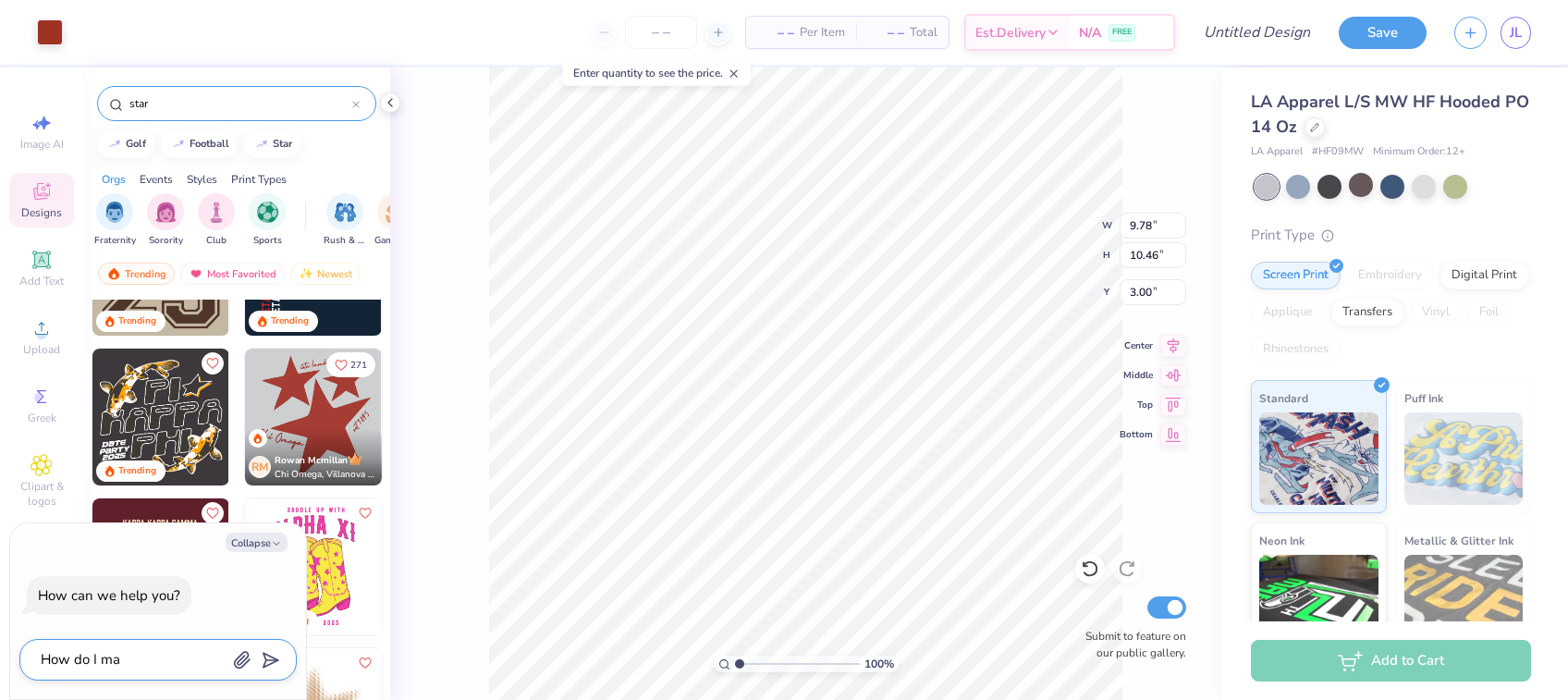 type on "x" 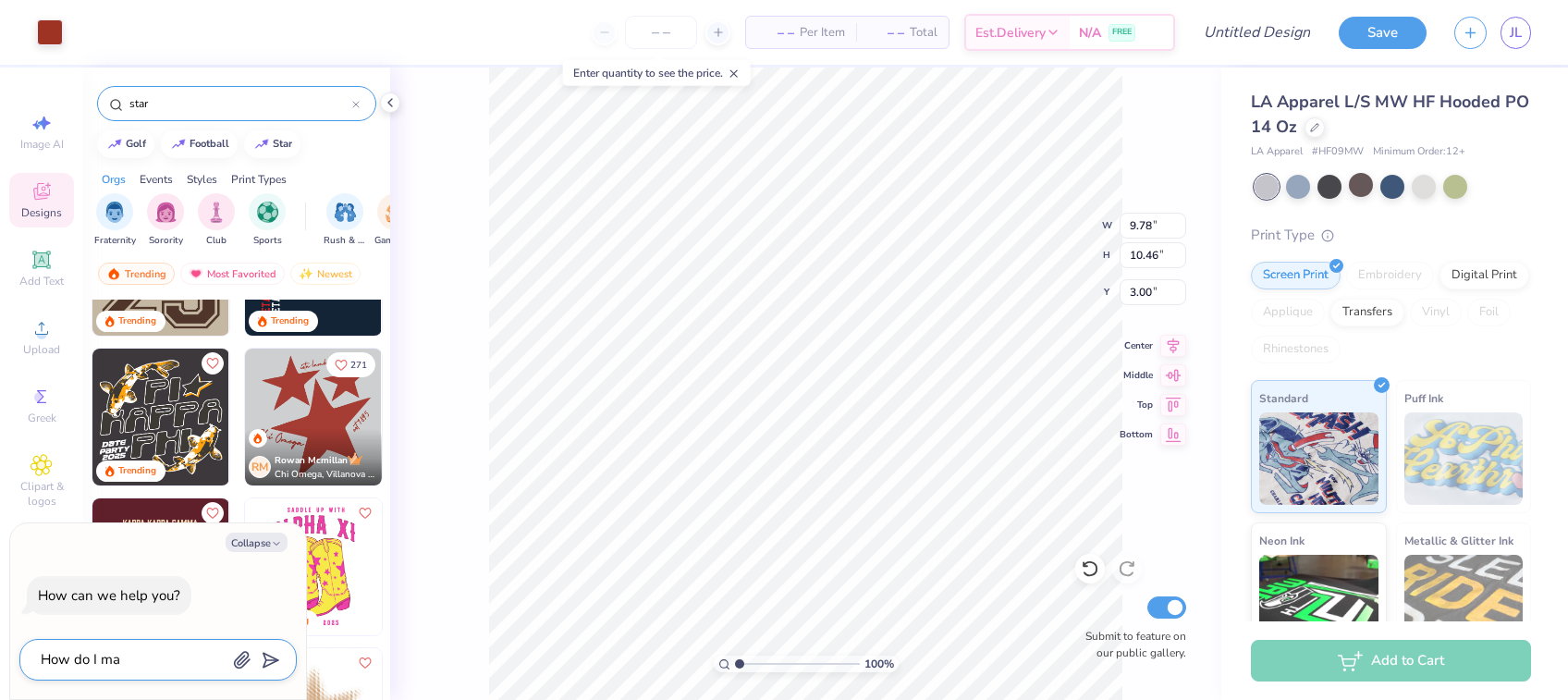 type on "How do I mak" 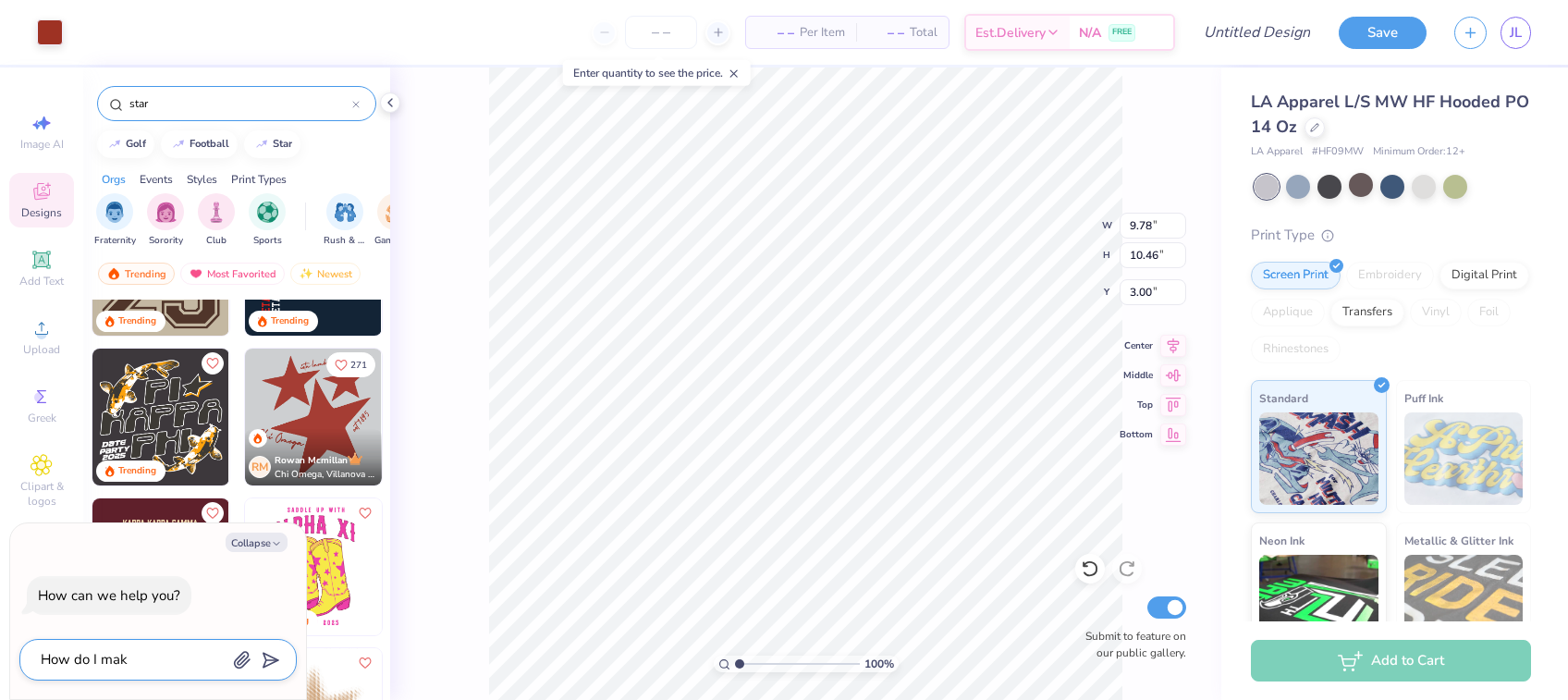 type on "x" 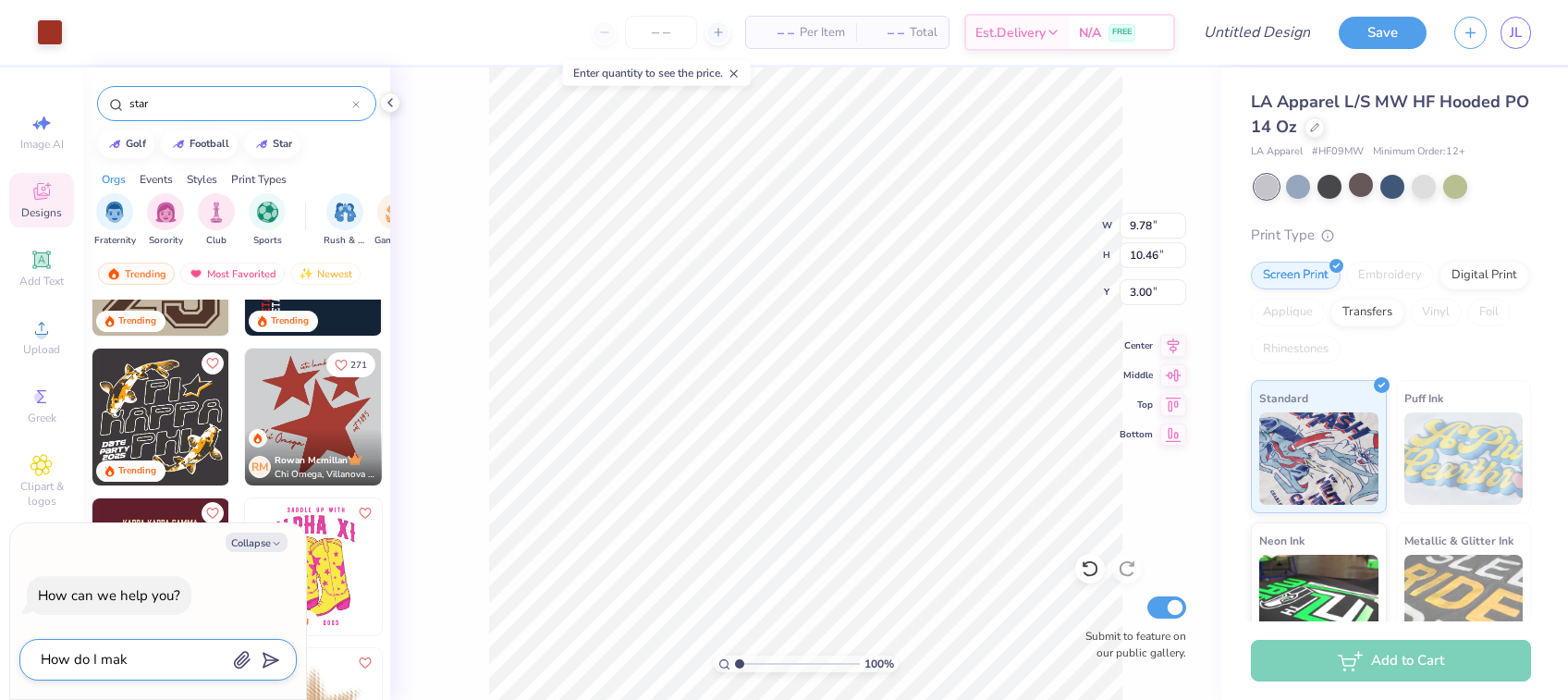type on "How do I make" 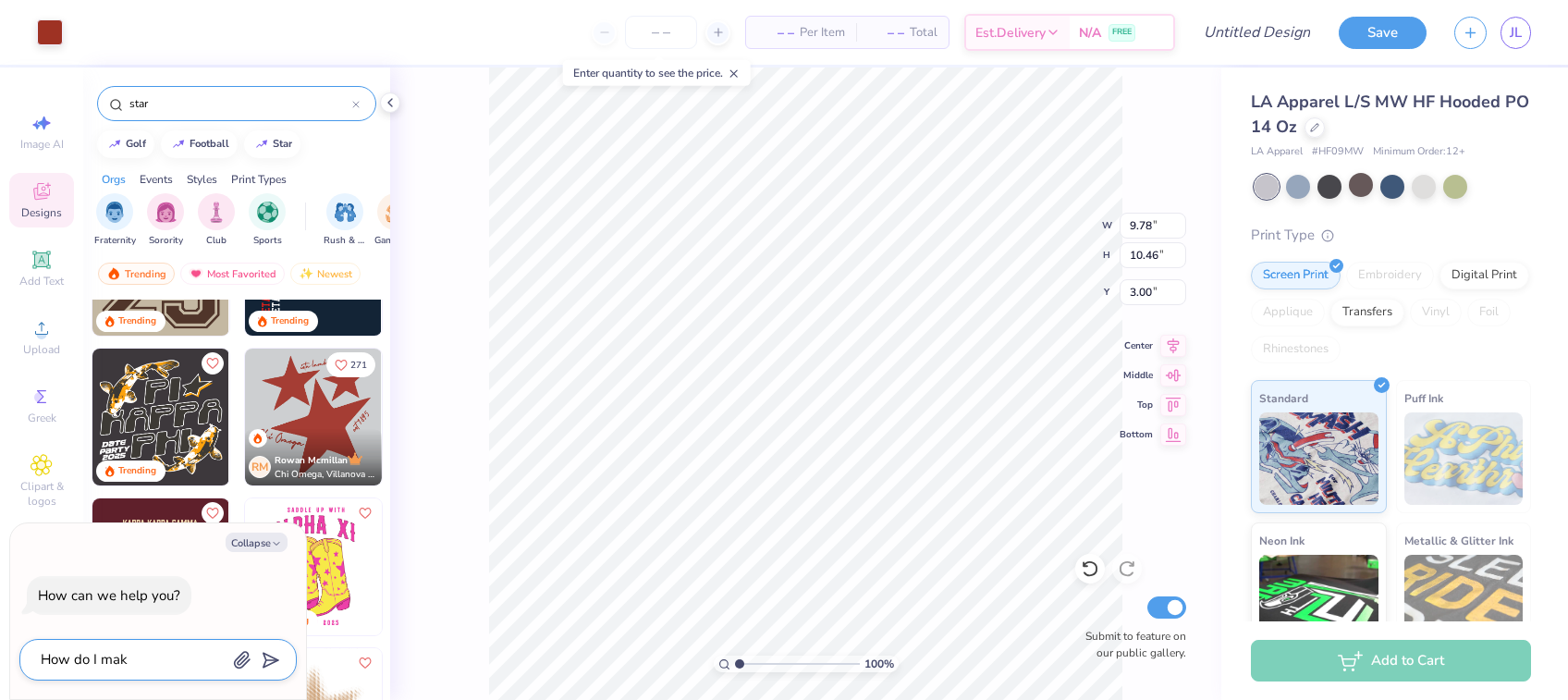 type on "x" 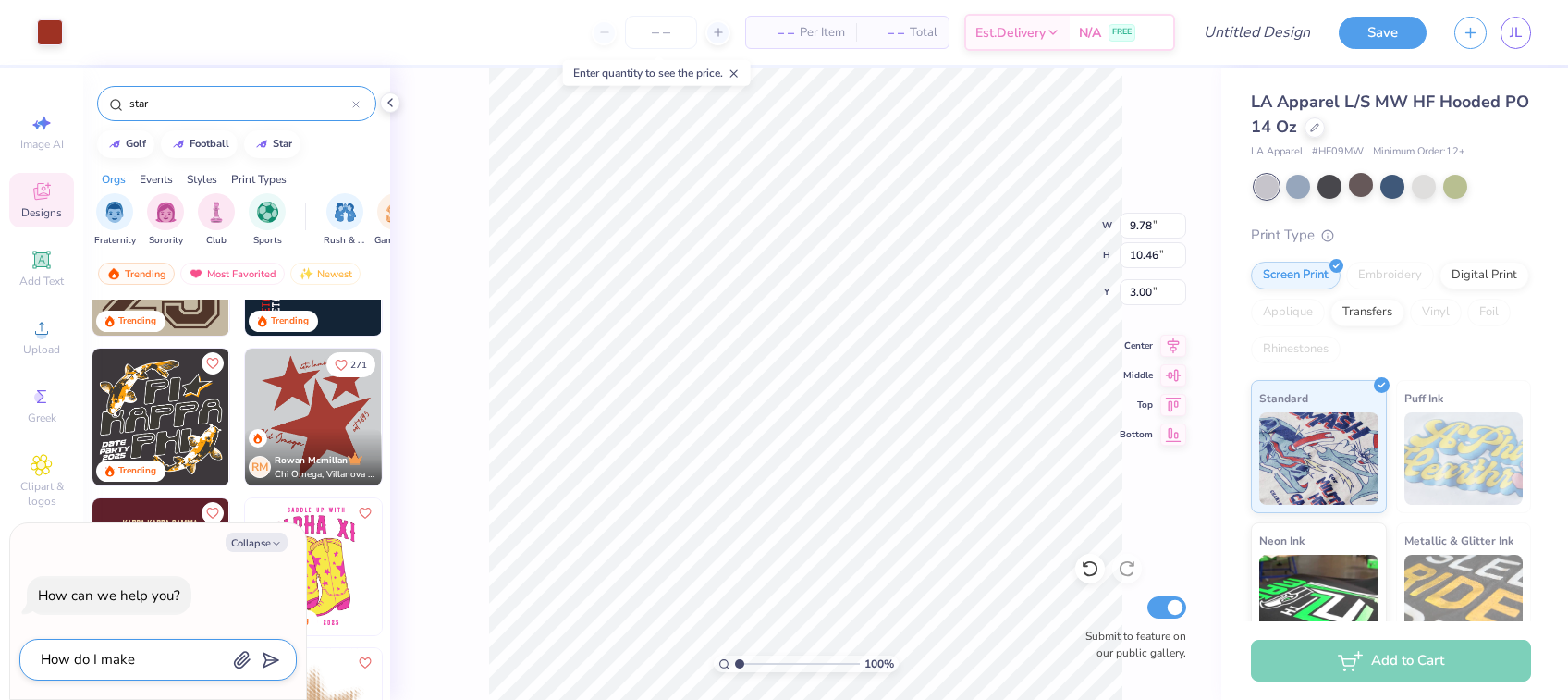 type on "How do I make" 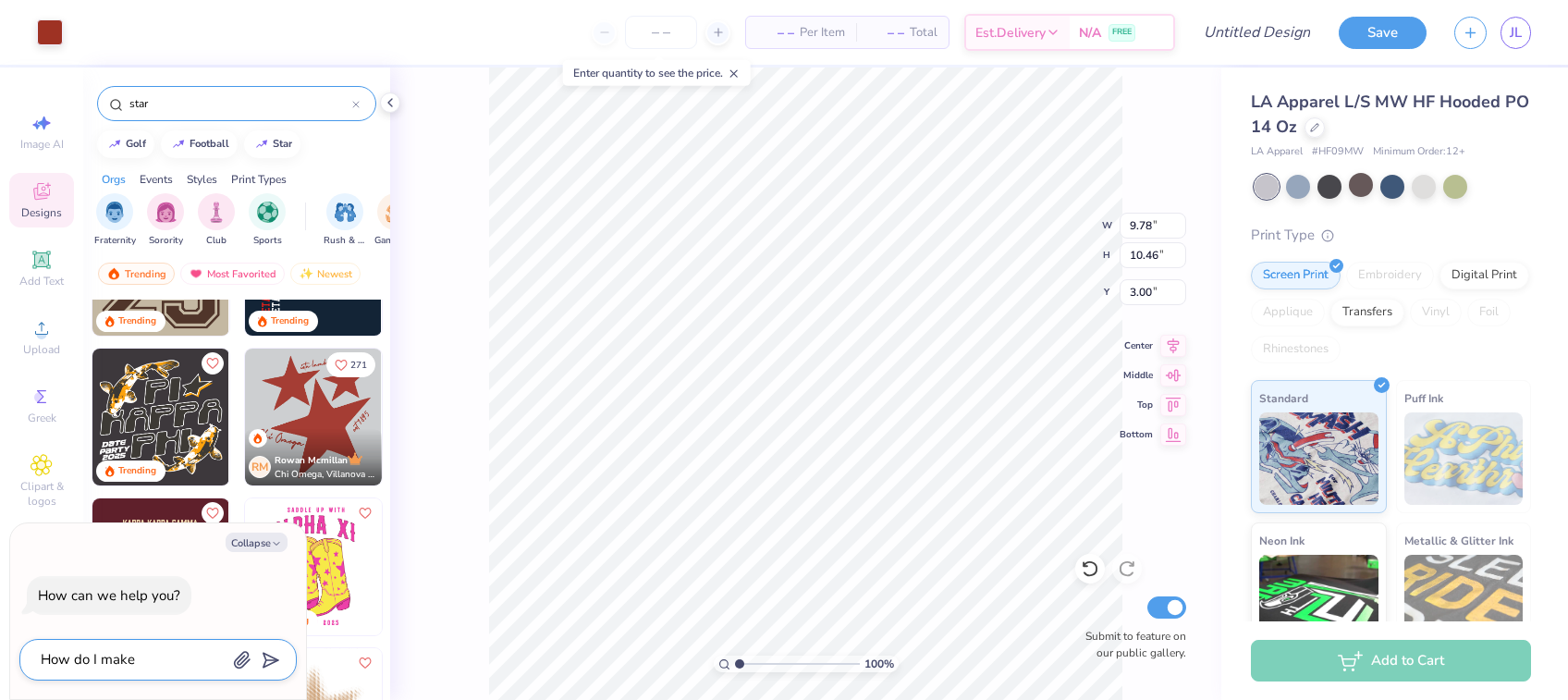 type on "x" 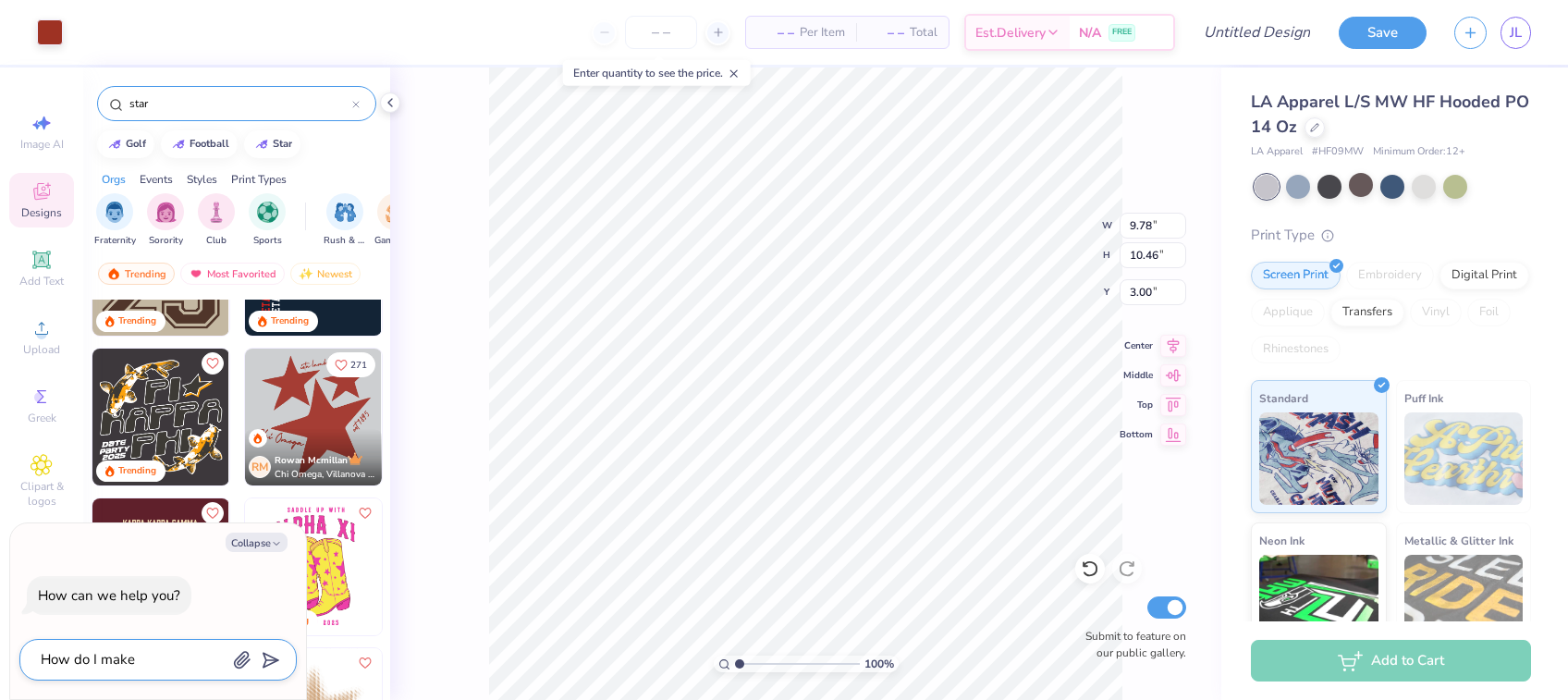type on "How do I make t" 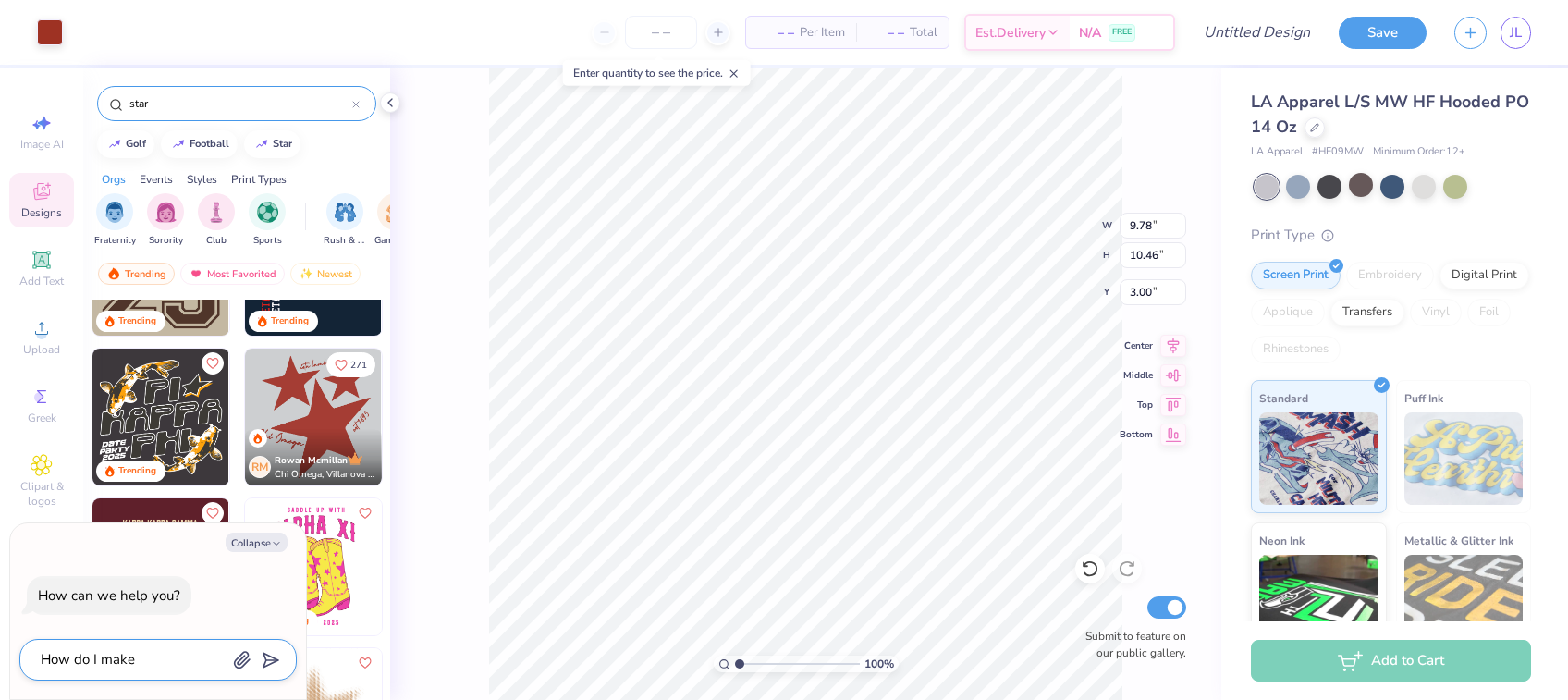 type on "x" 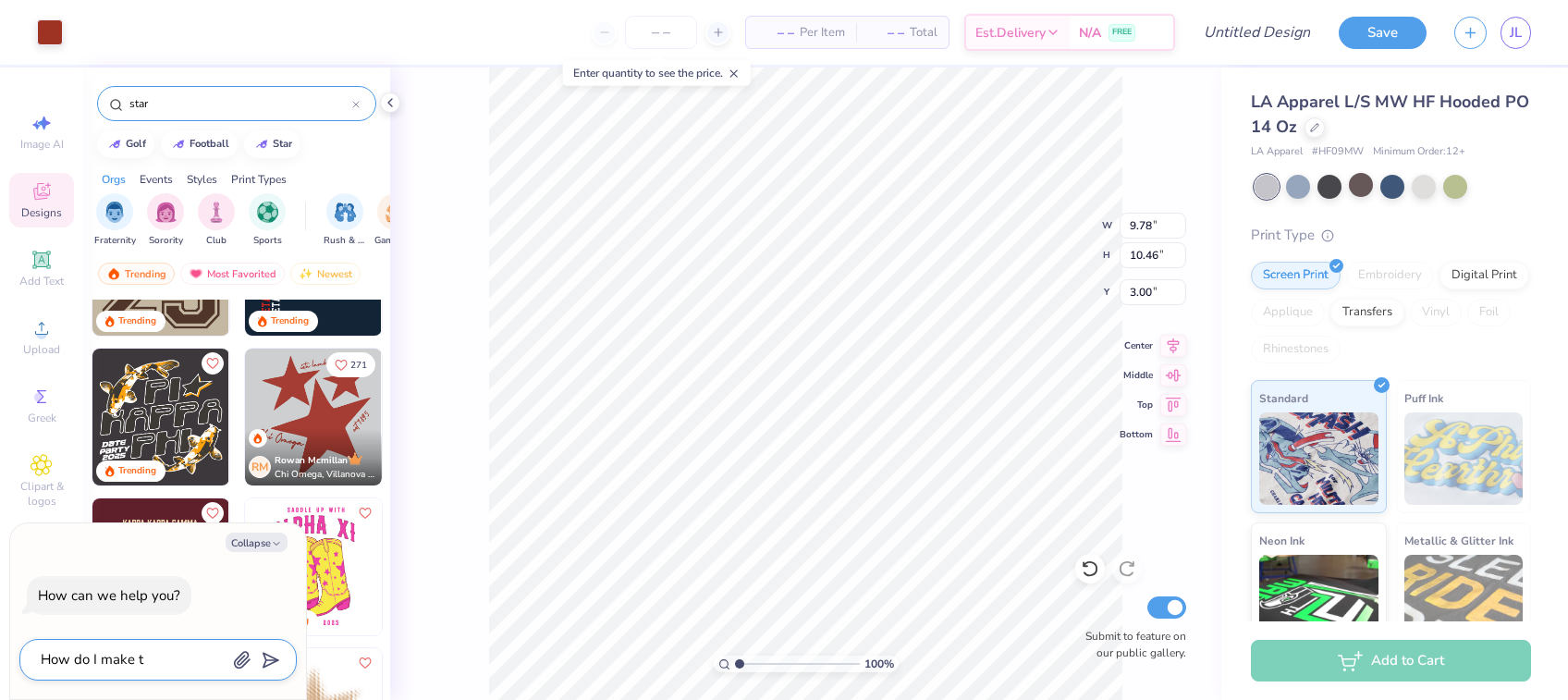 type on "How do I make th" 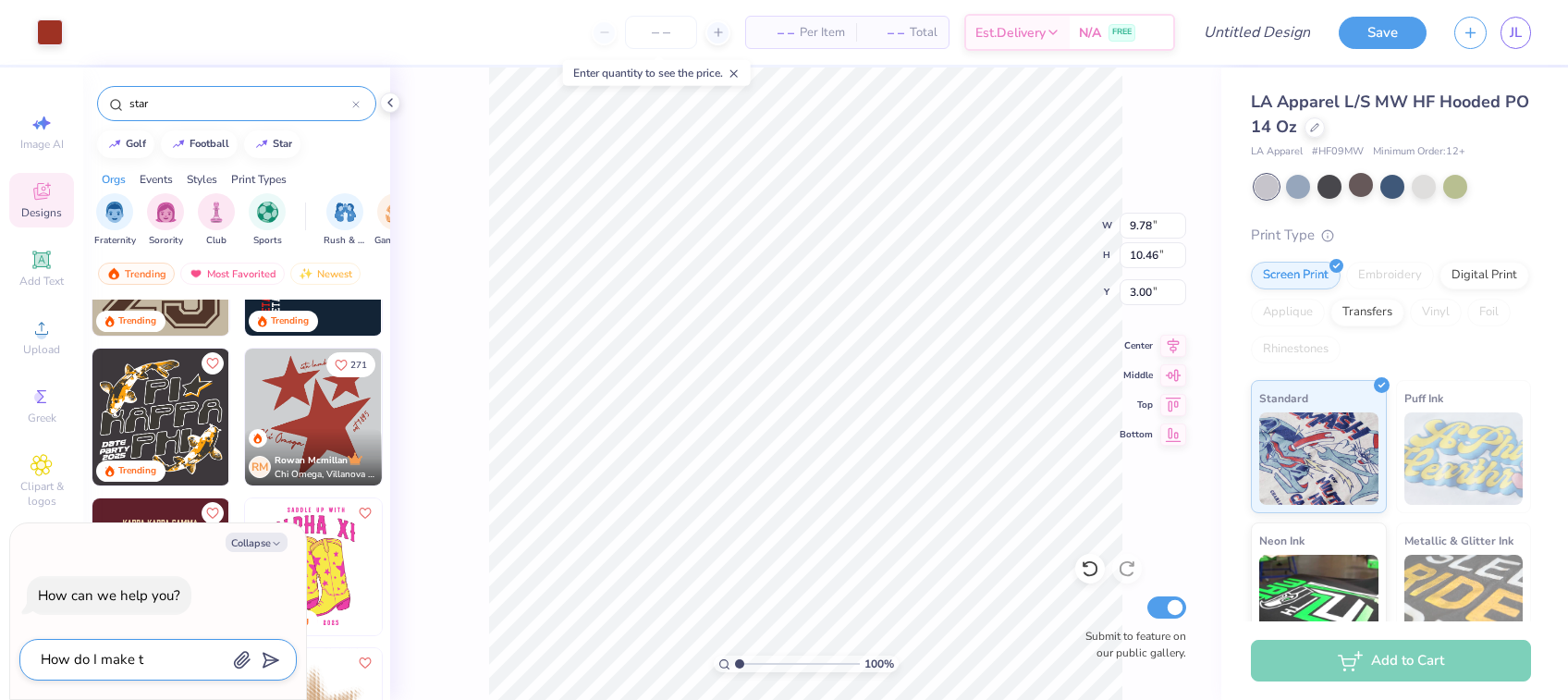type on "x" 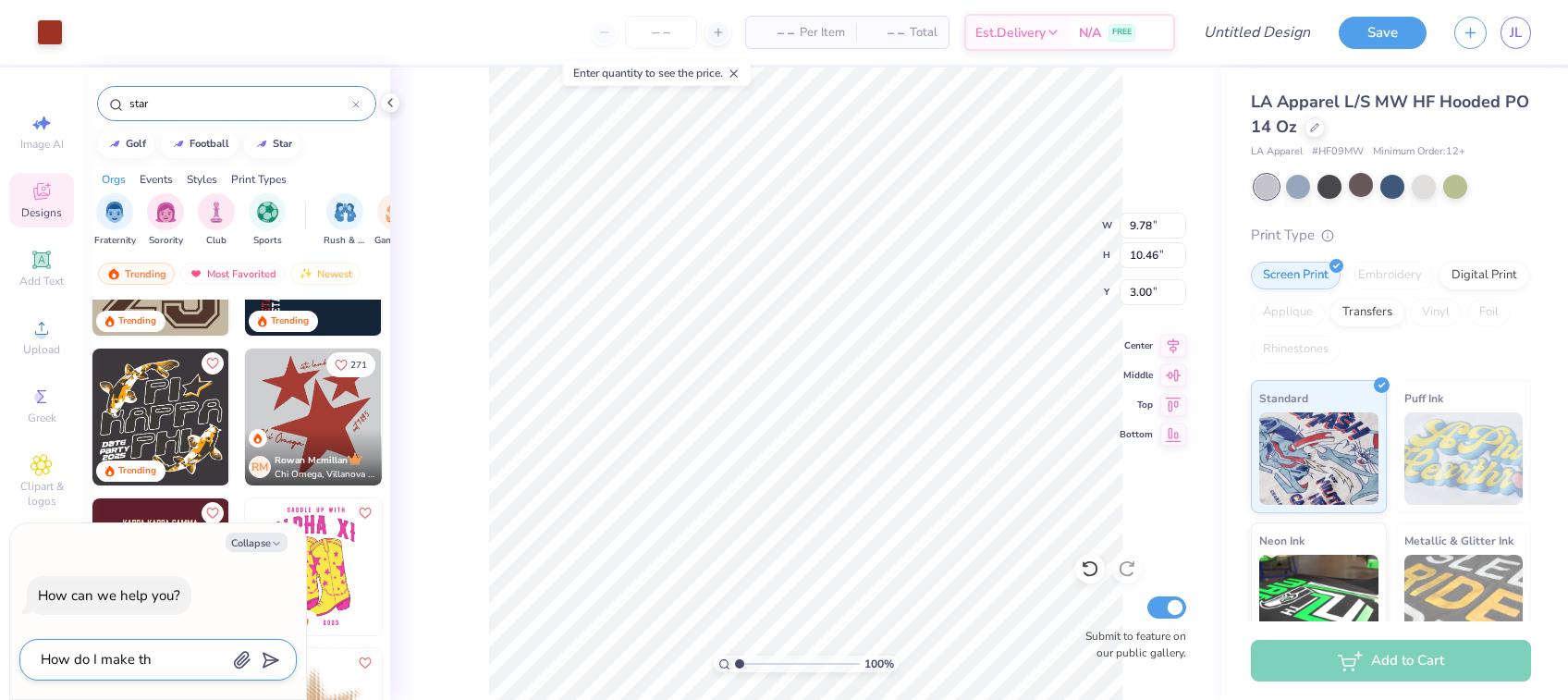type on "How do I make the" 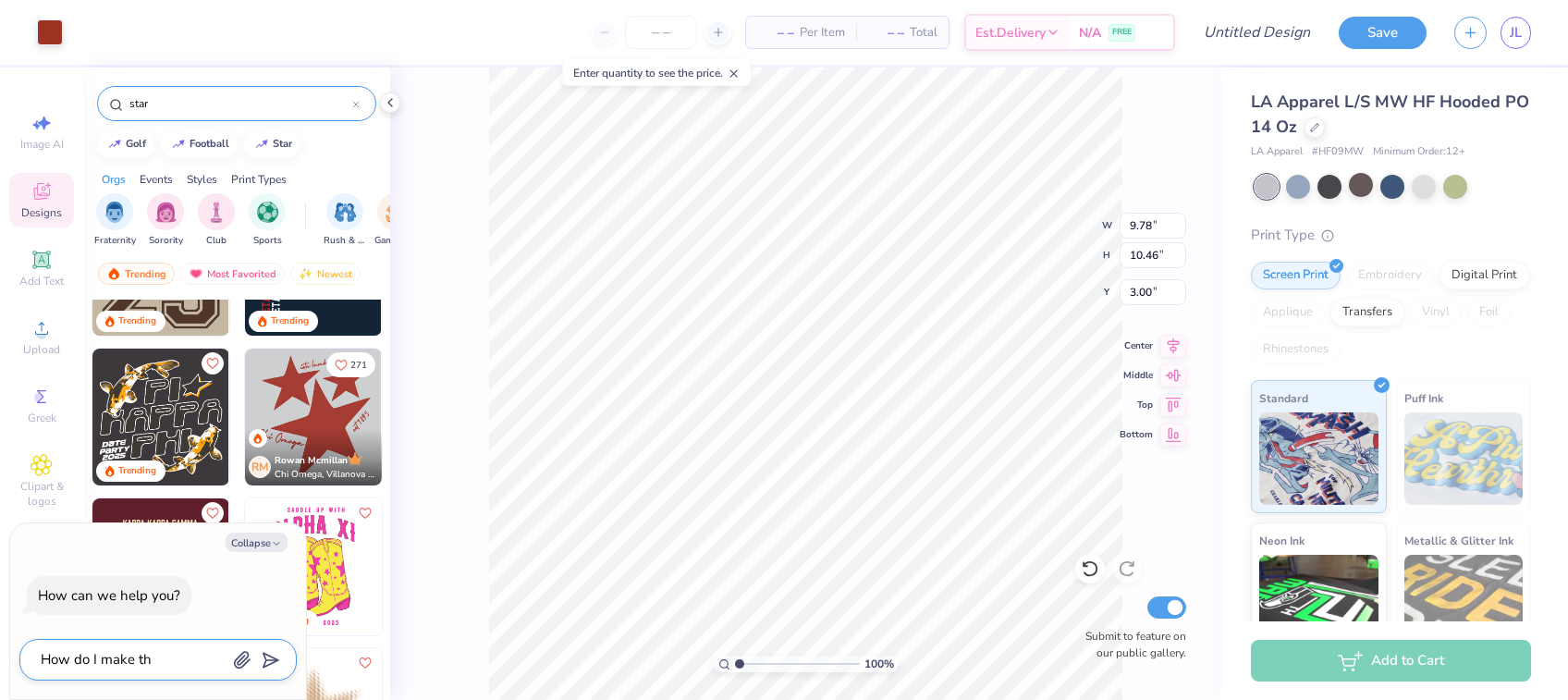 type on "x" 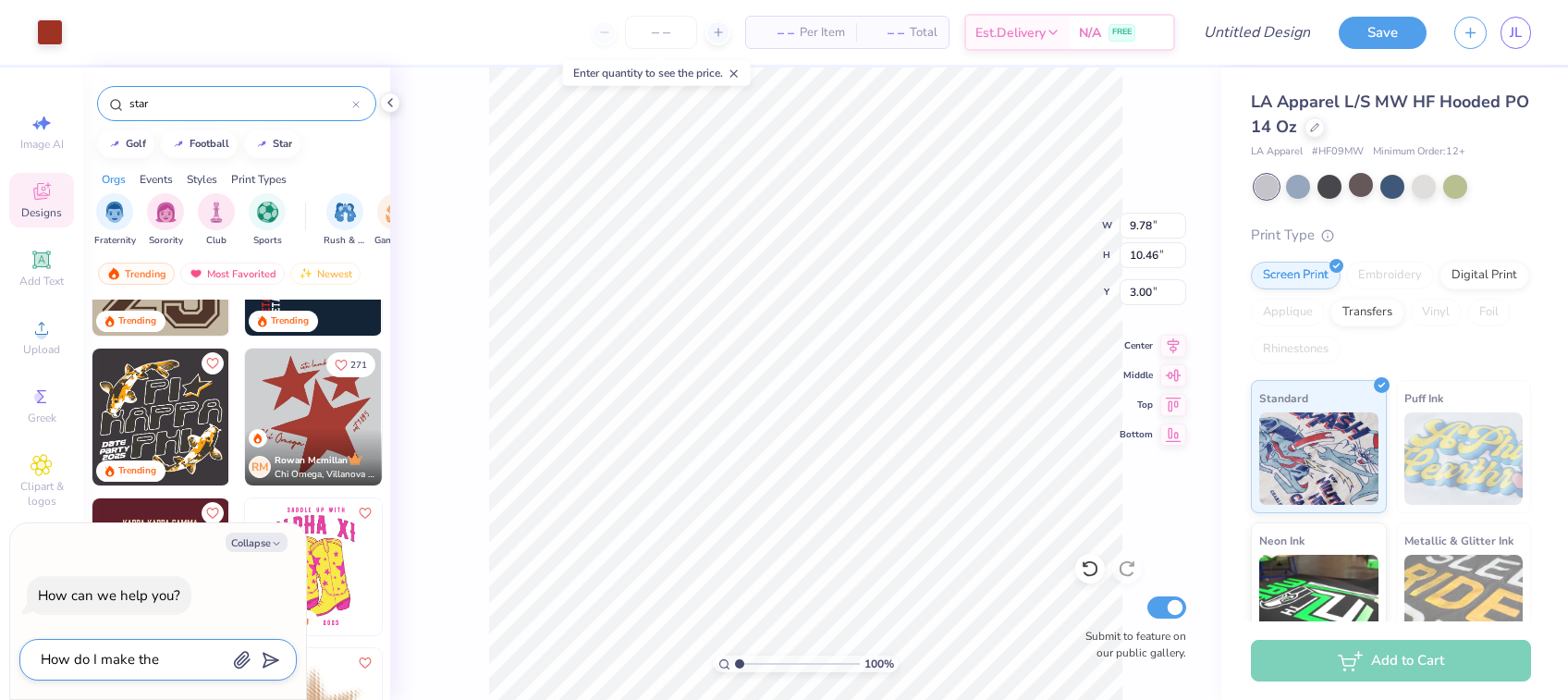 type on "How do I make the" 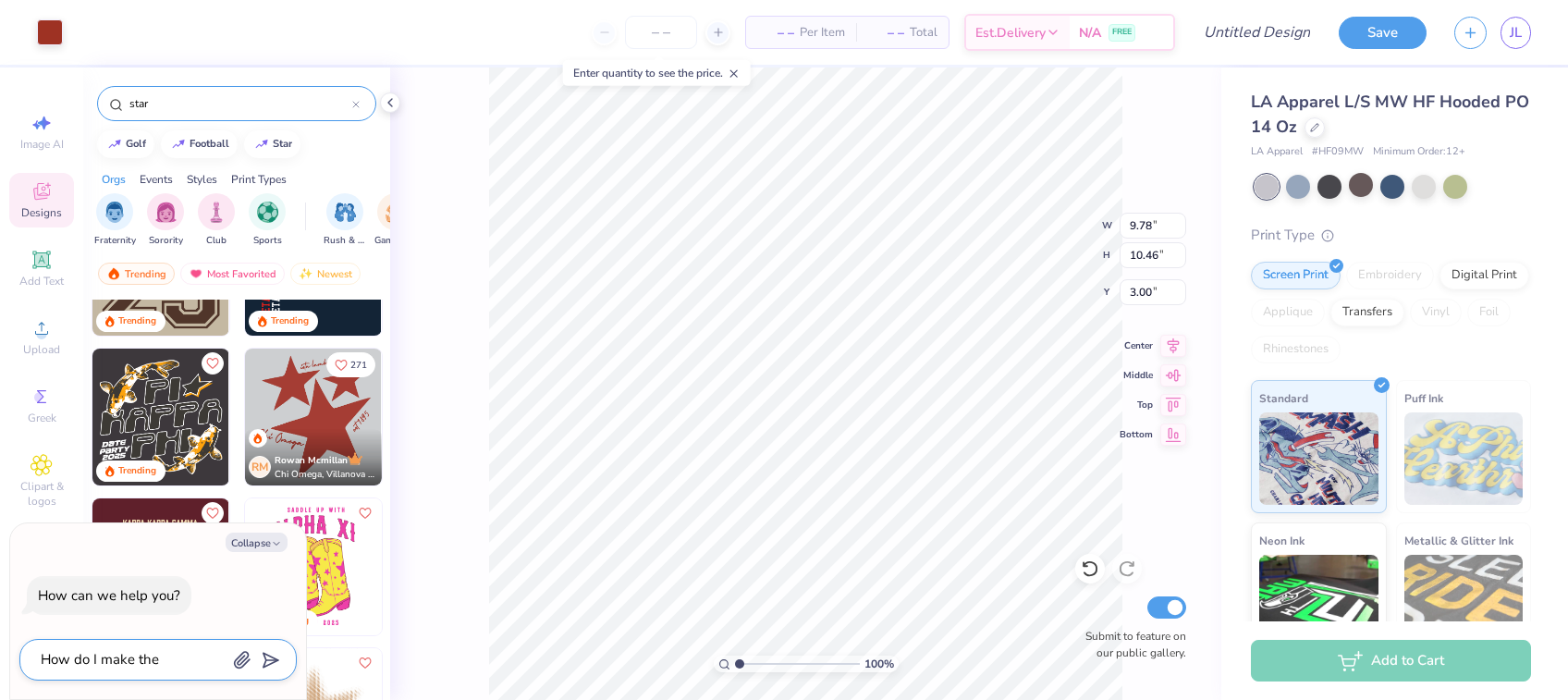 type on "x" 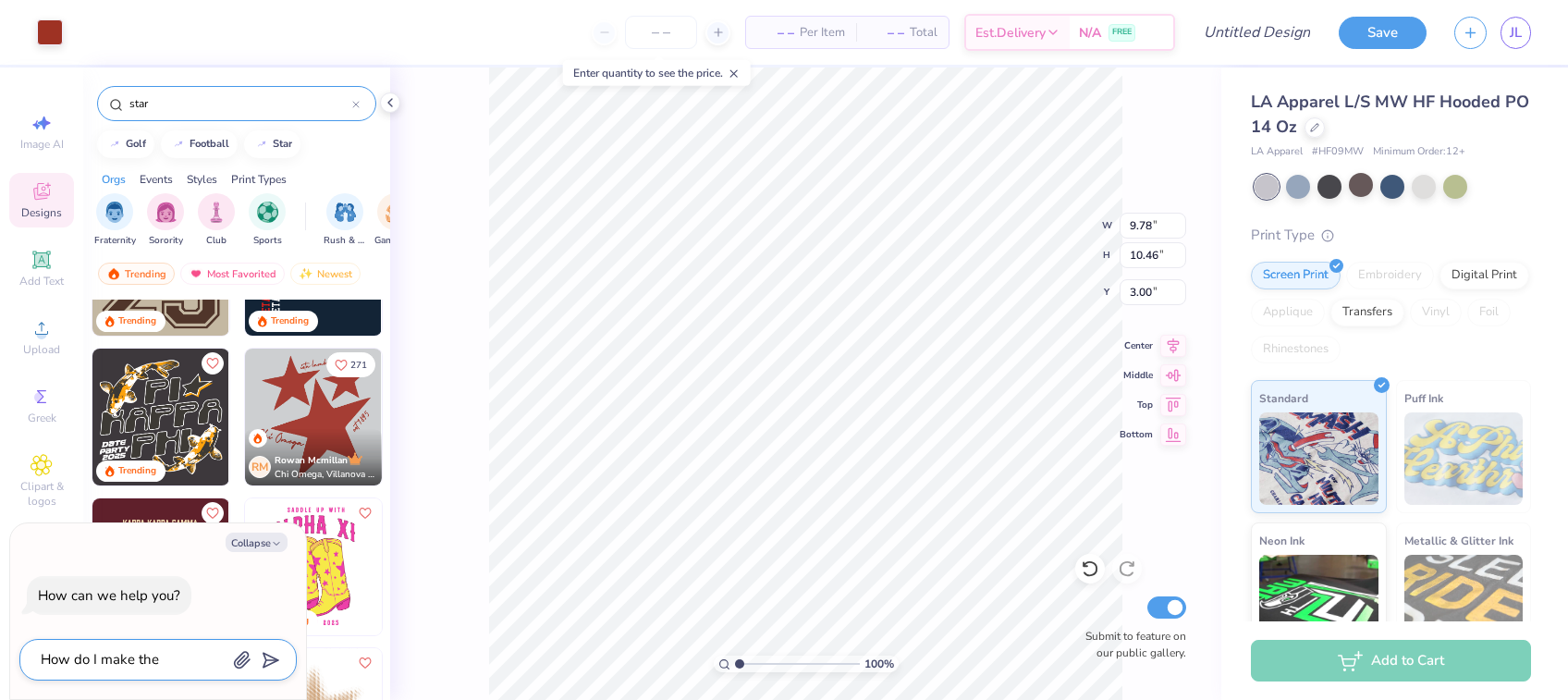 type on "How do I make the d" 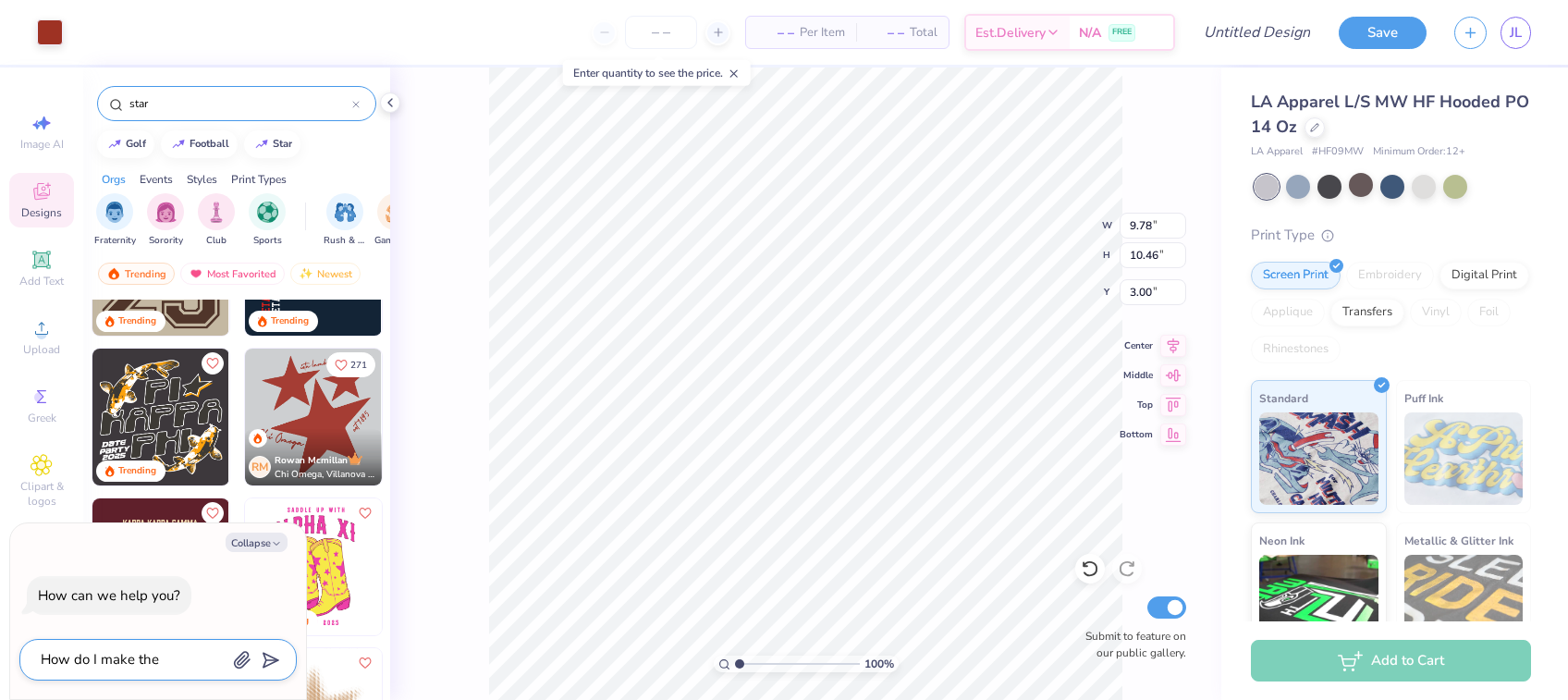 type on "x" 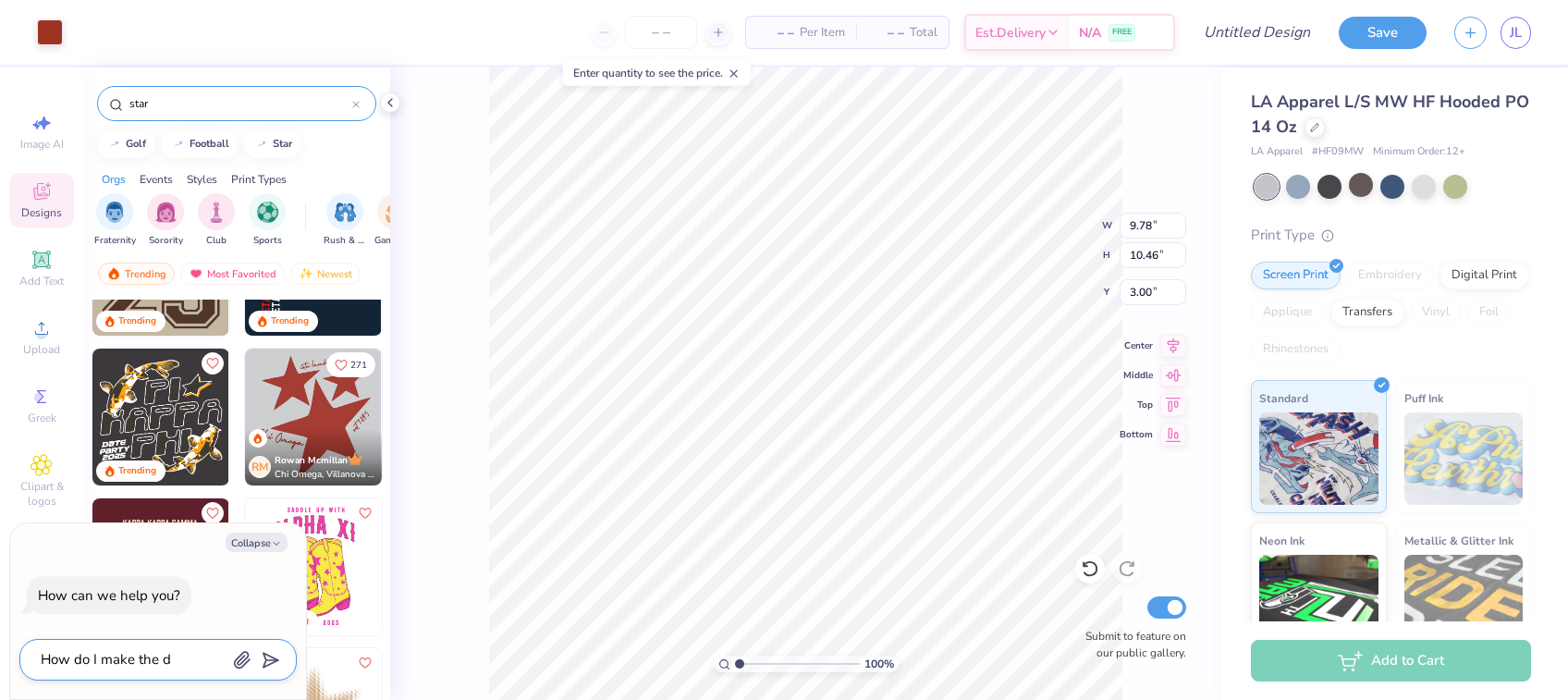 type on "How do I make the di" 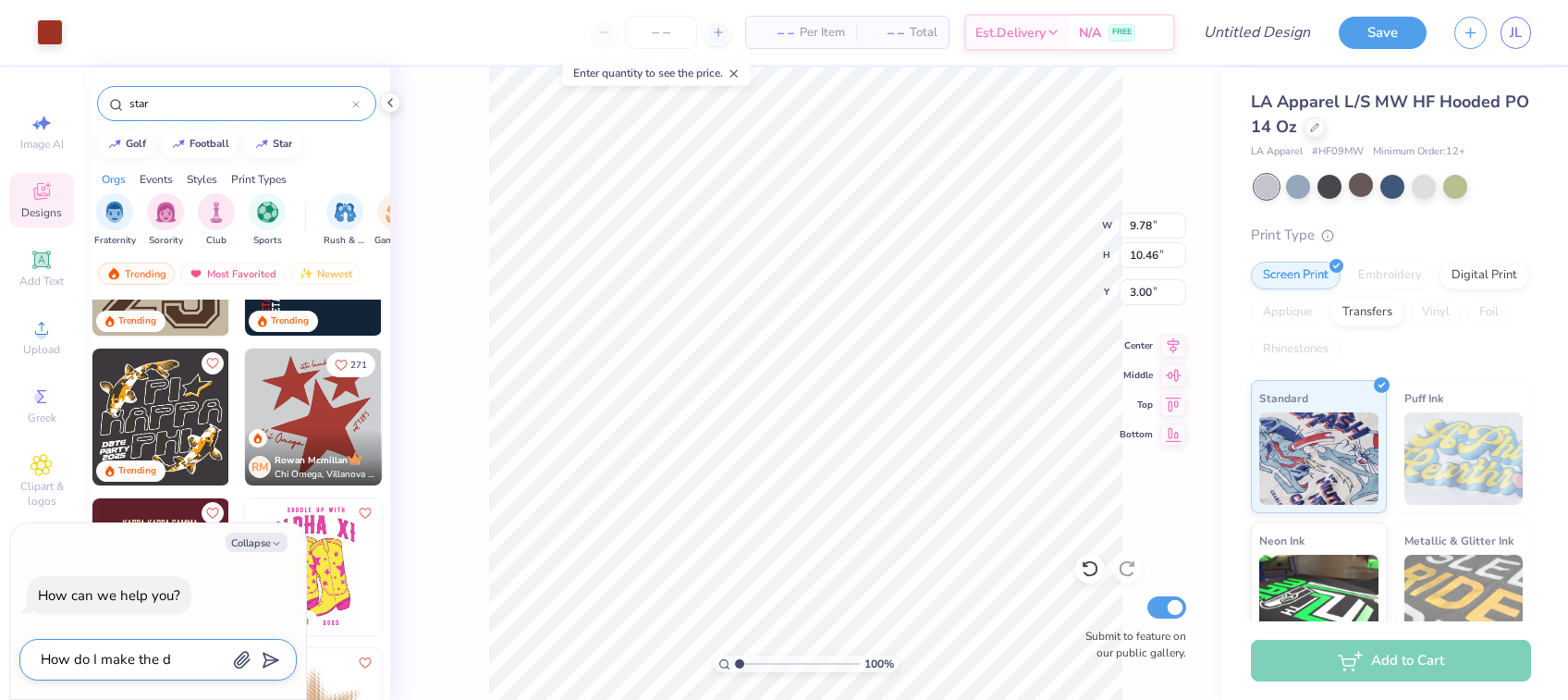 type on "x" 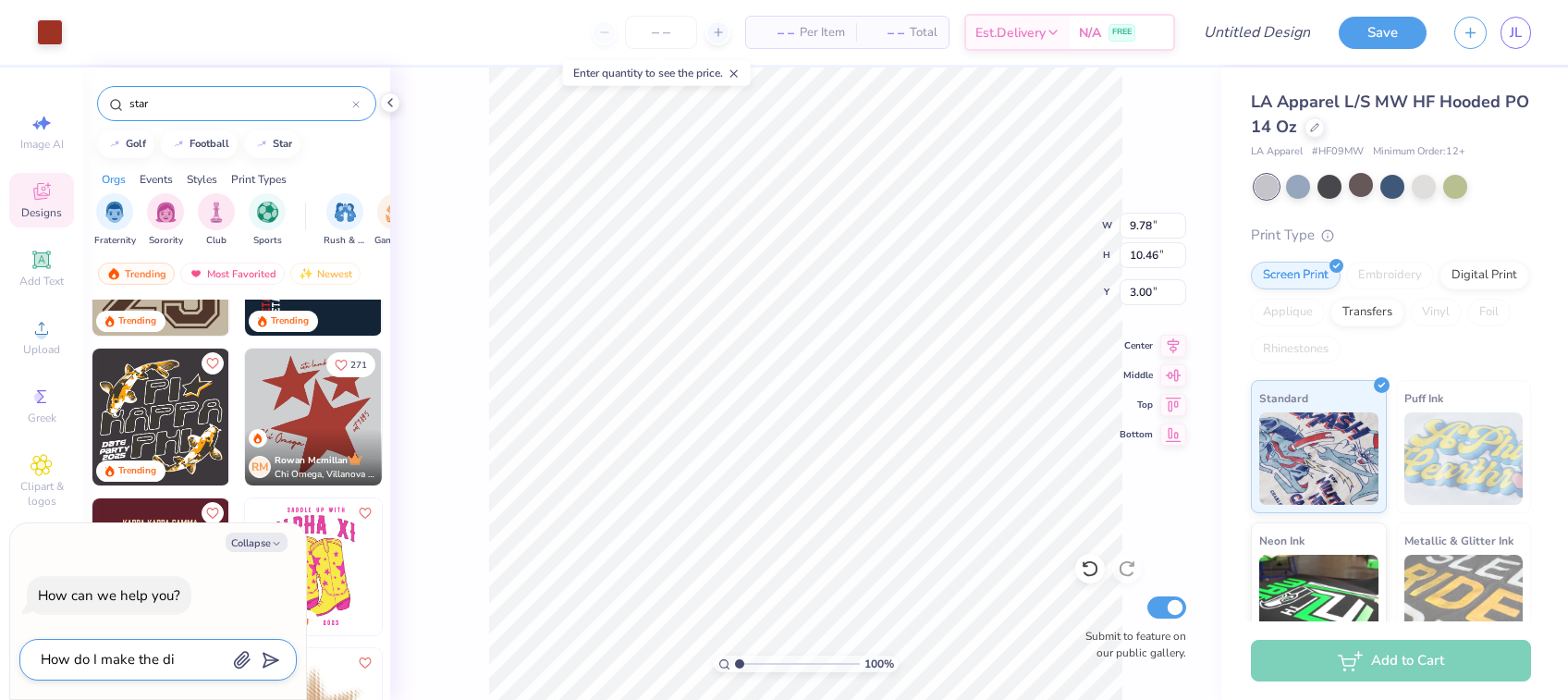 type on "How do I make the dis" 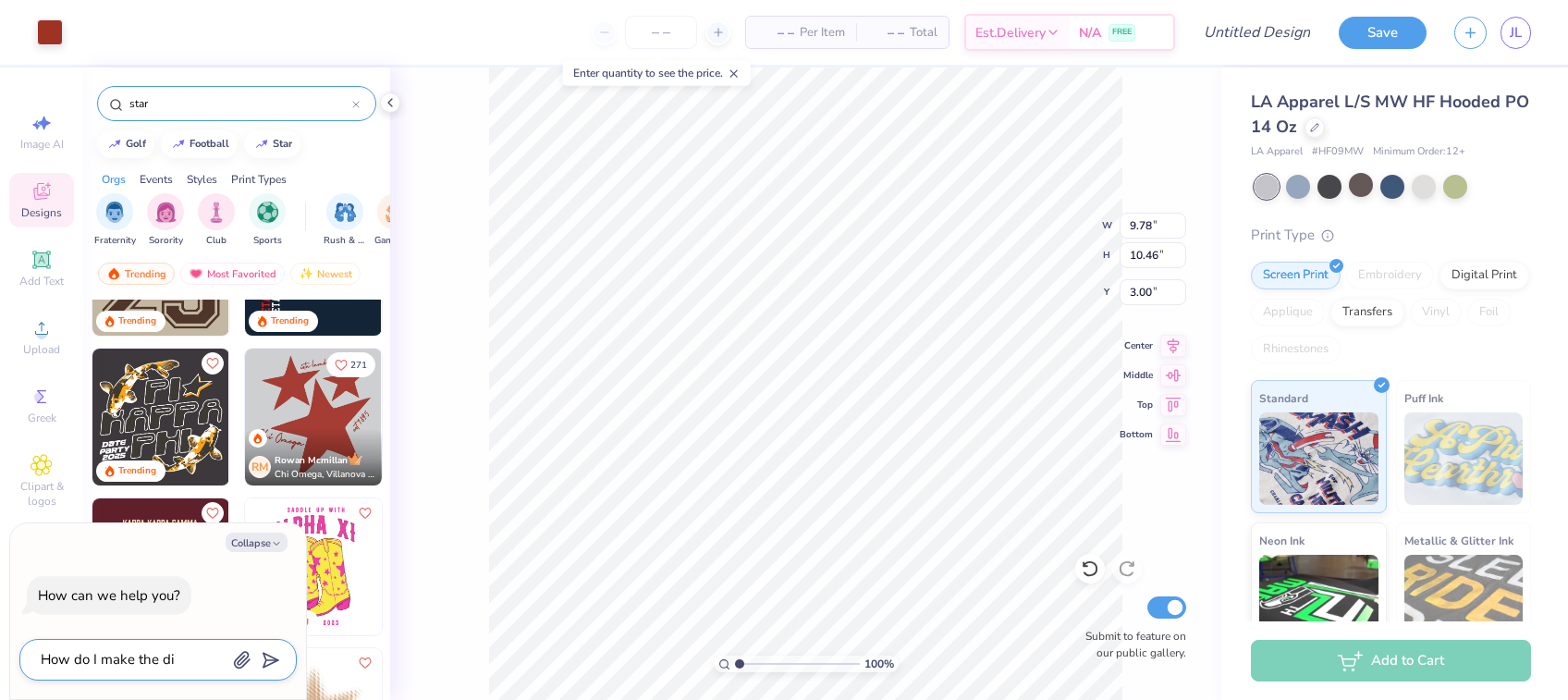 type on "x" 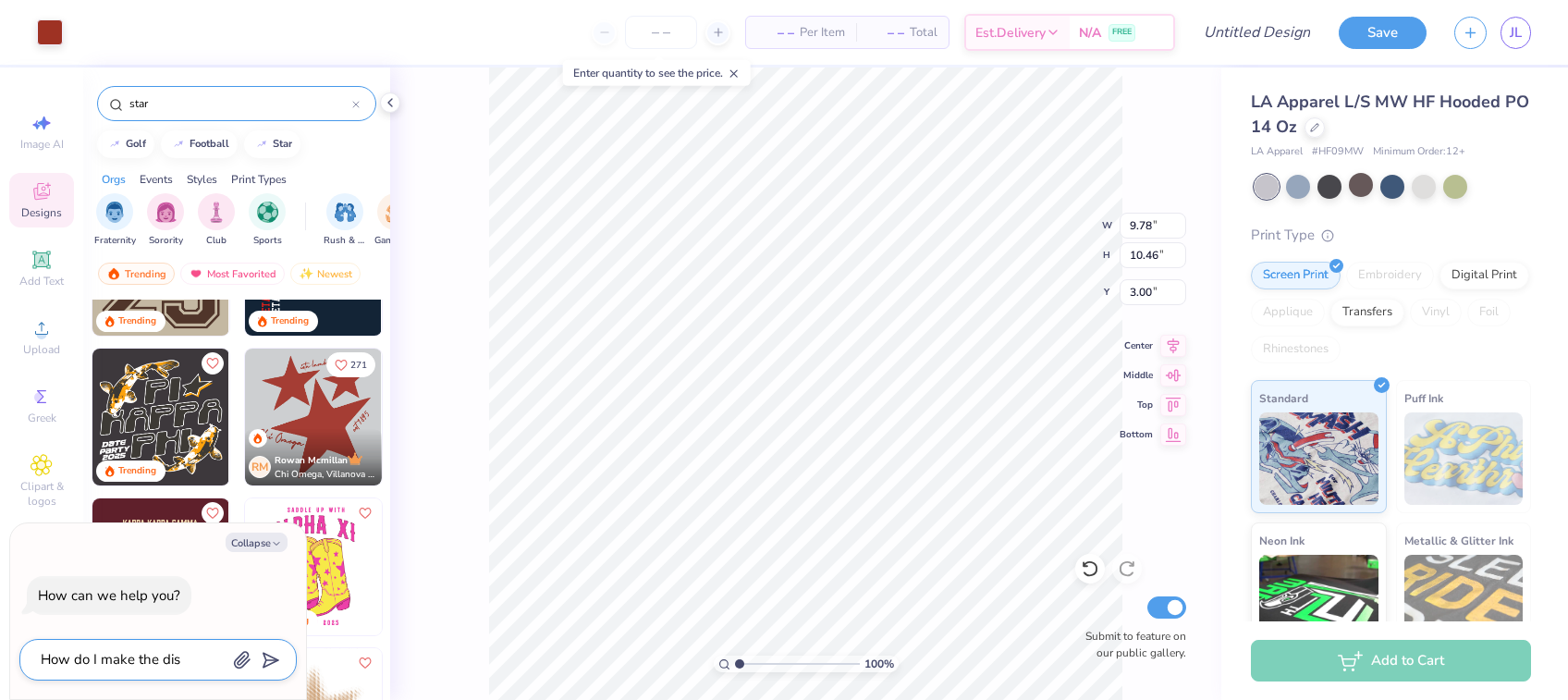 type on "How do I make the dist" 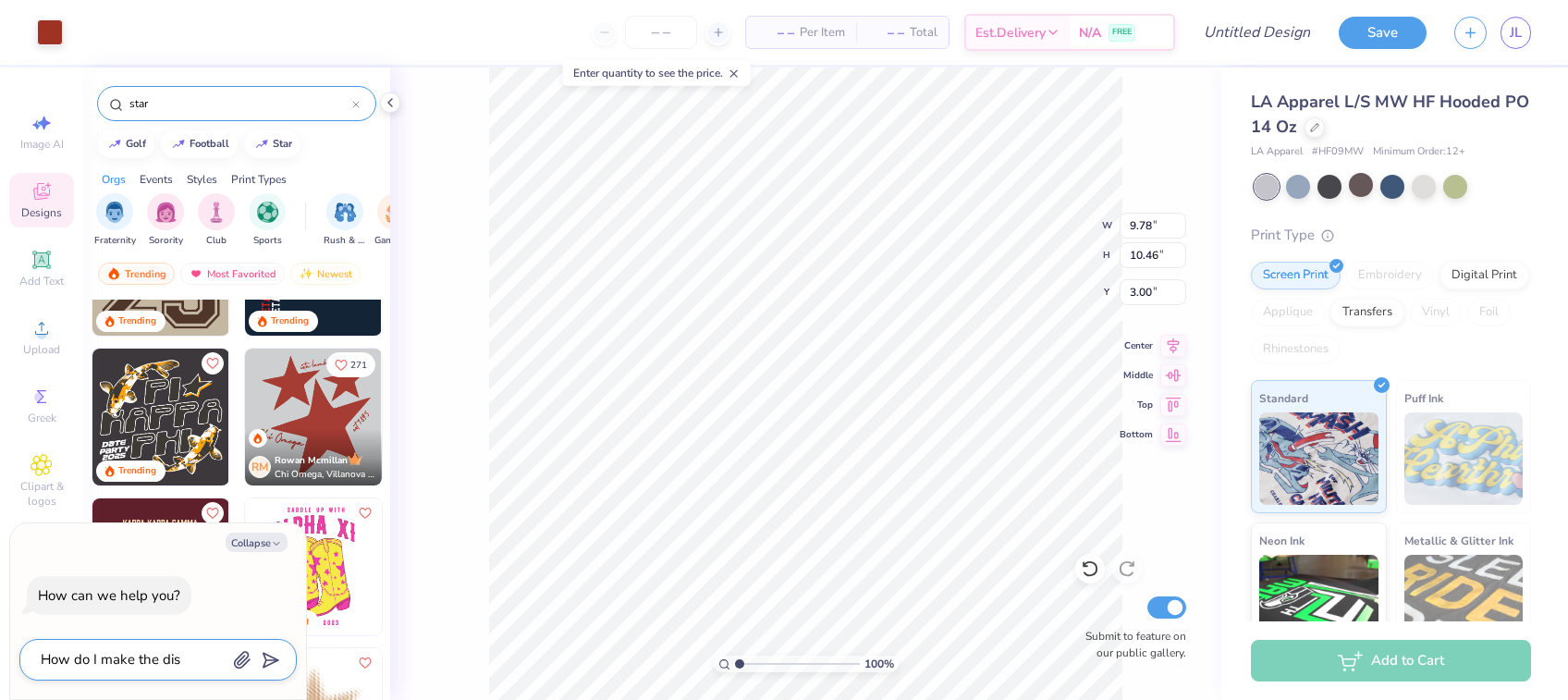 type on "x" 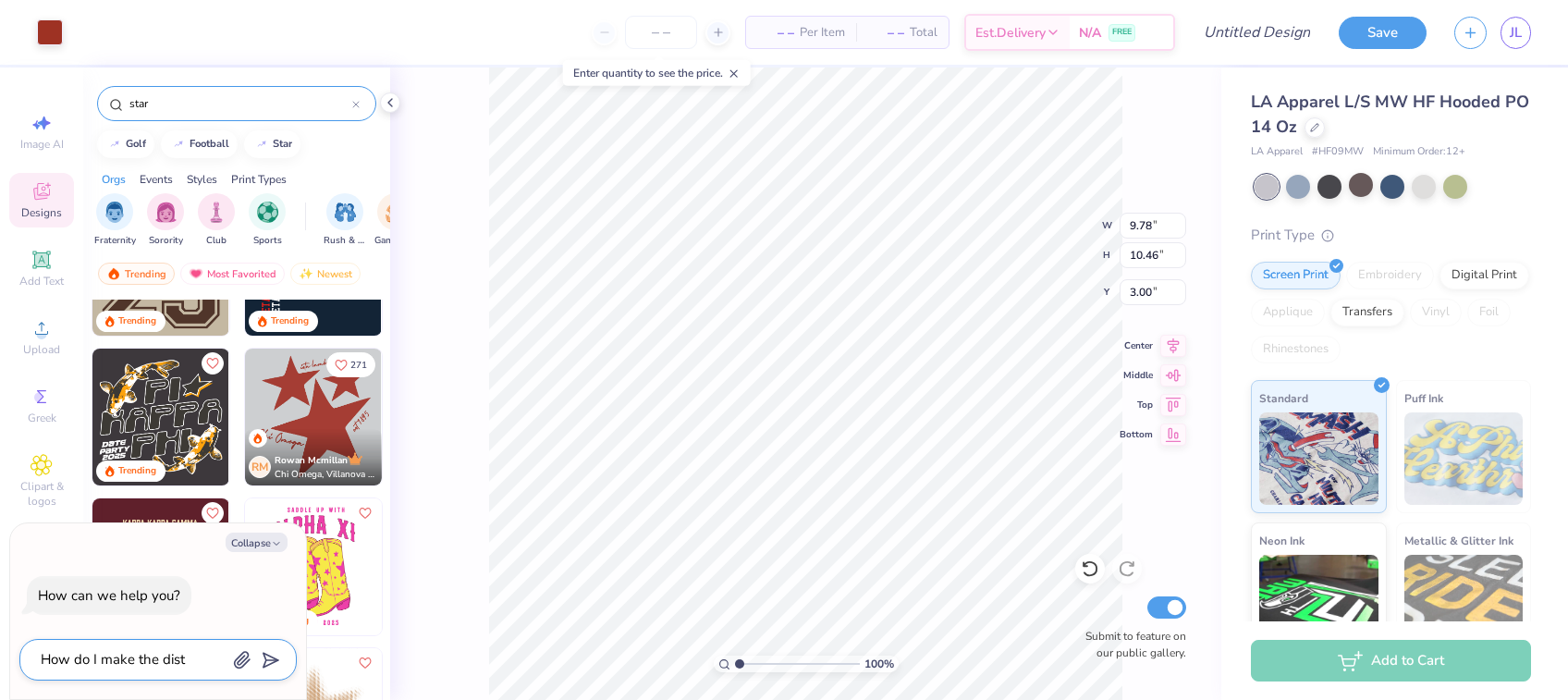 type on "How do I make the dista" 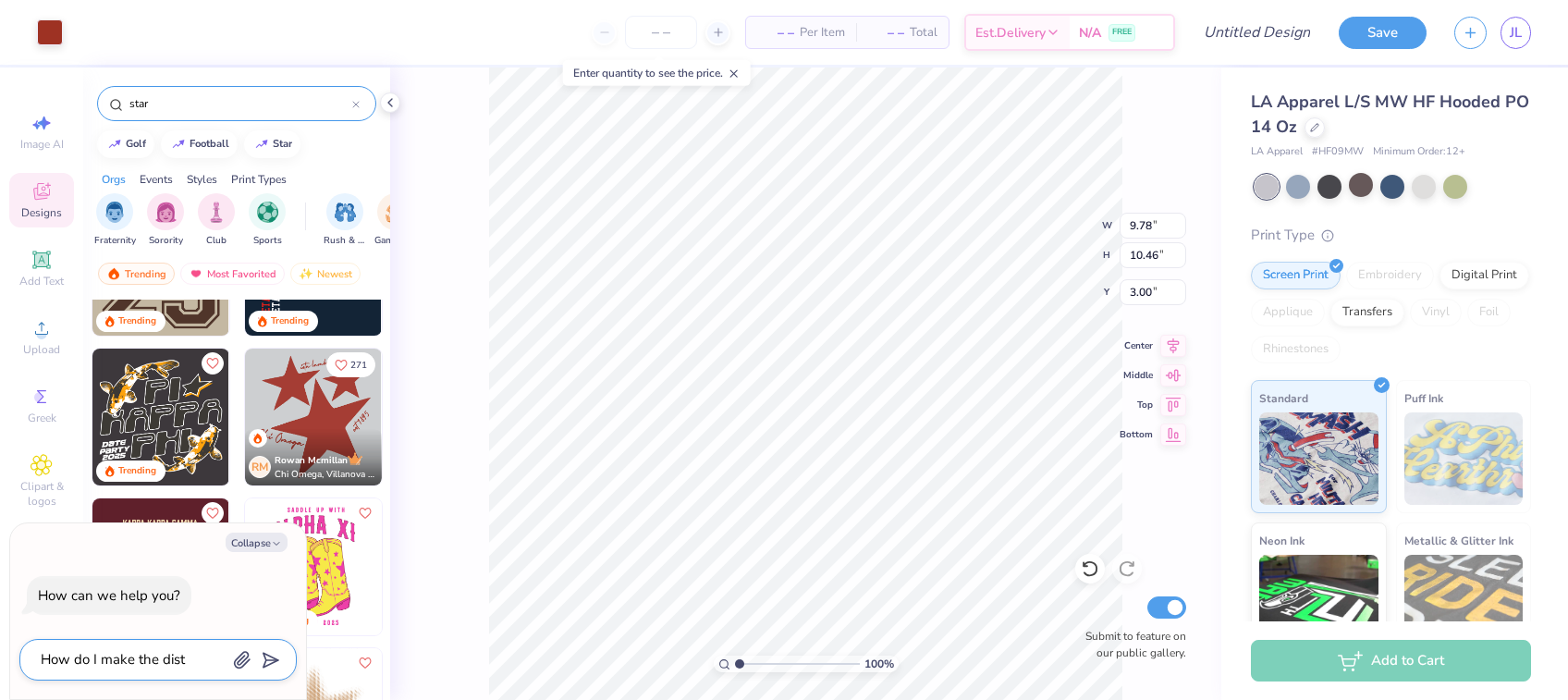 type on "x" 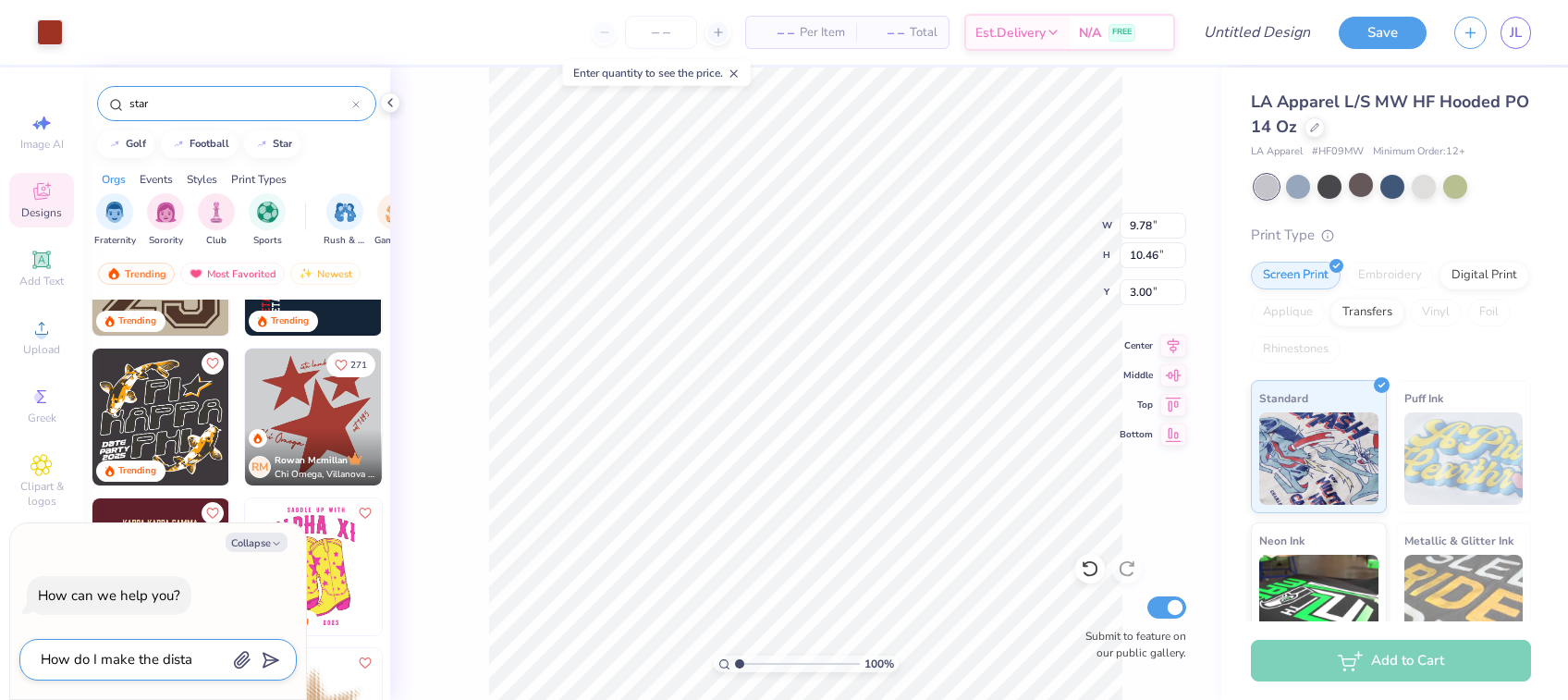 type on "How do I make the distan" 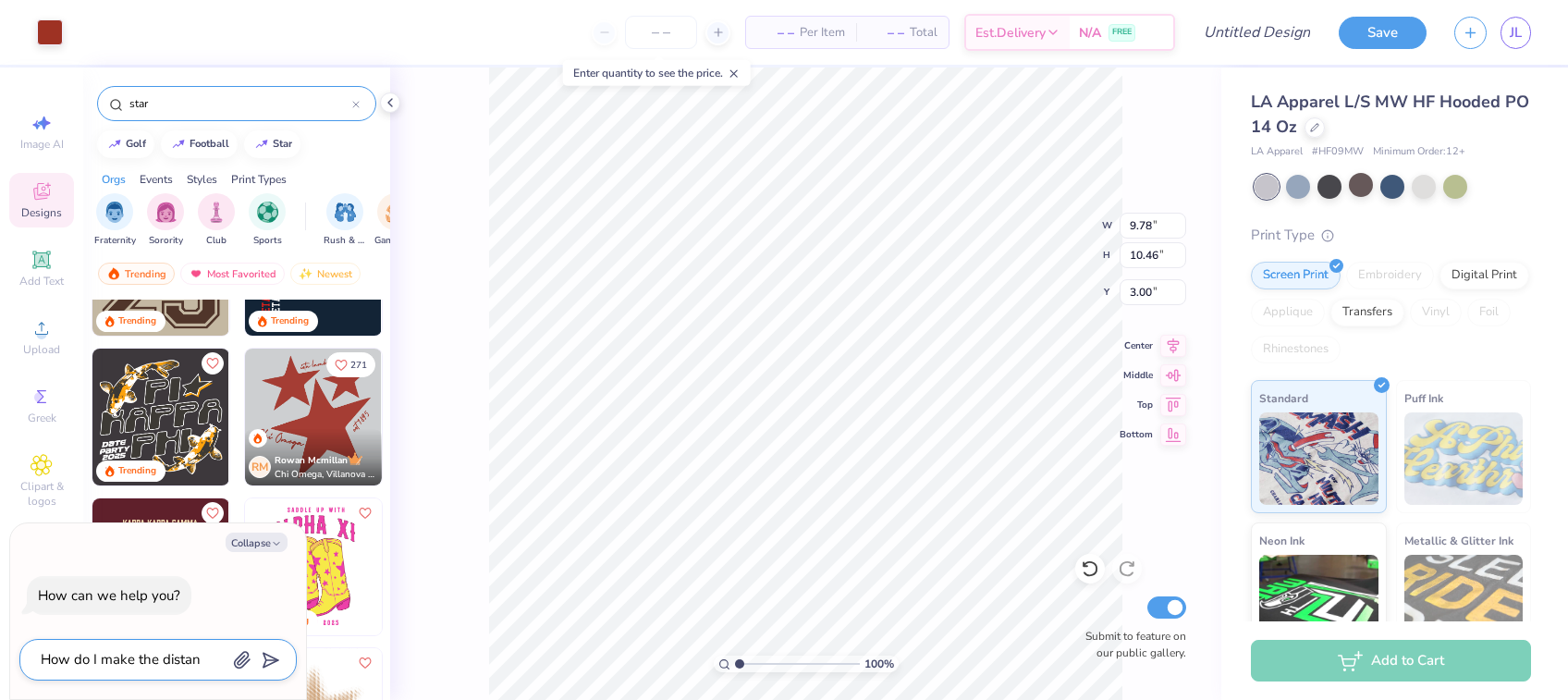 type on "x" 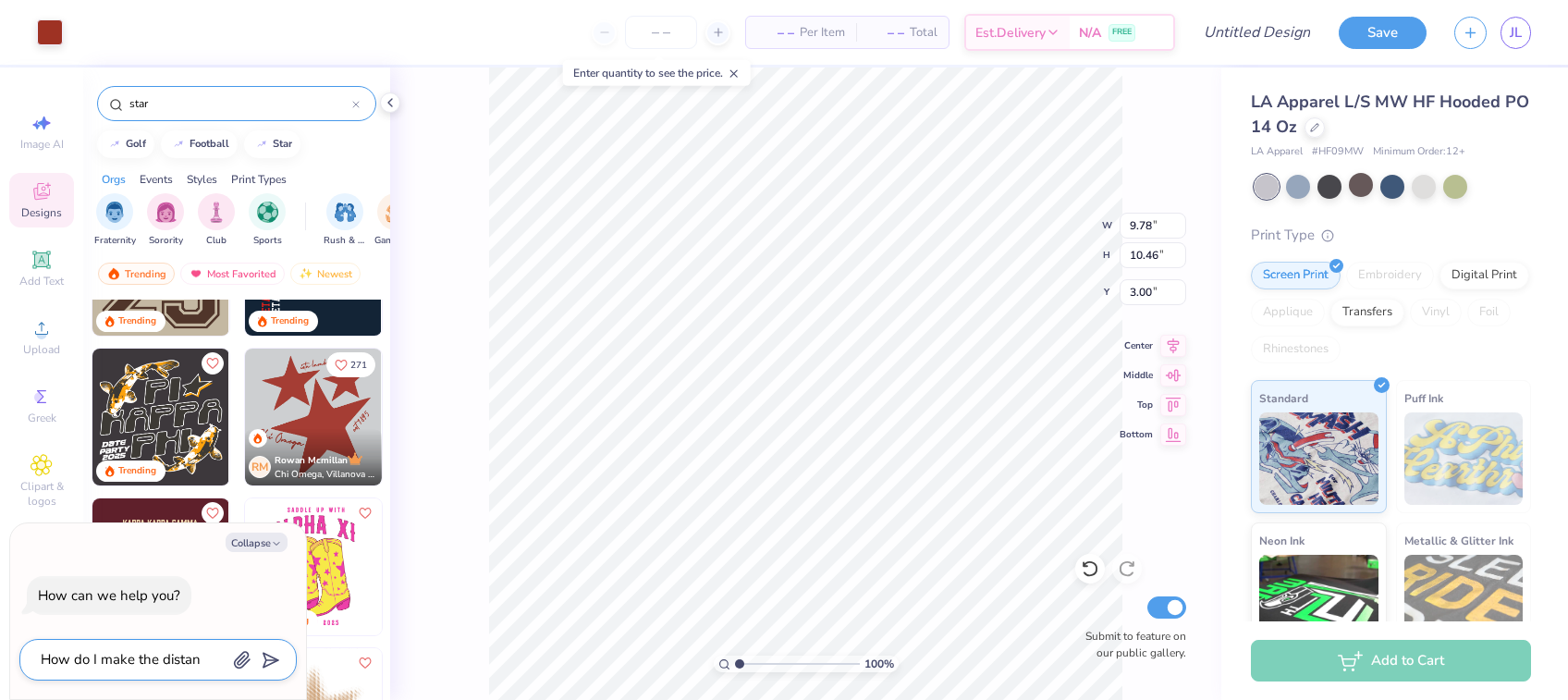 type on "How do I make the distanc" 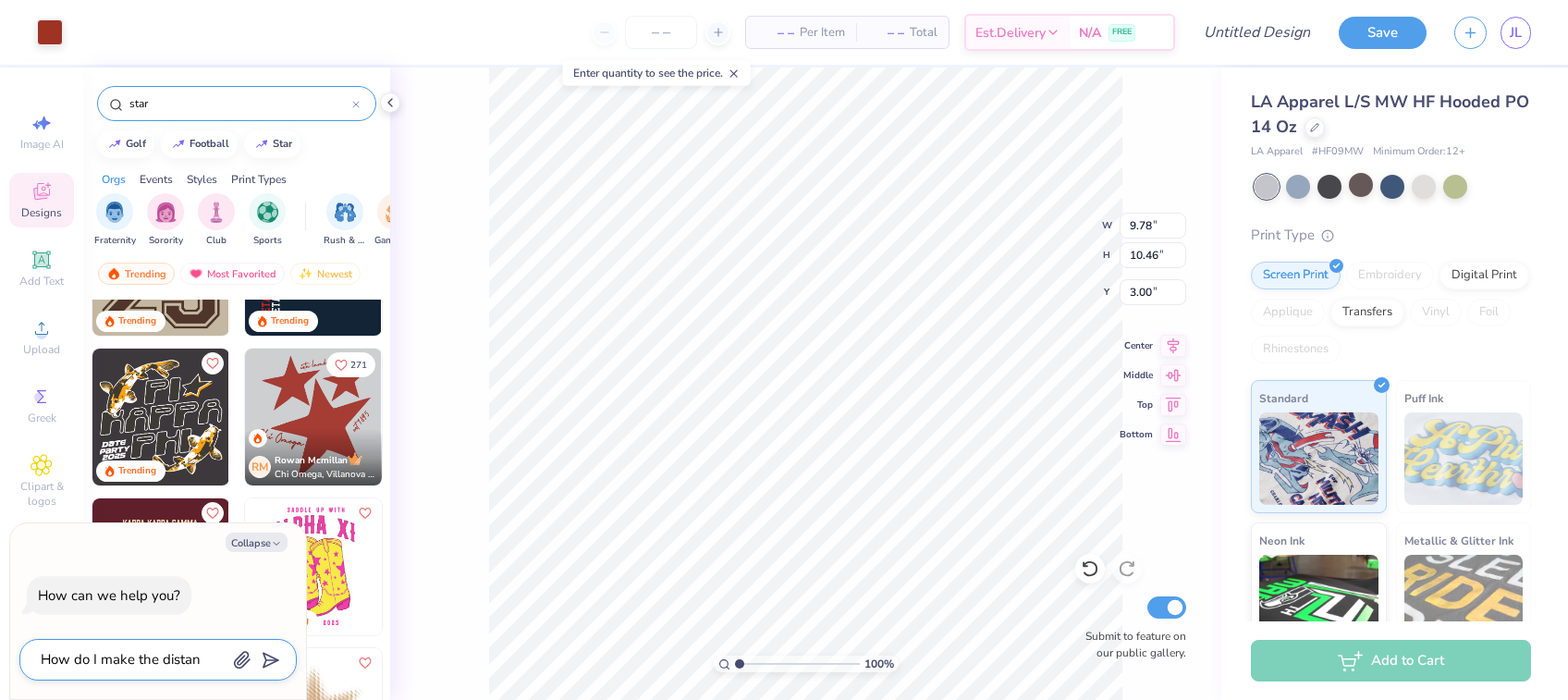 type on "x" 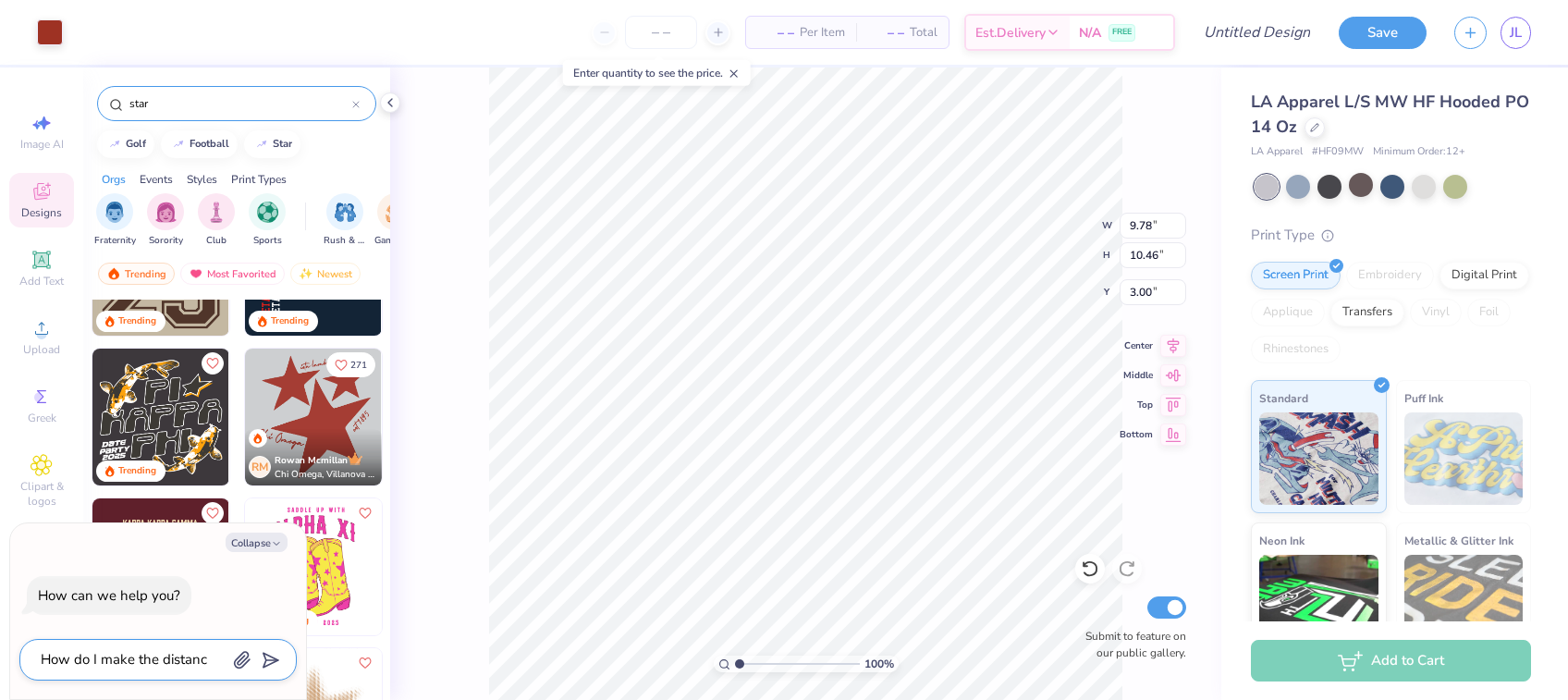 type on "How do I make the distance" 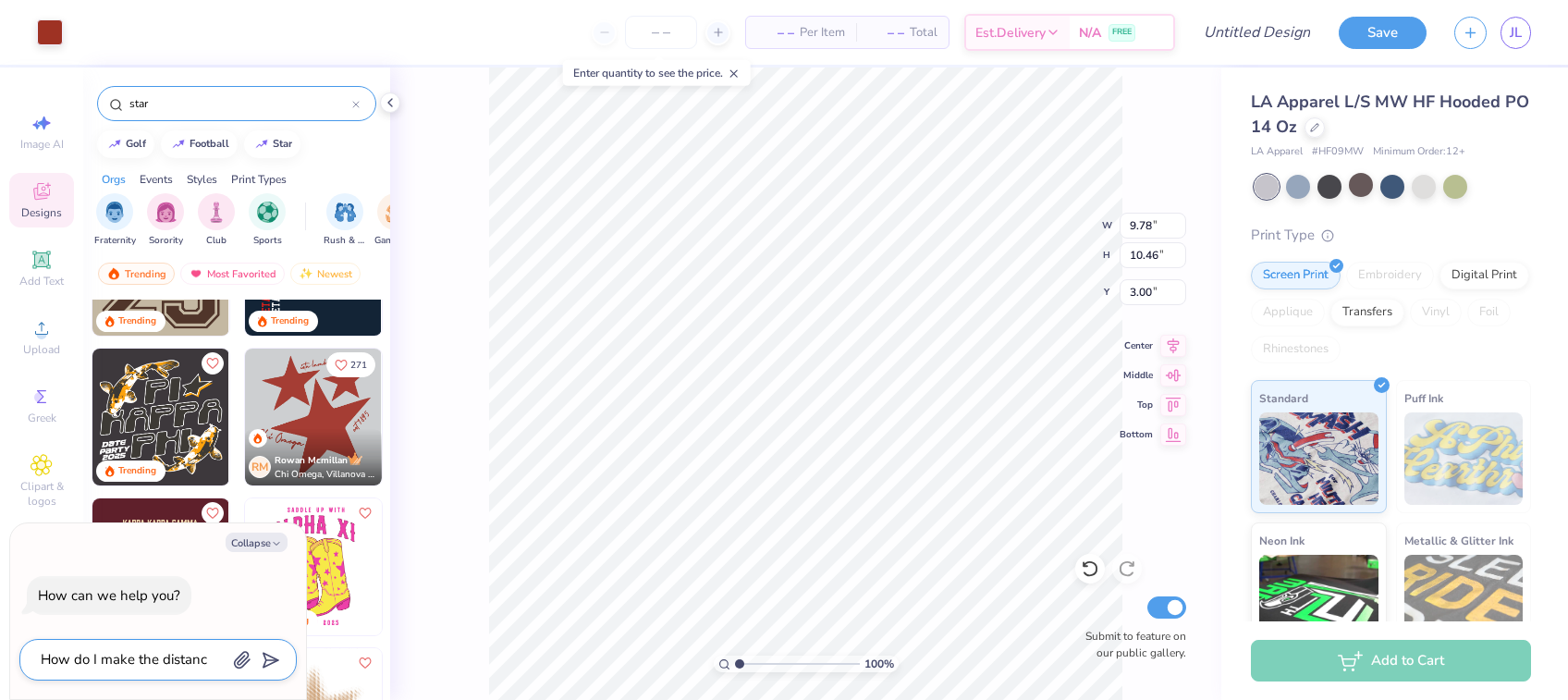 type on "x" 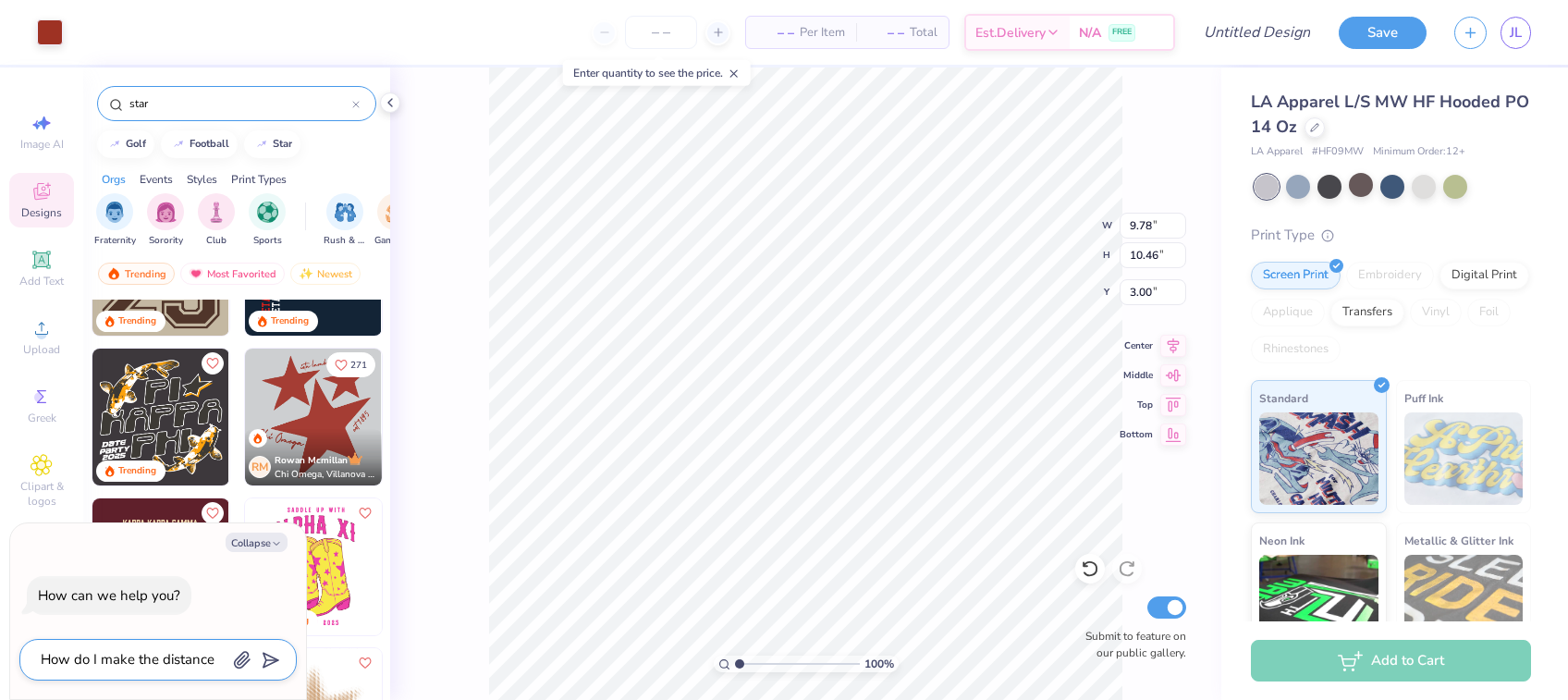 type on "How do I make the distance" 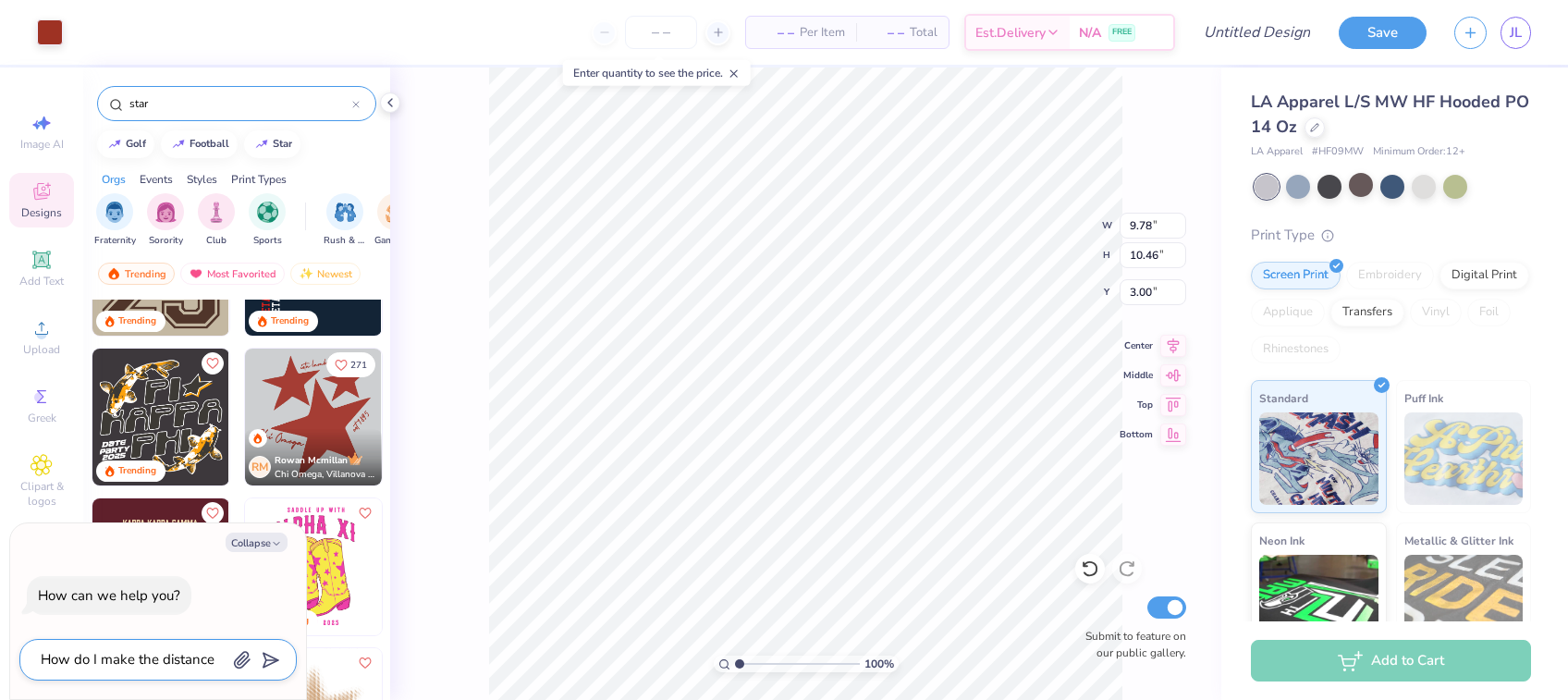 type on "x" 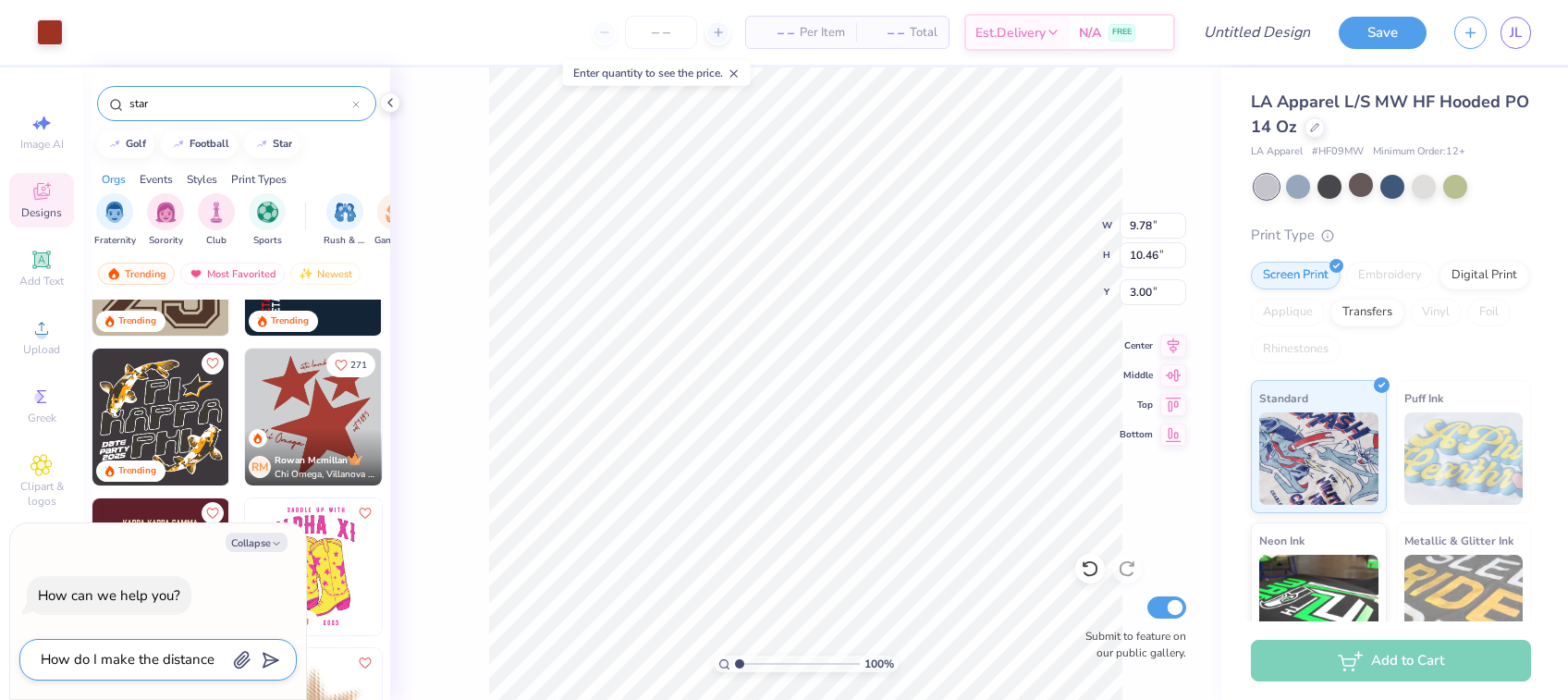 type on "How do I make the distance f" 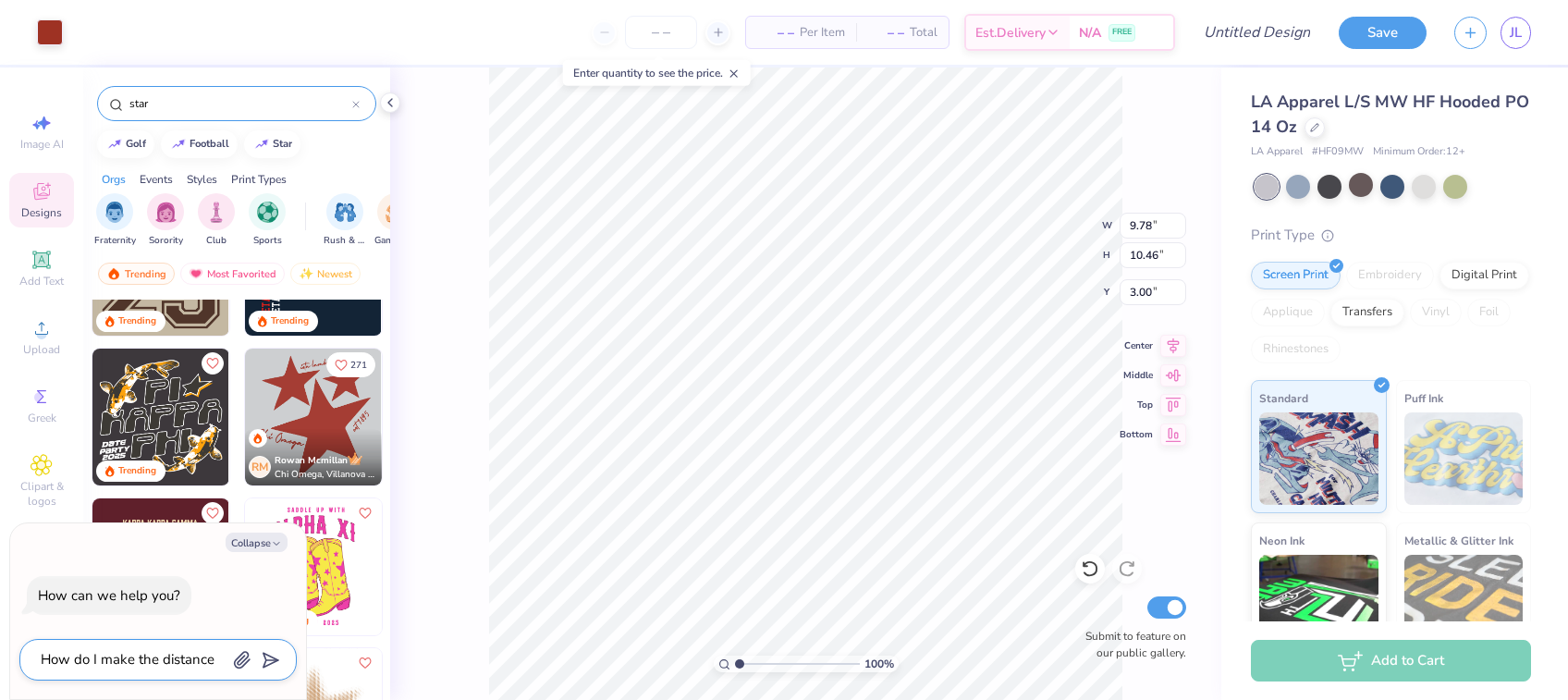 type on "x" 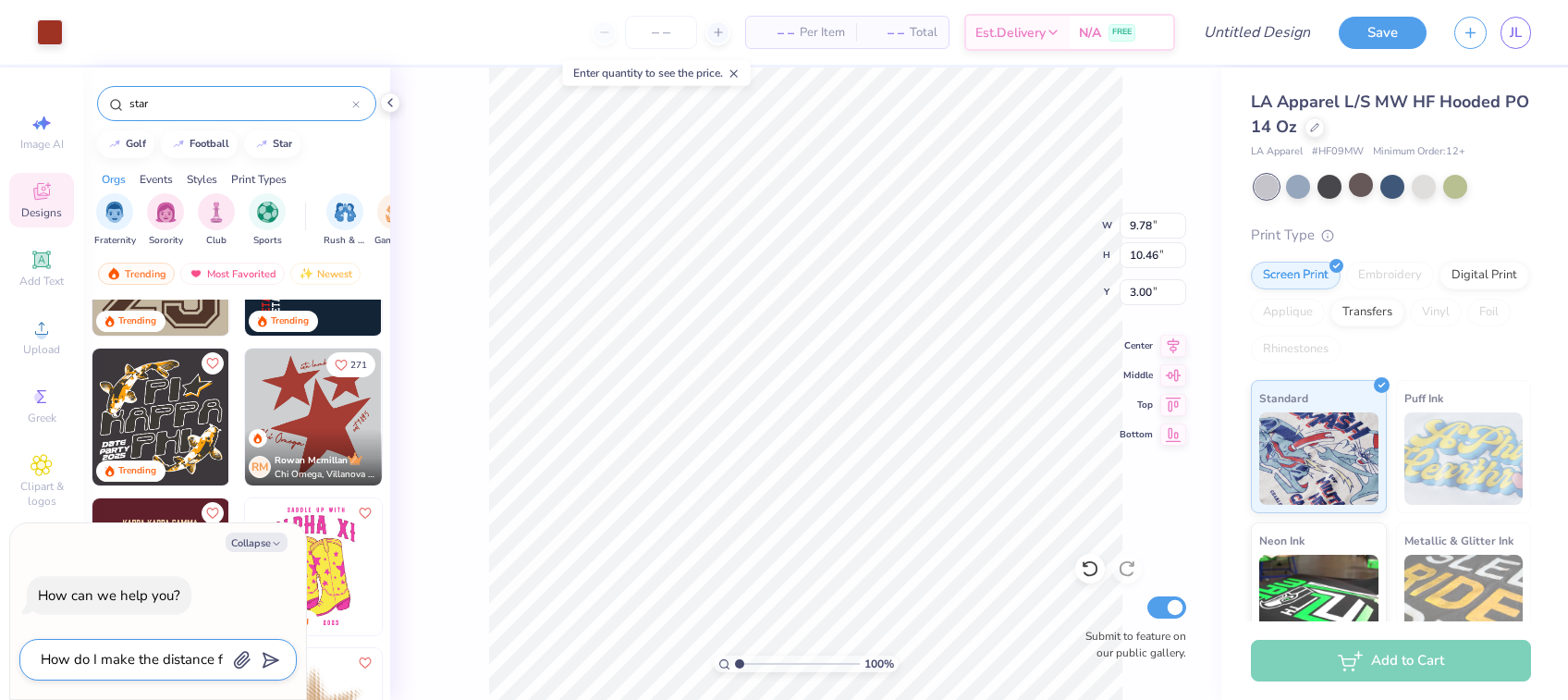 type on "How do I make the distance fr" 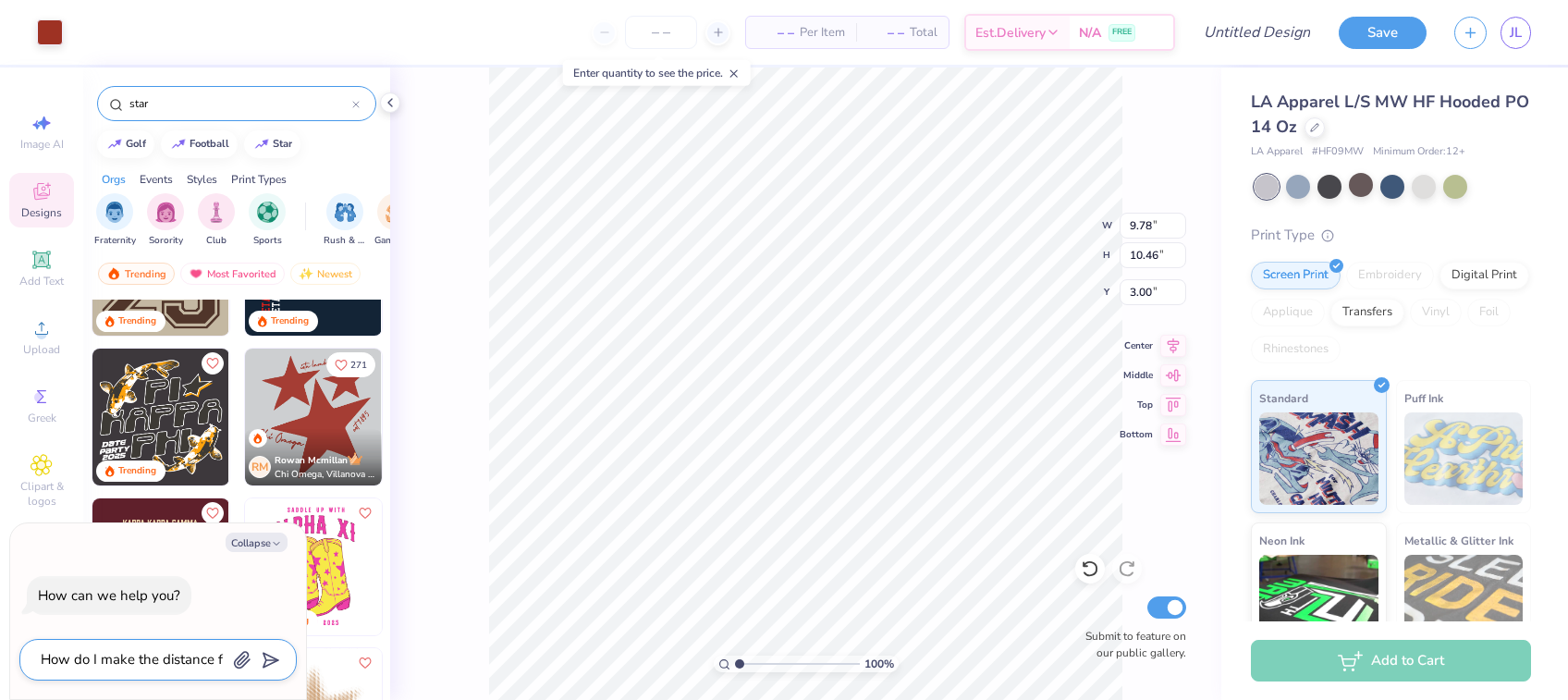 type on "x" 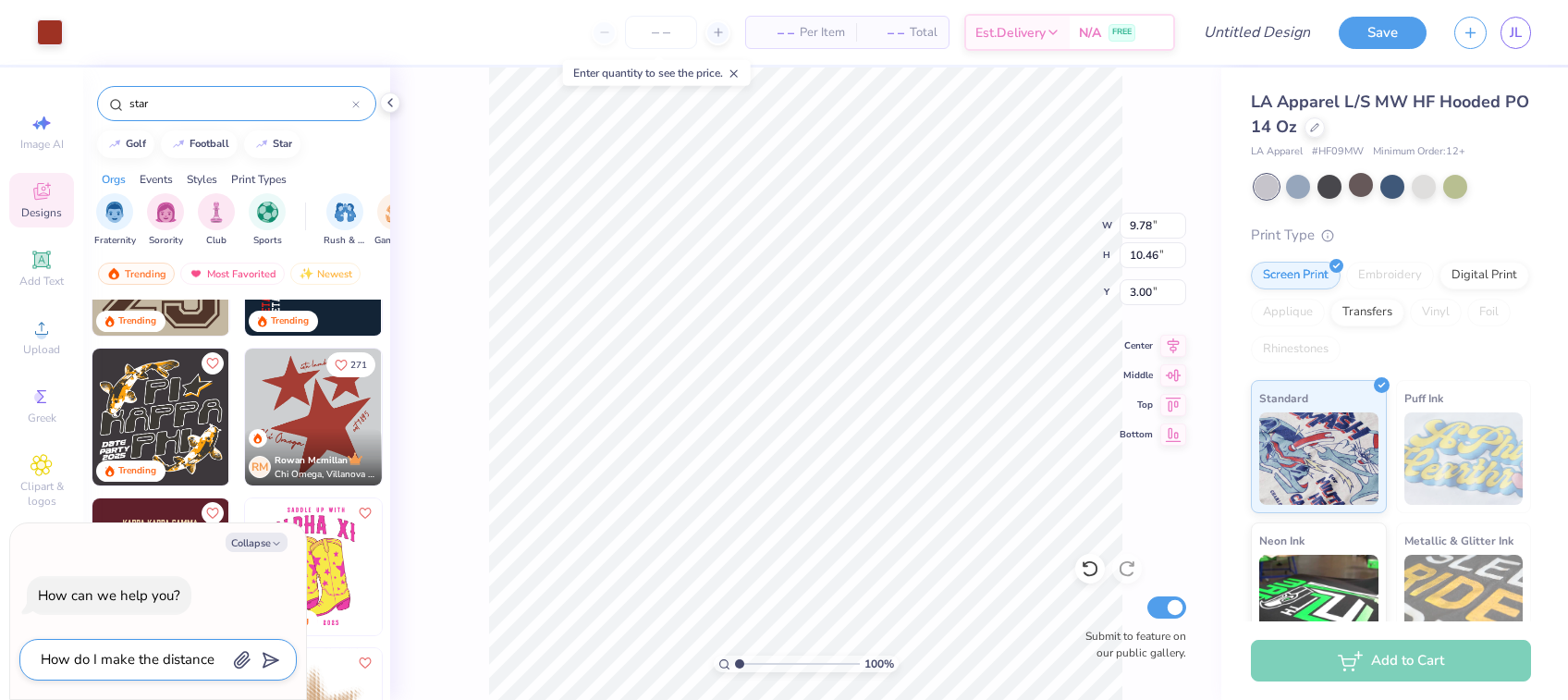 type on "How do I make the distance fro" 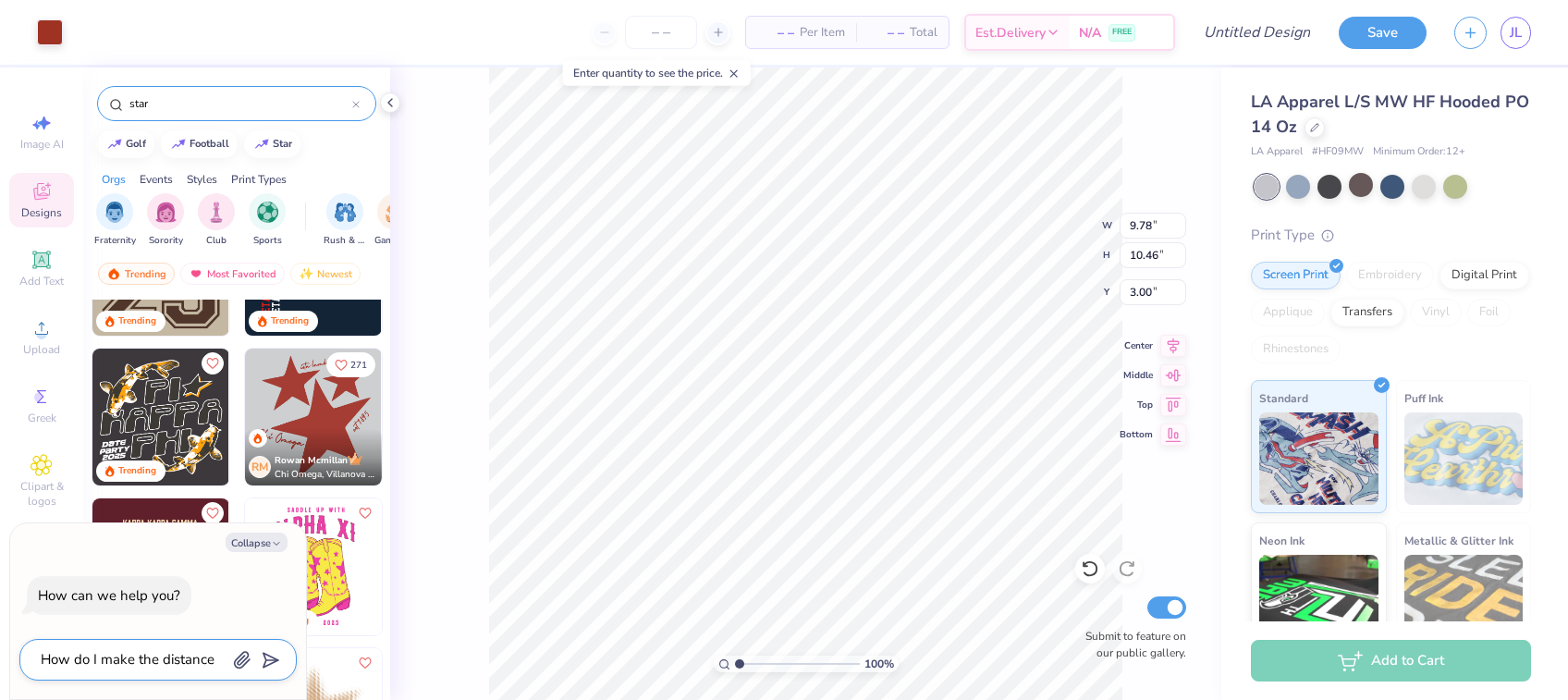 type on "x" 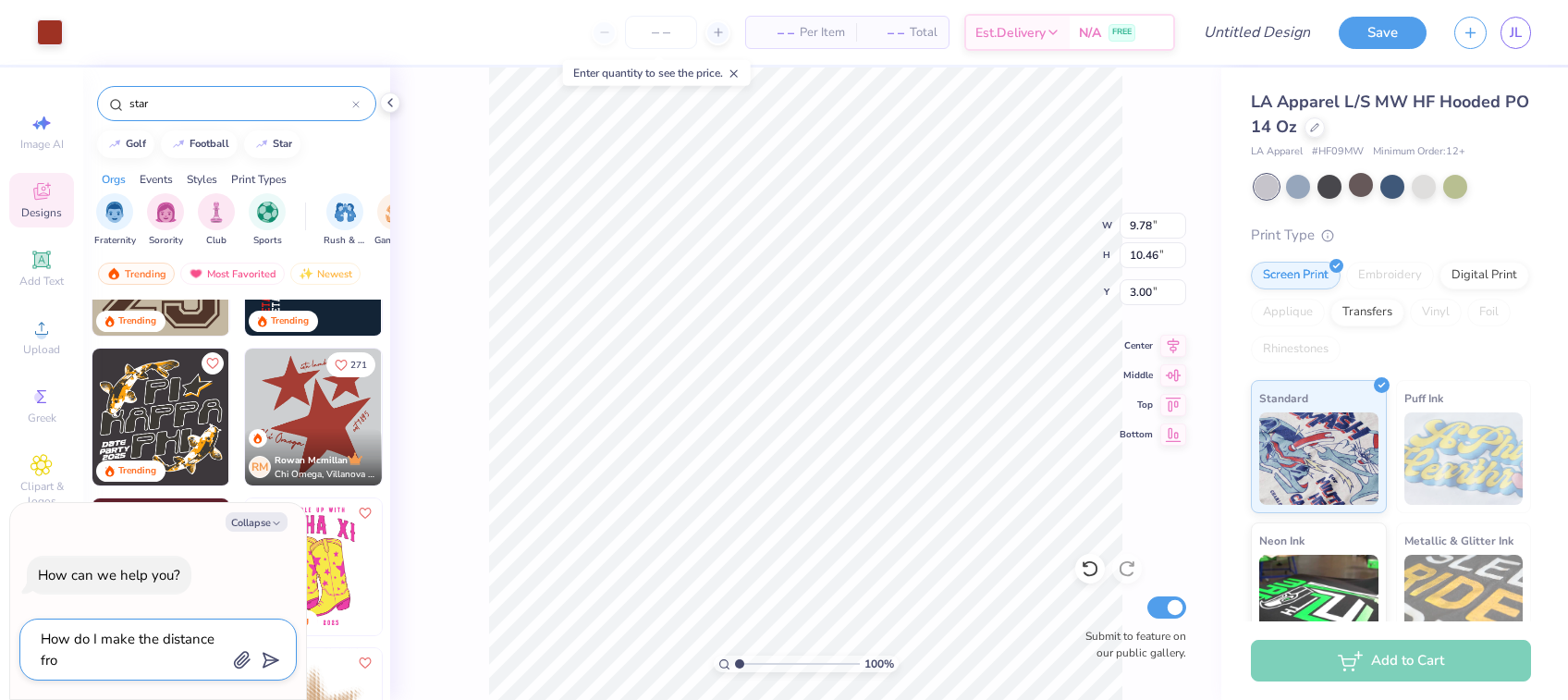type on "How do I make the distance from" 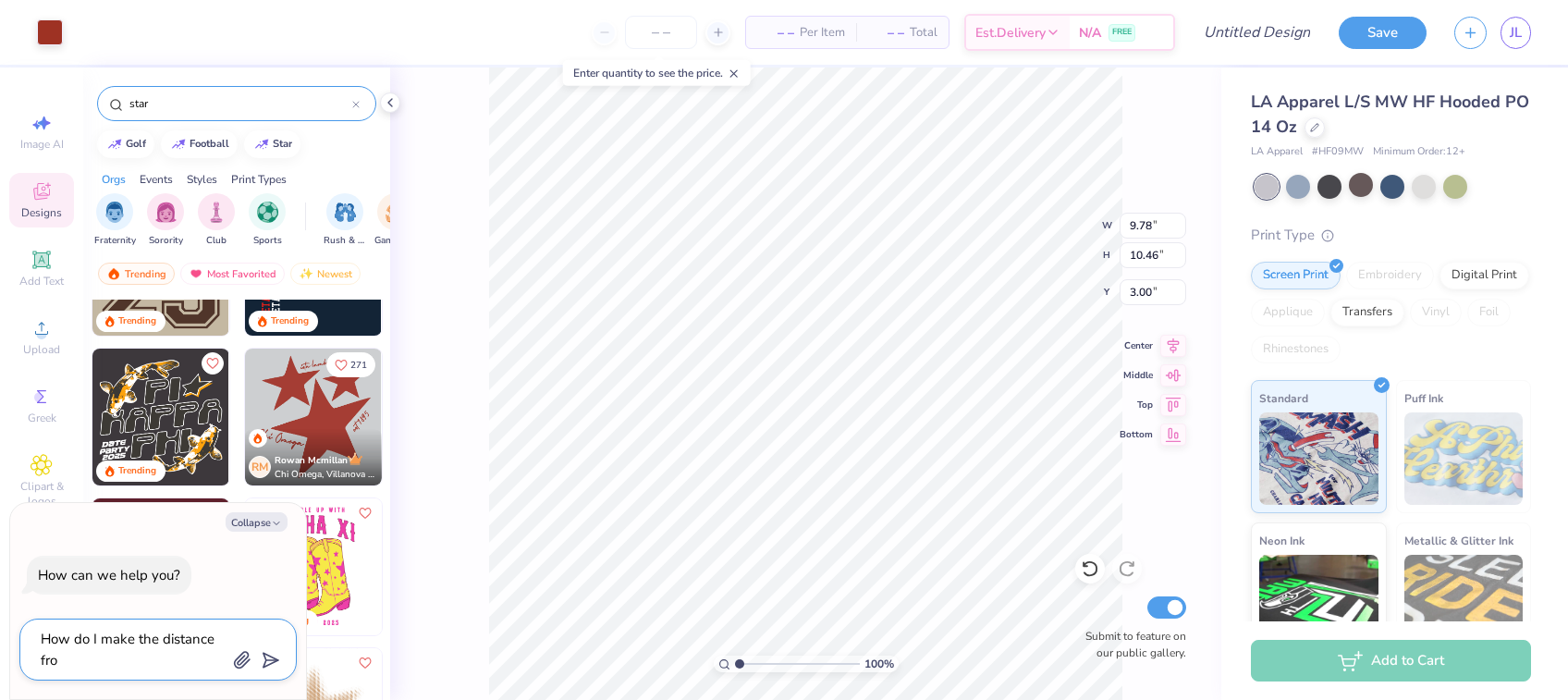 type on "x" 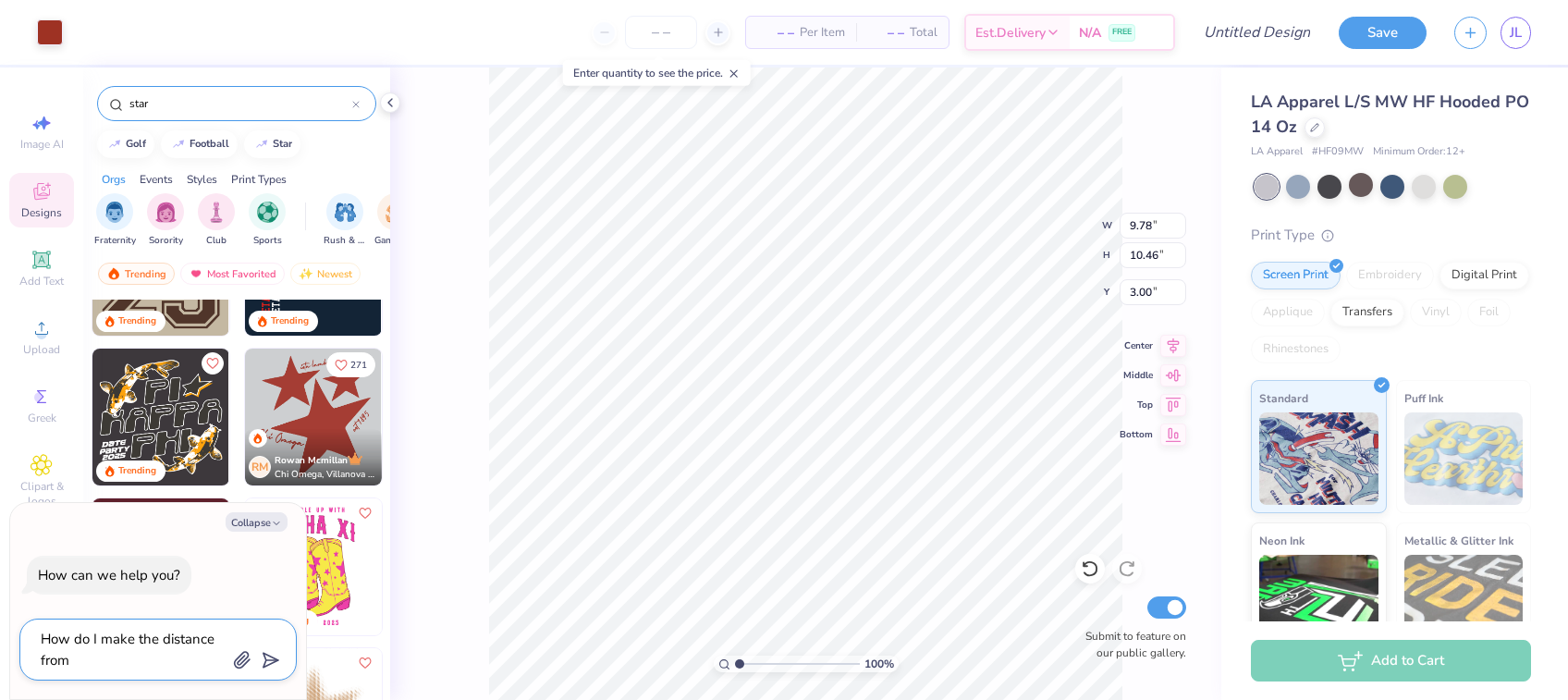 type on "How do I make the distance from" 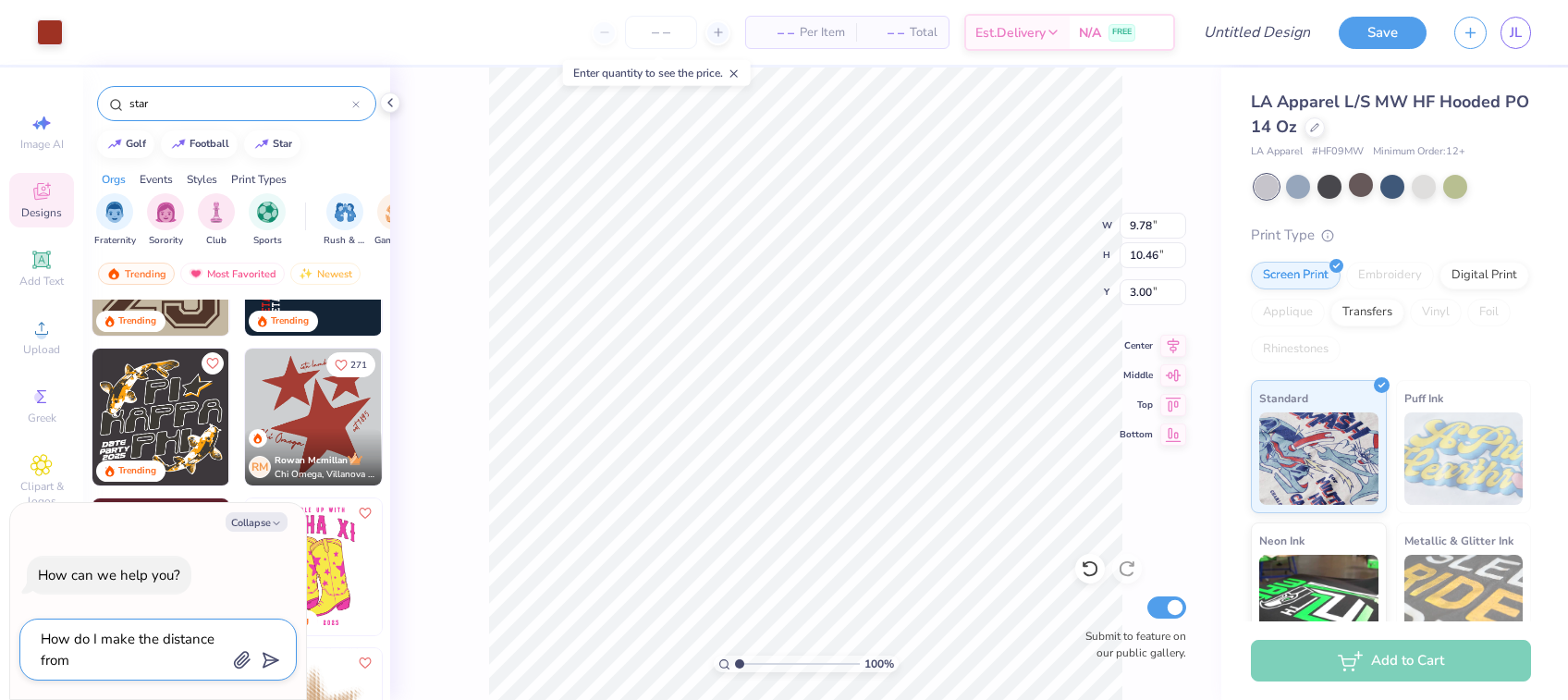 type on "x" 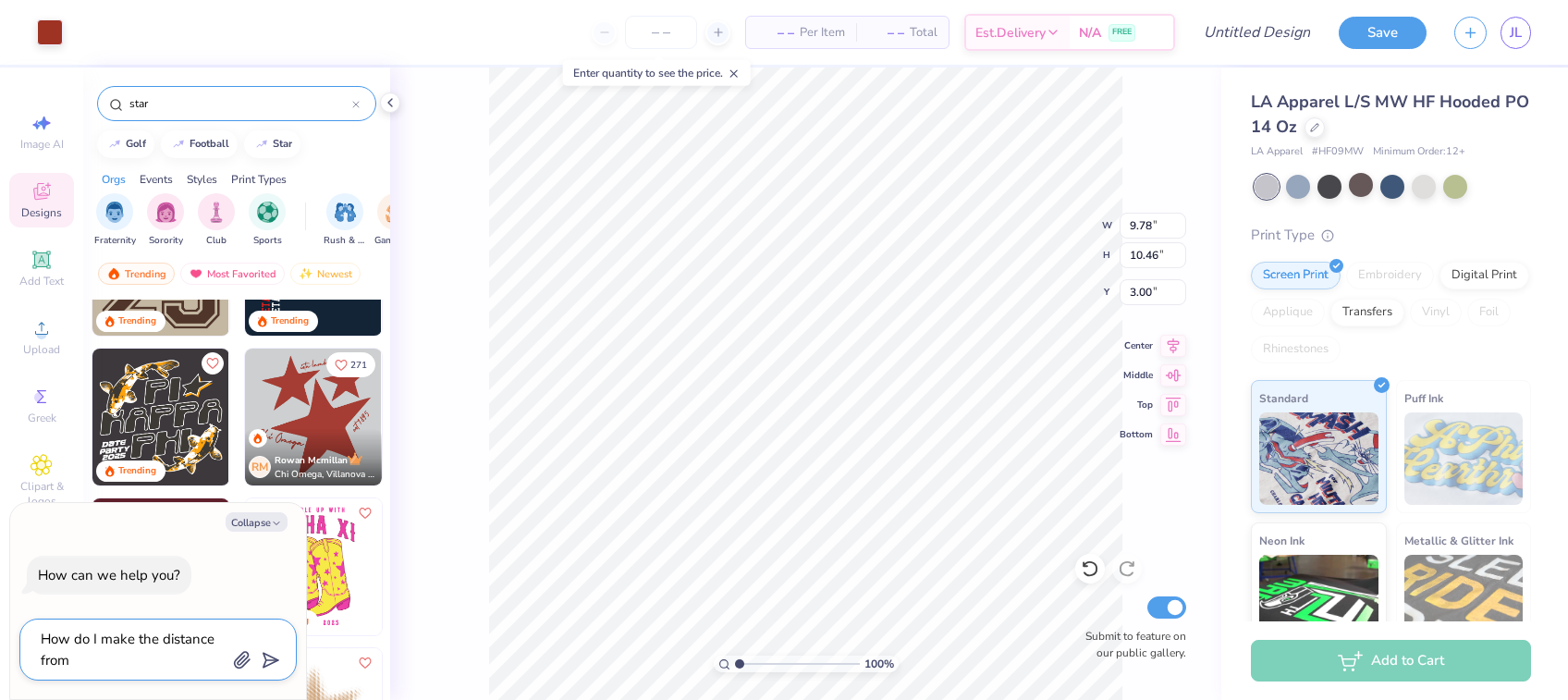 type on "How do I make the distance from c" 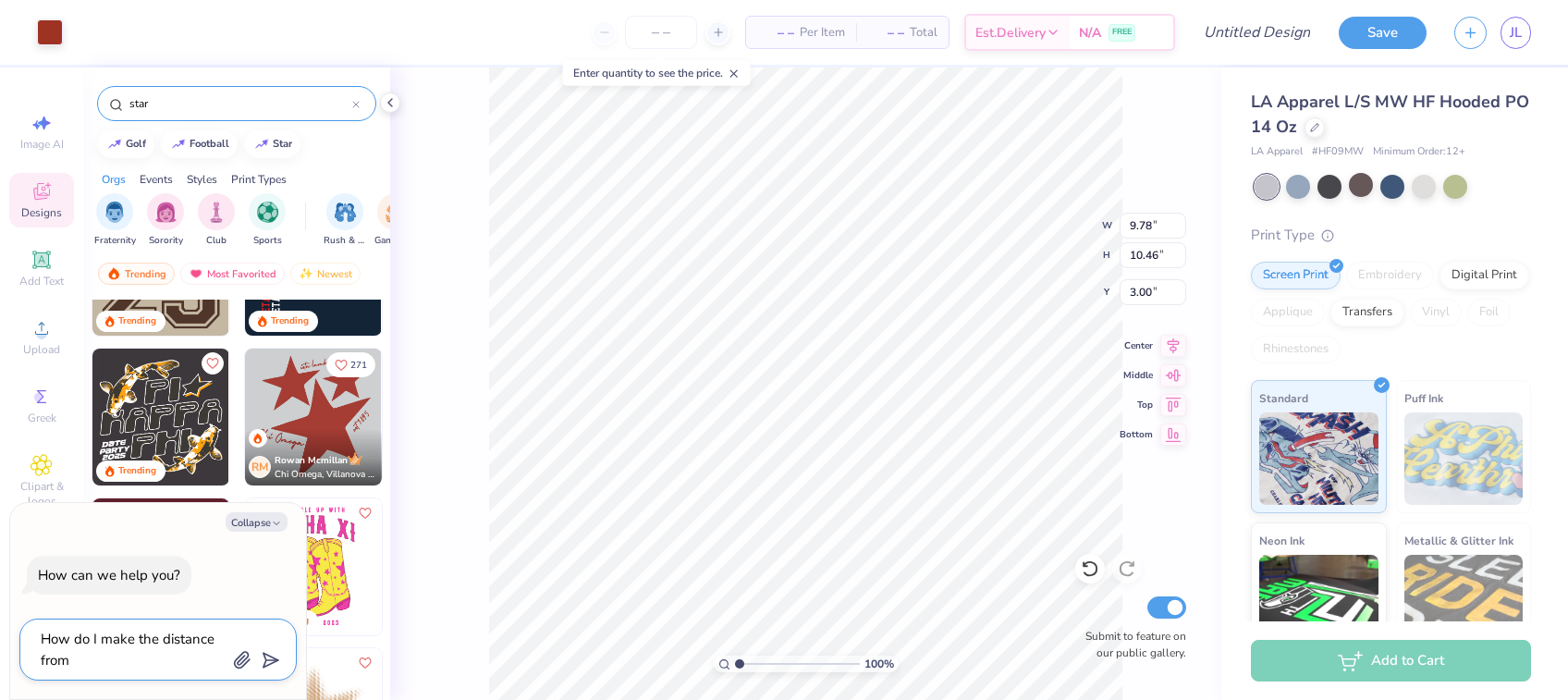 type on "x" 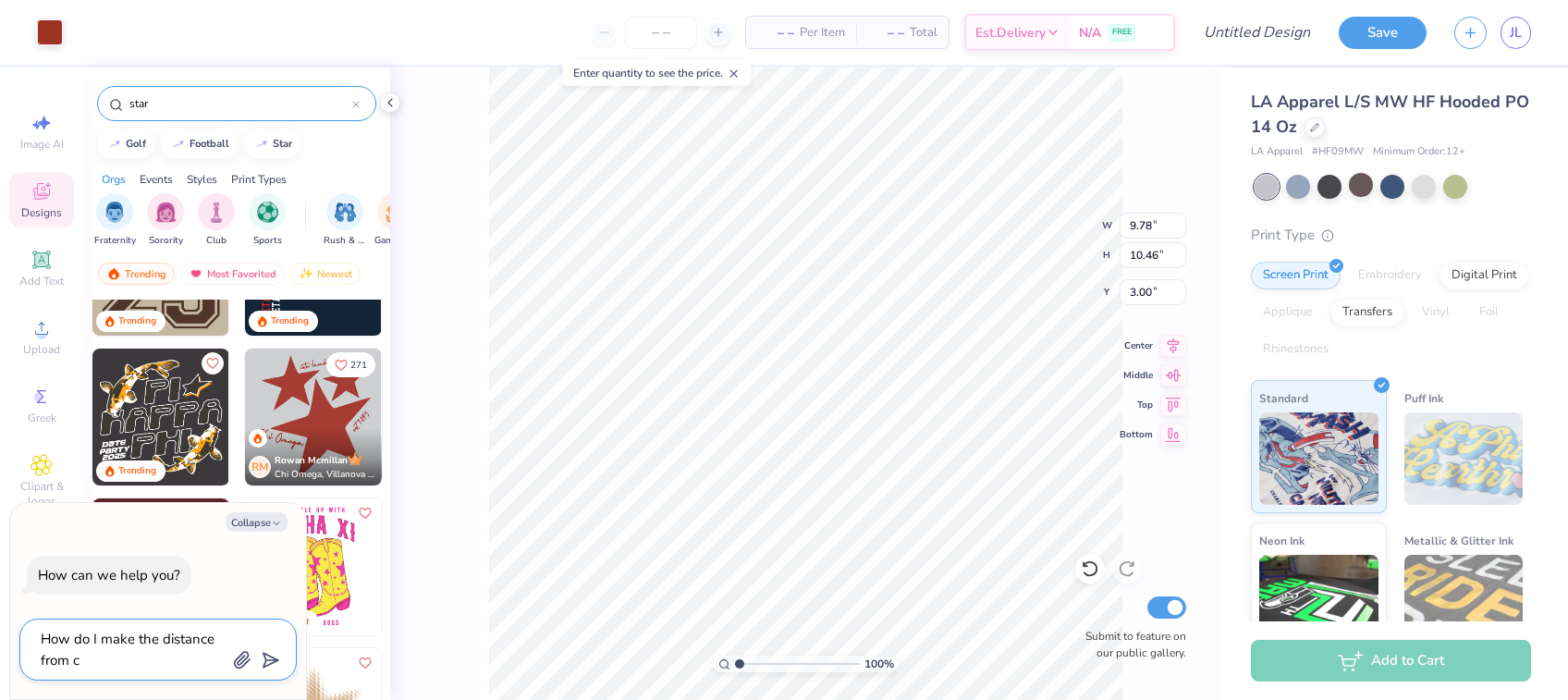 type on "How do I make the distance from co" 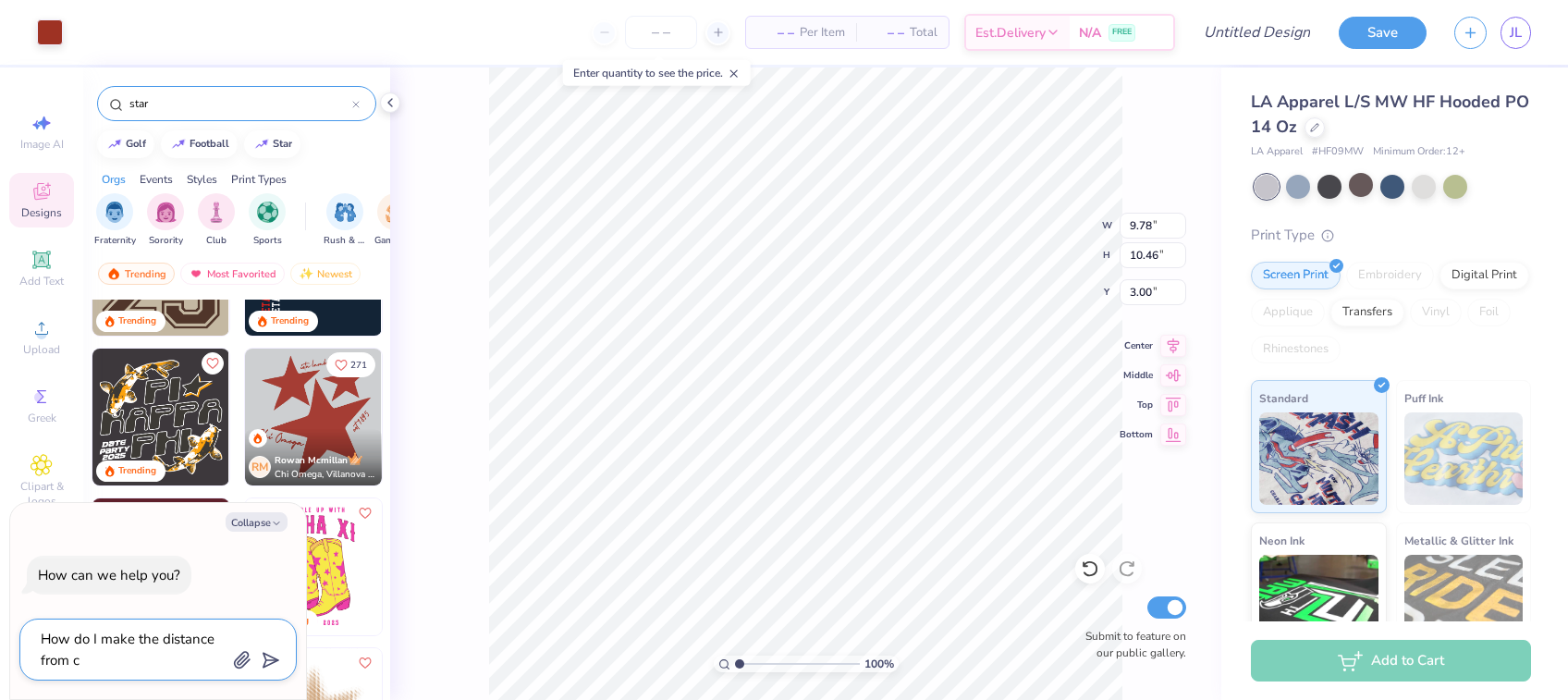 type on "x" 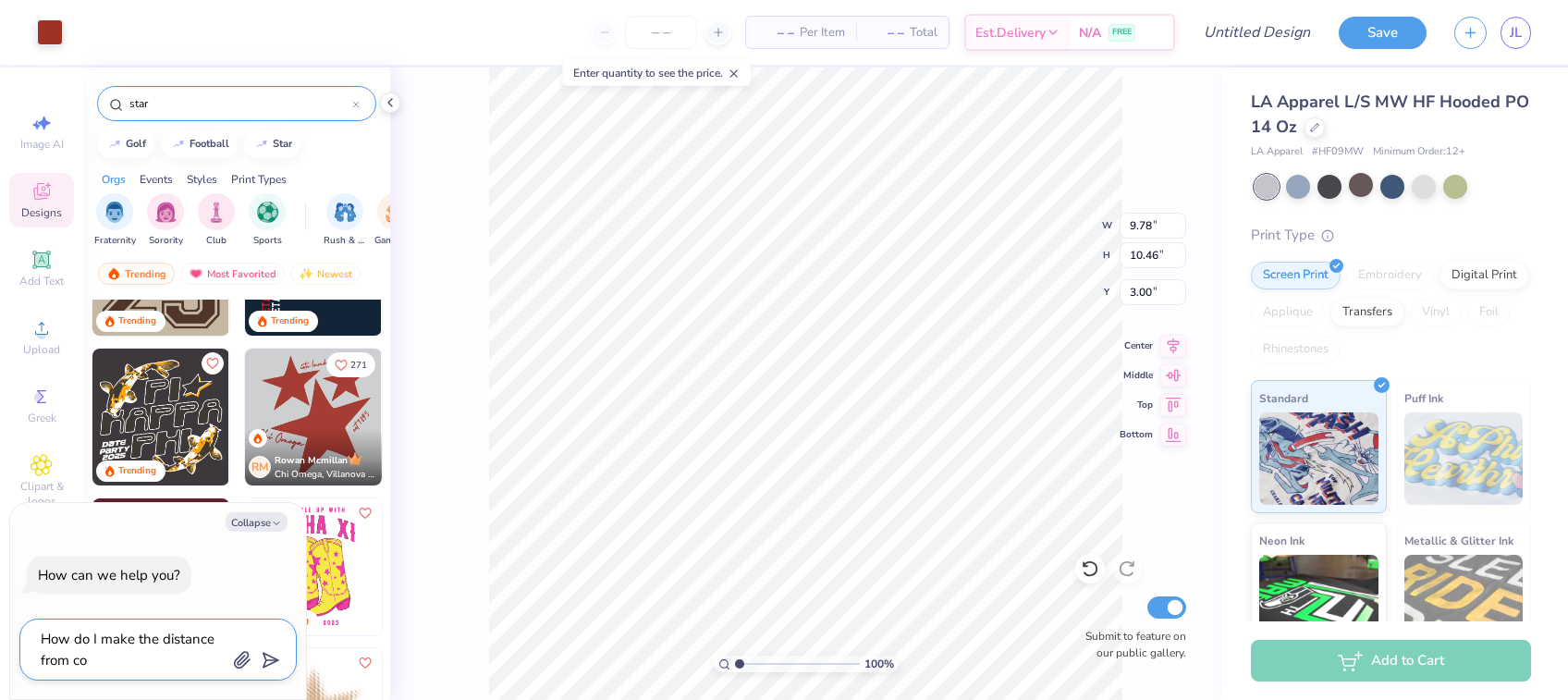 type on "How do I make the distance from col" 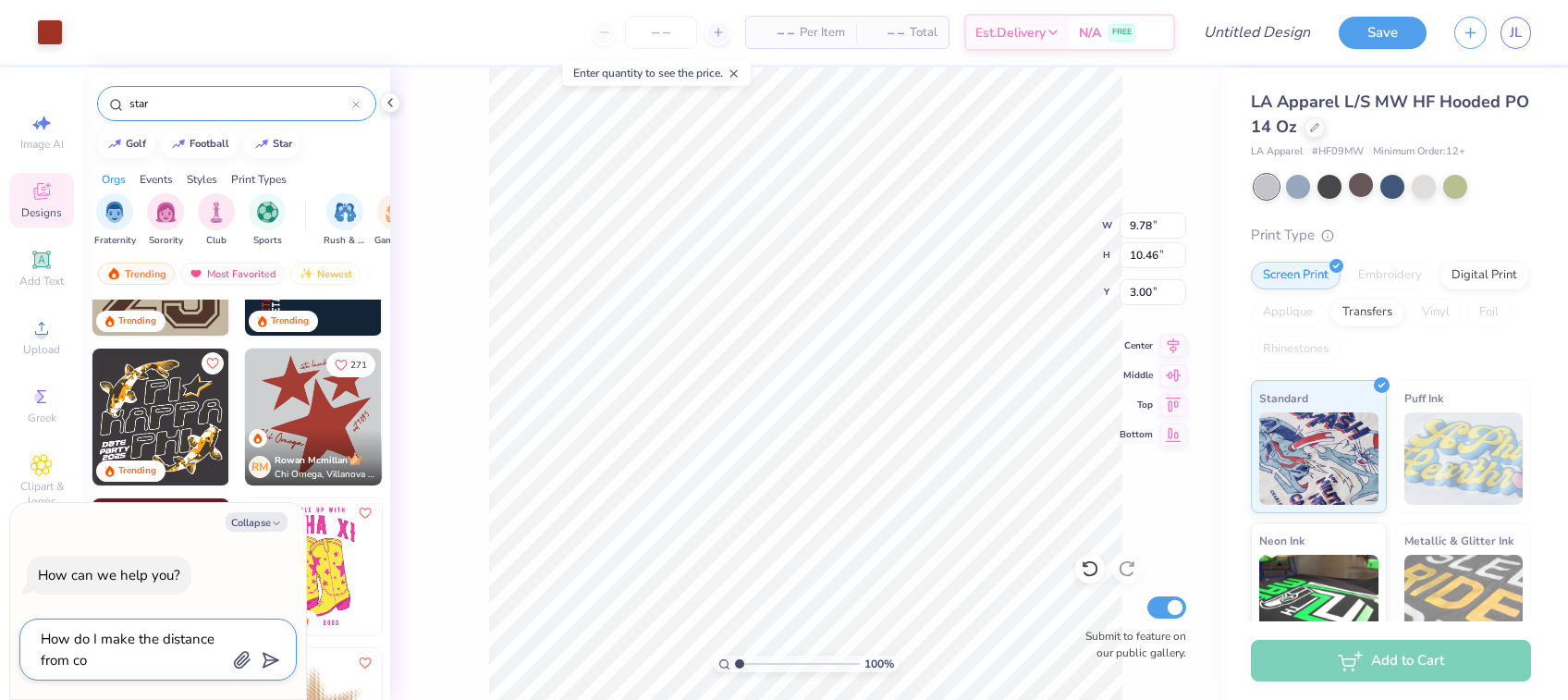 type on "x" 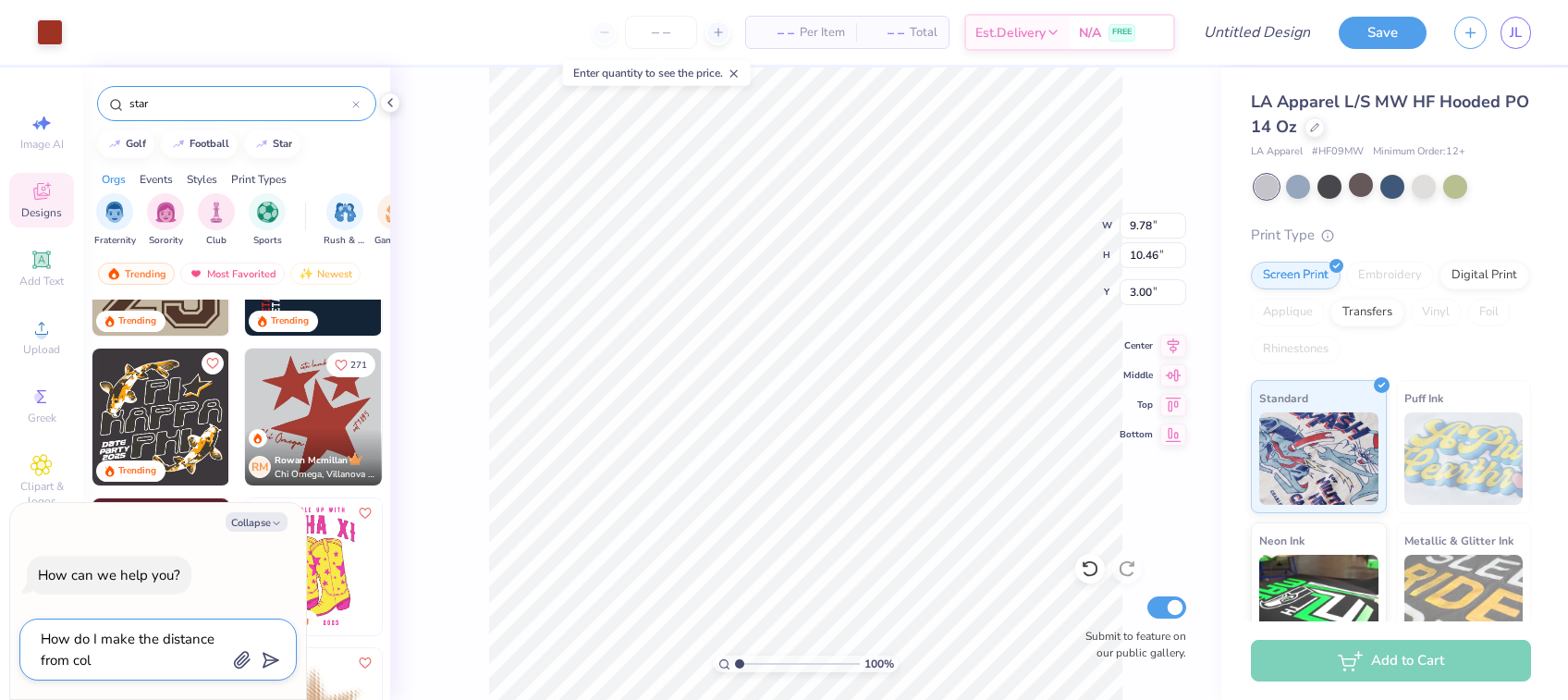 type on "How do I make the distance from coll" 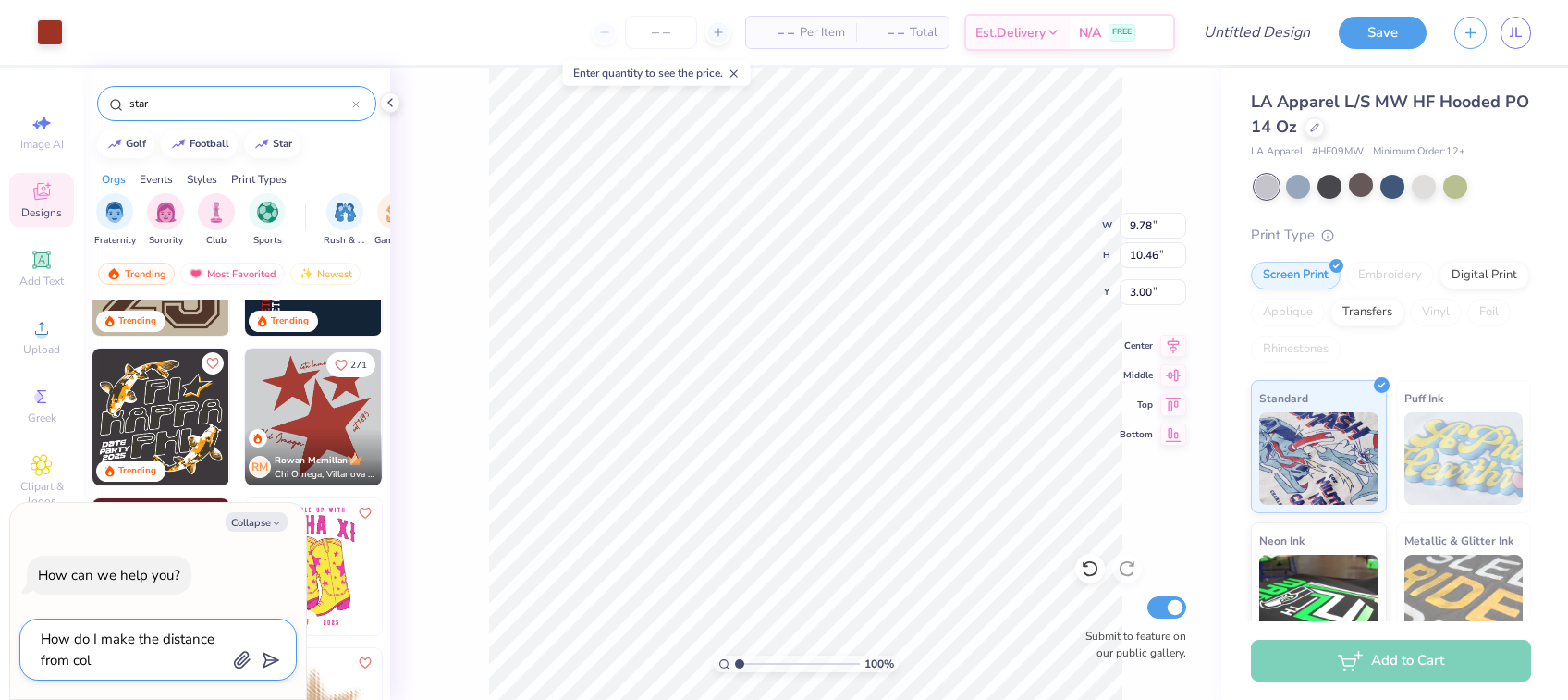 type on "x" 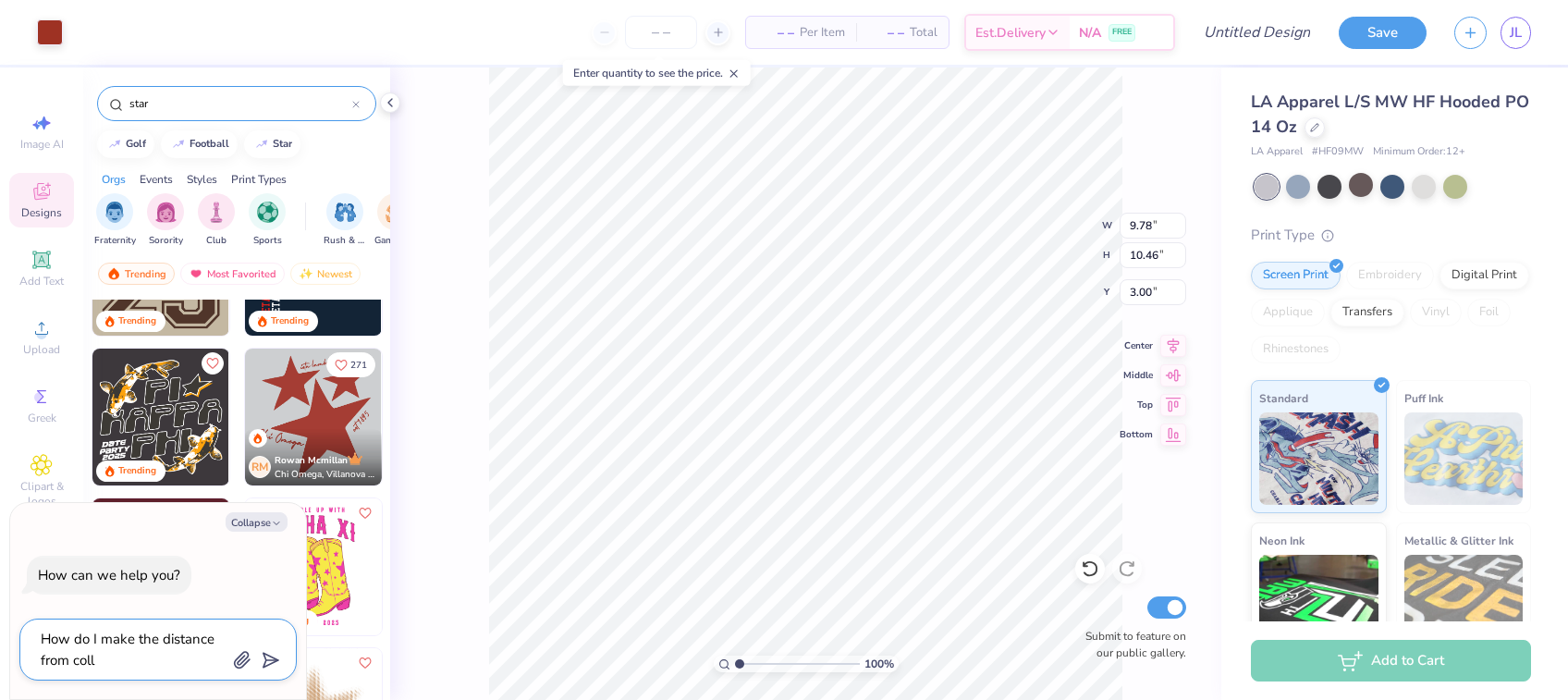 type on "How do I make the distance from colla" 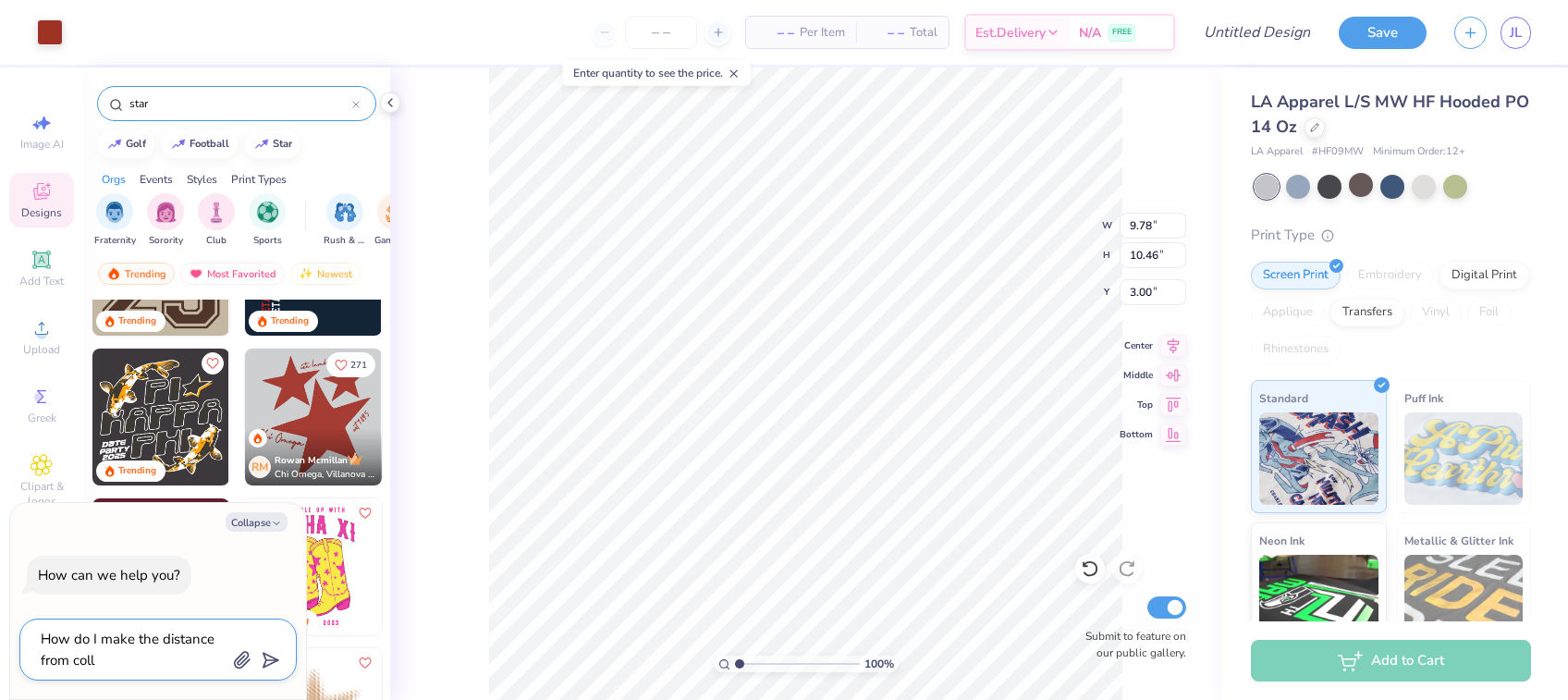 type on "x" 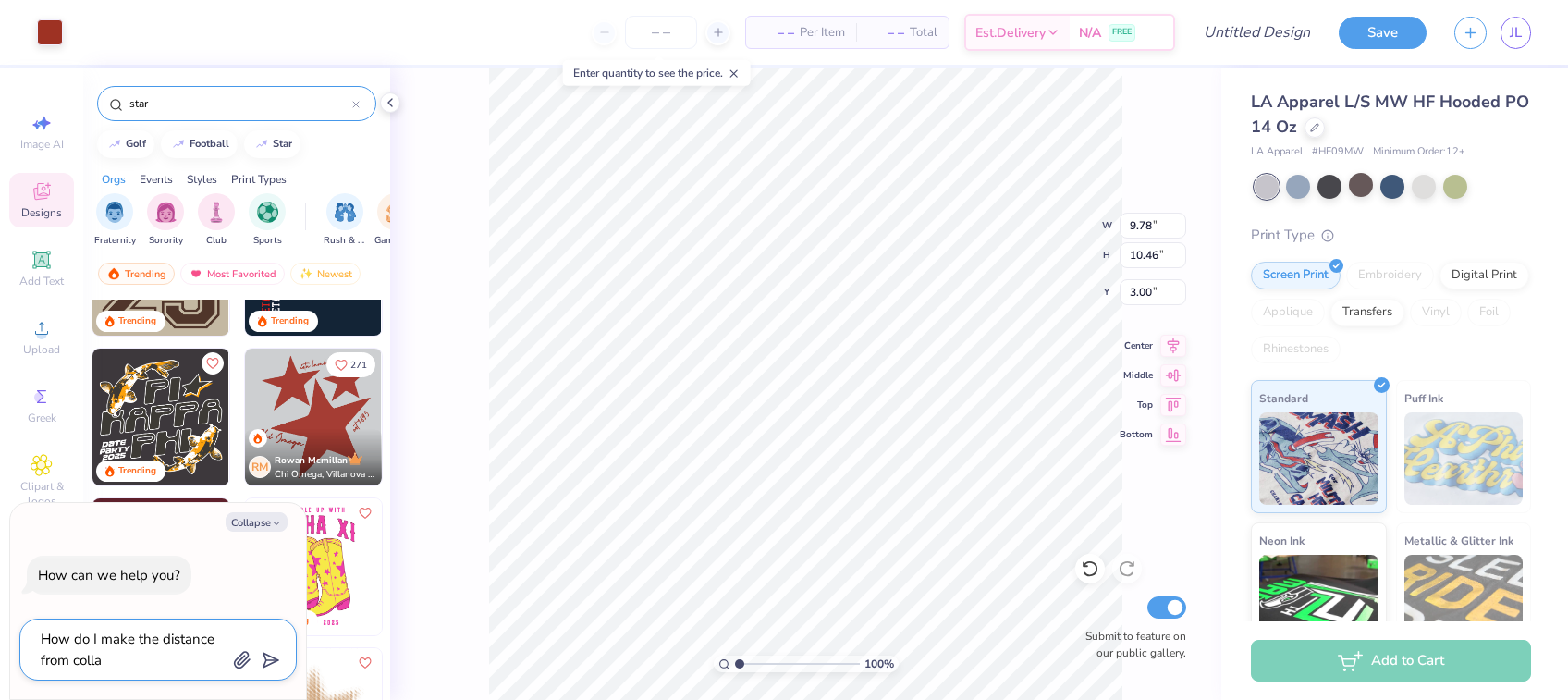 type on "How do I make the distance from collar" 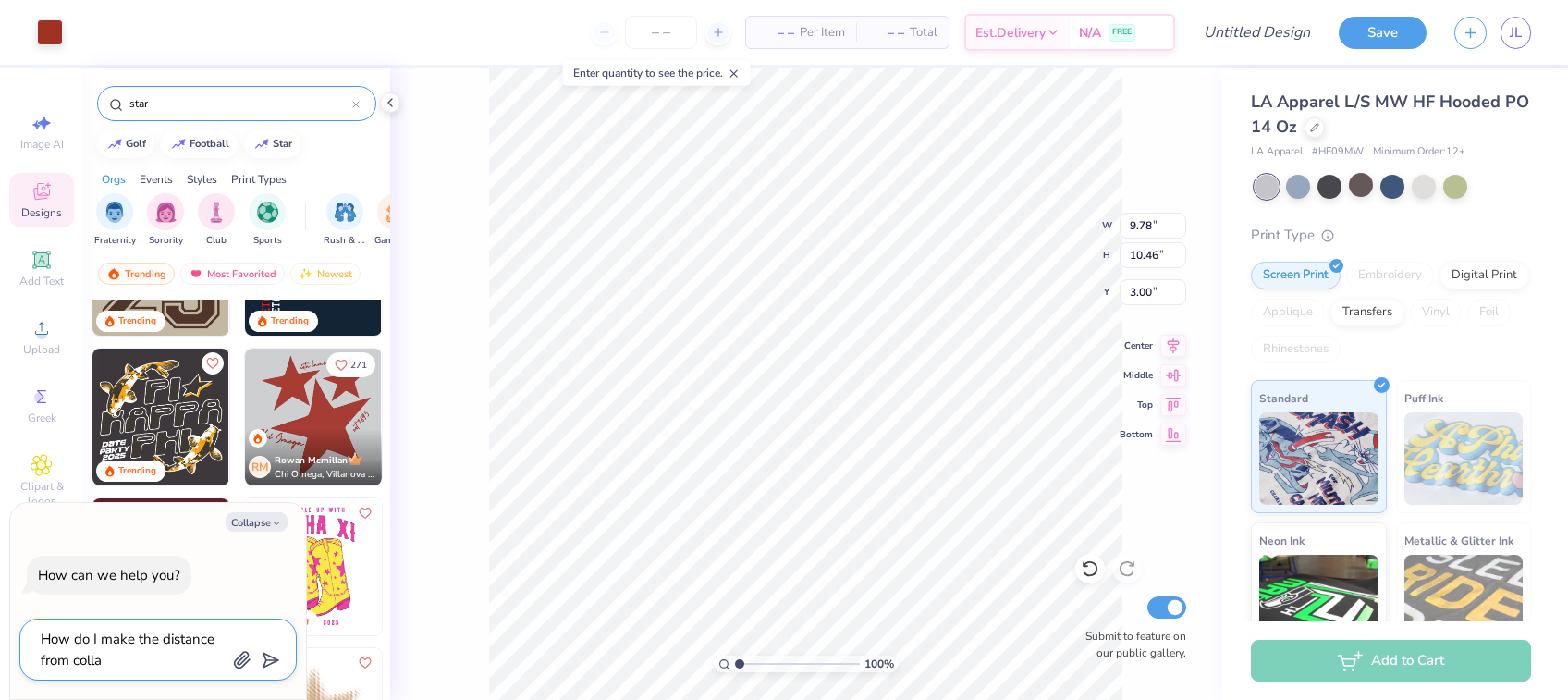 type on "x" 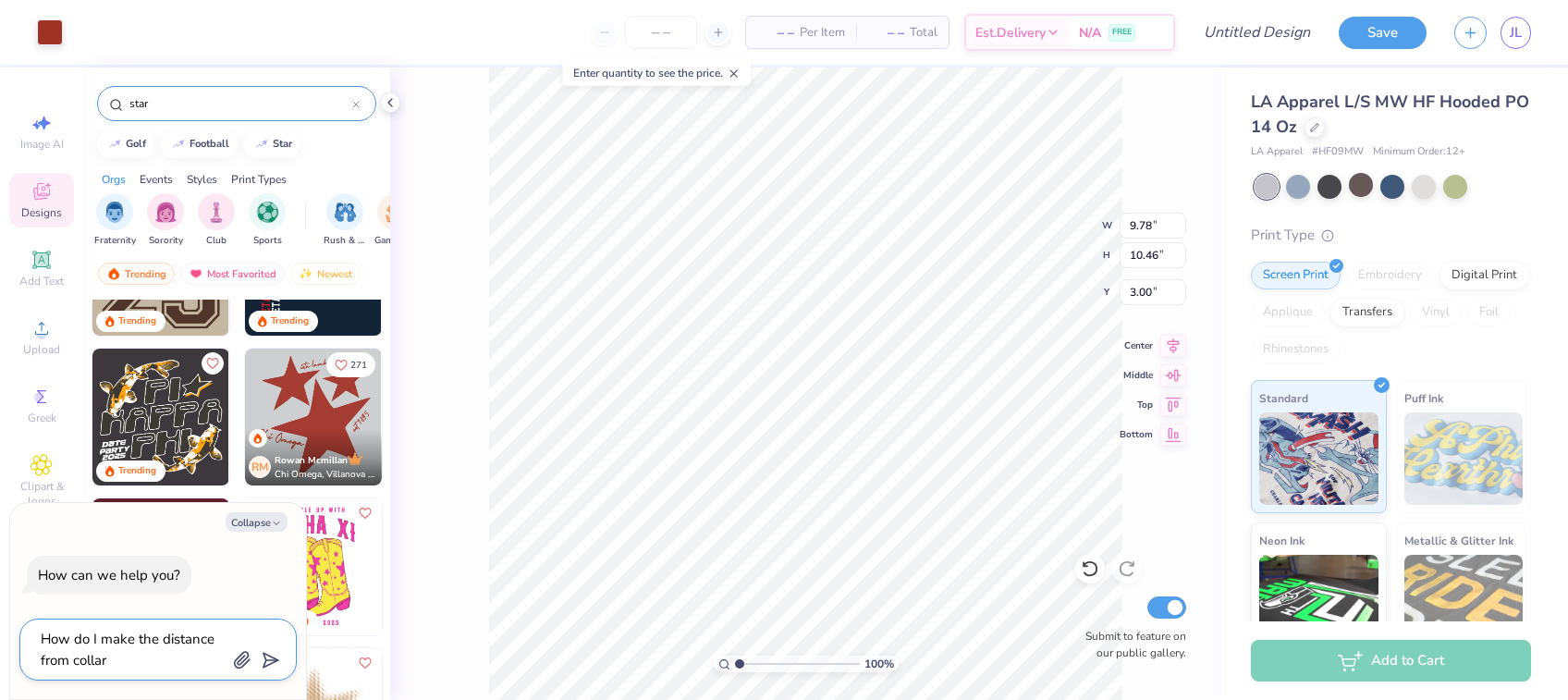 type on "How do I make the distance from collar" 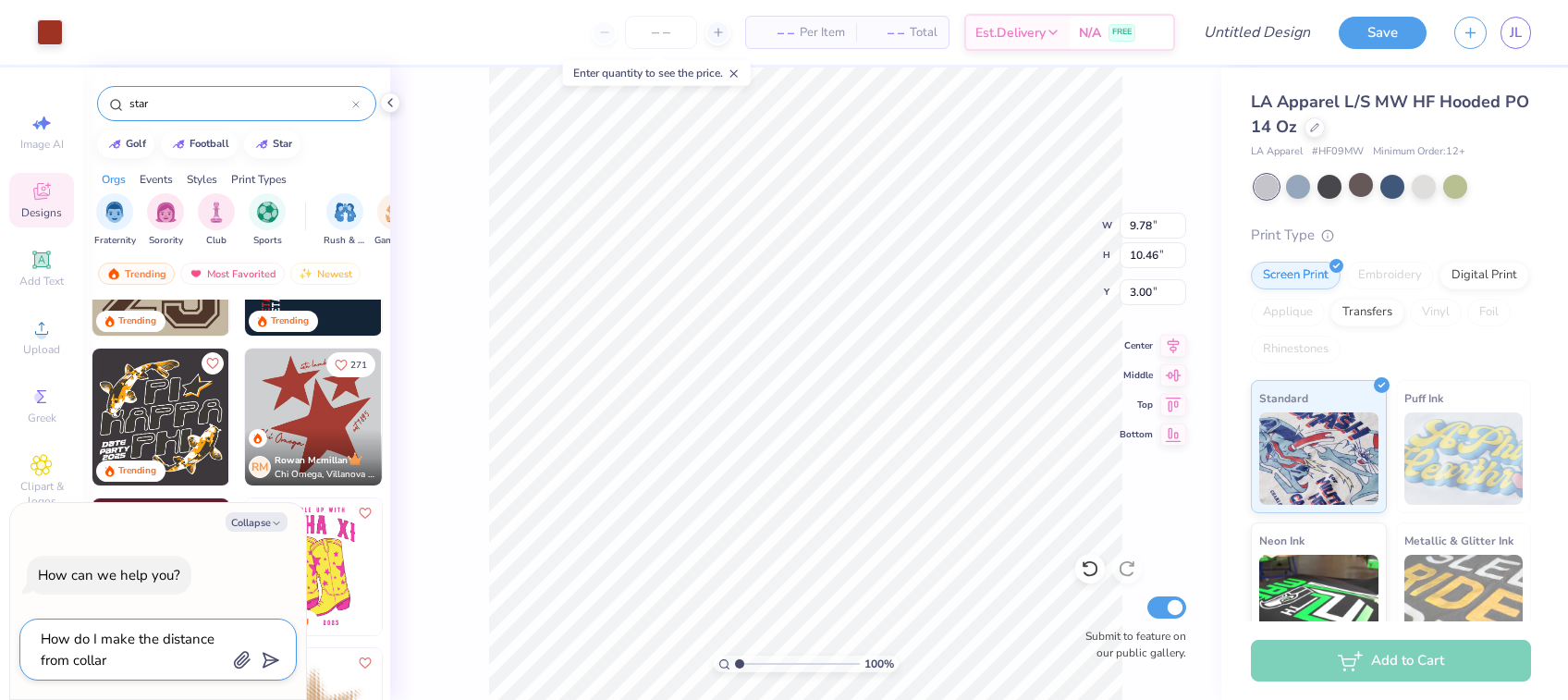 type on "x" 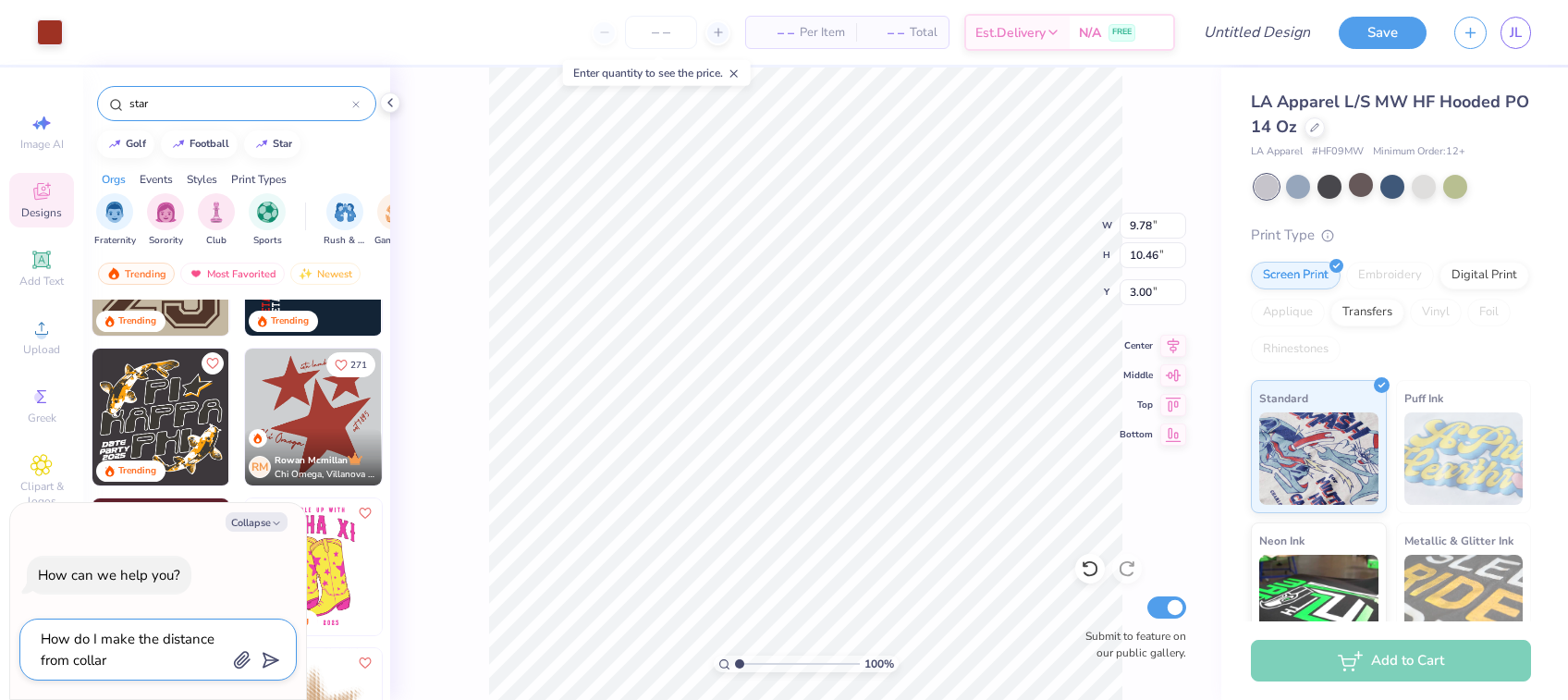 type on "How do I make the distance from collar g" 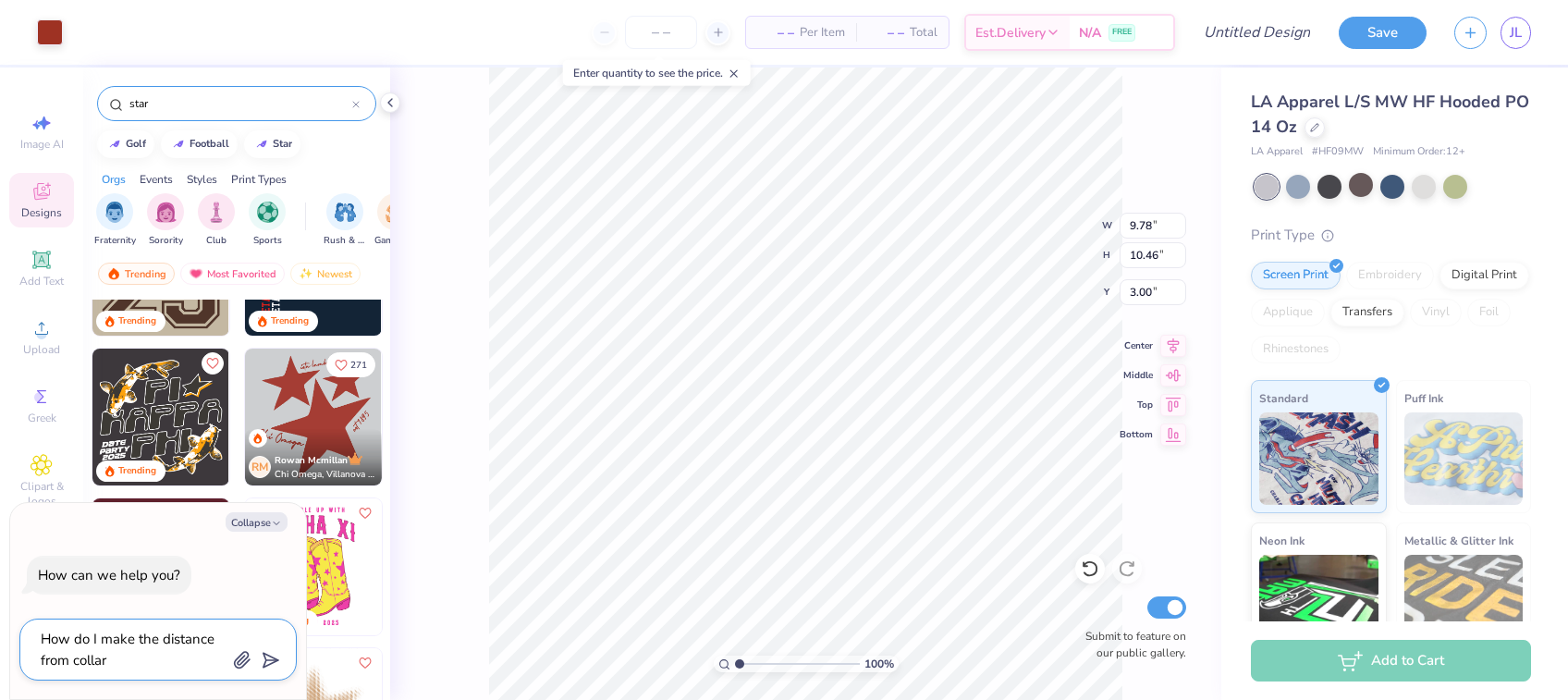 type on "x" 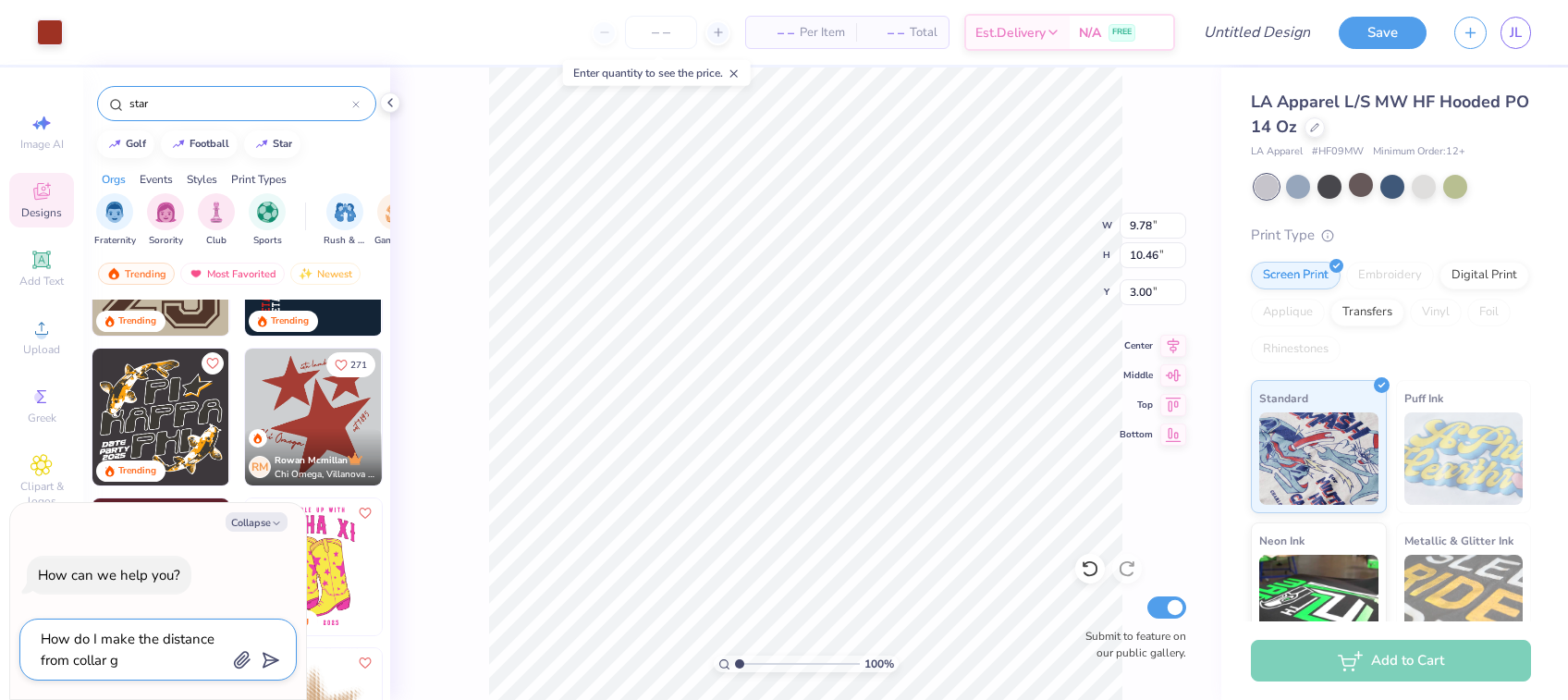 type on "How do I make the distance from collar gr" 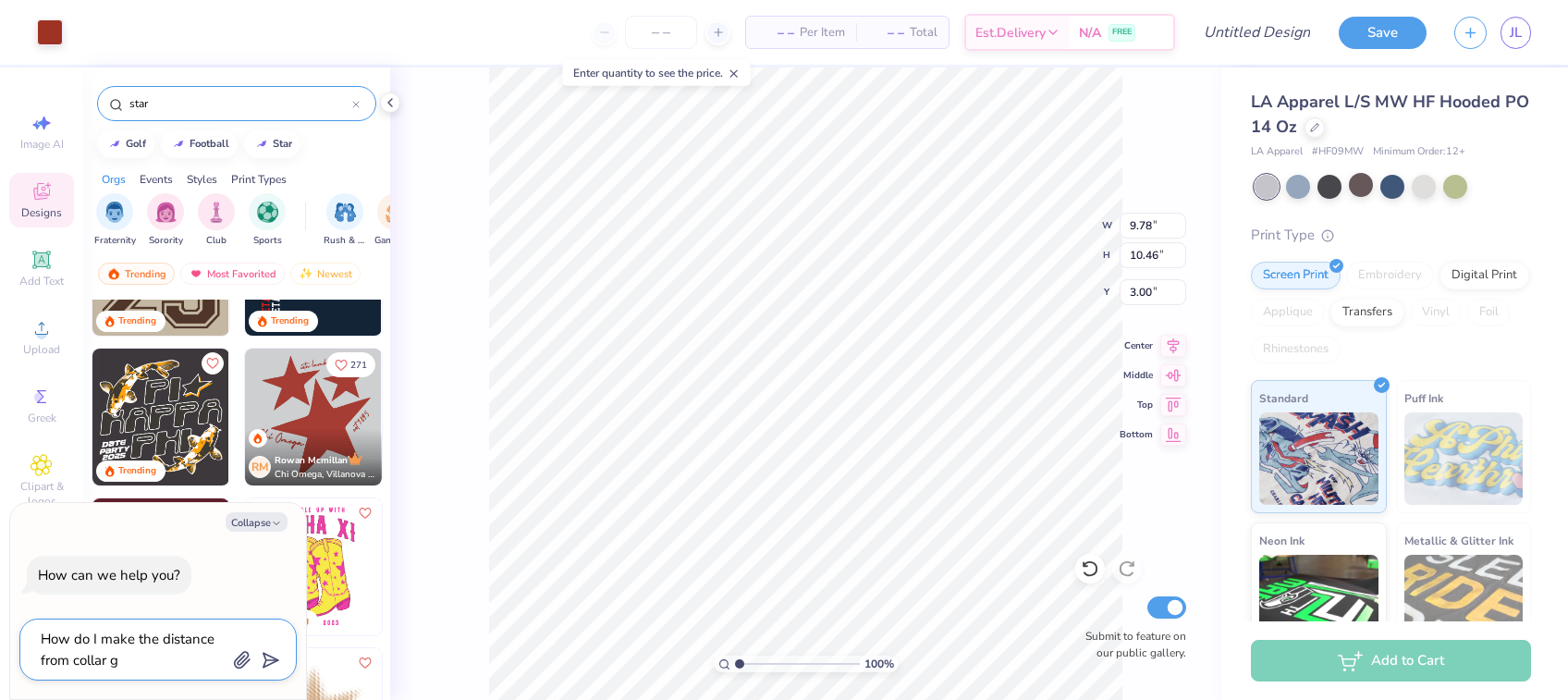type on "x" 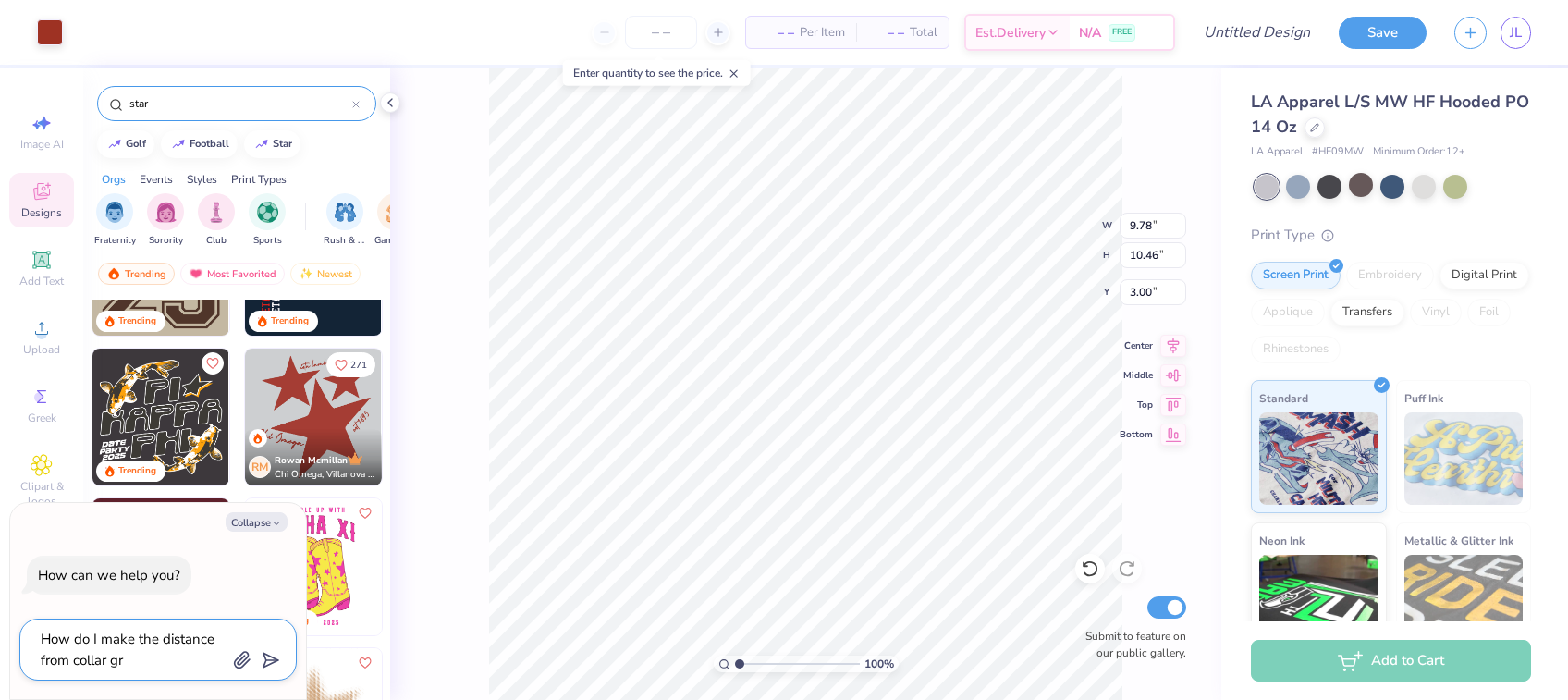type on "How do I make the distance from collar gre" 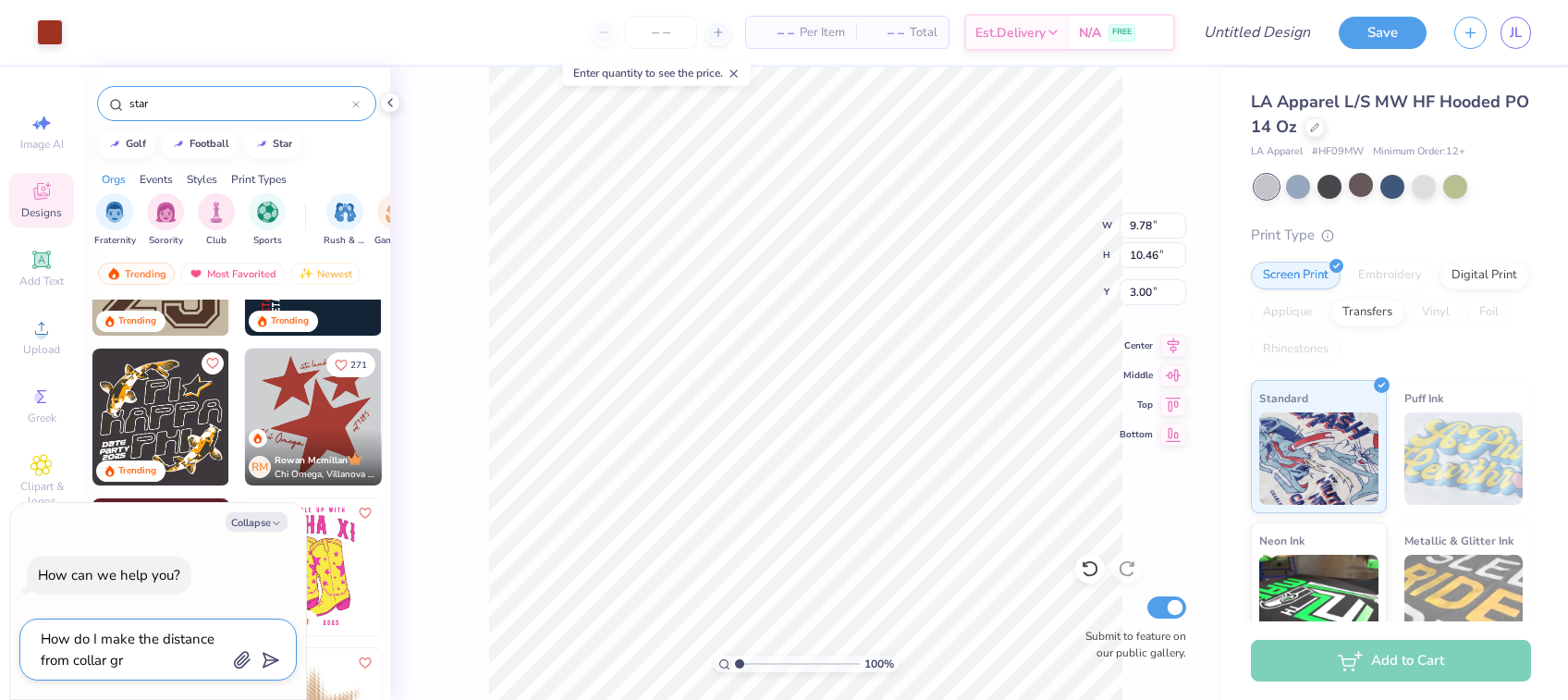 type on "x" 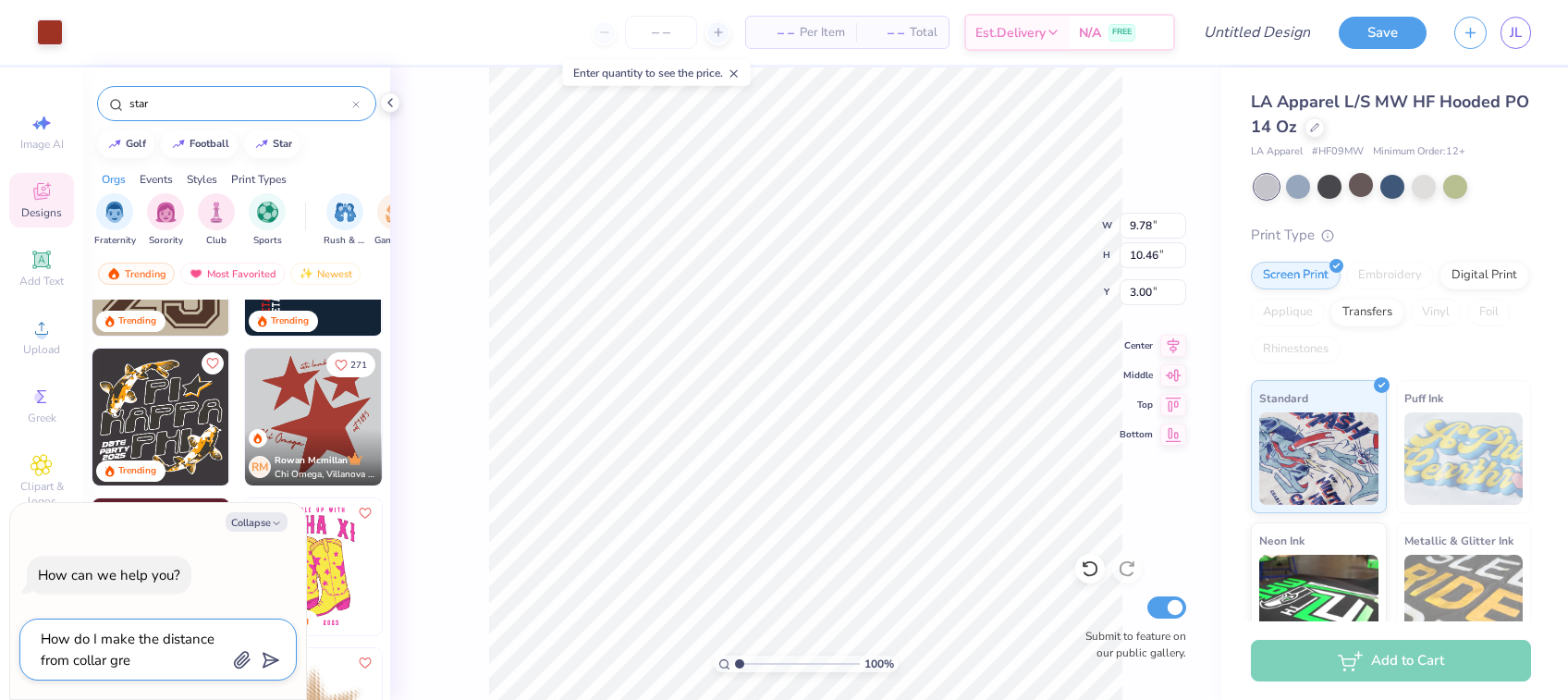 type on "How do I make the distance from collar gree" 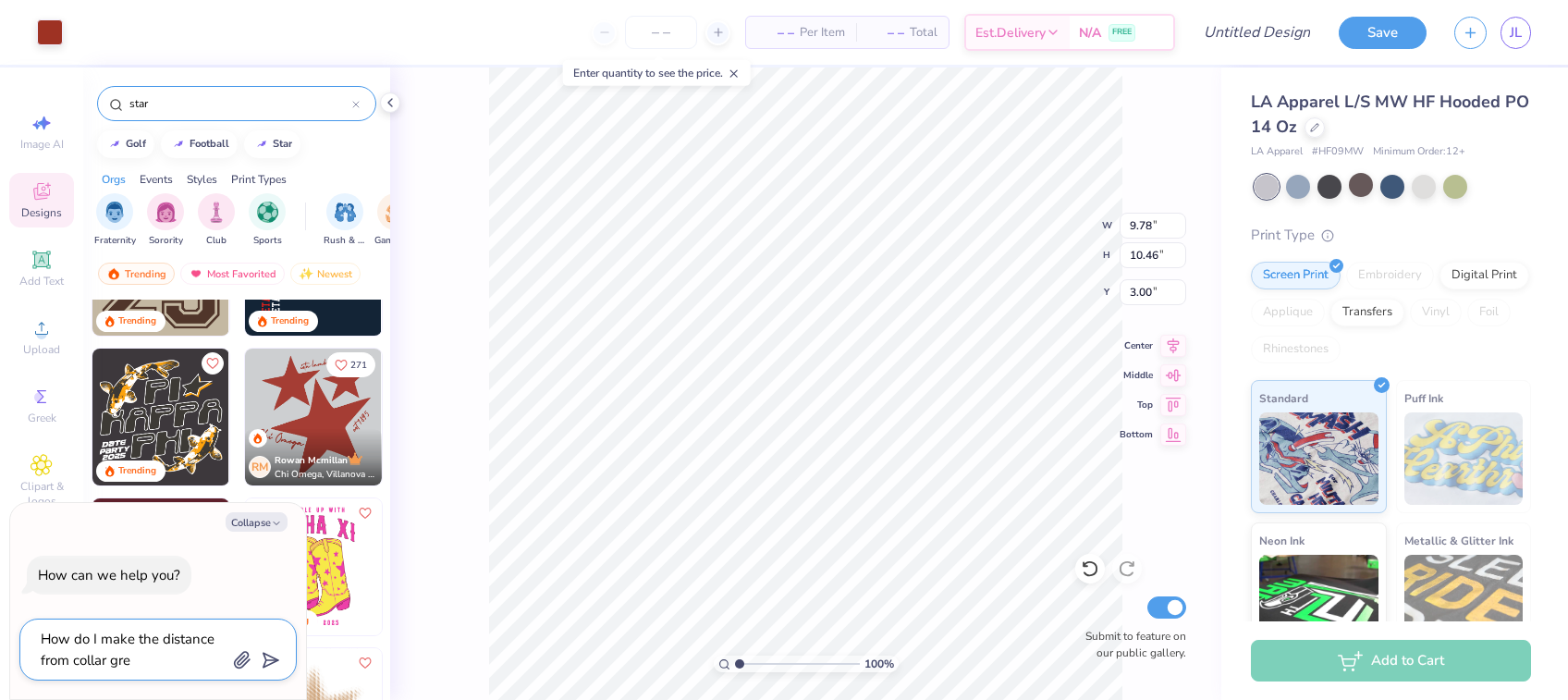 type on "x" 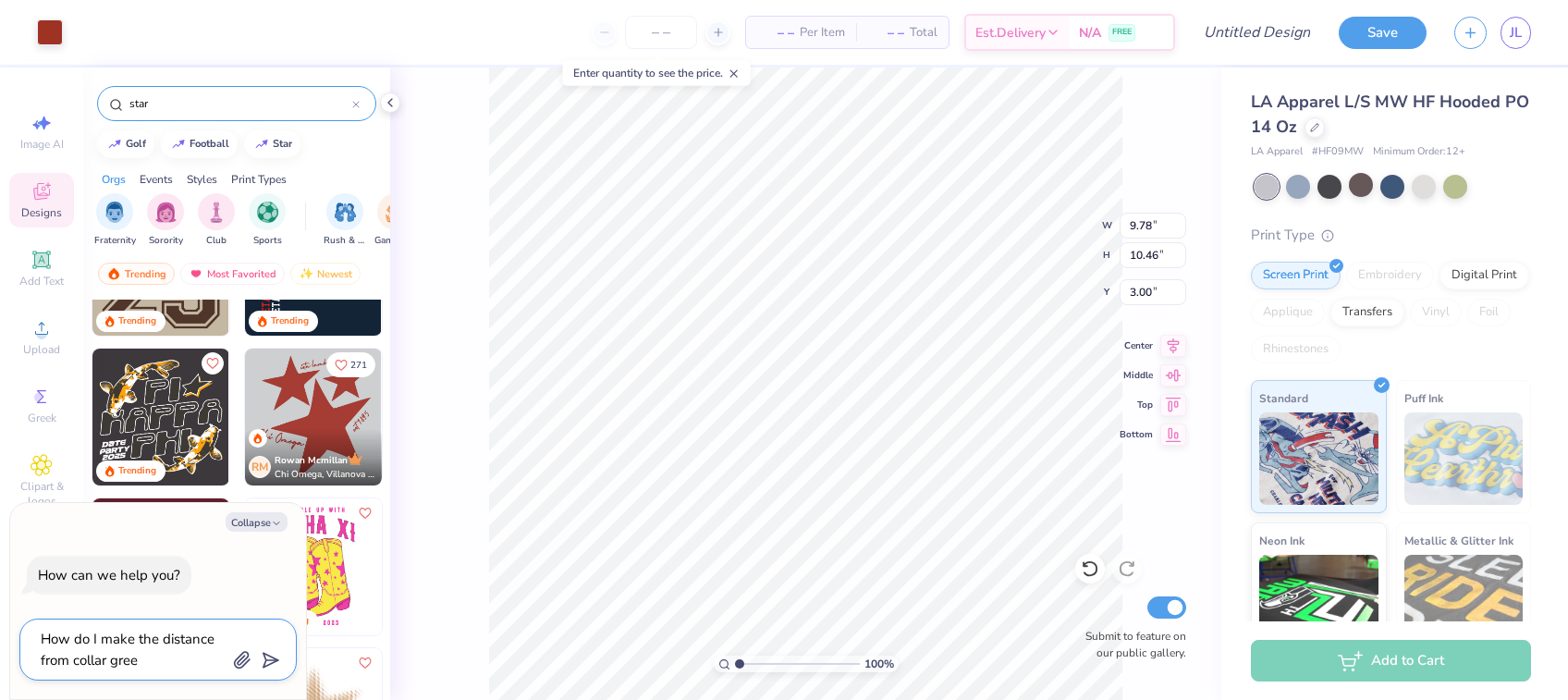 type on "How do I make the distance from collar greee" 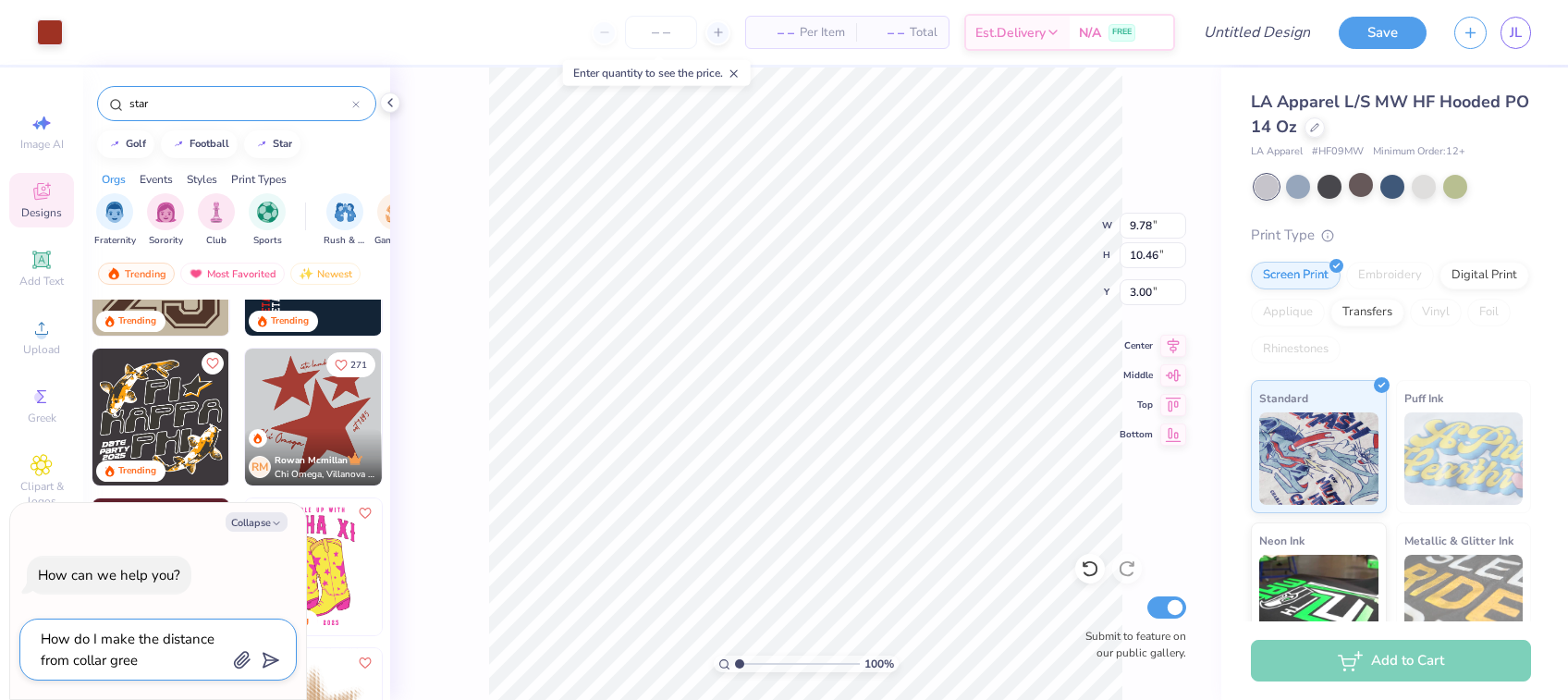 type on "x" 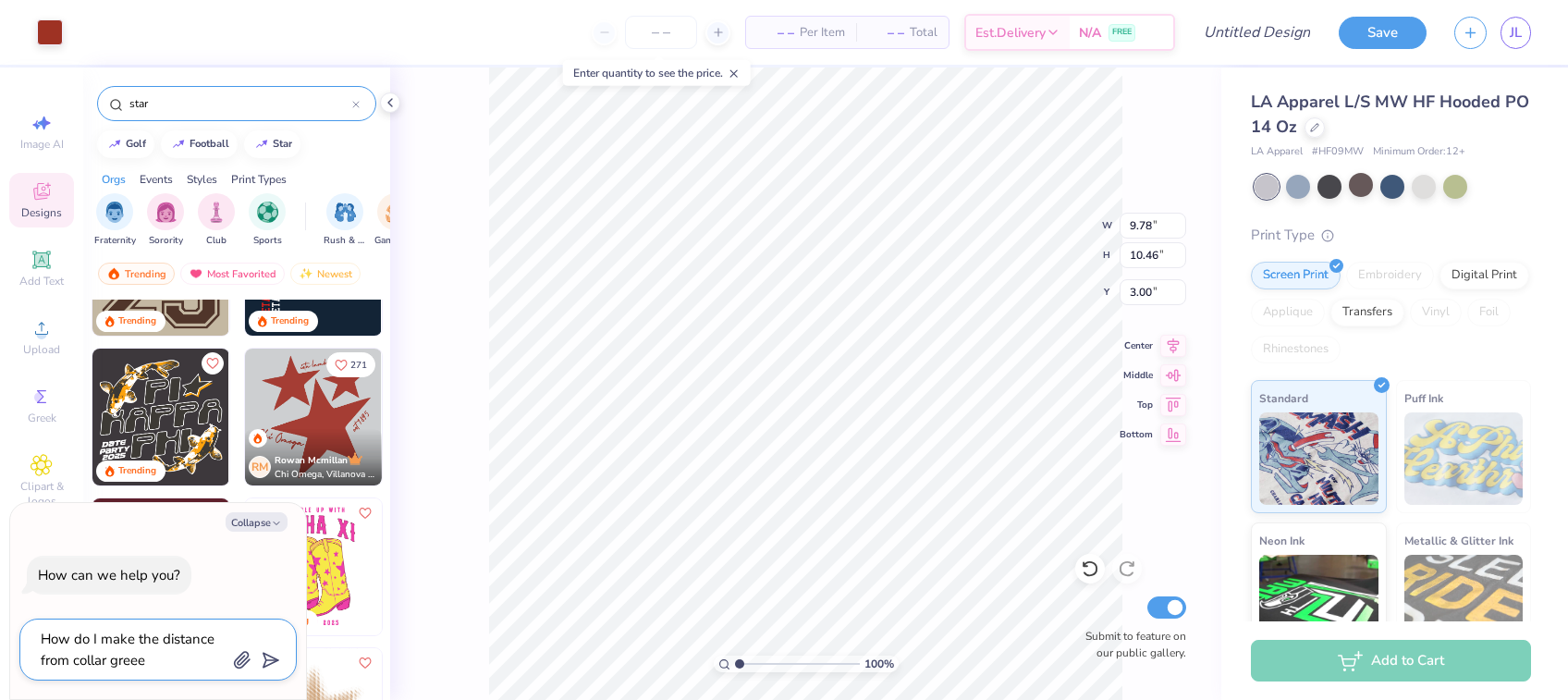type on "How do I make the distance from collar greeen" 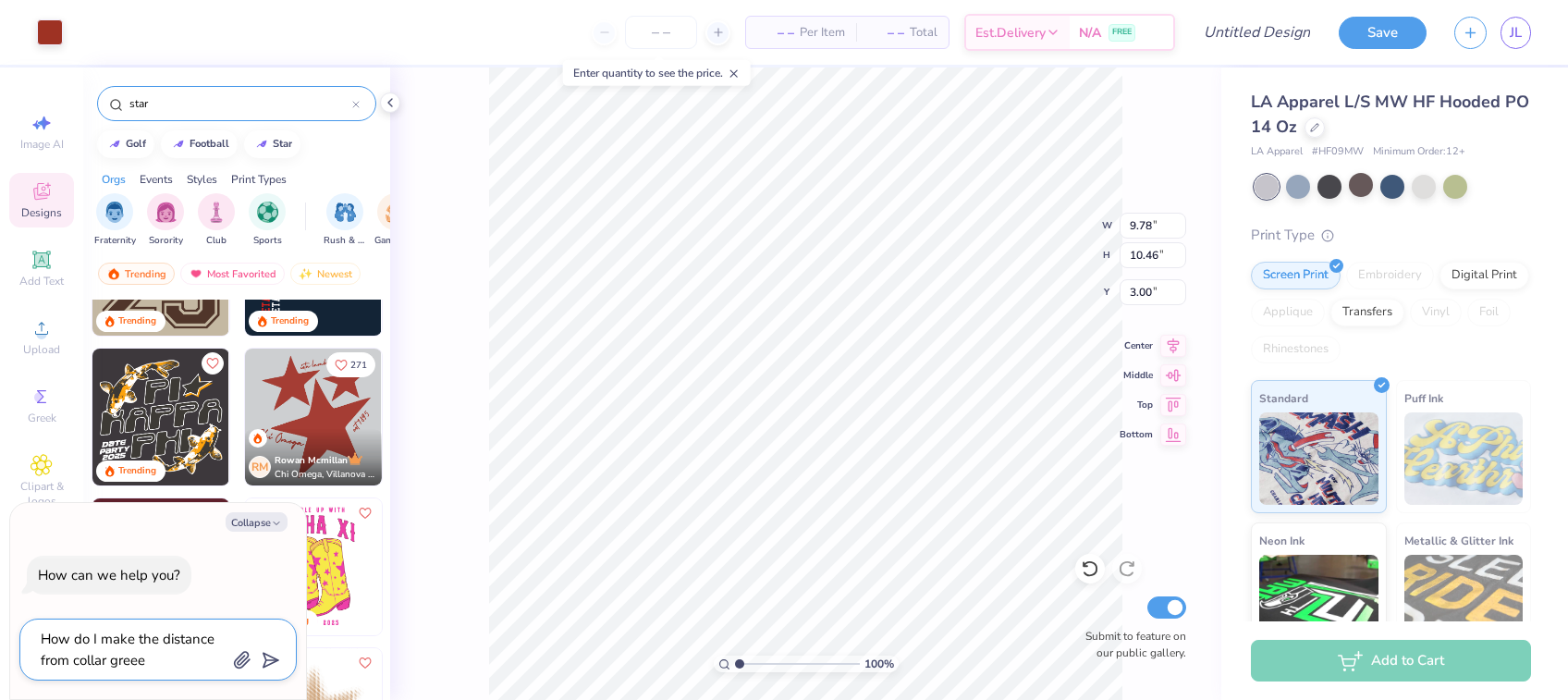 type on "x" 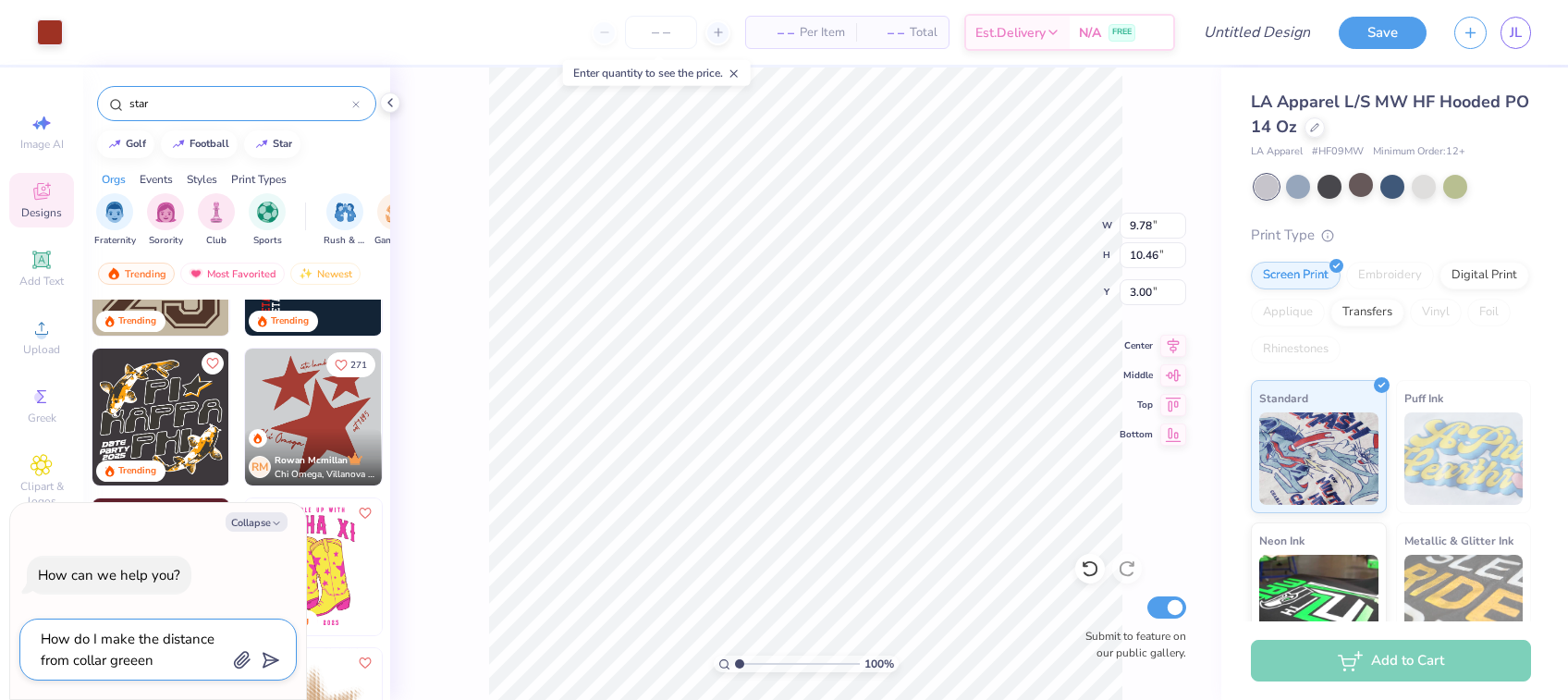 type on "How do I make the distance from collar greeen" 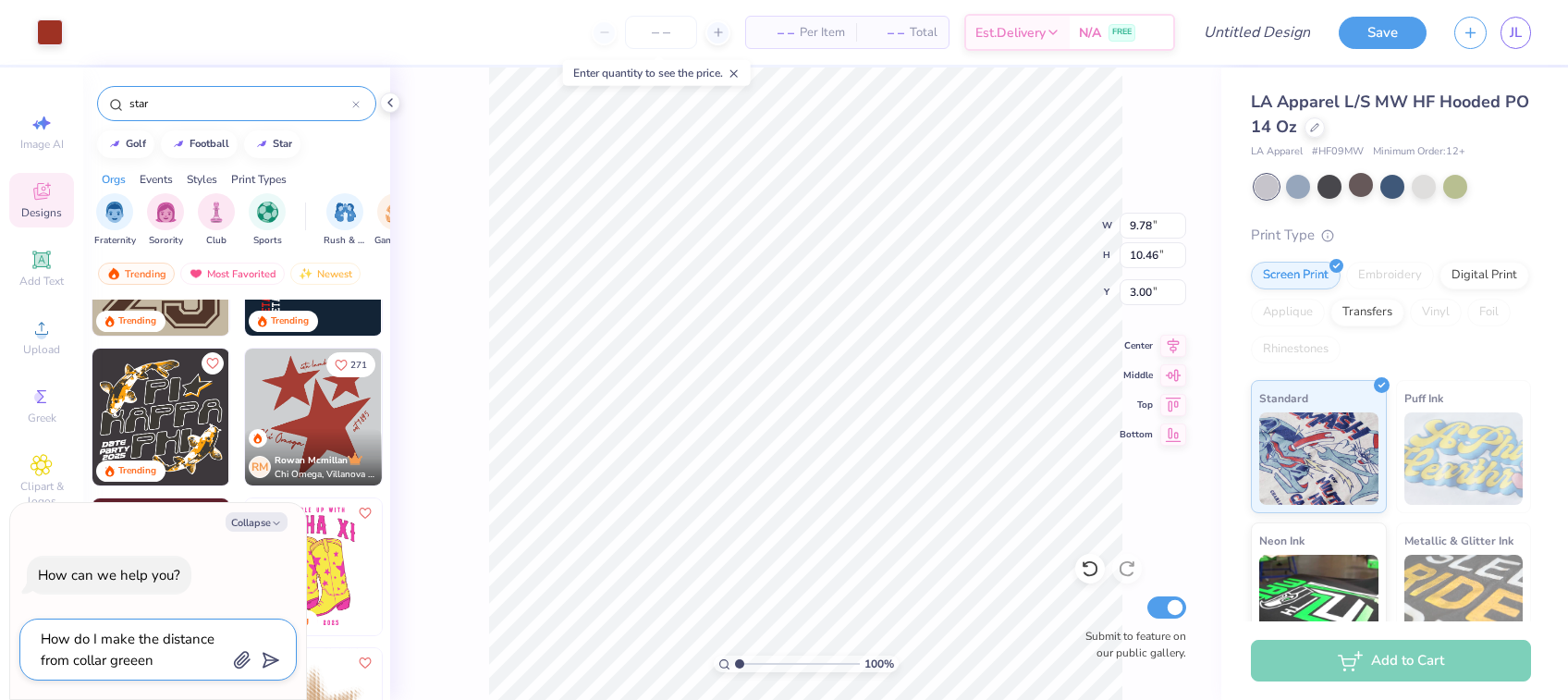 type on "x" 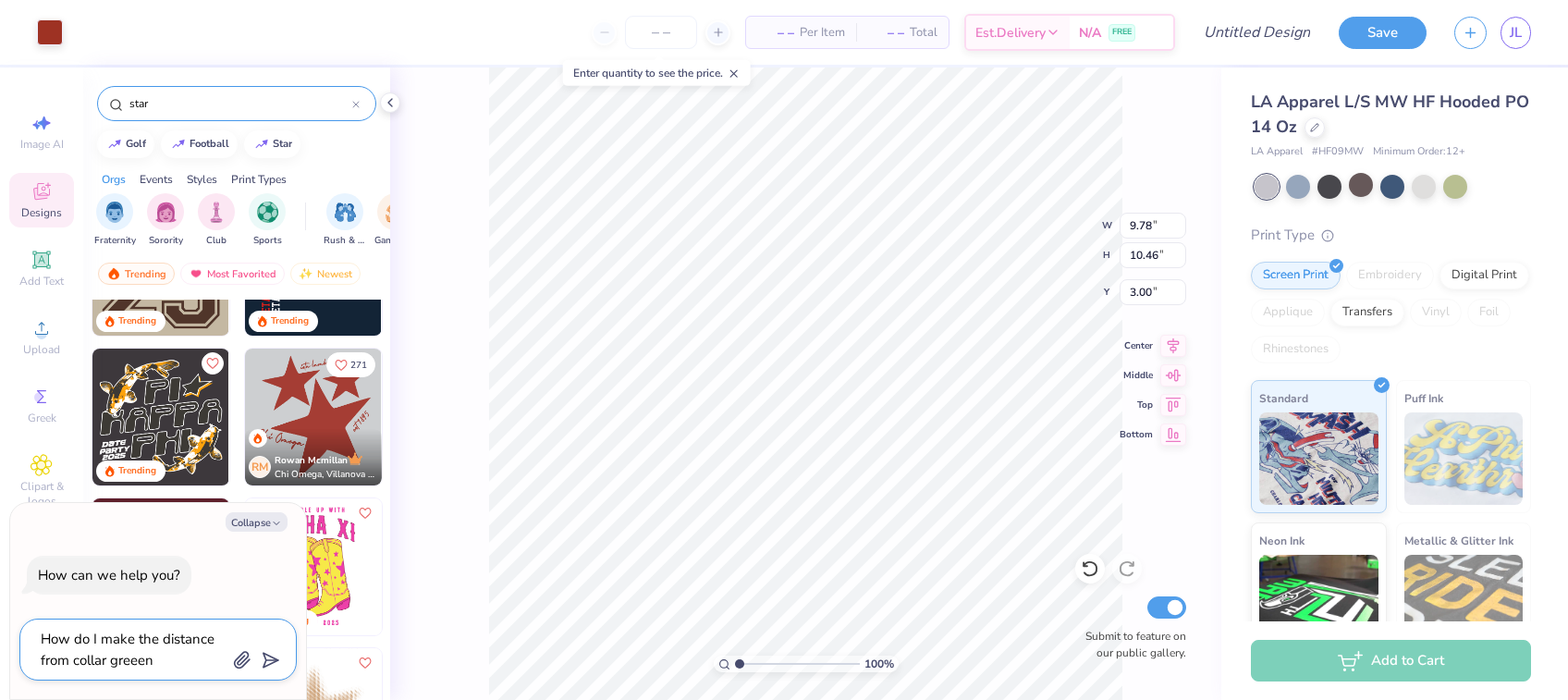 type on "How do I make the distance from collar greeen b" 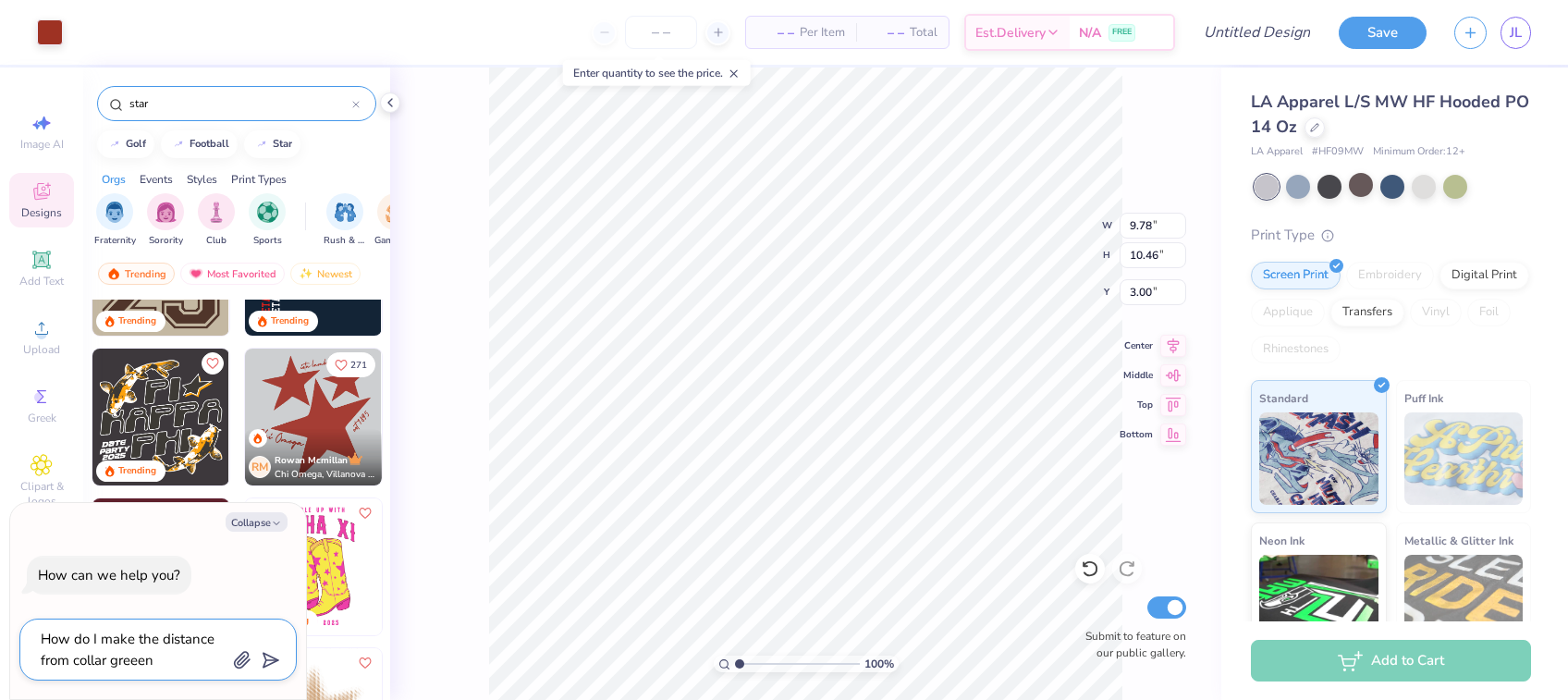 type on "x" 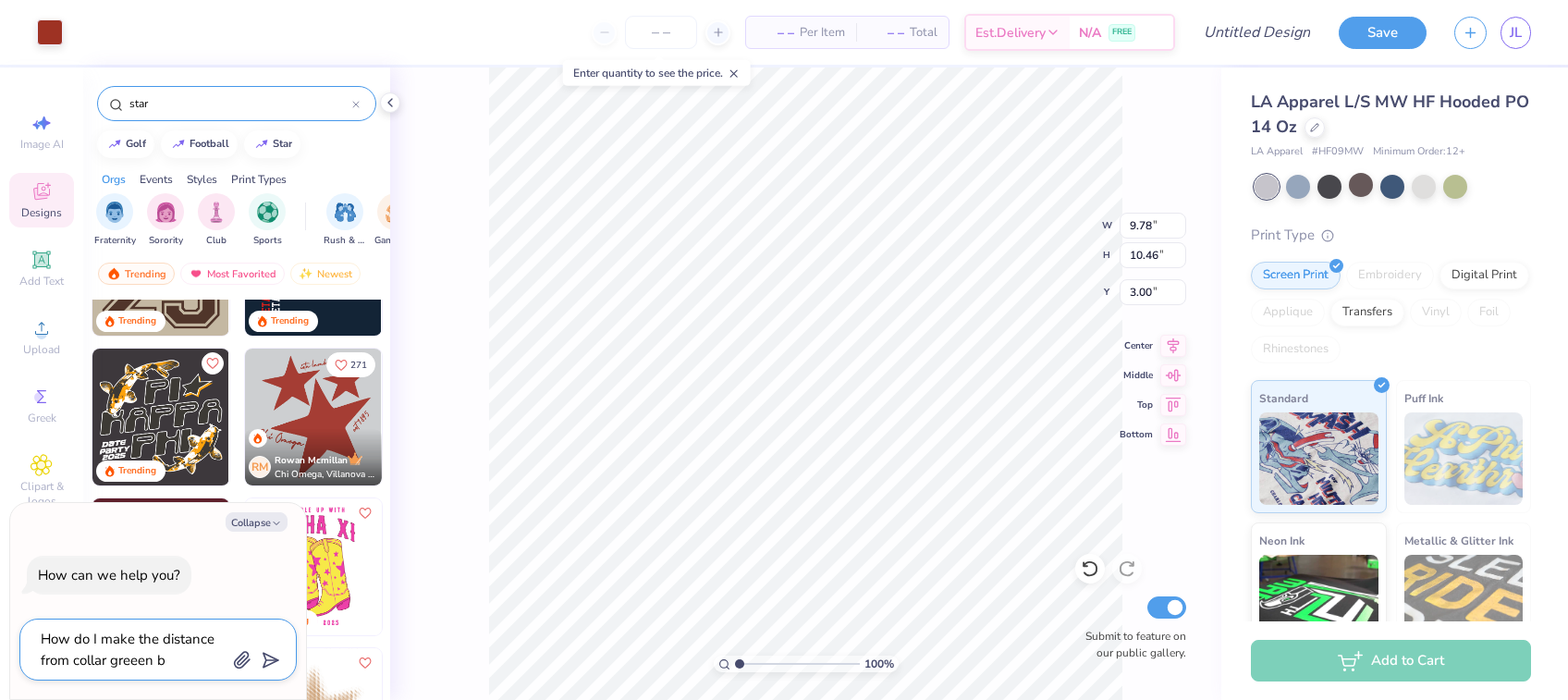 type on "How do I make the distance from collar greeen bo" 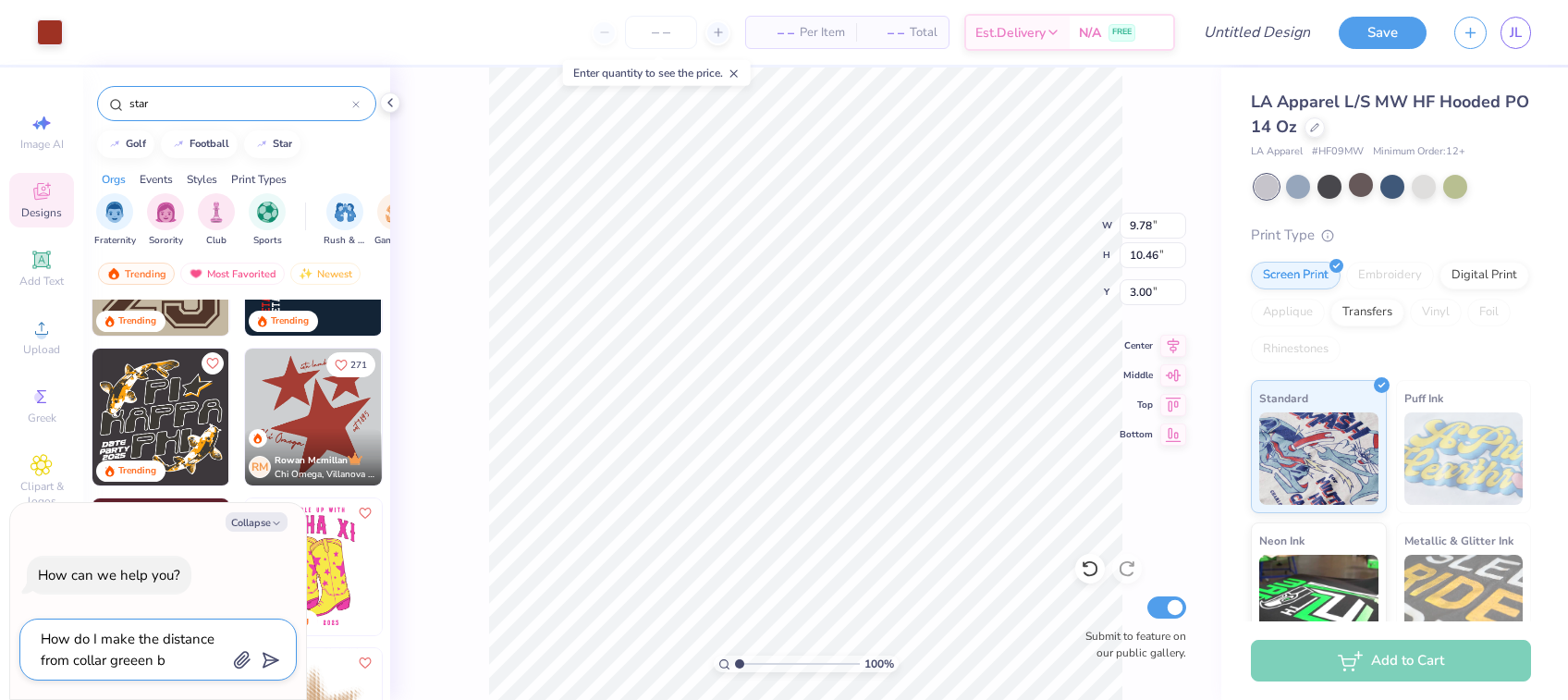 type on "x" 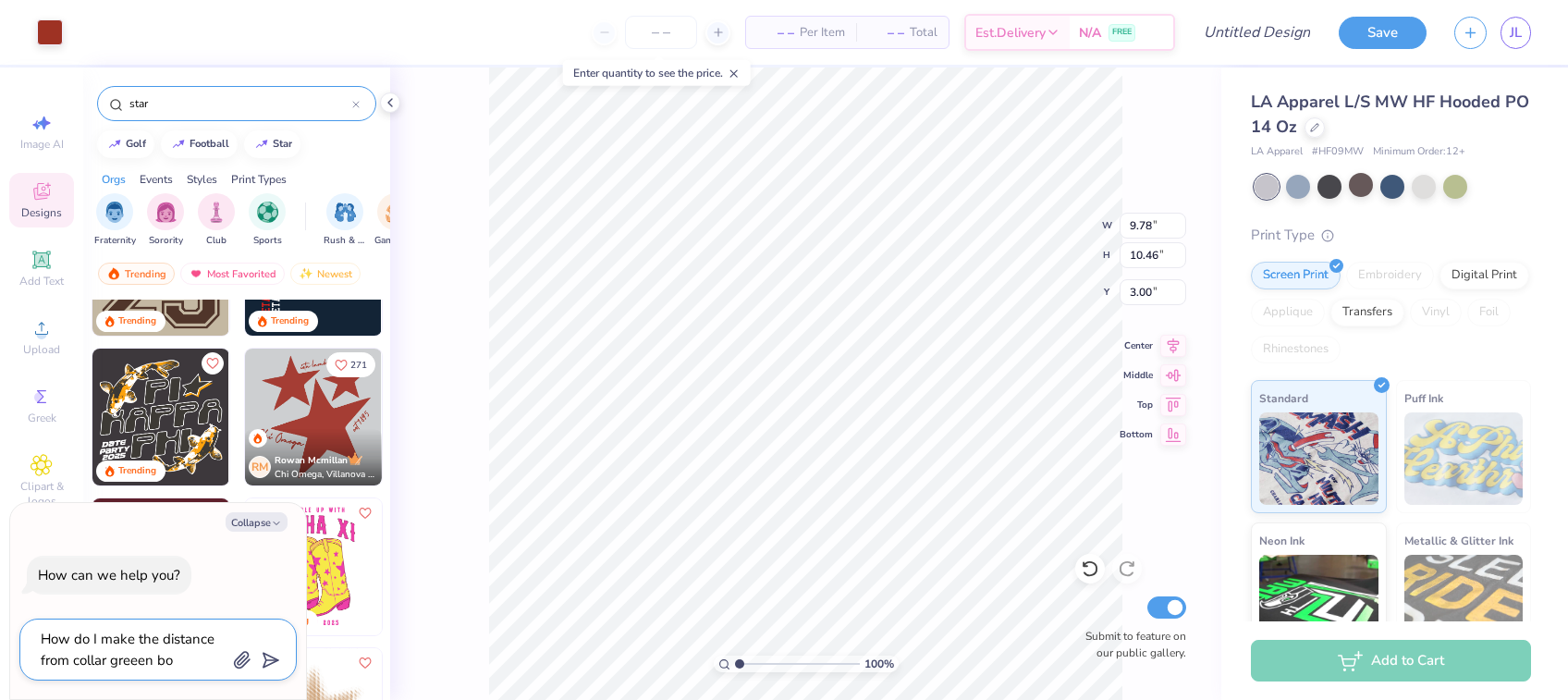 type on "How do I make the distance from collar greeen box" 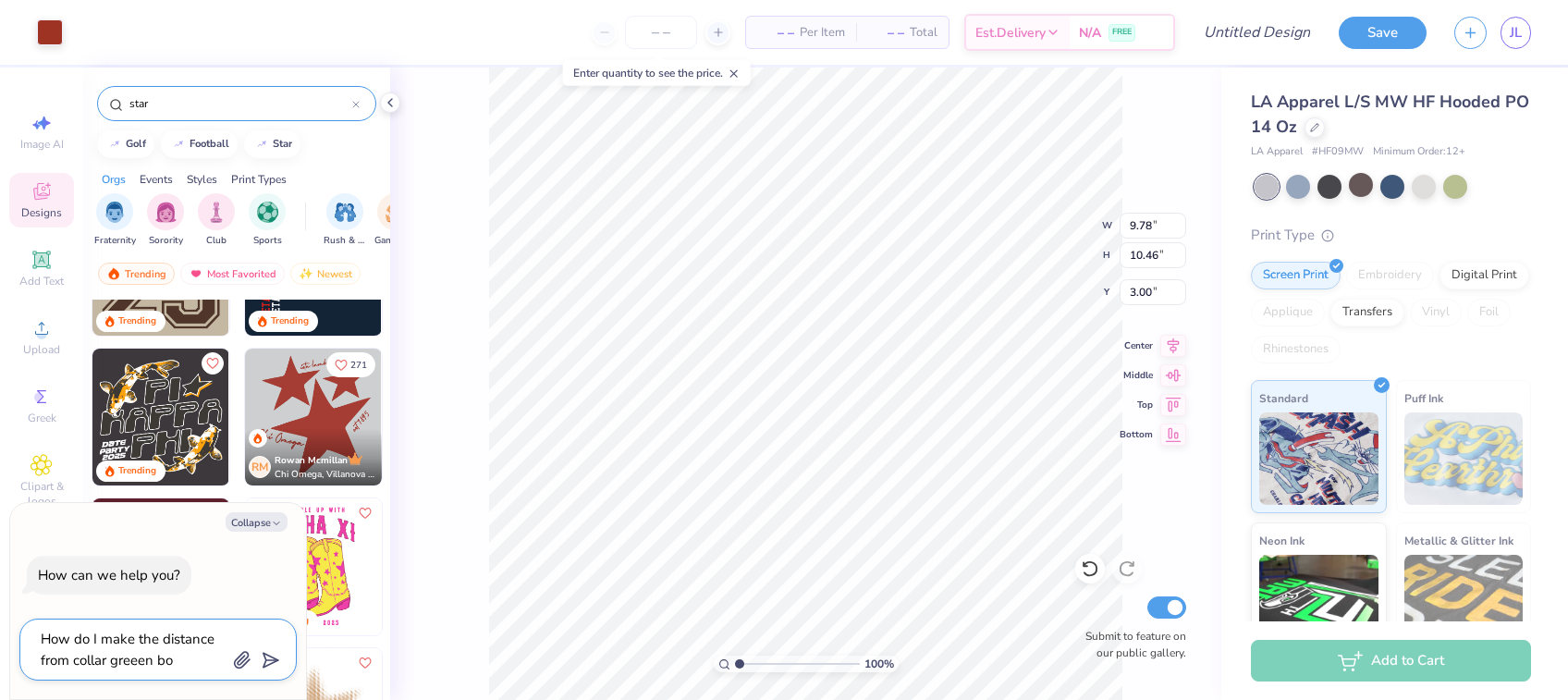 type on "x" 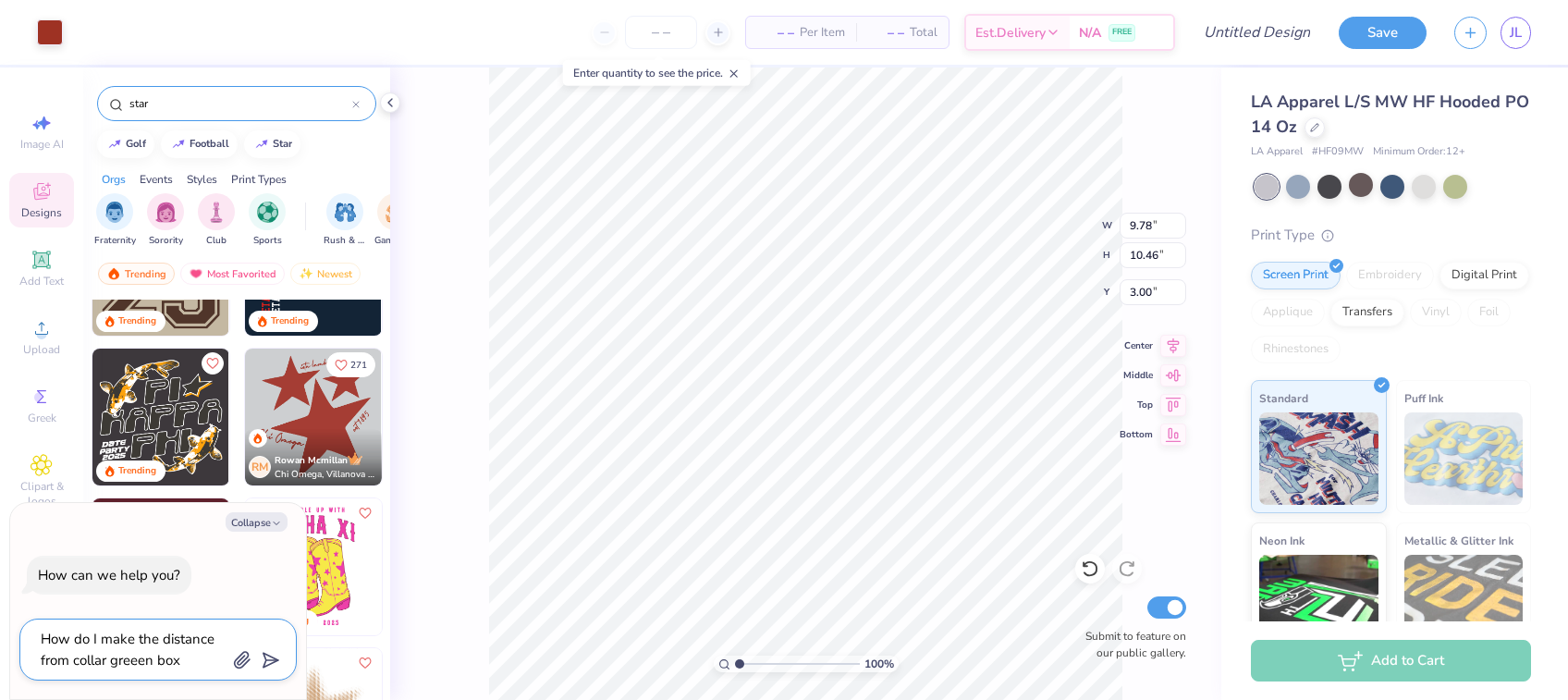 type on "How do I make the distance from collar greeen box" 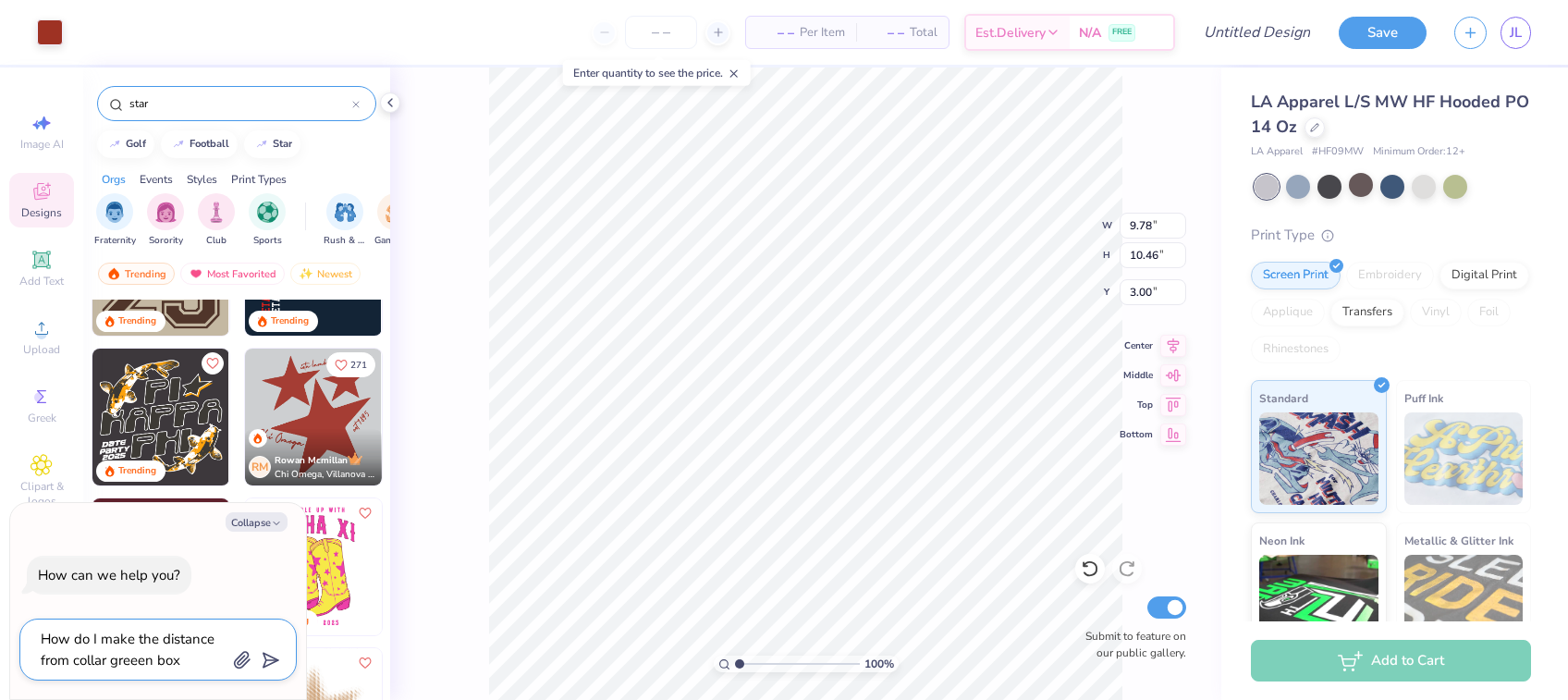 type on "x" 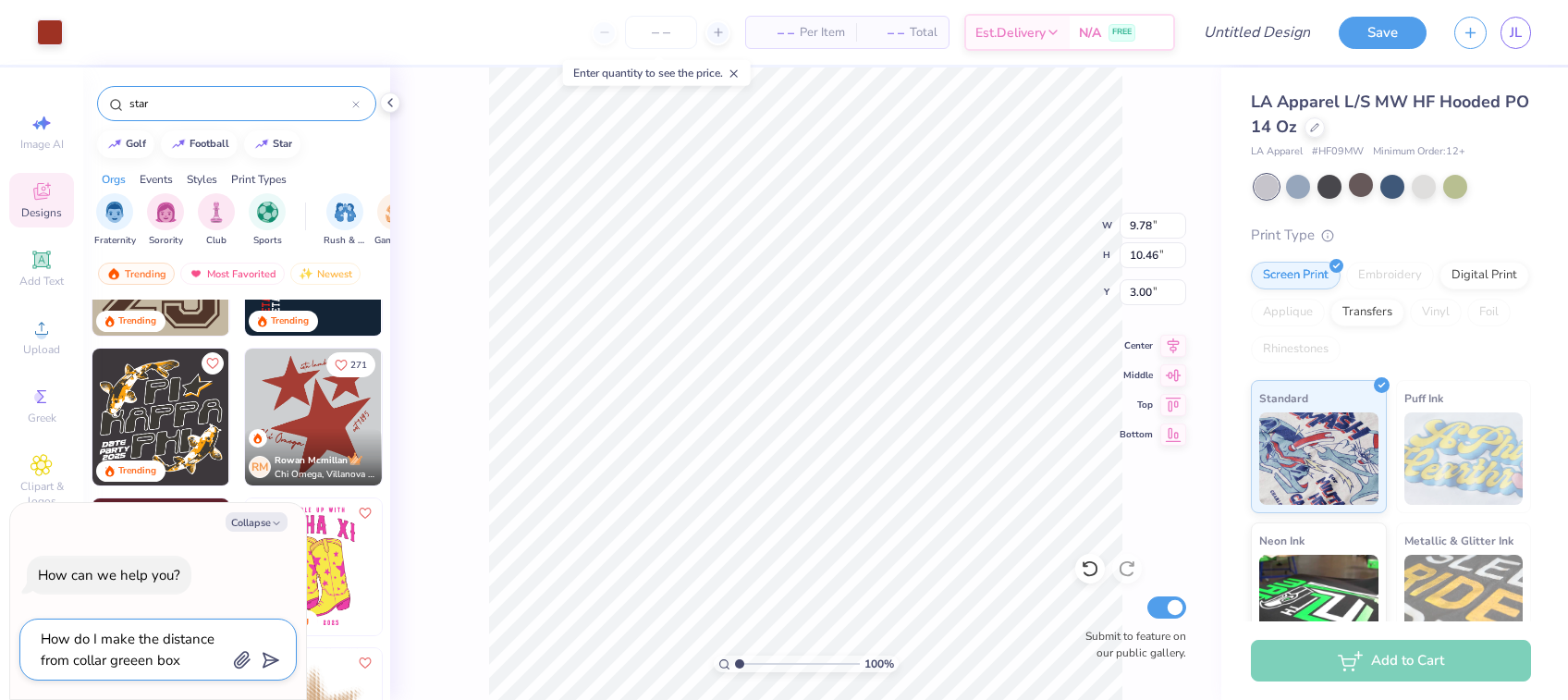 type on "How do I make the distance from collar greeen box v" 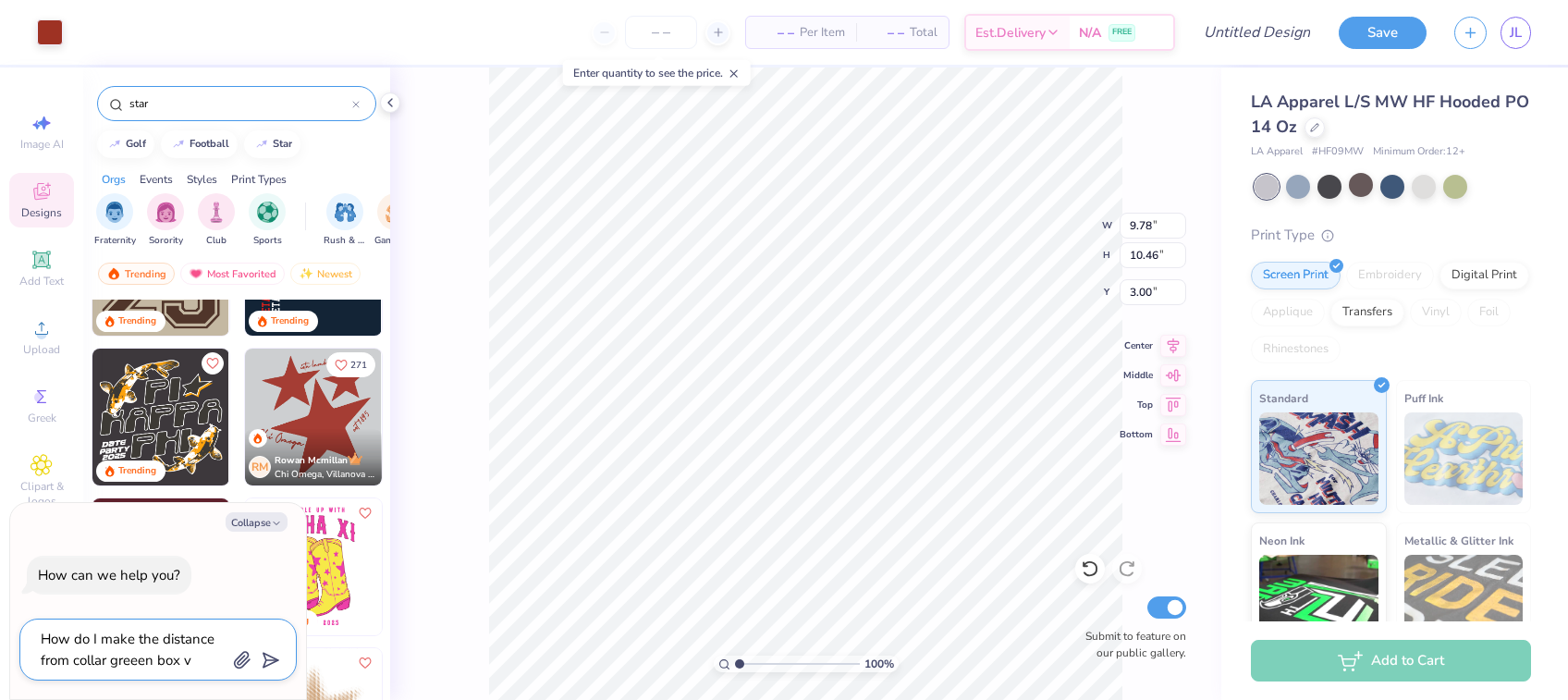 type on "x" 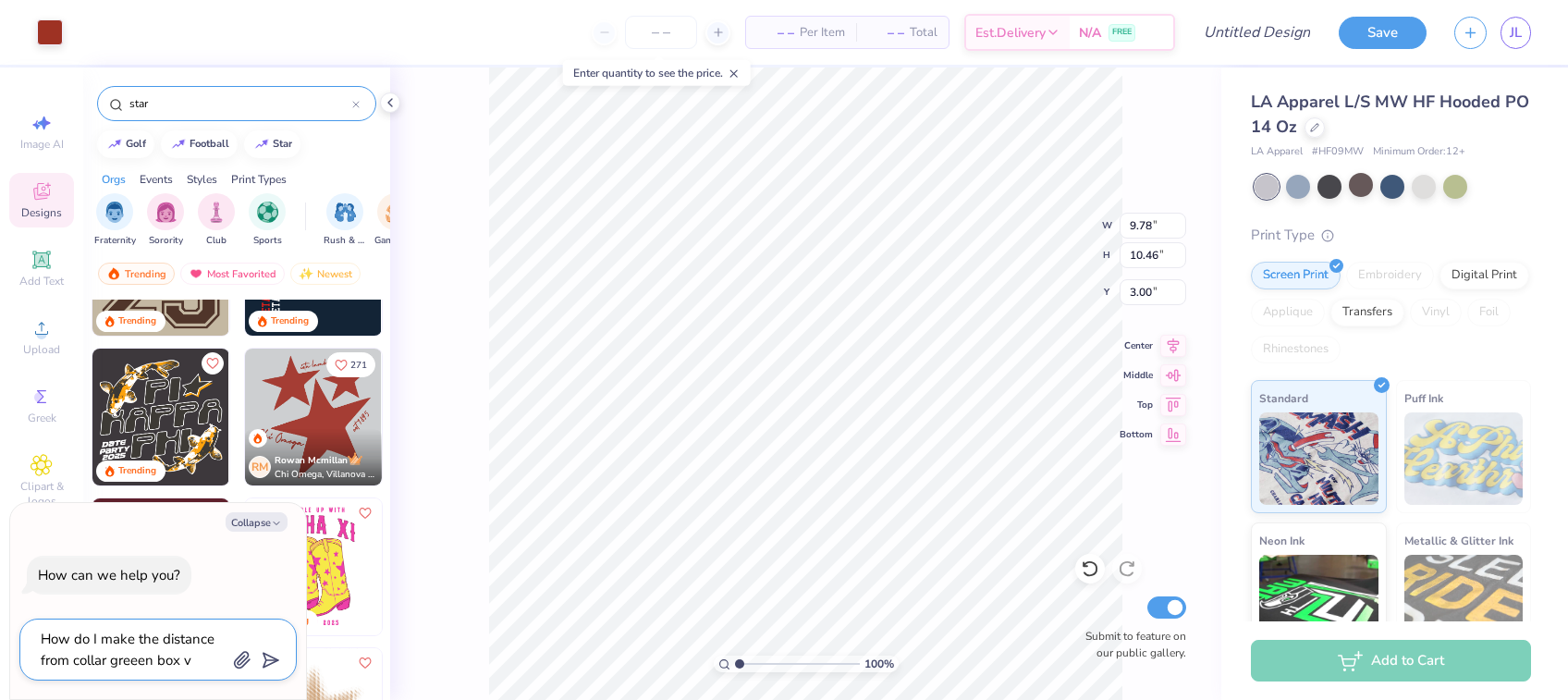 type on "How do I make the distance from collar greeen box vi" 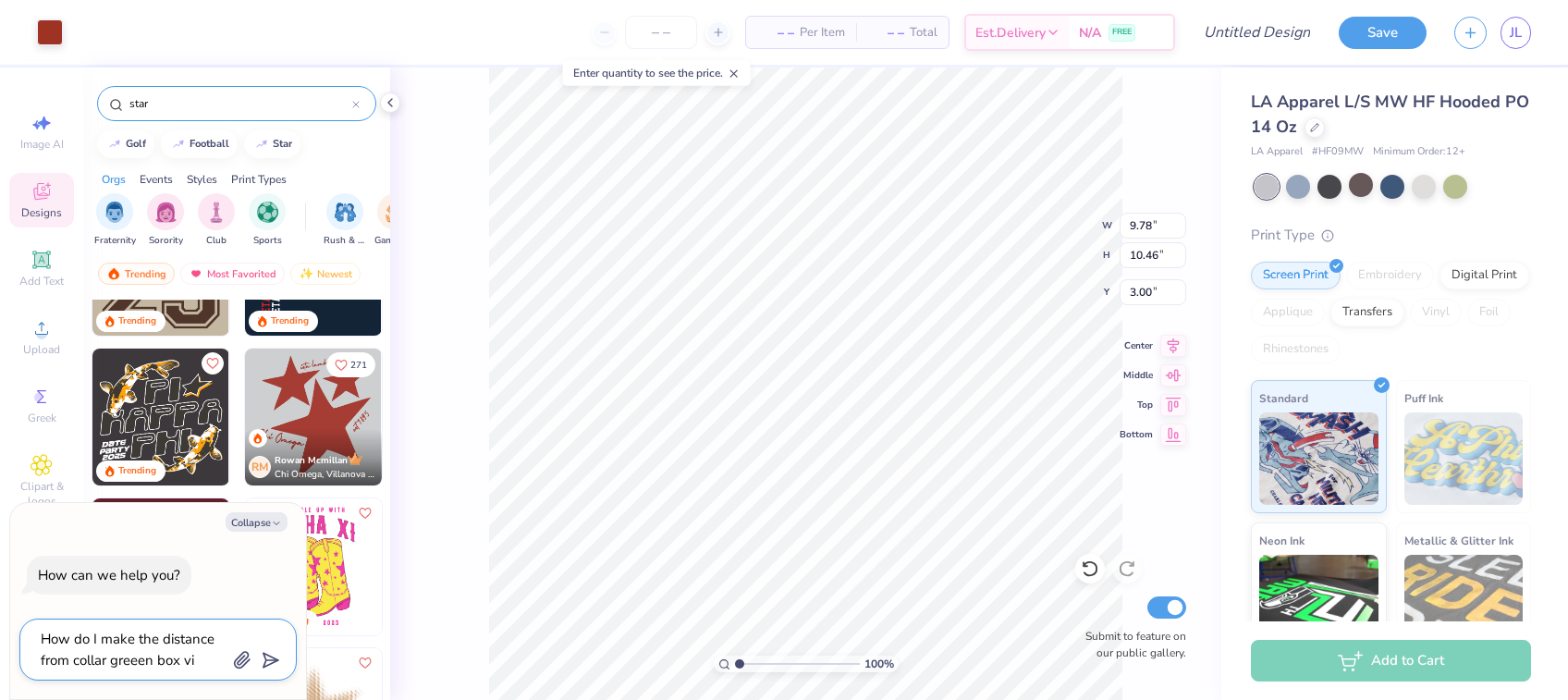 type on "x" 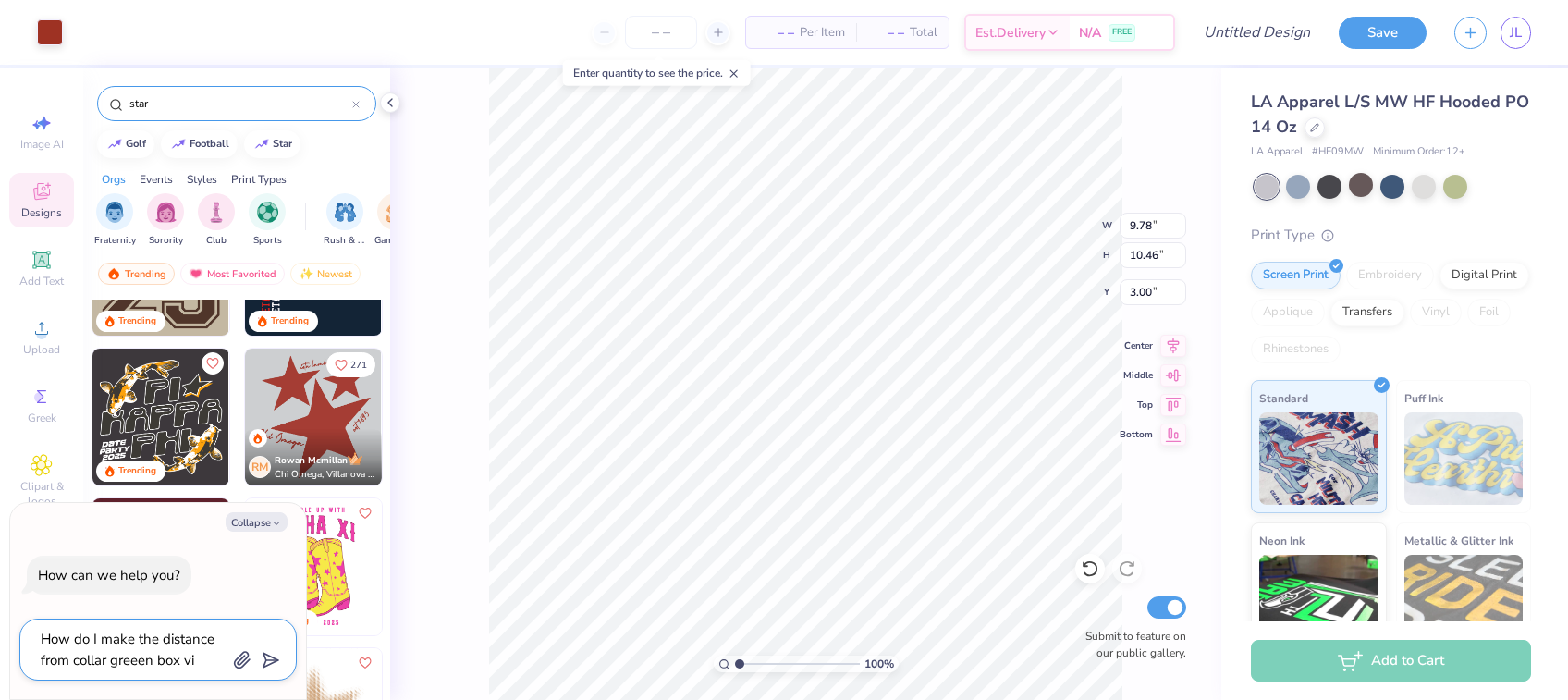 type on "How do I make the distance from collar greeen box vig" 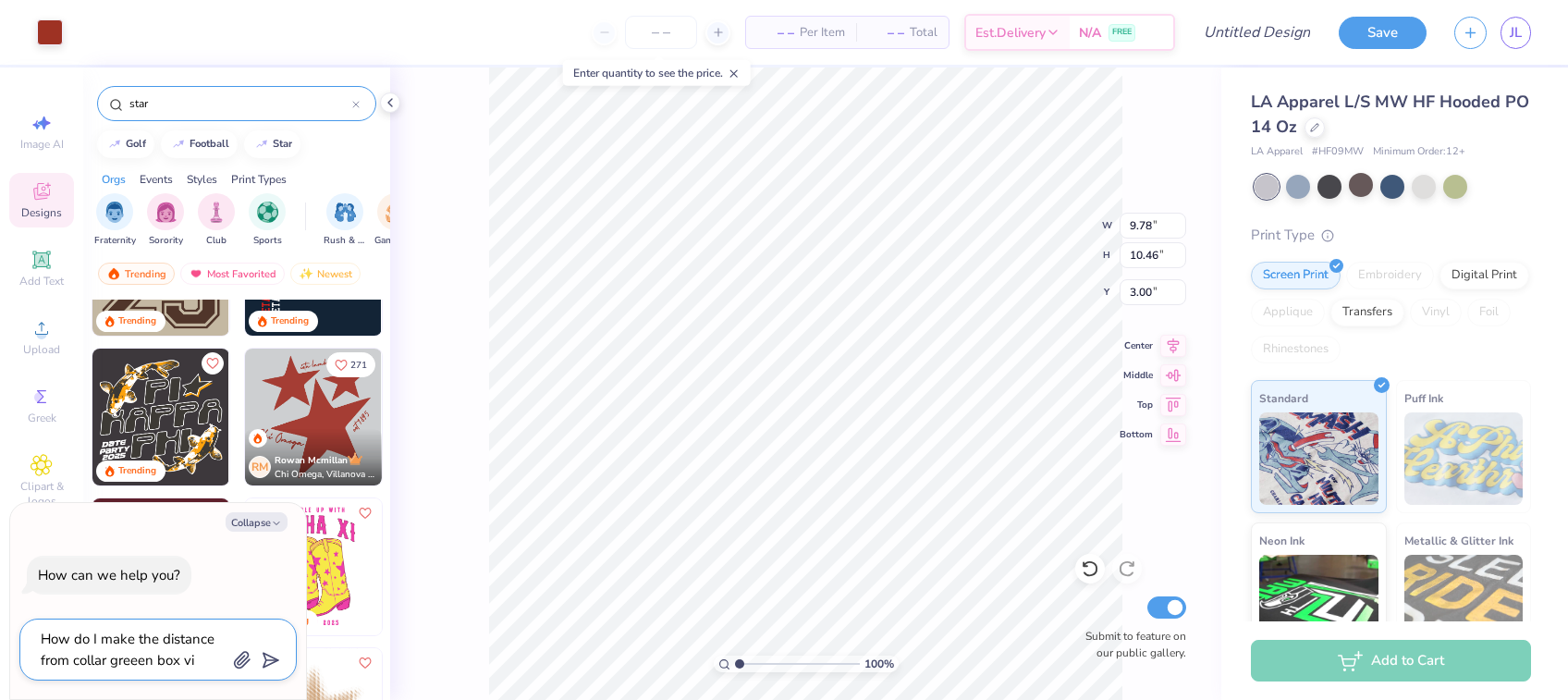type on "x" 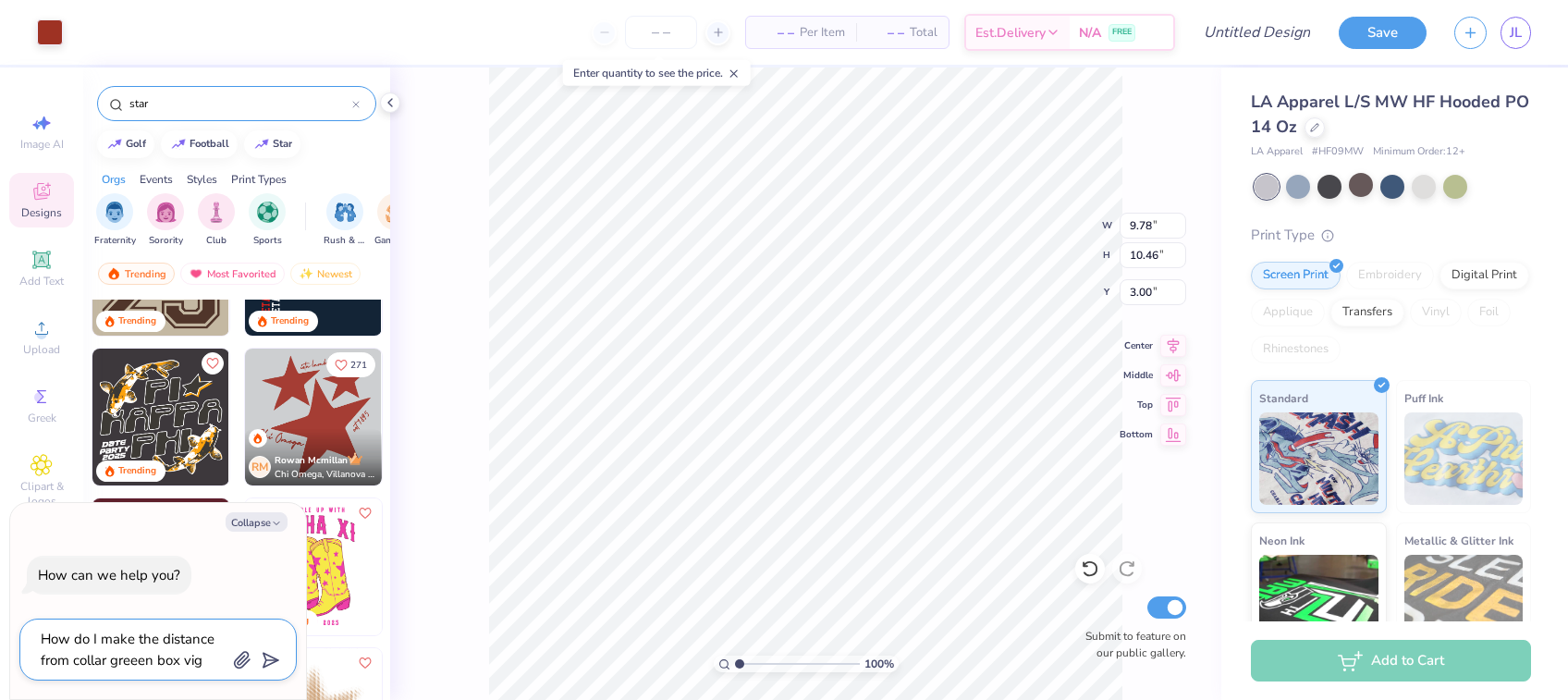 type on "How do I make the distance from collar greeen box vigg" 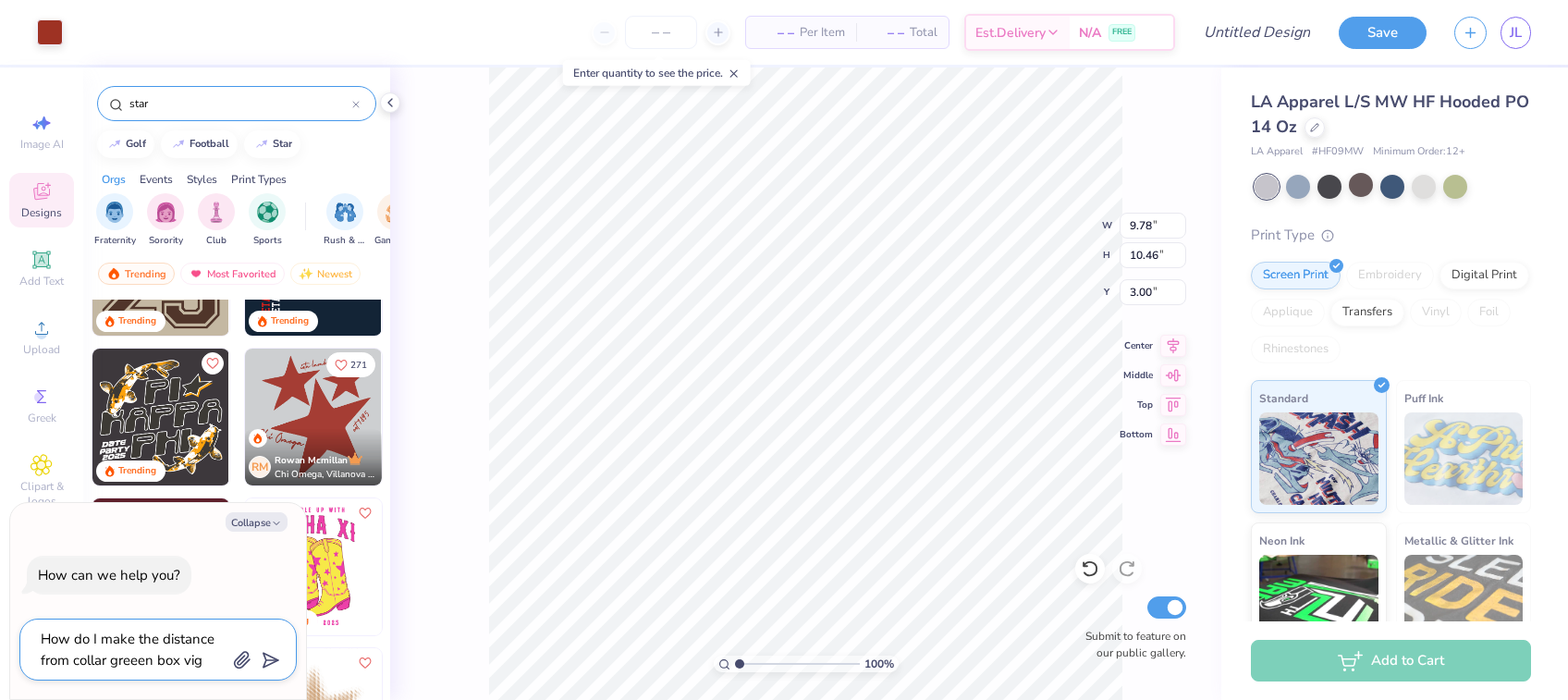 type on "x" 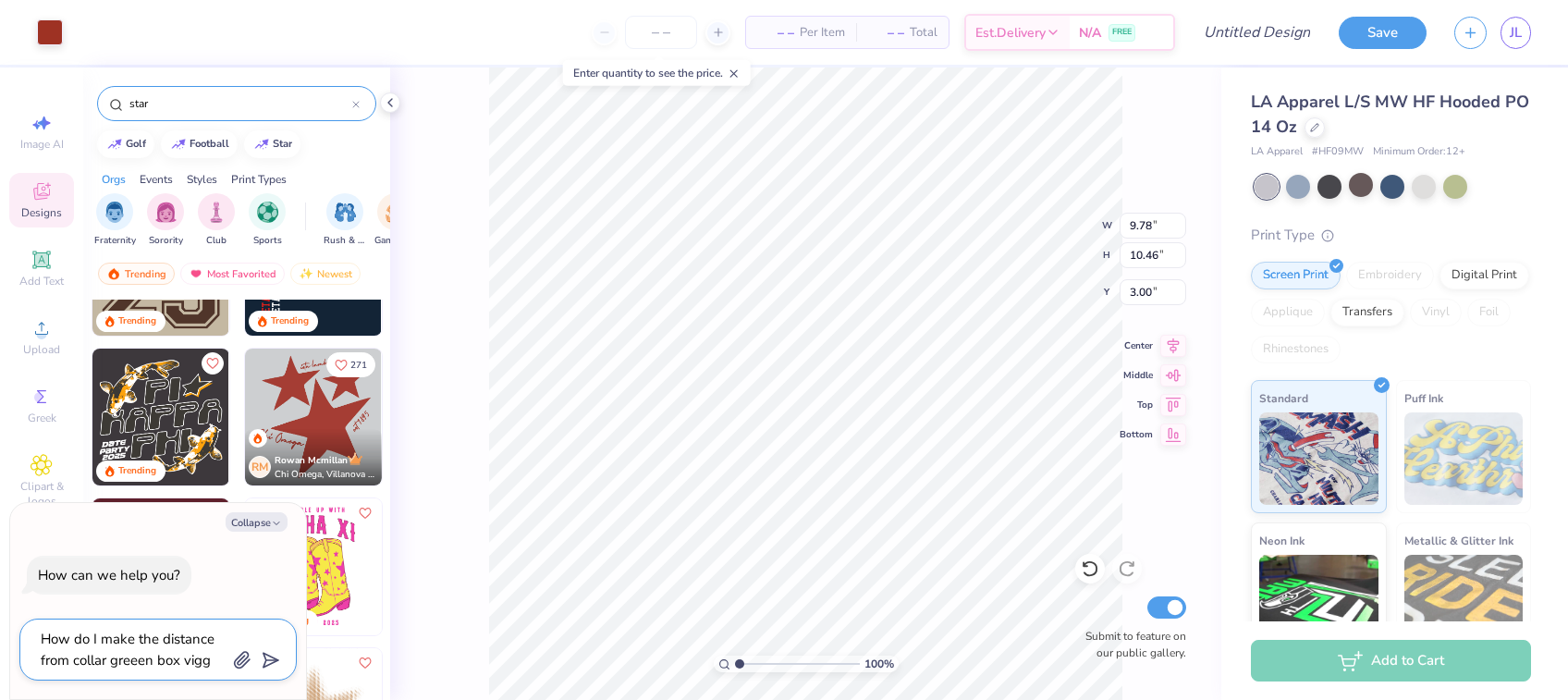 type on "How do I make the distance from collar greeen box vig" 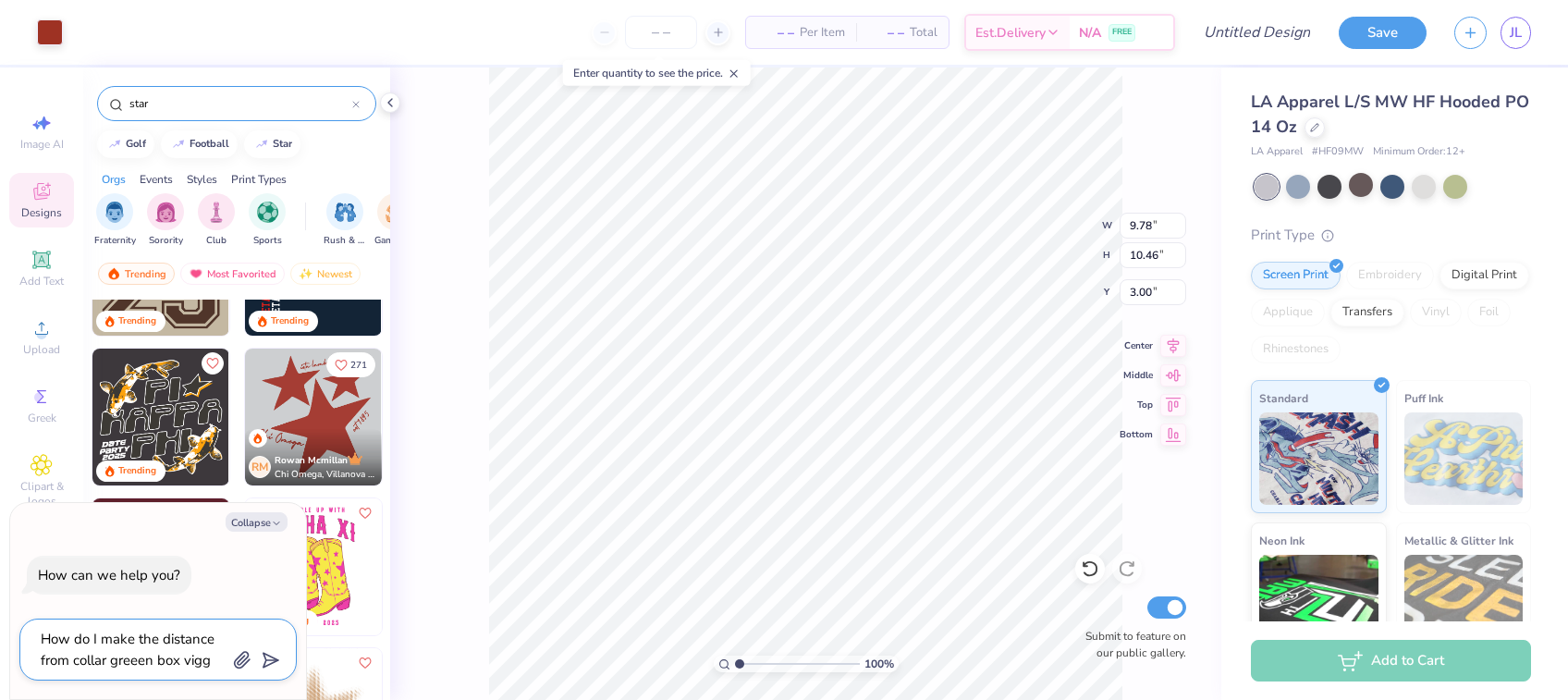 type on "x" 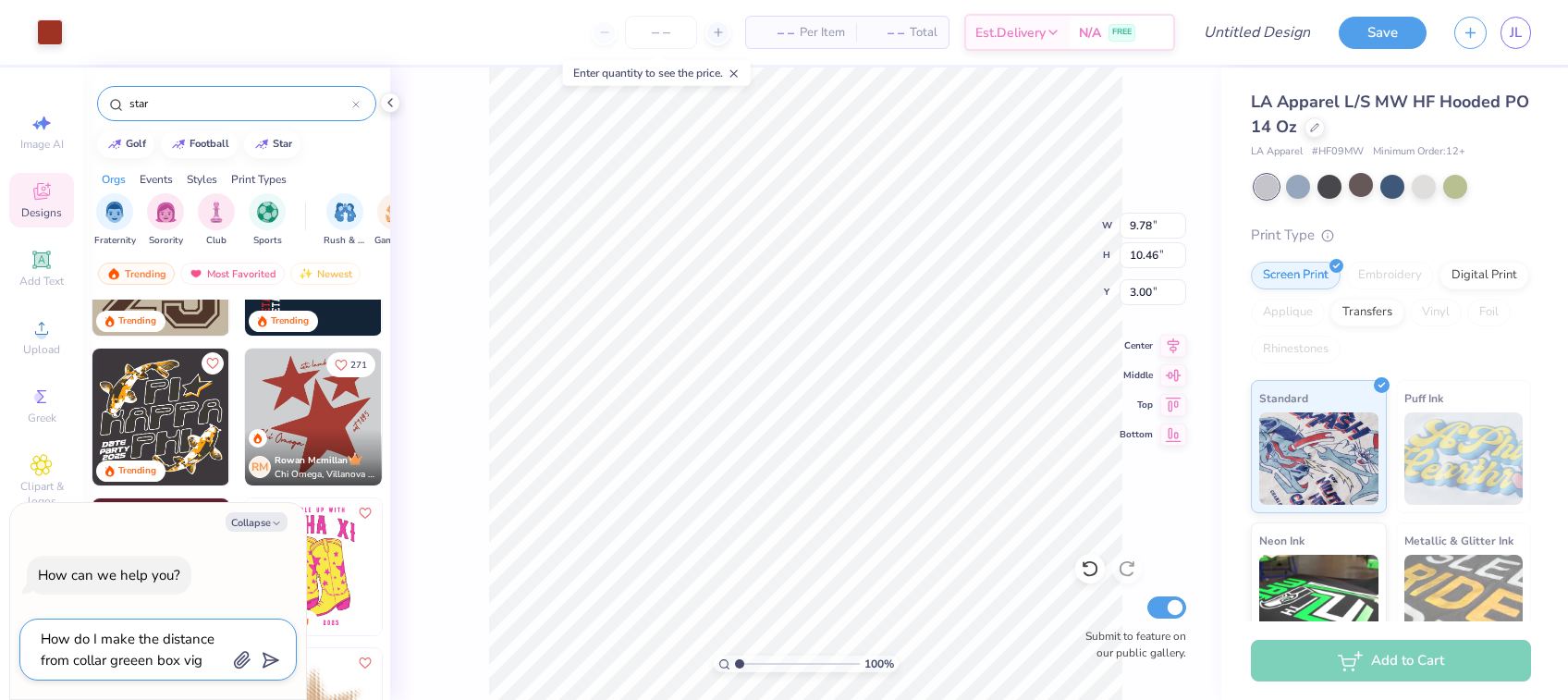 type on "How do I make the distance from collar greeen box vi" 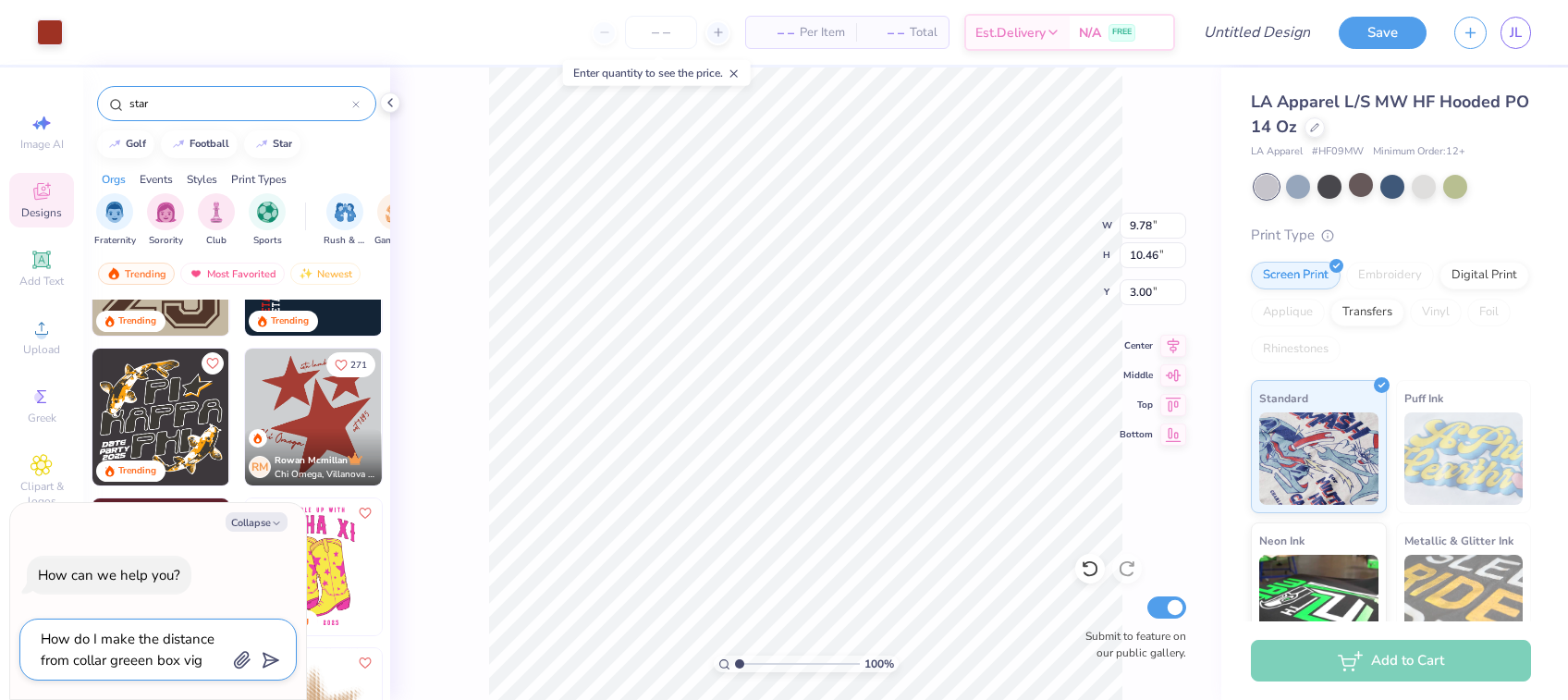type on "x" 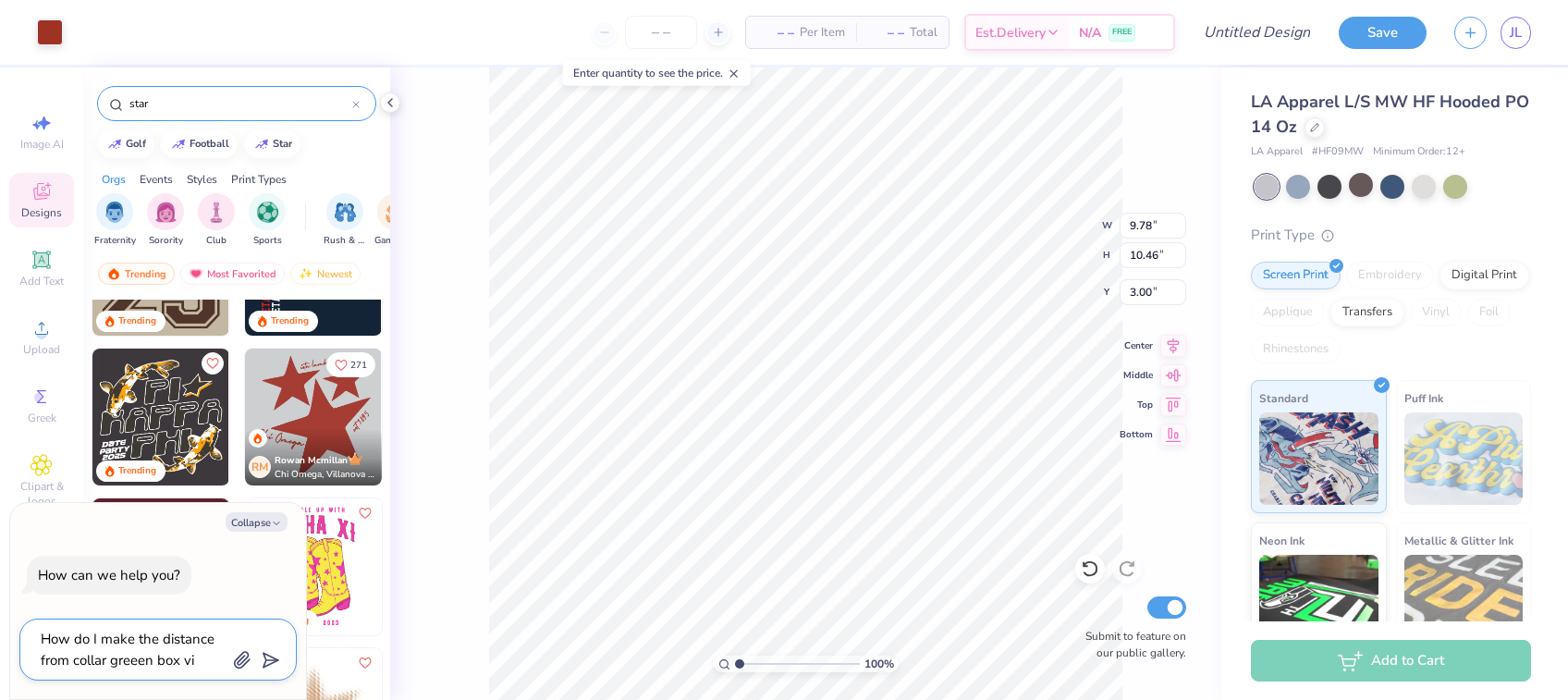 type on "How do I make the distance from collar greeen box v" 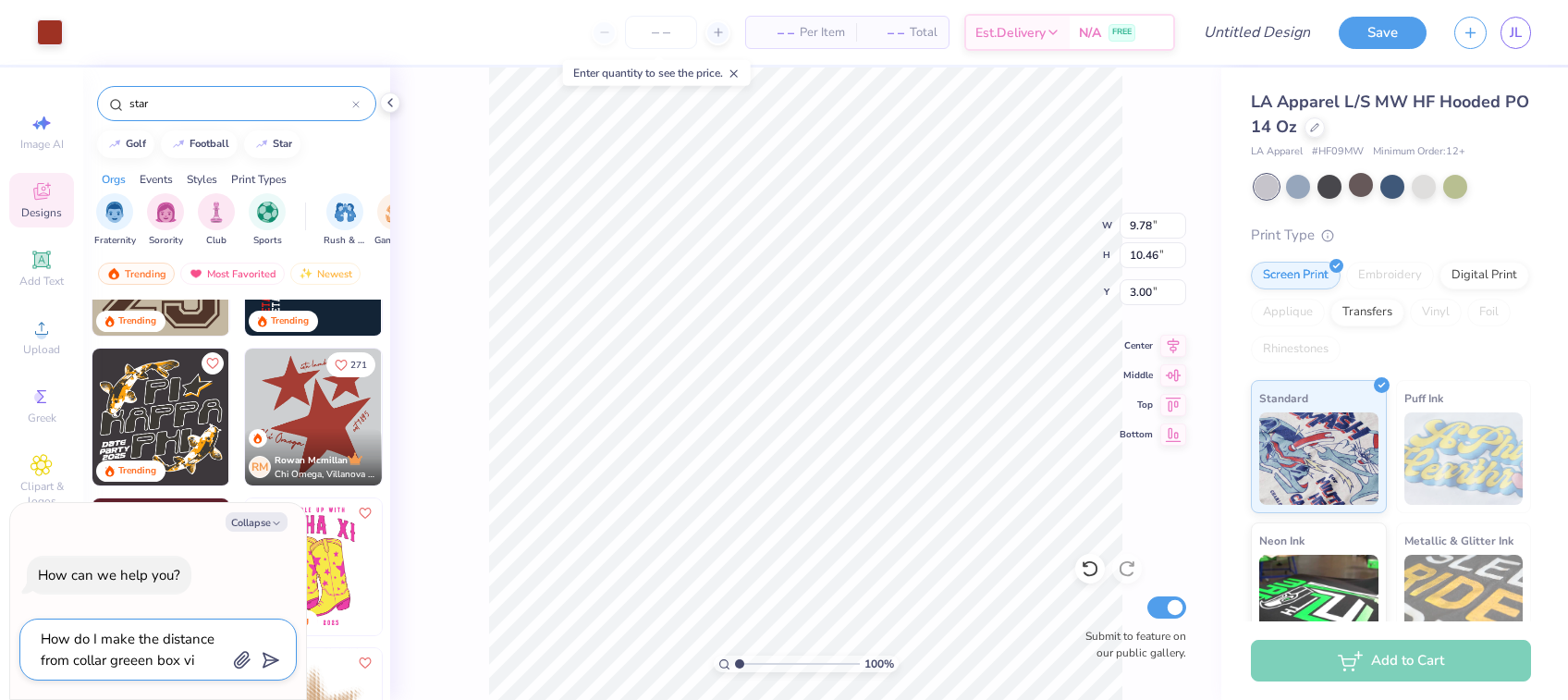 type on "x" 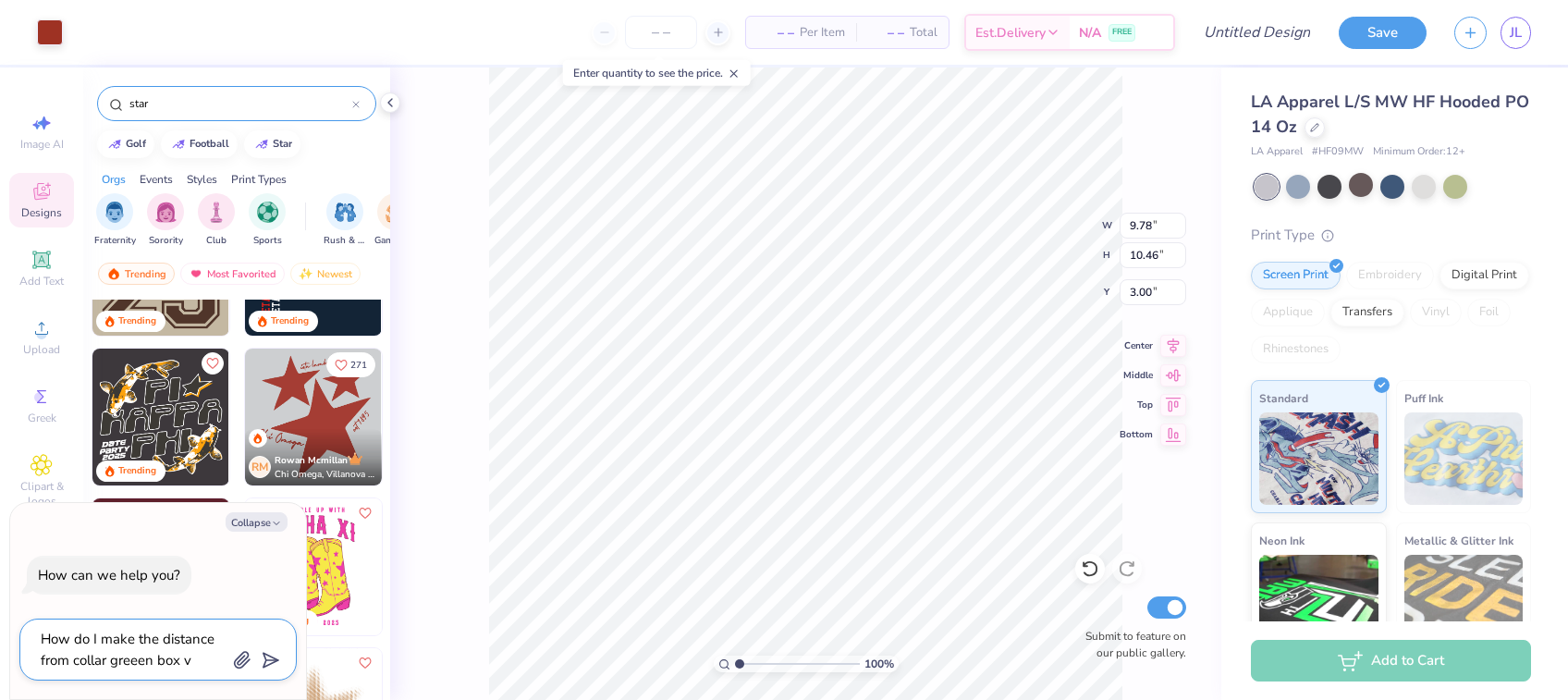 type on "How do I make the distance from collar greeen box" 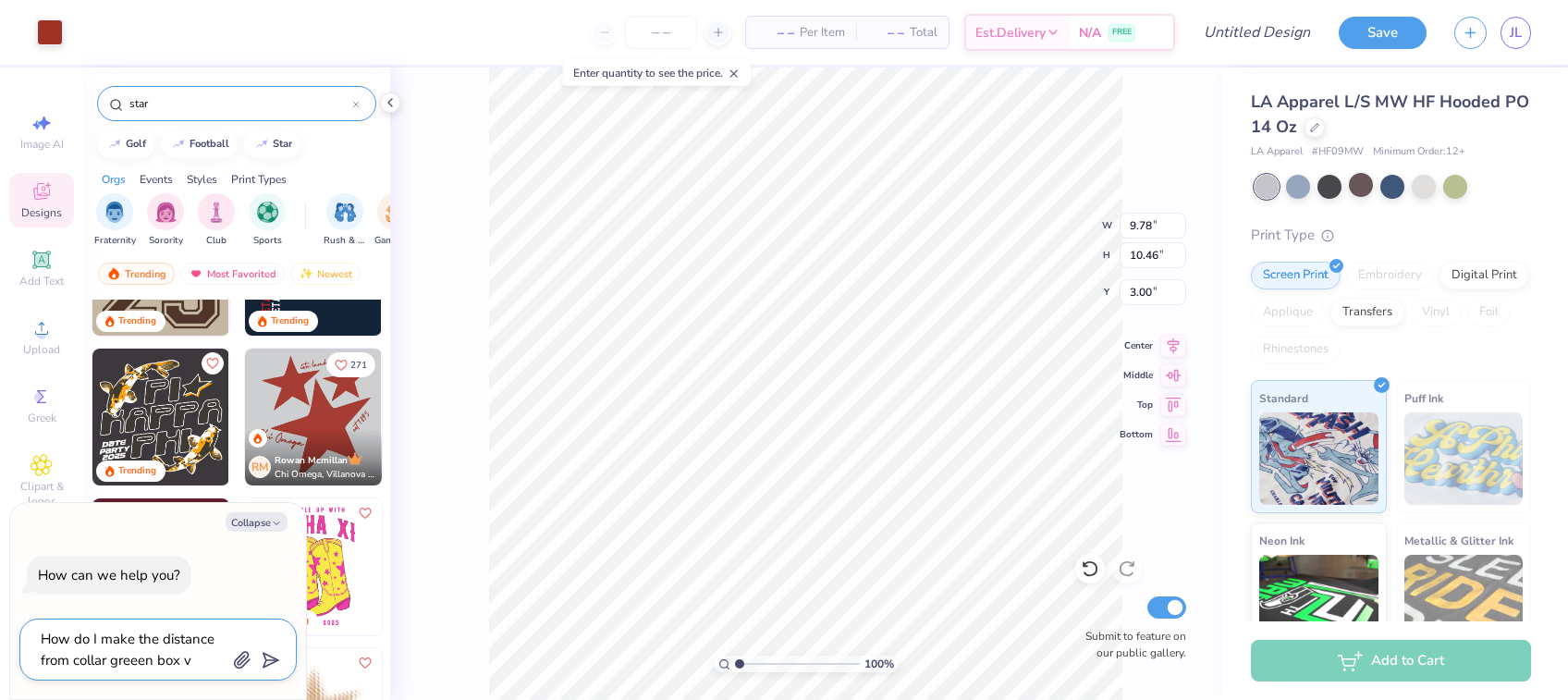 type on "x" 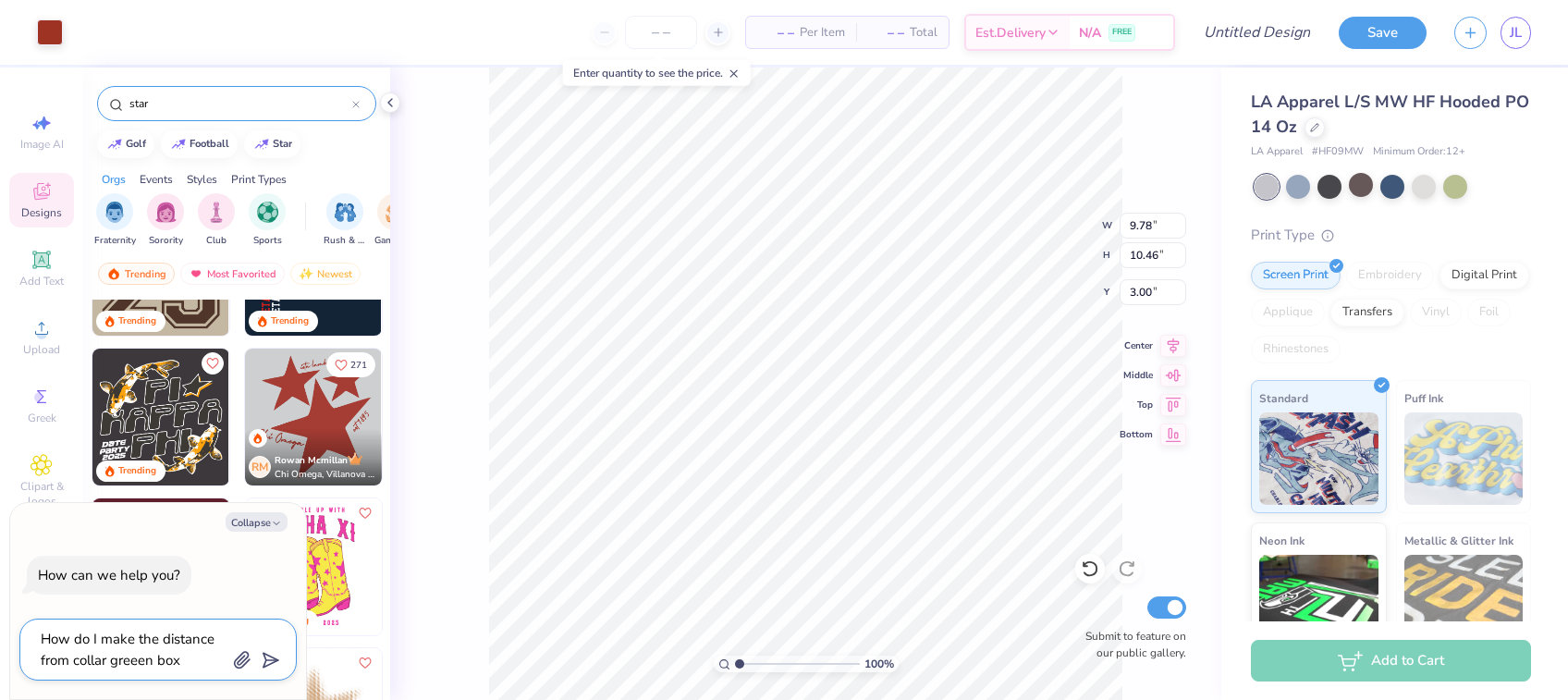 type on "How do I make the distance from collar greeen box b" 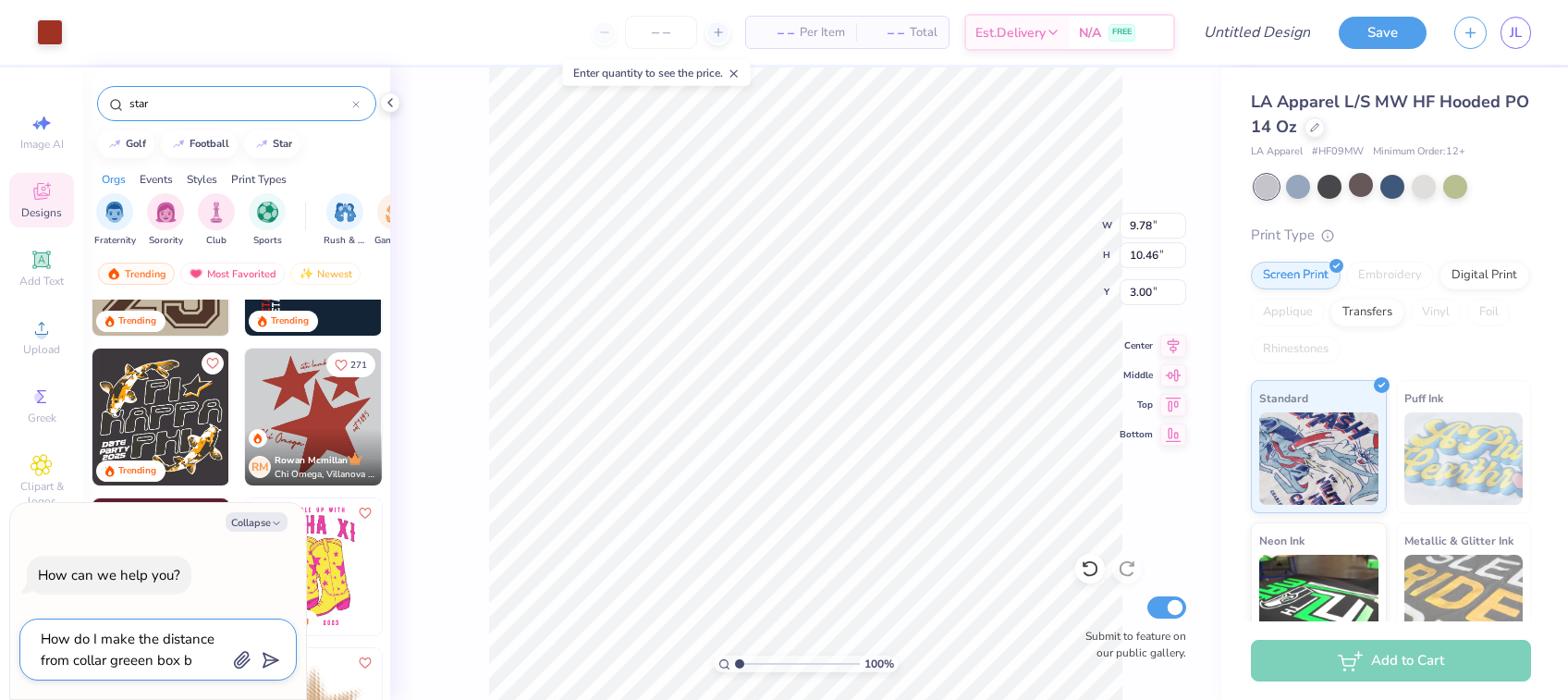 type on "x" 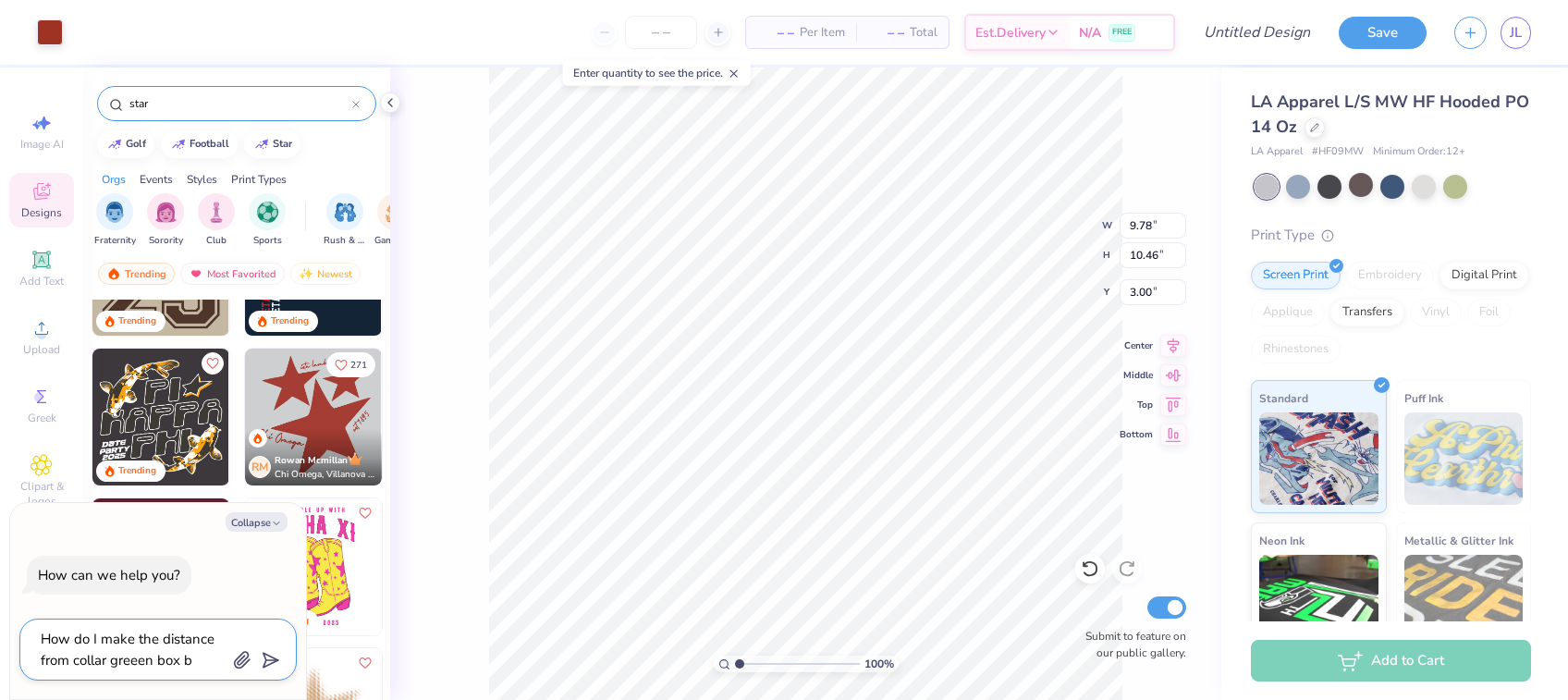 type on "How do I make the distance from collar greeen box bi" 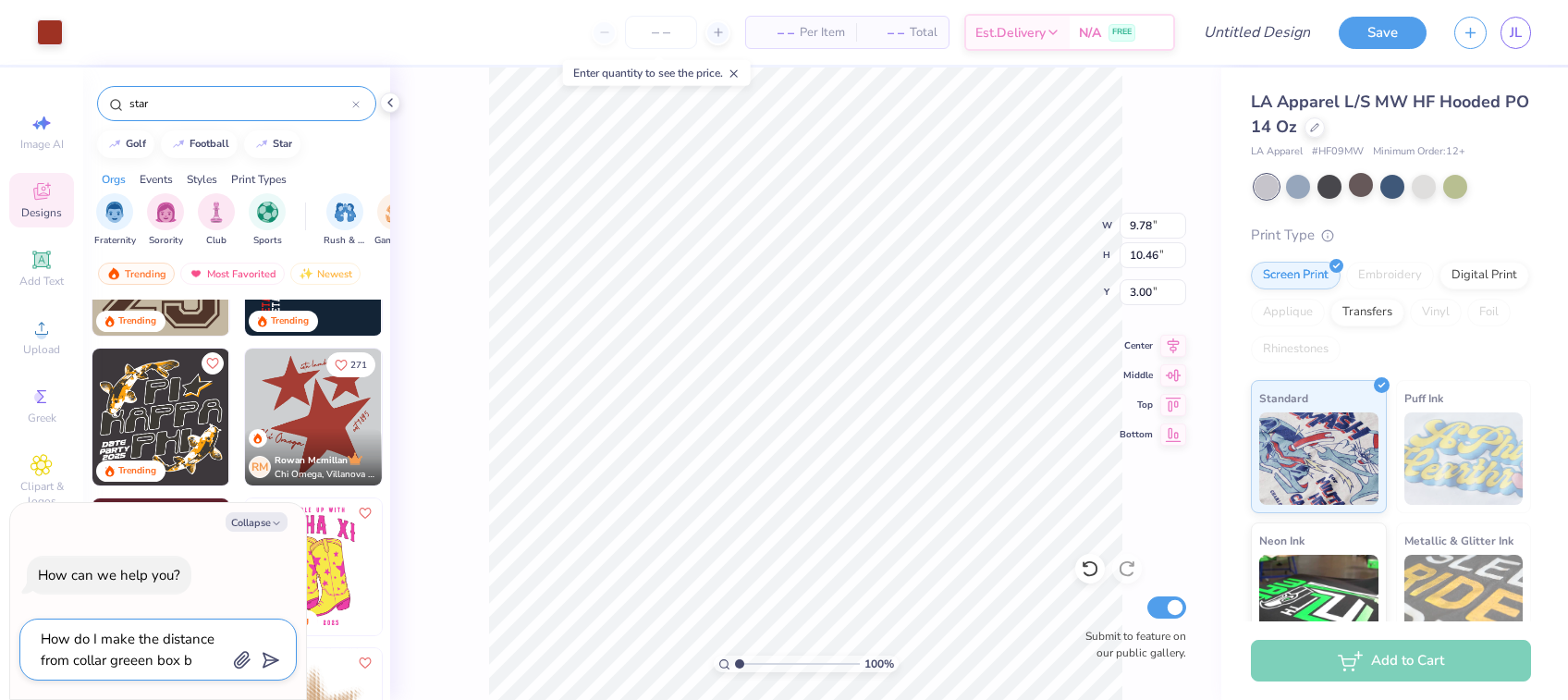type on "x" 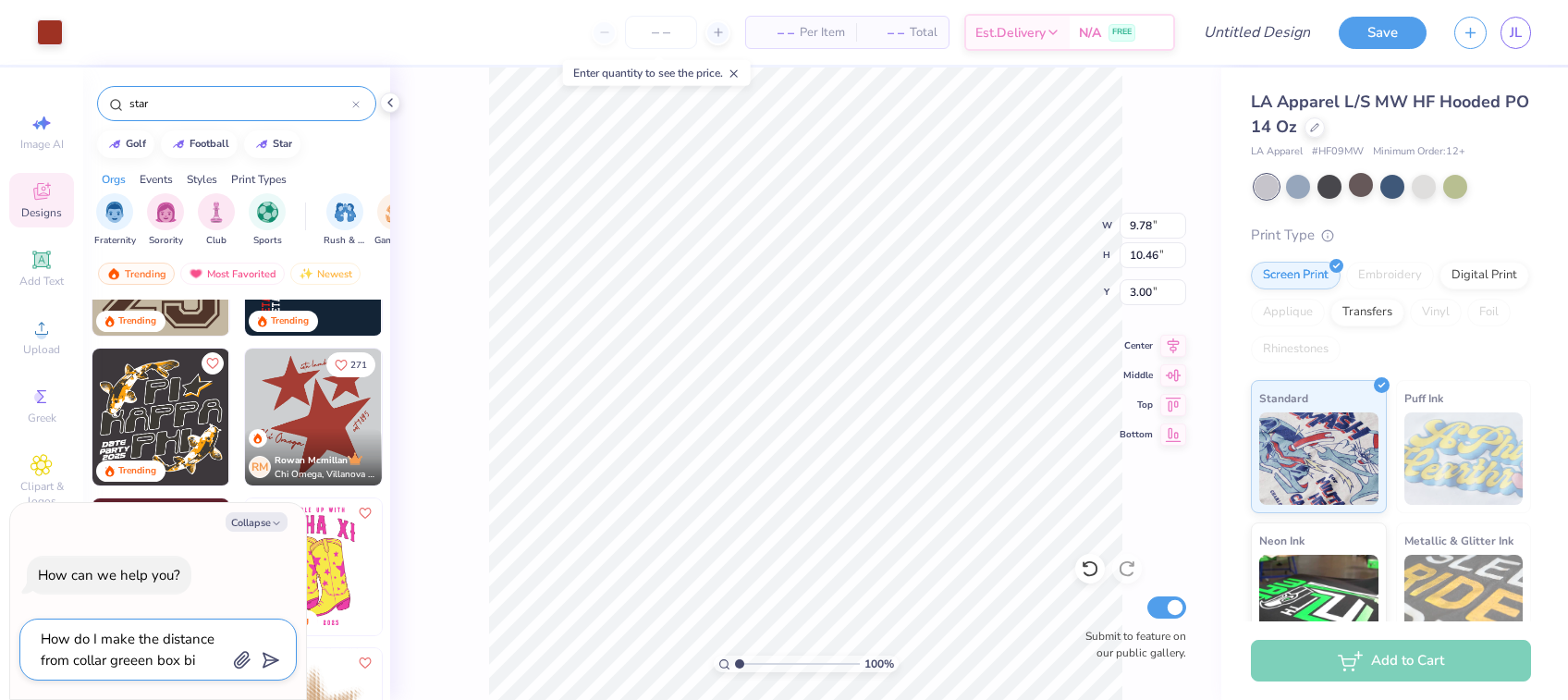 type on "How do I make the distance from collar greeen box big" 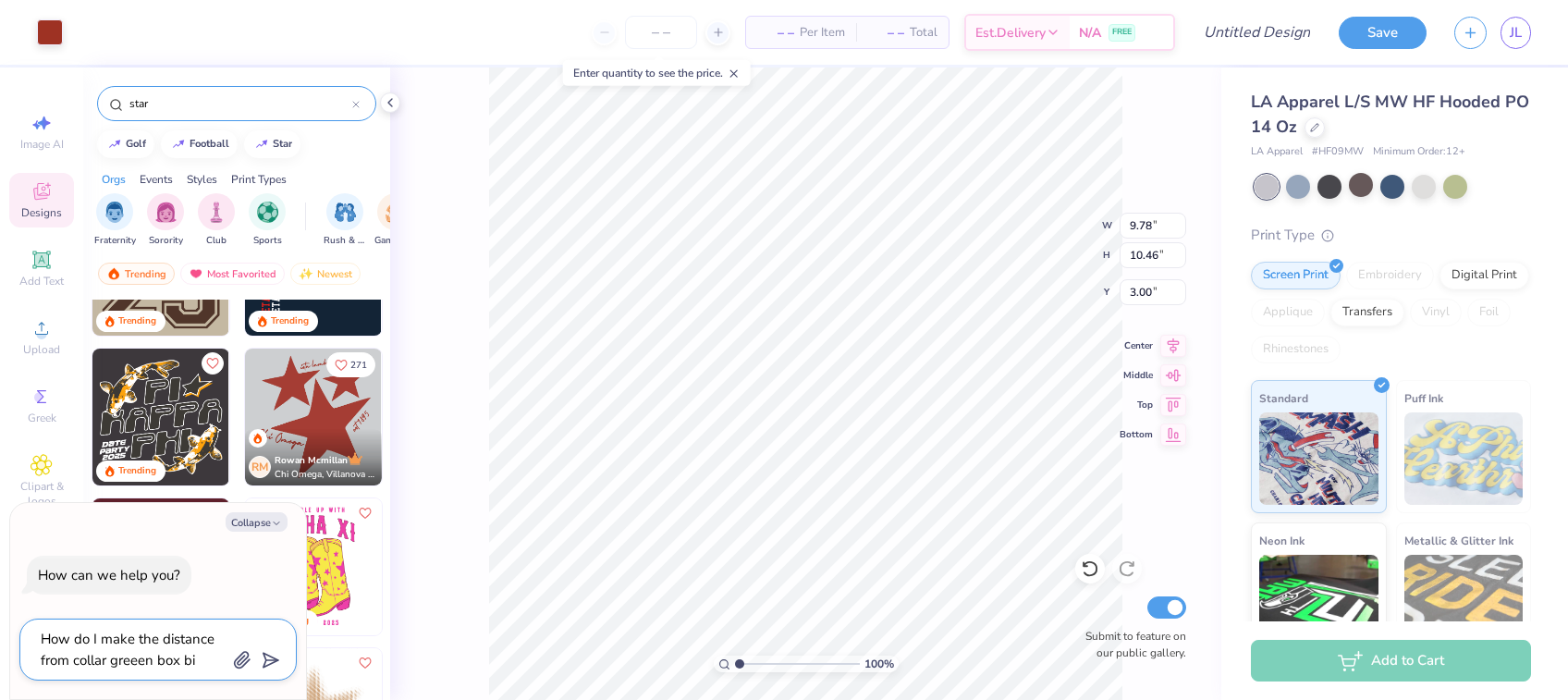 type on "x" 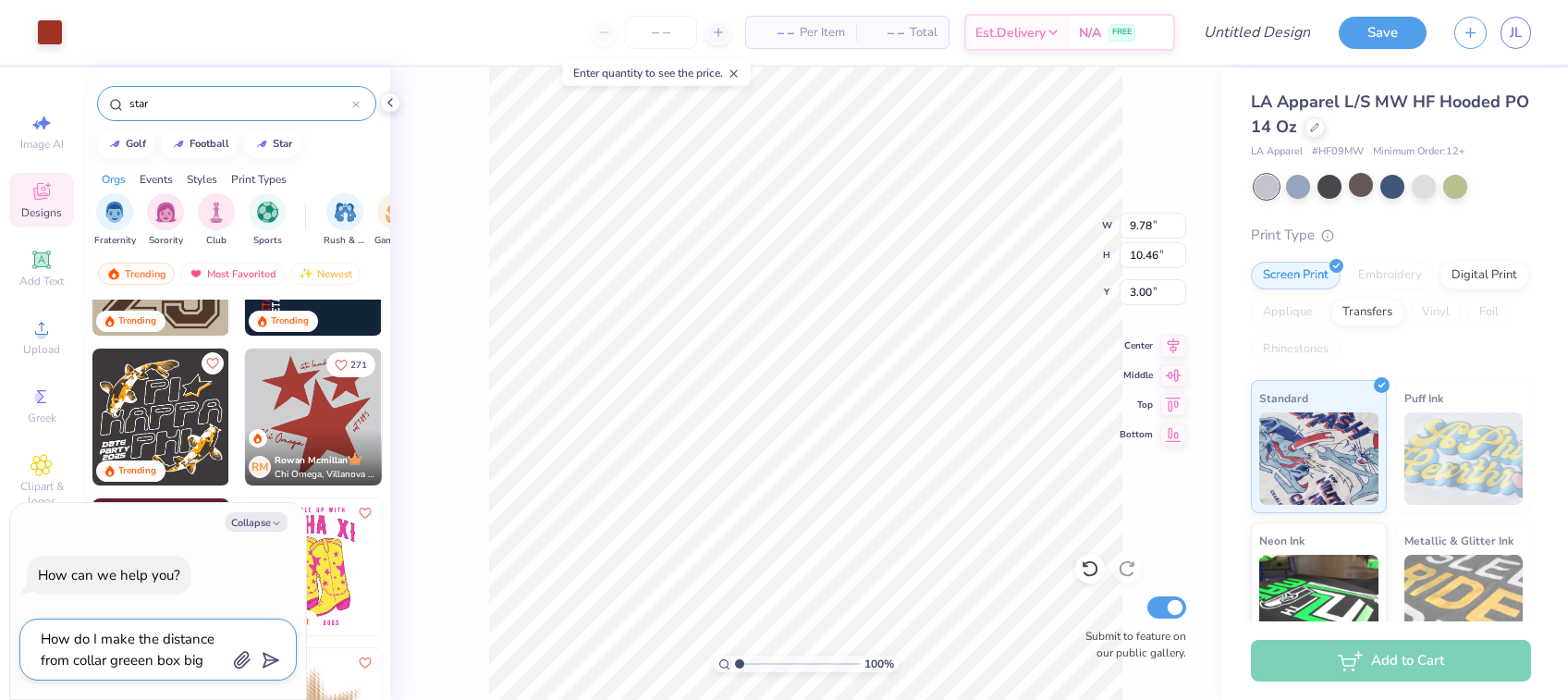 type on "How do I make the distance from collar greeen box bigg" 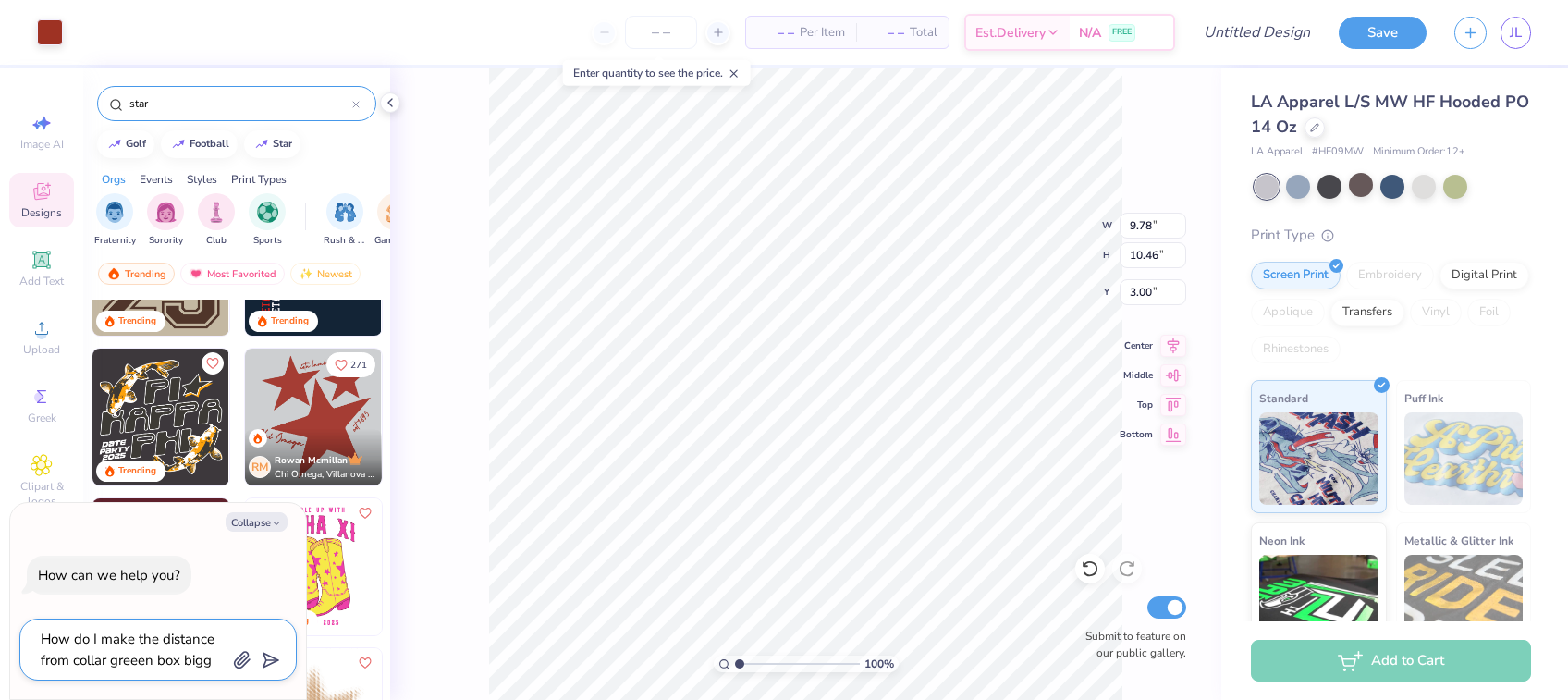 type on "x" 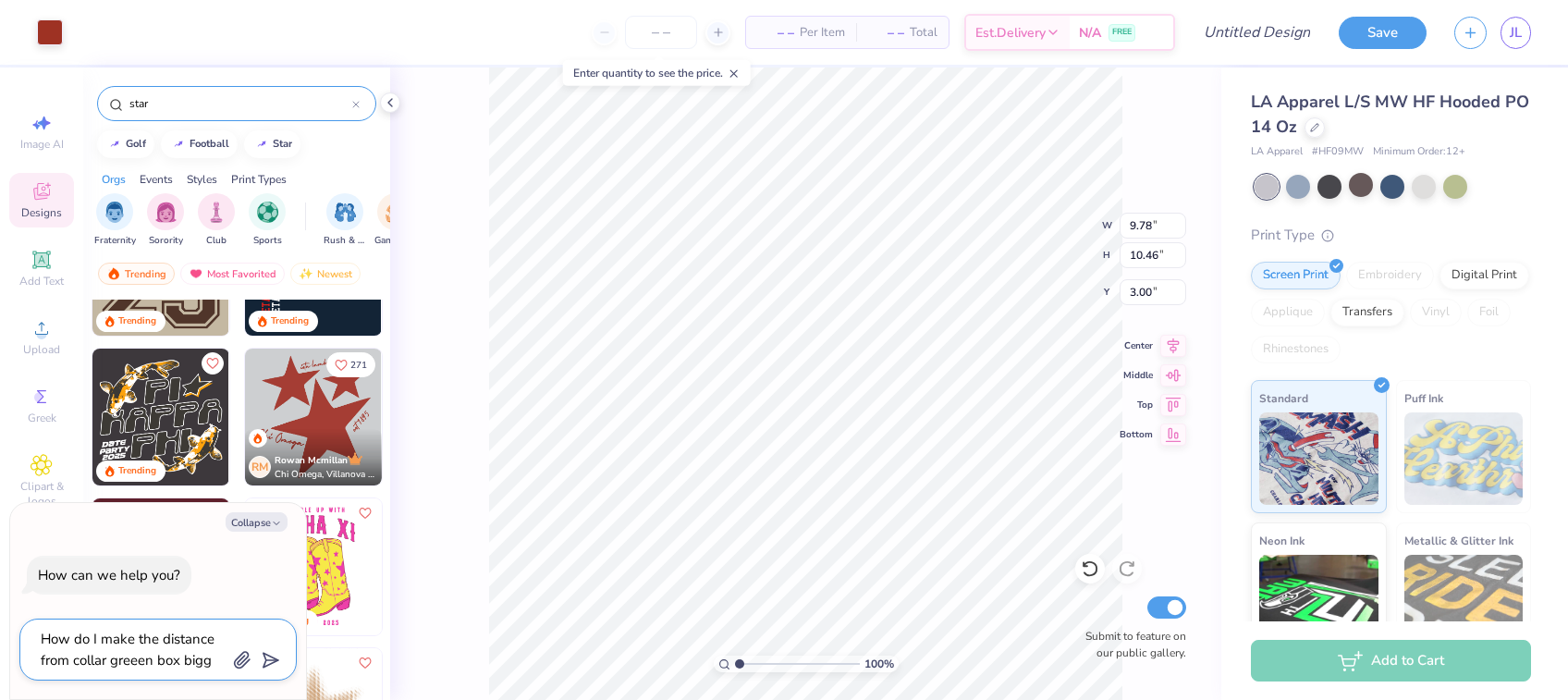 type on "How do I make the distance from collar greeen box bigge" 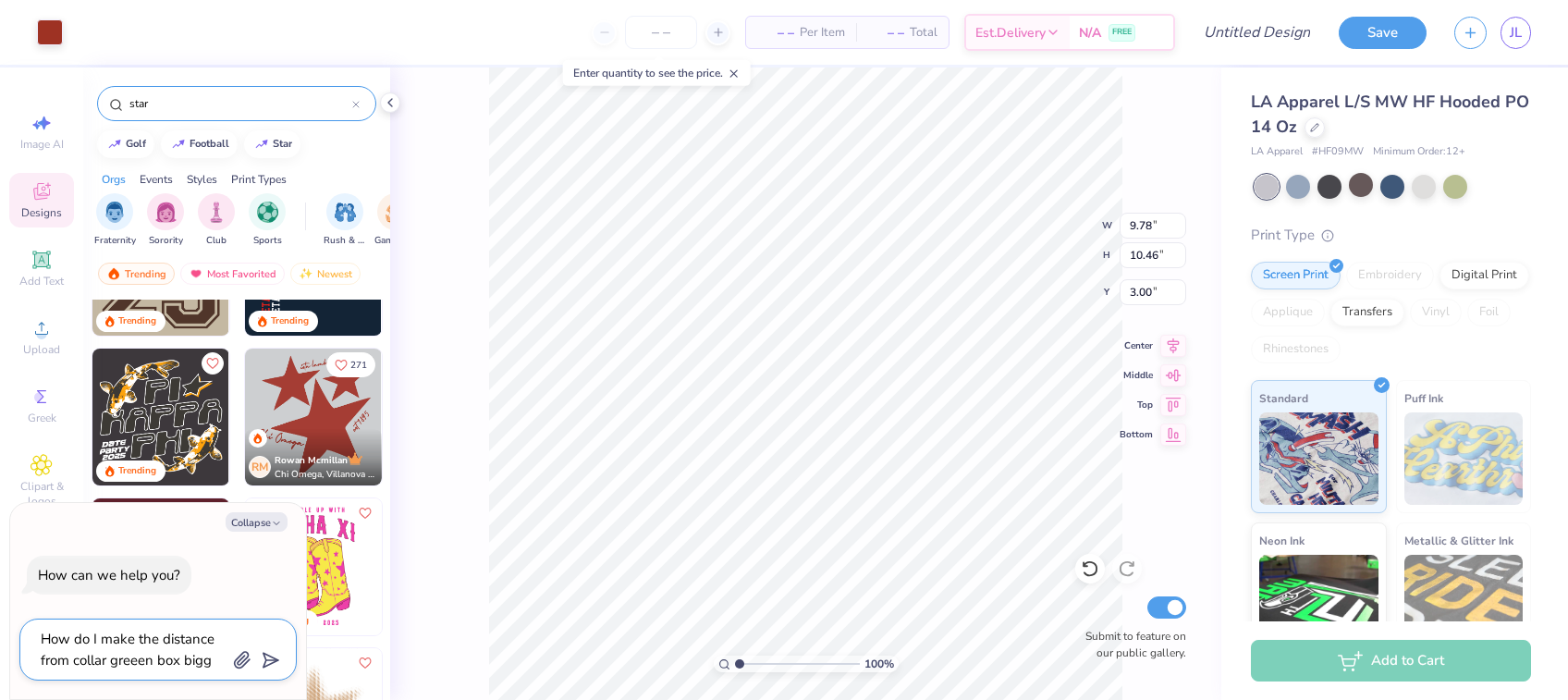 type on "x" 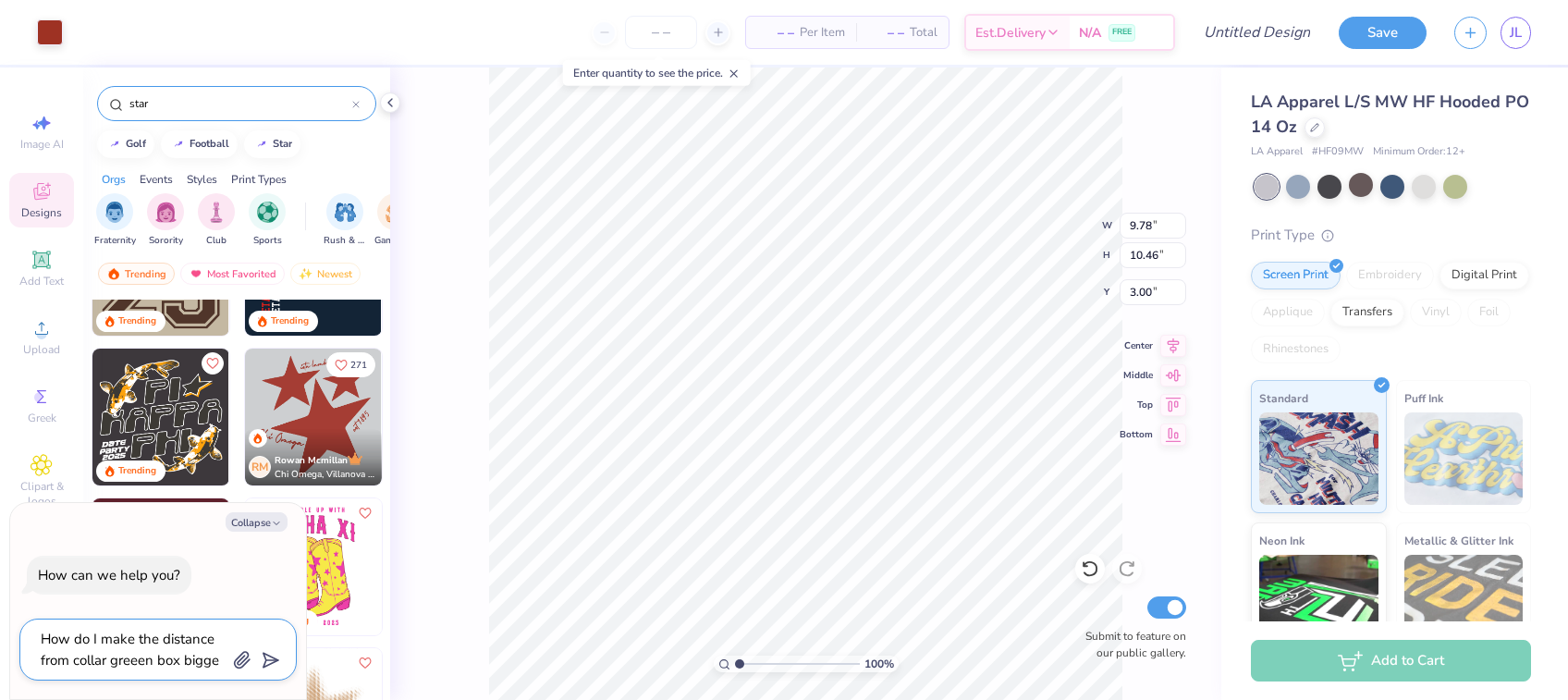 type on "How do I make the distance from collar greeen box bigger" 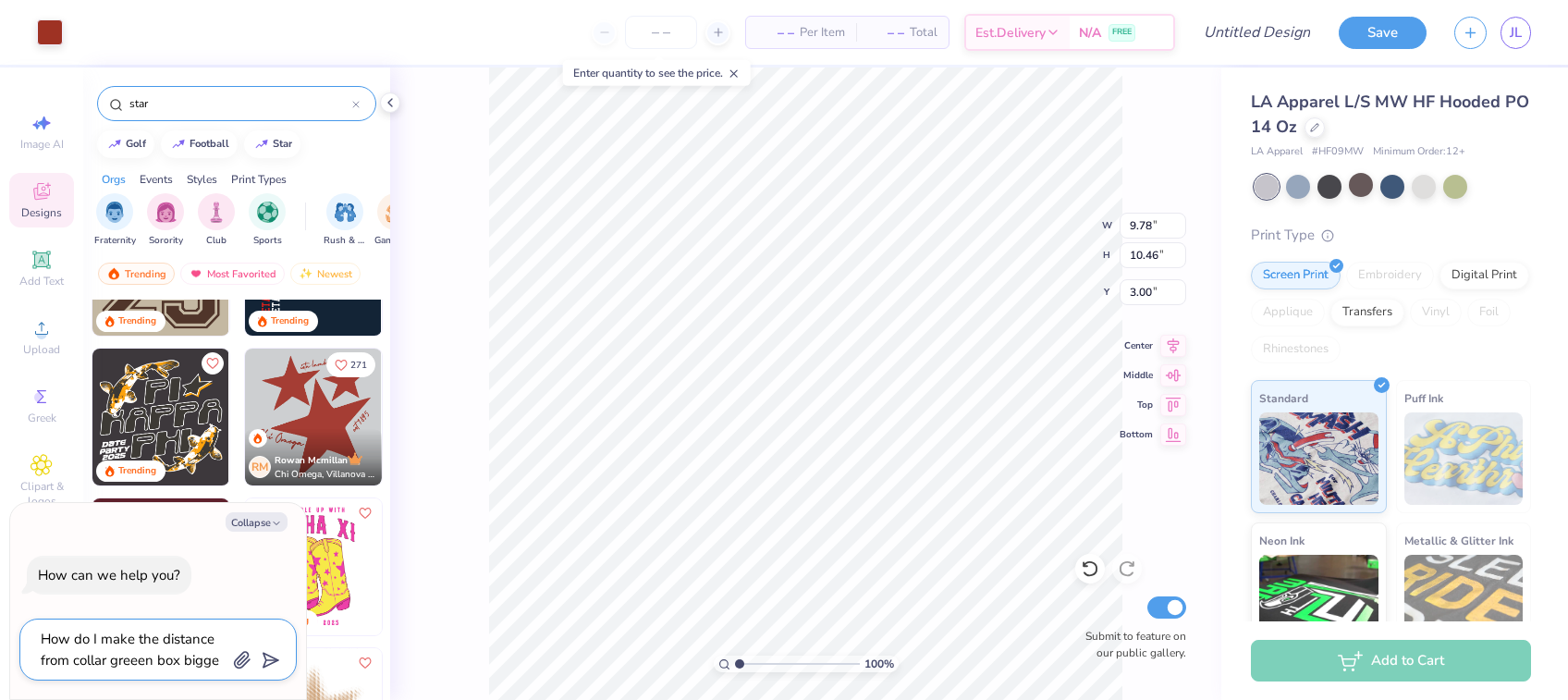 type on "x" 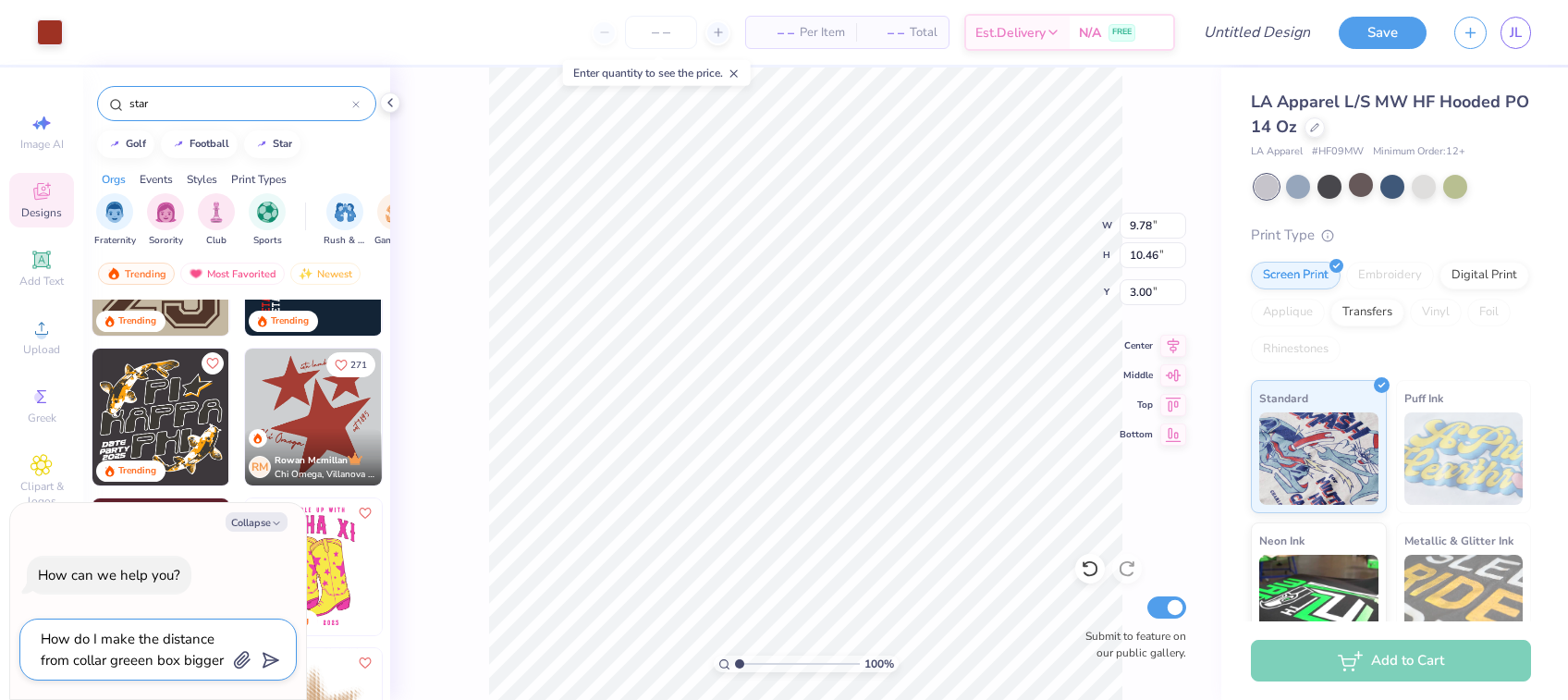 type on "How do I make the distance from collar greeen box bigger" 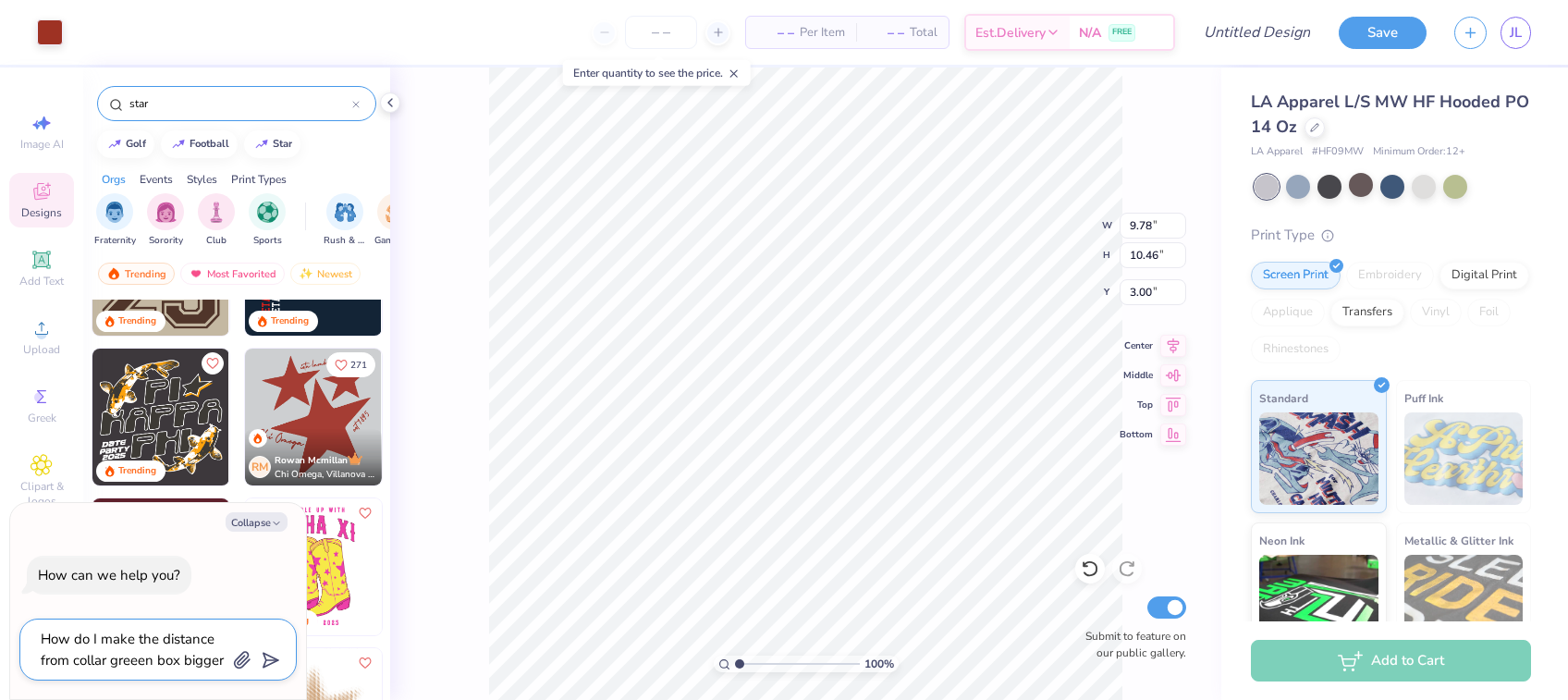 type on "x" 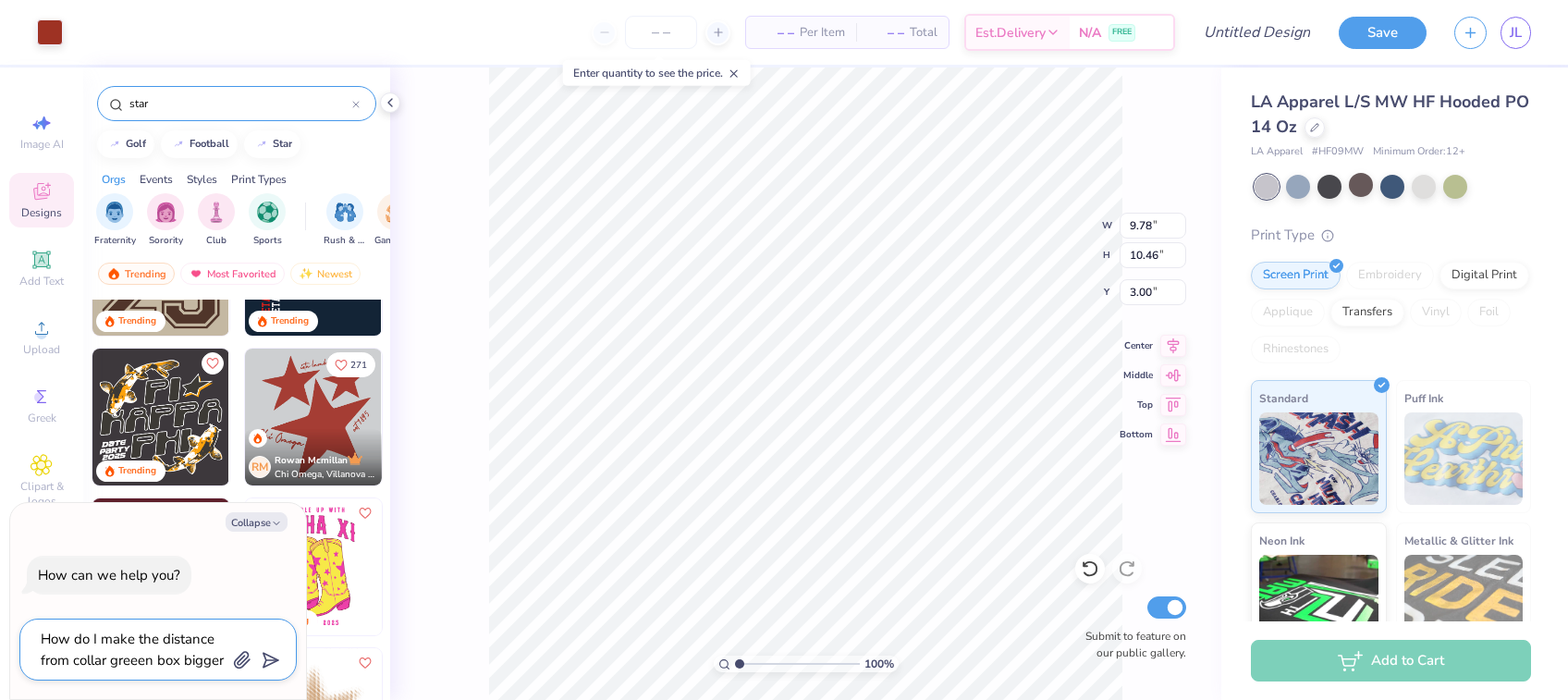 type on "How do I make the distance from collar greeen box bigger" 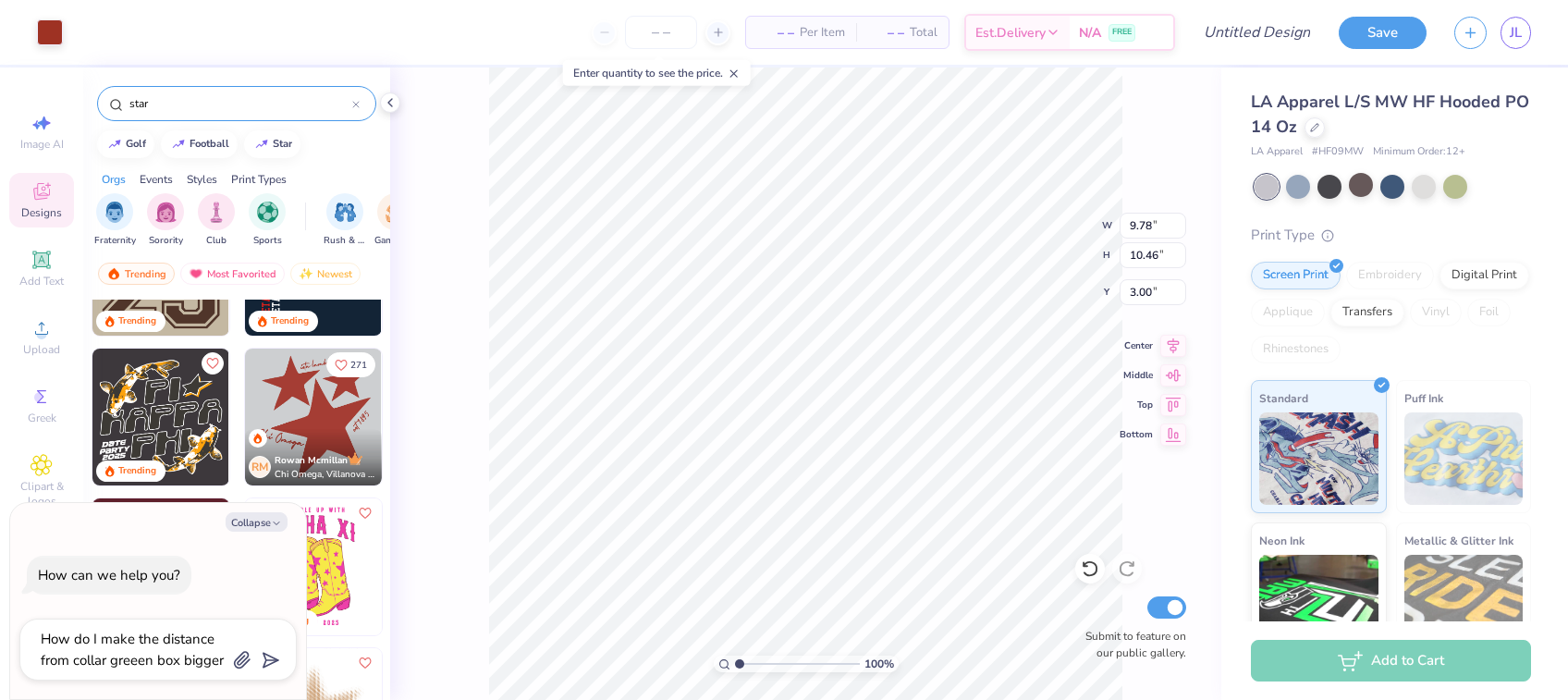 type on "x" 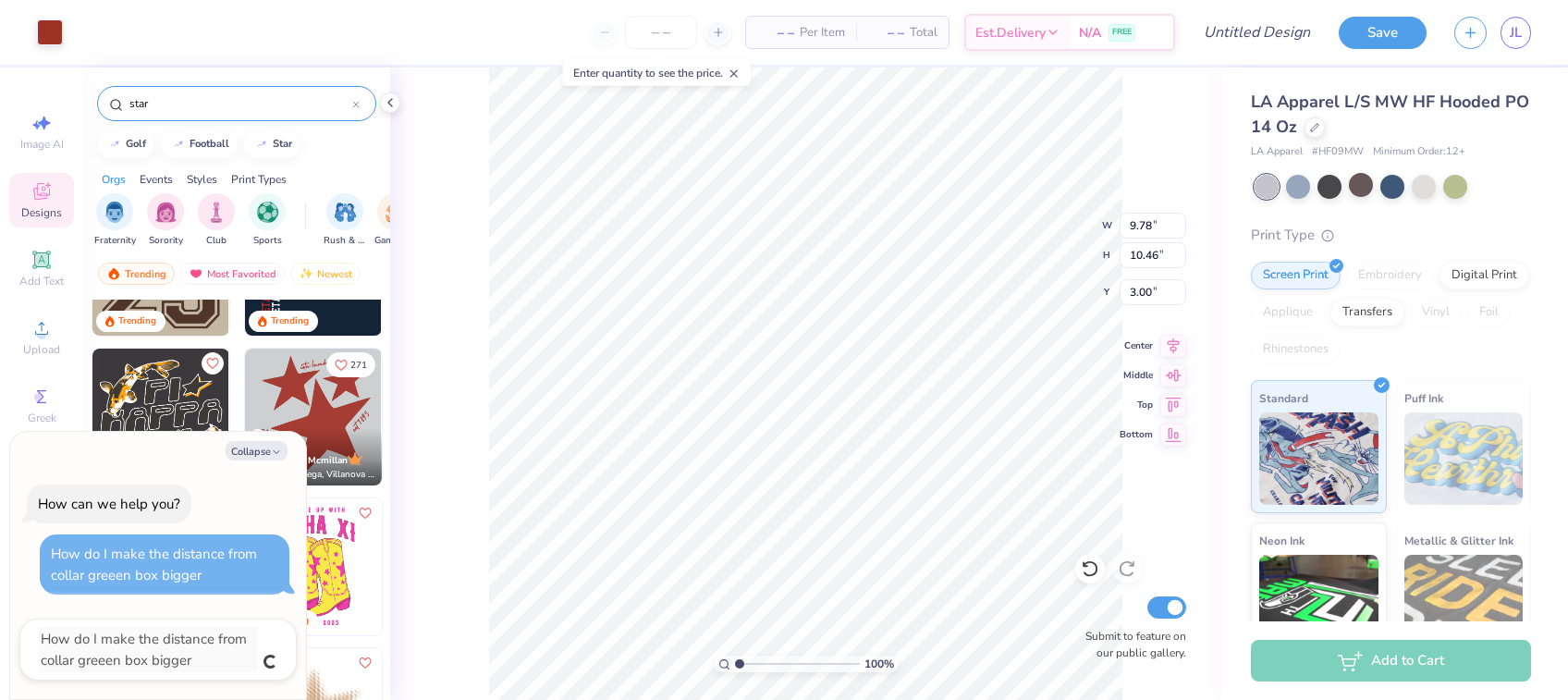 type 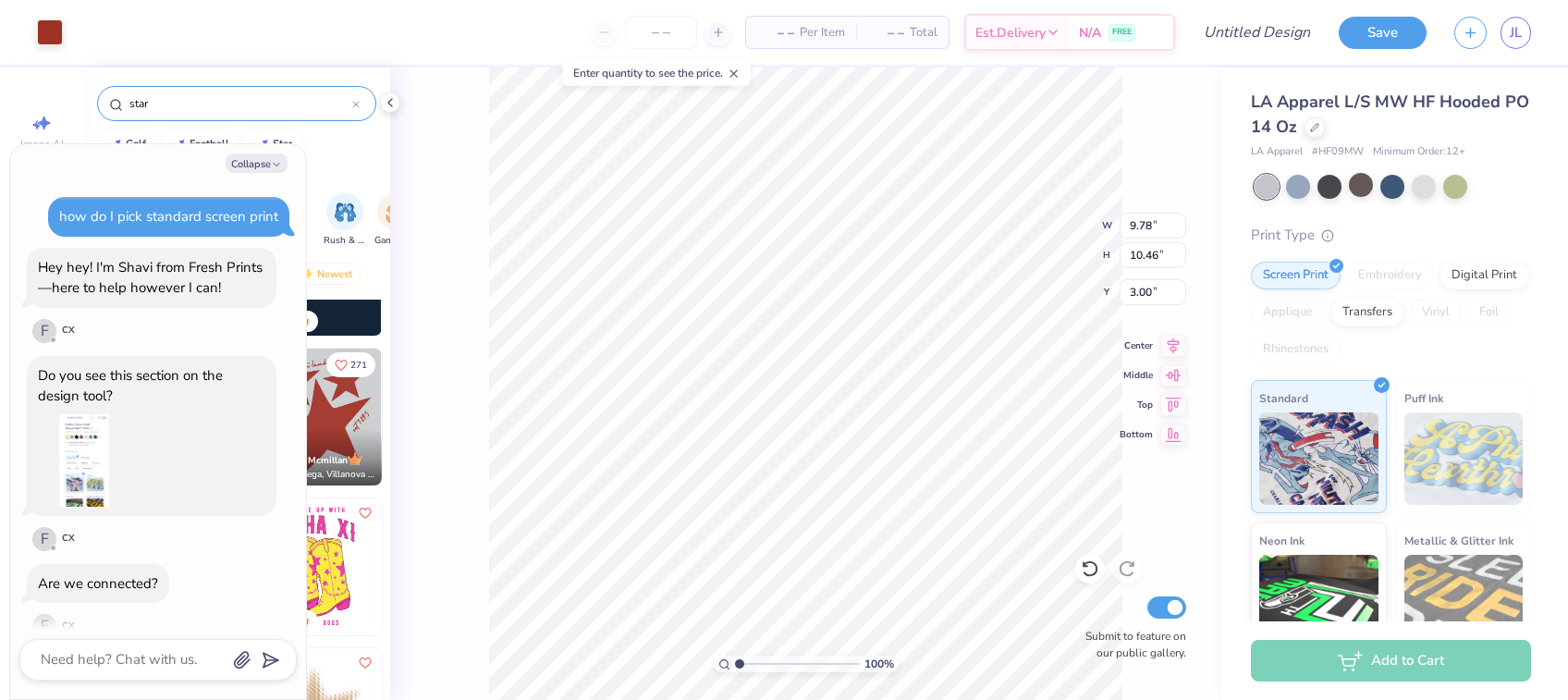scroll, scrollTop: 555, scrollLeft: 0, axis: vertical 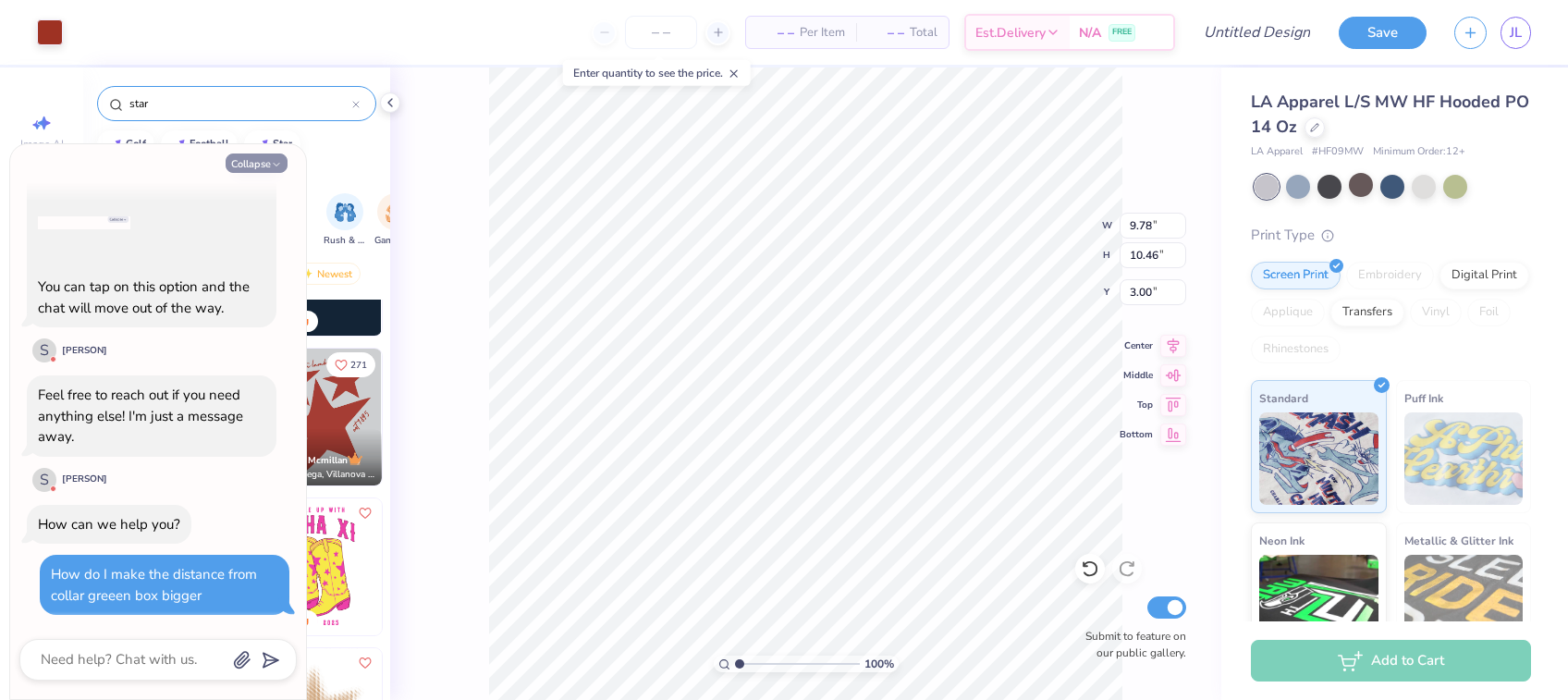 click on "Collapse" at bounding box center (256, 163) 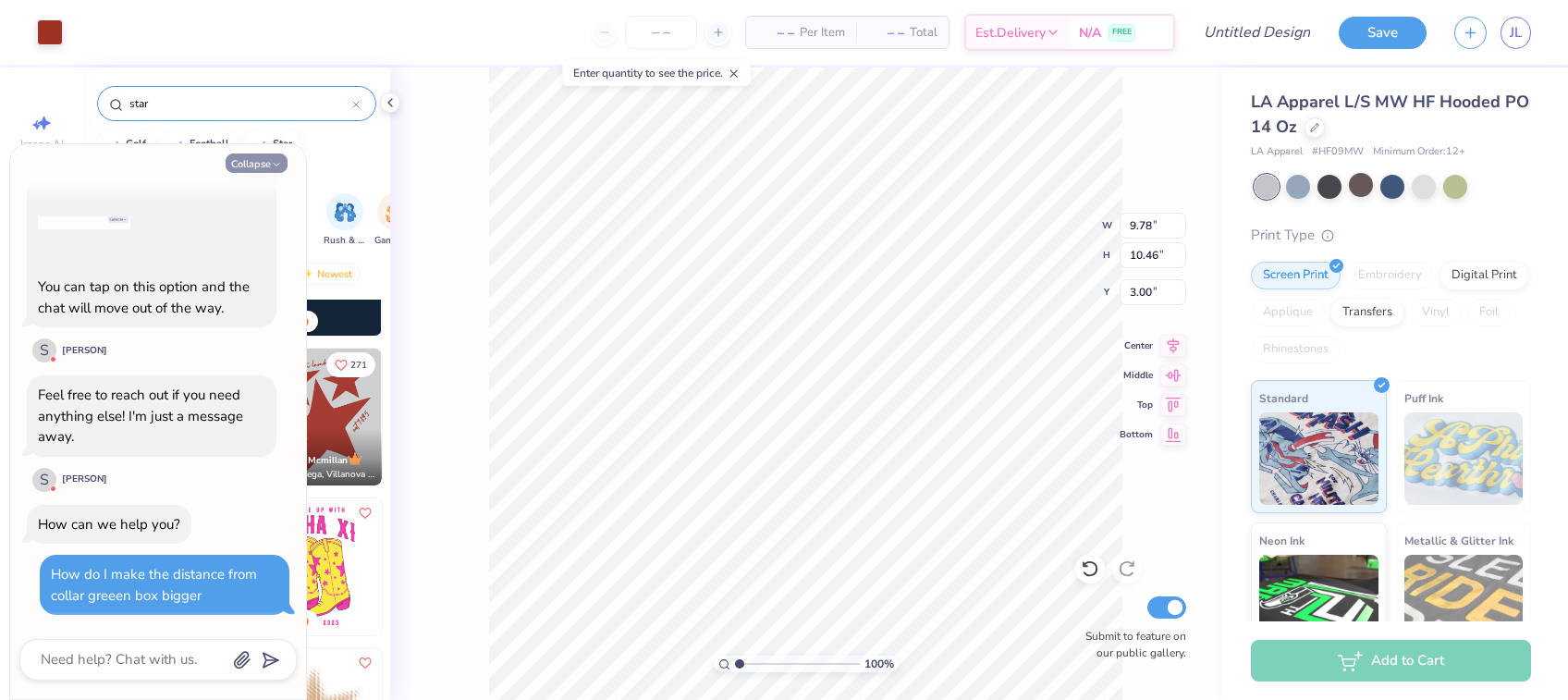 type on "x" 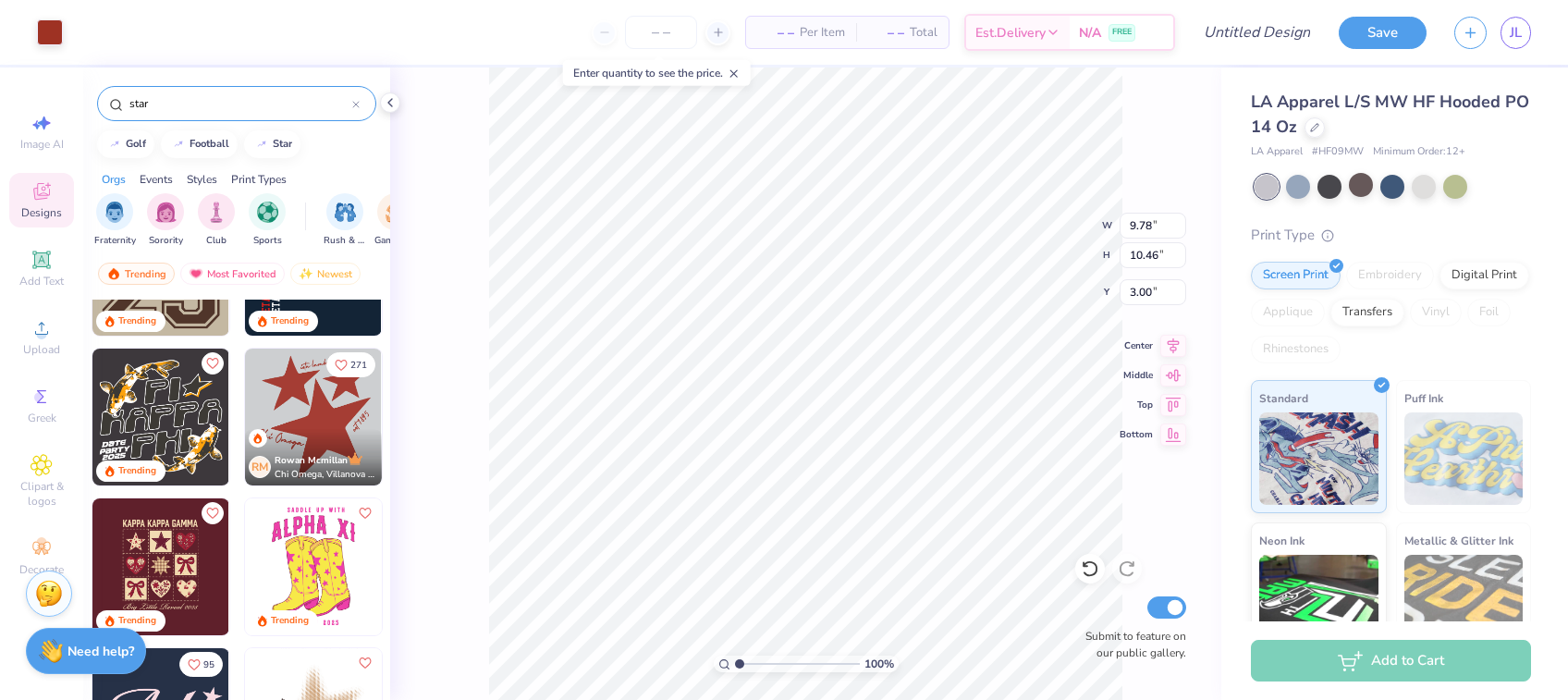 click 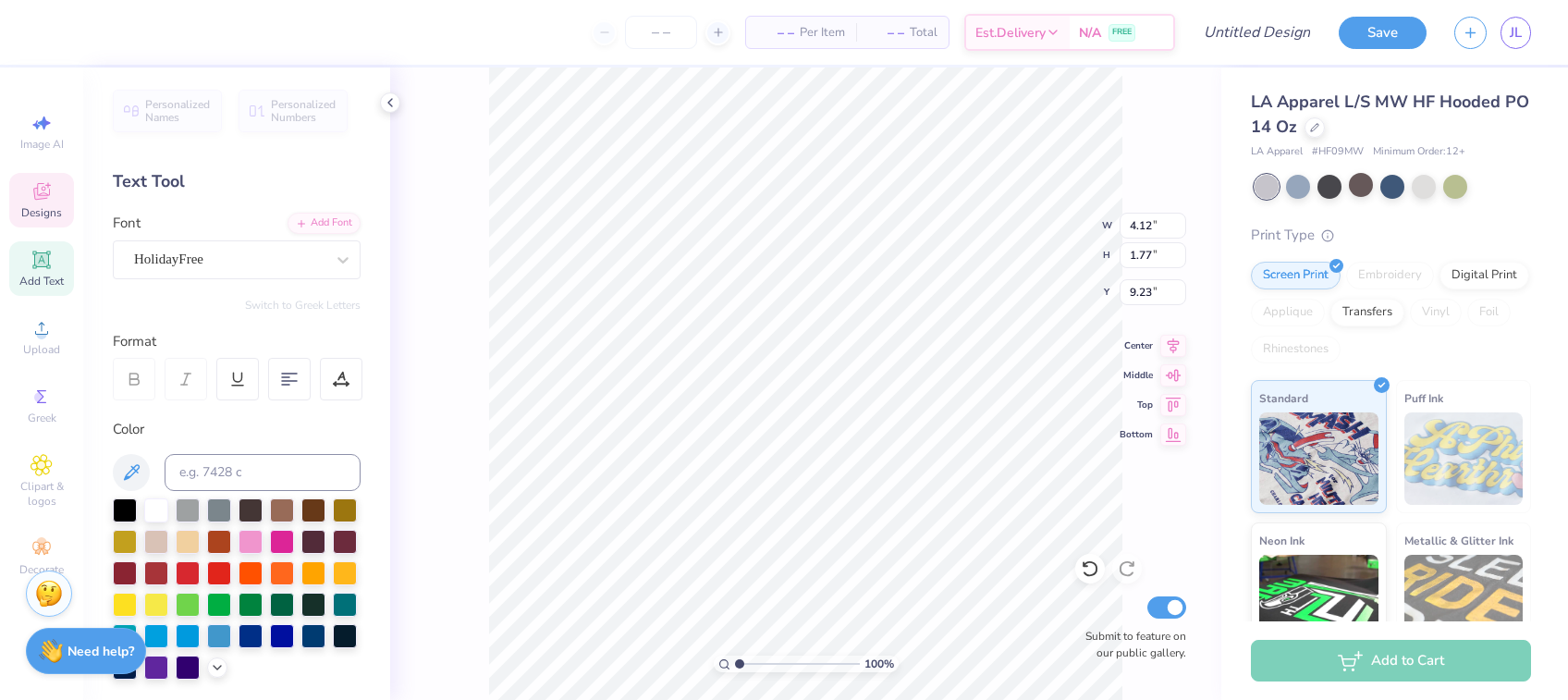 scroll, scrollTop: 20, scrollLeft: 5, axis: both 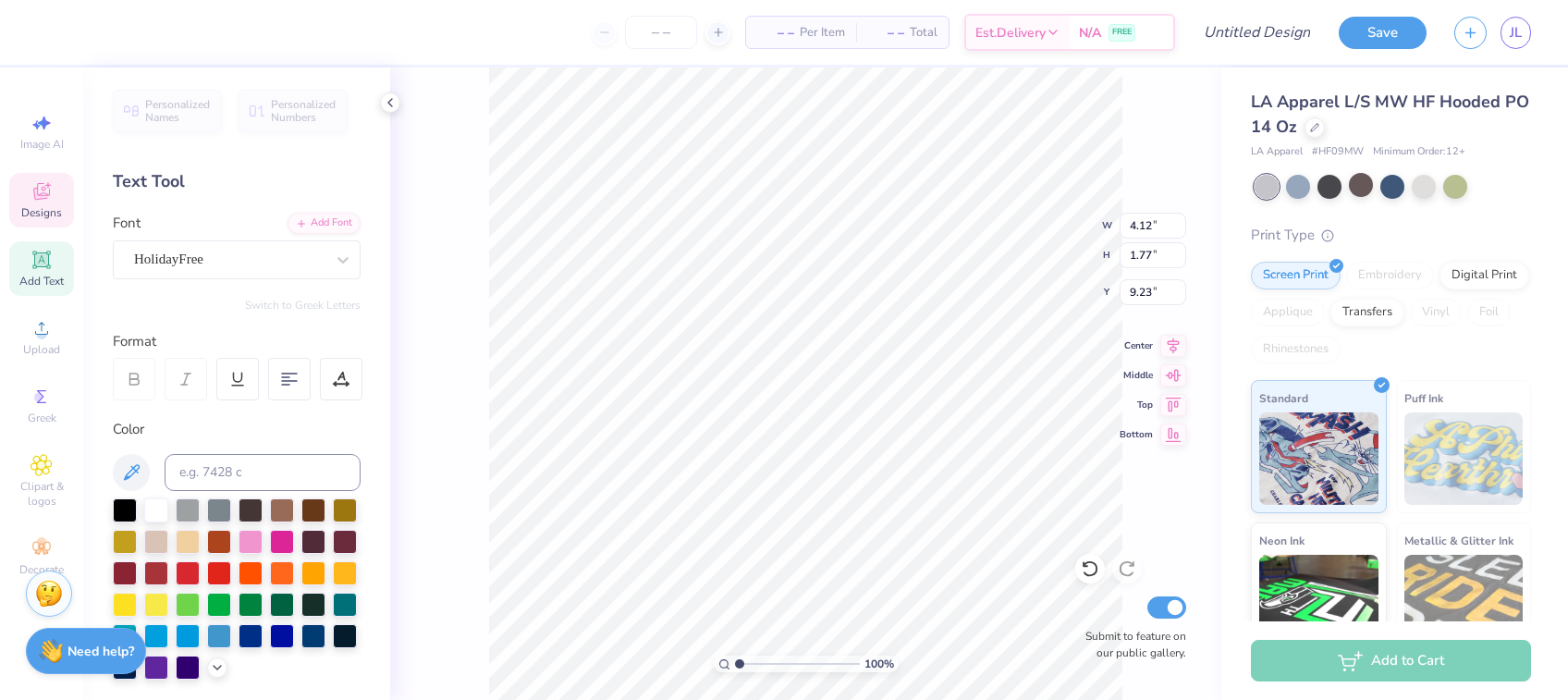 type on "Kappa
Delta" 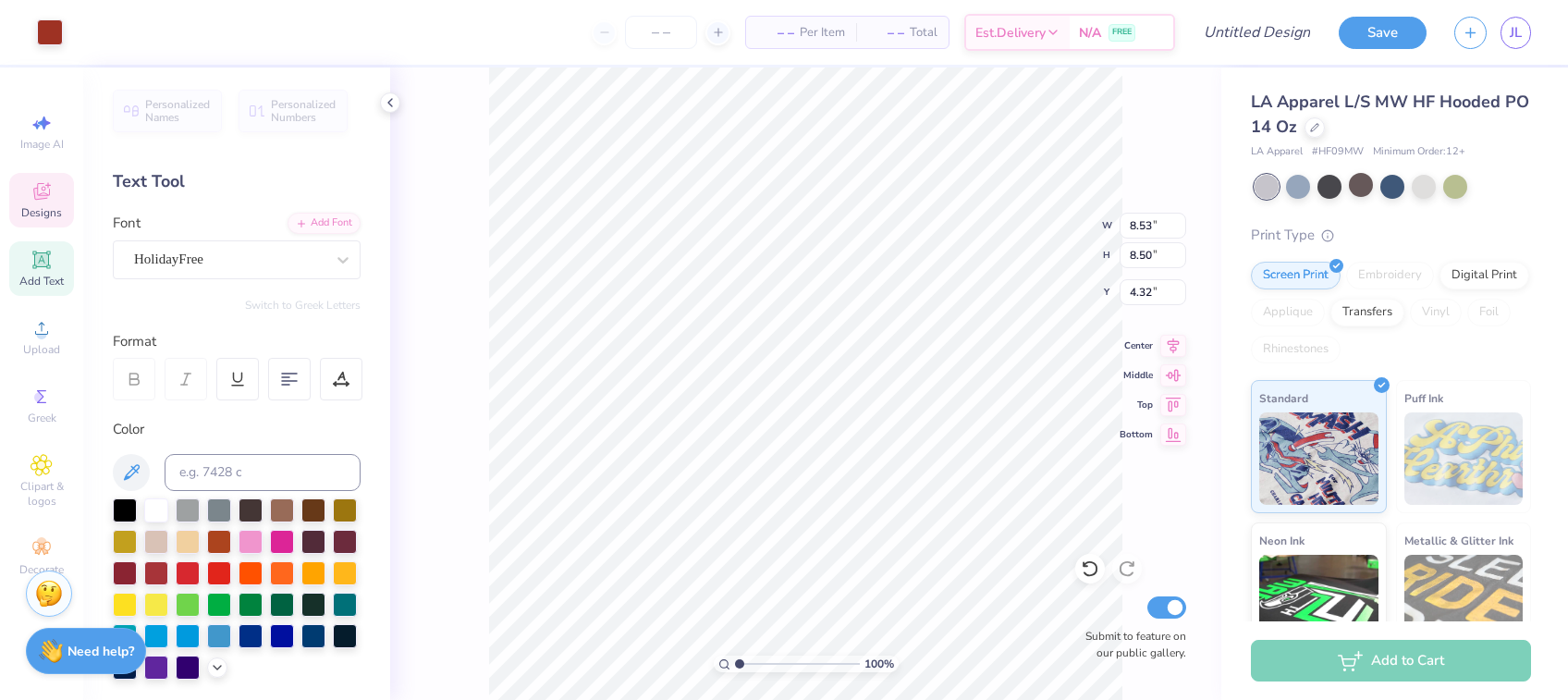 type on "4.32" 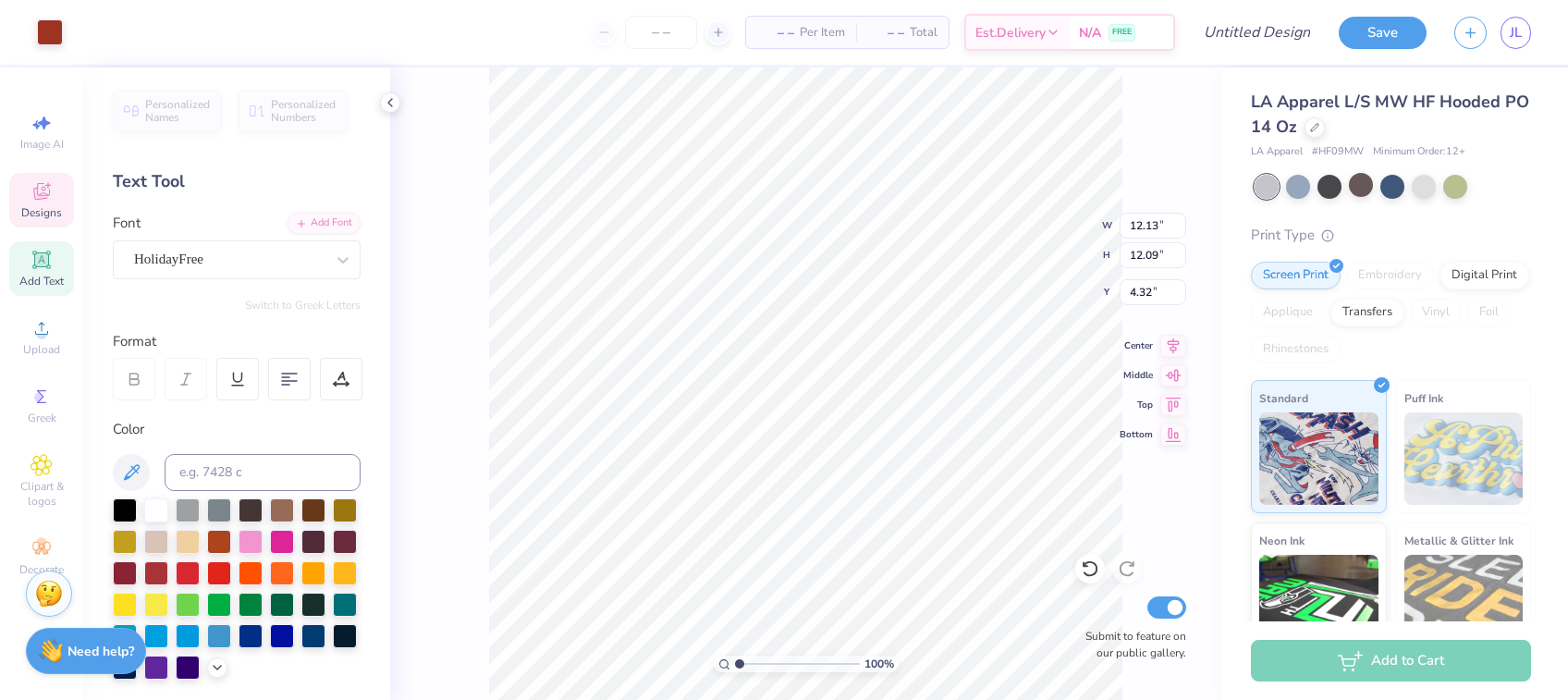type on "12.13" 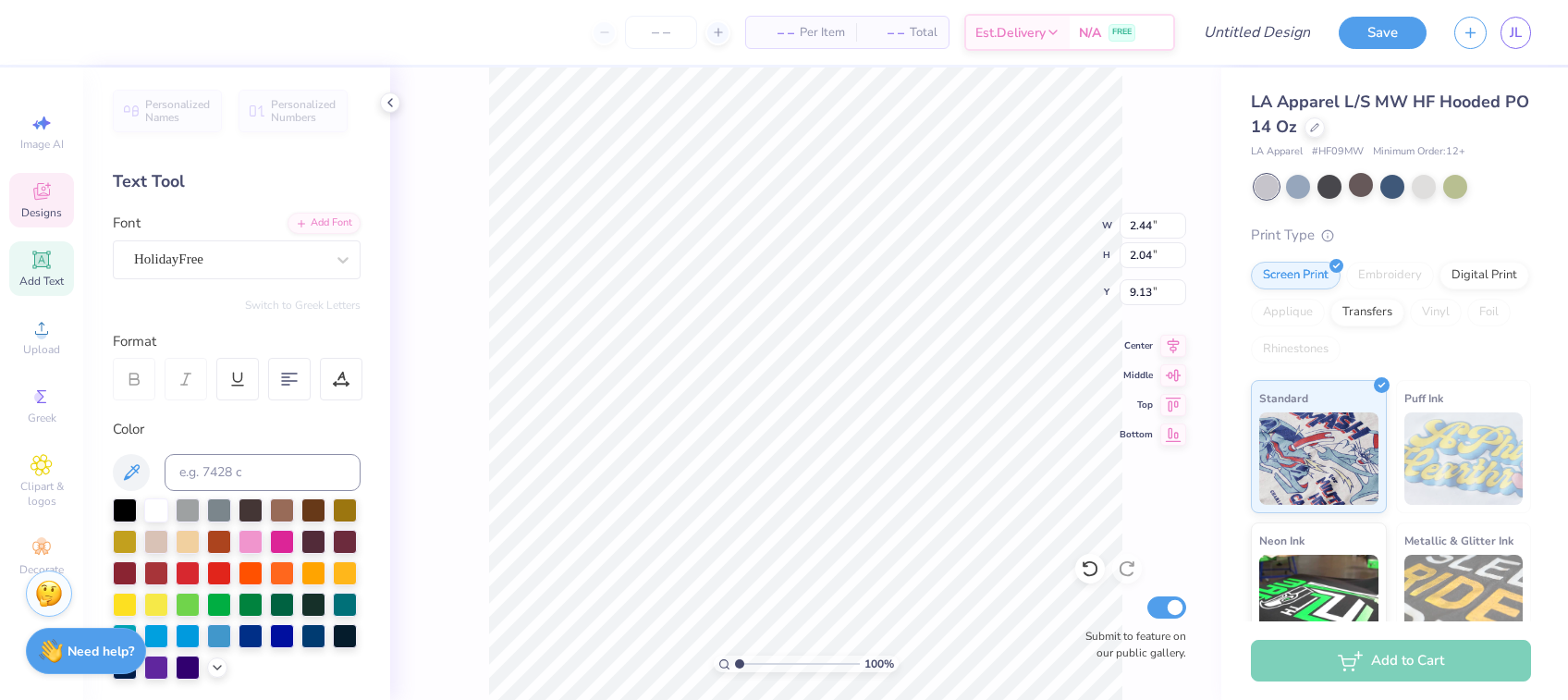 type on "7.55" 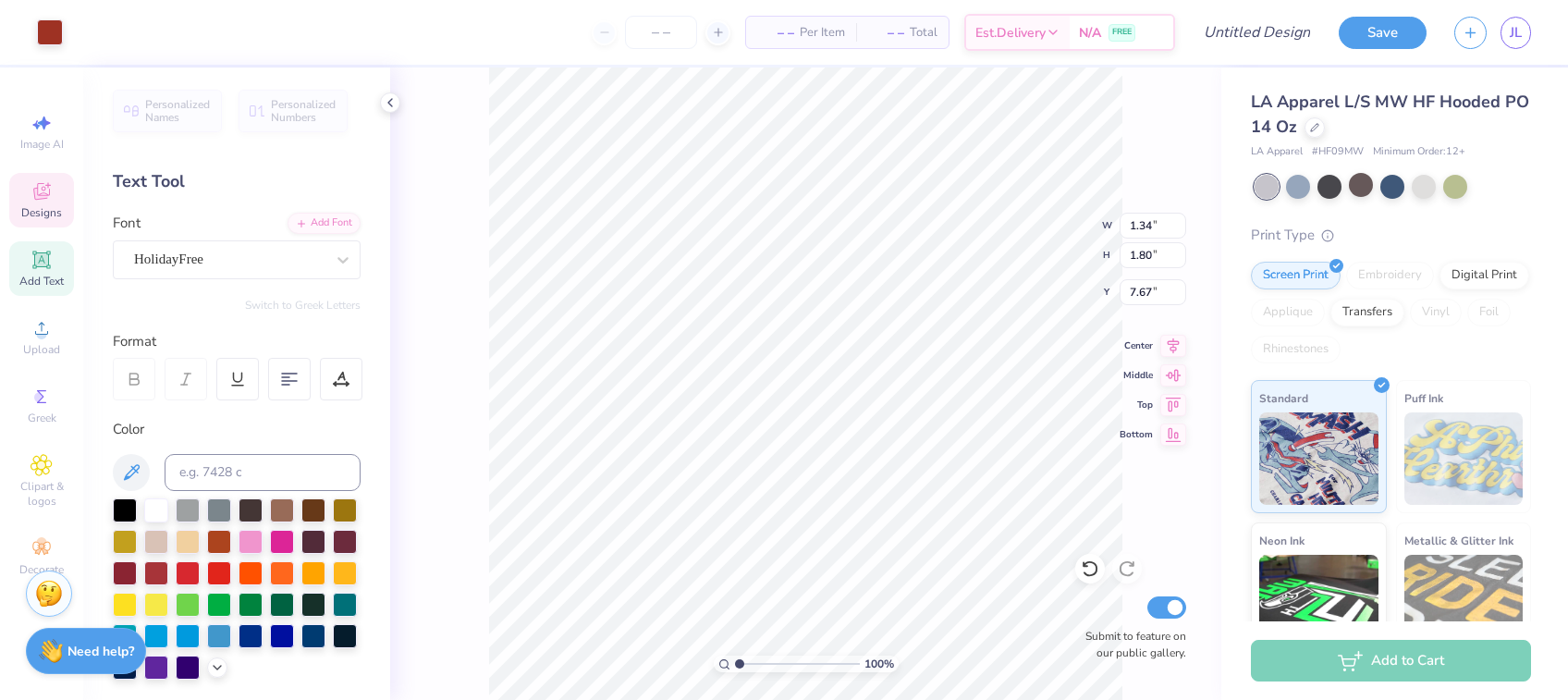 type on "1.34" 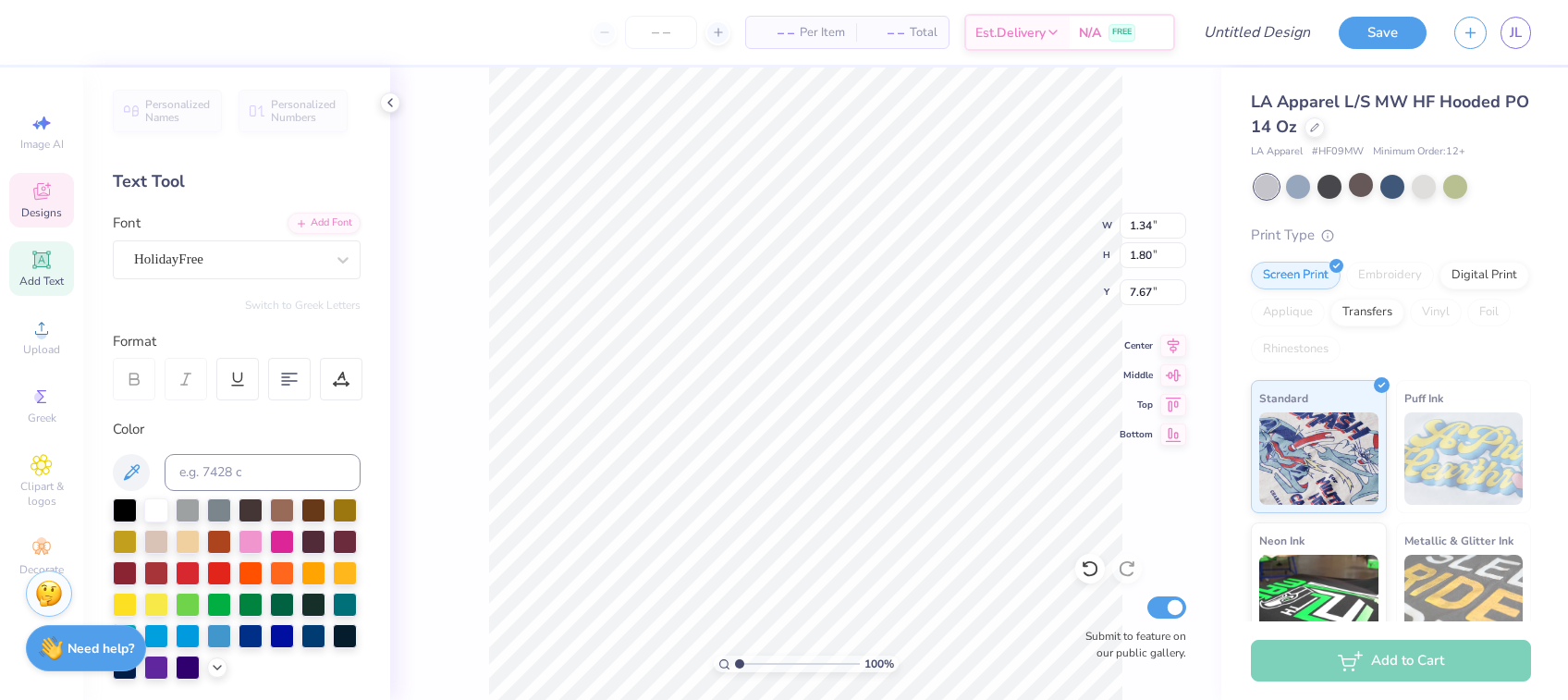 click at bounding box center [51, 648] 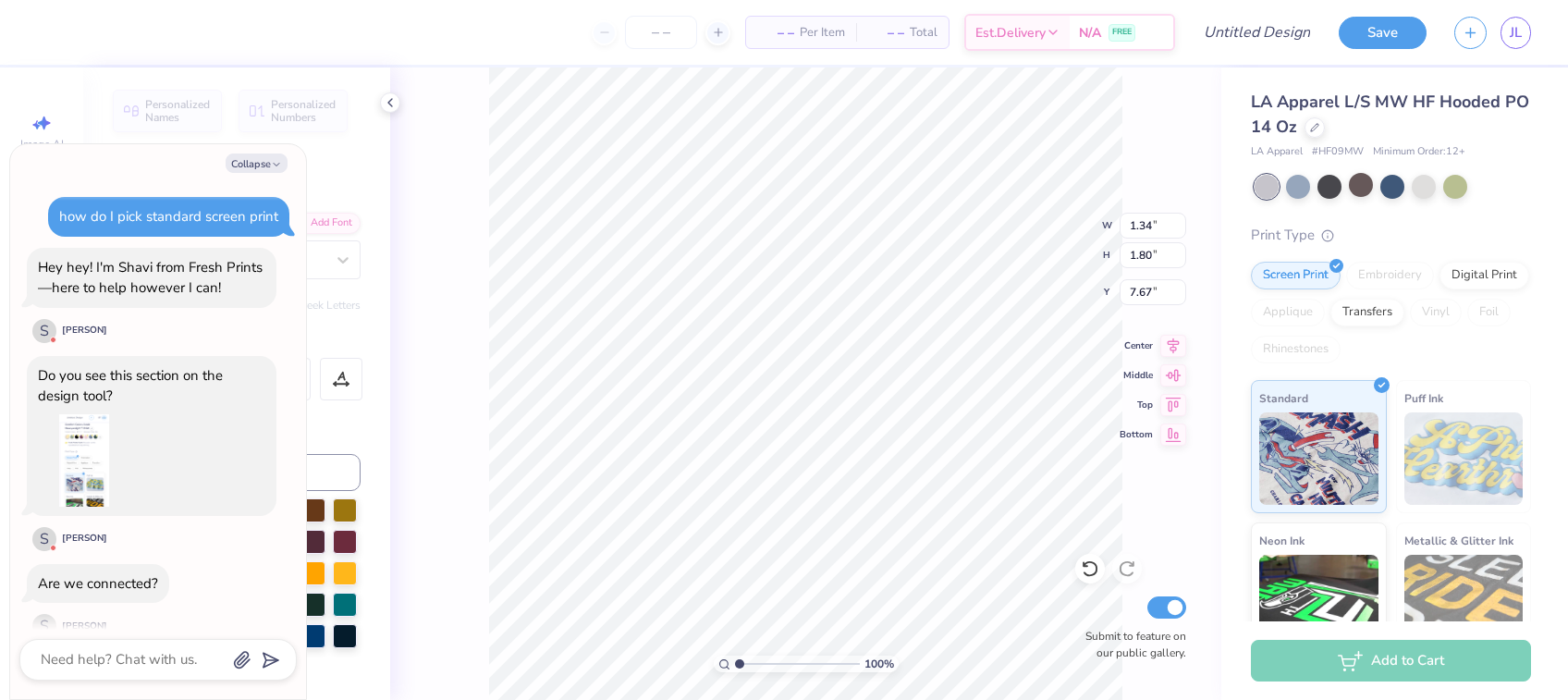 scroll, scrollTop: 555, scrollLeft: 0, axis: vertical 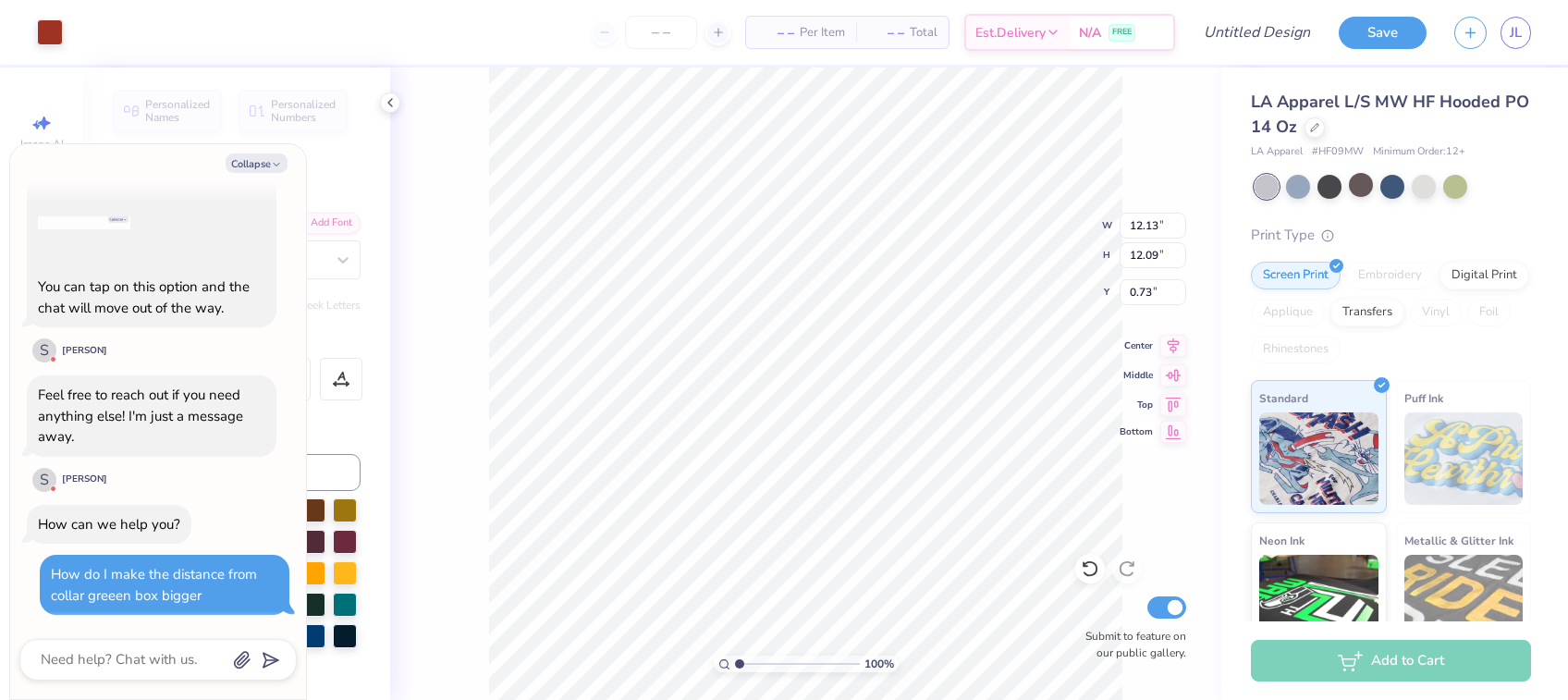click 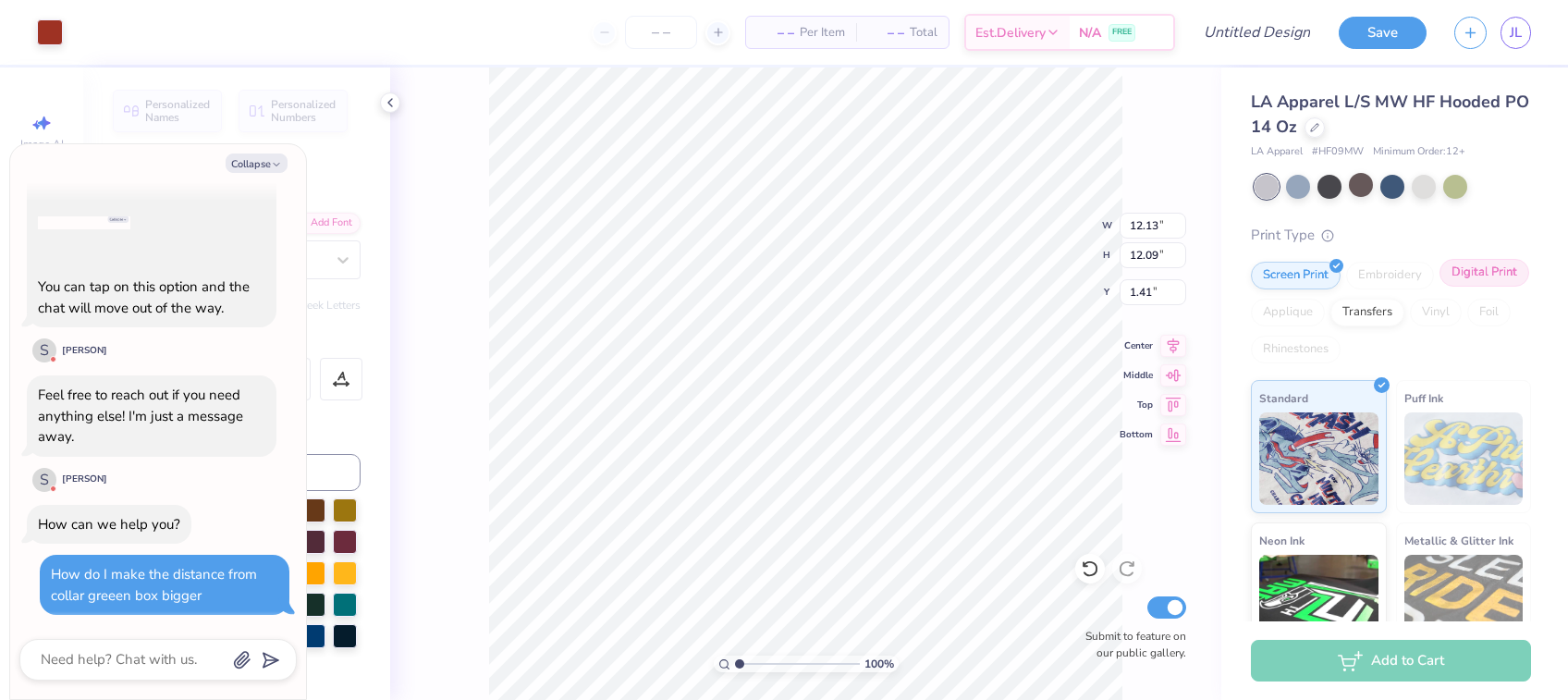 click on "Digital Print" at bounding box center [1484, 273] 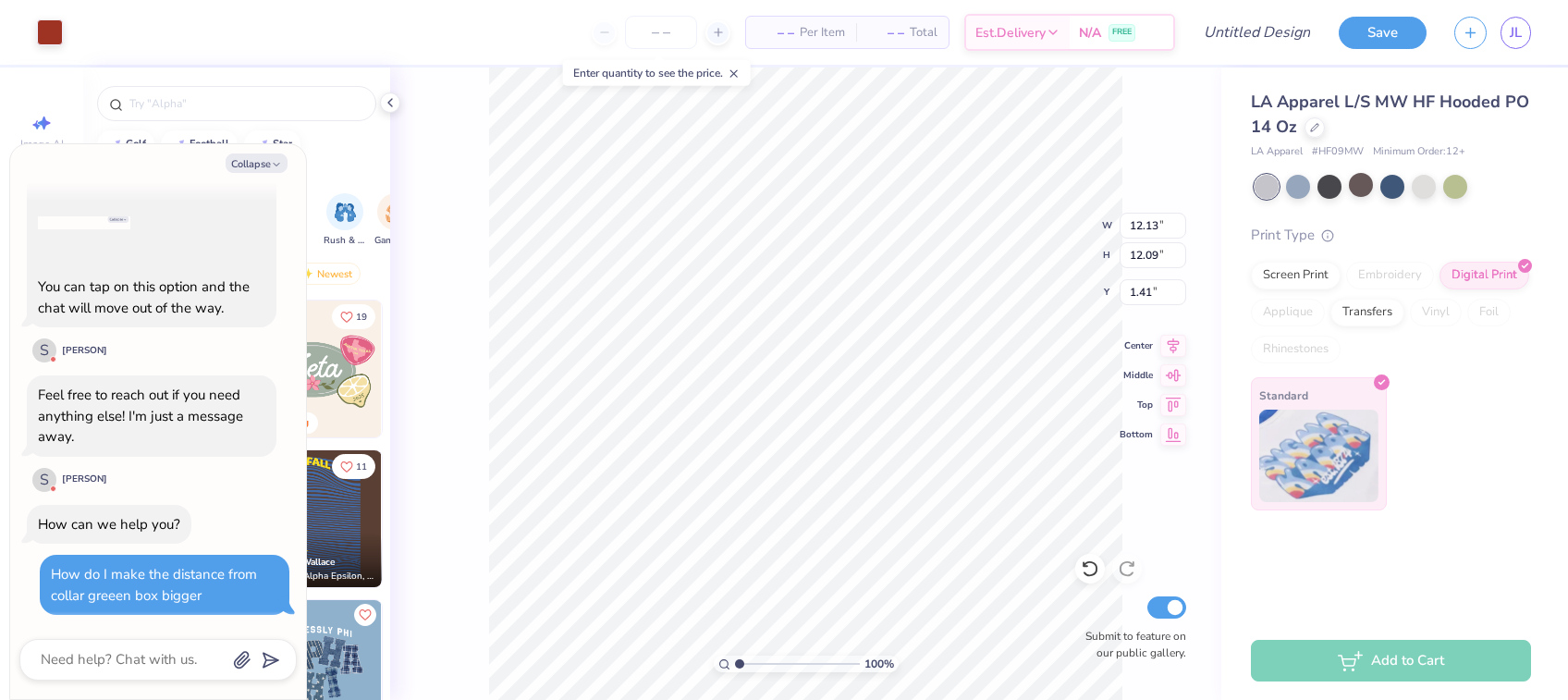 click on "Standard" at bounding box center (1318, 444) 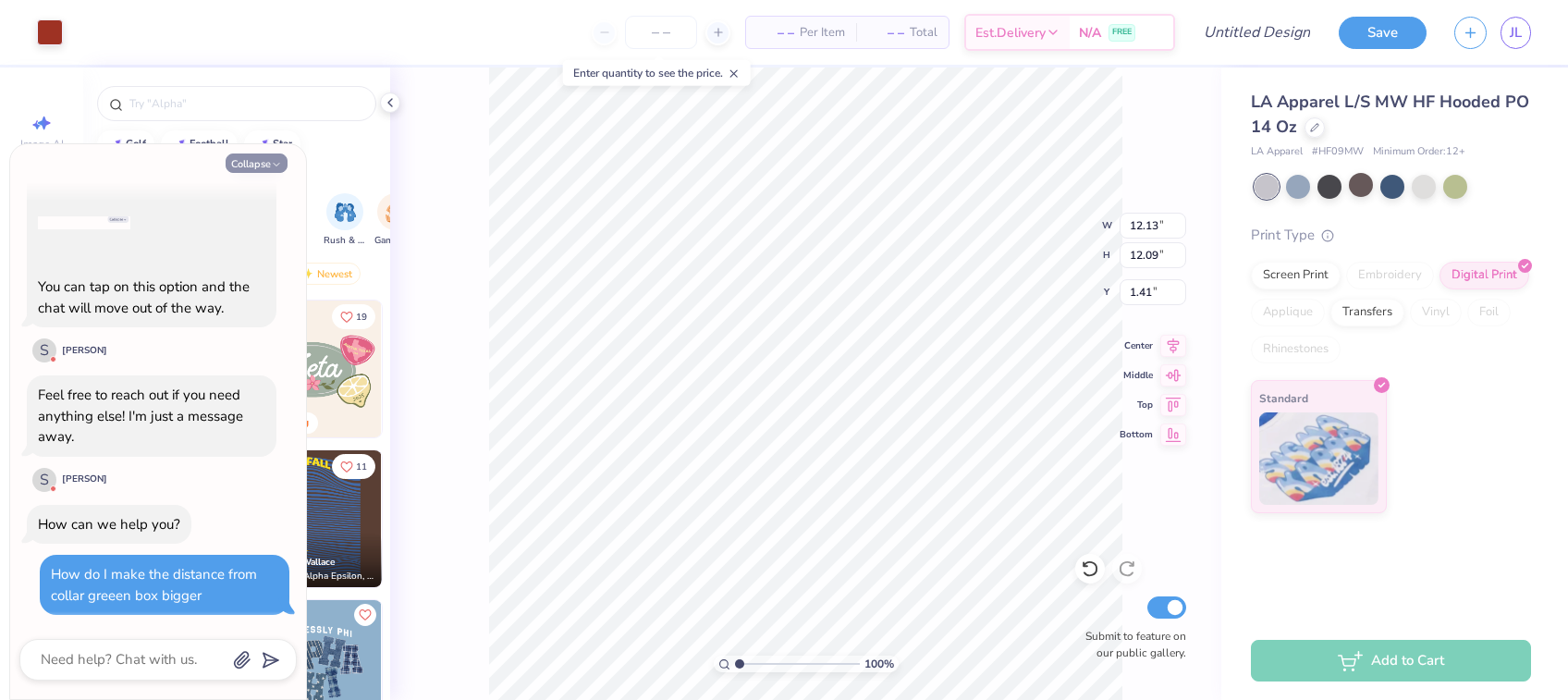 click on "Collapse" at bounding box center (256, 163) 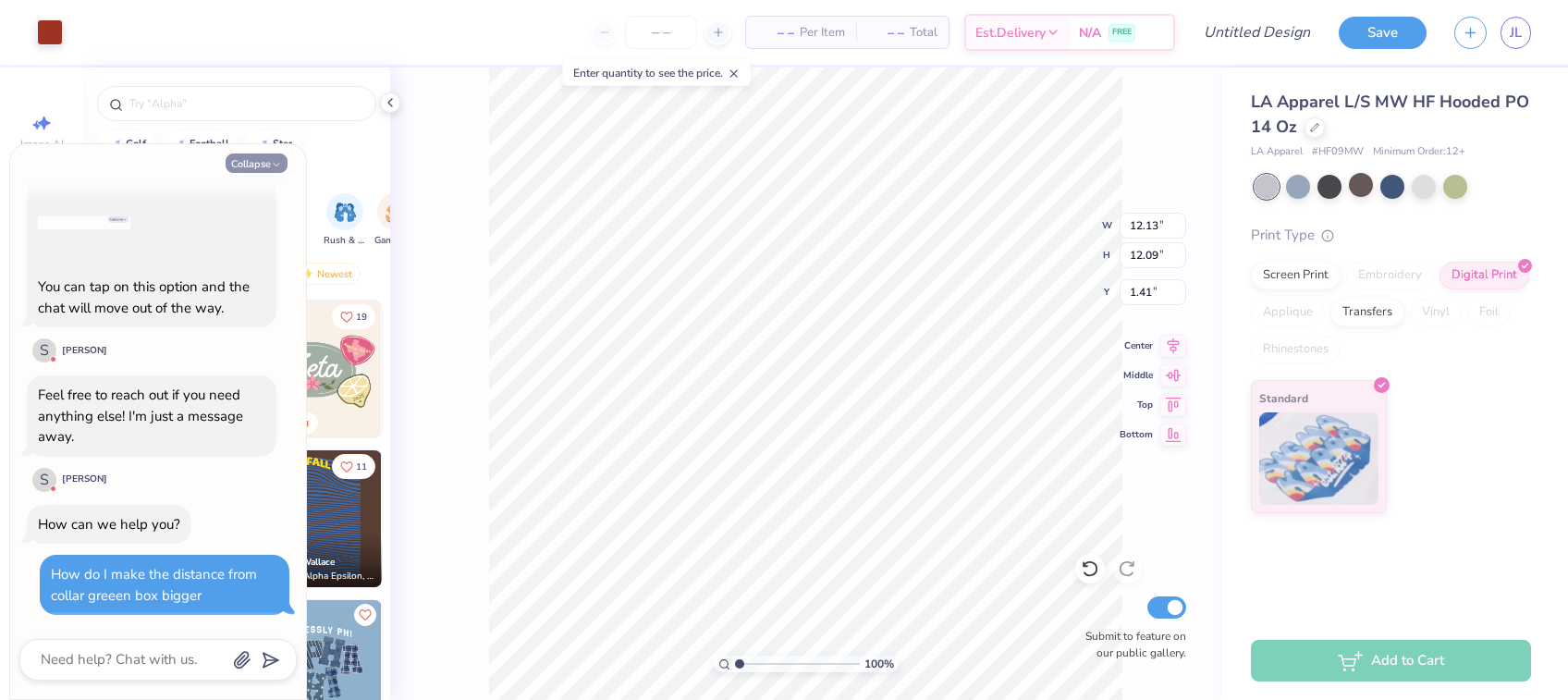 type on "x" 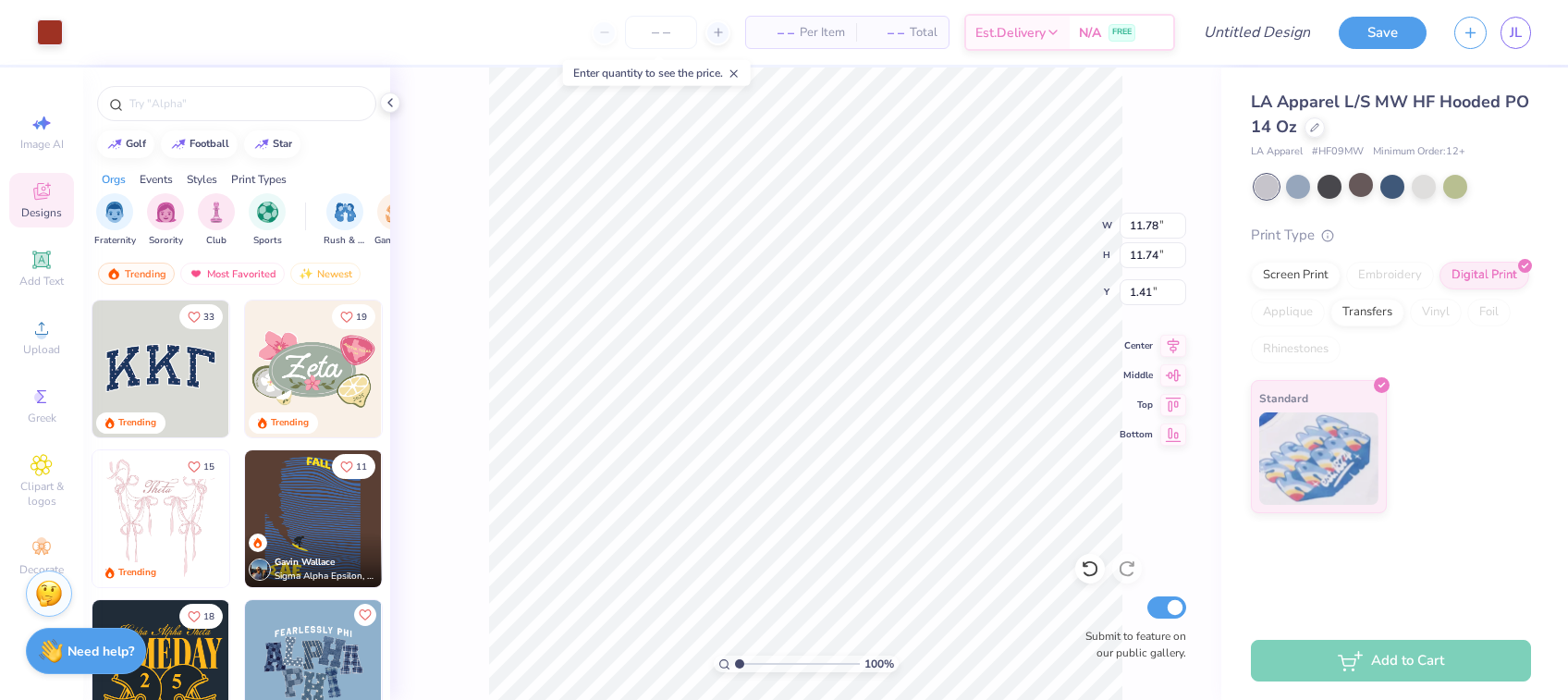 type on "11.78" 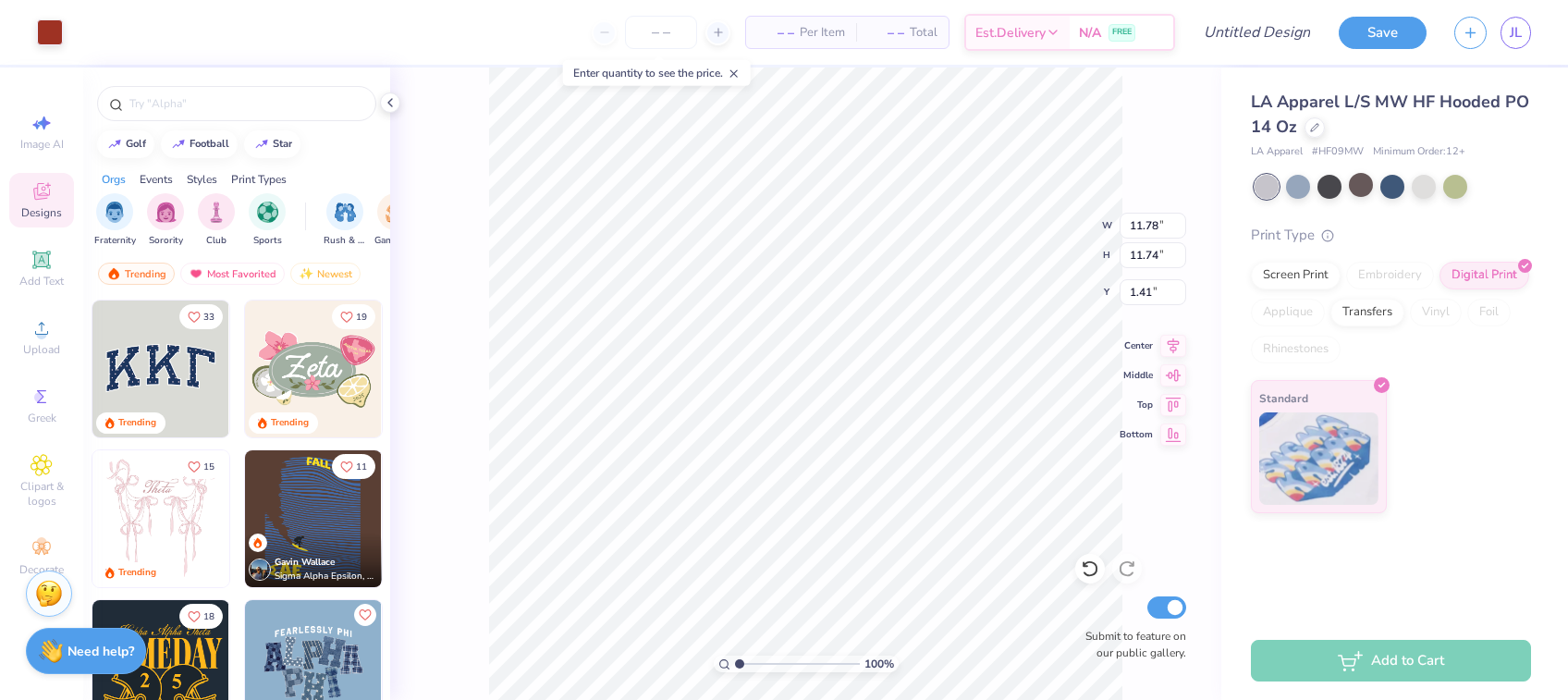 type on "11.74" 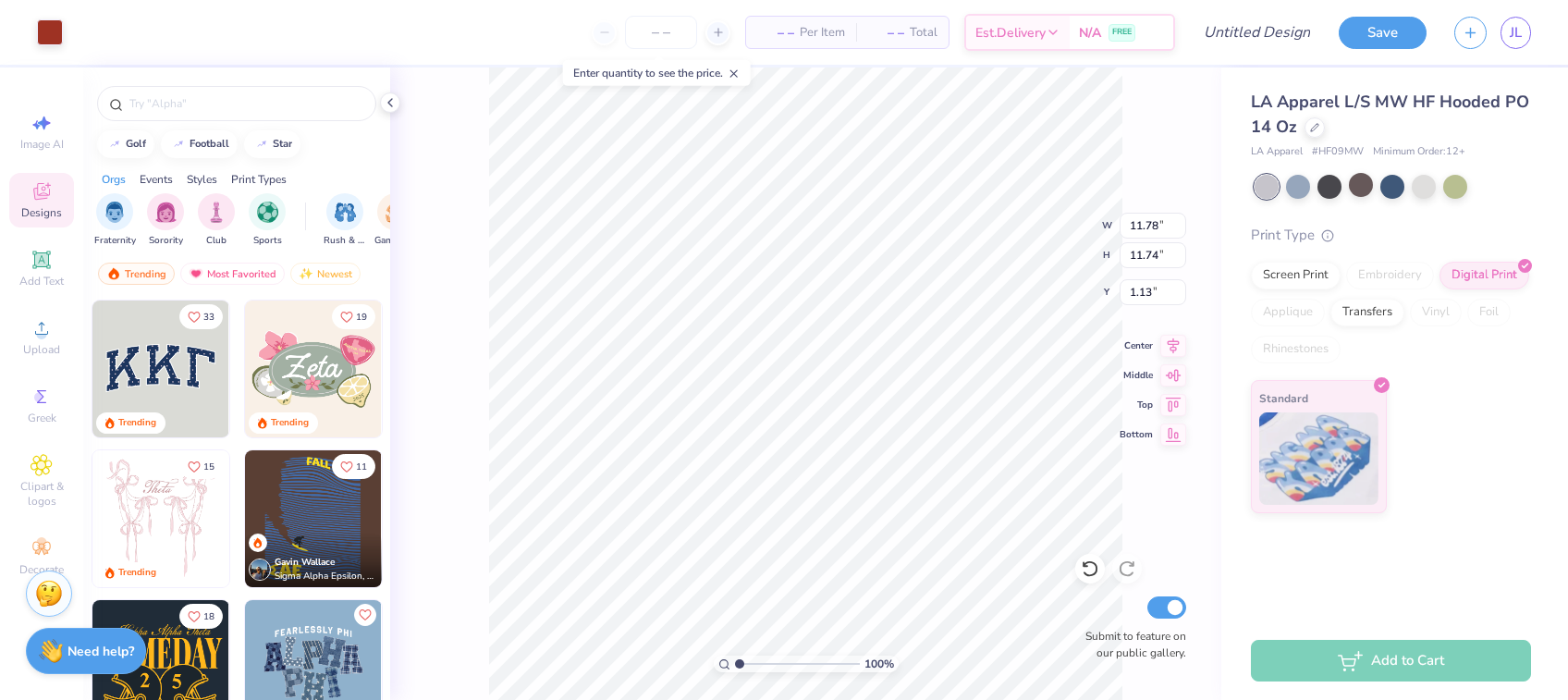 type on "1.13" 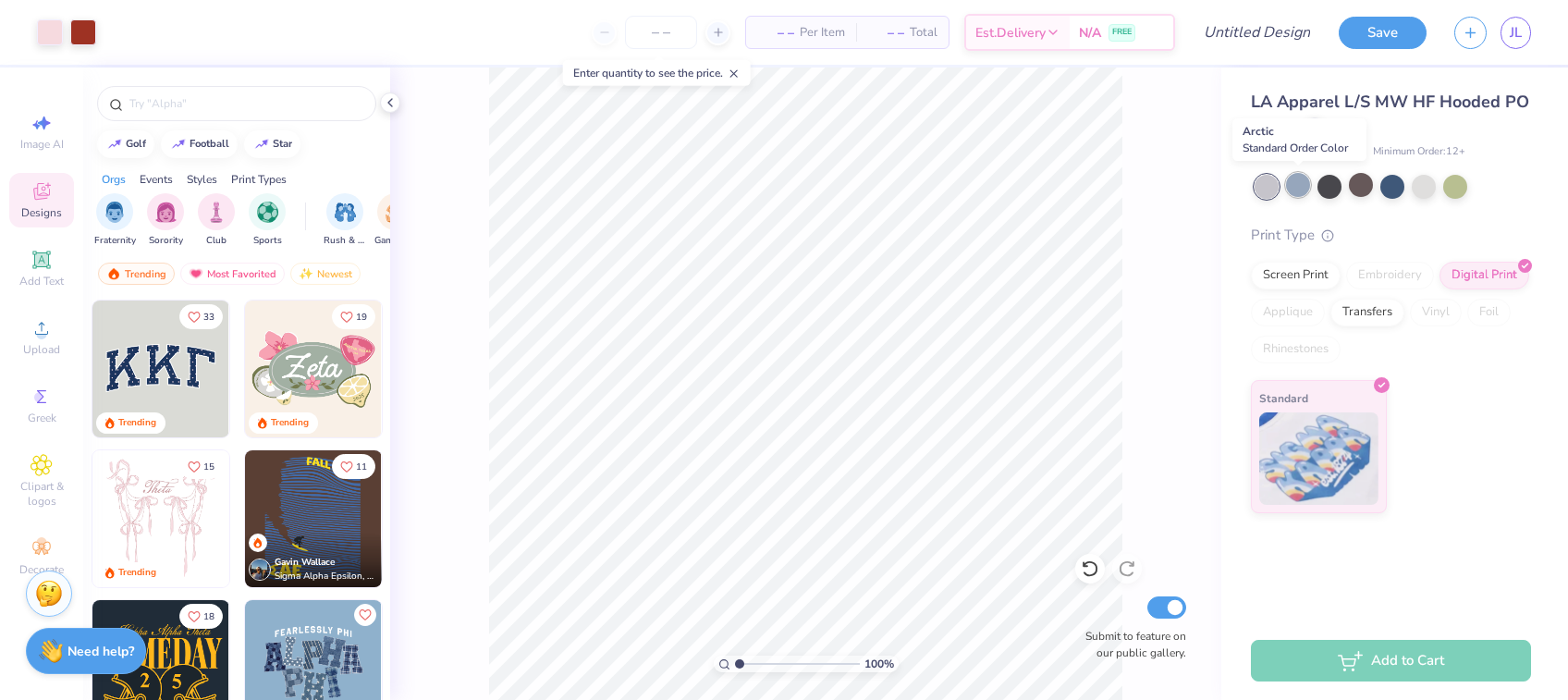 click at bounding box center (1298, 185) 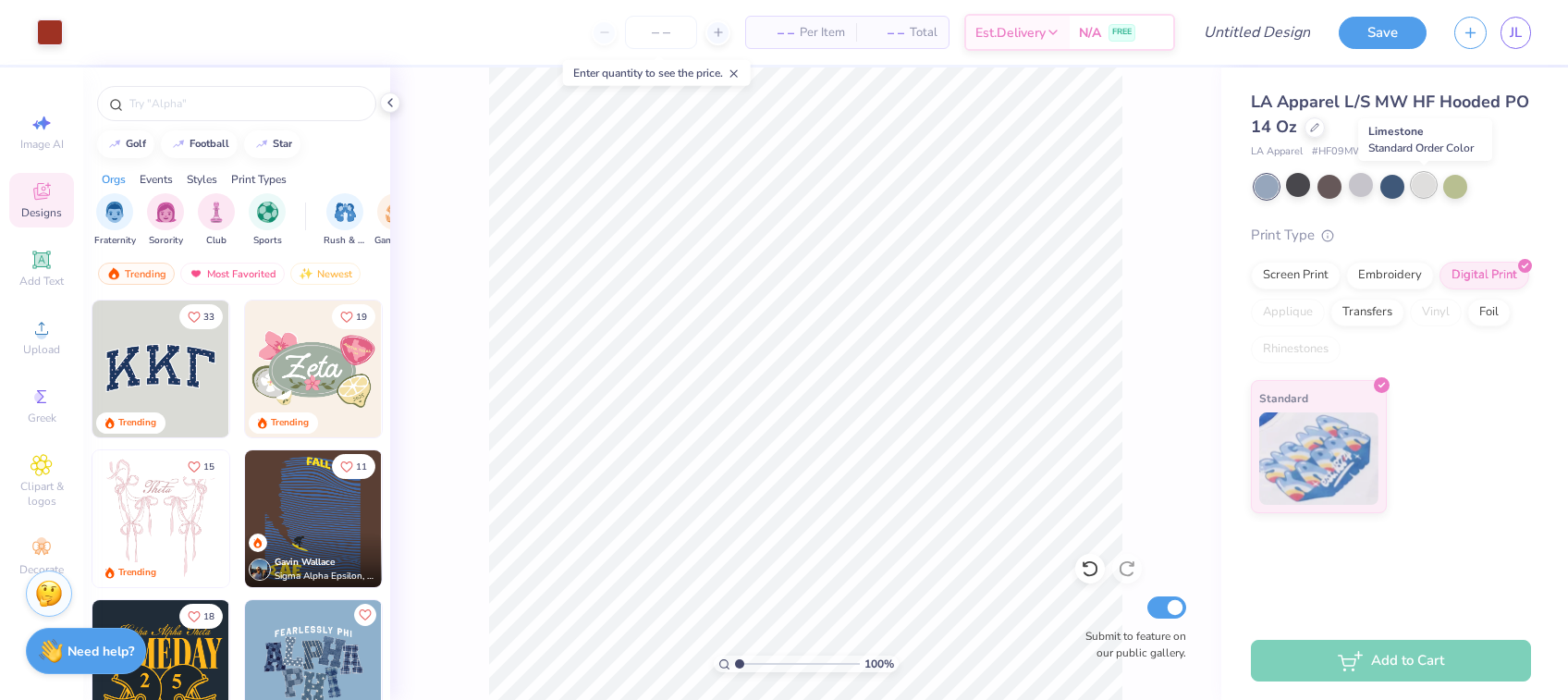 click at bounding box center [1424, 185] 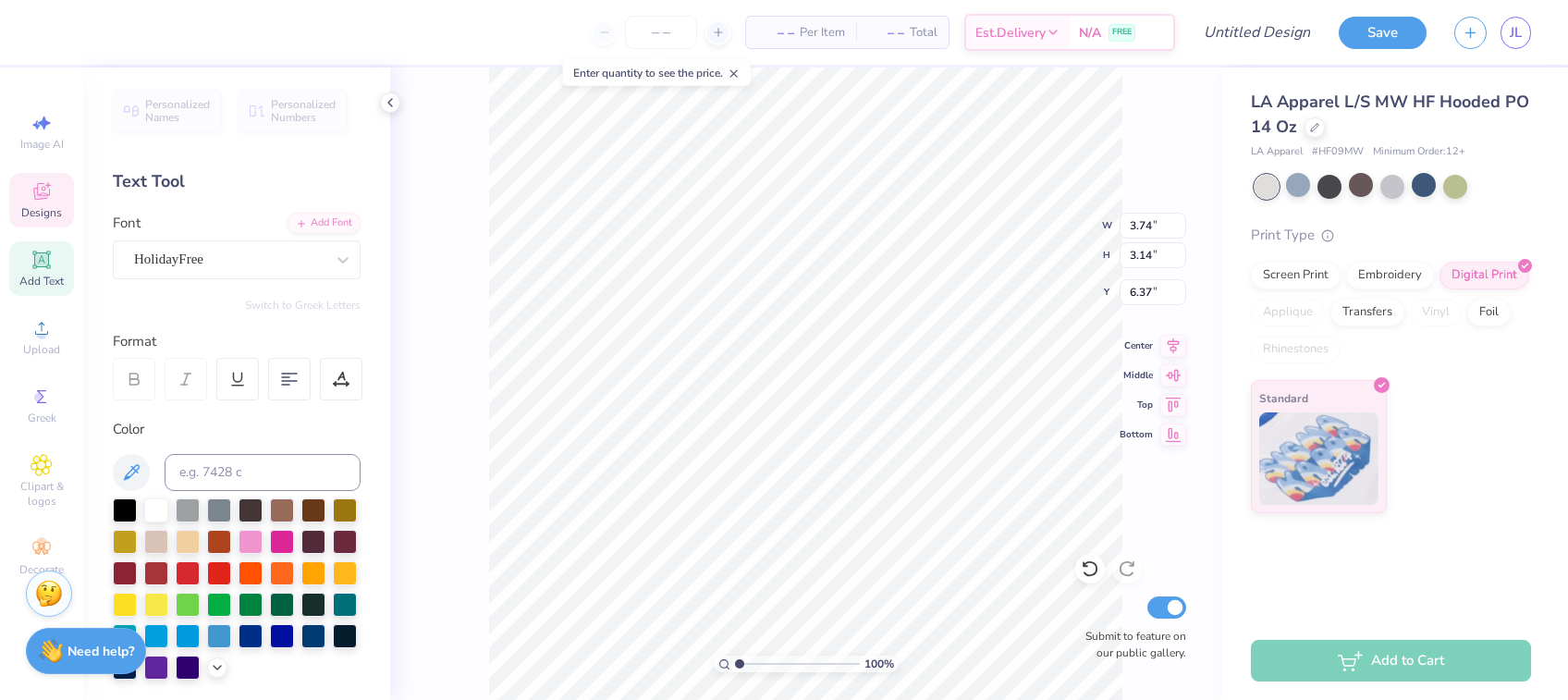 type on "3.74" 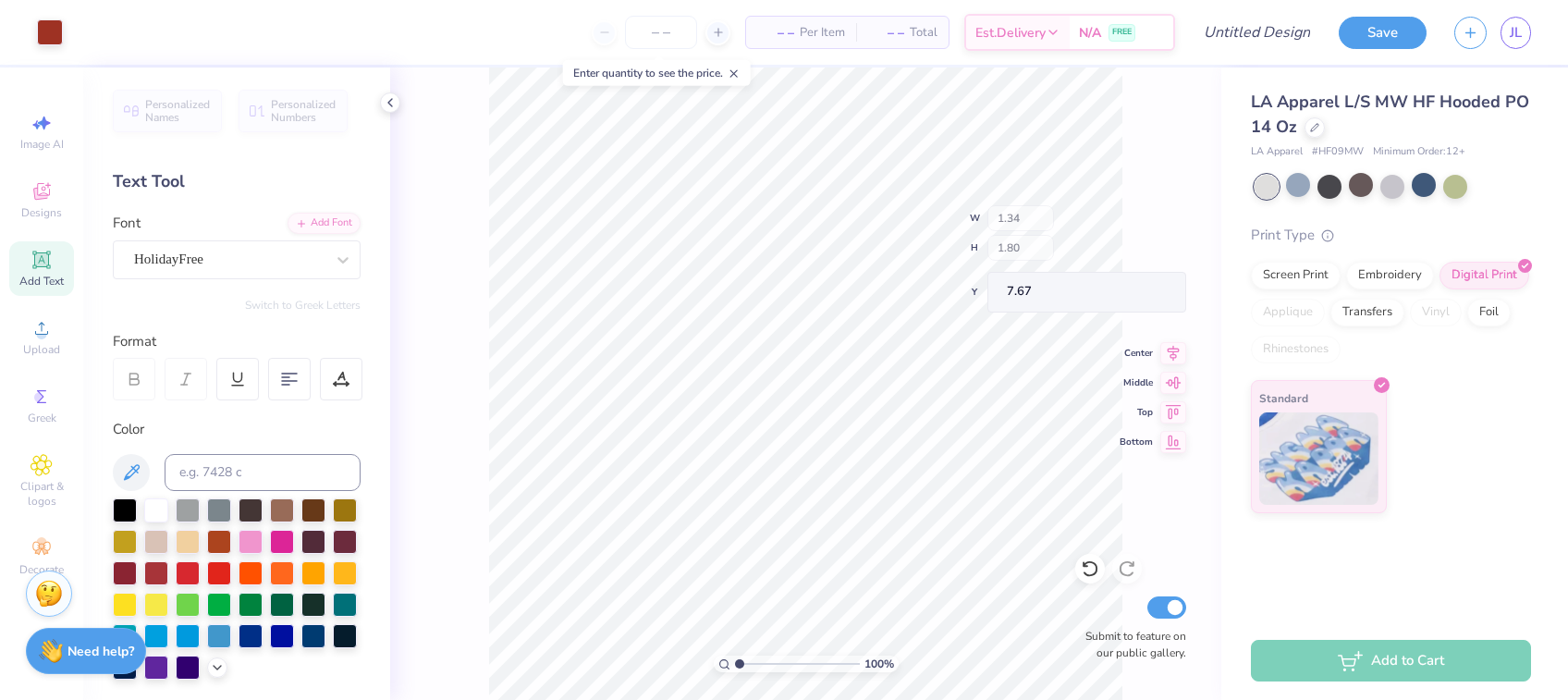 type on "11.07" 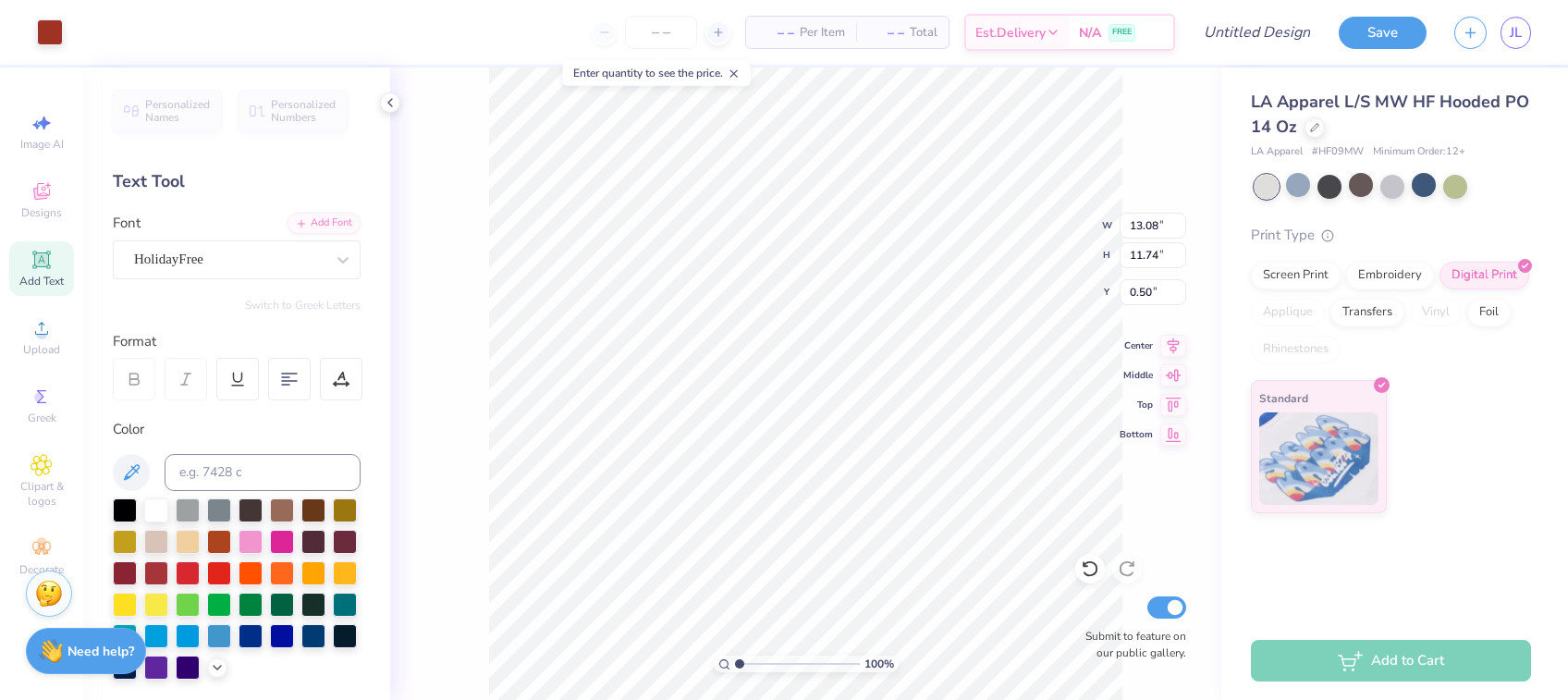 type on "0.50" 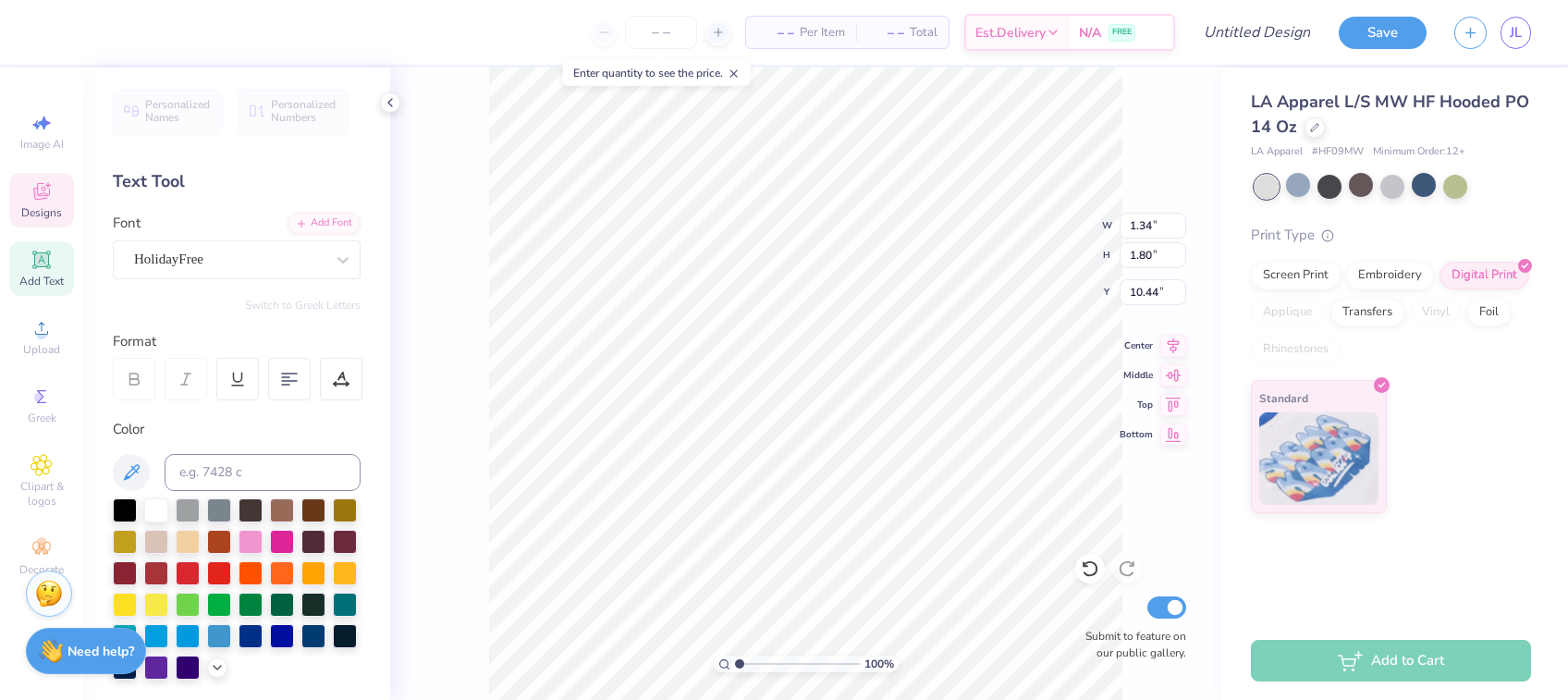 scroll, scrollTop: 20, scrollLeft: 2, axis: both 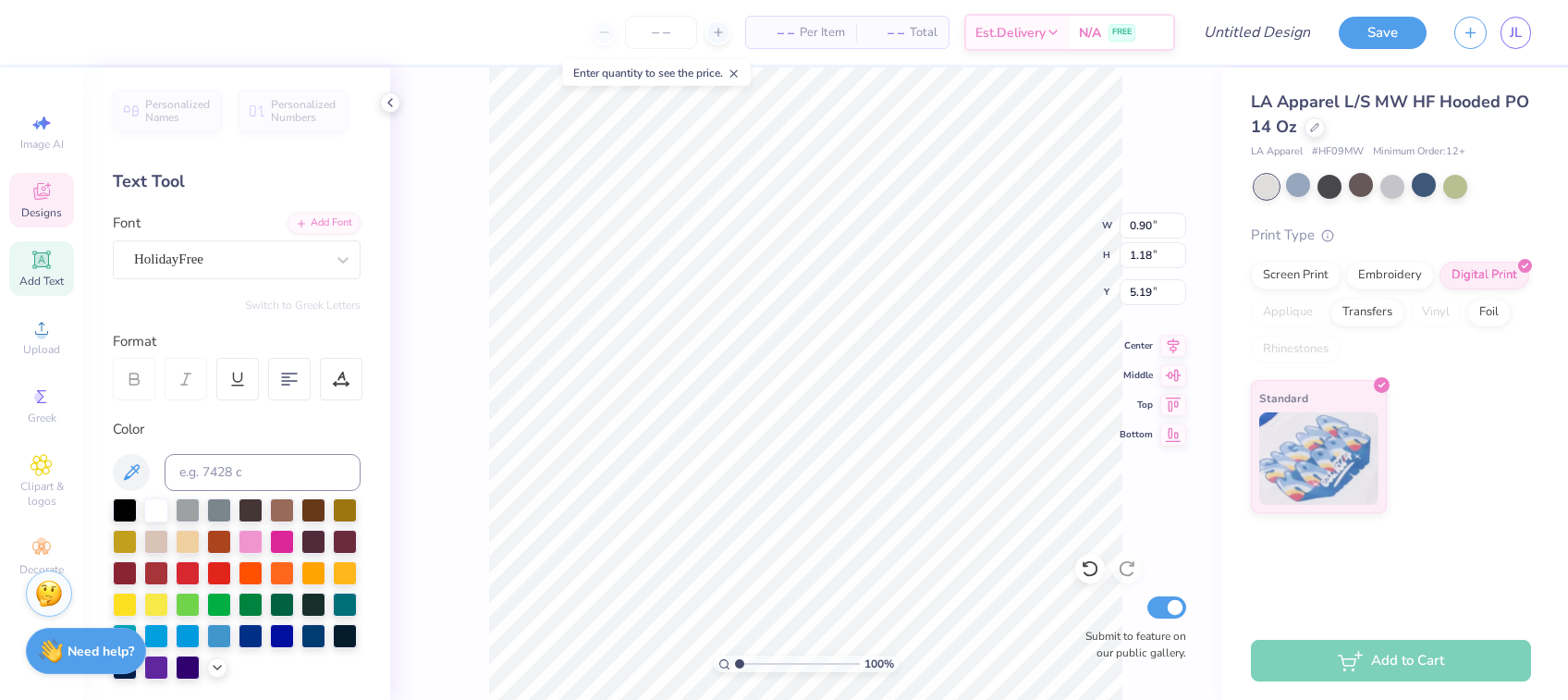 type on "5.19" 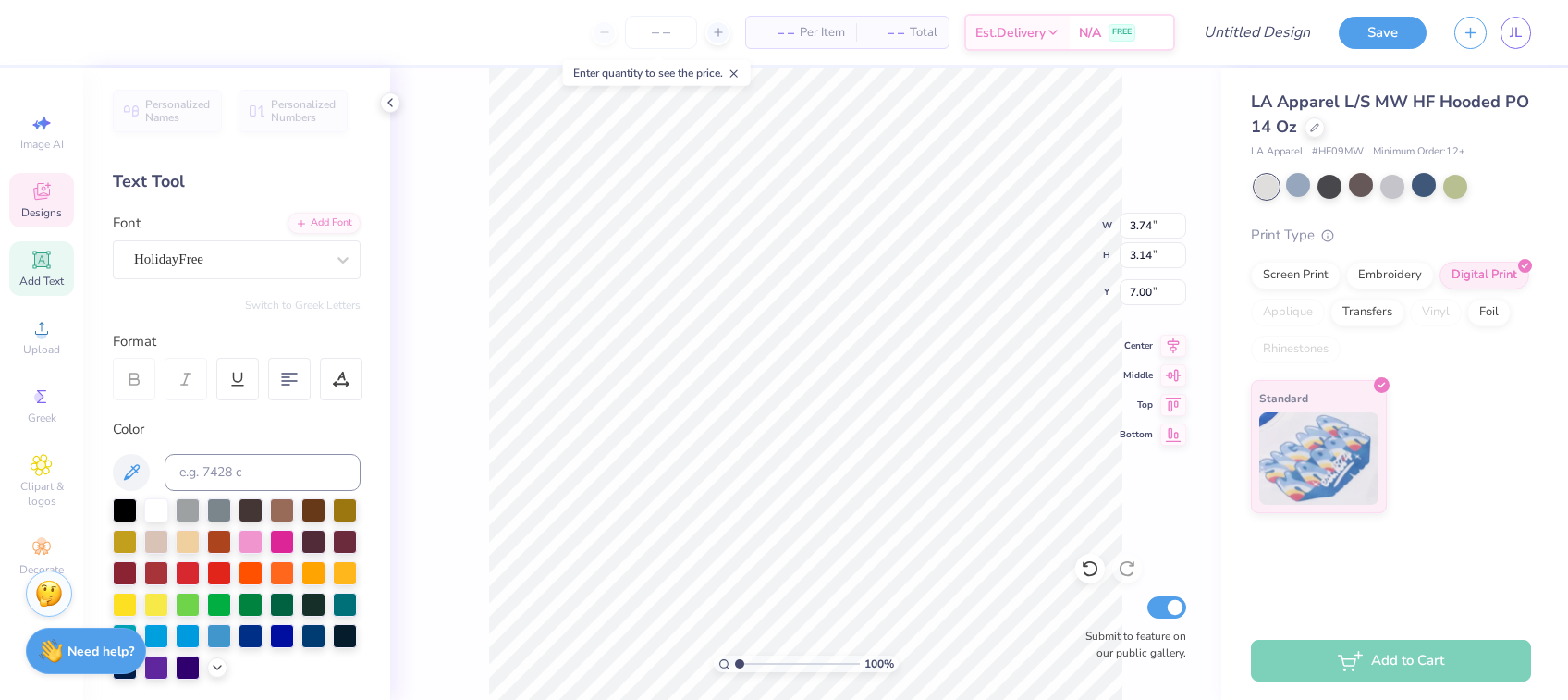 type on "7.00" 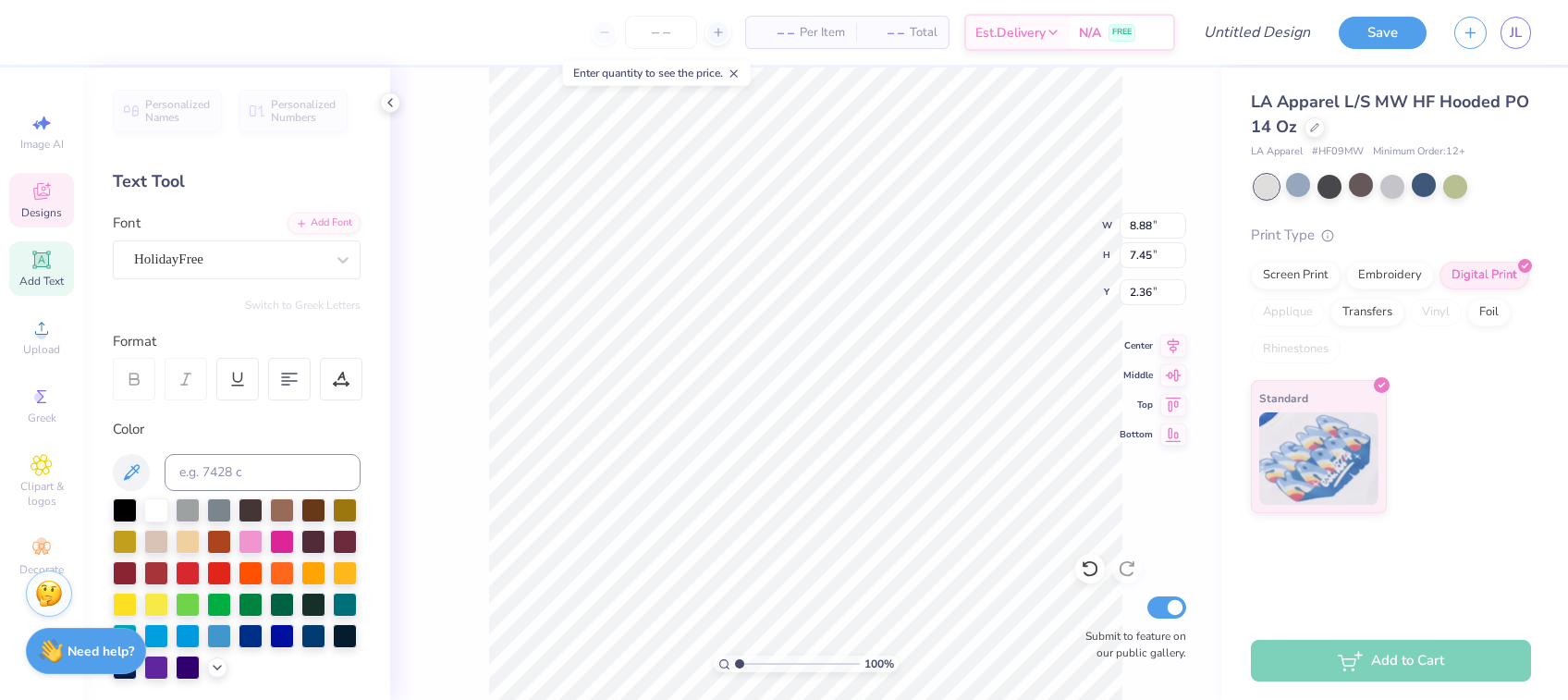 type on "8.88" 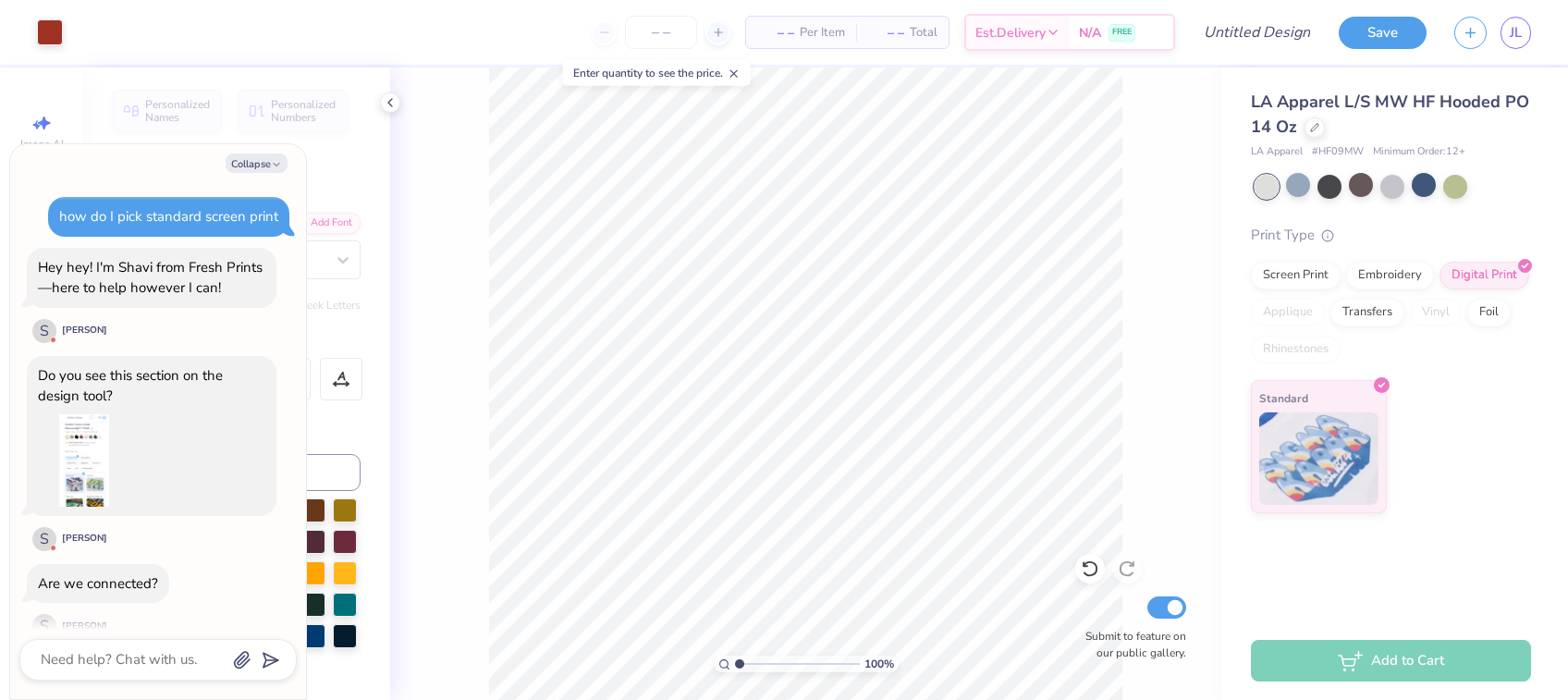 scroll, scrollTop: 704, scrollLeft: 0, axis: vertical 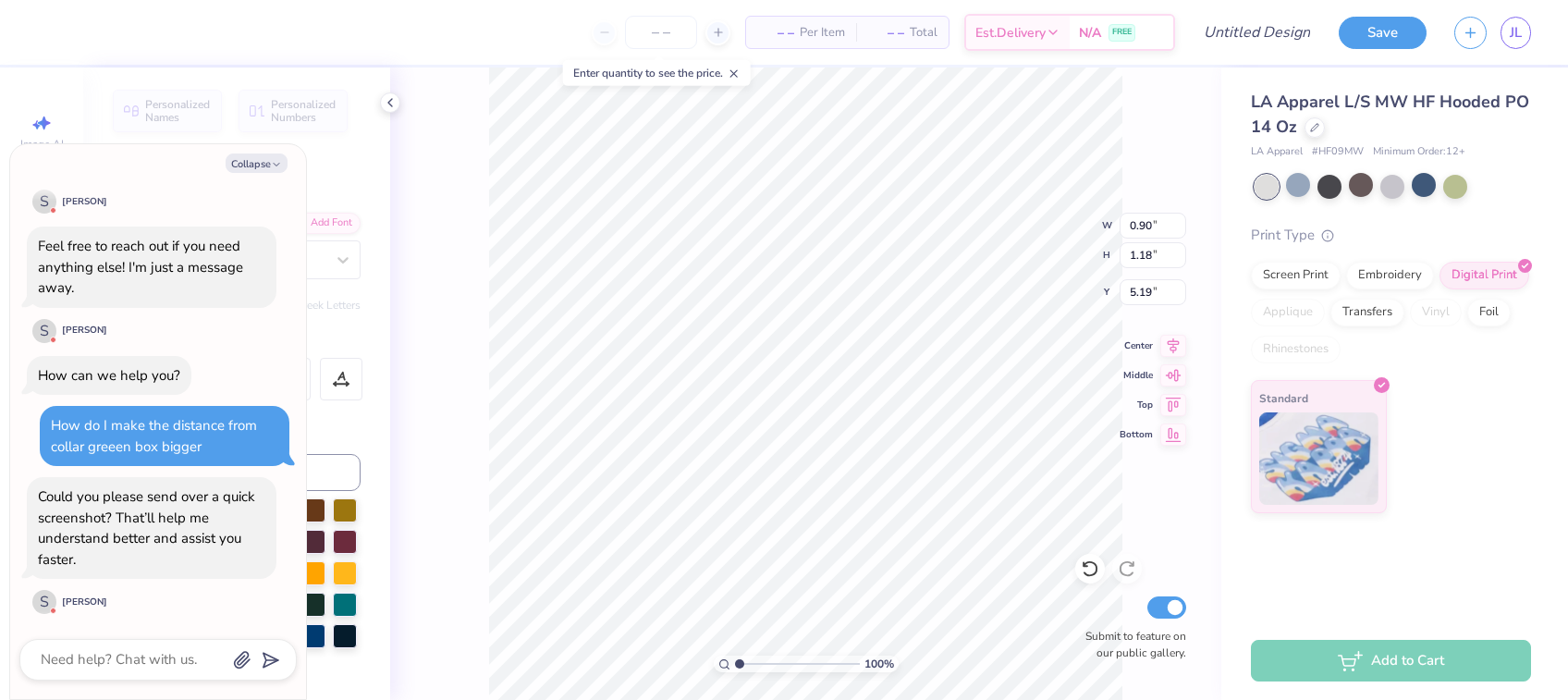 type on "x" 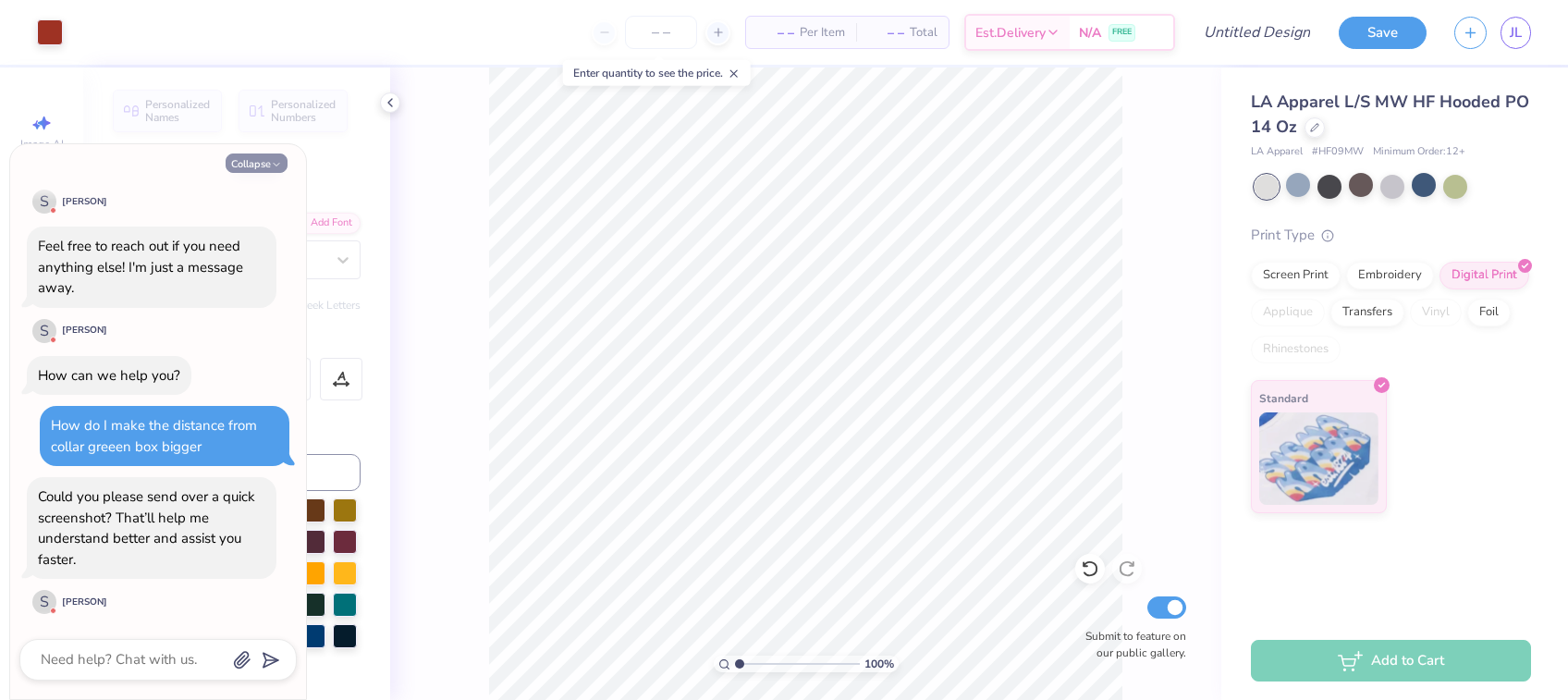 click on "[FRATERNITY], [UNIVERSITY] Hey hey! I'm [PERSON] from Fresh Prints—here to help however I can! S [PERSON] S [PERSON] Are we connected? S [PERSON] how Do i move this conversation out of the way  You can tap on this option and the chat will move out of the way. S [PERSON] Feel free to reach out if you need anything else! I'm just a message away. S [PERSON] How can we help you? How do I make the distance from collar greeen box bigger  Could you please send over a quick screenshot? That’ll help me understand better and assist you faster. S [PERSON] T" at bounding box center (158, 422) 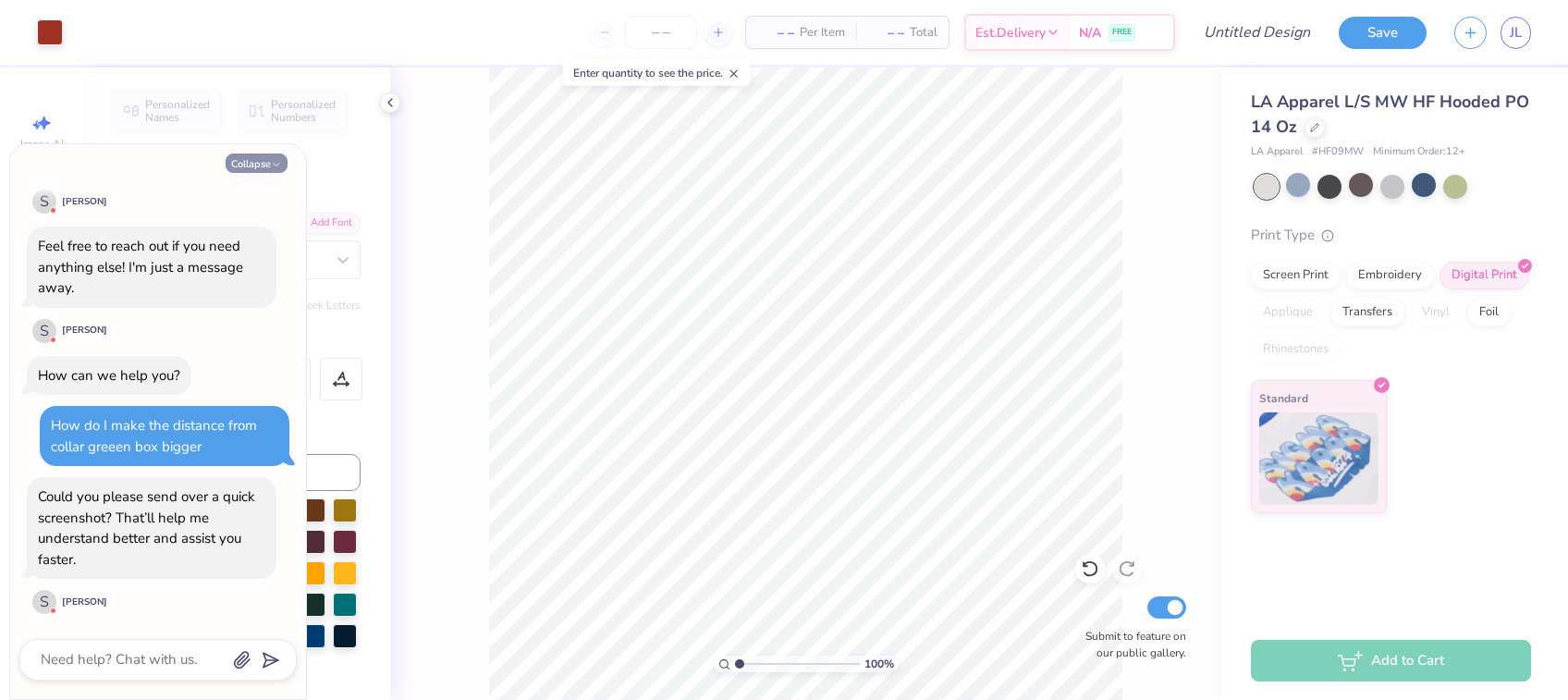 click on "Collapse" at bounding box center [256, 163] 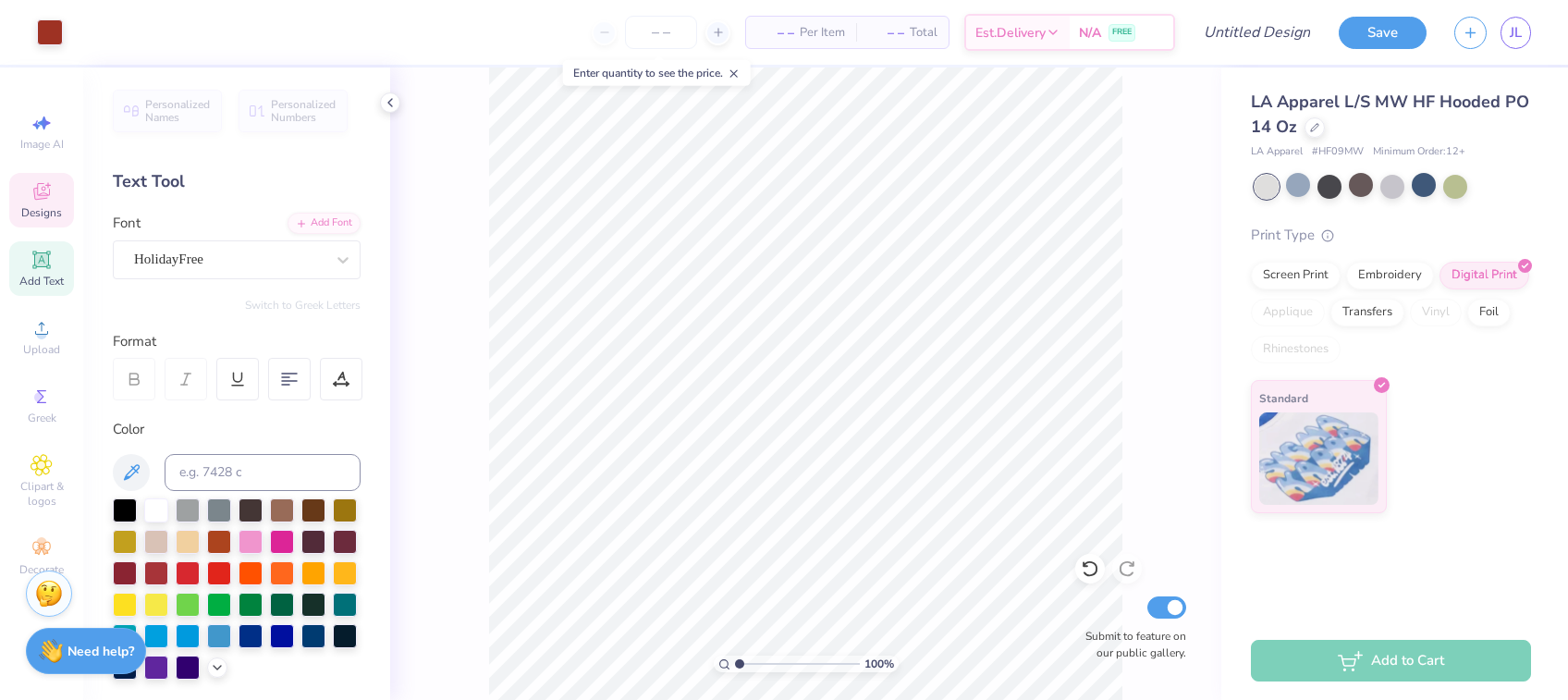 click 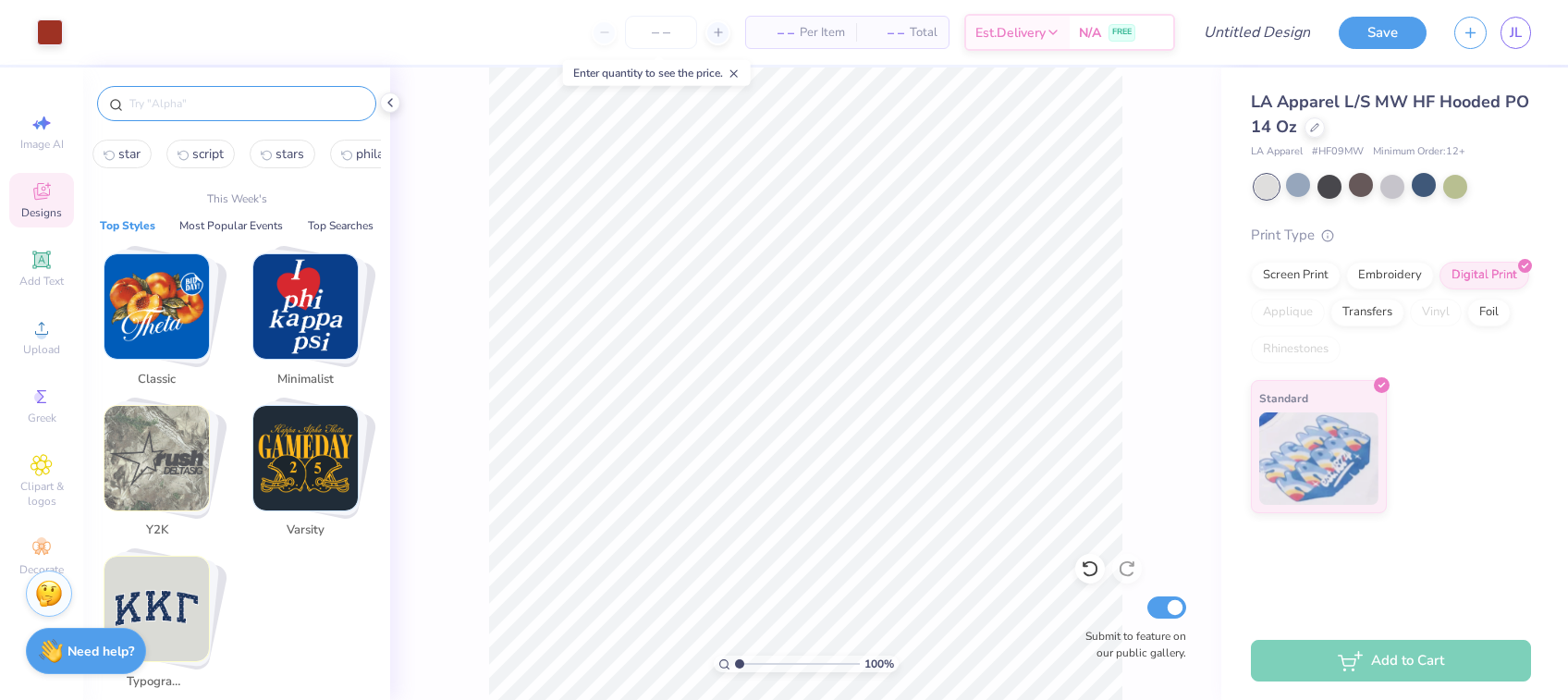 click at bounding box center (246, 104) 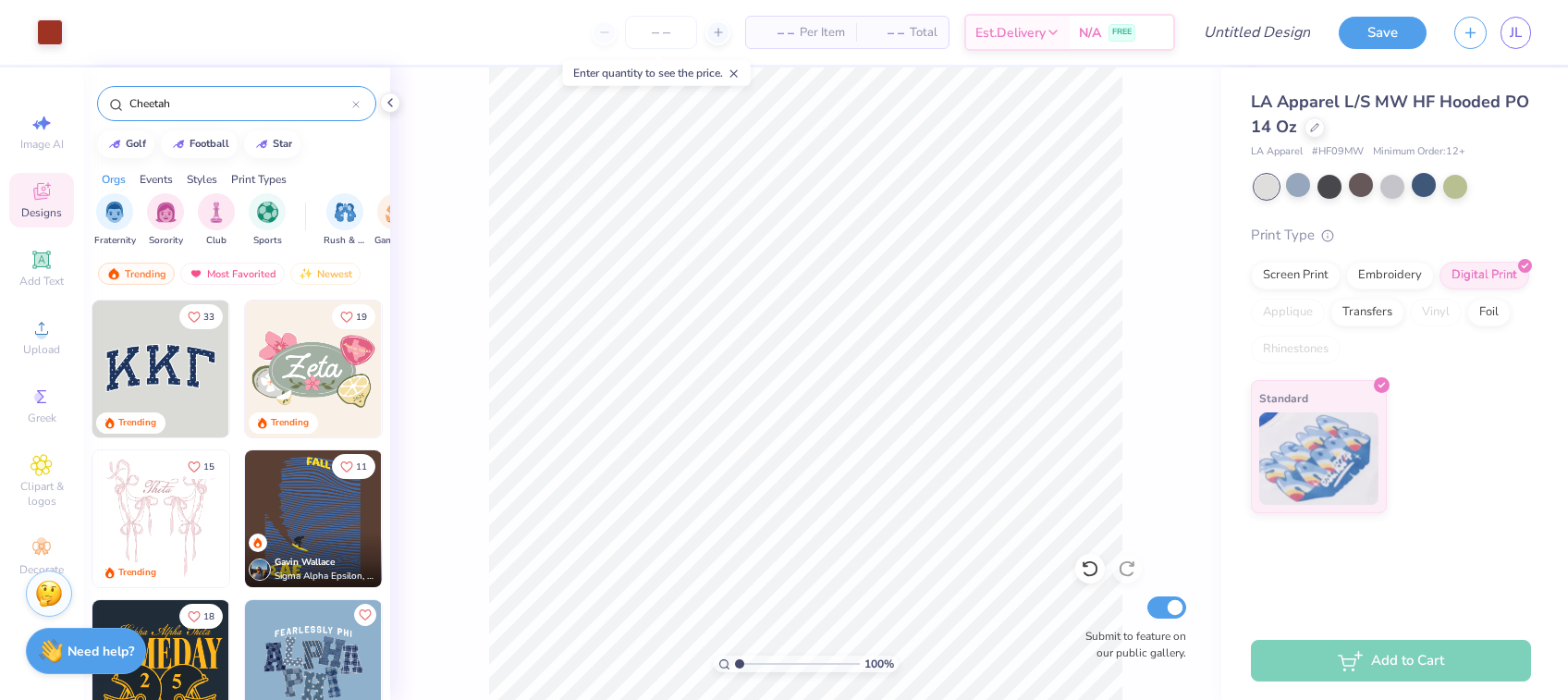 type on "Cheetah" 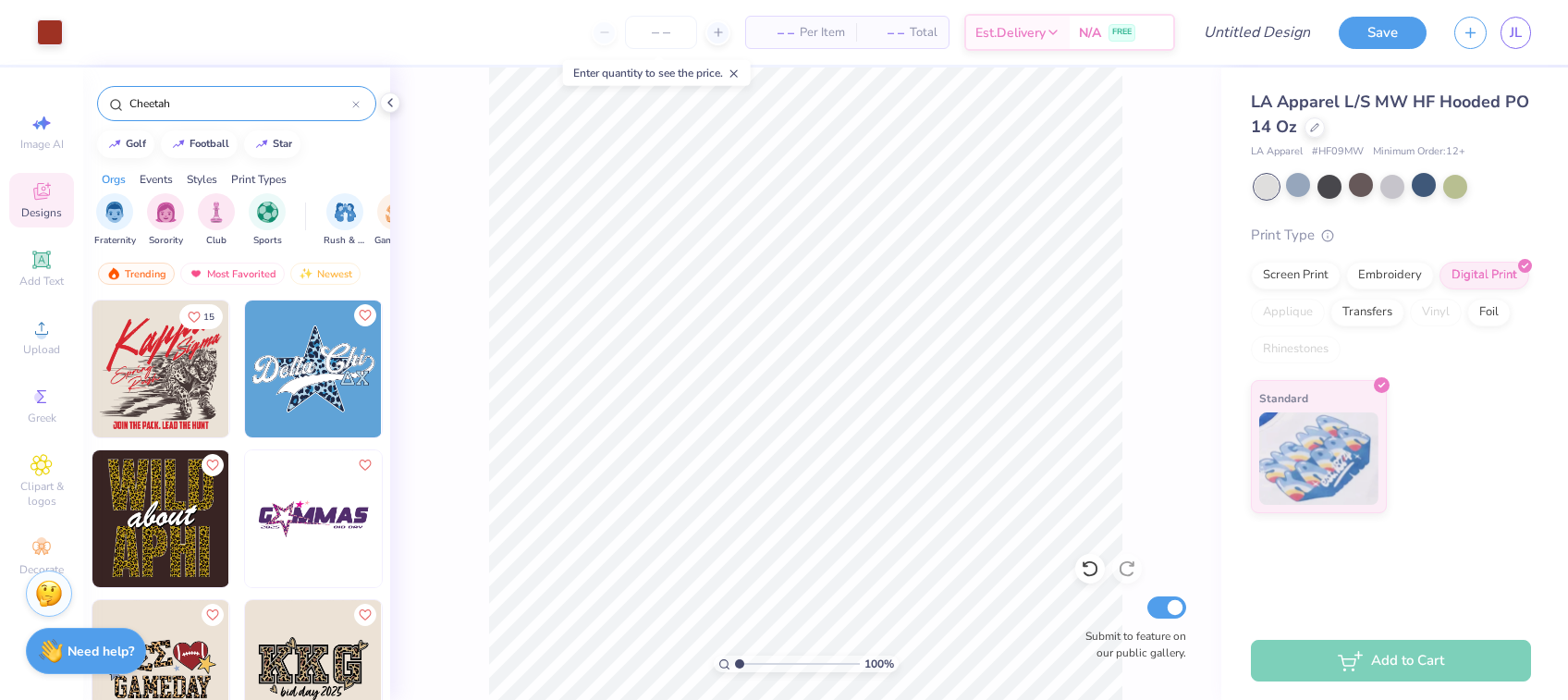 scroll, scrollTop: 1, scrollLeft: 0, axis: vertical 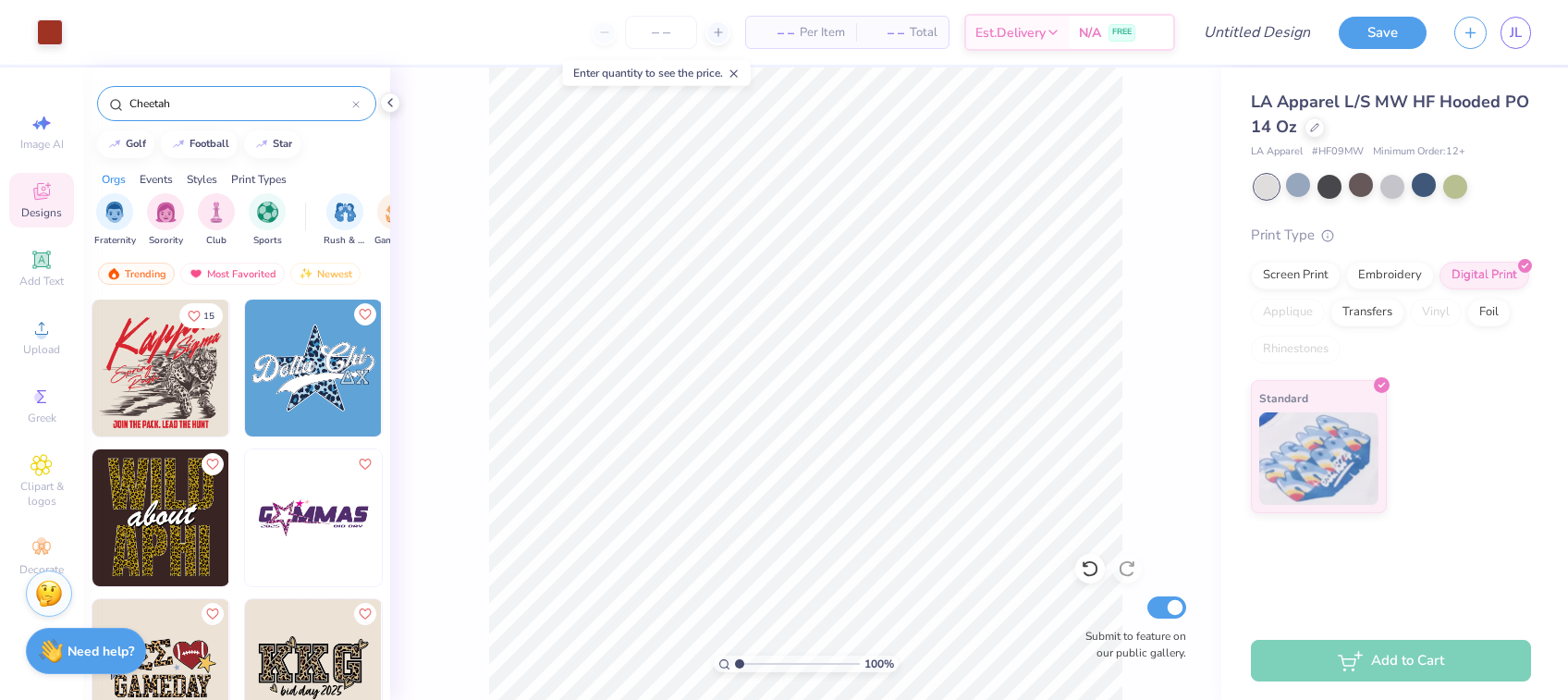 click at bounding box center [161, 368] 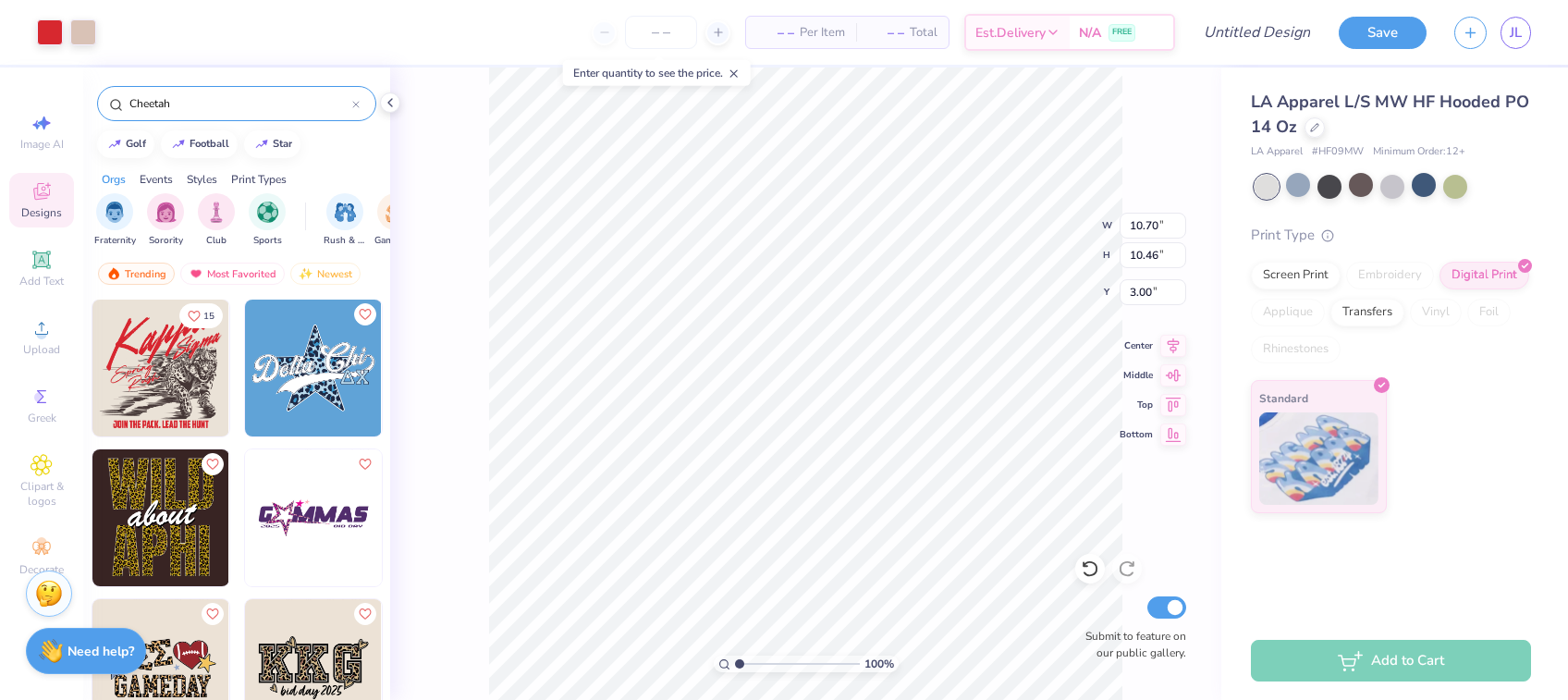 click 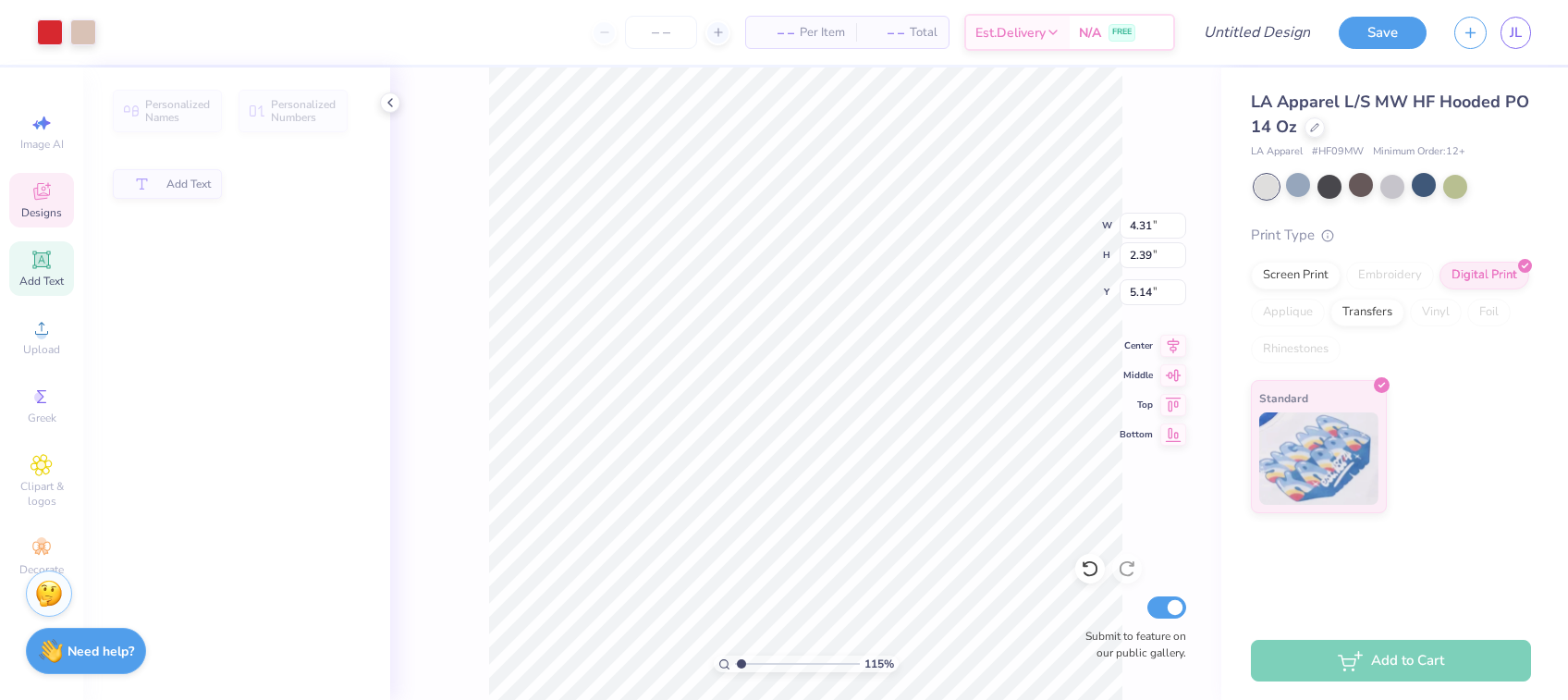 type on "1.14822345771847" 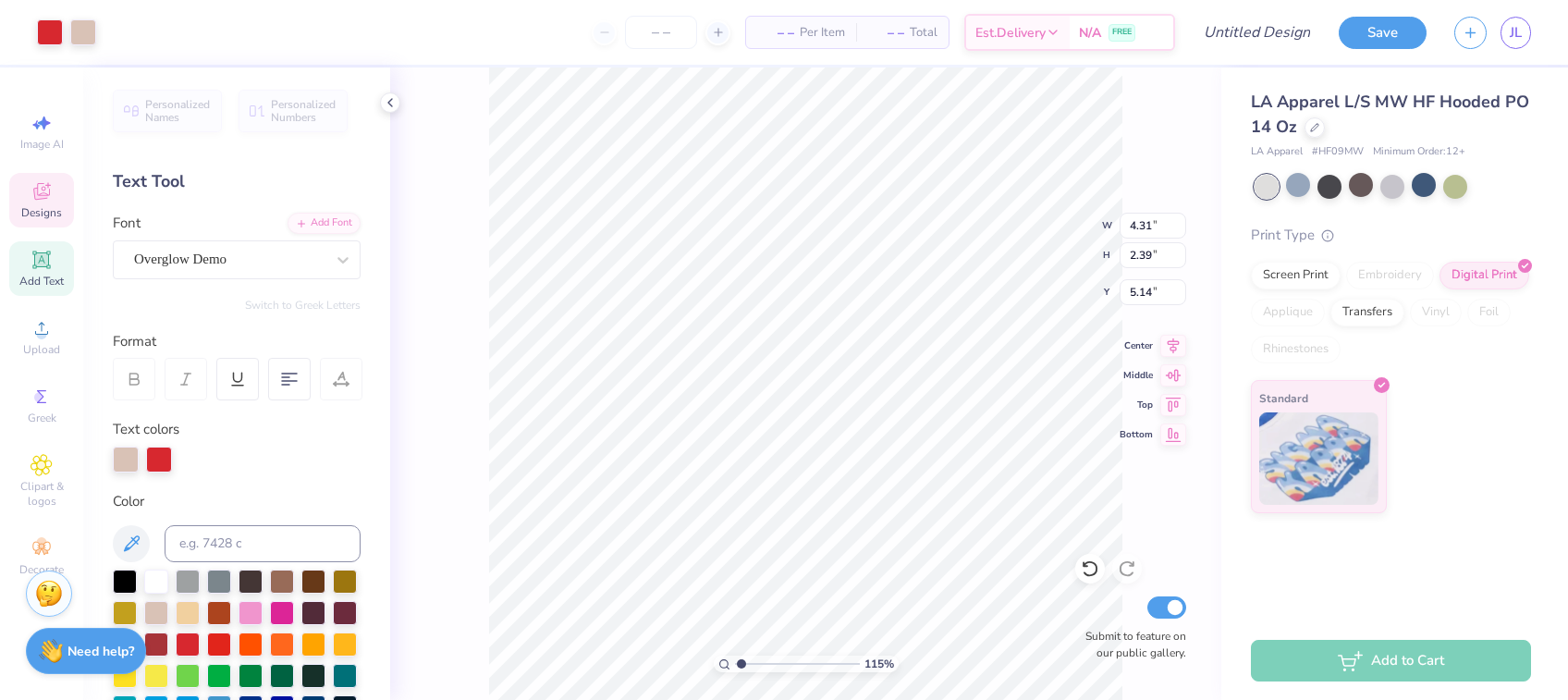scroll, scrollTop: 20, scrollLeft: 2, axis: both 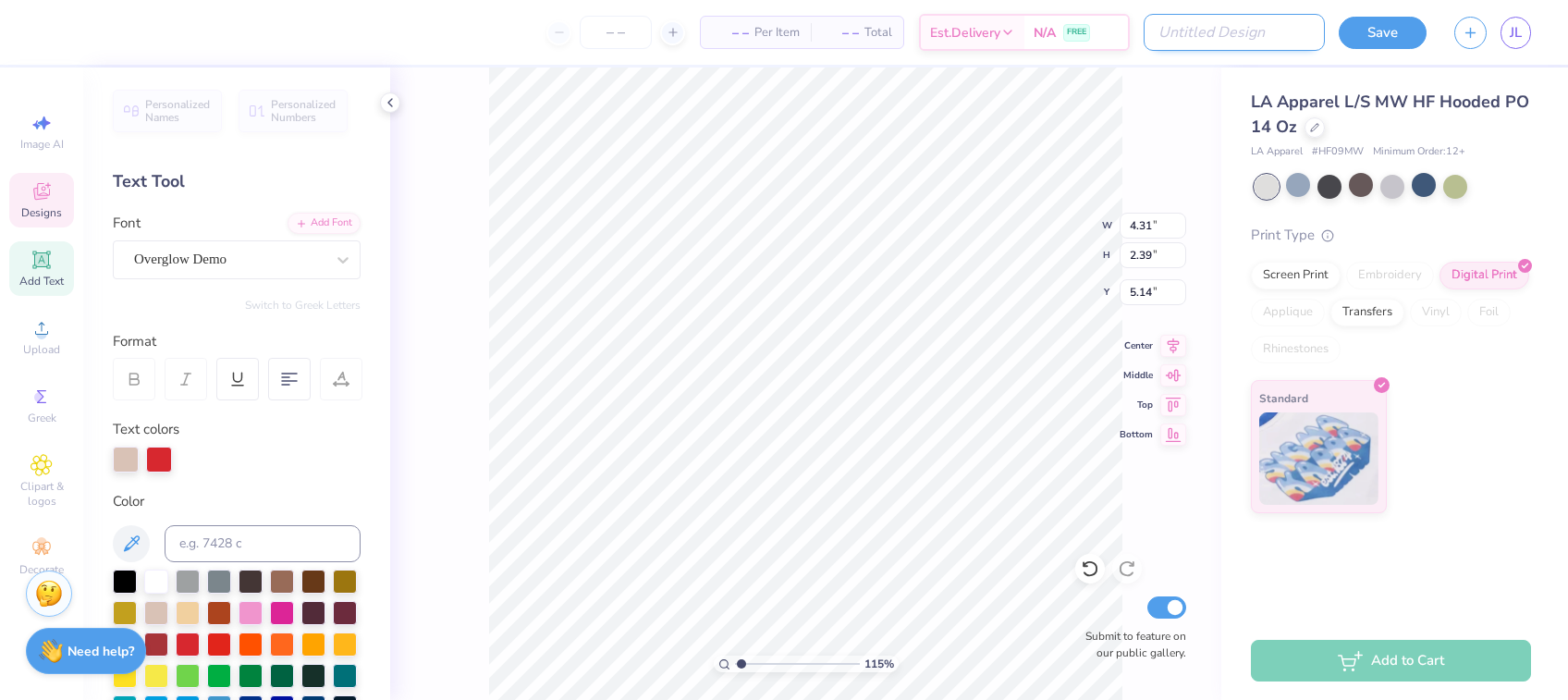 click on "Design Title" at bounding box center [1234, 32] 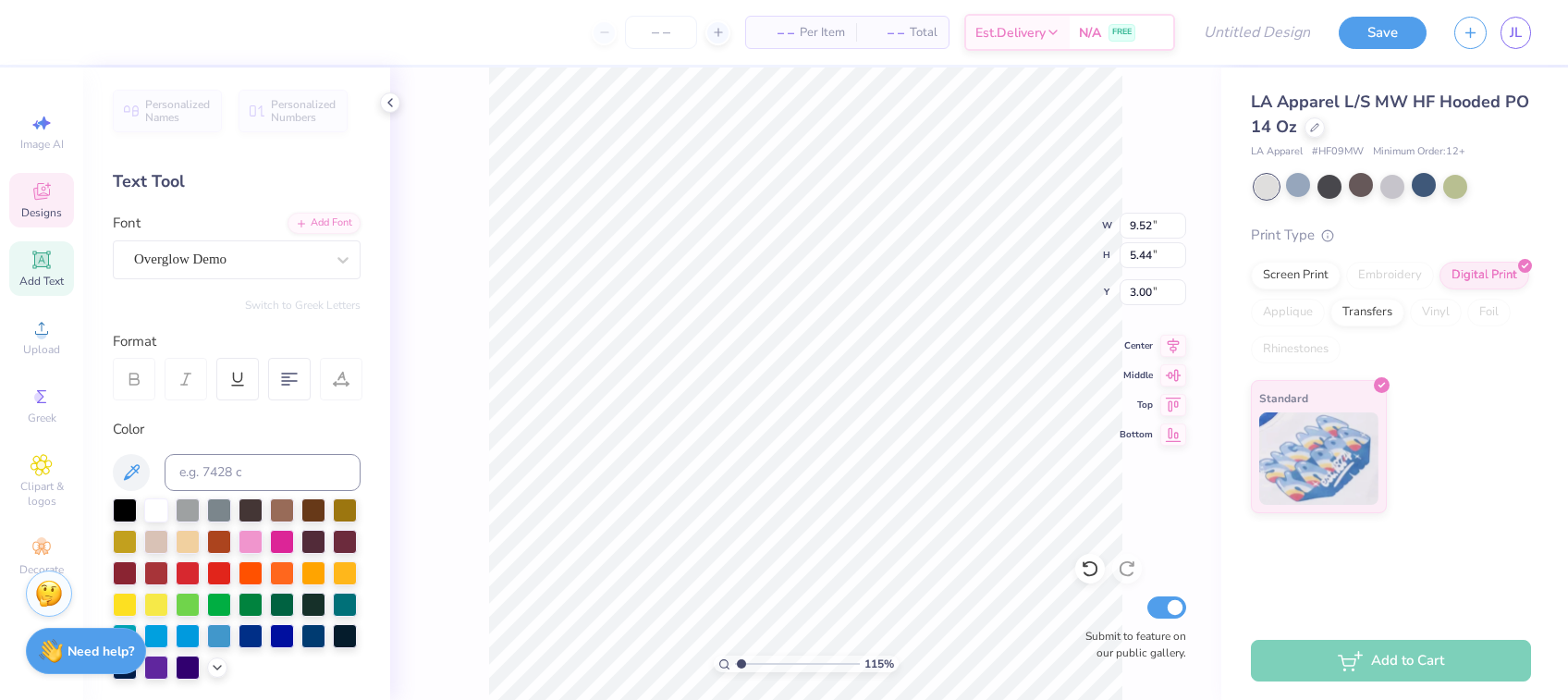 scroll, scrollTop: 20, scrollLeft: 2, axis: both 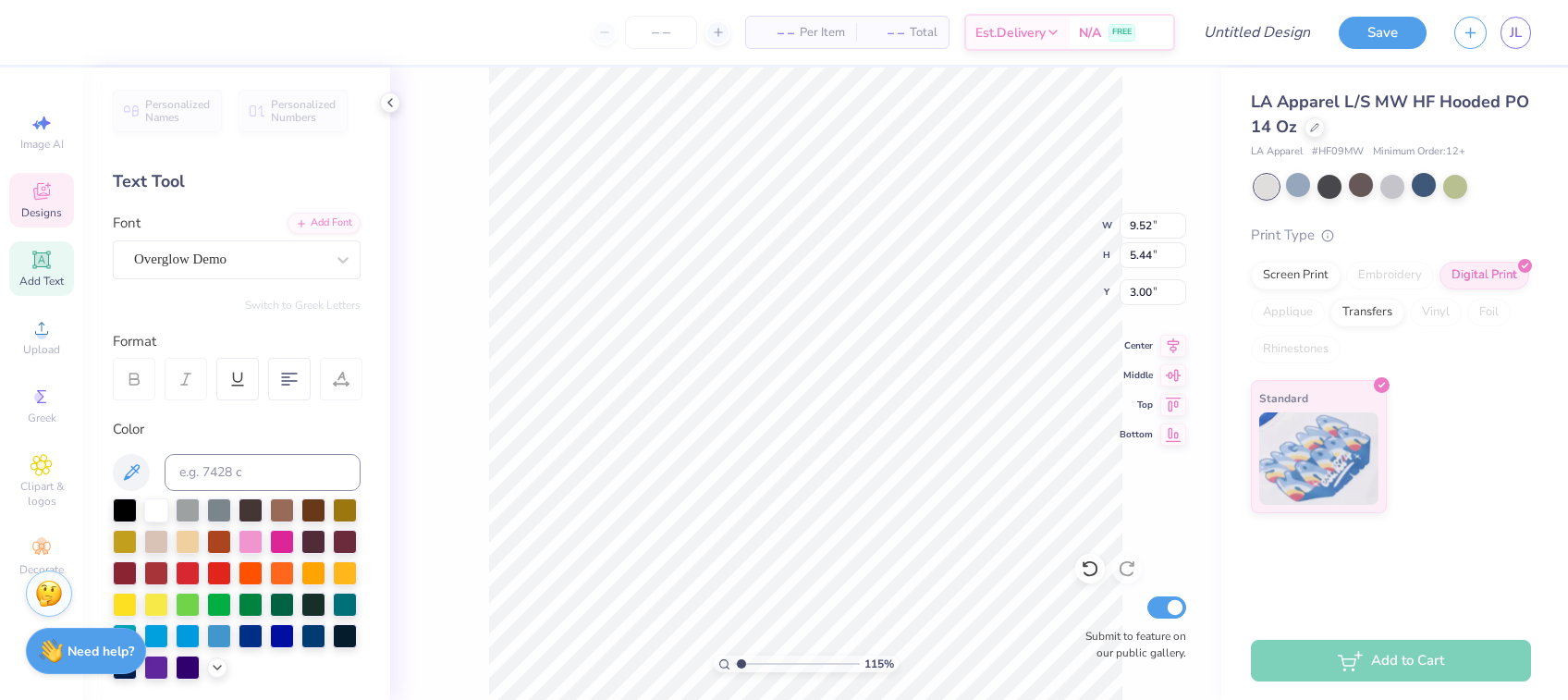 type on "1.14822345771847" 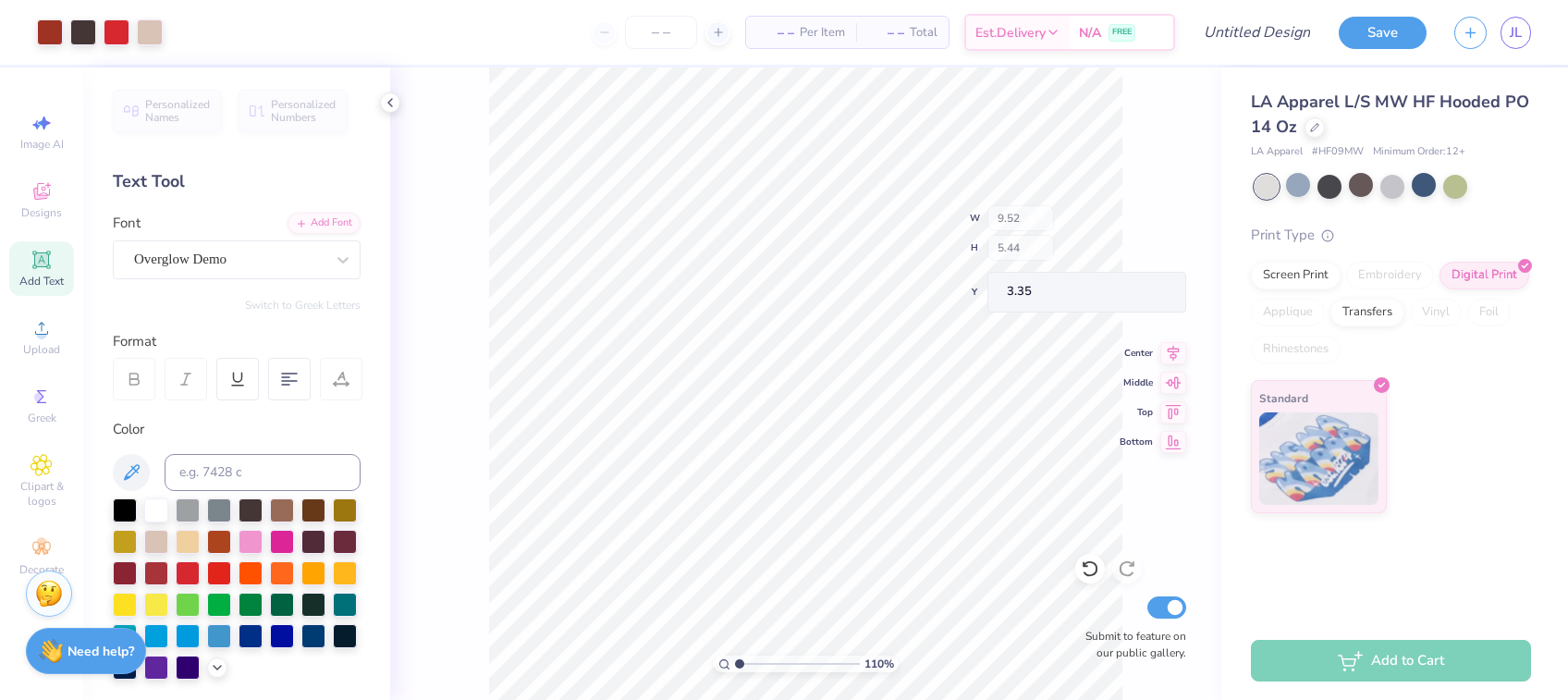 type on "1.09529693028589" 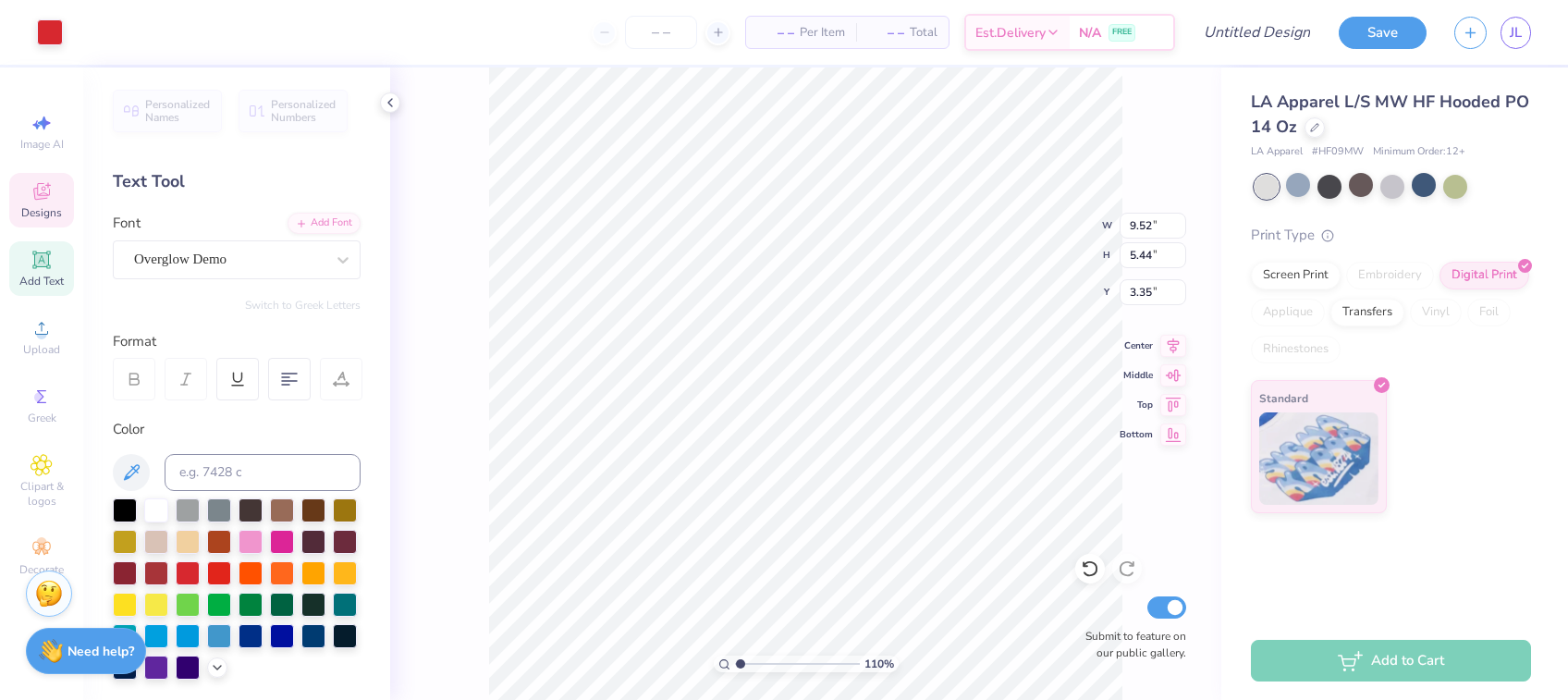 scroll, scrollTop: 20, scrollLeft: 2, axis: both 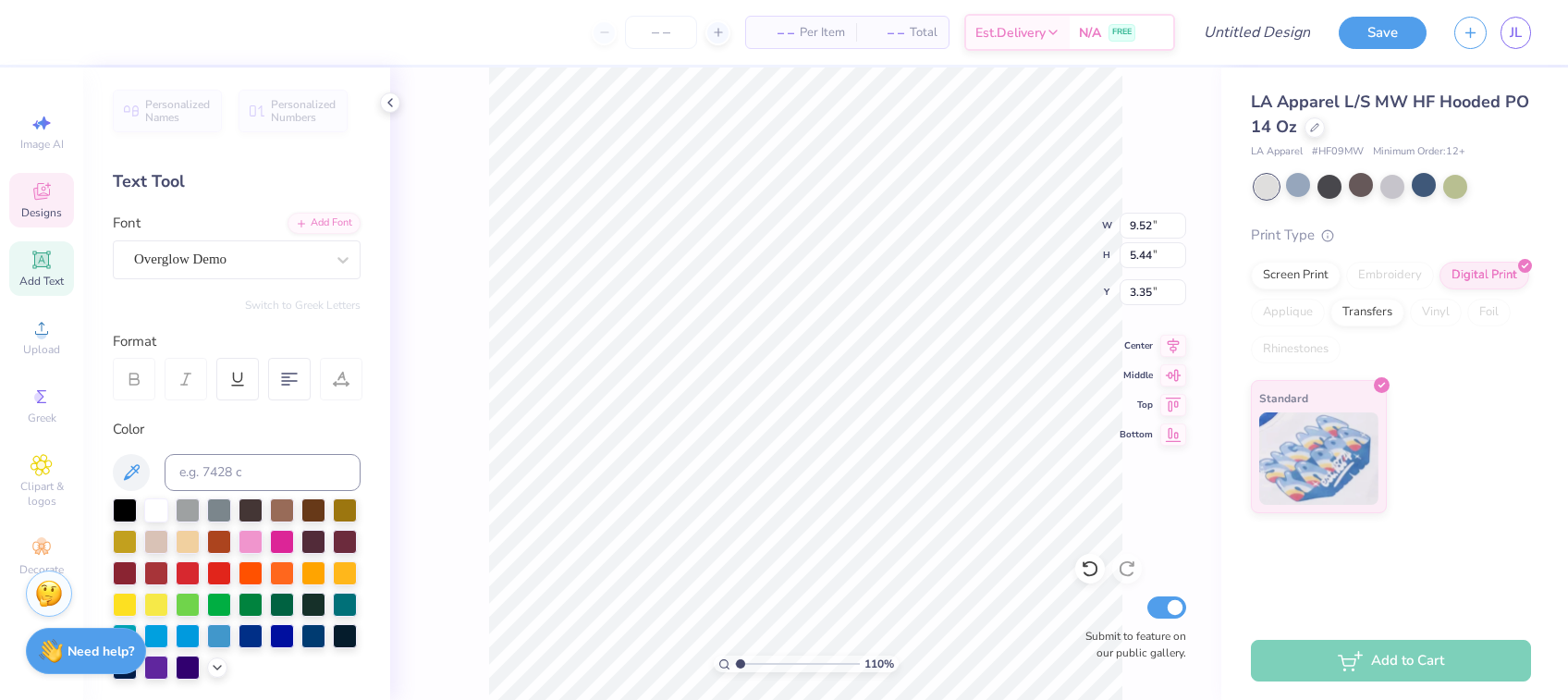 type on "1.09529693028589" 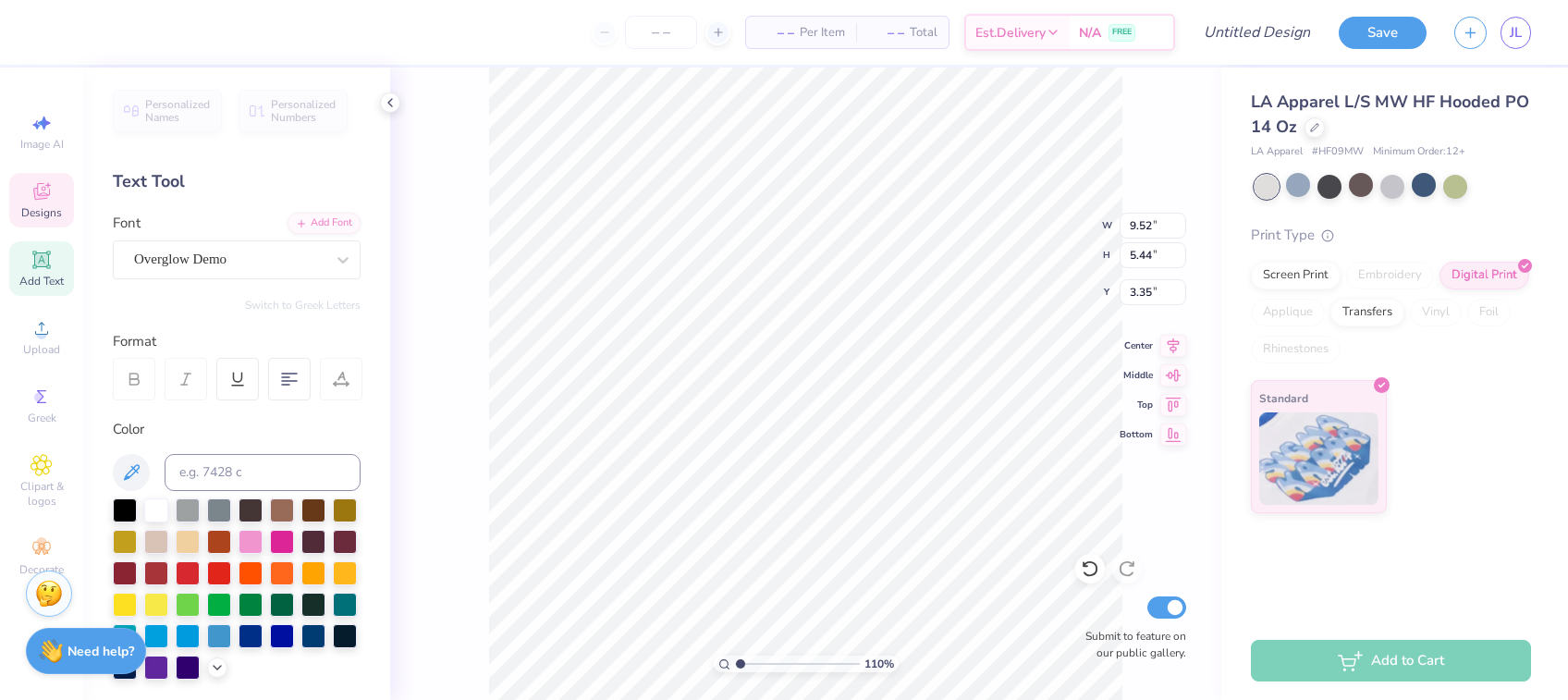 click on "110  % W 9.52 9.52 " H 5.44 5.44 " Y 3.35 3.35 " Center Middle Top Bottom Submit to feature on our public gallery." at bounding box center [805, 384] 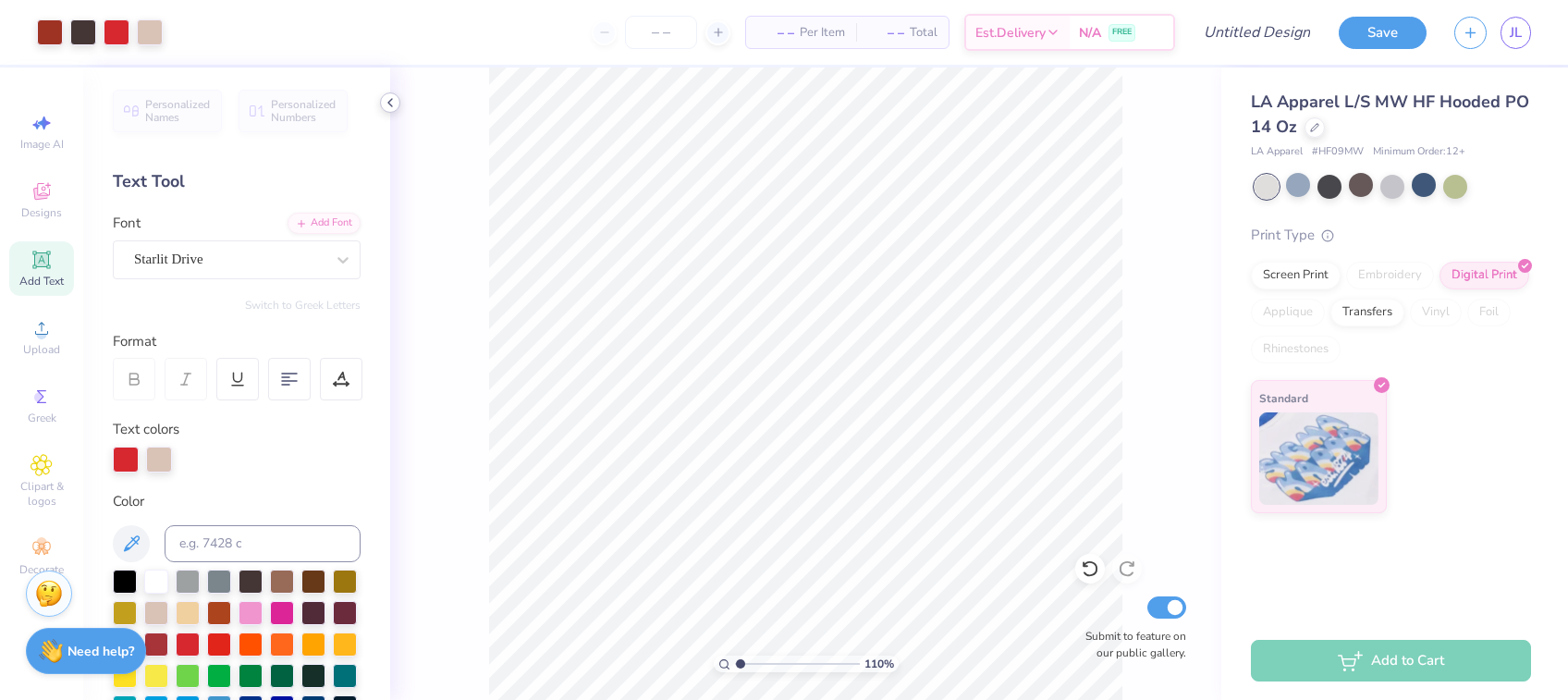 click 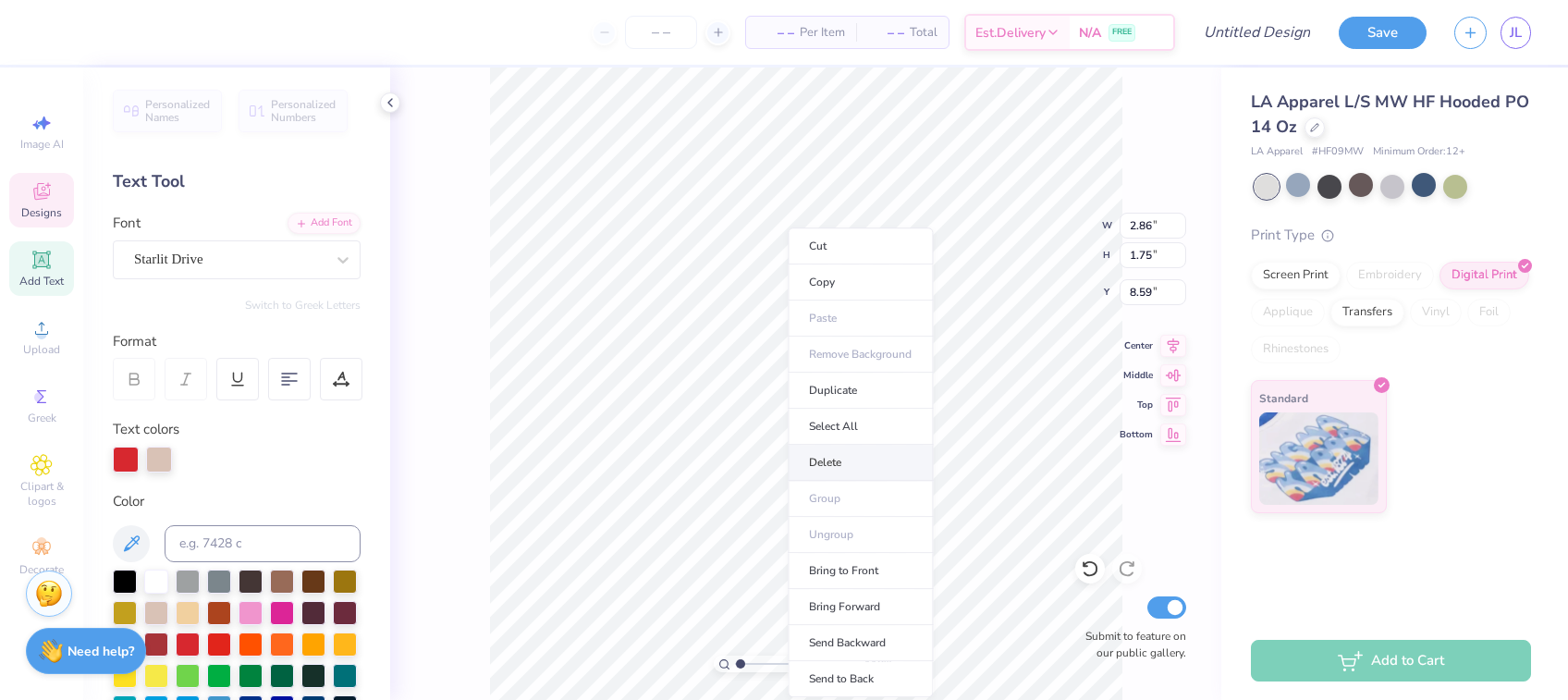 type on "1" 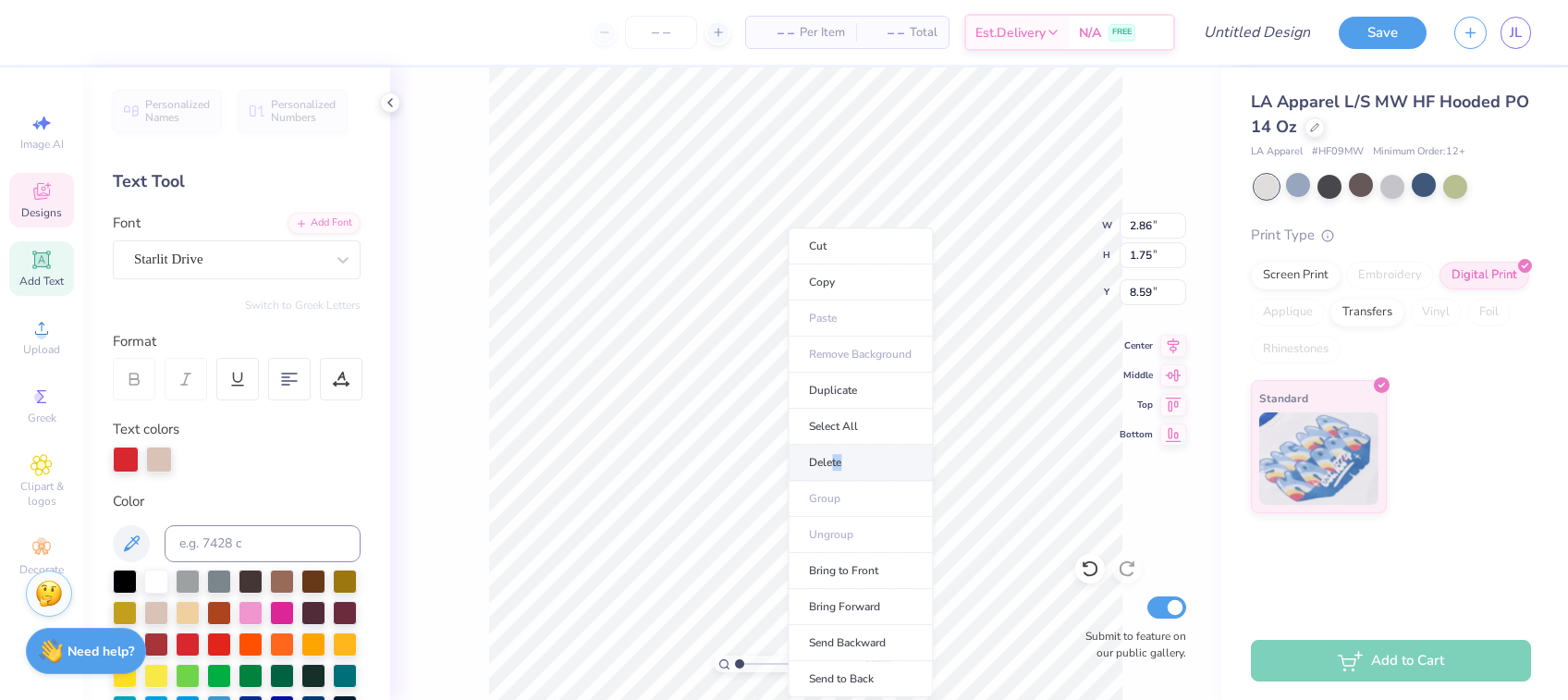 drag, startPoint x: 827, startPoint y: 467, endPoint x: 844, endPoint y: 454, distance: 21.400935 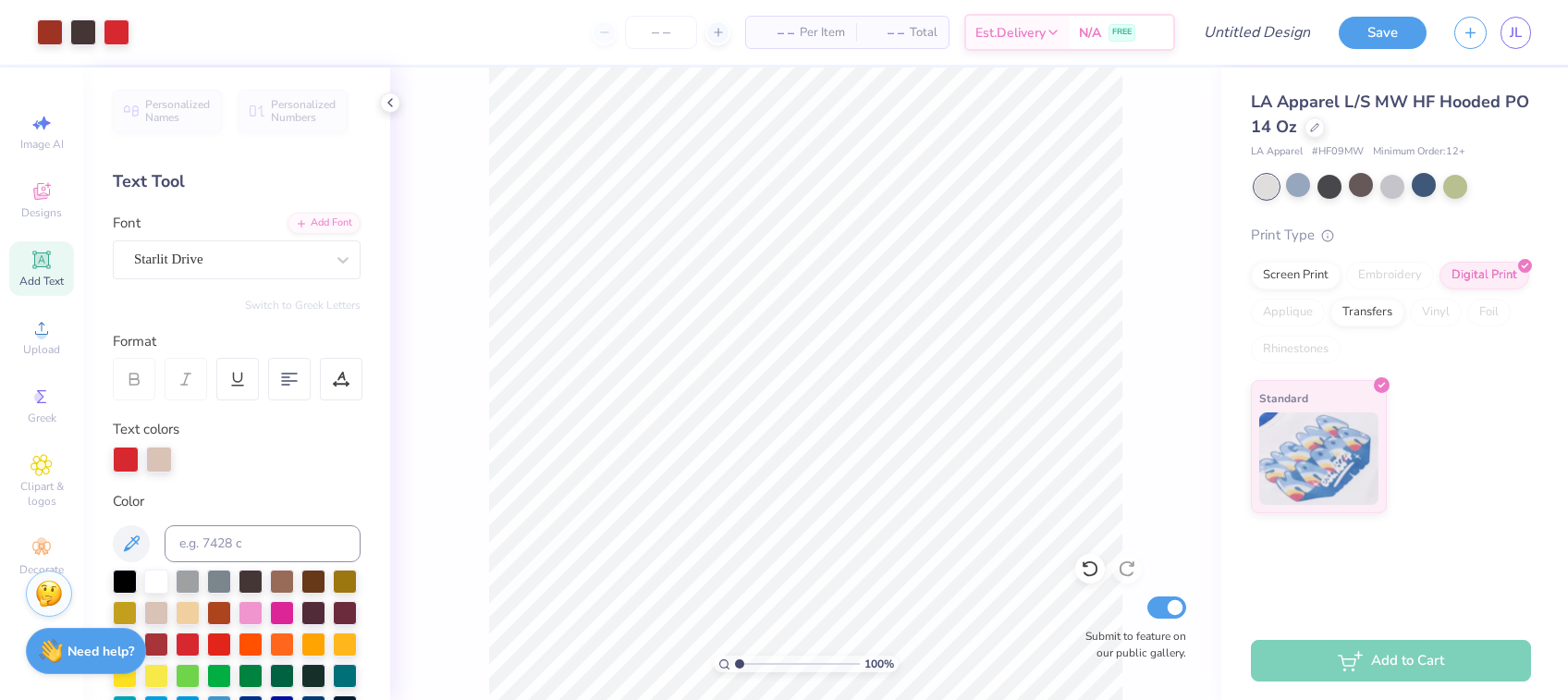 drag, startPoint x: 844, startPoint y: 454, endPoint x: 1154, endPoint y: 287, distance: 352.12072 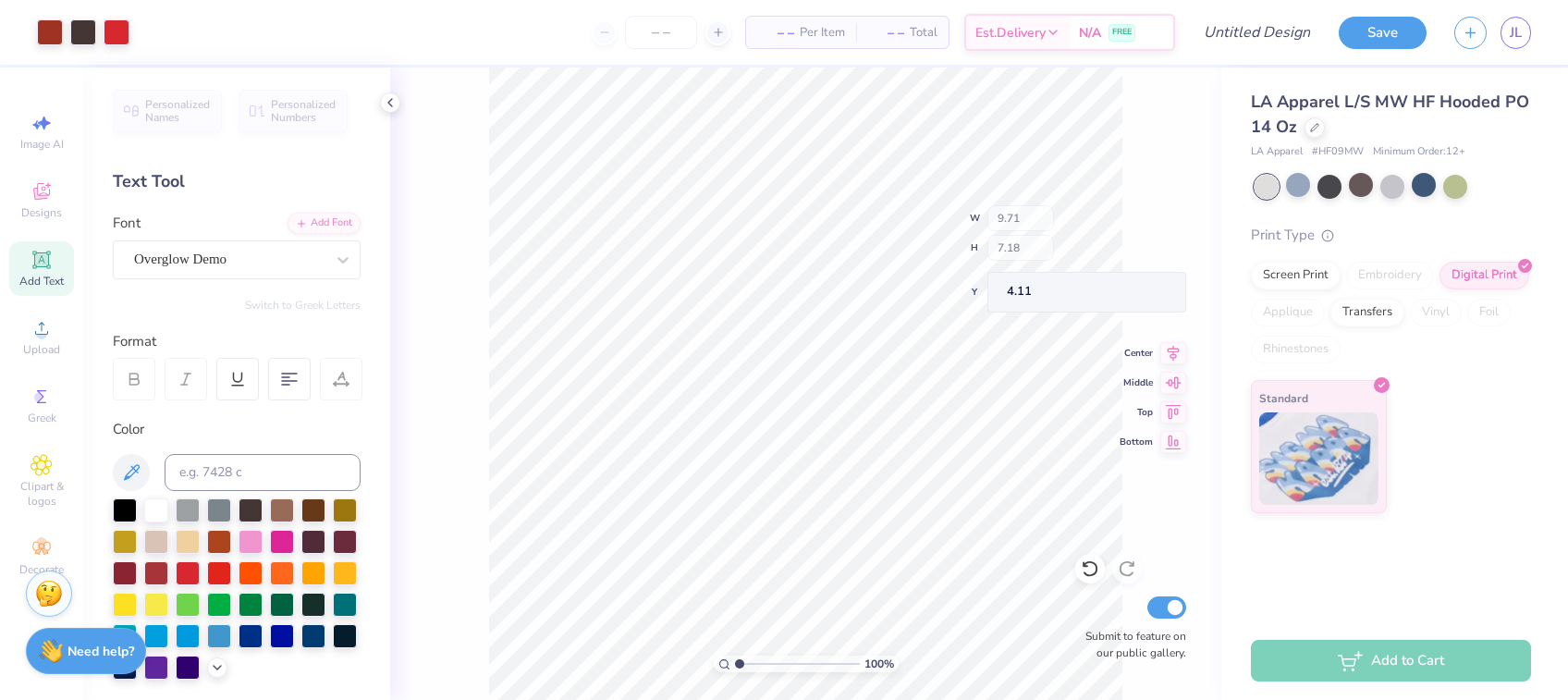 type on "4.11" 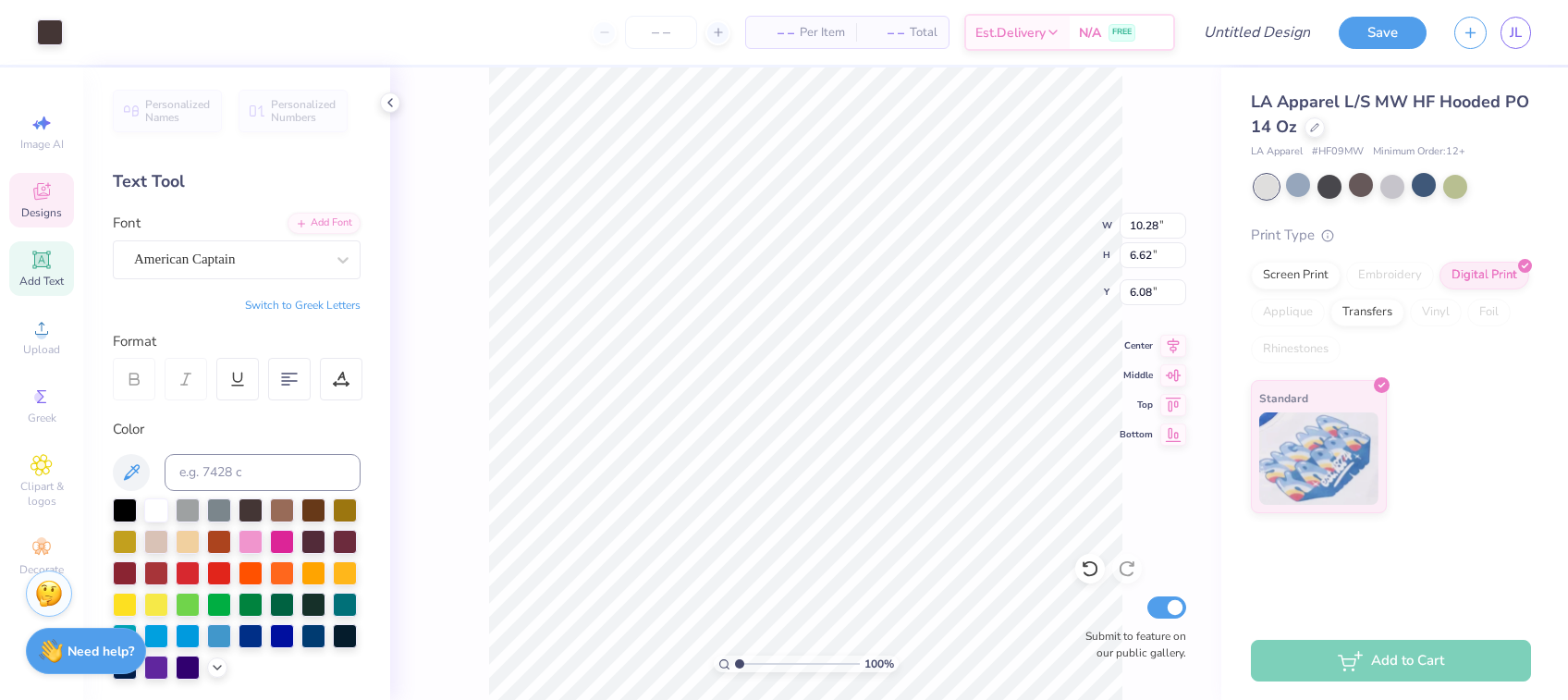 type on "10.28" 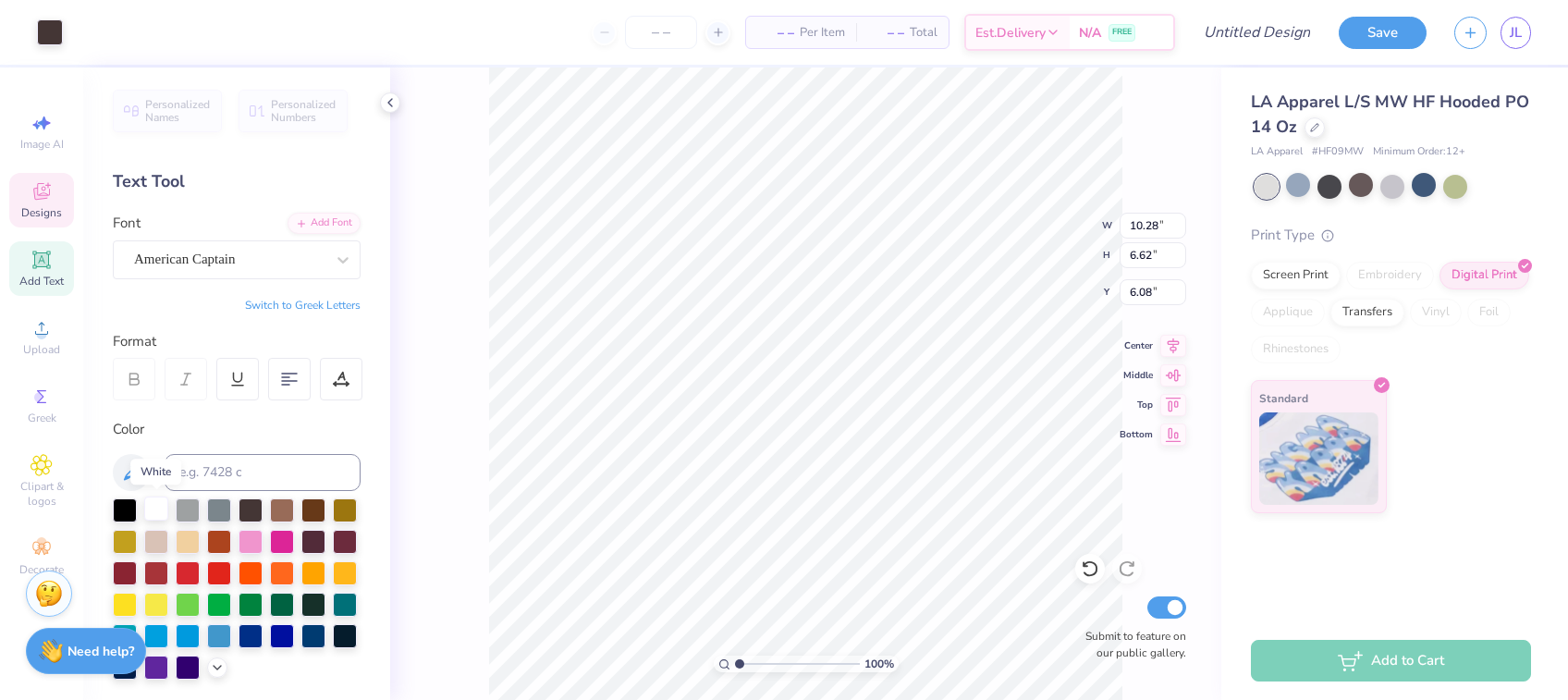 click at bounding box center (156, 509) 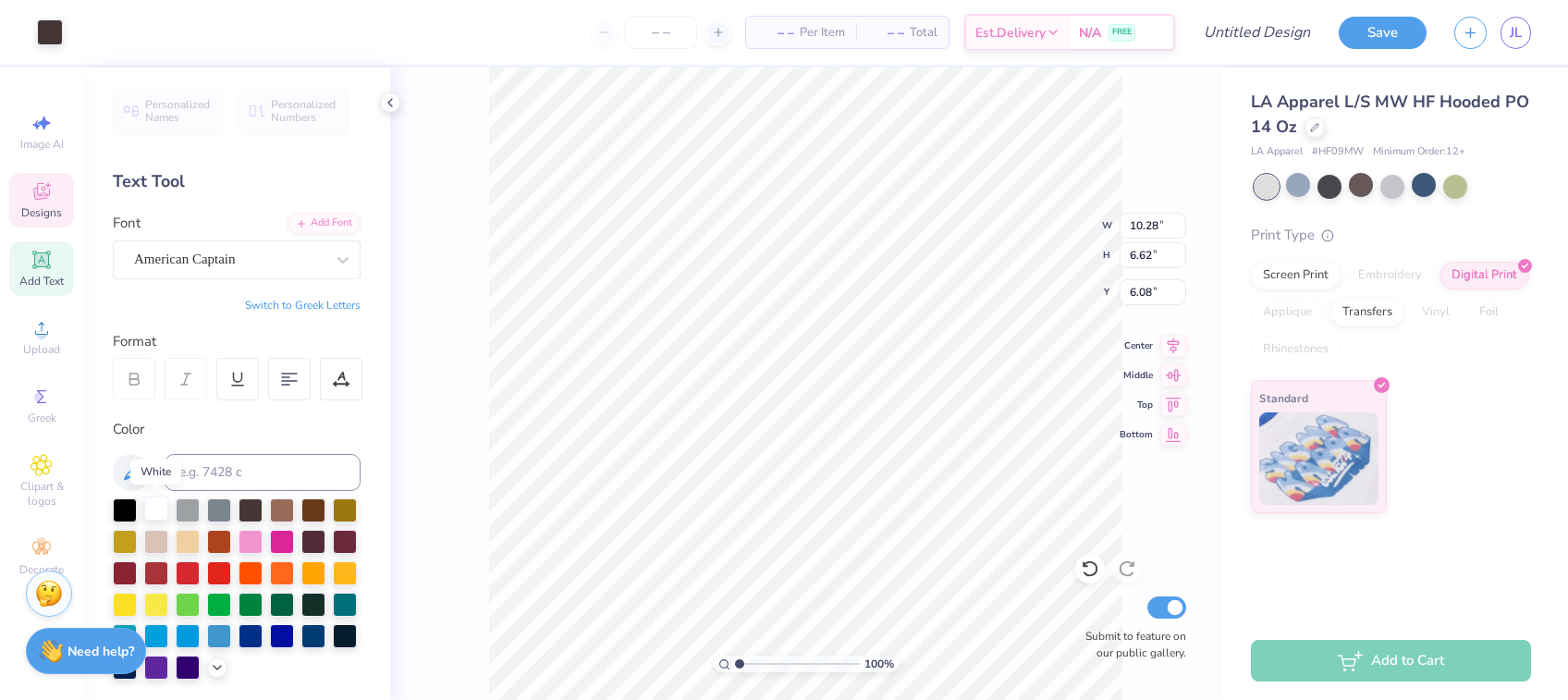 click at bounding box center [156, 509] 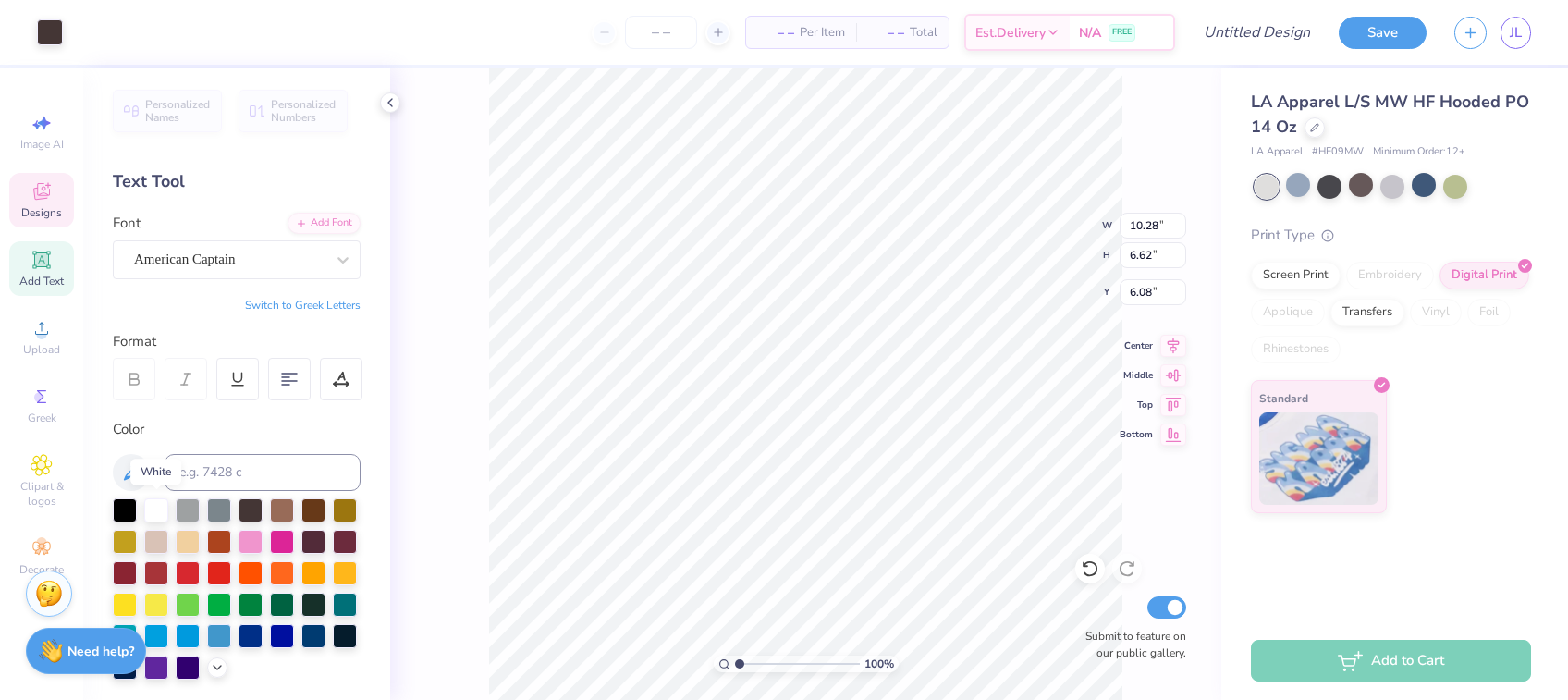 click on "100  % W 10.28 10.28 " H 6.62 6.62 " Y 6.08 6.08 " Center Middle Top Bottom Submit to feature on our public gallery." at bounding box center [805, 384] 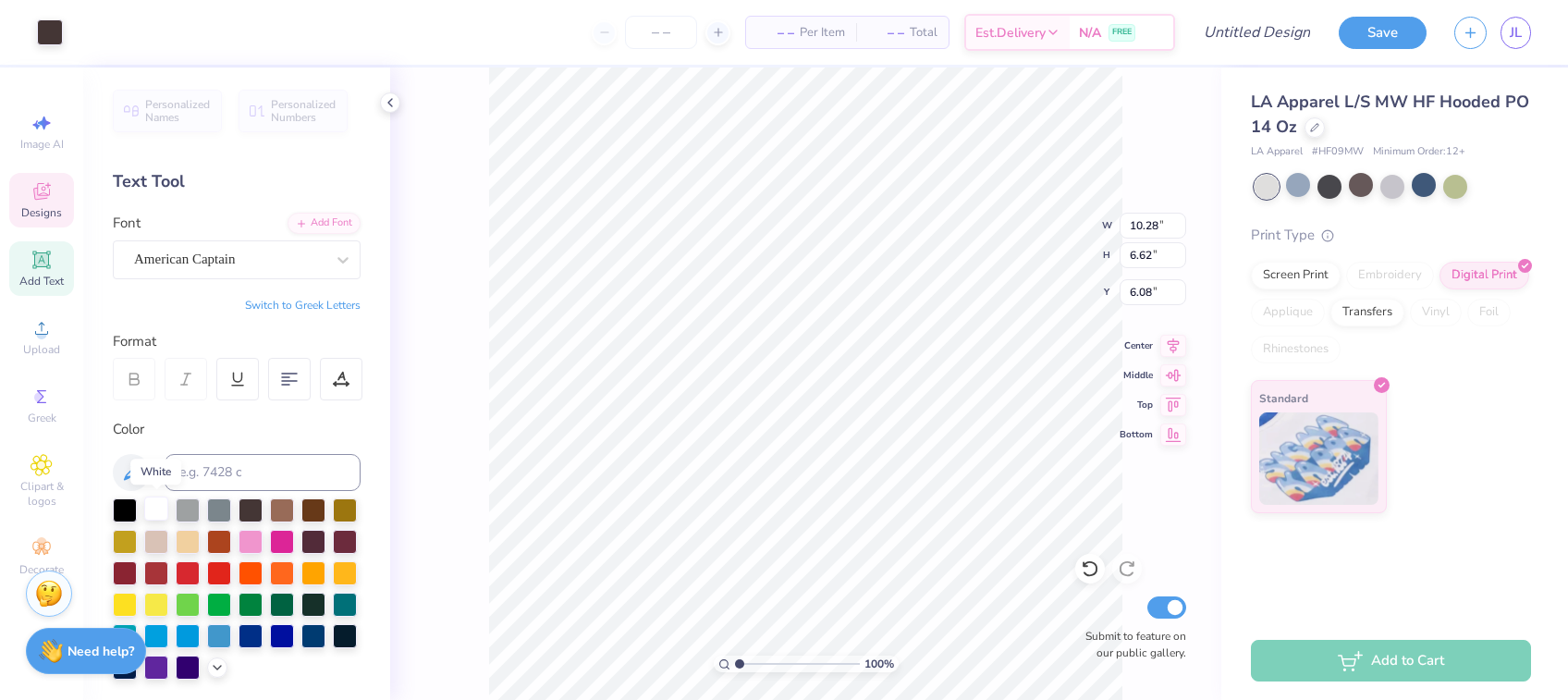 click at bounding box center (156, 509) 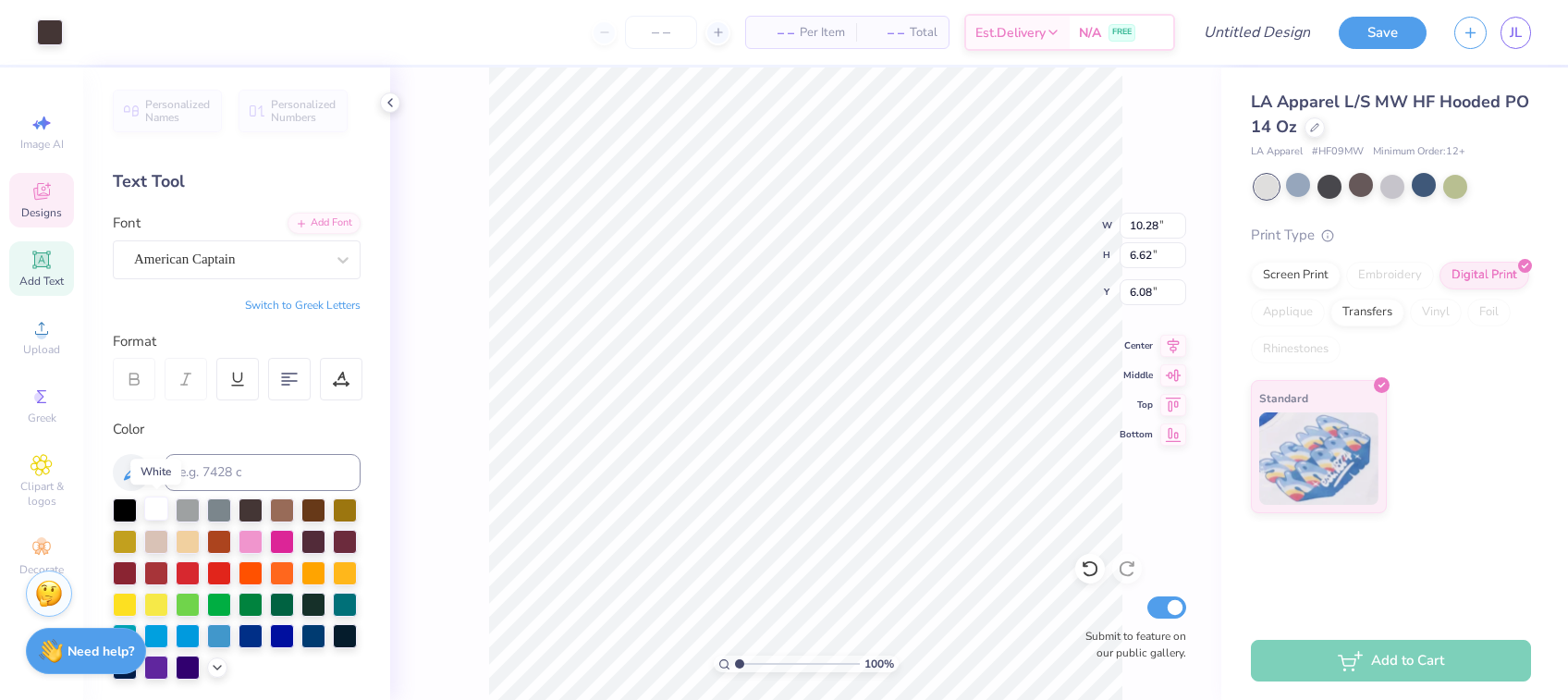 click at bounding box center [156, 509] 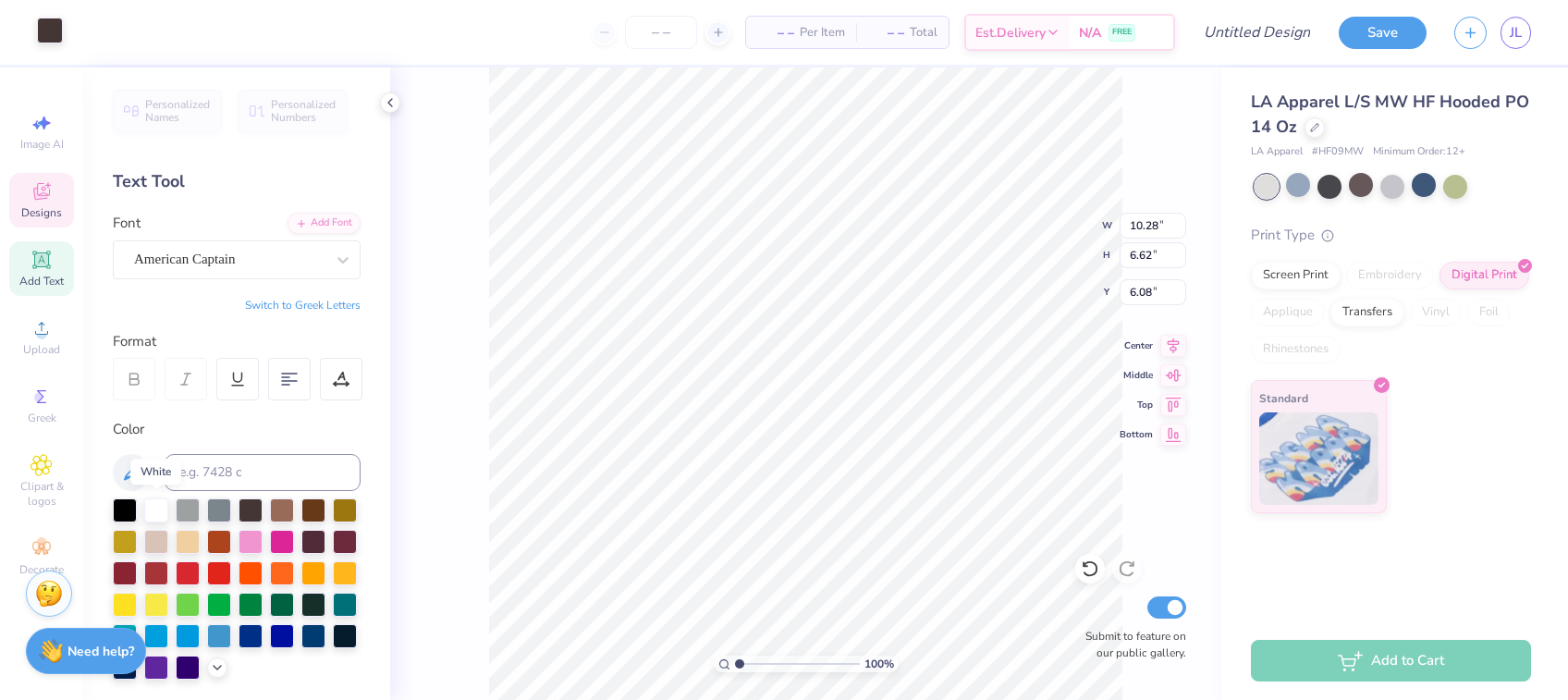 click at bounding box center (50, 31) 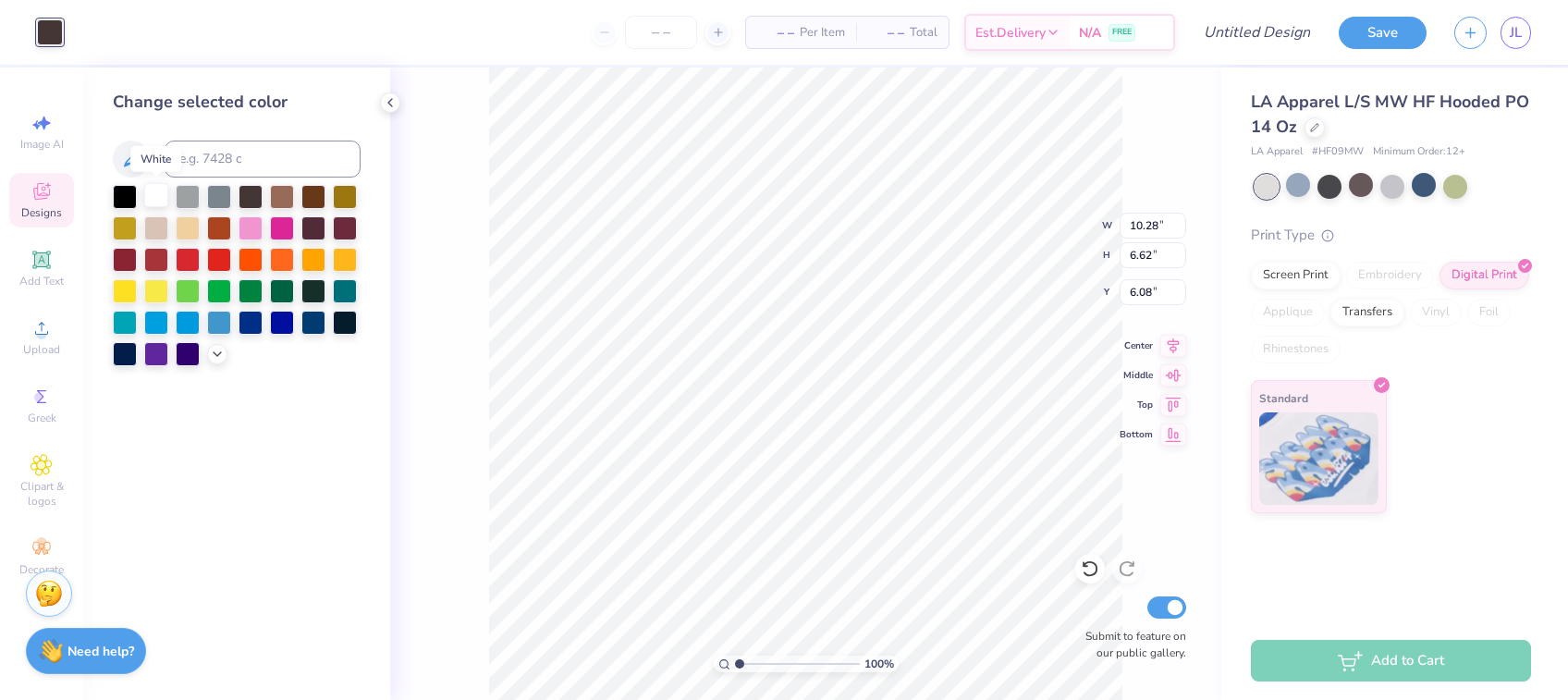 click at bounding box center [156, 195] 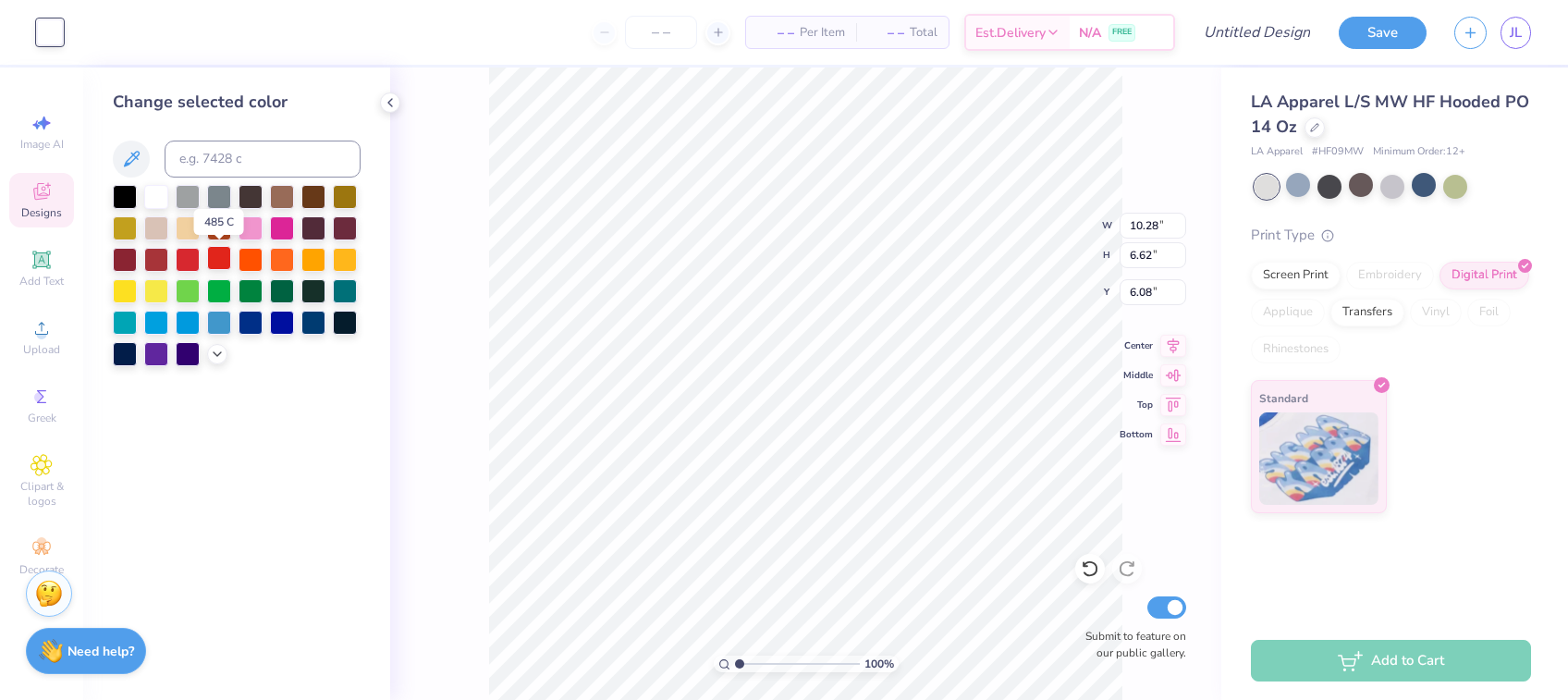 click at bounding box center (219, 258) 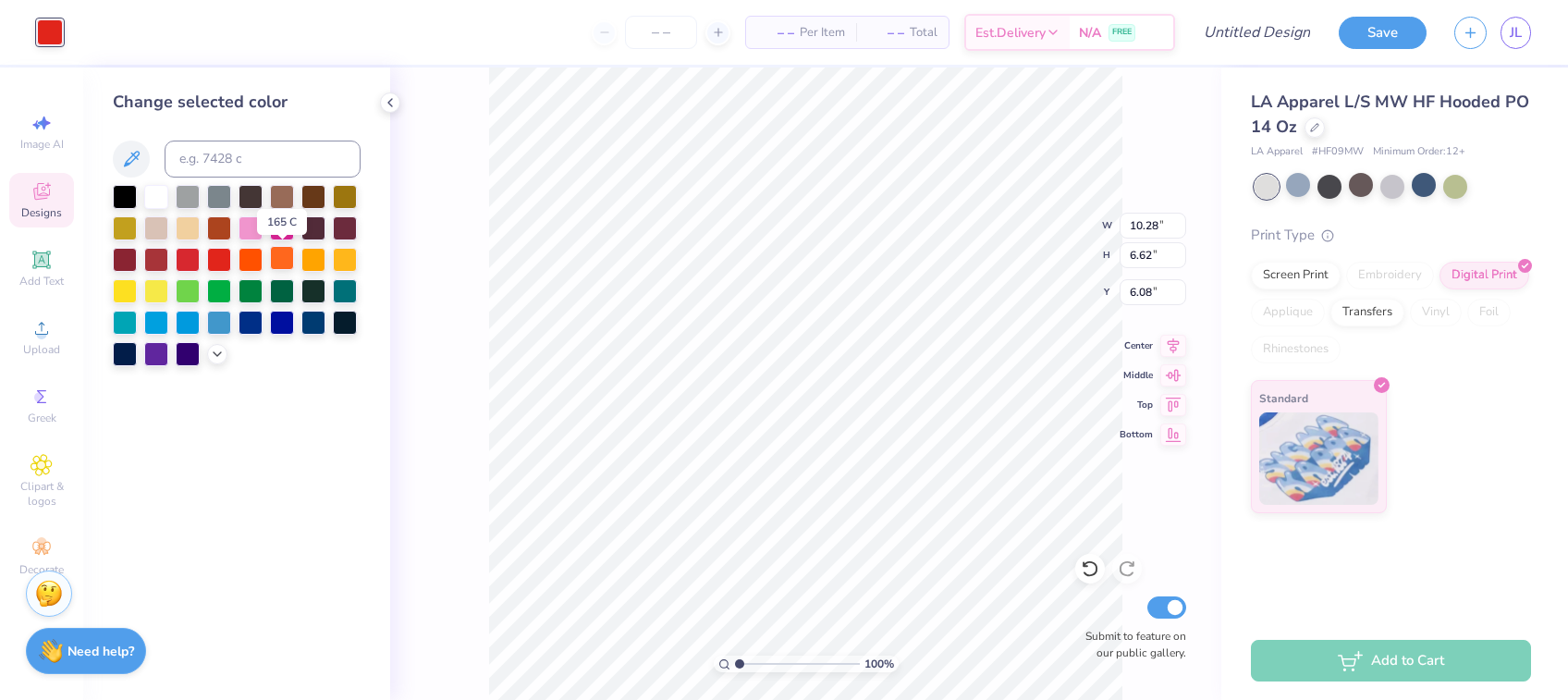 click at bounding box center (282, 258) 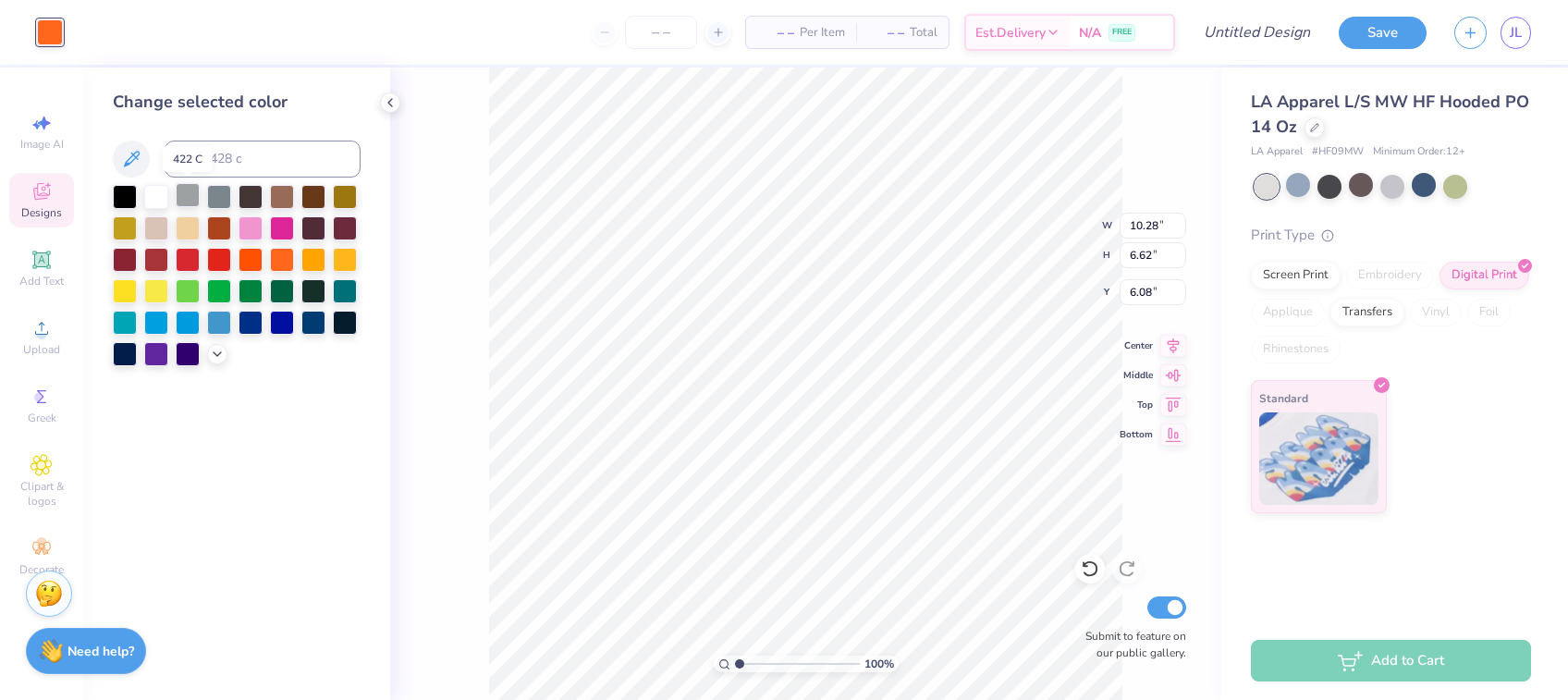 click at bounding box center [188, 195] 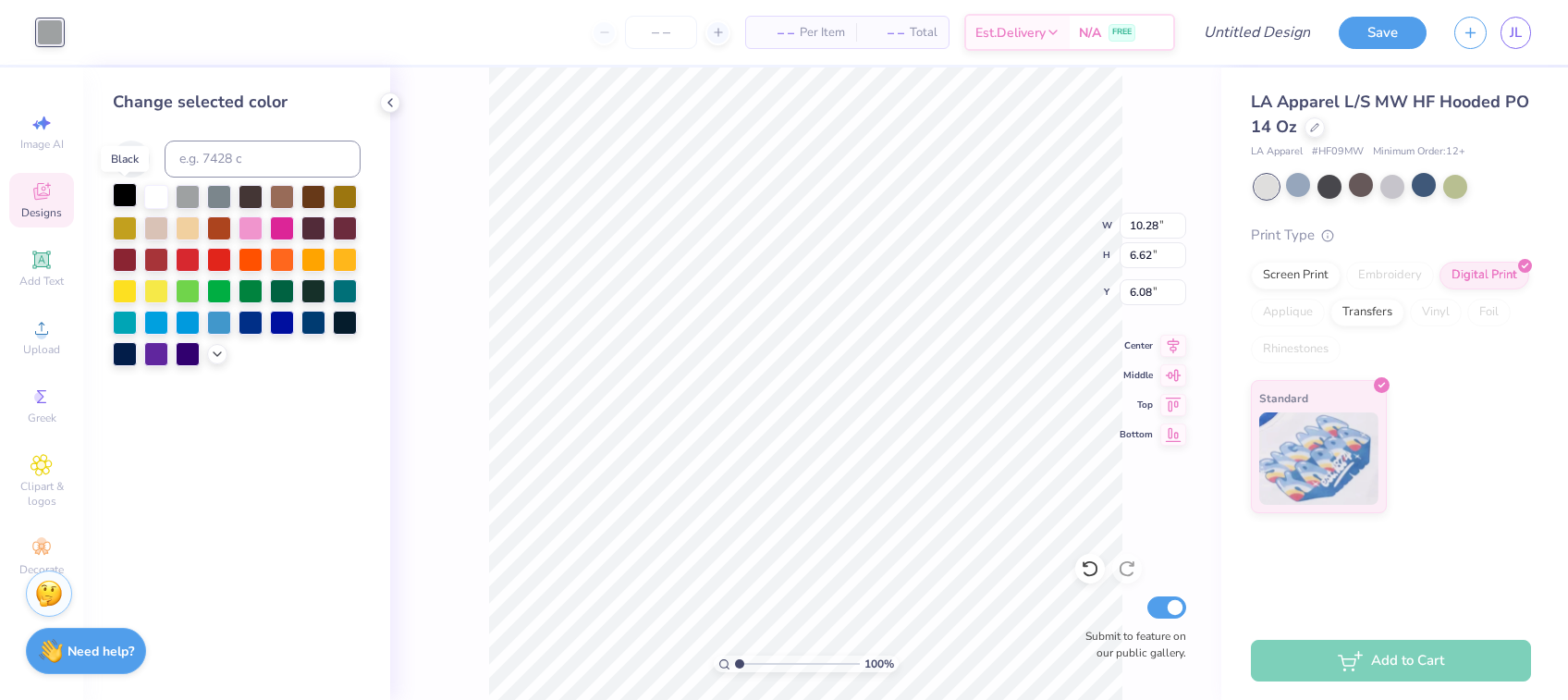 click at bounding box center (125, 195) 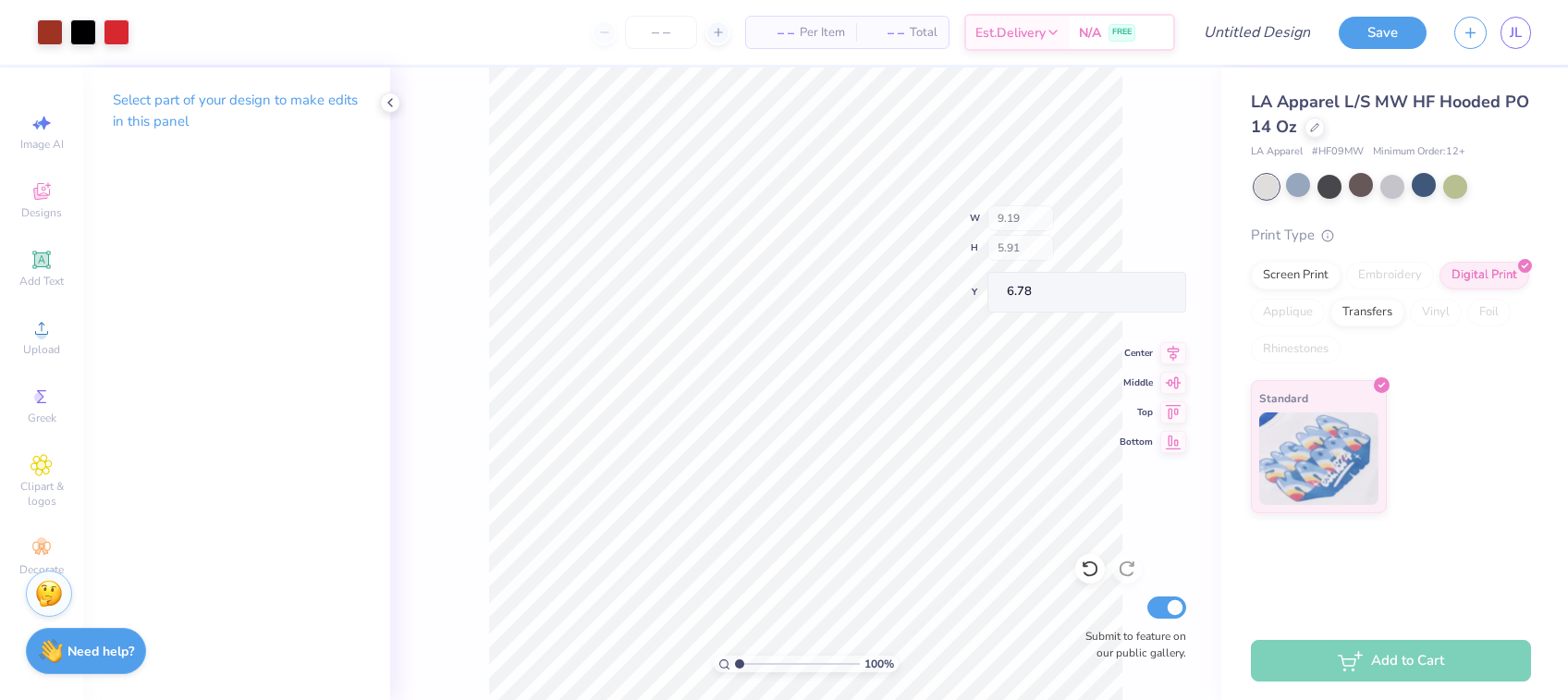 type on "9.19" 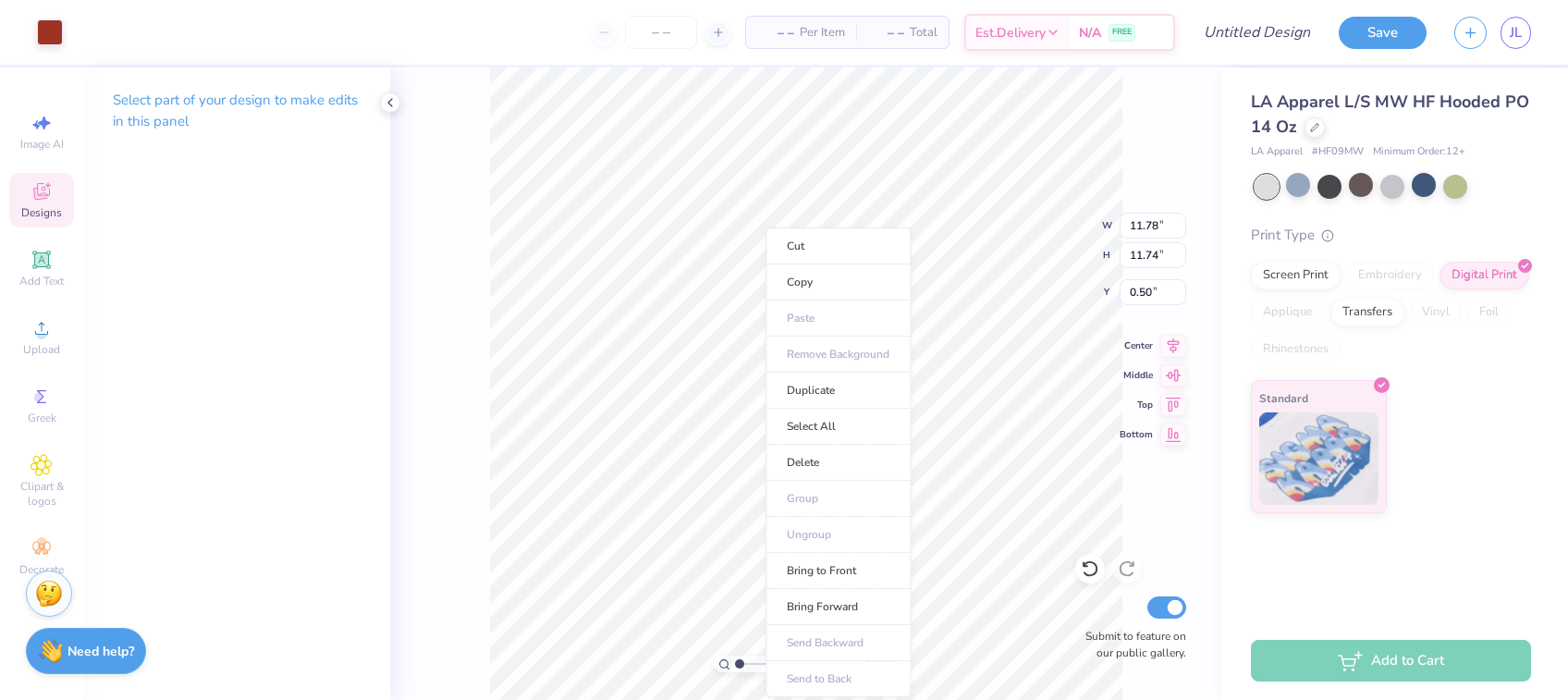 type on "11.78" 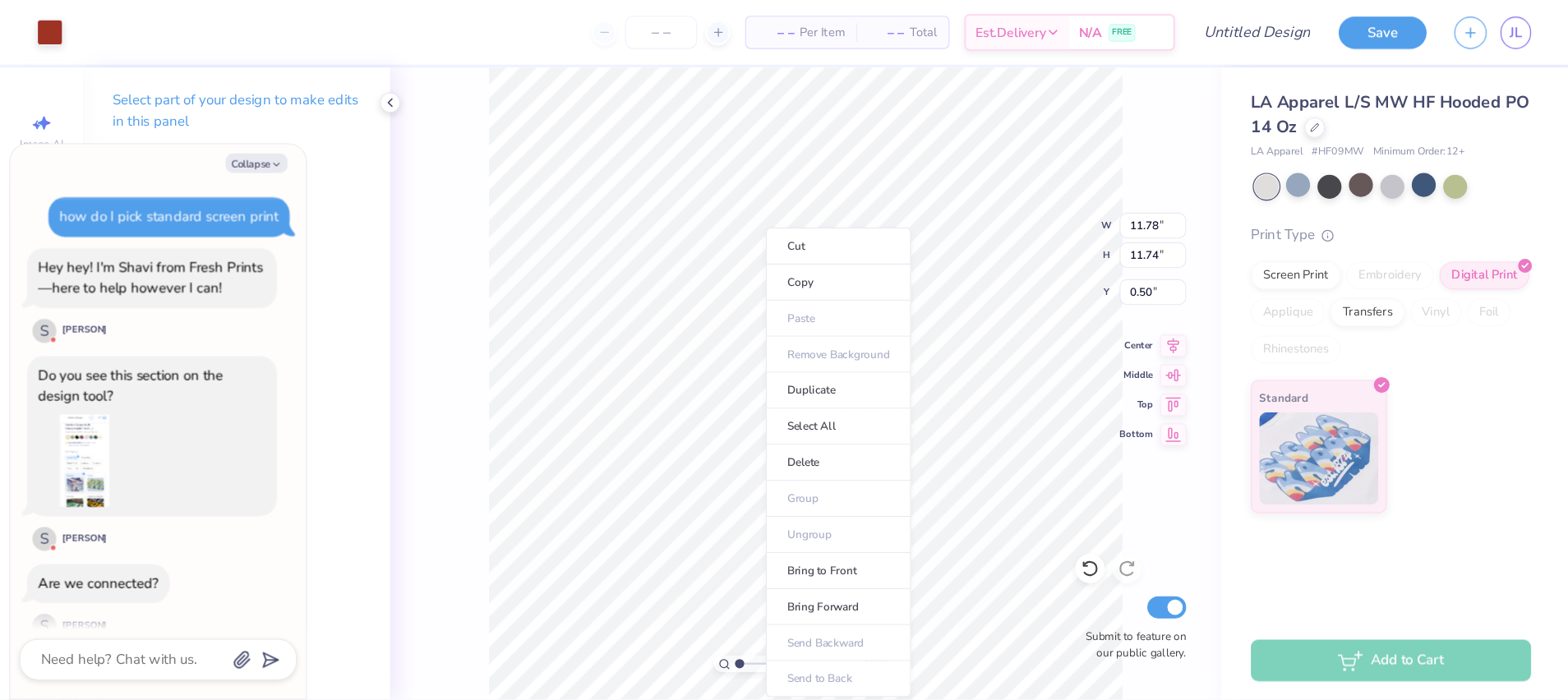 scroll, scrollTop: 703, scrollLeft: 0, axis: vertical 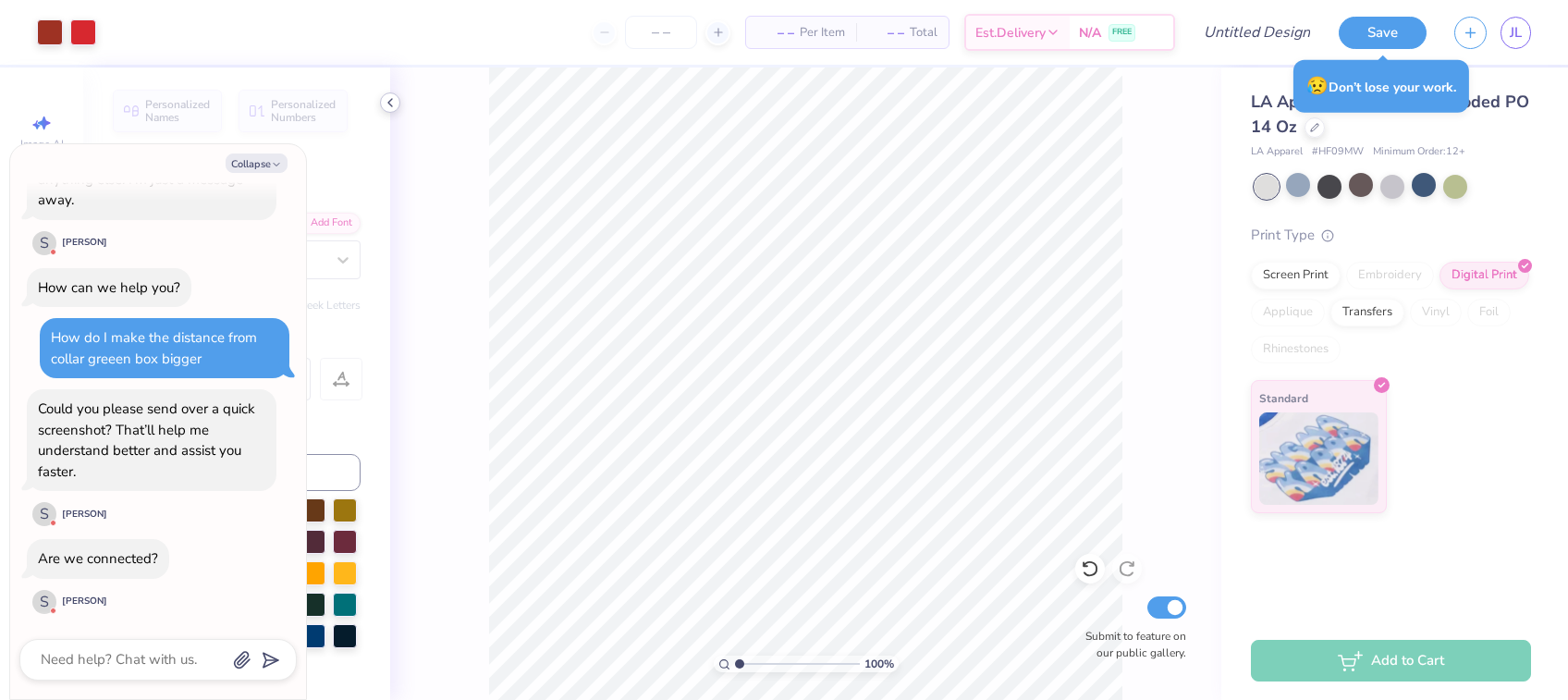 click 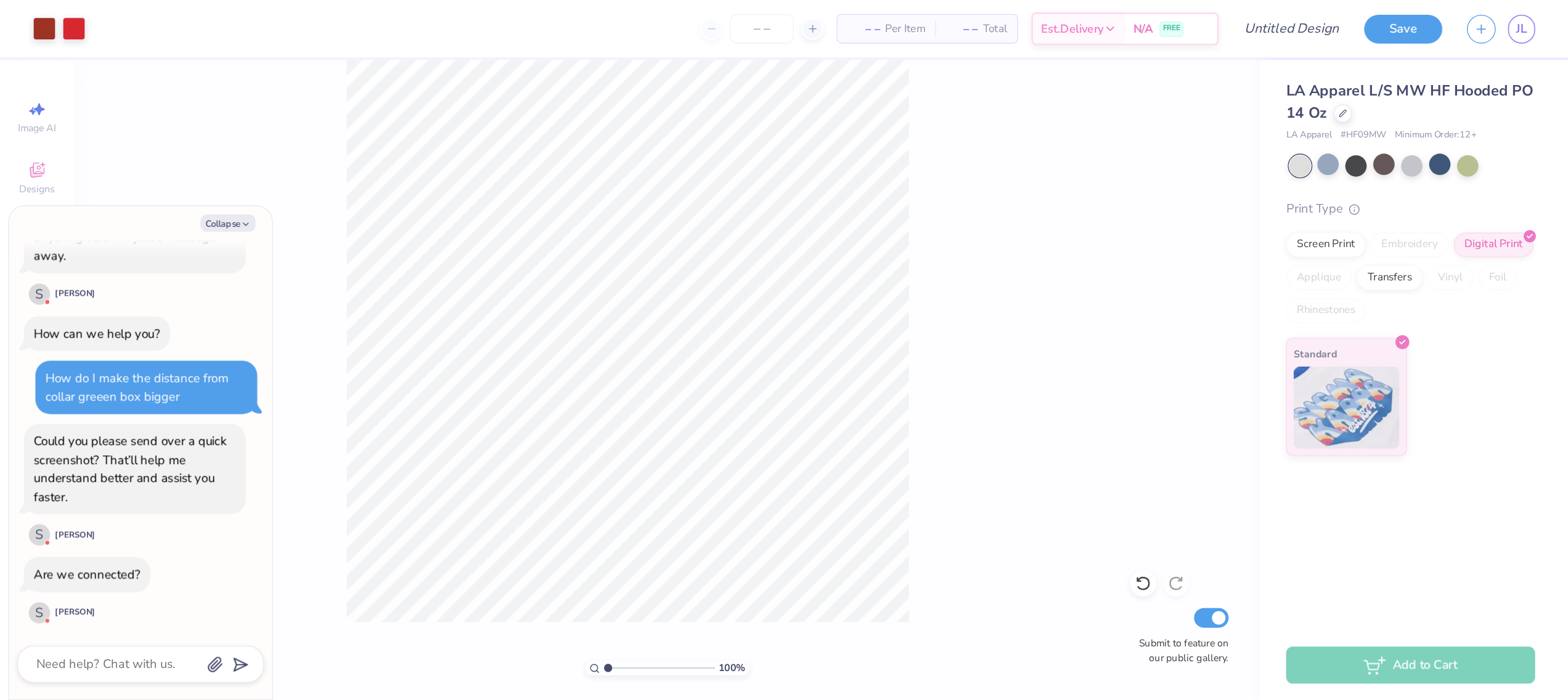 scroll, scrollTop: 527, scrollLeft: 0, axis: vertical 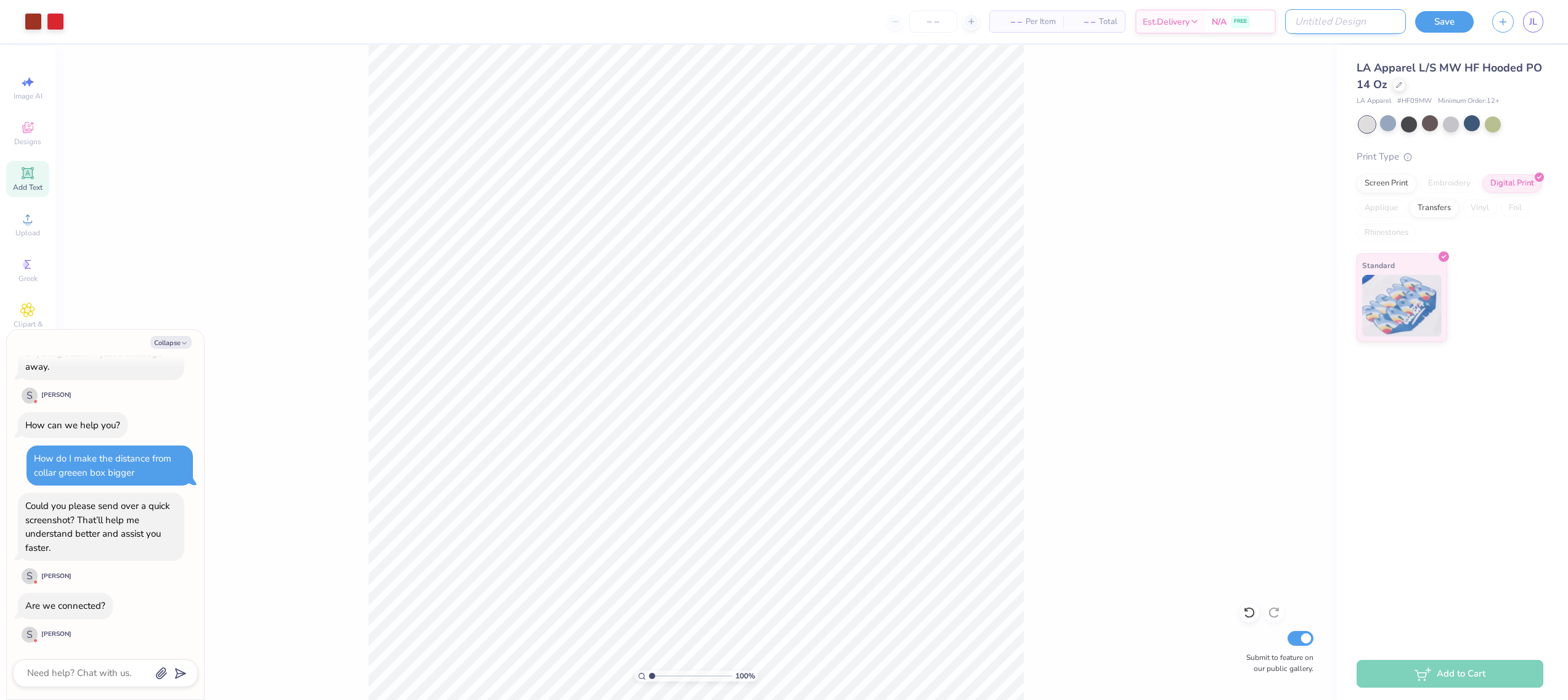 click on "Design Title" at bounding box center (1345, 22) 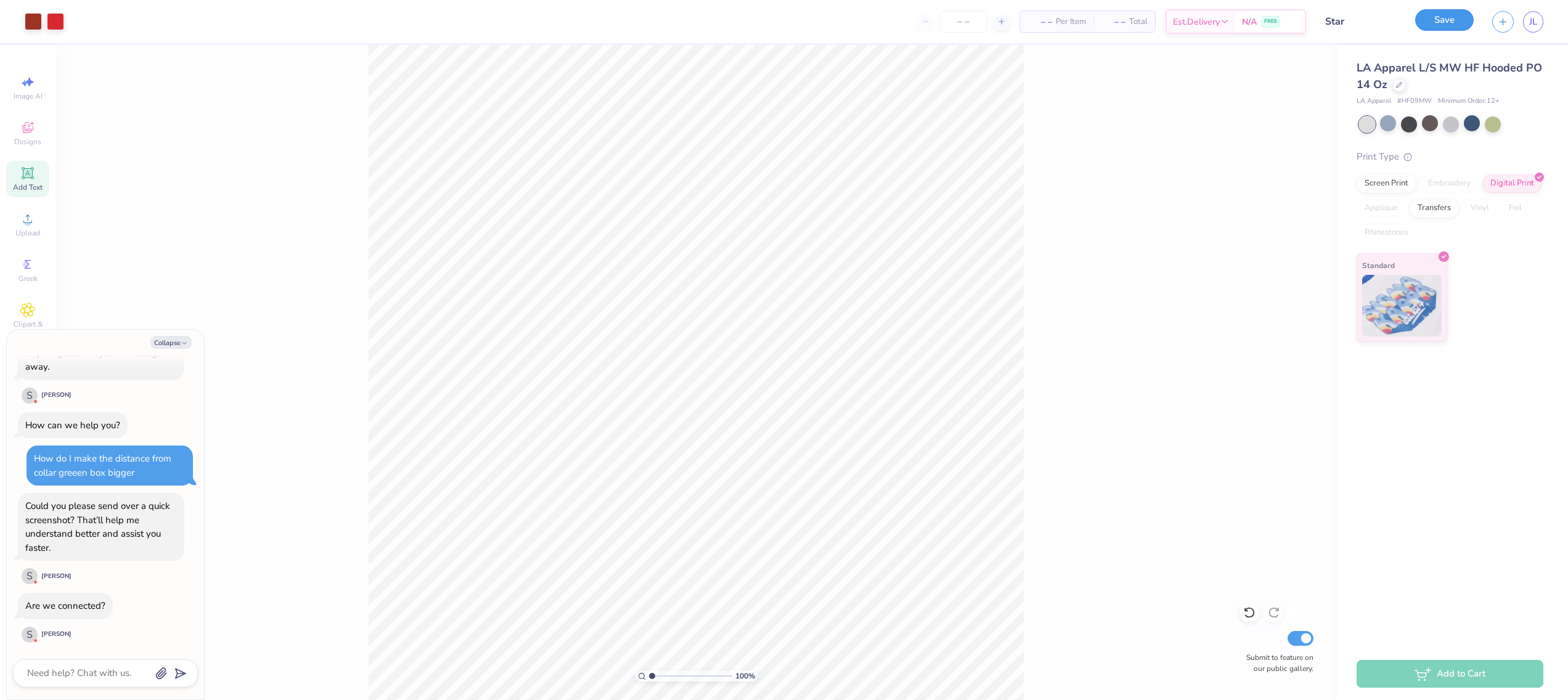 click on "Save" at bounding box center [1444, 20] 